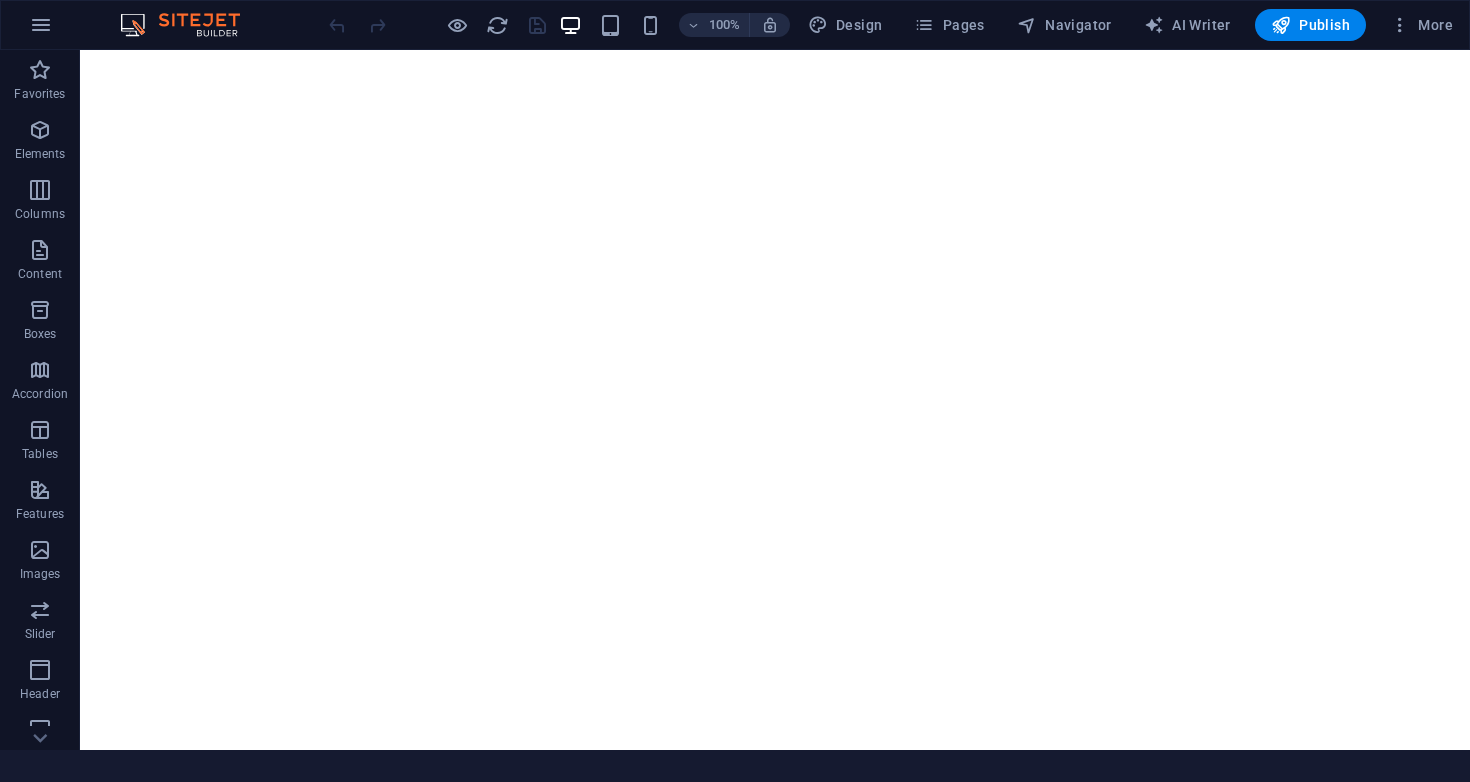 scroll, scrollTop: 0, scrollLeft: 0, axis: both 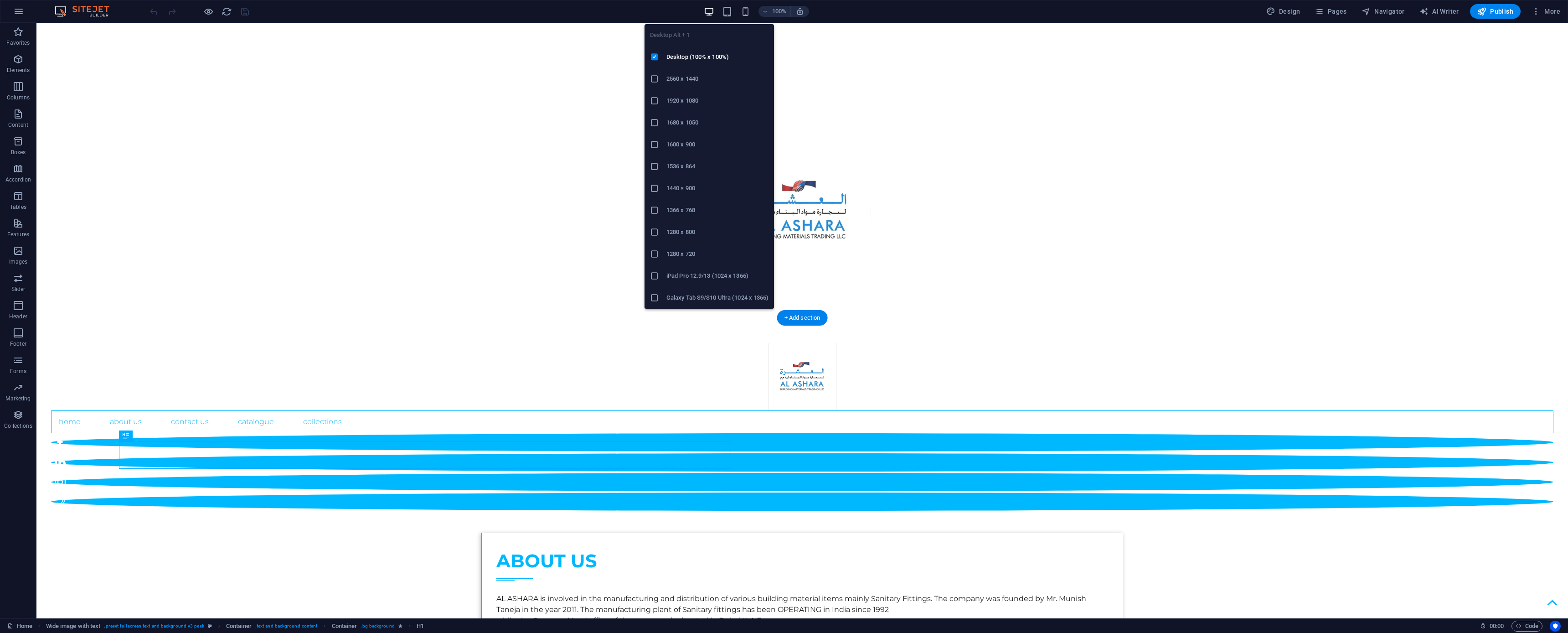 click at bounding box center [709, 11] 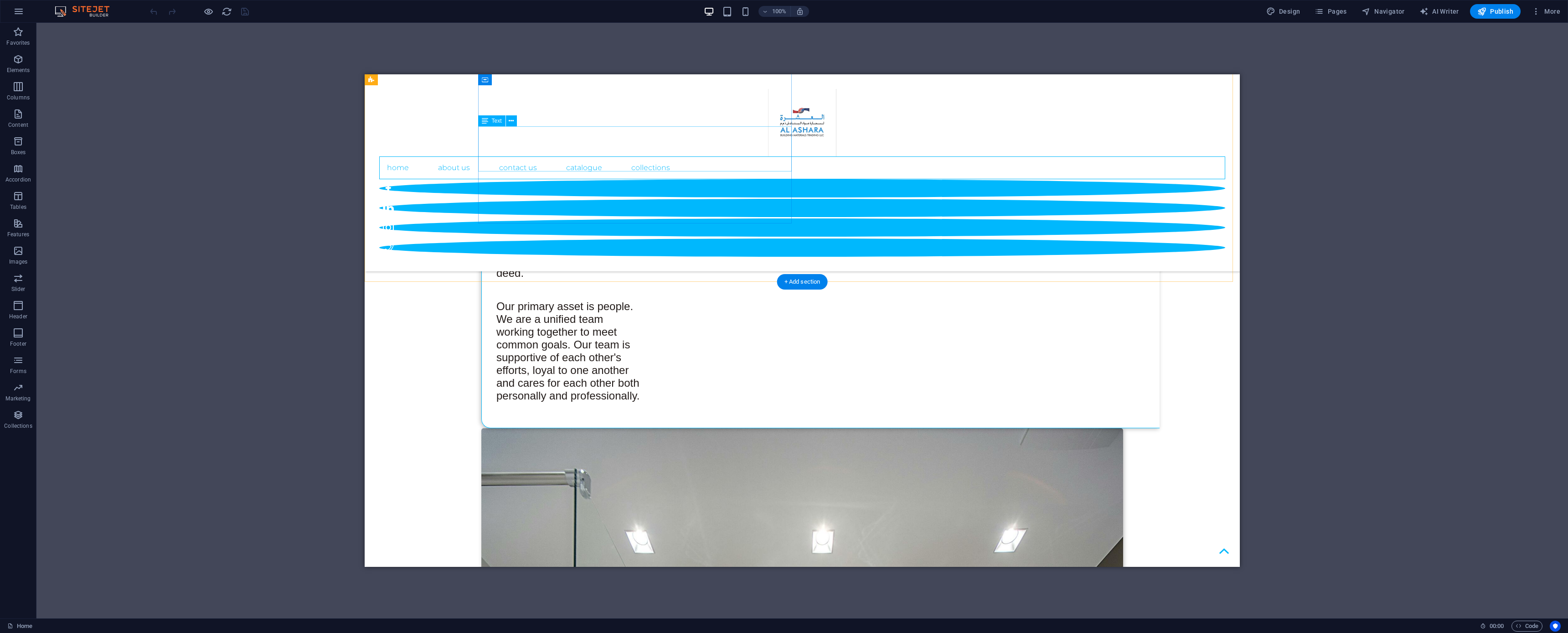 scroll, scrollTop: 1288, scrollLeft: 0, axis: vertical 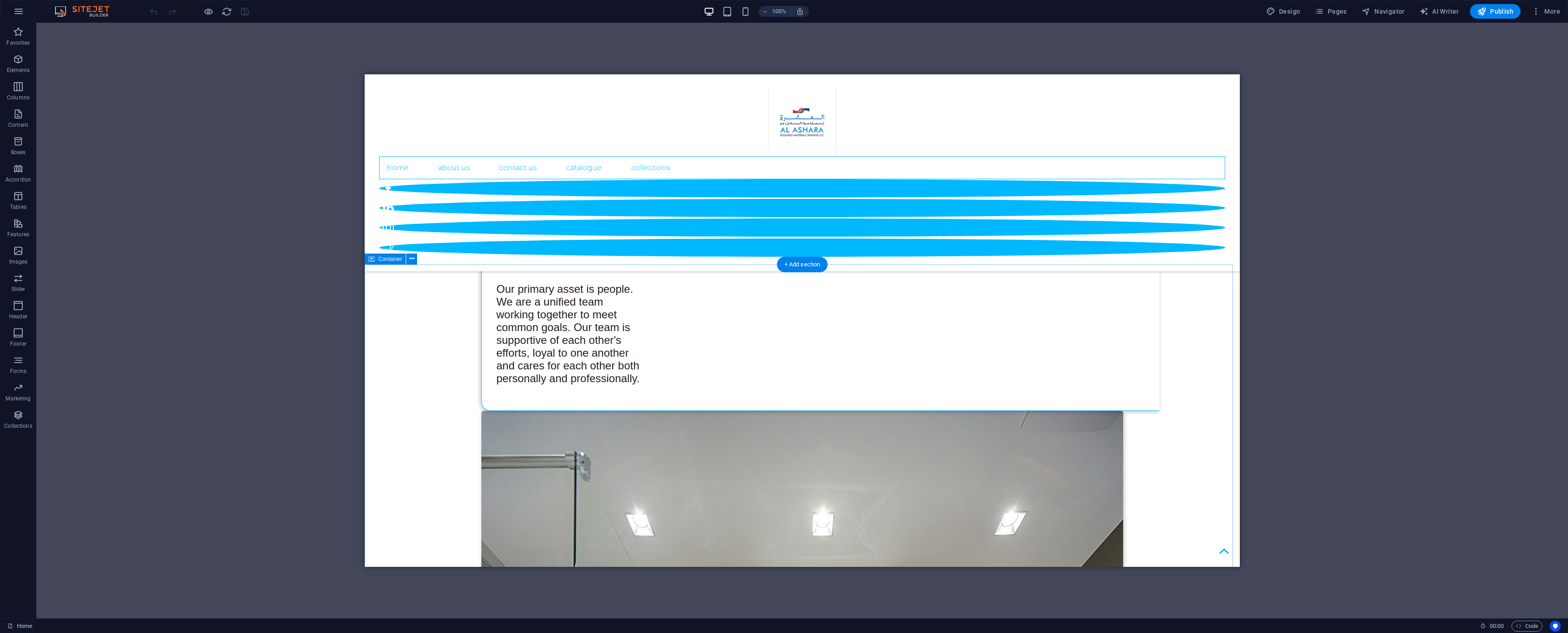 click on "OUR BRANDS OUR BRANDS OFFER VARIETY AND EXCELLENCE" at bounding box center (802, 2609) 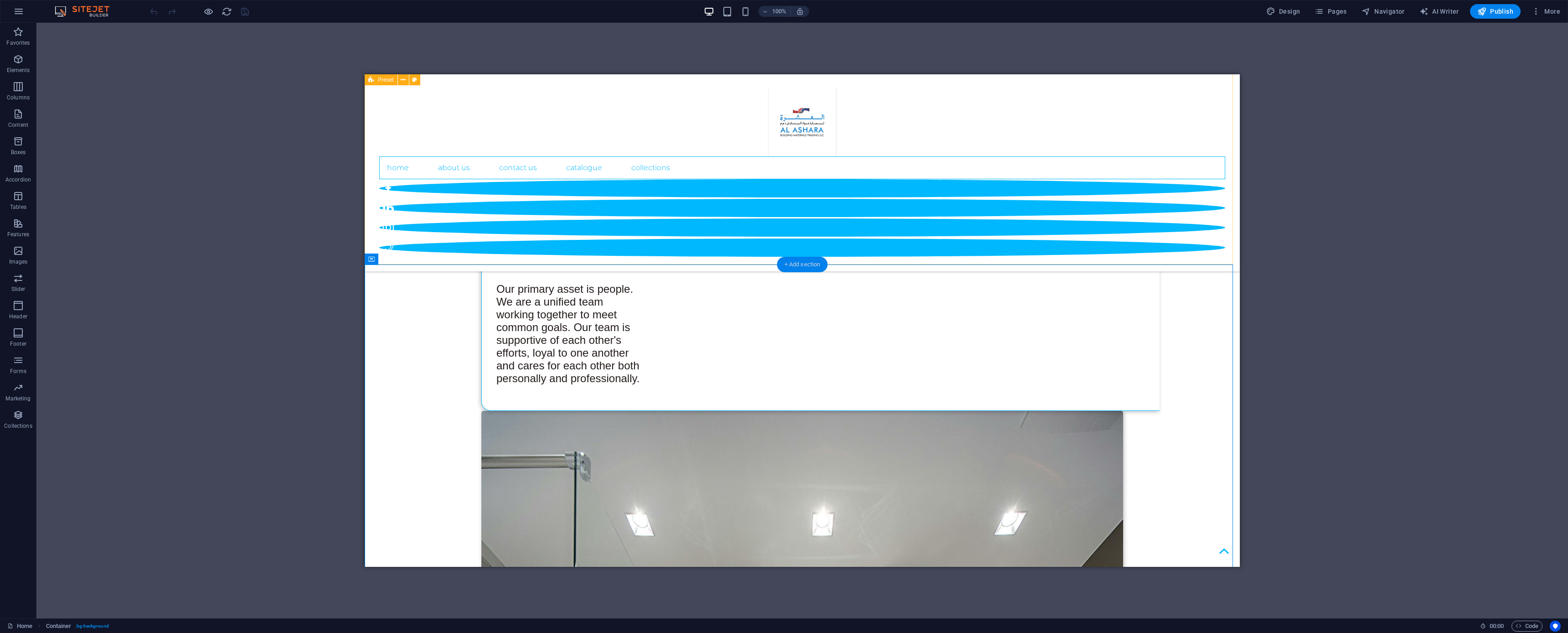 click on "+ Add section" at bounding box center [802, 265] 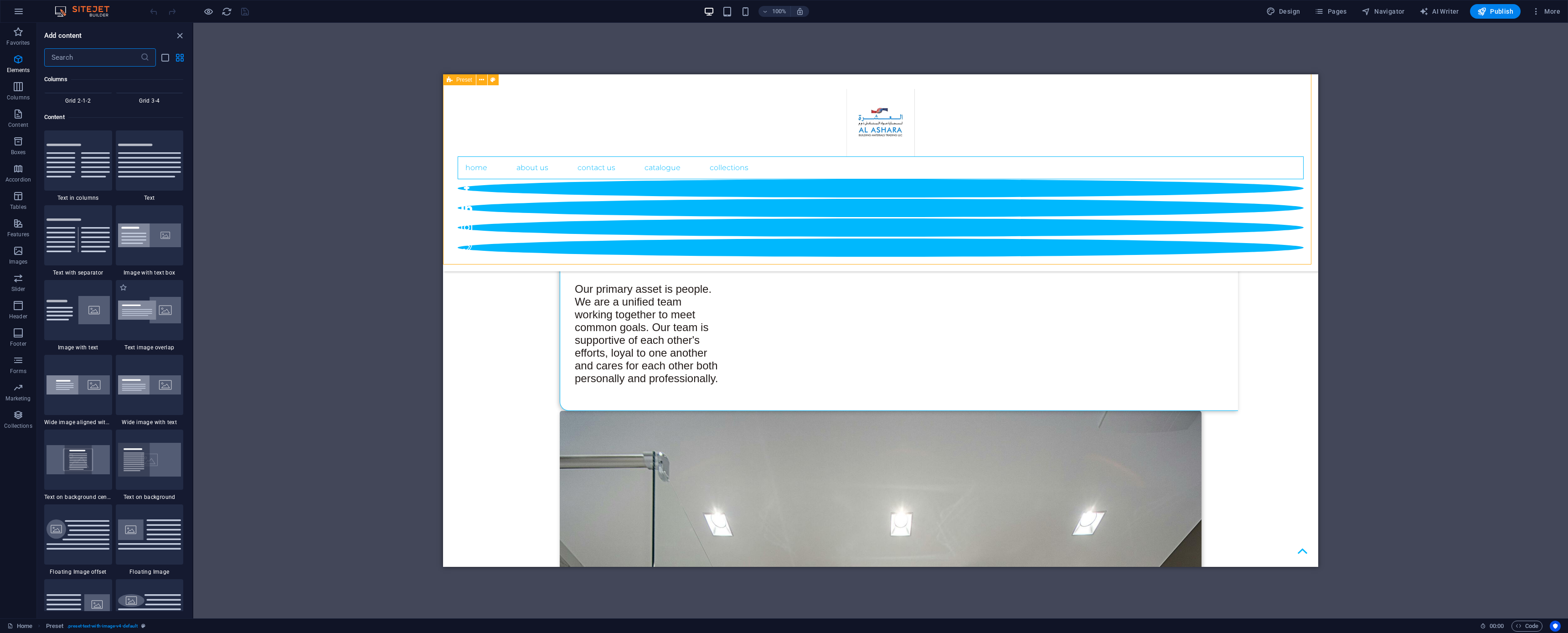 scroll, scrollTop: 1596, scrollLeft: 0, axis: vertical 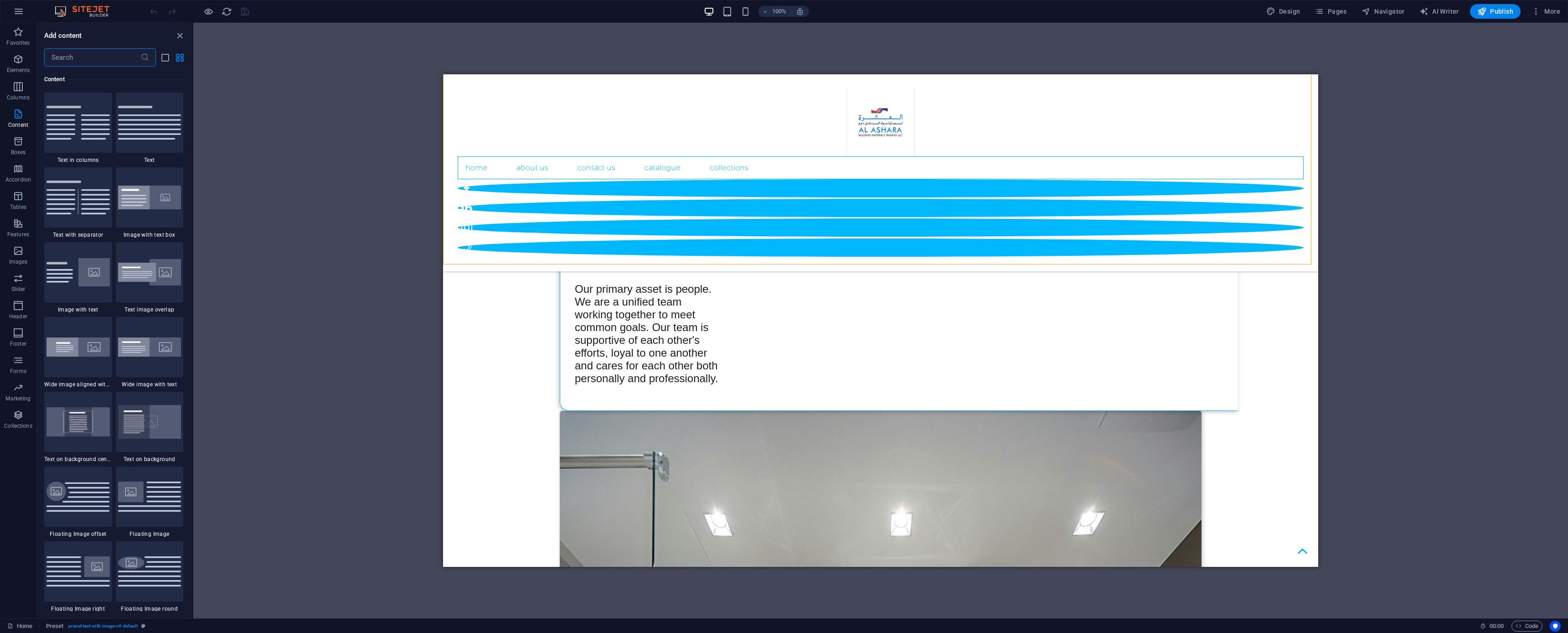click at bounding box center (92, 57) 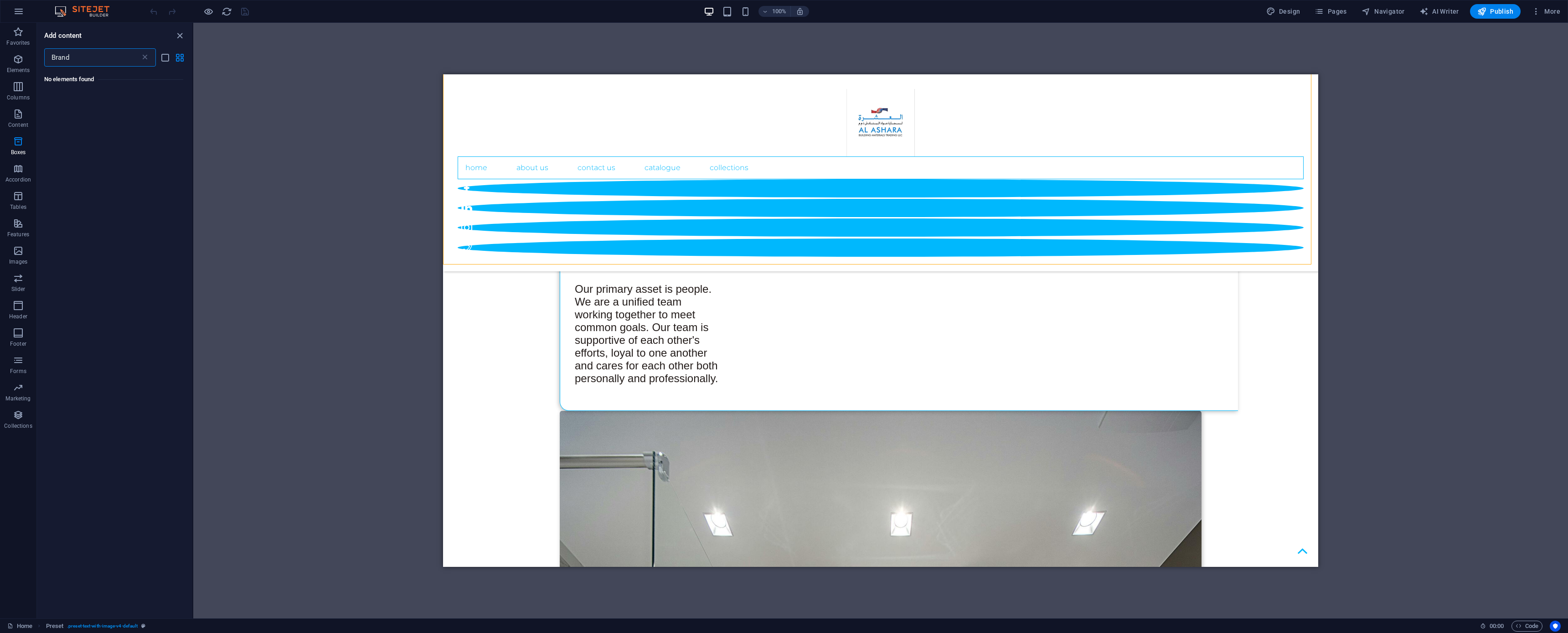 scroll, scrollTop: 0, scrollLeft: 0, axis: both 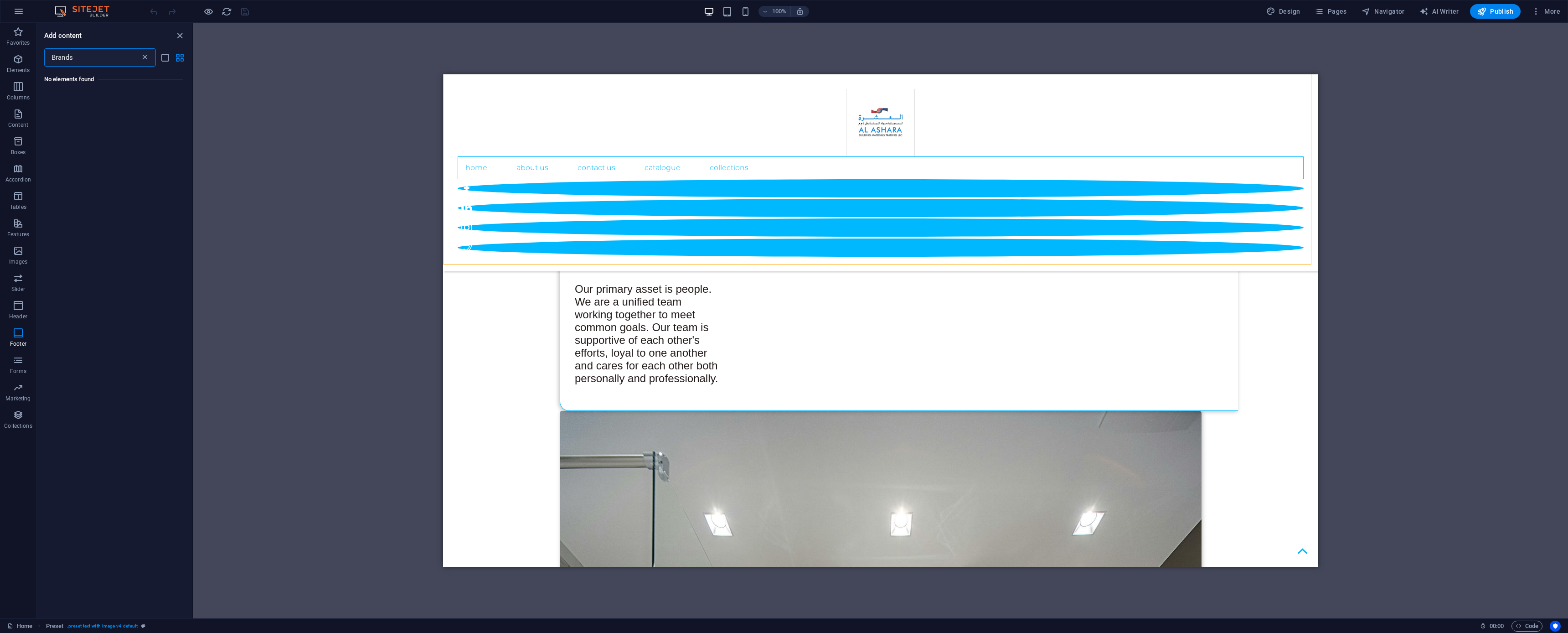 type on "Brands" 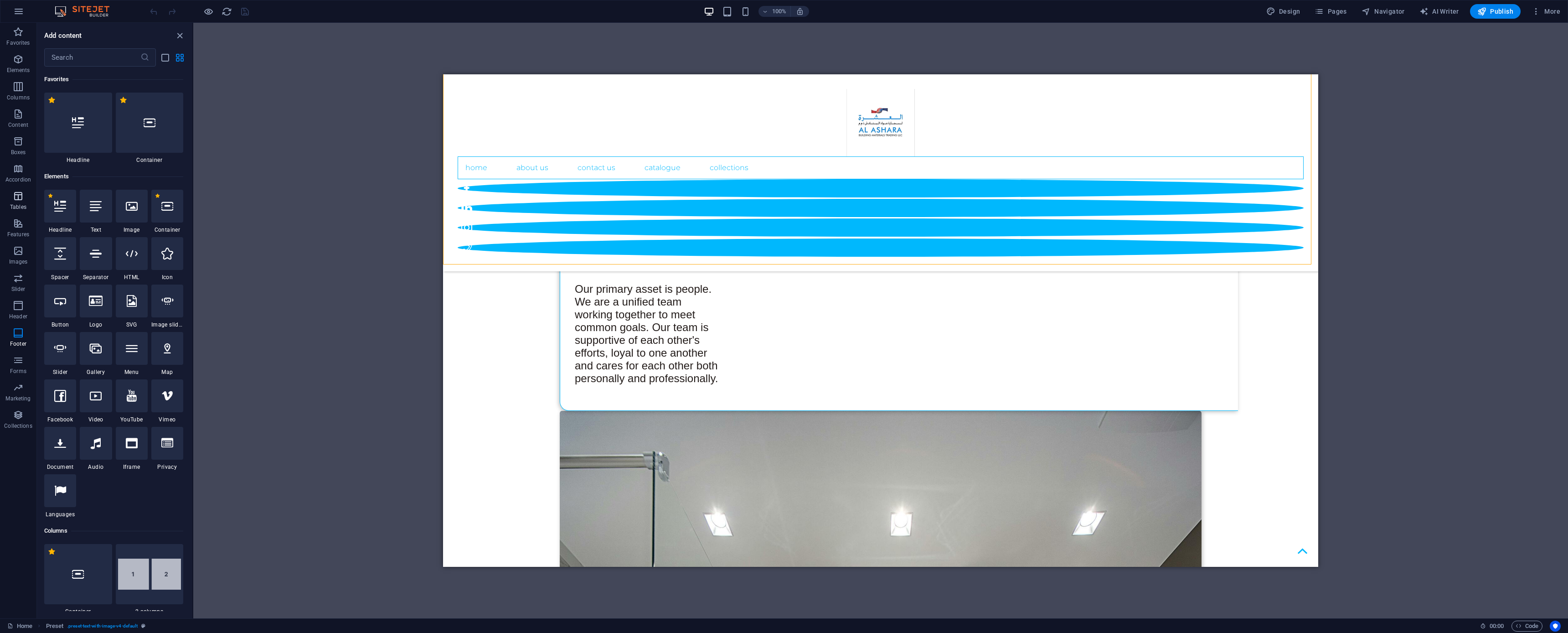 click on "Tables" at bounding box center (18, 207) 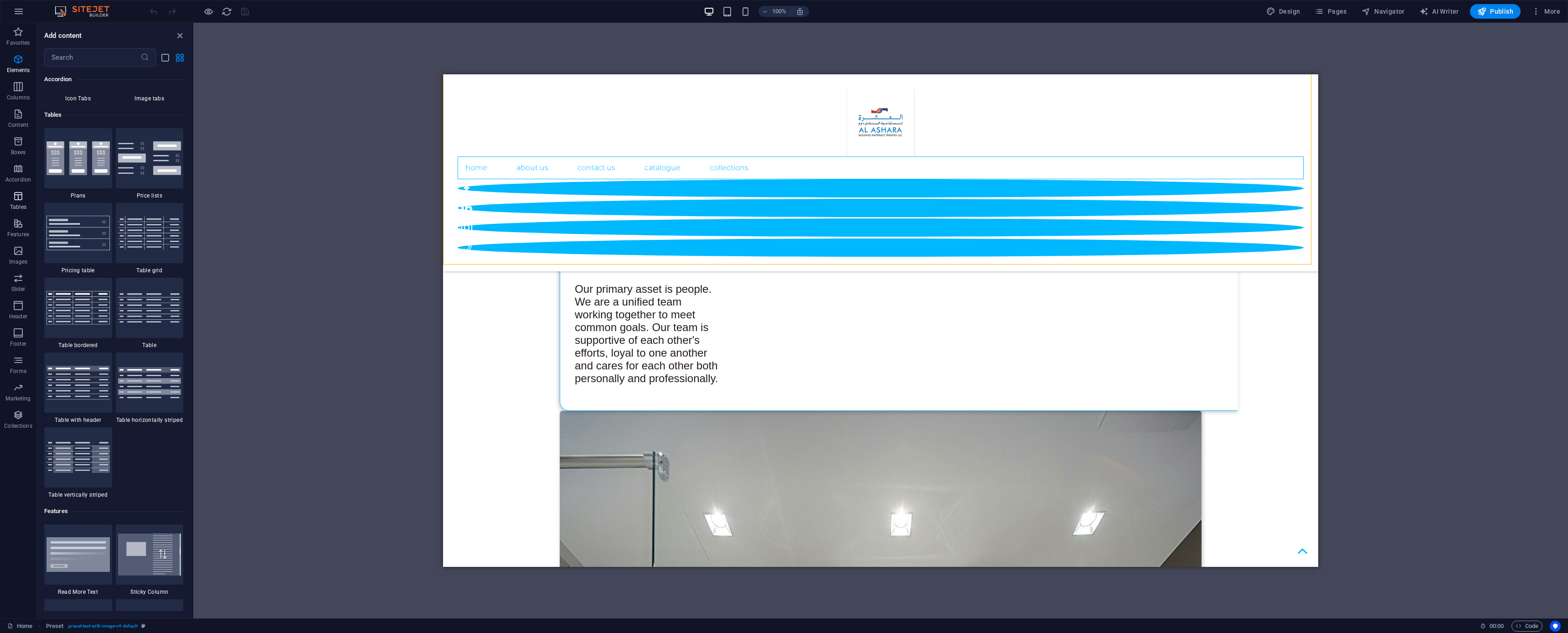 scroll, scrollTop: 3159, scrollLeft: 0, axis: vertical 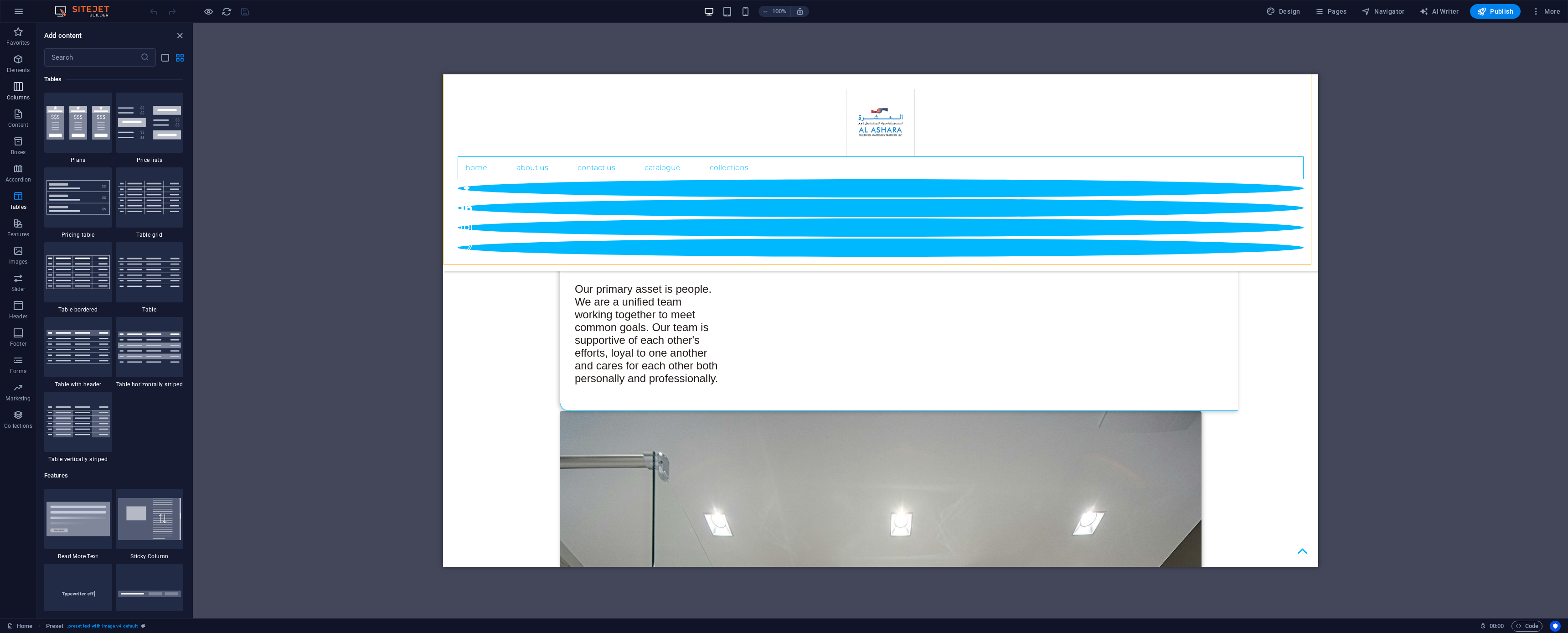 click on "Columns" at bounding box center [18, 98] 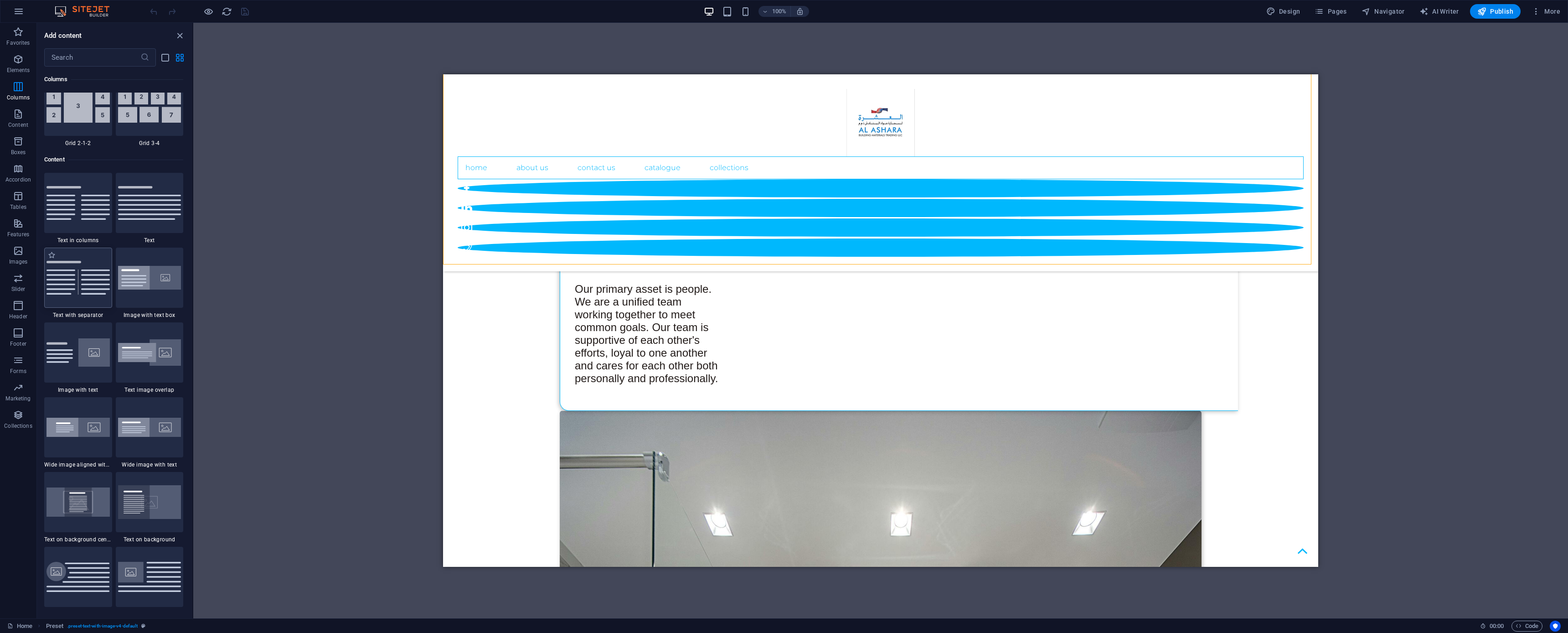scroll, scrollTop: 1517, scrollLeft: 0, axis: vertical 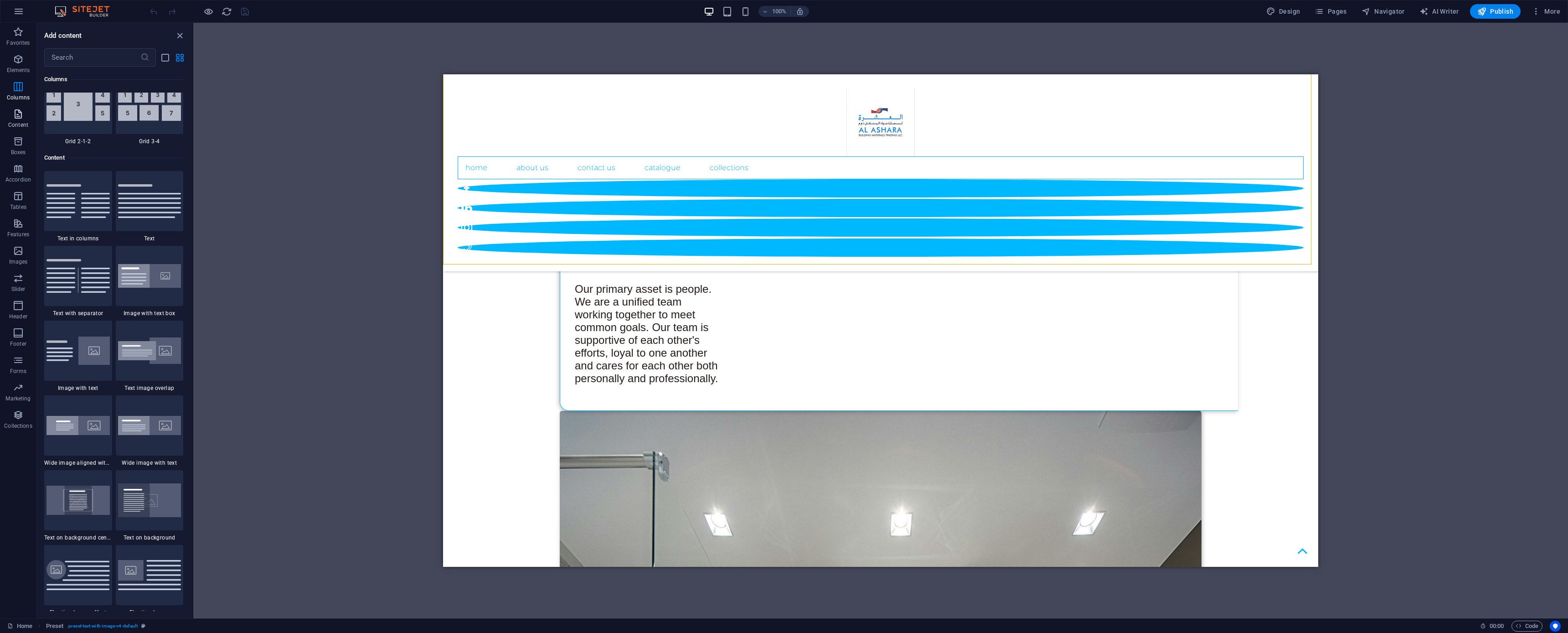 click at bounding box center (18, 114) 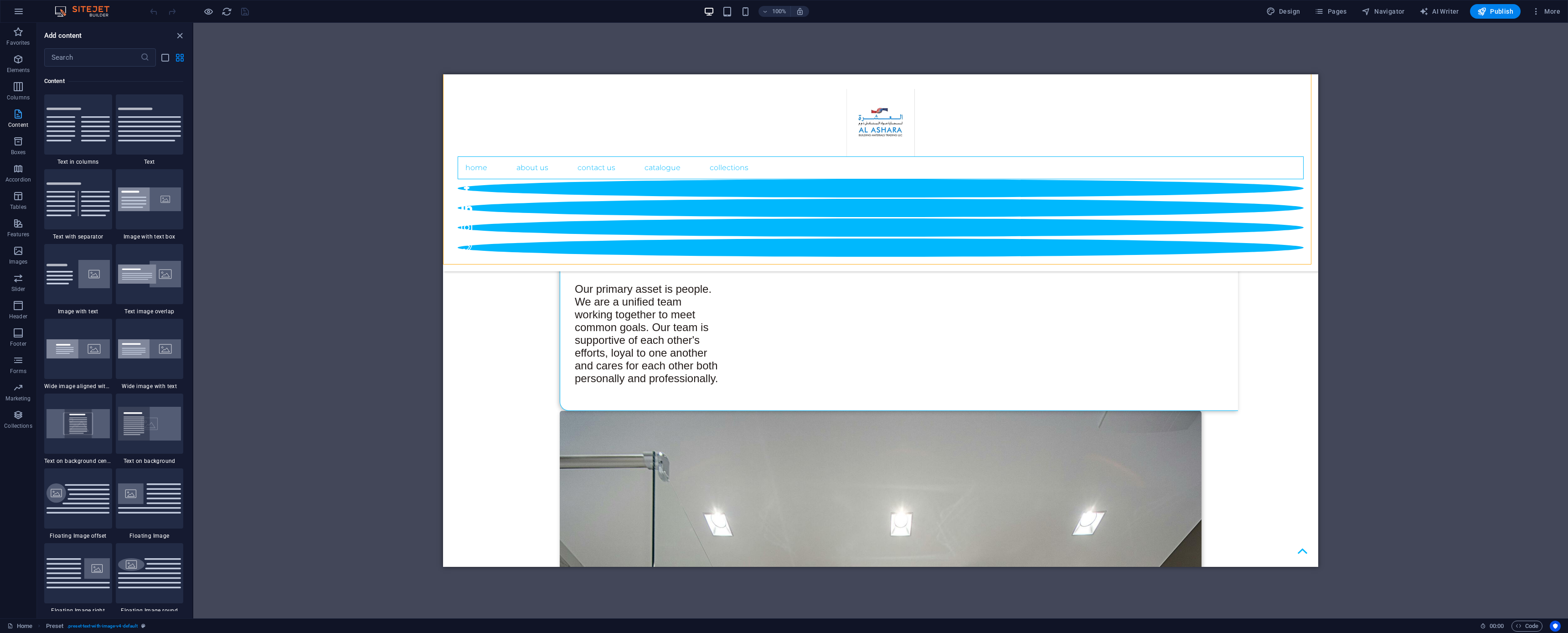 scroll, scrollTop: 1596, scrollLeft: 0, axis: vertical 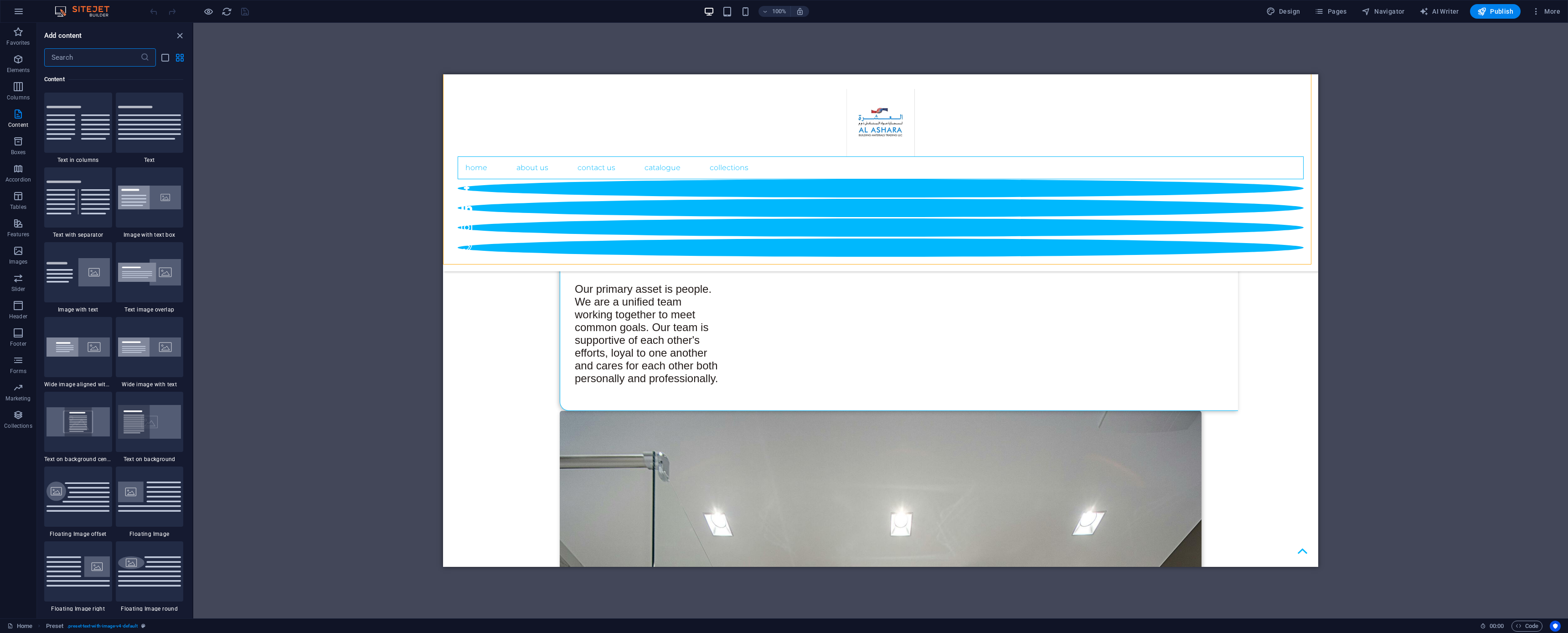 click at bounding box center (92, 57) 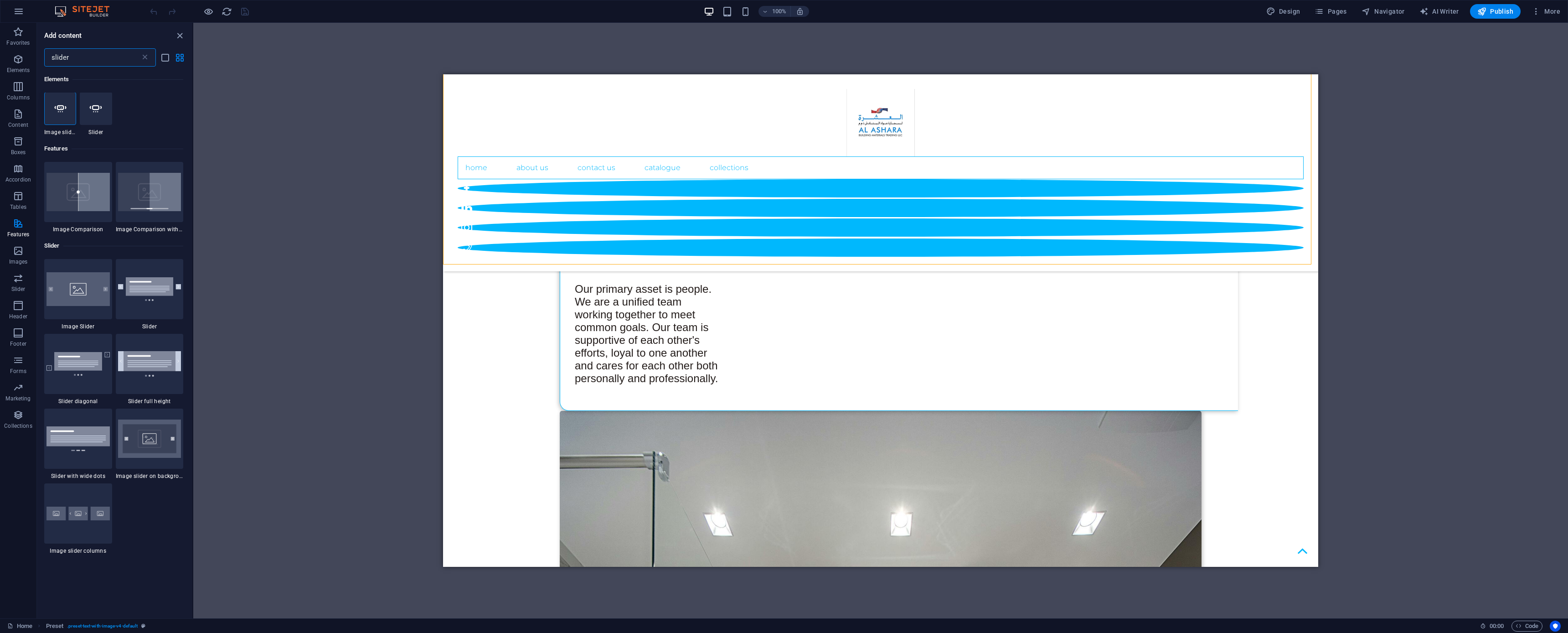 scroll, scrollTop: 0, scrollLeft: 0, axis: both 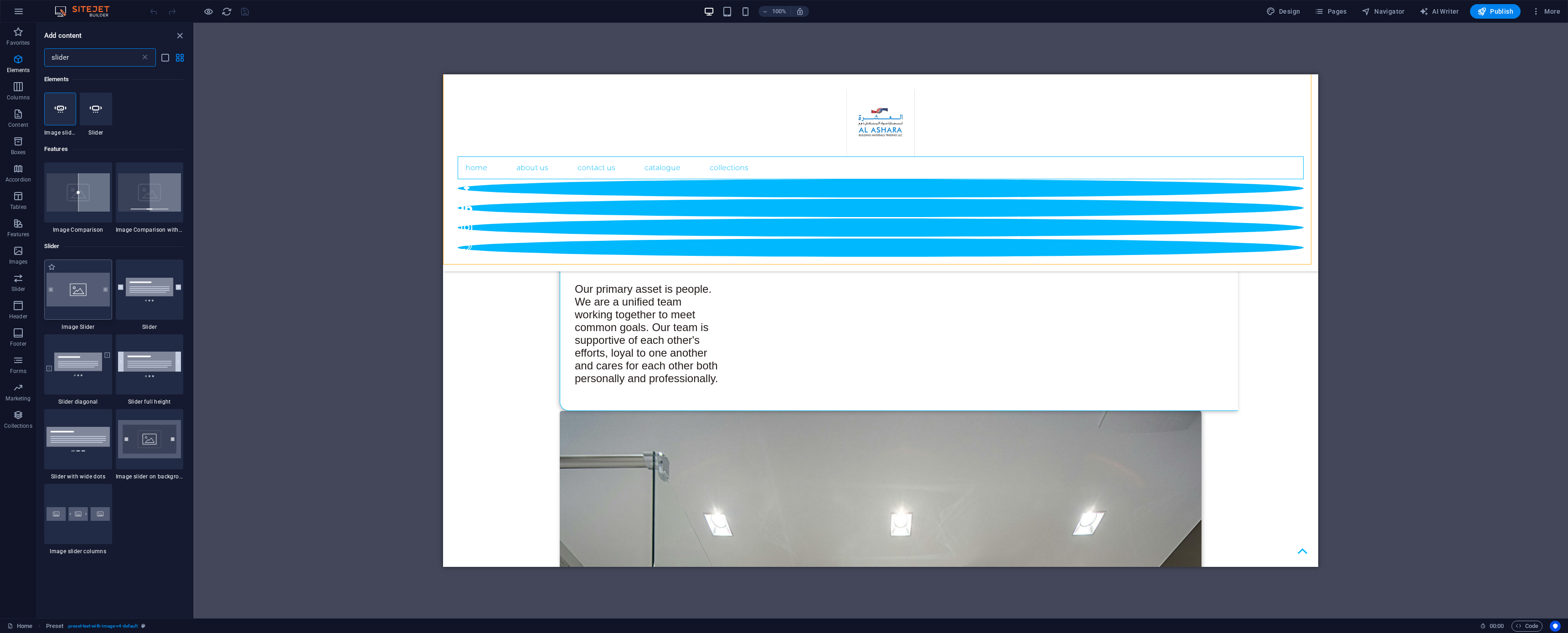 type on "slider" 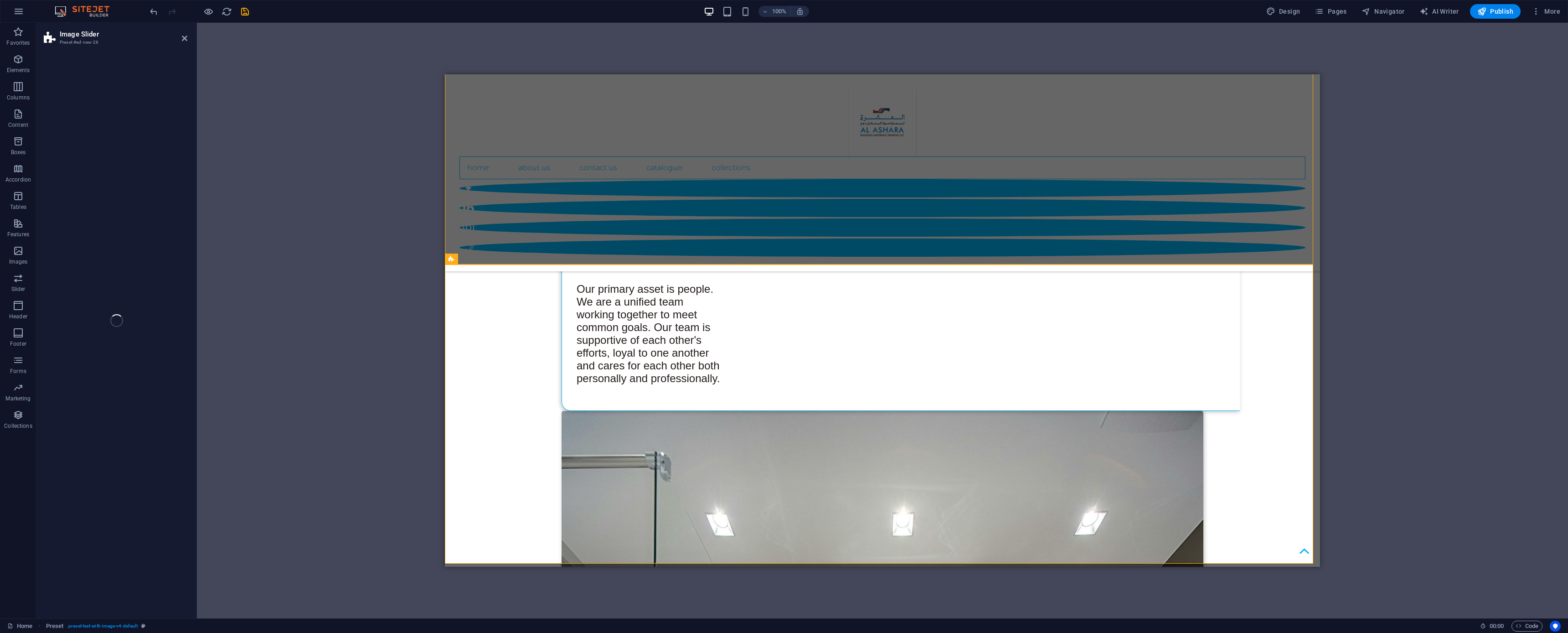 select on "rem" 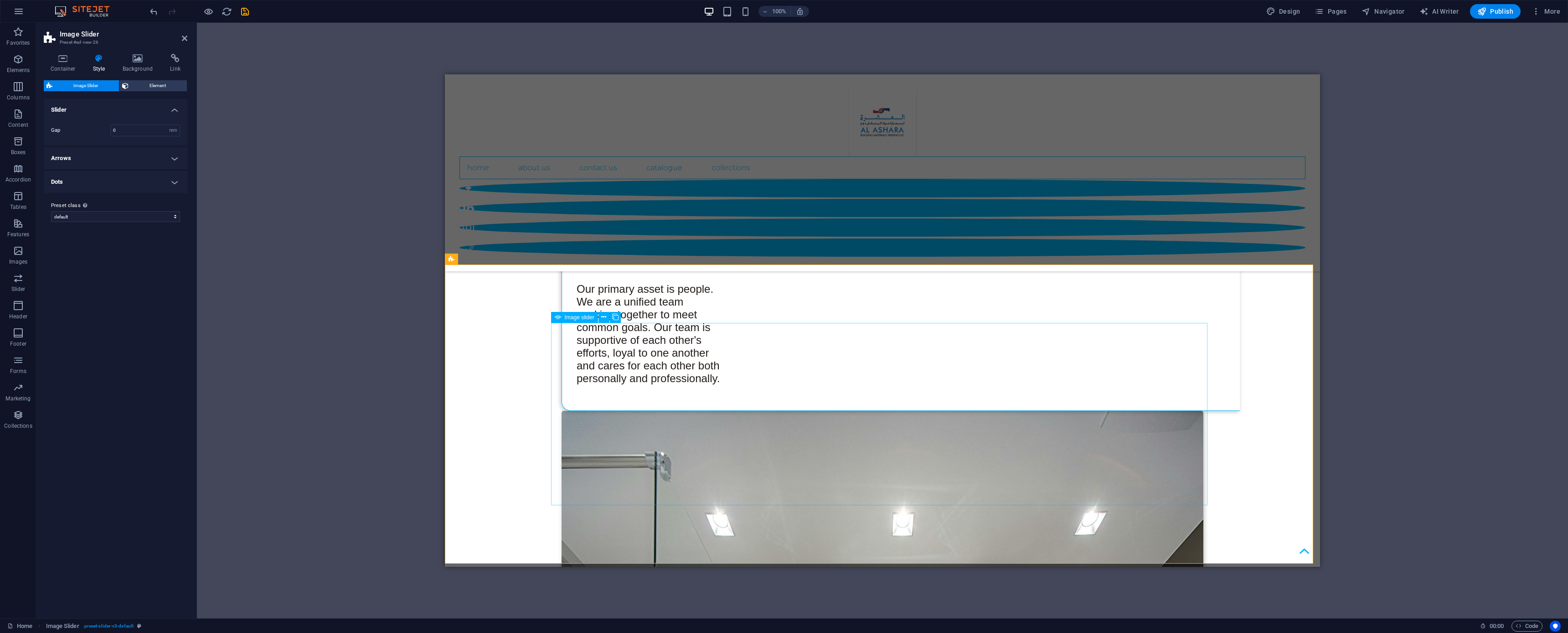 click at bounding box center [-102, 2294] 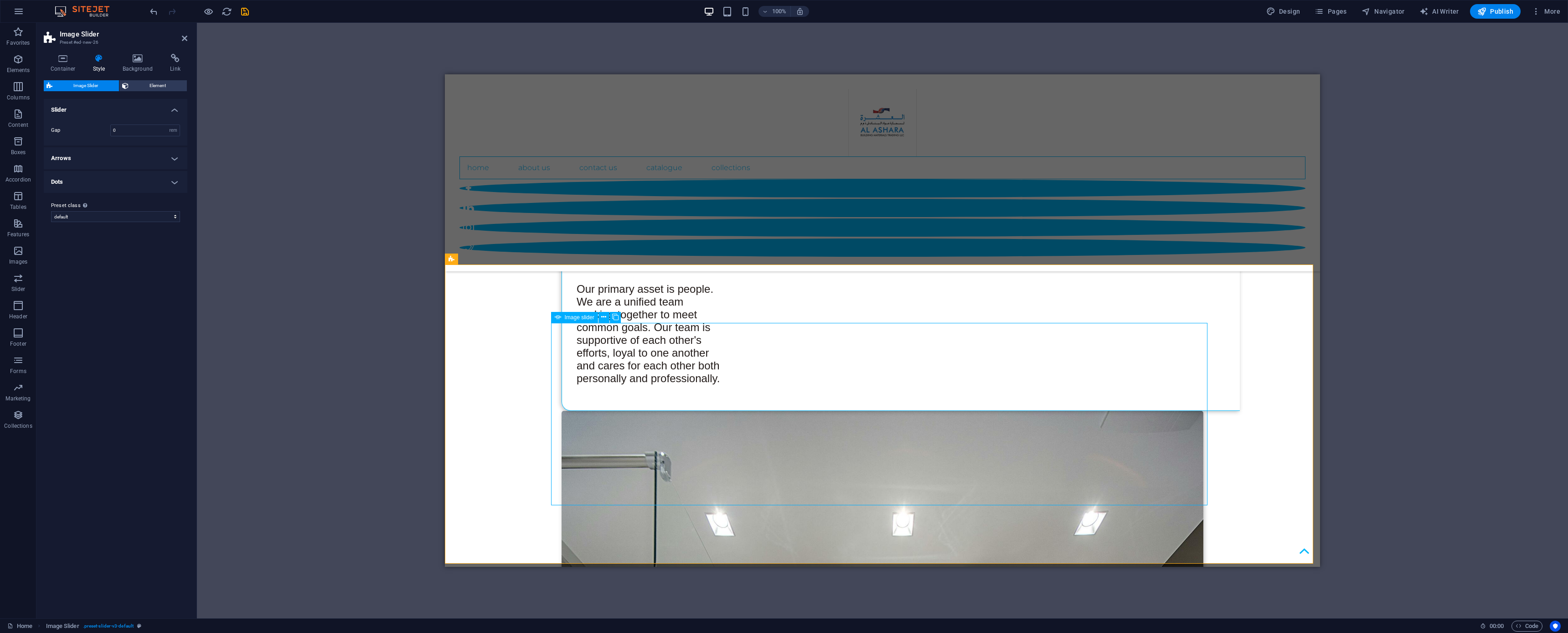 click at bounding box center [-102, 2294] 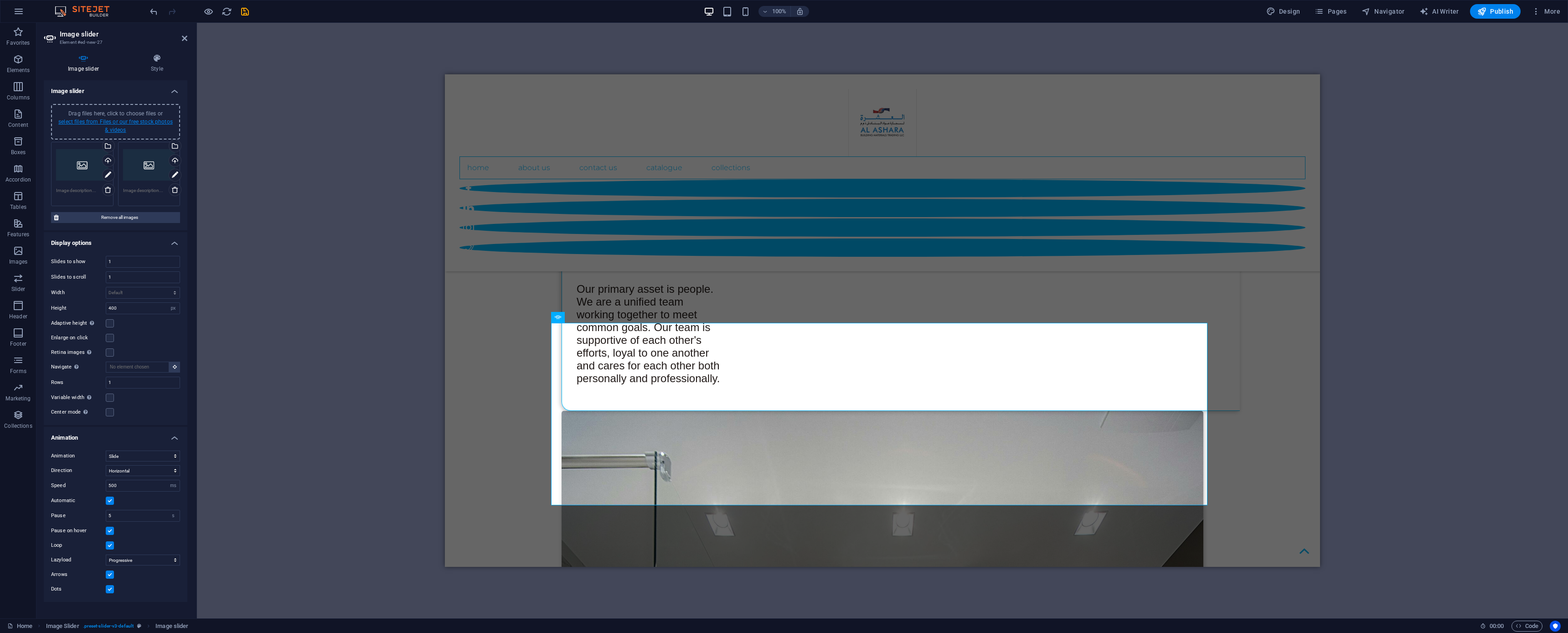 click on "select files from Files or our free stock photos & videos" at bounding box center (115, 126) 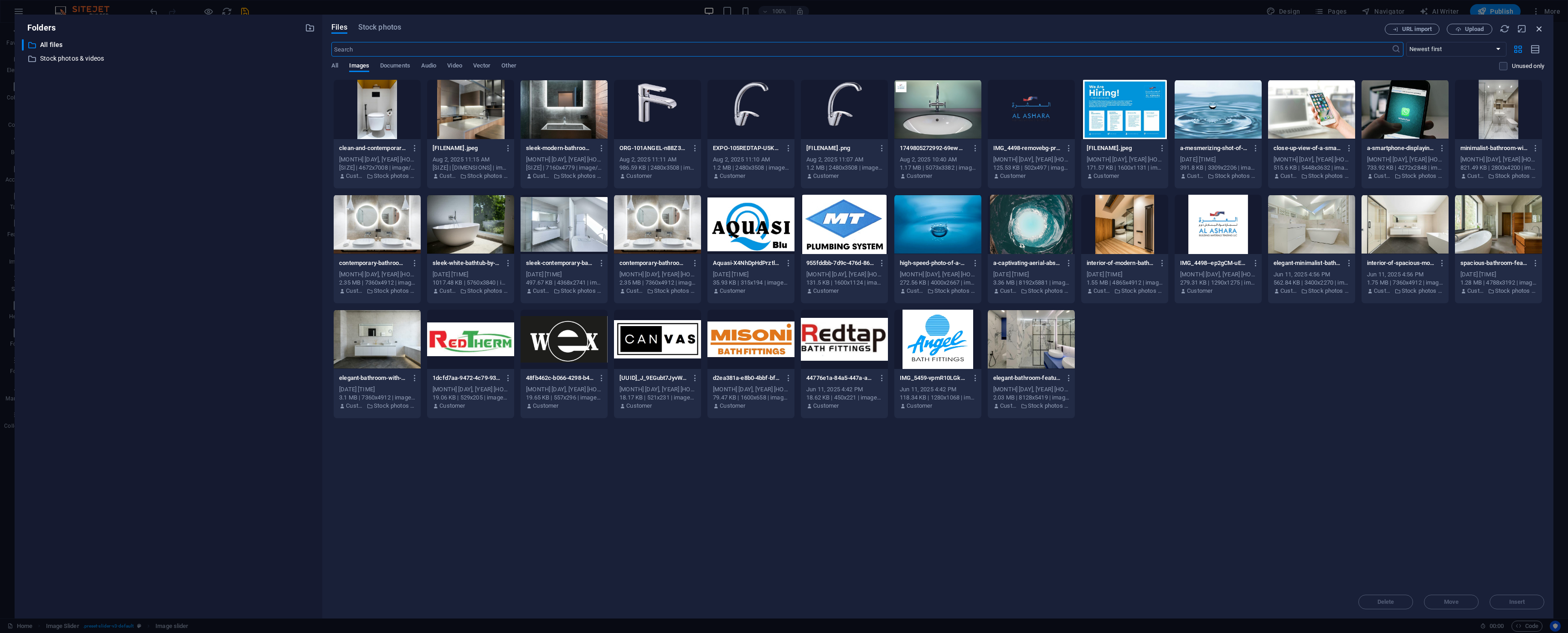 click at bounding box center [1539, 29] 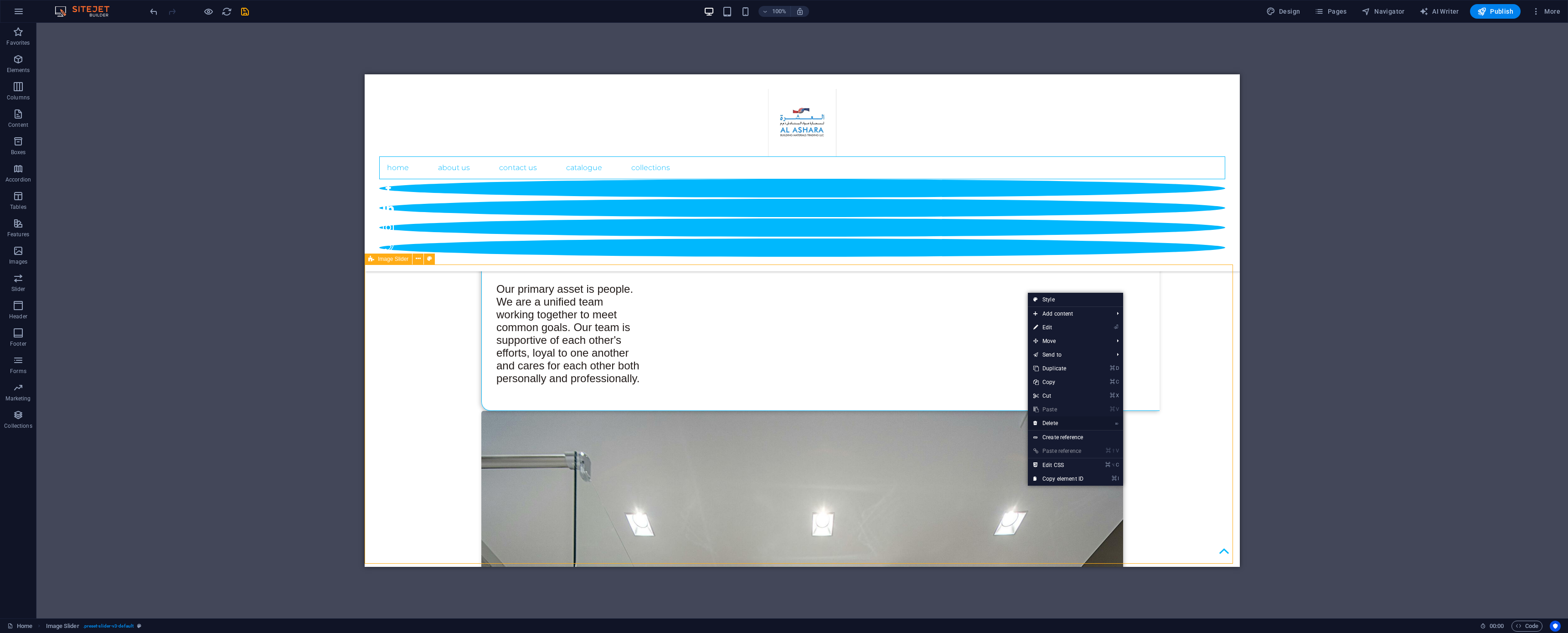 click on "⌦  Delete" at bounding box center (1058, 423) 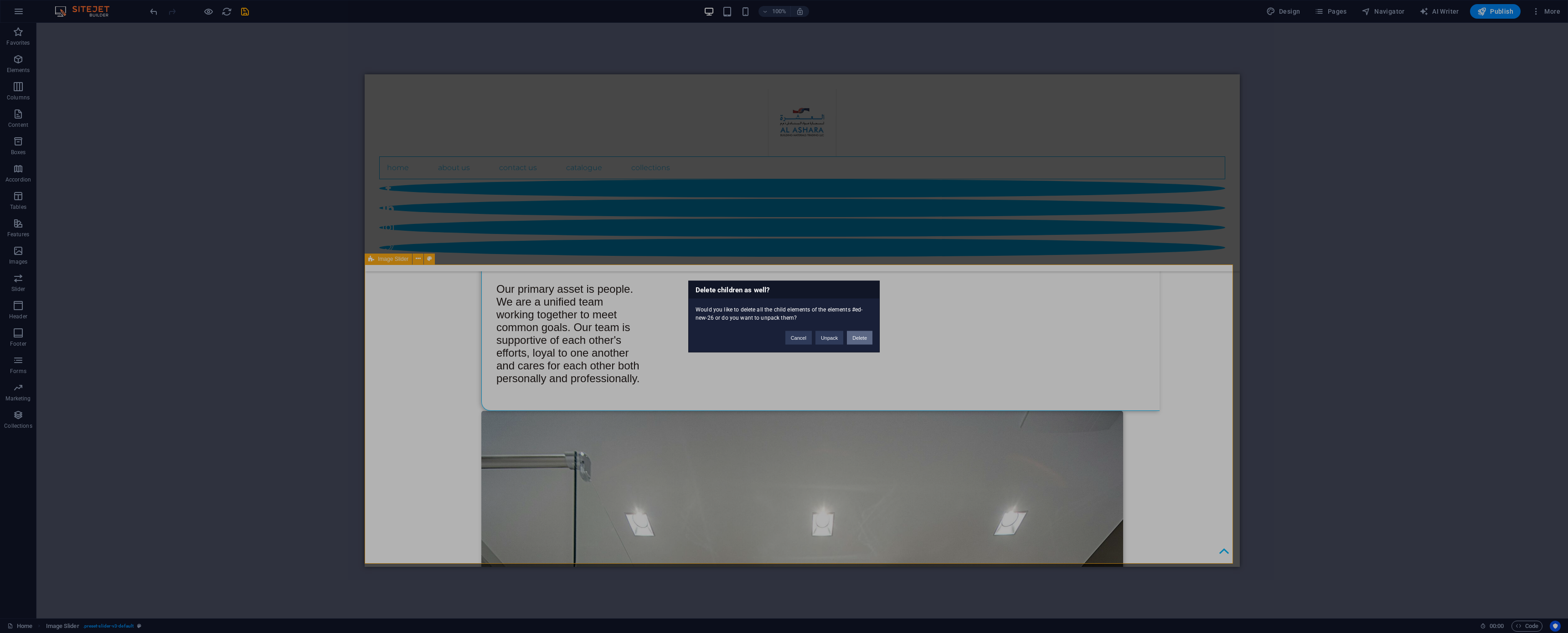 click on "Delete" at bounding box center [860, 338] 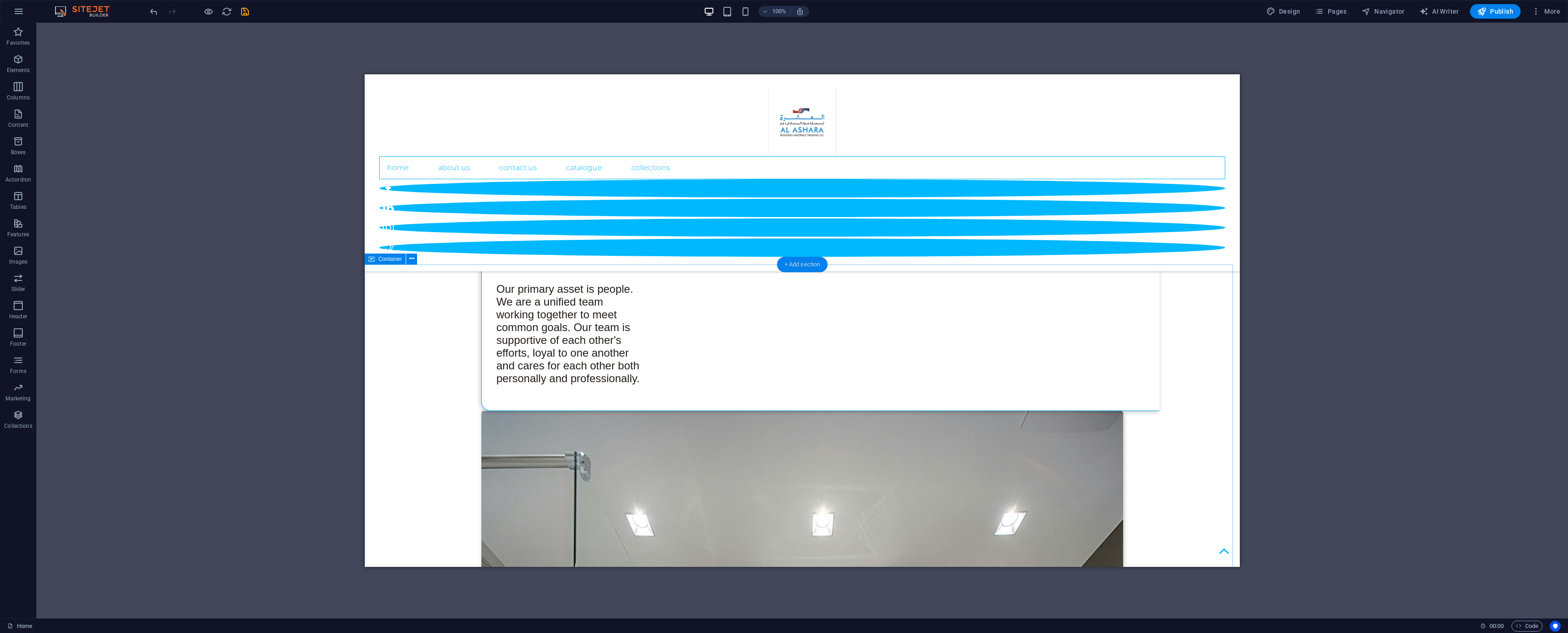 click on "+ Add section" at bounding box center [802, 265] 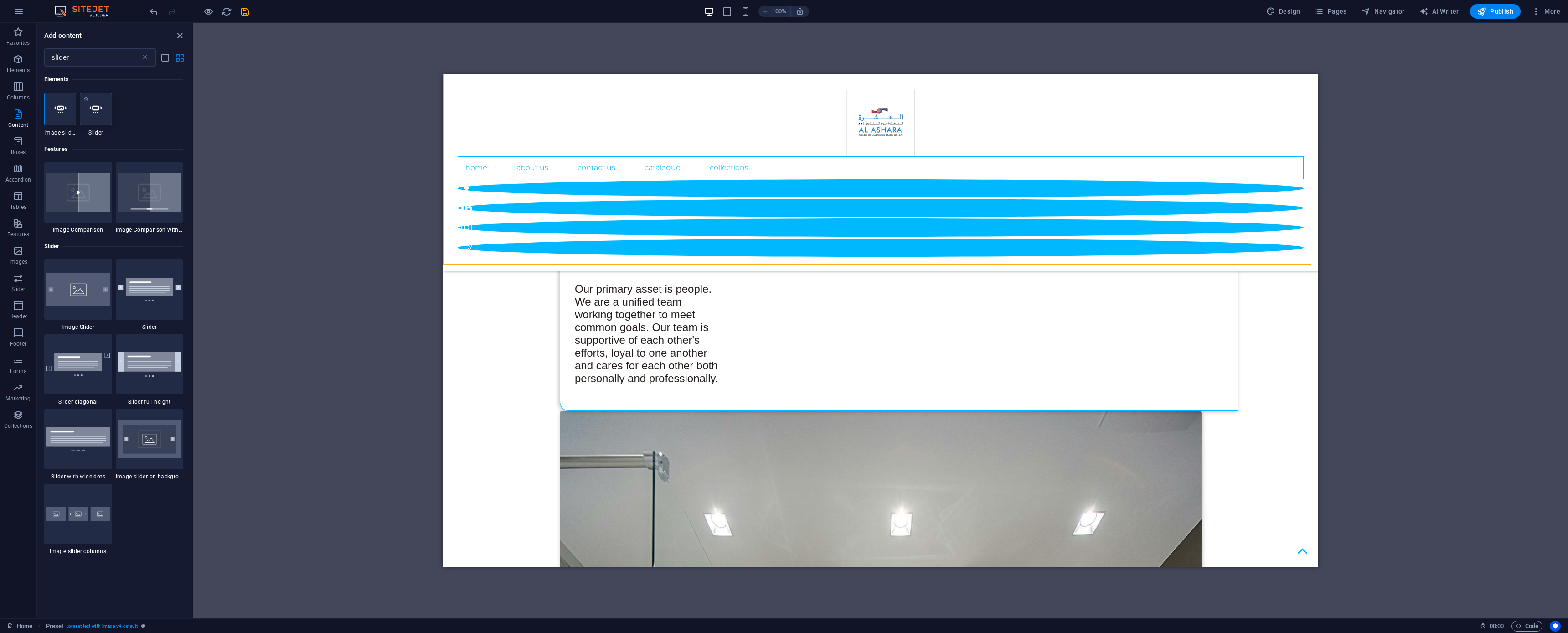 click at bounding box center (96, 109) 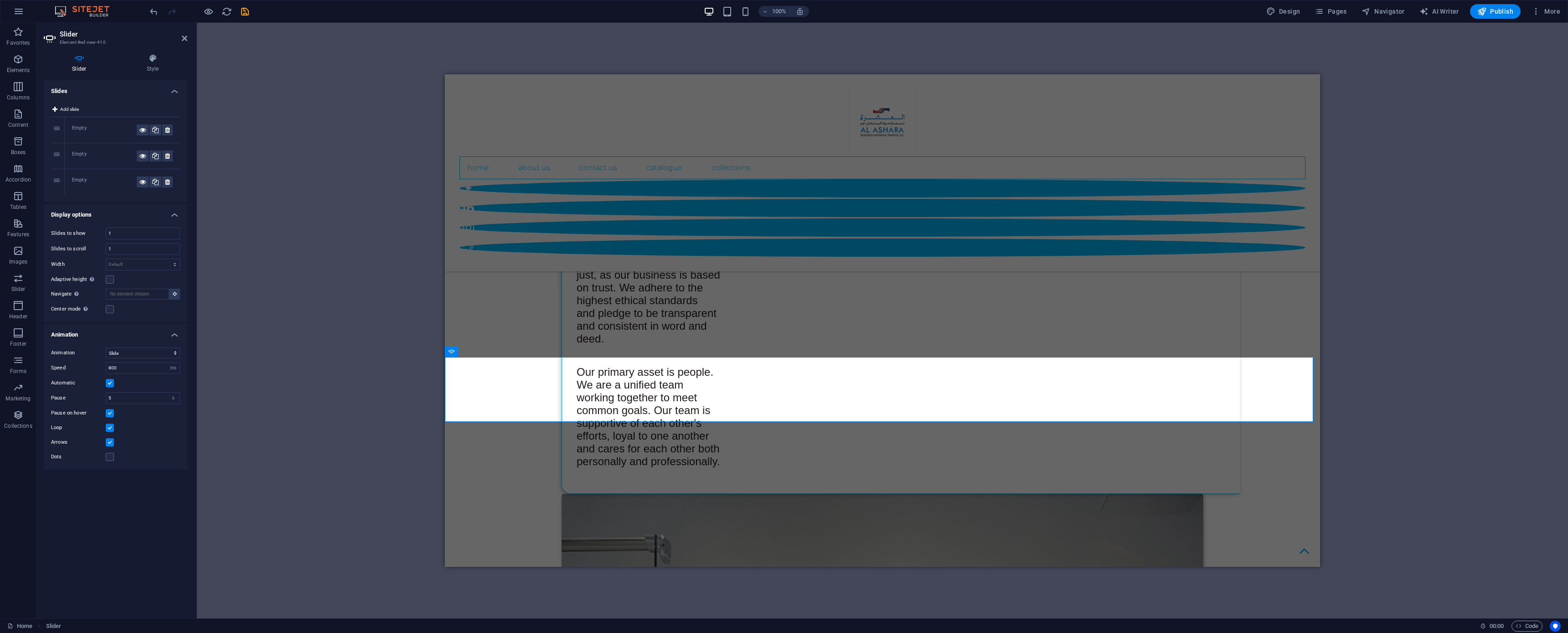 scroll, scrollTop: 1191, scrollLeft: 0, axis: vertical 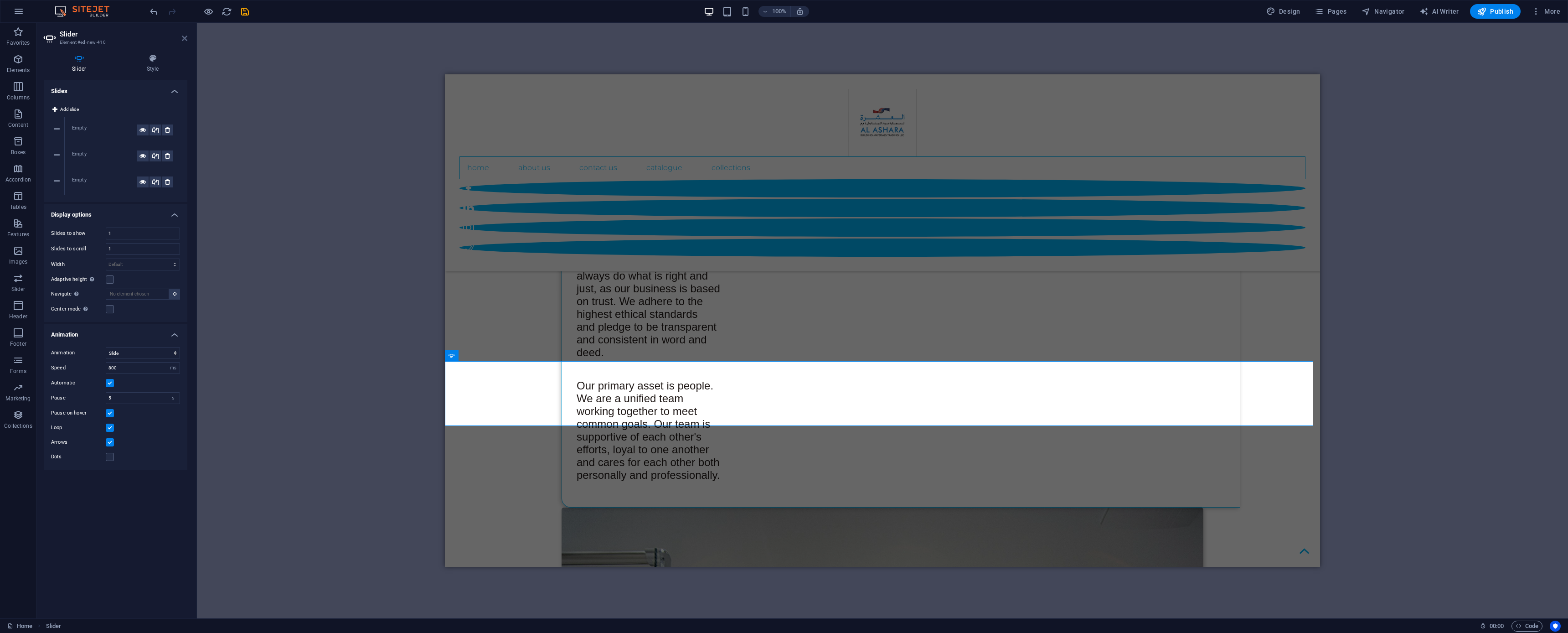 click at bounding box center [185, 38] 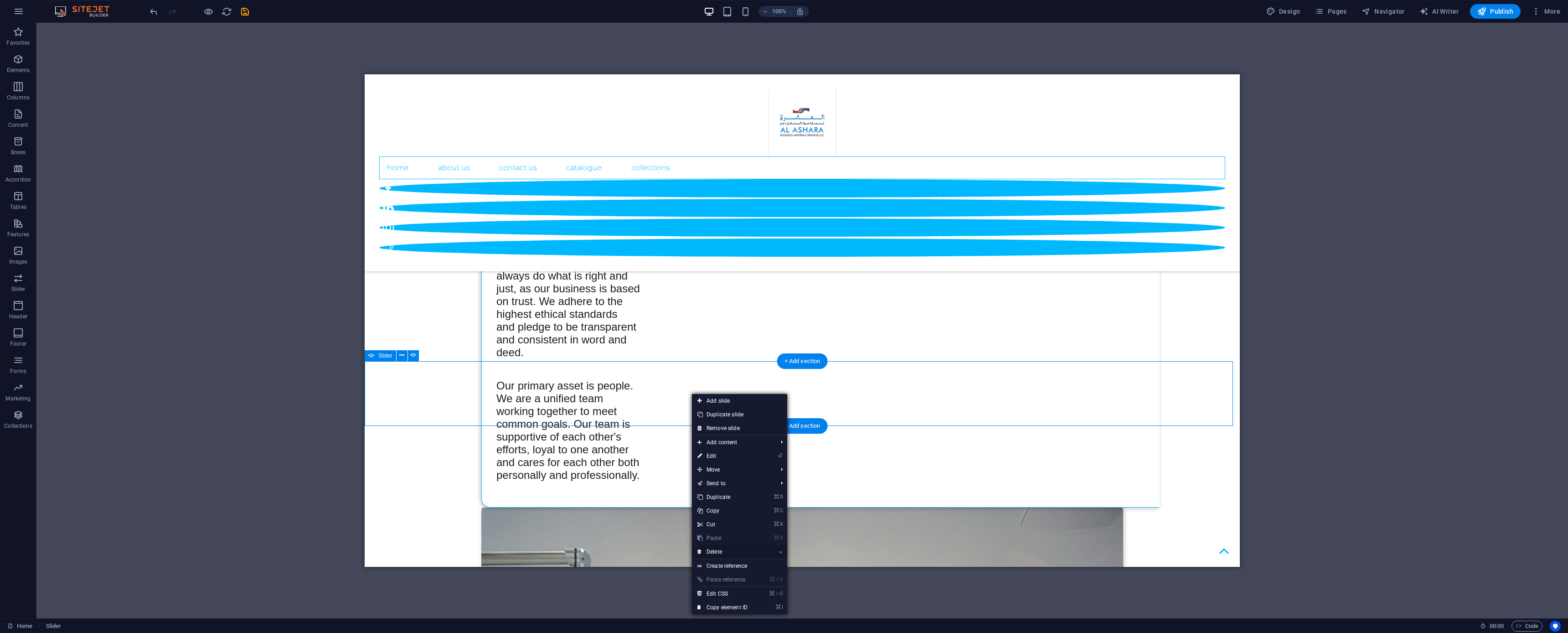 click on "⌦  Delete" at bounding box center (722, 552) 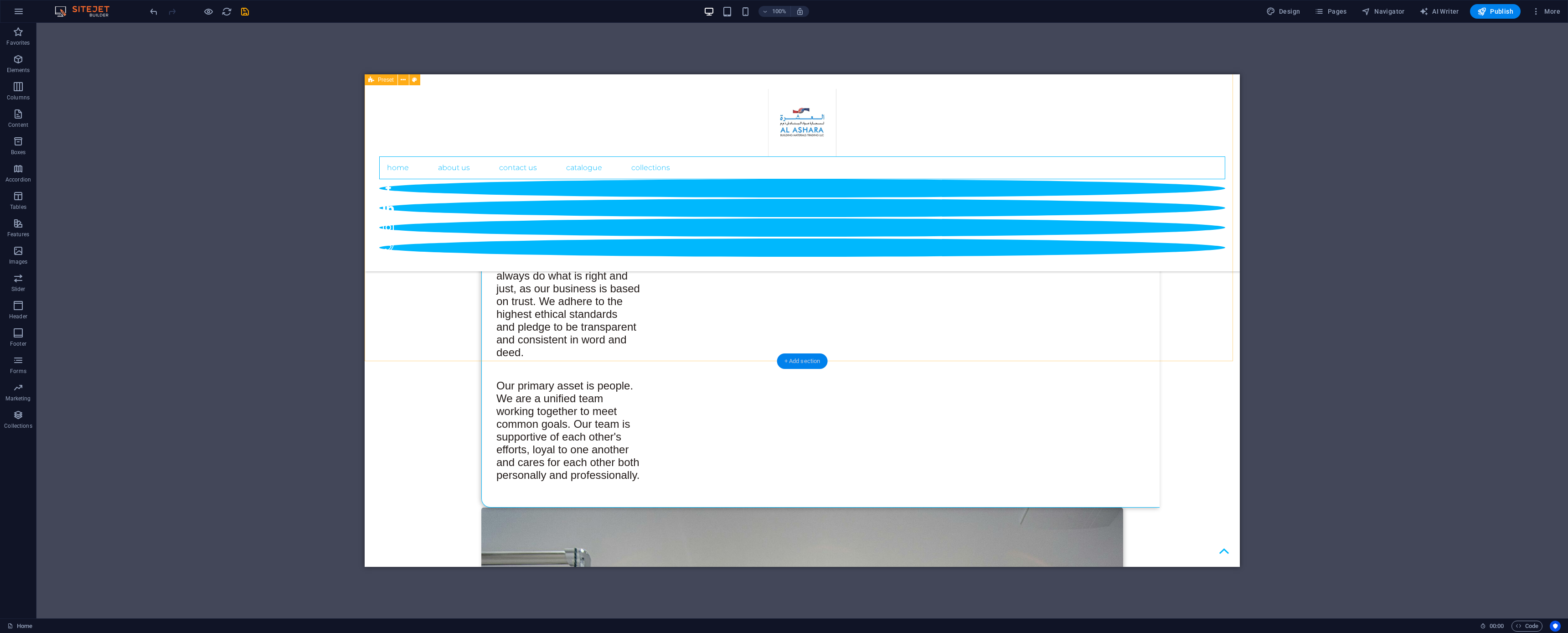 drag, startPoint x: 807, startPoint y: 367, endPoint x: 361, endPoint y: 295, distance: 451.7743 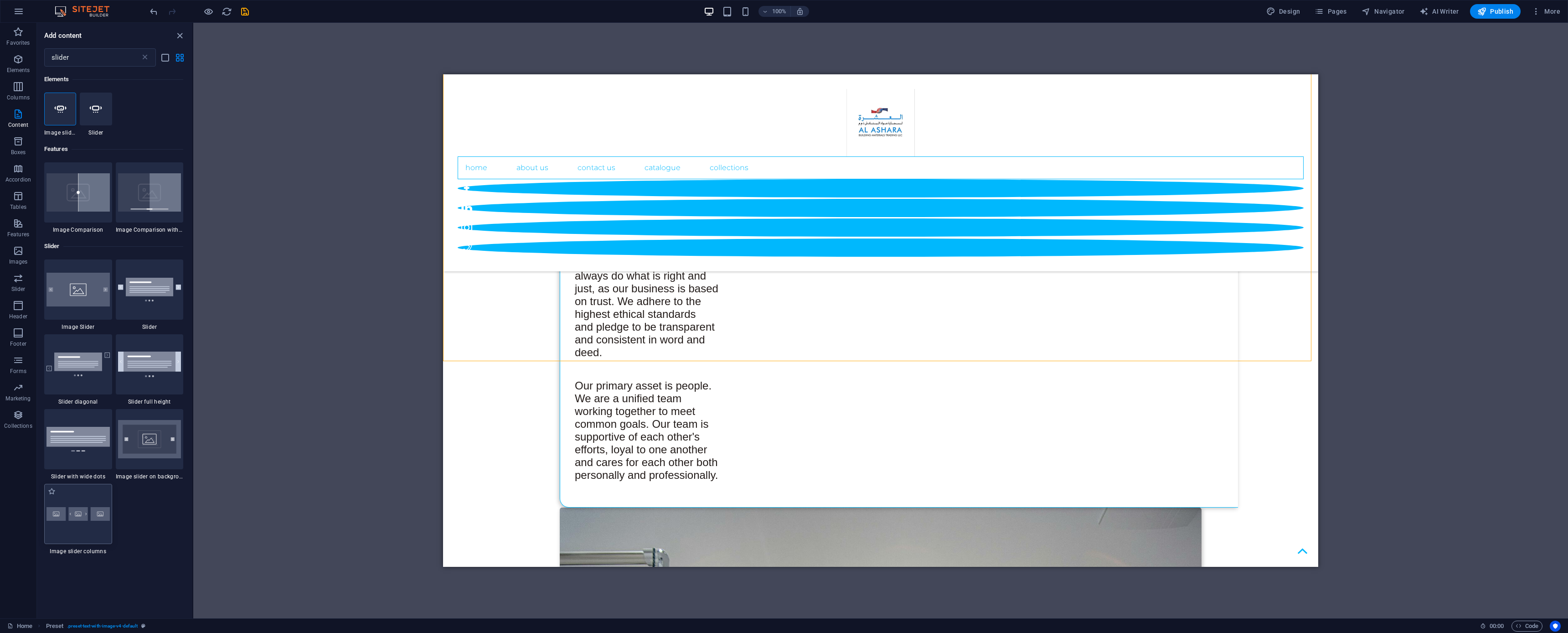 click at bounding box center [78, 514] 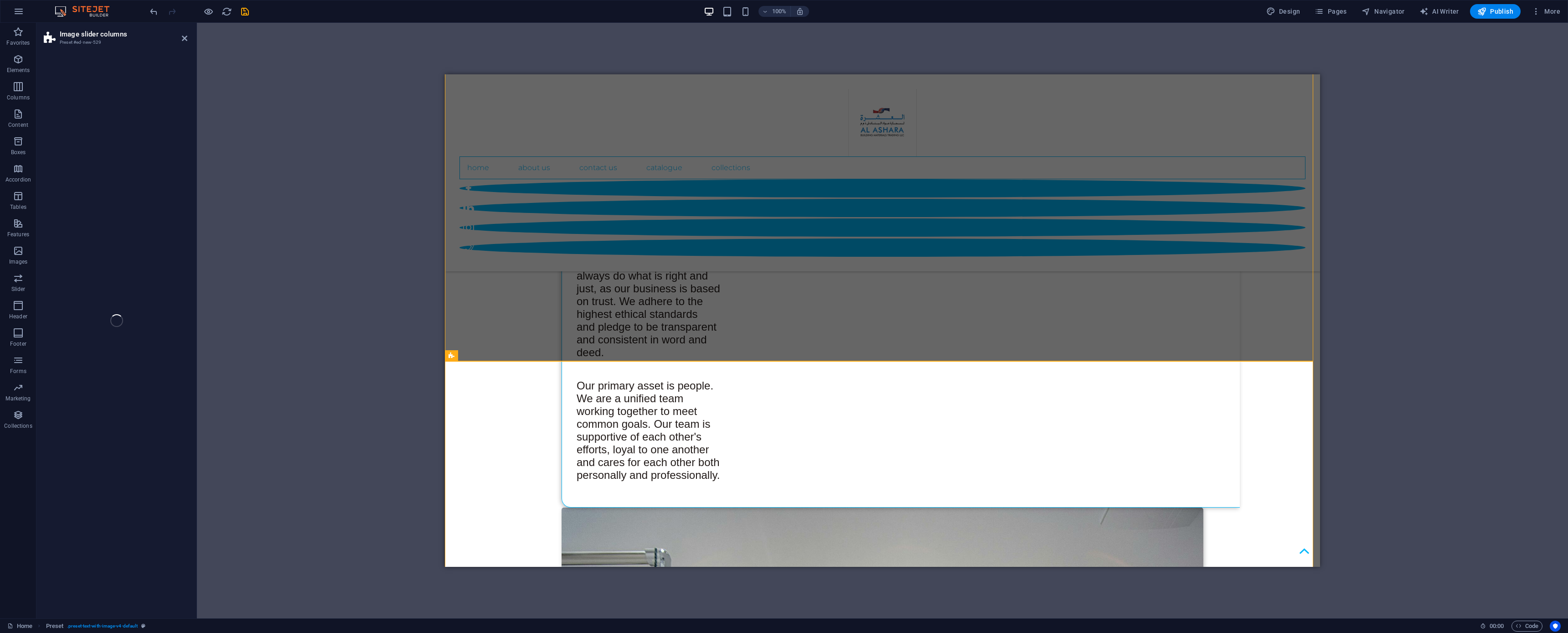 select on "rem" 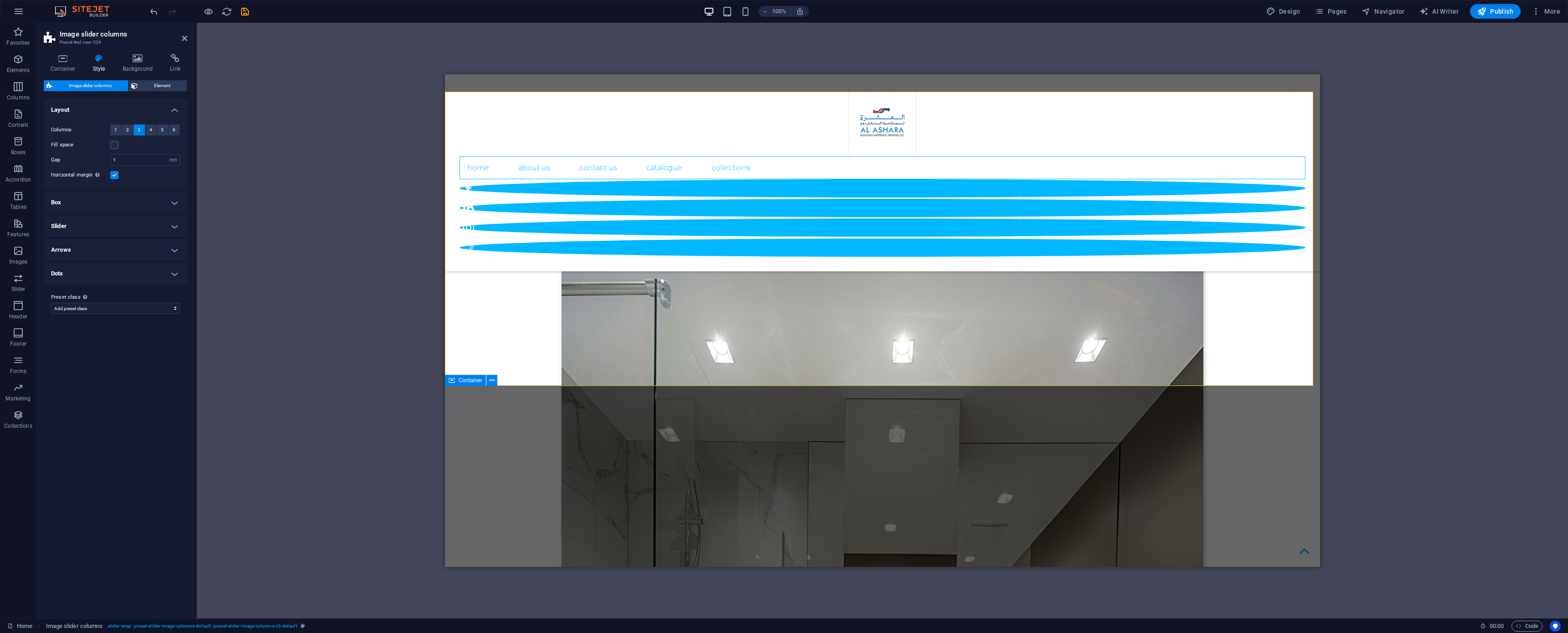scroll, scrollTop: 1293, scrollLeft: 0, axis: vertical 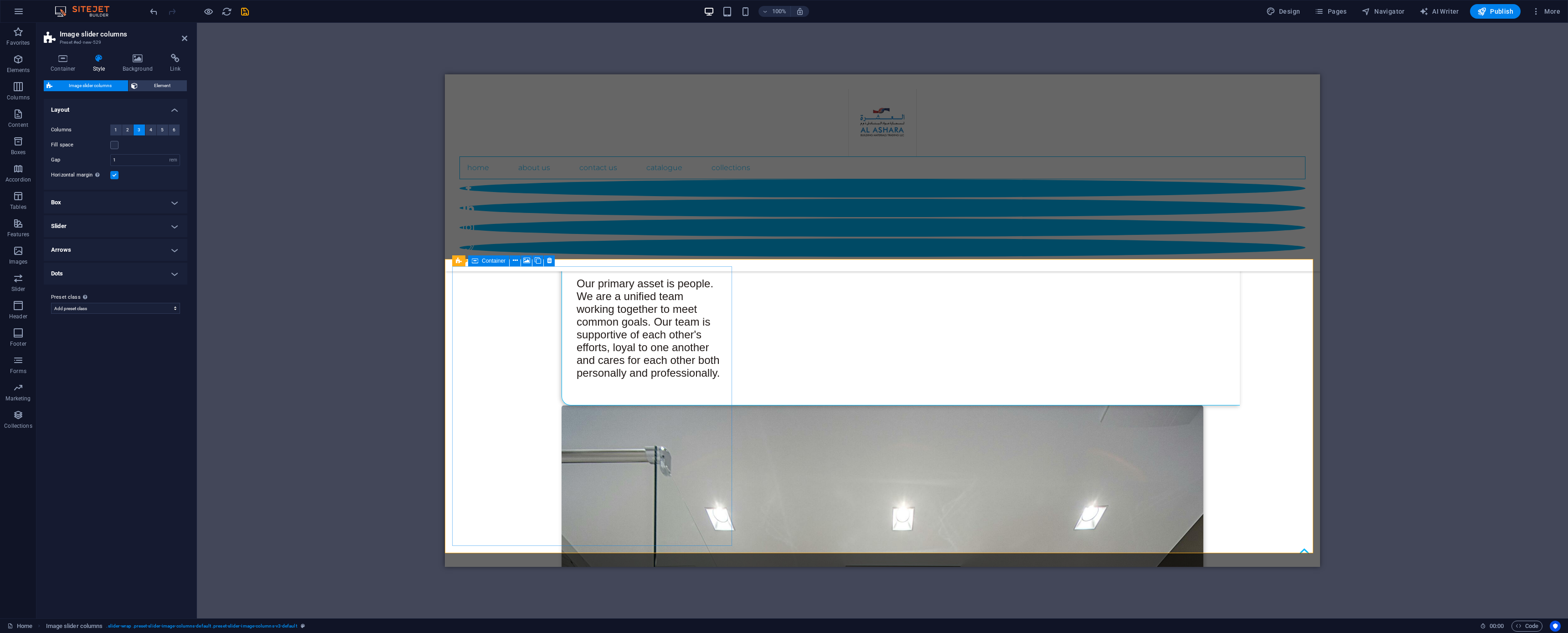 click on "Drop content here or  Add elements  Paste clipboard" at bounding box center [593, 2515] 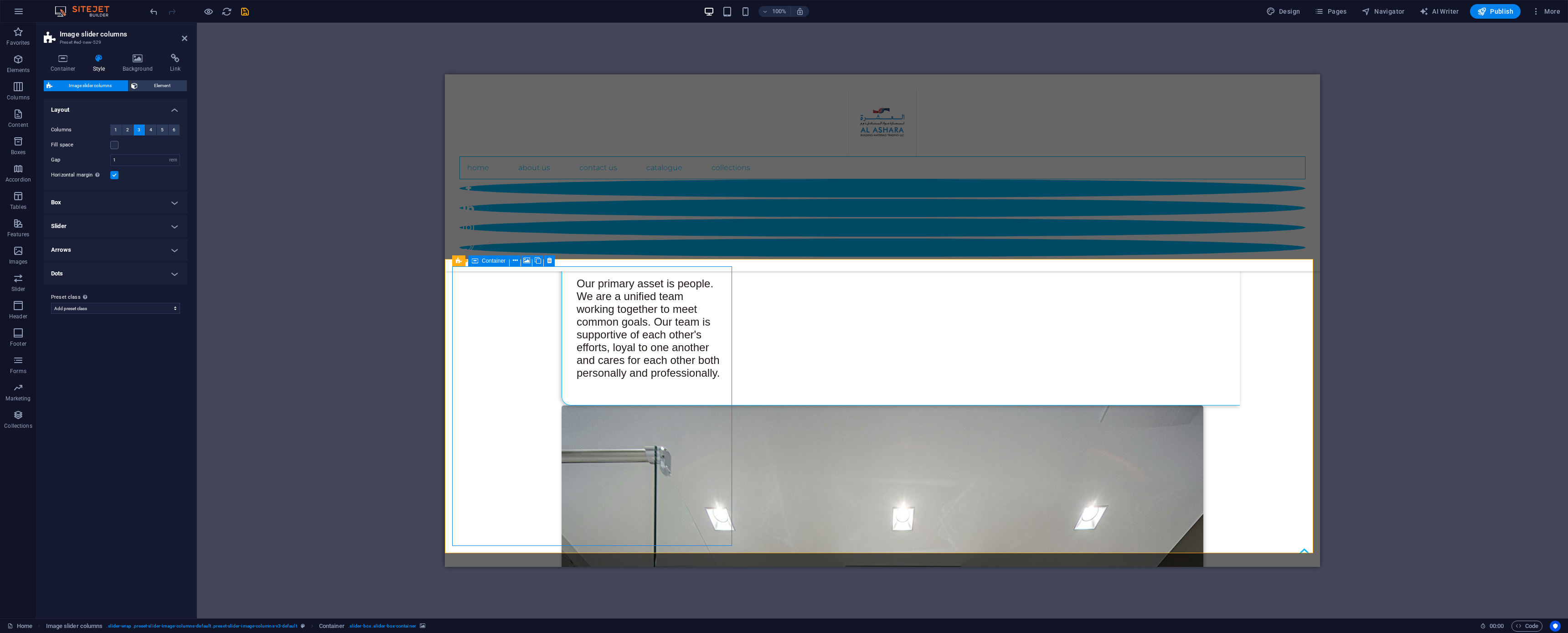 click on "Drop content here or  Add elements  Paste clipboard" at bounding box center (593, 2515) 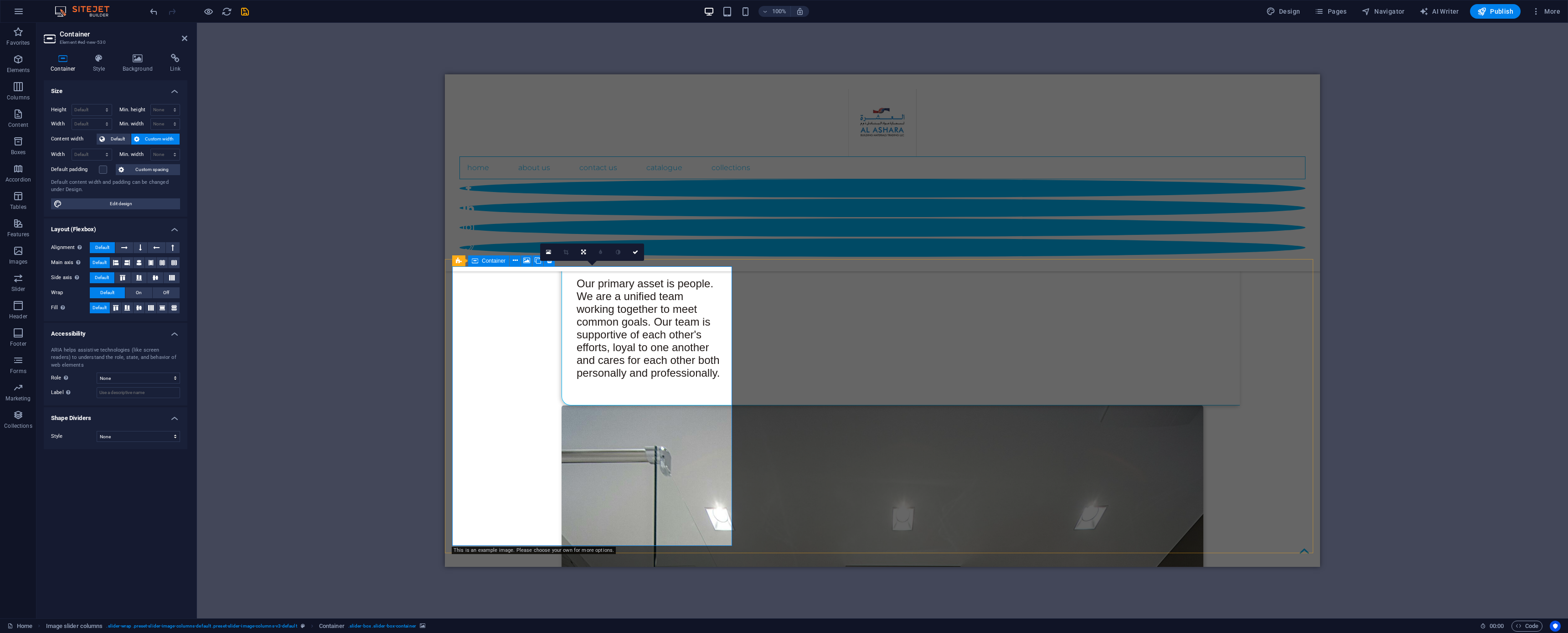 click on "Add elements" at bounding box center (566, 2528) 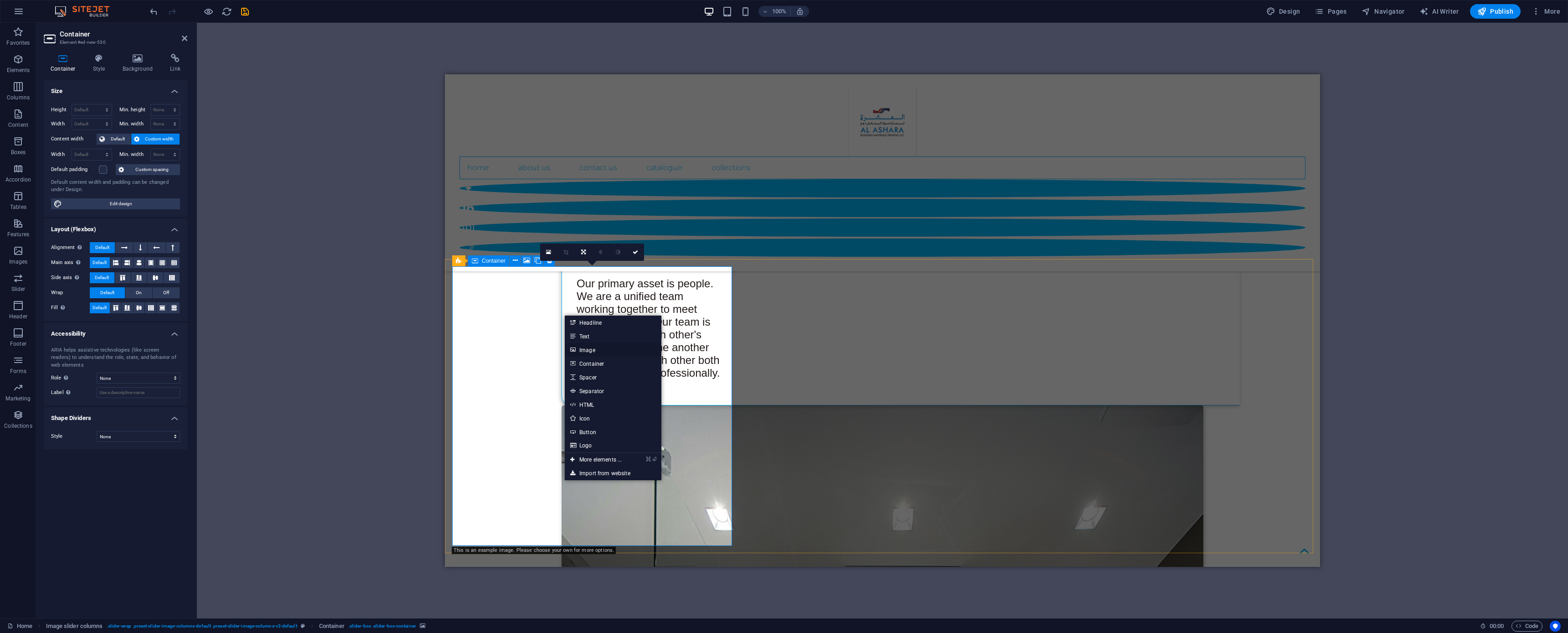 click on "Image" at bounding box center [613, 350] 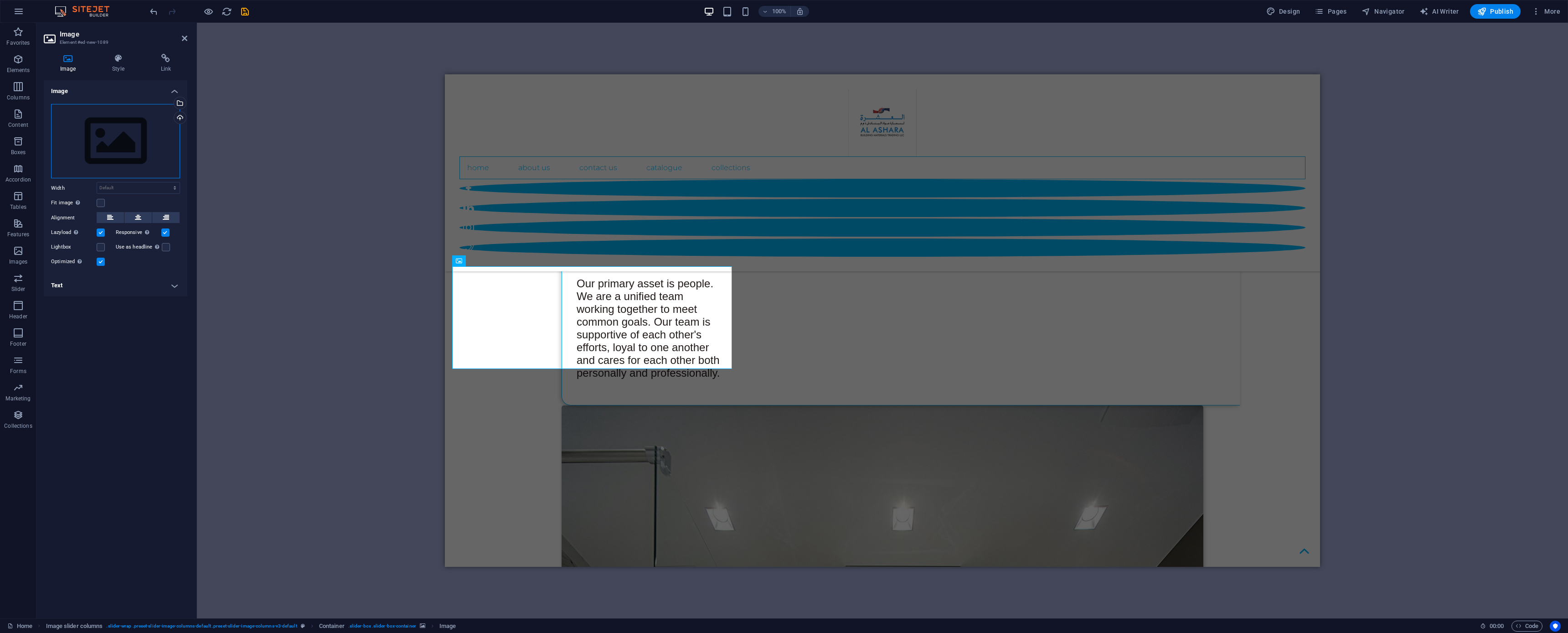 click on "Drag files here, click to choose files or select files from Files or our free stock photos & videos" at bounding box center [115, 141] 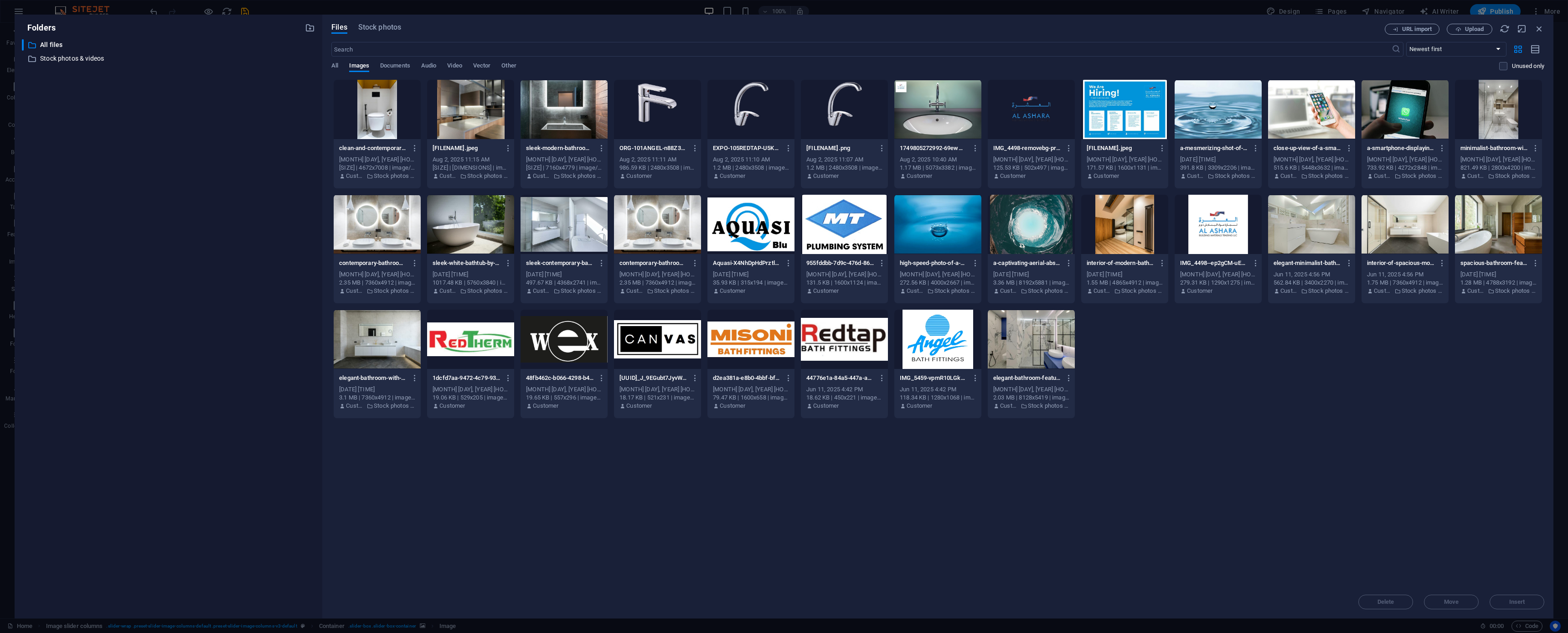 click at bounding box center [938, 339] 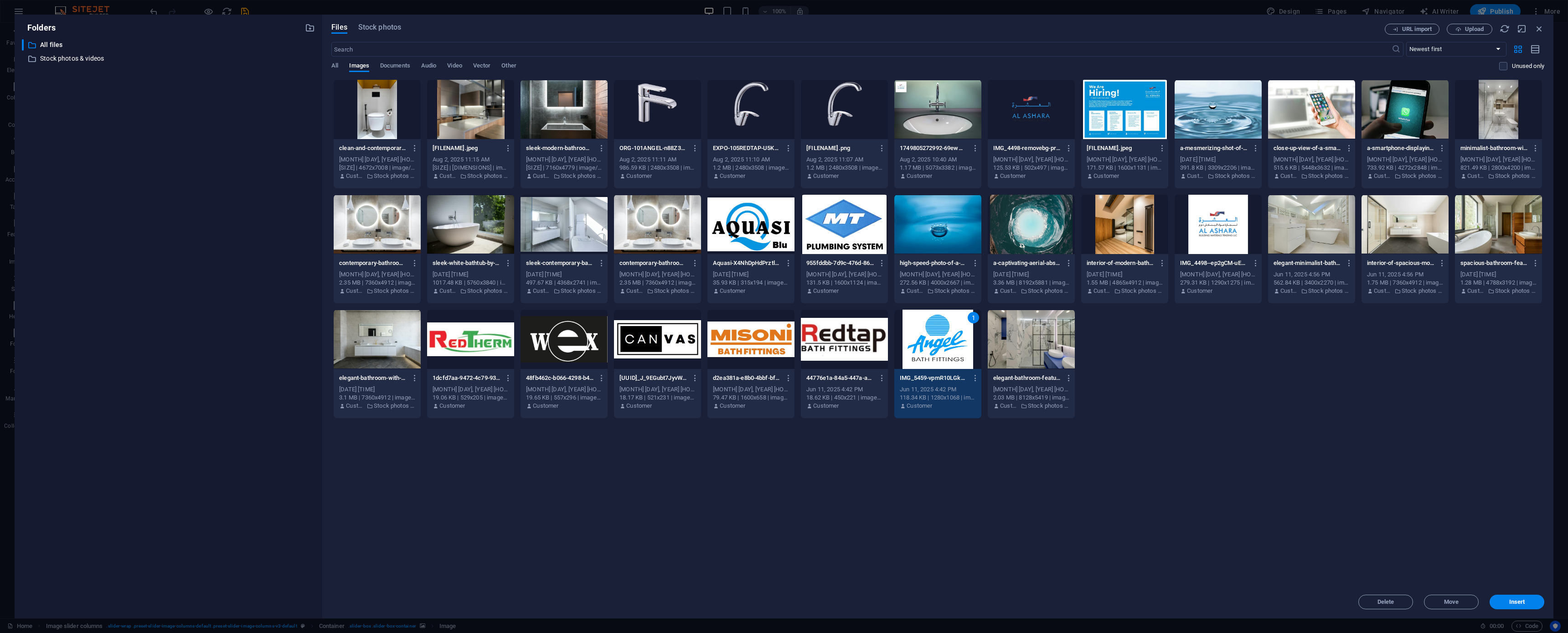click on "Files Stock photos URL import Upload water ​ Newest first Oldest first Name (A-Z) Name (Z-A) Size (0-9) Size (9-0) Resolution (0-9) Resolution (9-0) All Images Documents Audio Video Vector Other Unused only Sorry, we couldn't find any matches Delete Move Insert clean-and-contemporary-white-bathroom-with-wall-mounted-toilet-black-flush-panel-and-bold-yellow-accents-Sp-LcMxGsAesCNRwhz7GYg.jpeg clean-and-contemporary-white-bathroom-with-wall-mounted-toilet-black-flush-panel-and-bold-yellow-accents-Sp-LcMxGsAesCNRwhz7GYg.jpeg [DATE] [TIME] [SIZE] | [DIMENSIONS] | image/jpeg Customer Stock photos & videos sleek-and-modern-kitchen-with-contemporary-appliances-and-wooden-cabinetry-jkZ8Sz1QNR5U53ydLaPwiQ.jpeg sleek-and-modern-kitchen-with-contemporary-appliances-and-wooden-cabinetry-jkZ8Sz1QNR5U53ydLaPwiQ.jpeg [DATE] [TIME] [SIZE] | [DIMENSIONS] | image/jpeg Customer Stock photos & videos sleek-modern-bathroom-featuring-an-illuminated-mirror-concrete-sink-and-elegant-gray-tiles-VIQMIrXW-0d1_H4BdMcCfQ.jpeg Customer Customer 1" at bounding box center (938, 316) 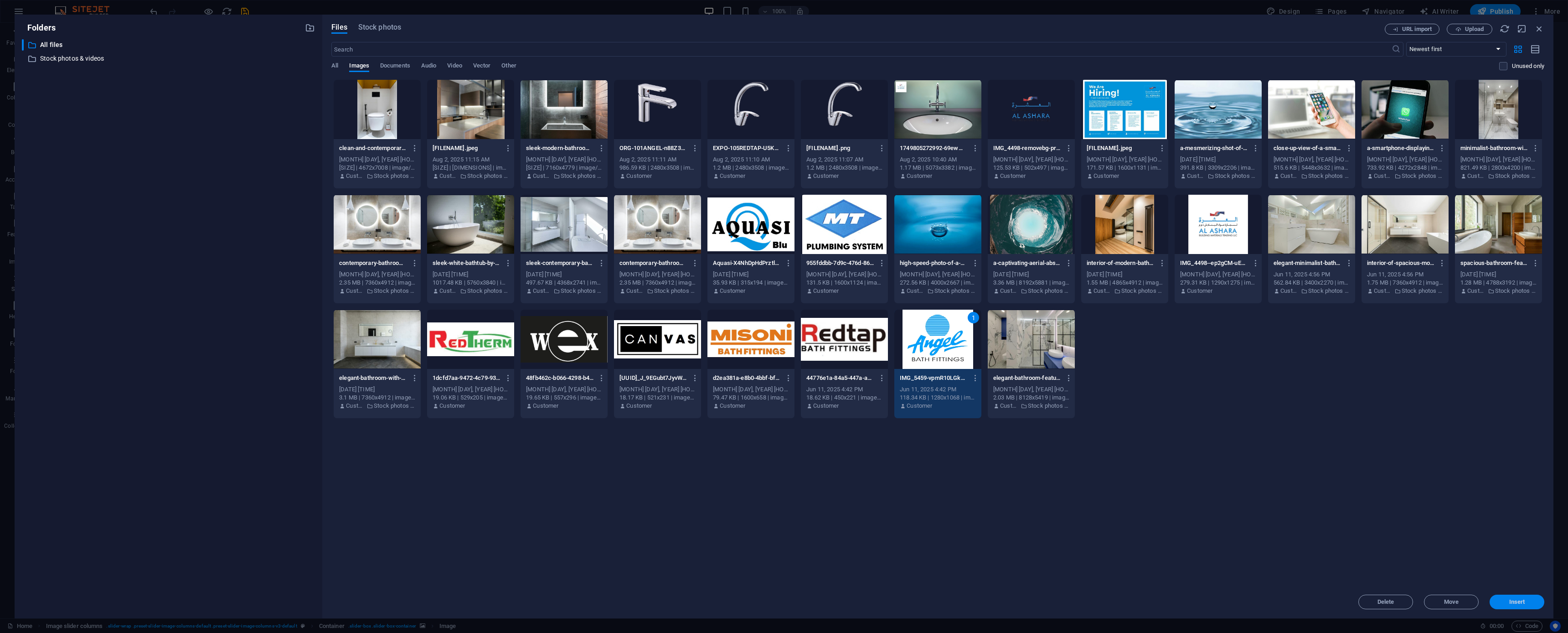 click on "Insert" at bounding box center (1517, 602) 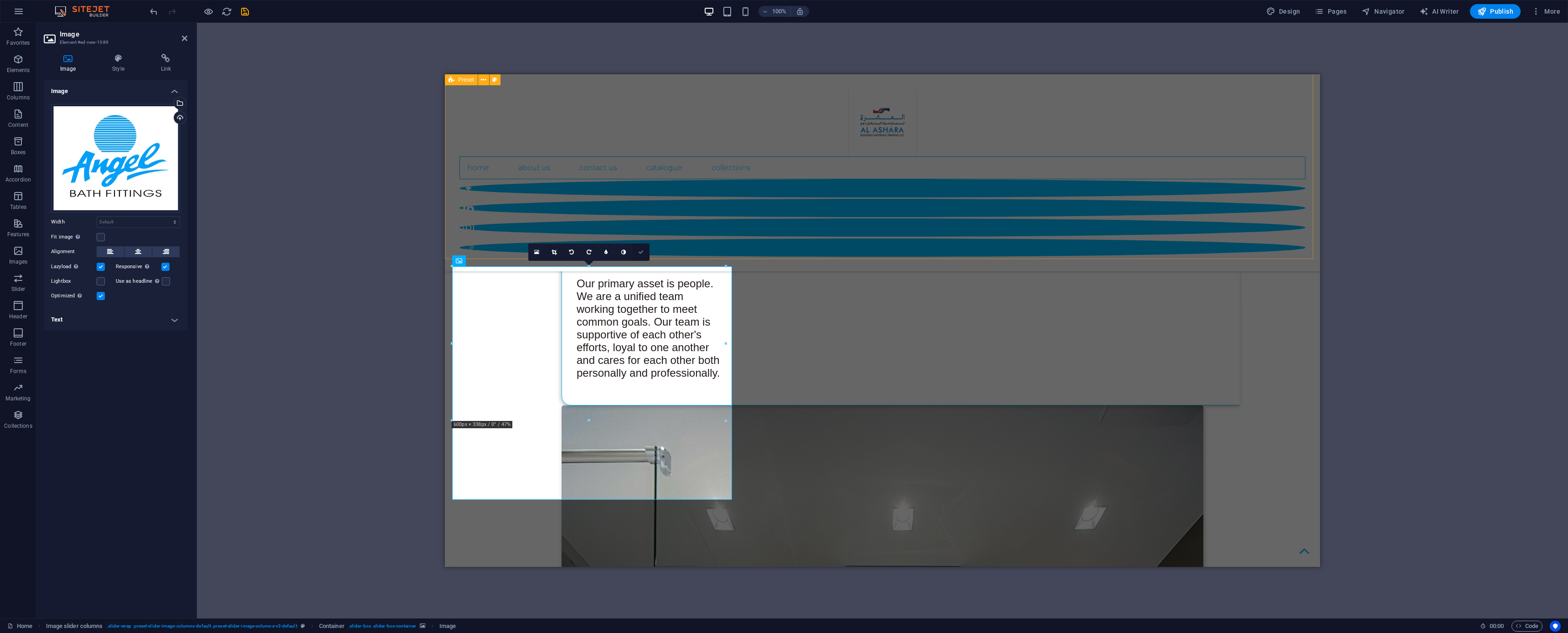 drag, startPoint x: 641, startPoint y: 253, endPoint x: 349, endPoint y: 185, distance: 299.81328 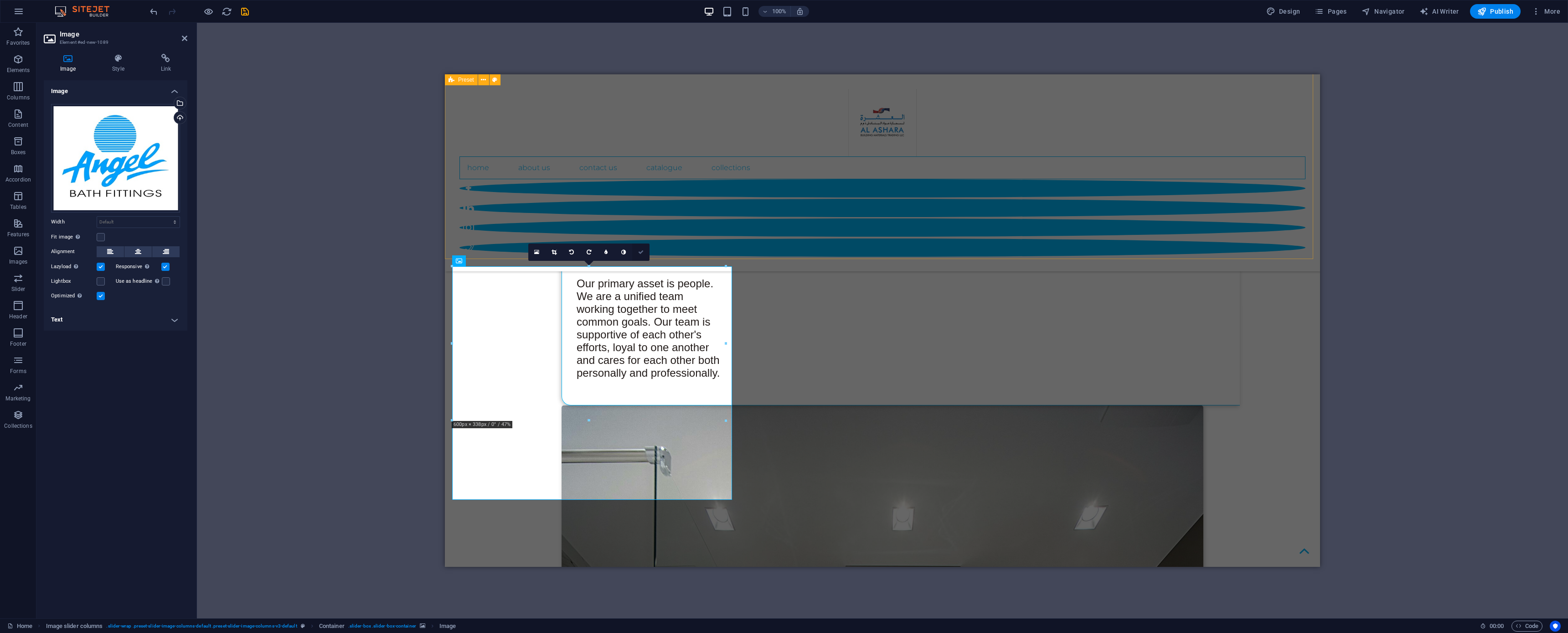 click at bounding box center [641, 252] 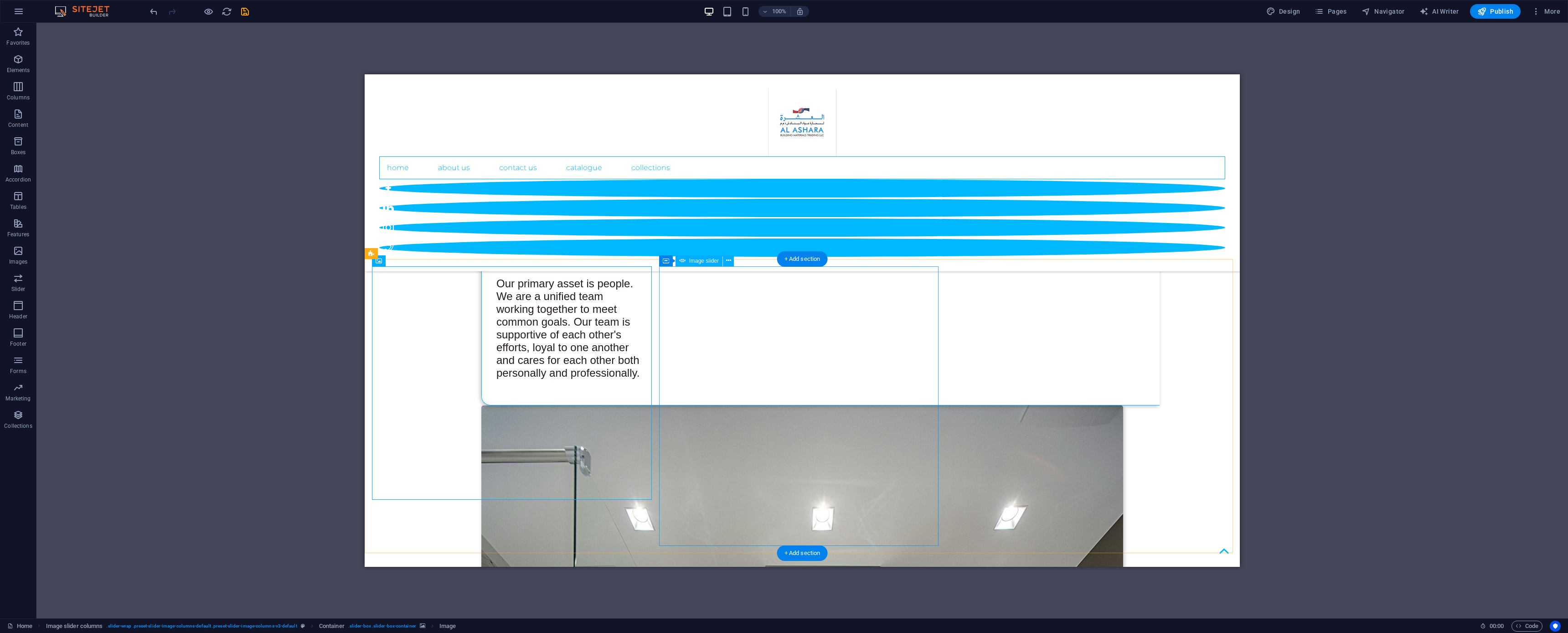 click at bounding box center (92, 3533) 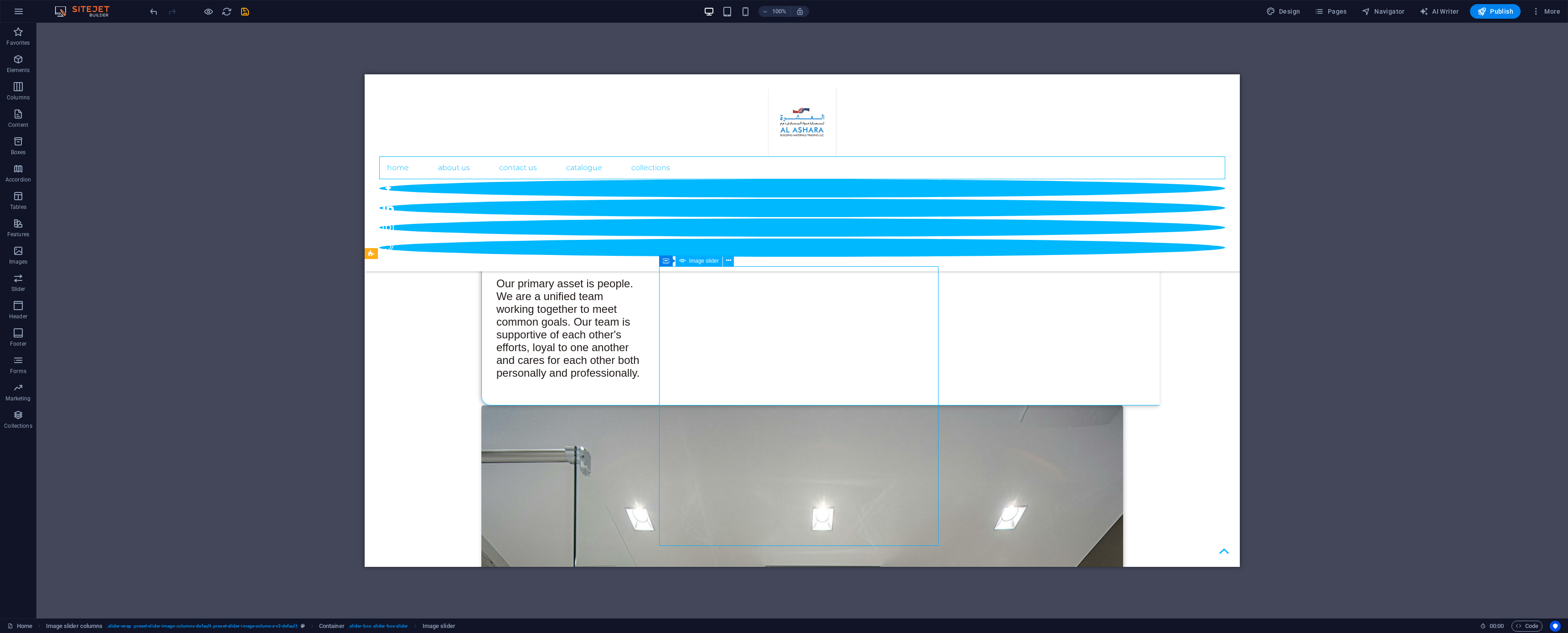 click at bounding box center (92, 3533) 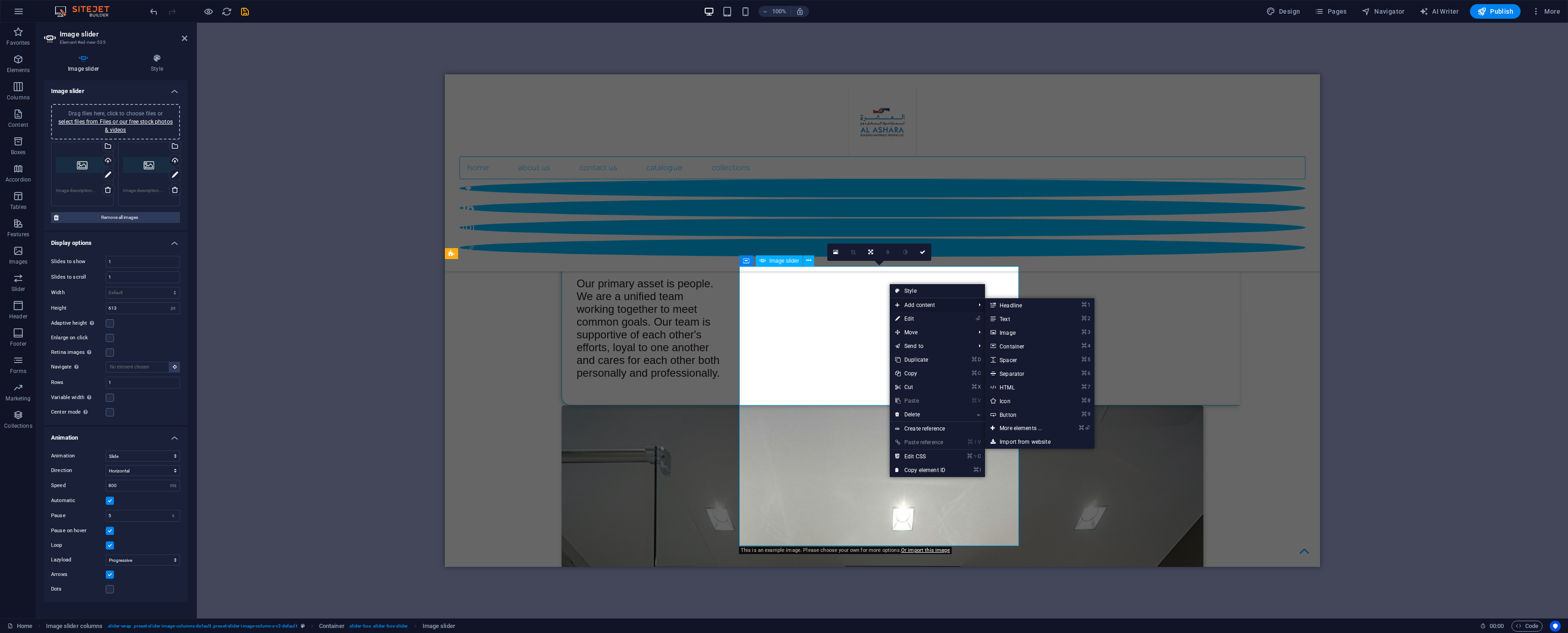 click on "Add content" at bounding box center (930, 305) 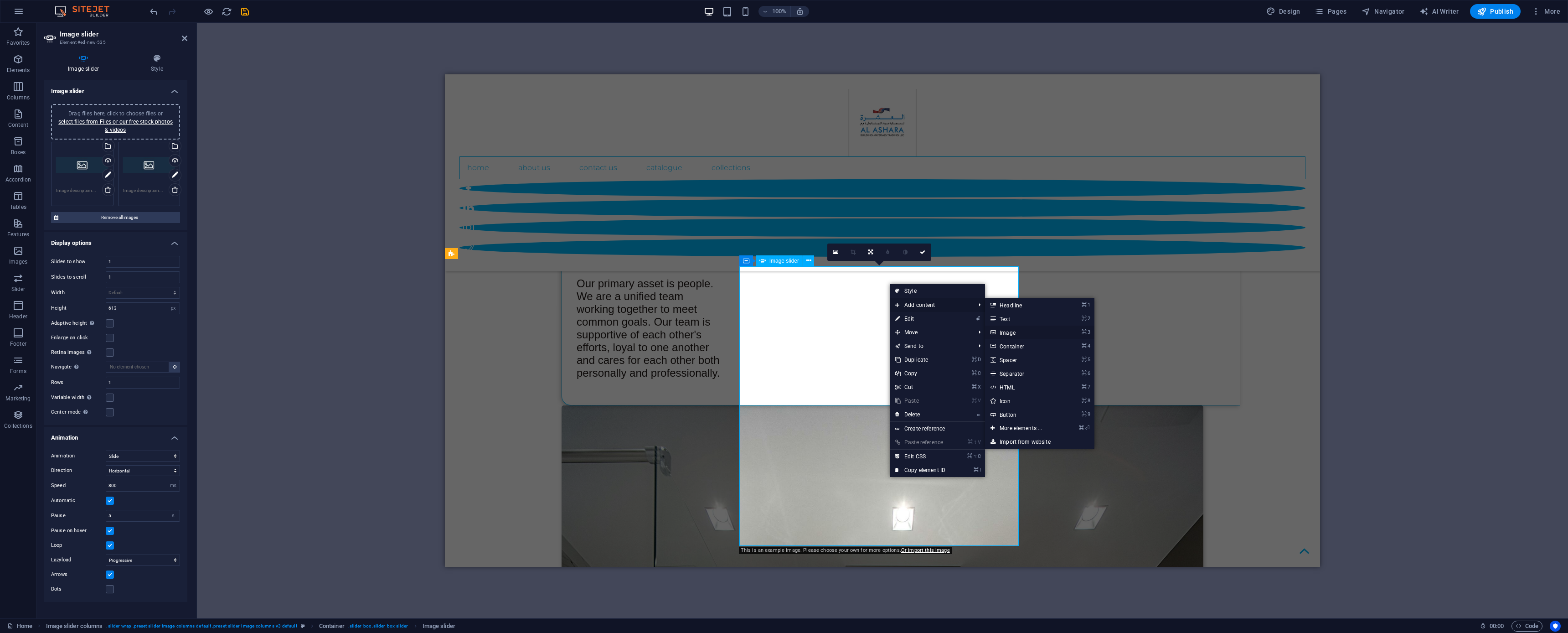 click on "⌘ 3  Image" at bounding box center [1022, 332] 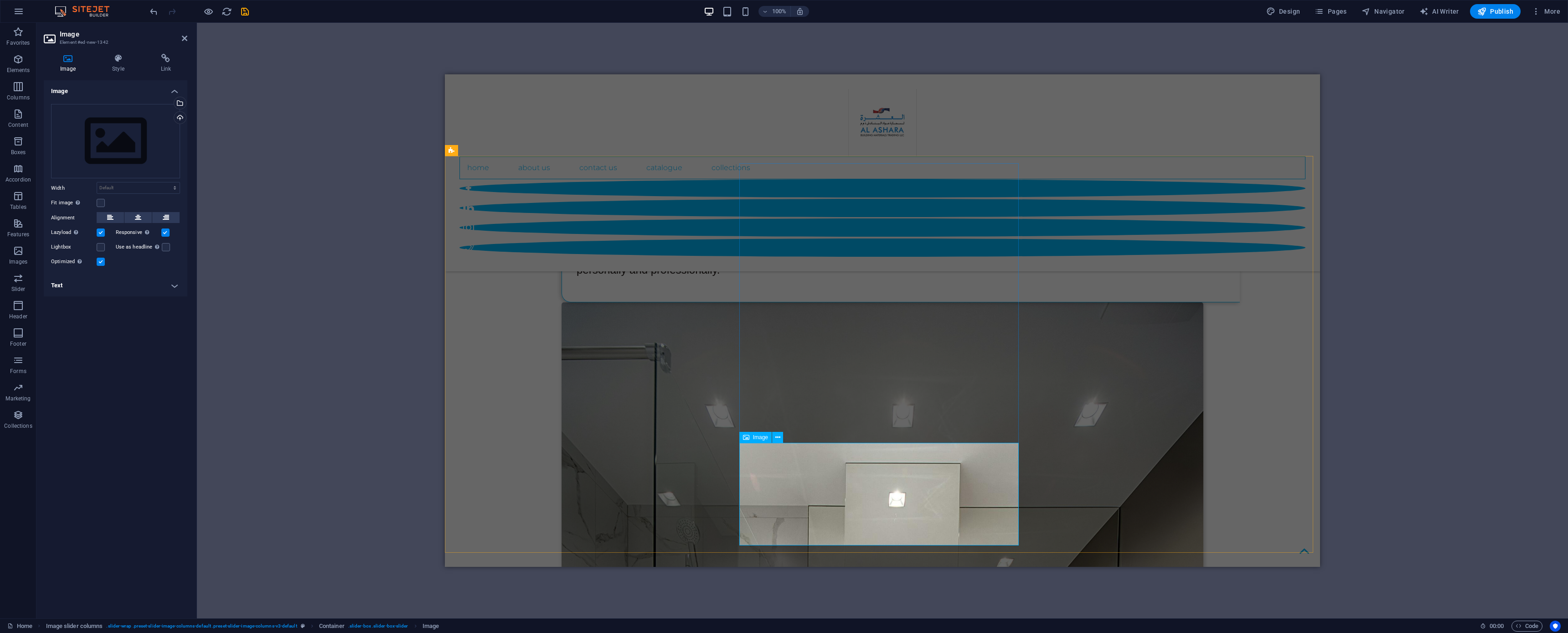 scroll, scrollTop: 1380, scrollLeft: 0, axis: vertical 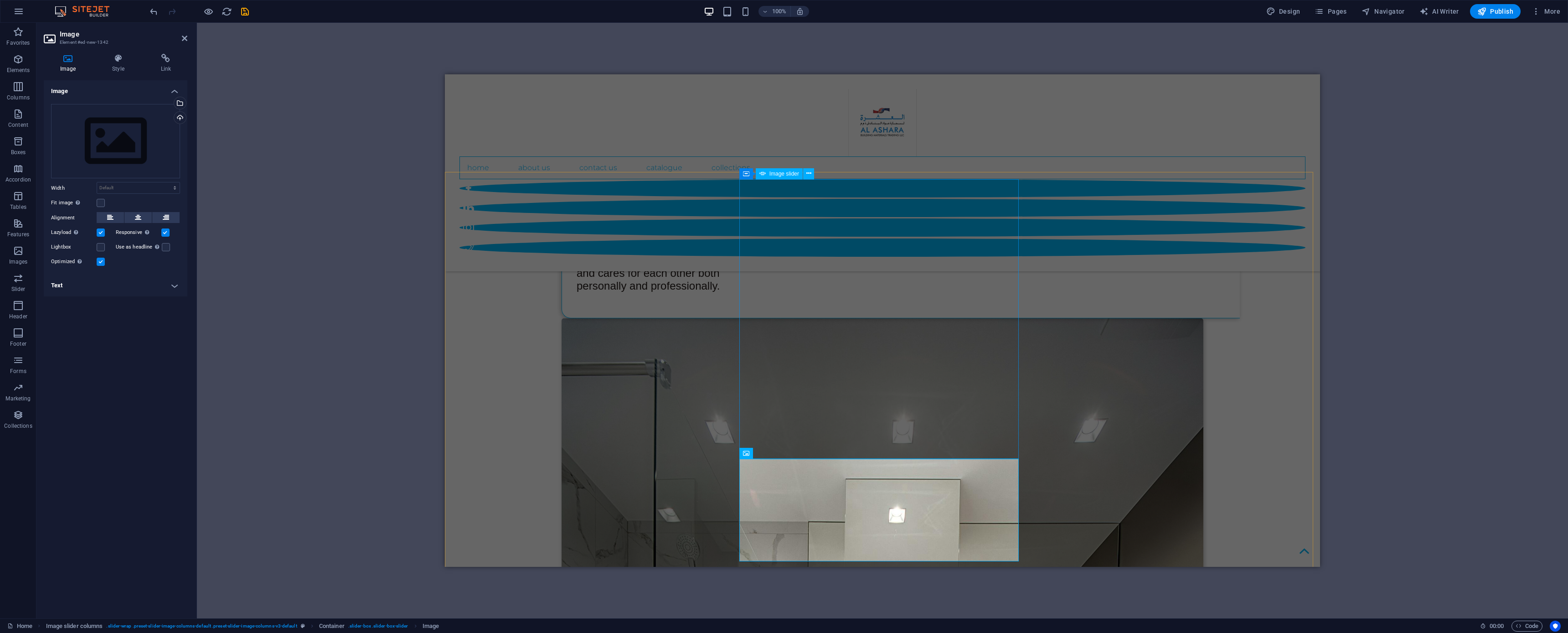 click at bounding box center [172, 3549] 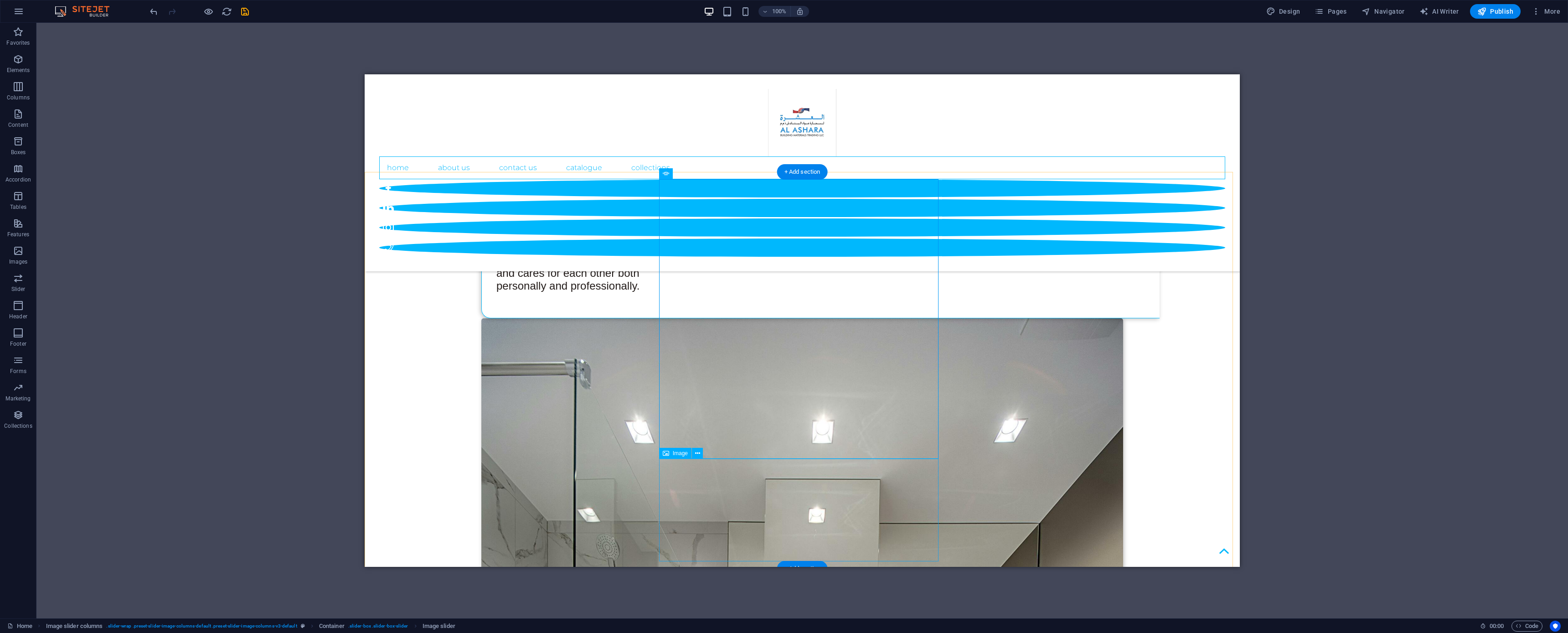 click at bounding box center [513, 3646] 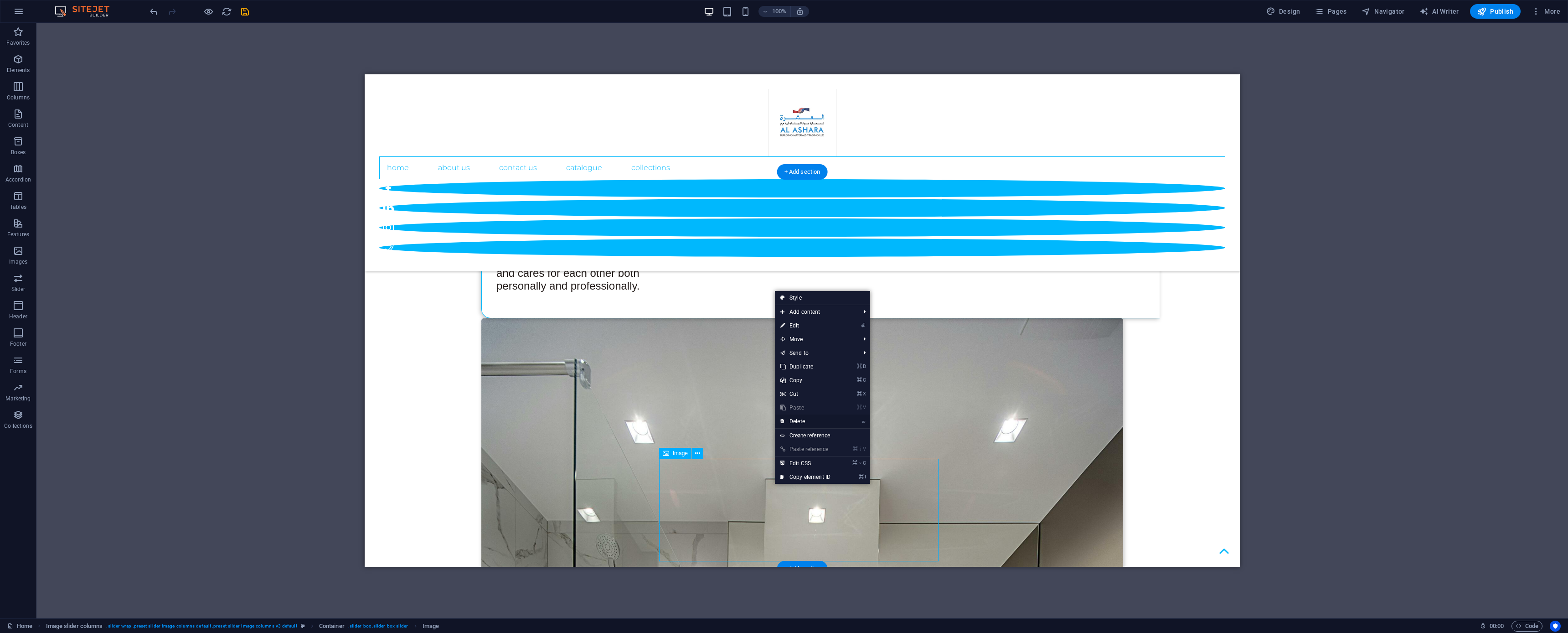 click on "⌦  Delete" at bounding box center (805, 421) 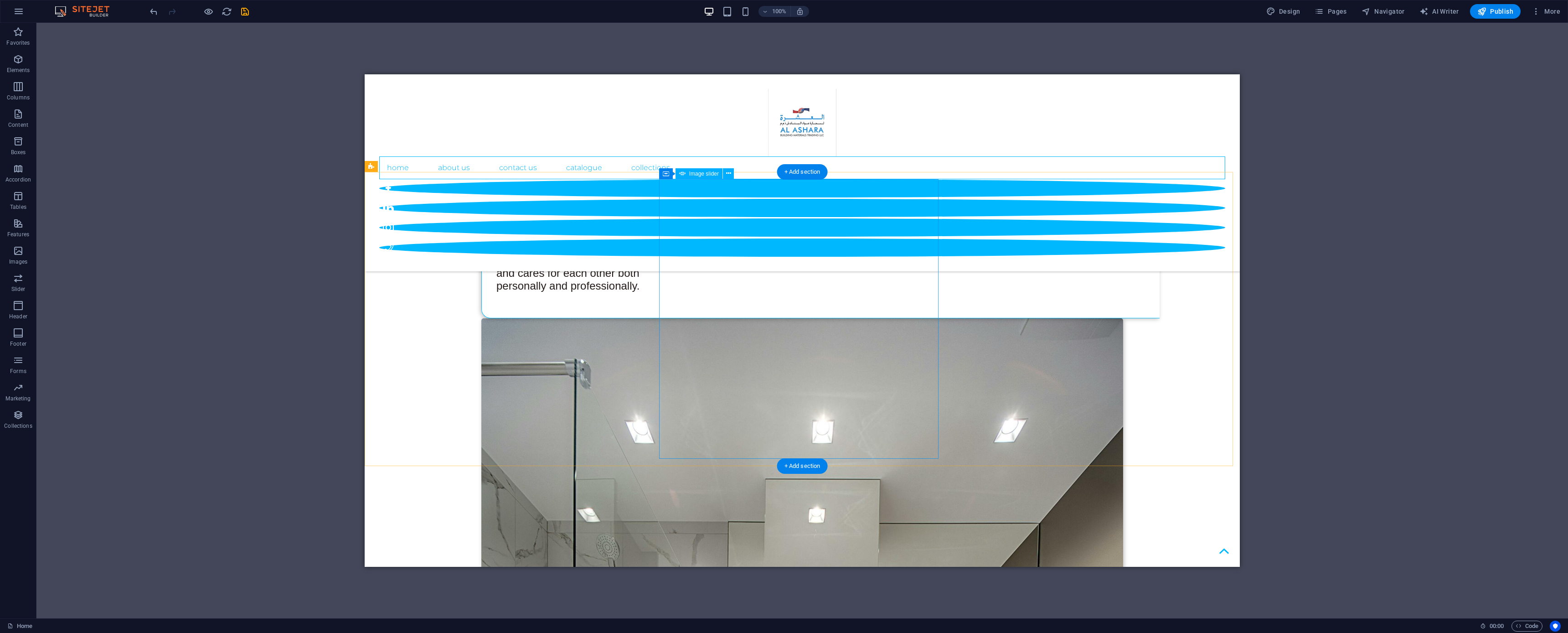click at bounding box center (92, 3446) 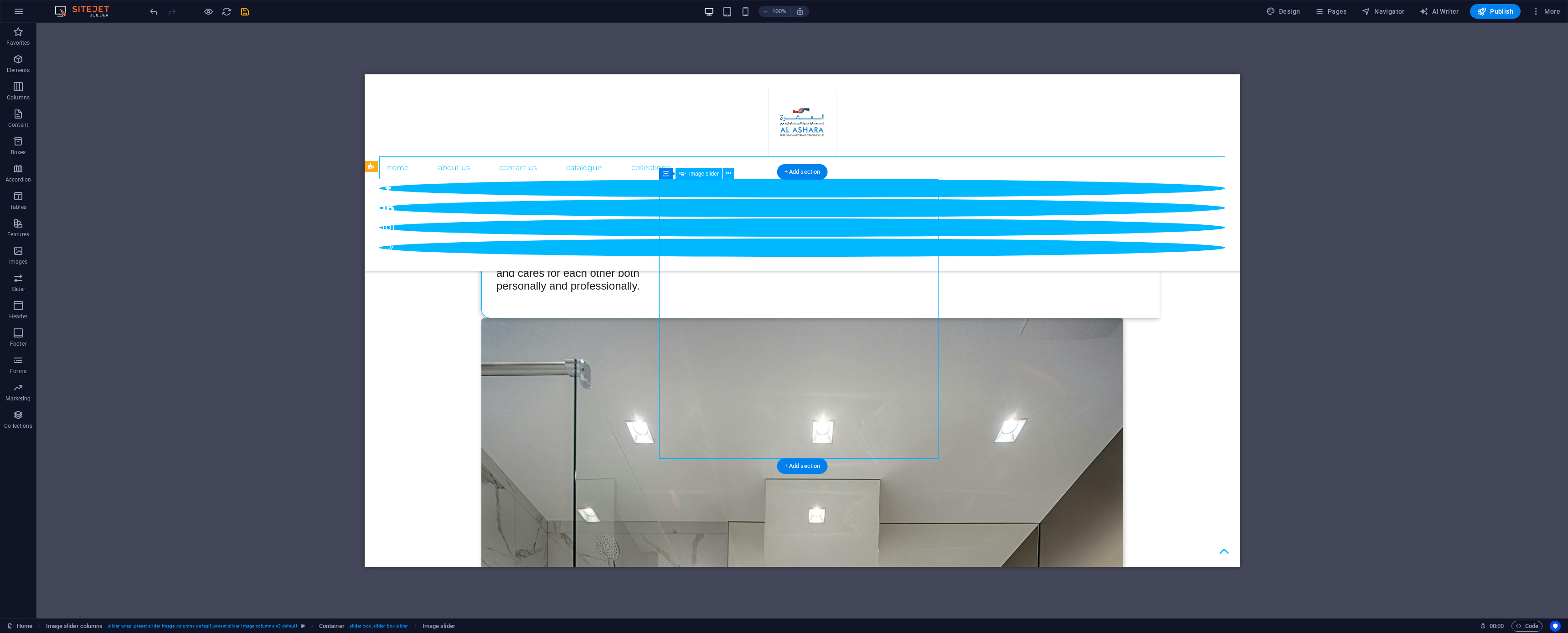 click at bounding box center [92, 3446] 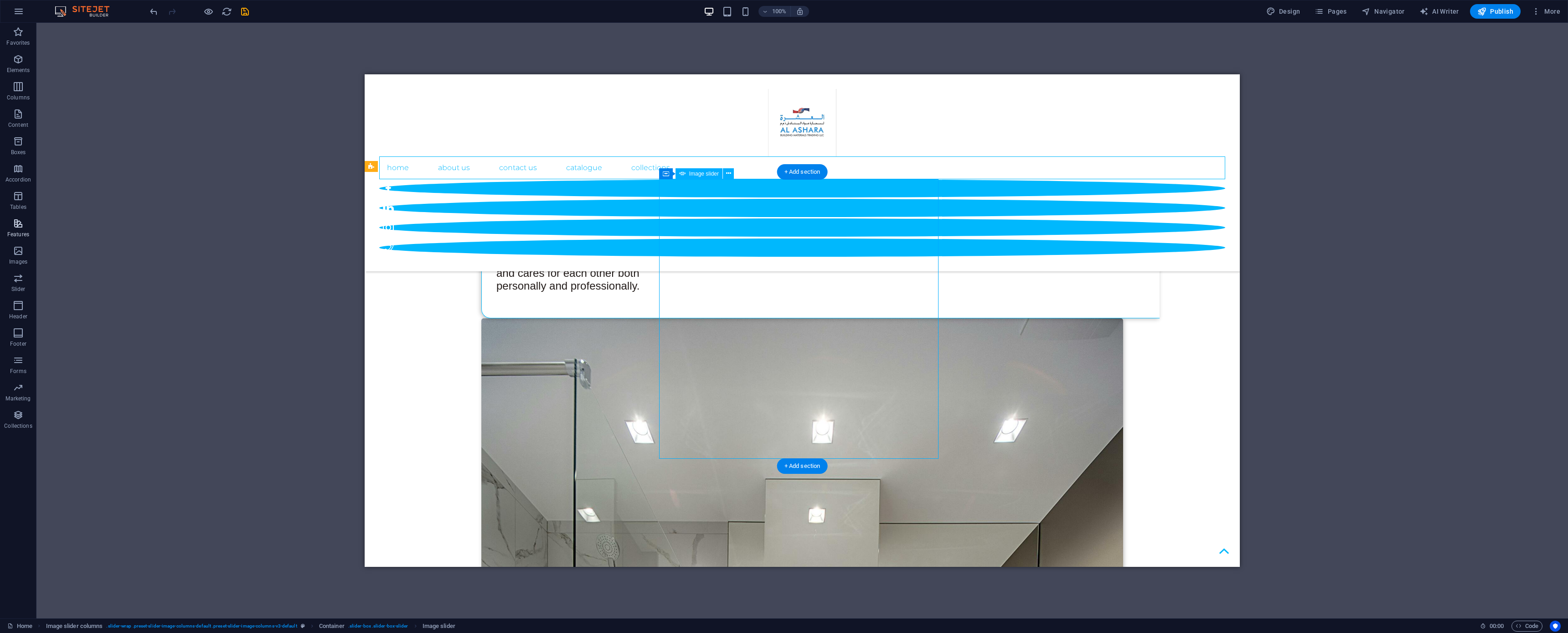 select on "px" 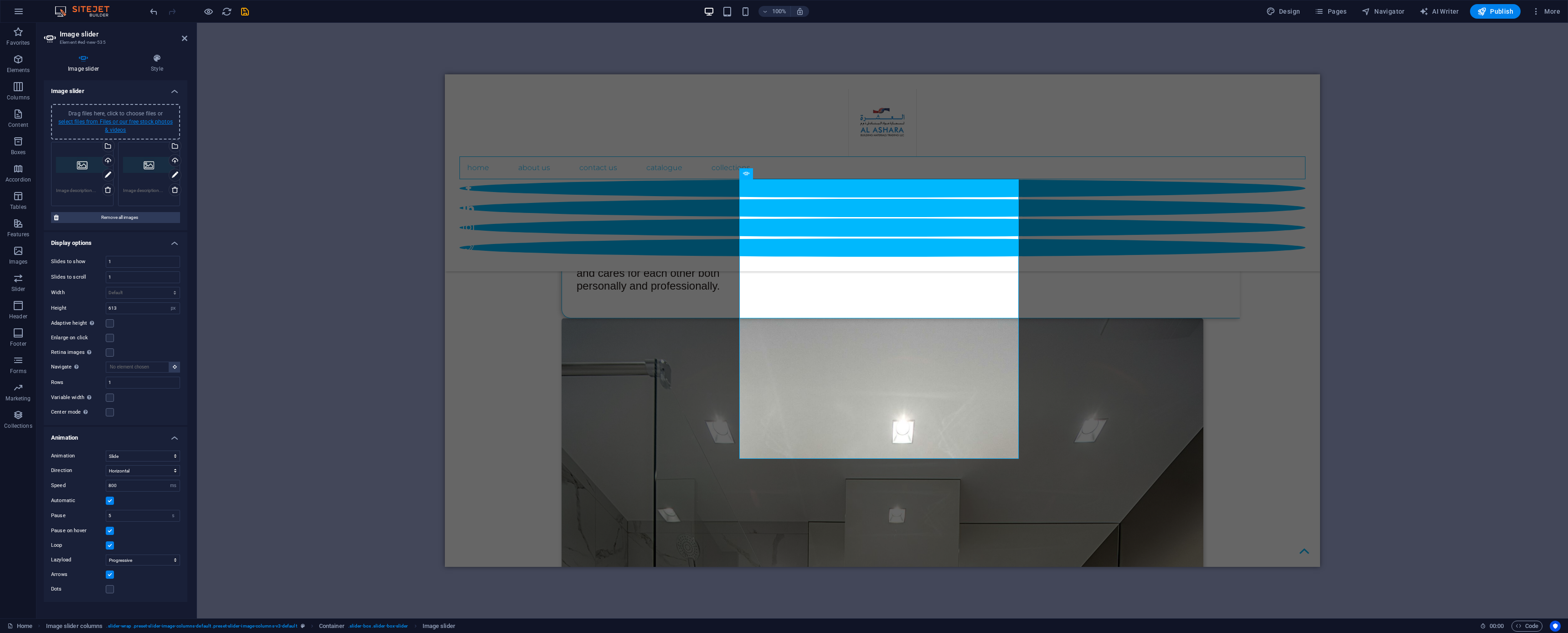 click on "select files from Files or our free stock photos & videos" at bounding box center [115, 126] 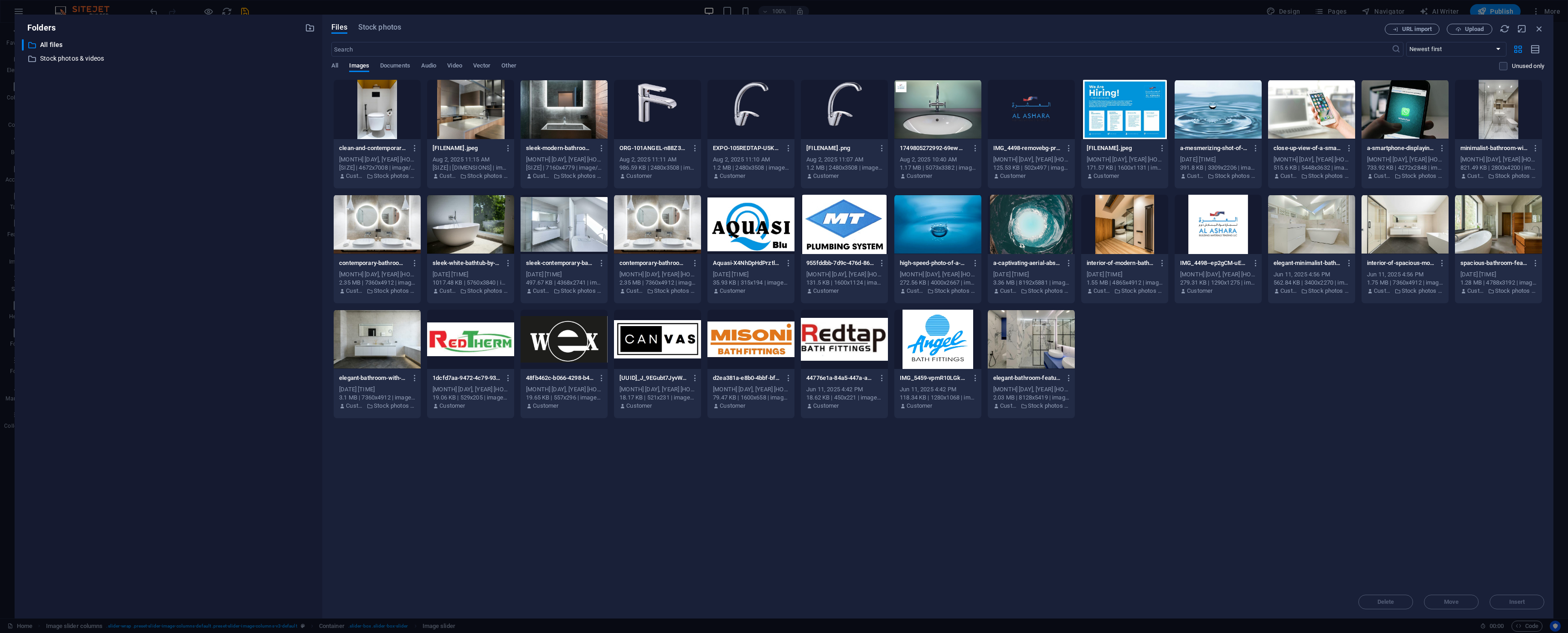 drag, startPoint x: 855, startPoint y: 325, endPoint x: 947, endPoint y: 348, distance: 94.83143 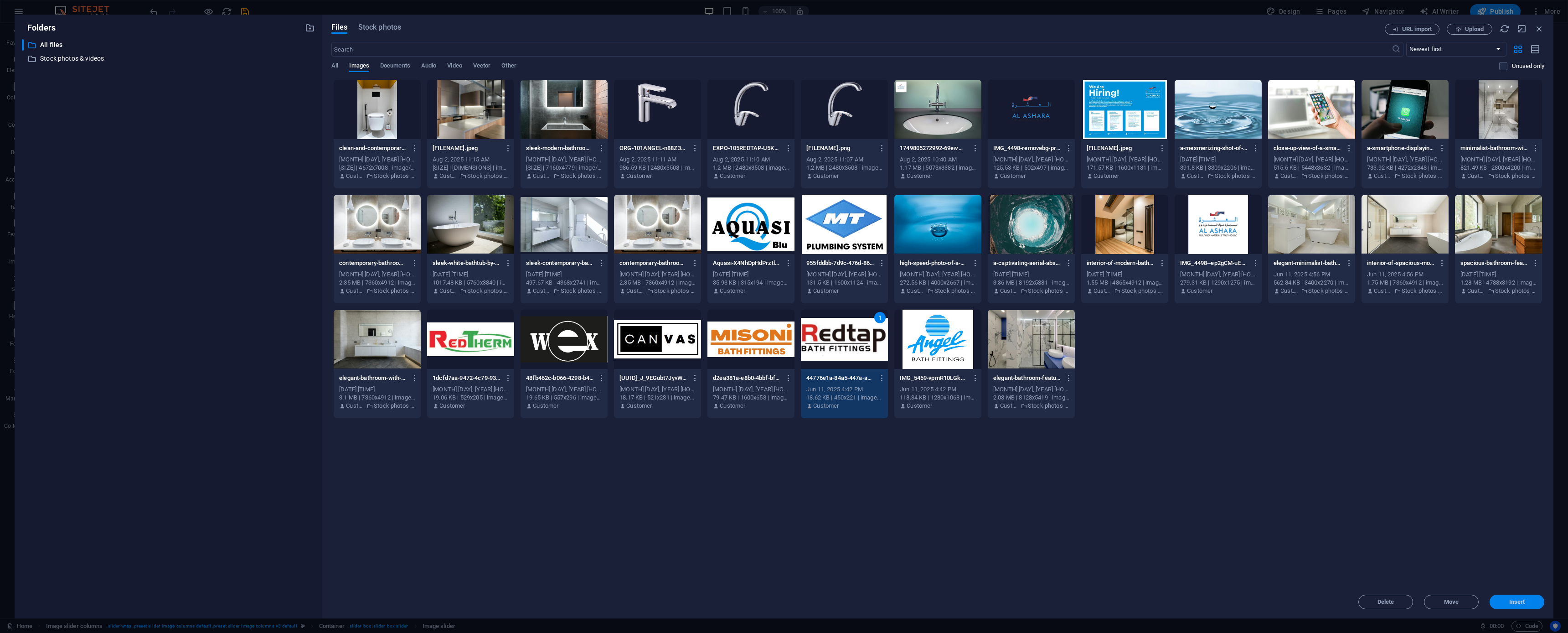 click on "Insert" at bounding box center [1517, 602] 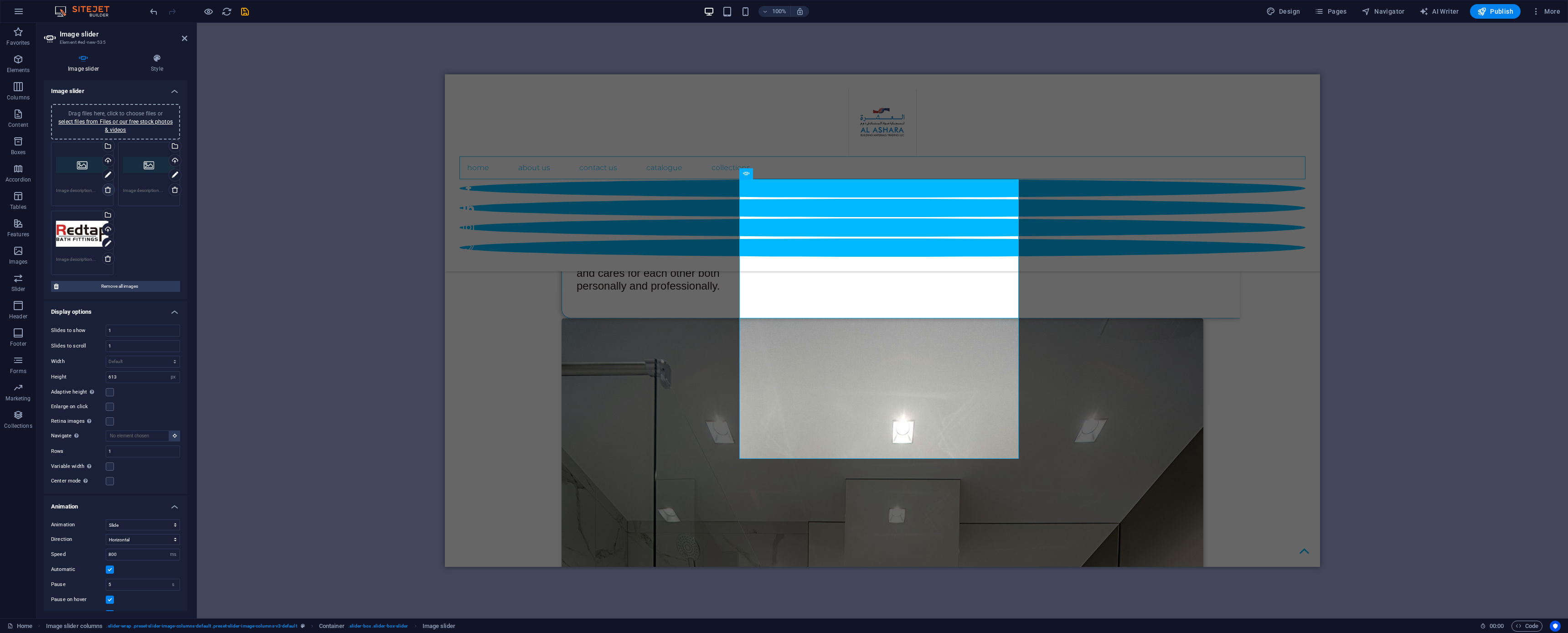 click at bounding box center (108, 190) 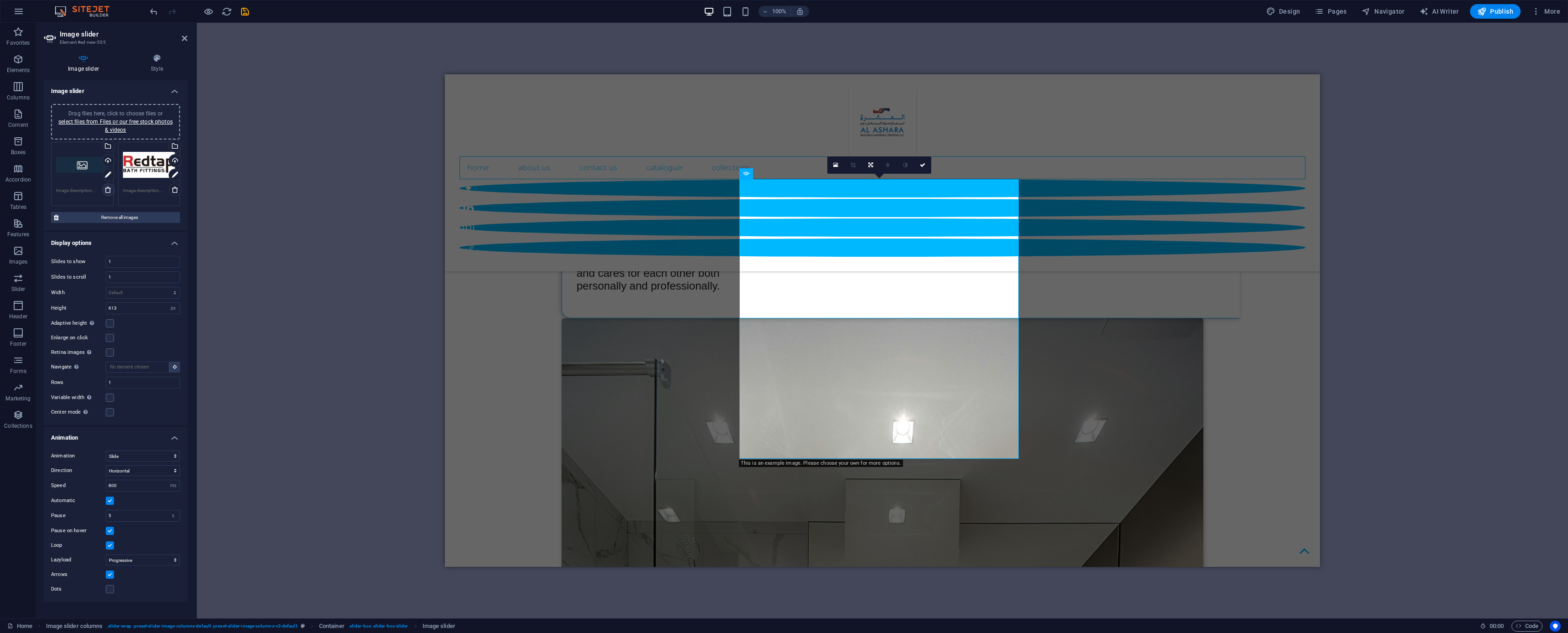 click at bounding box center (108, 190) 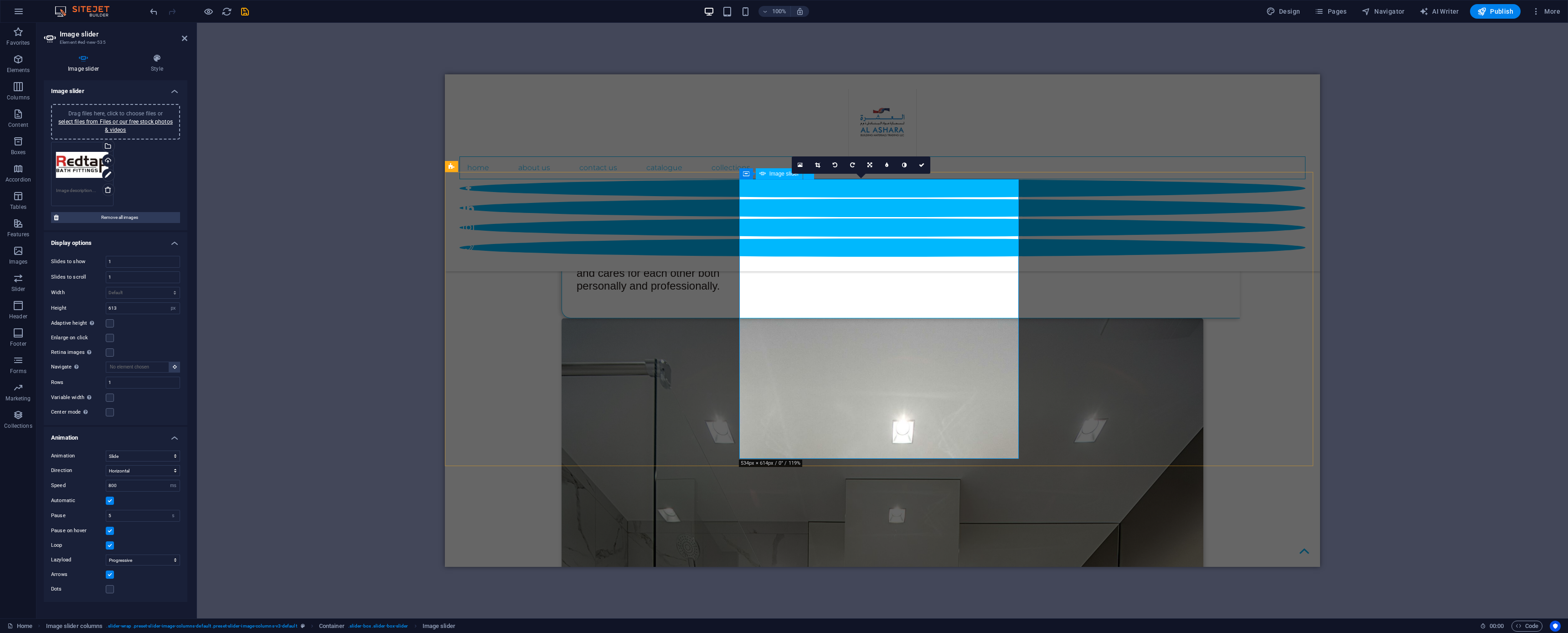 click at bounding box center (555, 3462) 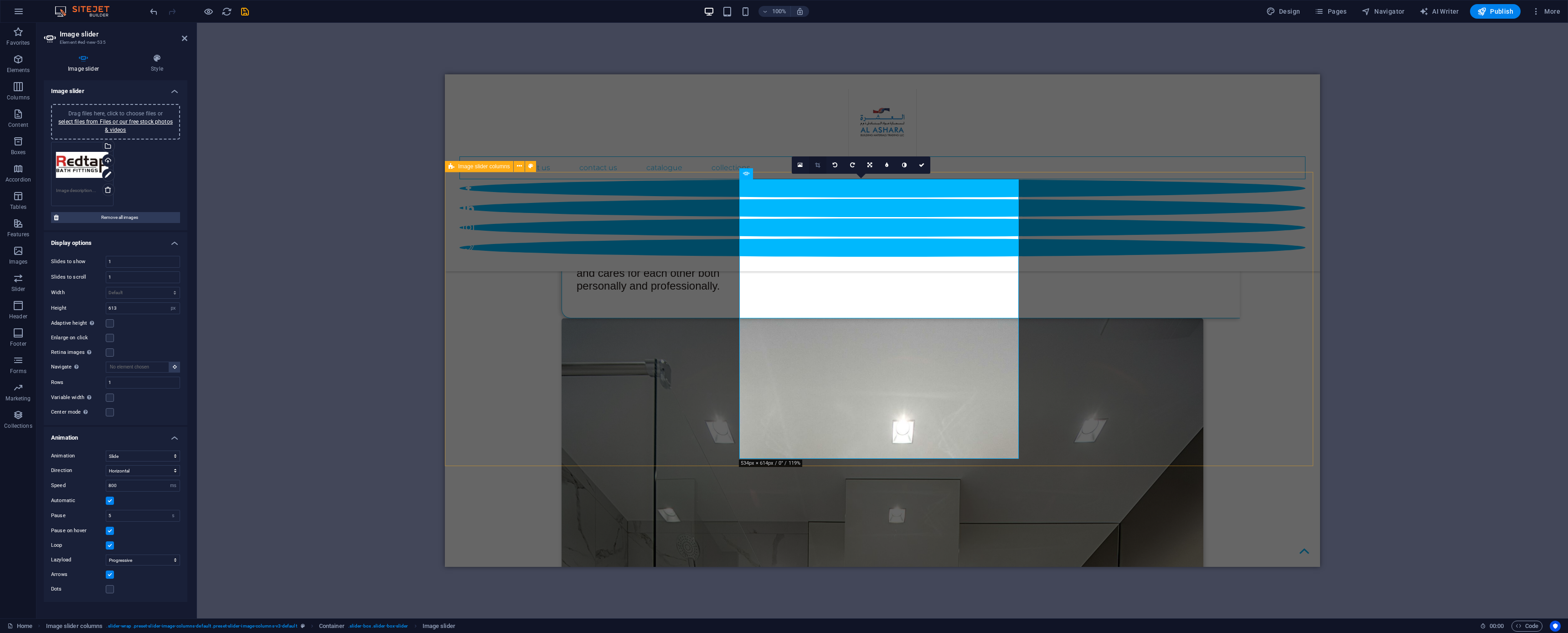 click at bounding box center [818, 165] 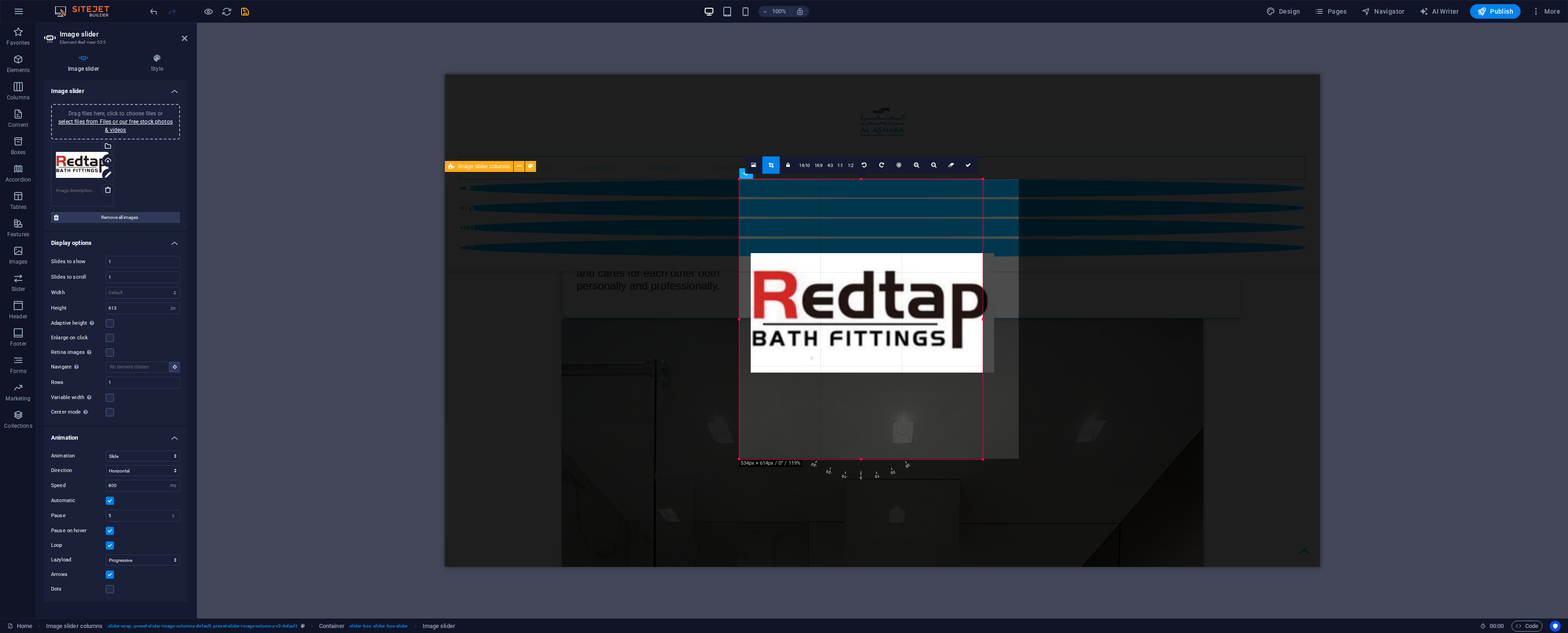 drag, startPoint x: 848, startPoint y: 261, endPoint x: 860, endPoint y: 335, distance: 74.96666 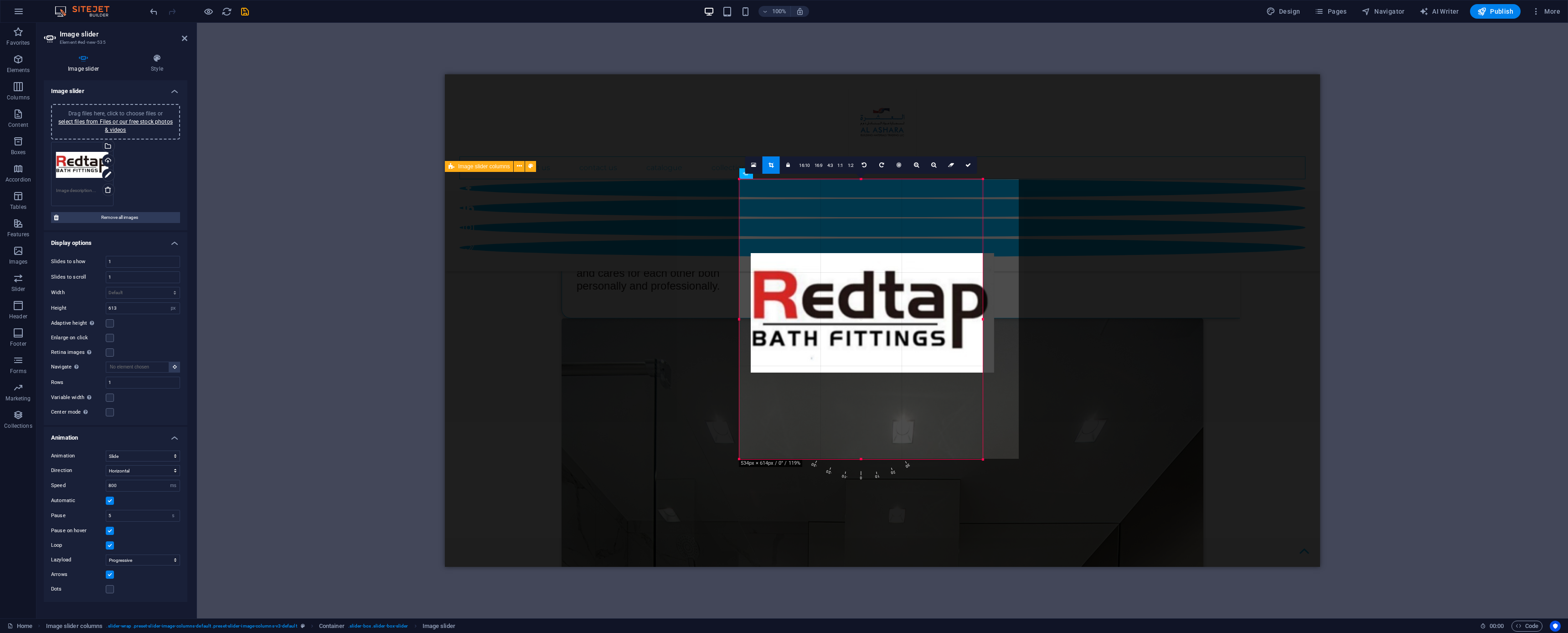 click at bounding box center [872, 313] 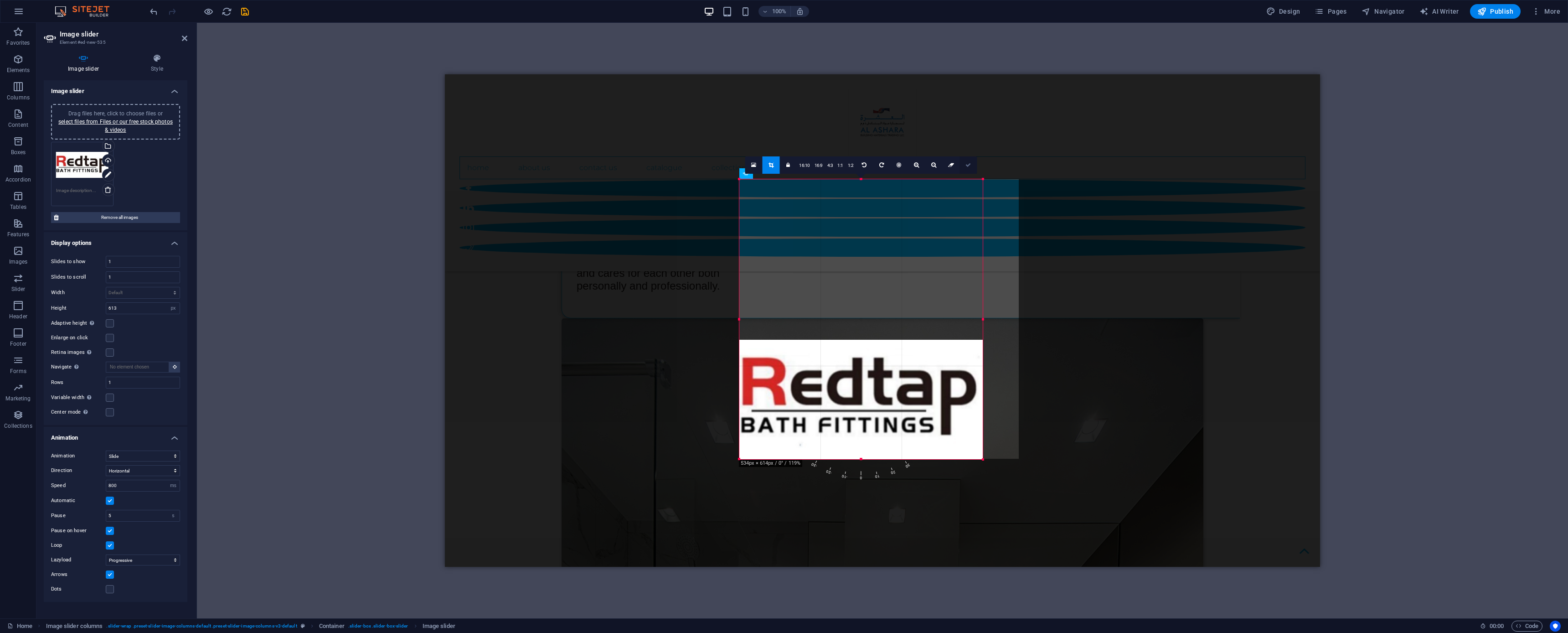 click at bounding box center [968, 165] 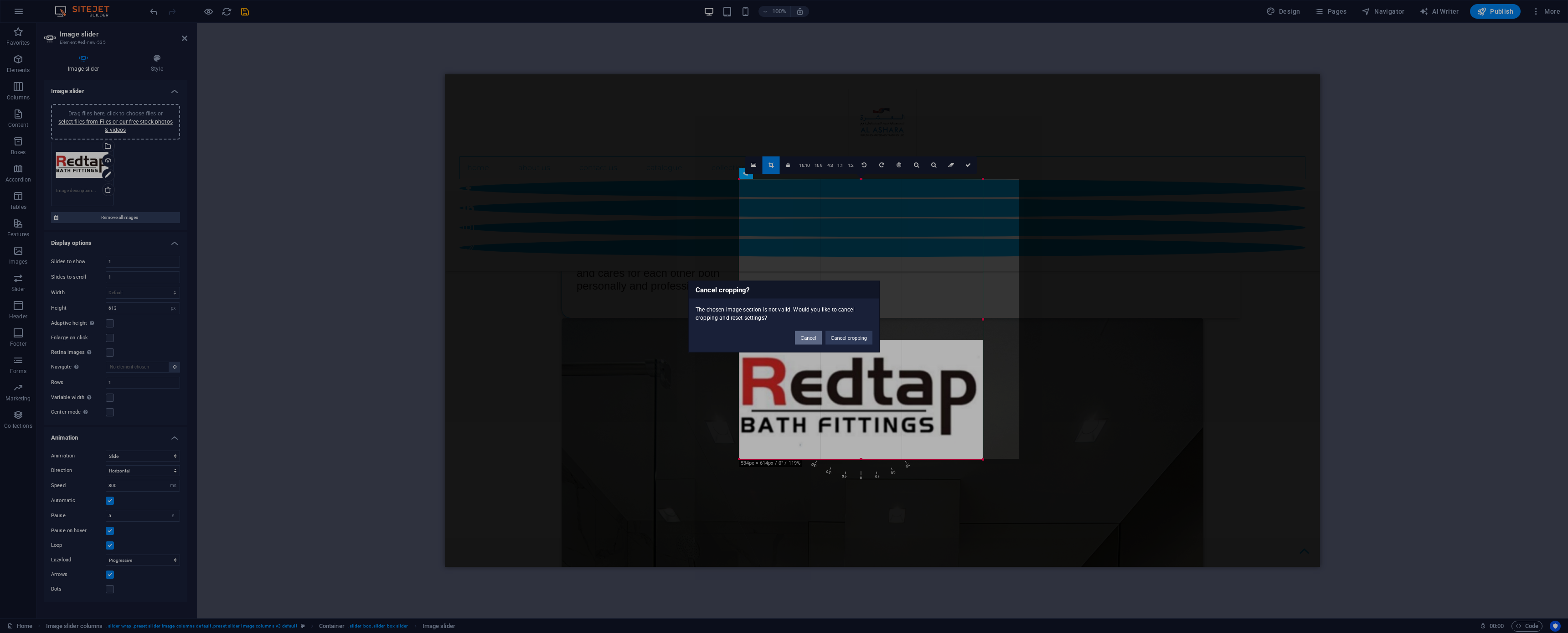 click on "Cancel" at bounding box center [808, 338] 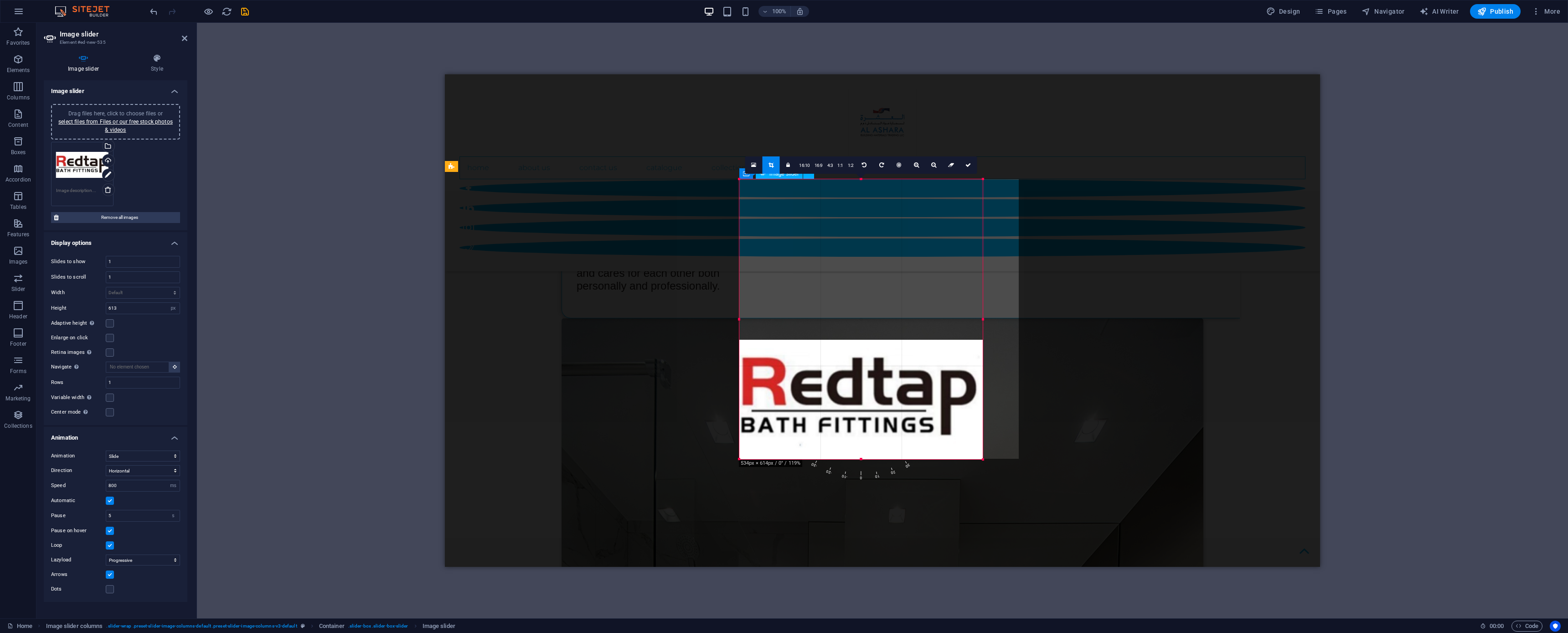 click at bounding box center [593, 3321] 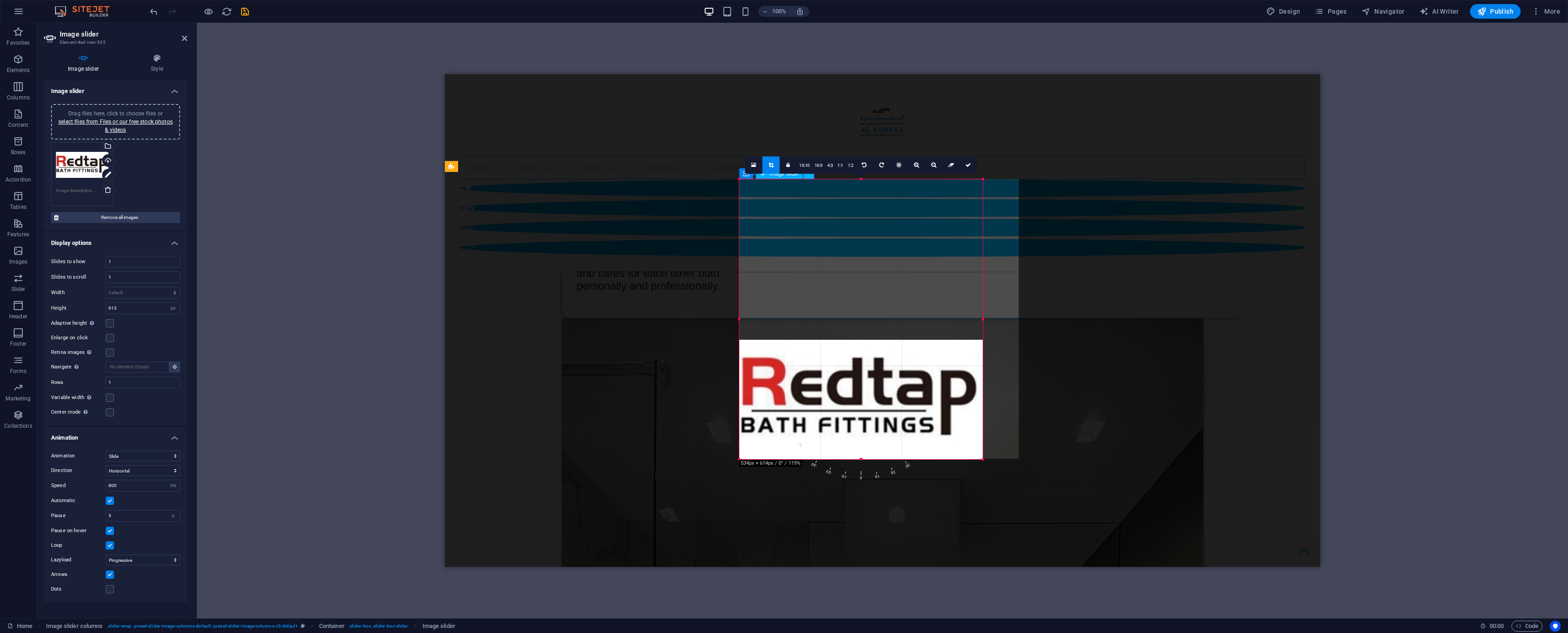 click at bounding box center (861, 400) 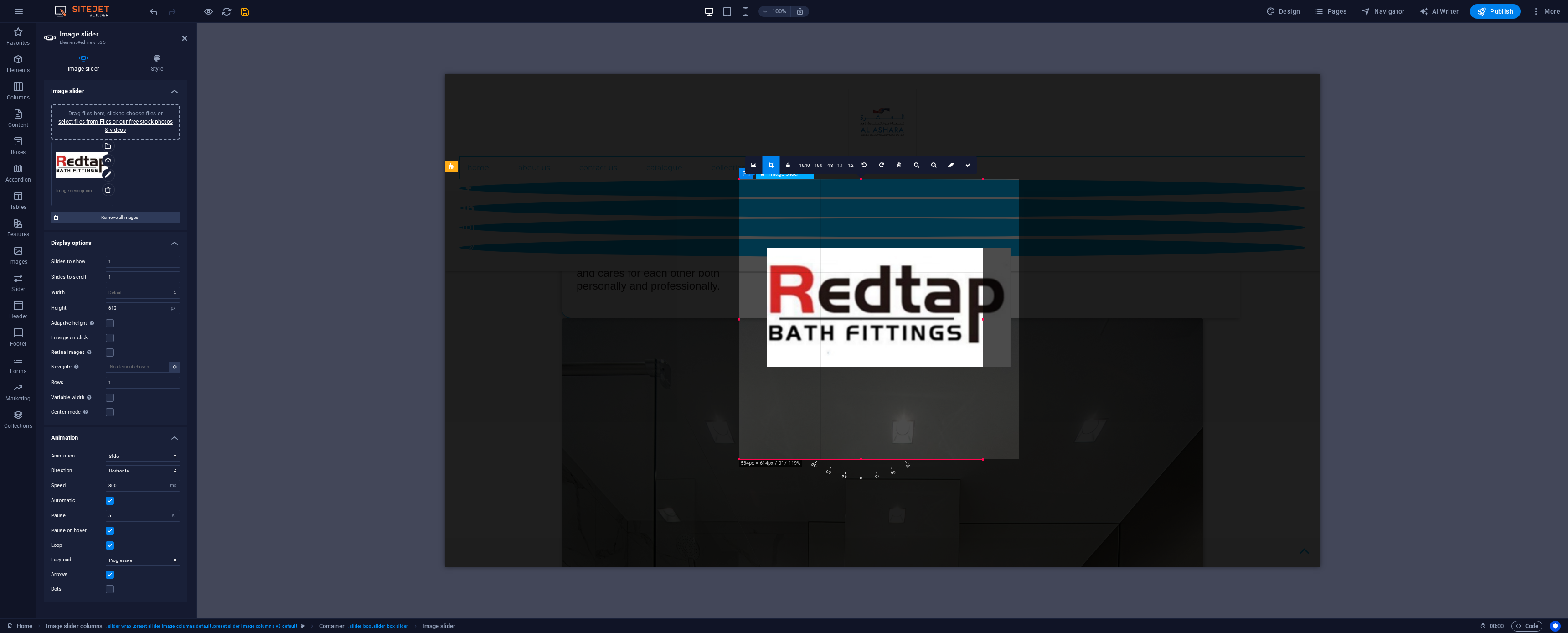 drag, startPoint x: 886, startPoint y: 379, endPoint x: 913, endPoint y: 287, distance: 95.88013 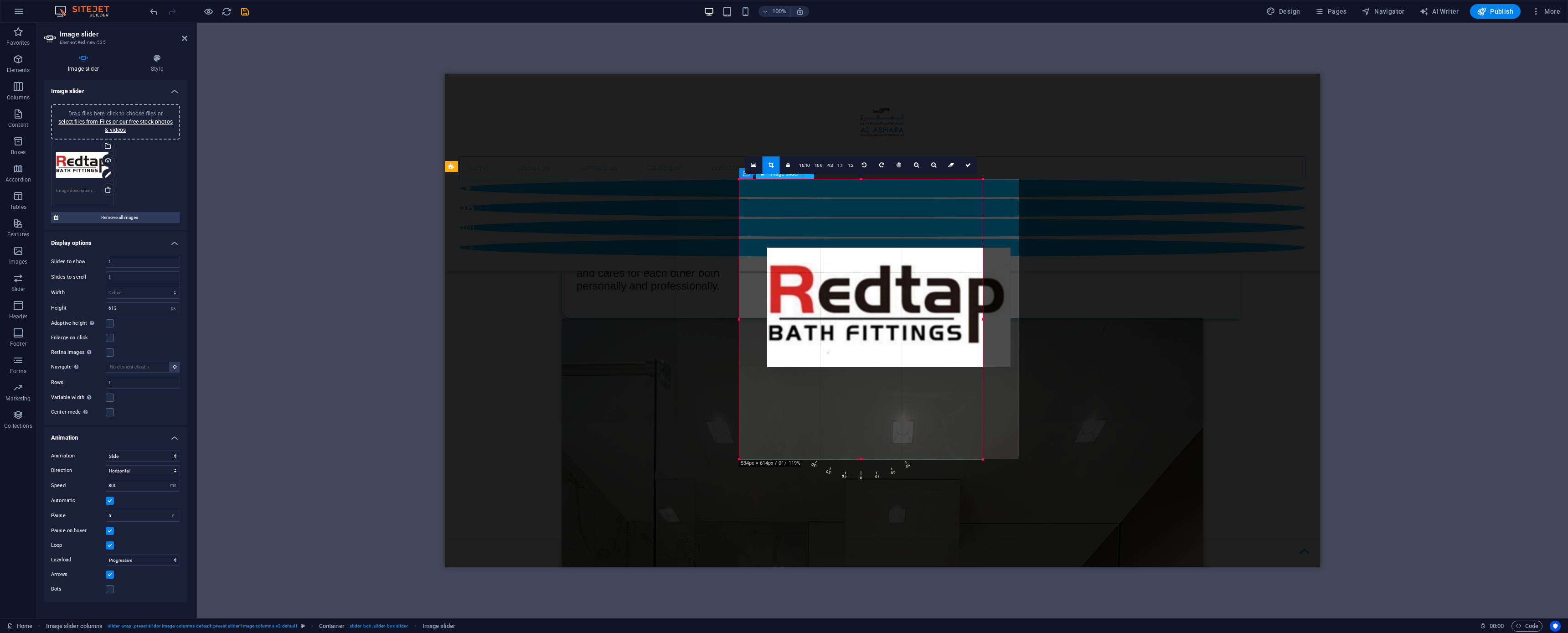 click at bounding box center (889, 307) 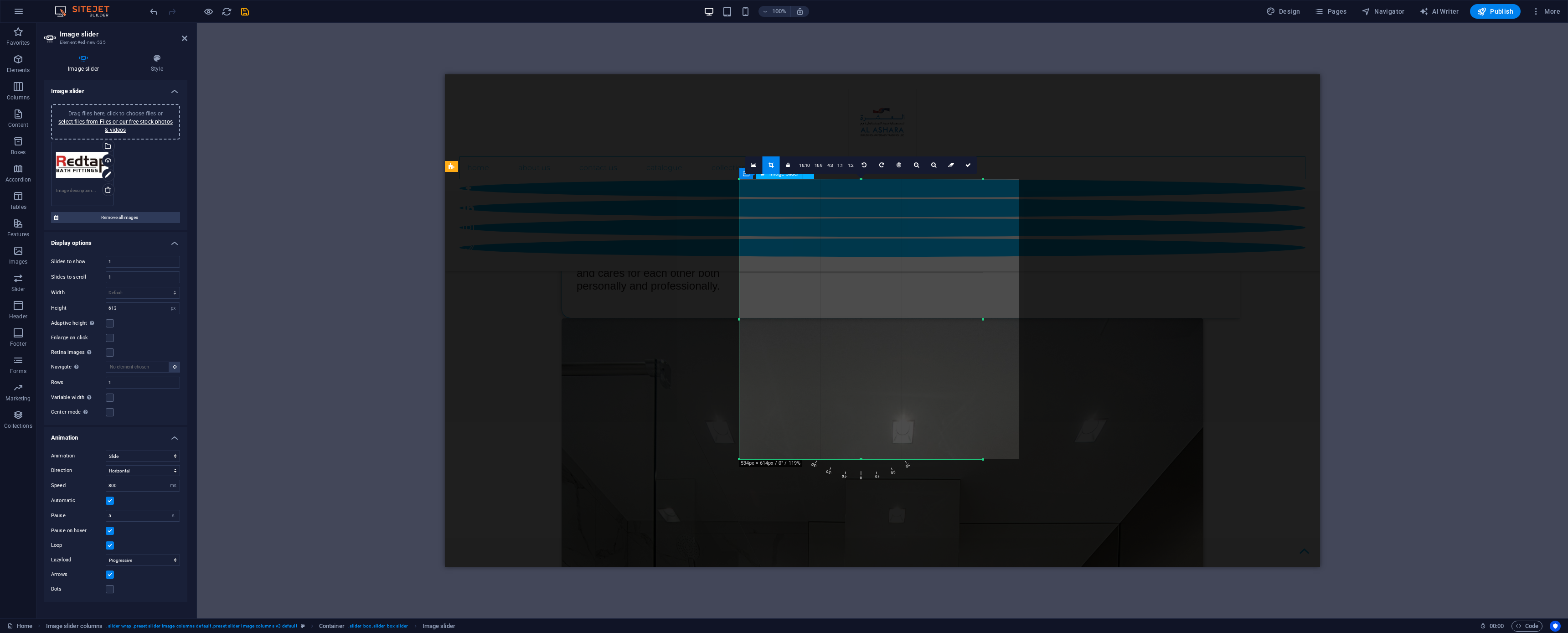 drag, startPoint x: 982, startPoint y: 319, endPoint x: 1074, endPoint y: 404, distance: 125.2557 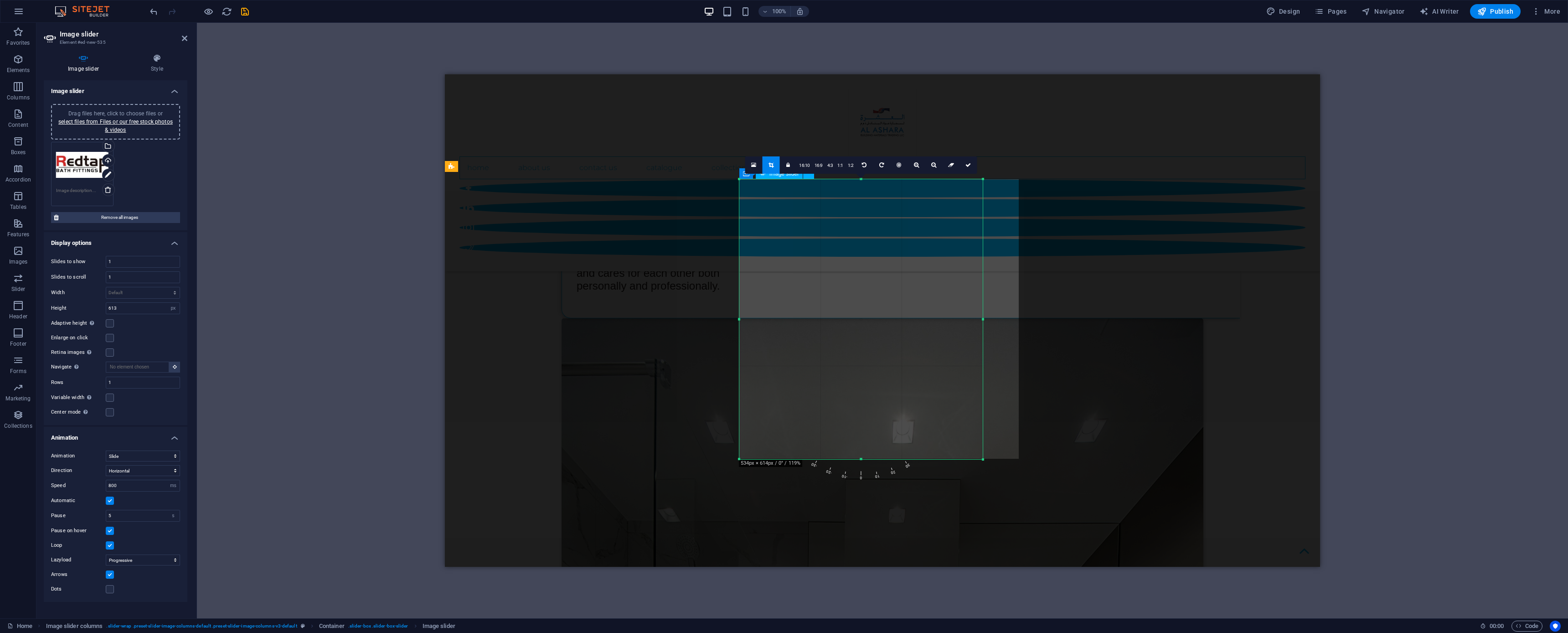click on "Drag and drop a file to add it
H1   Wide image with text   Wide image with text   Container   Container   Wide image with text   Container   Menu Bar   Separator   Container   Container   Separator   Social Media Icons   Image   Banner   Container   Banner   Logo   Menu   H2   Text image overlap   Container   Spacer   Container   Text   Text   Preset   Container   H2   Container   4 columns   Container   Image   4 columns   Container   Image Slider   Image slider   Slider   Placeholder   Separator   Separator   Container   Container   Container   Image   Image slider columns   Container   Image slider   Container   Container   Placeholder   Image slider columns   Container   Image slider columns   Container   Image   Image 180 170 160 150 140 130 120 110 100 90 80 70 60 50 40 30 20 10 0 -10 -20 -30 -40 -50 -60 -70 -80 -90 -100 -110 -120 -130 -140 -150 -160 -170 534px × 614px / 0° / 119% 16:10 16:9 4:3 1:1 1:2 0" at bounding box center [882, -370] 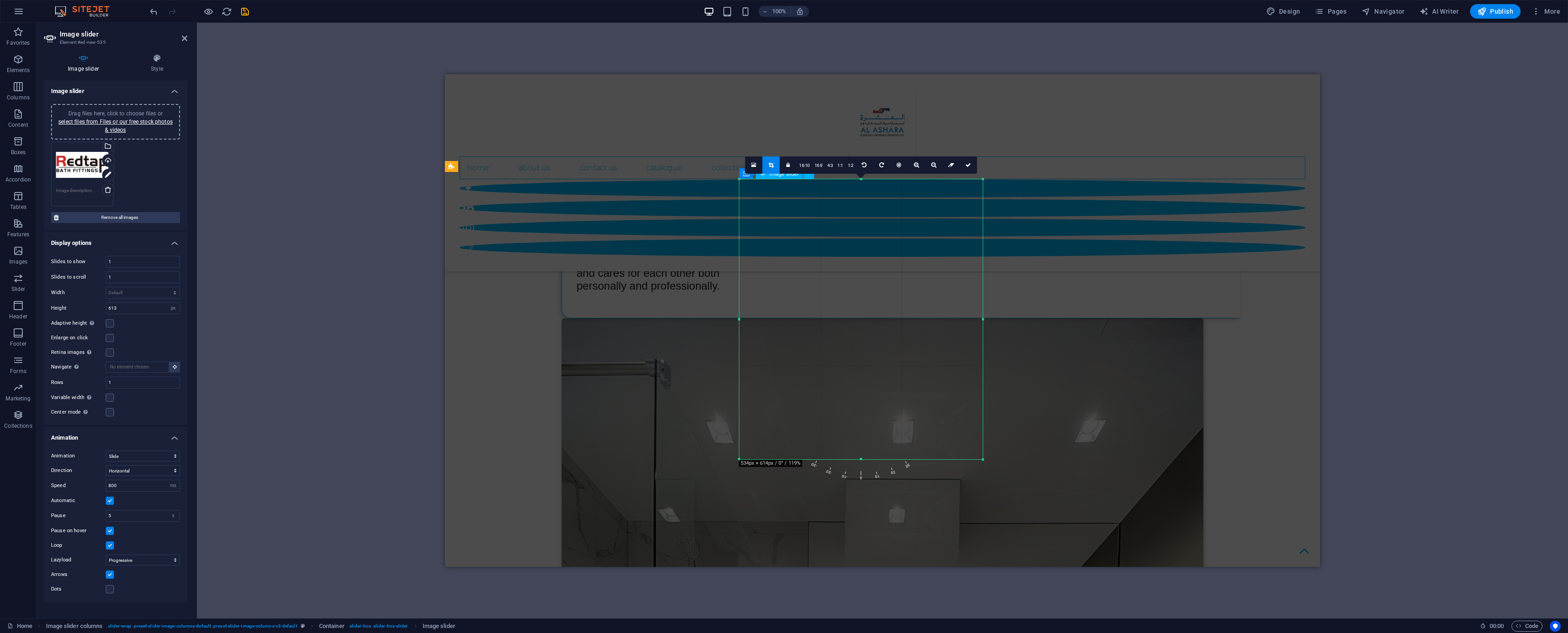 click at bounding box center (593, 3410) 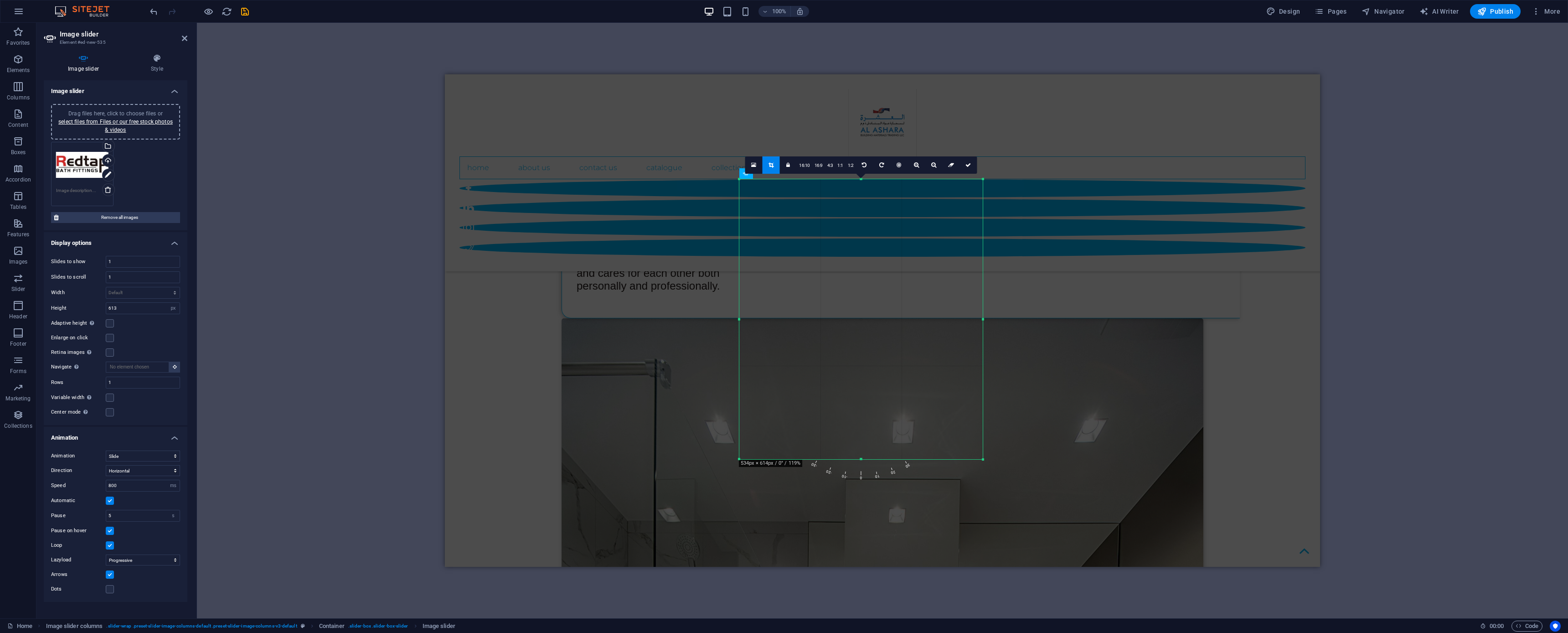 click on "Drag files here, click to choose files or select files from Files or our free stock photos & videos" at bounding box center [82, 165] 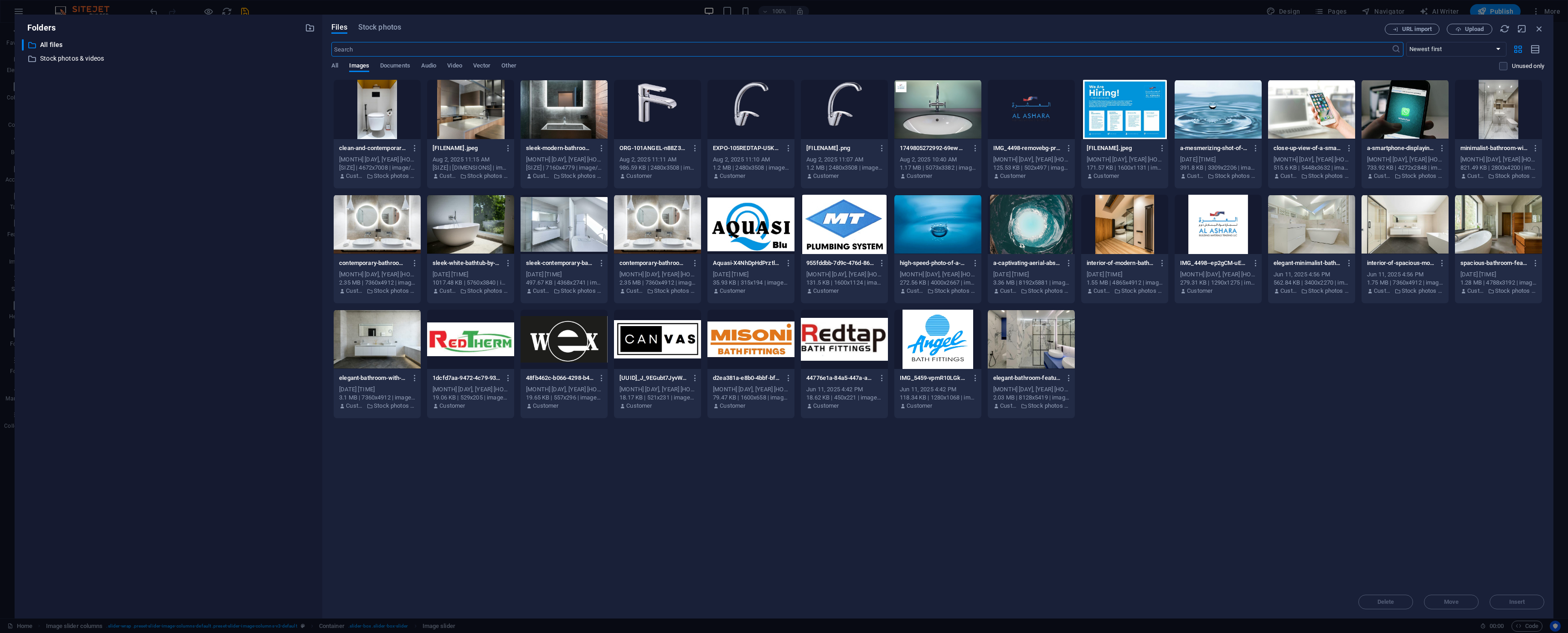 click at bounding box center (844, 339) 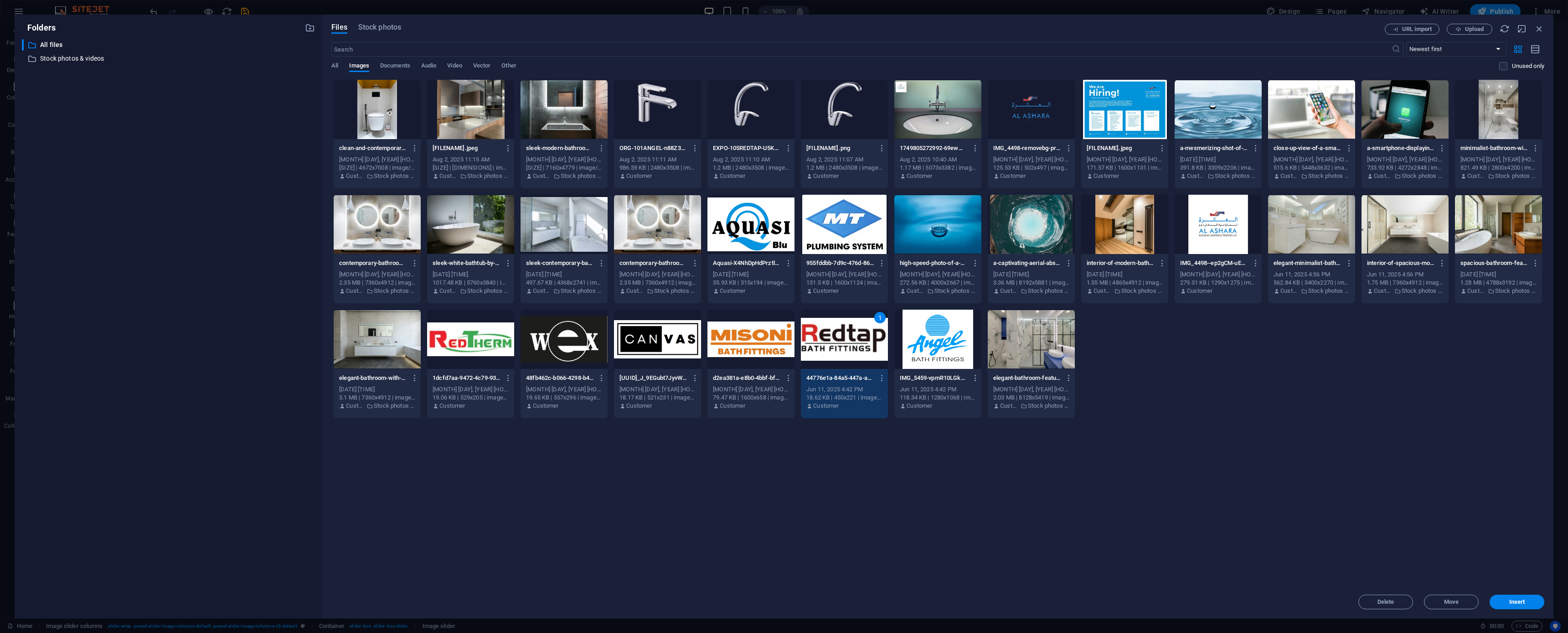click on "Files Stock photos URL import Upload water ​ Newest first Oldest first Name (A-Z) Name (Z-A) Size (0-9) Size (9-0) Resolution (0-9) Resolution (9-0) All Images Documents Audio Video Vector Other Unused only Sorry, we couldn't find any matches Delete Move Insert clean-and-contemporary-white-bathroom-with-wall-mounted-toilet-black-flush-panel-and-bold-yellow-accents-Sp-LcMxGsAesCNRwhz7GYg.jpeg clean-and-contemporary-white-bathroom-with-wall-mounted-toilet-black-flush-panel-and-bold-yellow-accents-Sp-LcMxGsAesCNRwhz7GYg.jpeg [DATE] [TIME] [SIZE] | [DIMENSIONS] | image/jpeg Customer Stock photos & videos sleek-and-modern-kitchen-with-contemporary-appliances-and-wooden-cabinetry-jkZ8Sz1QNR5U53ydLaPwiQ.jpeg sleek-and-modern-kitchen-with-contemporary-appliances-and-wooden-cabinetry-jkZ8Sz1QNR5U53ydLaPwiQ.jpeg [DATE] [TIME] [SIZE] | [DIMENSIONS] | image/jpeg Customer Stock photos & videos sleek-modern-bathroom-featuring-an-illuminated-mirror-concrete-sink-and-elegant-gray-tiles-VIQMIrXW-0d1_H4BdMcCfQ.jpeg Customer Customer 1" at bounding box center (938, 316) 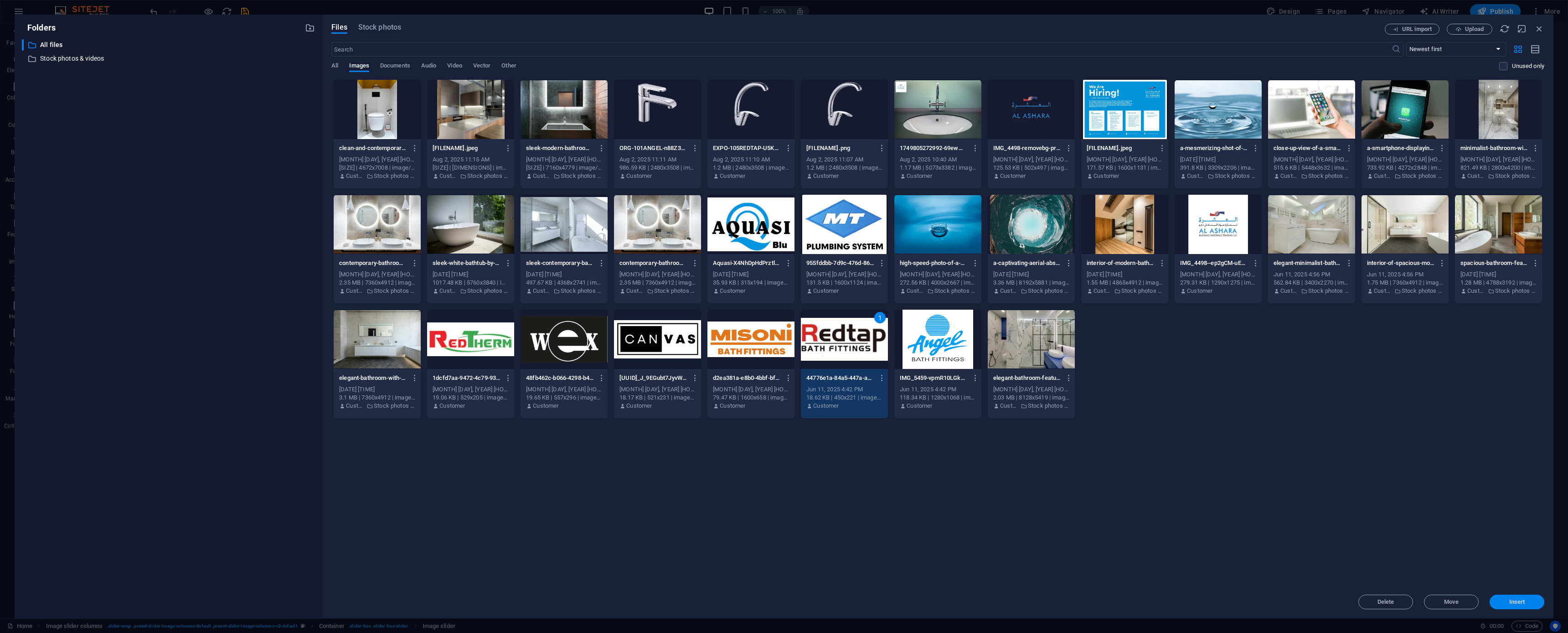 click on "Insert" at bounding box center (1517, 602) 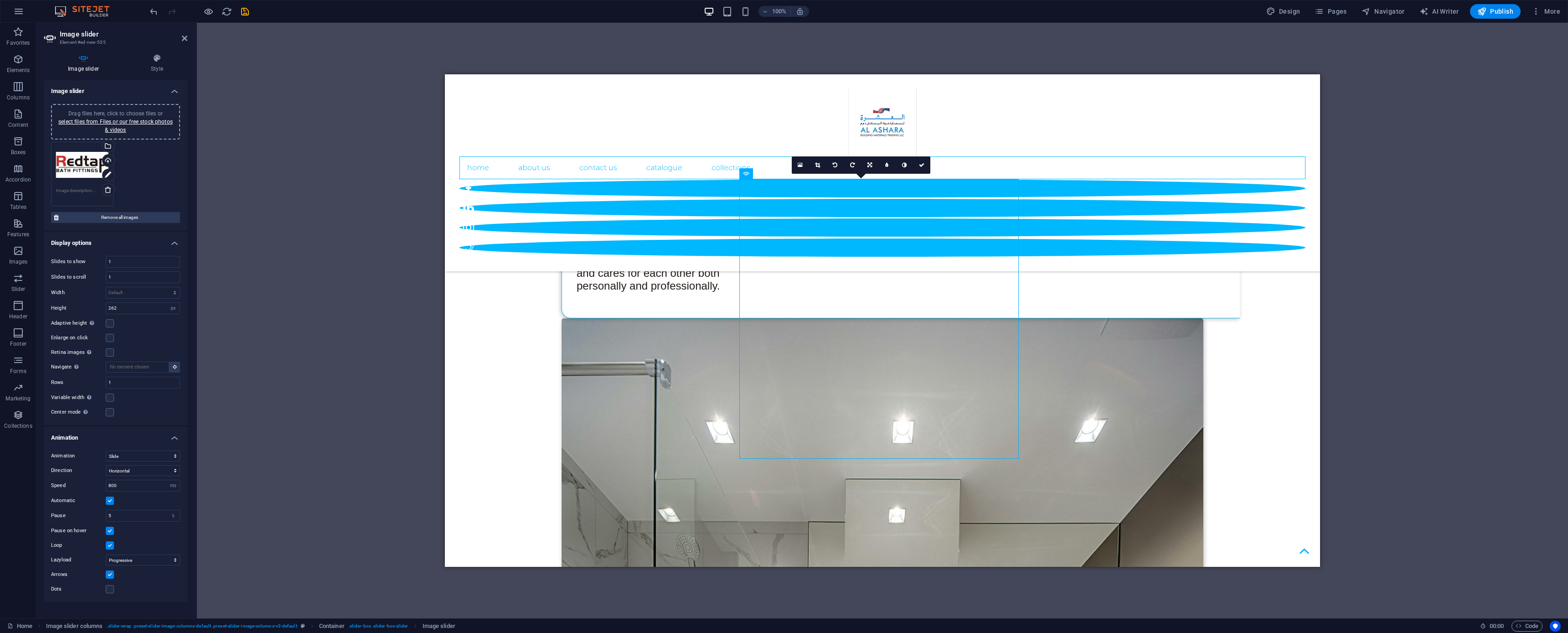 type on "262" 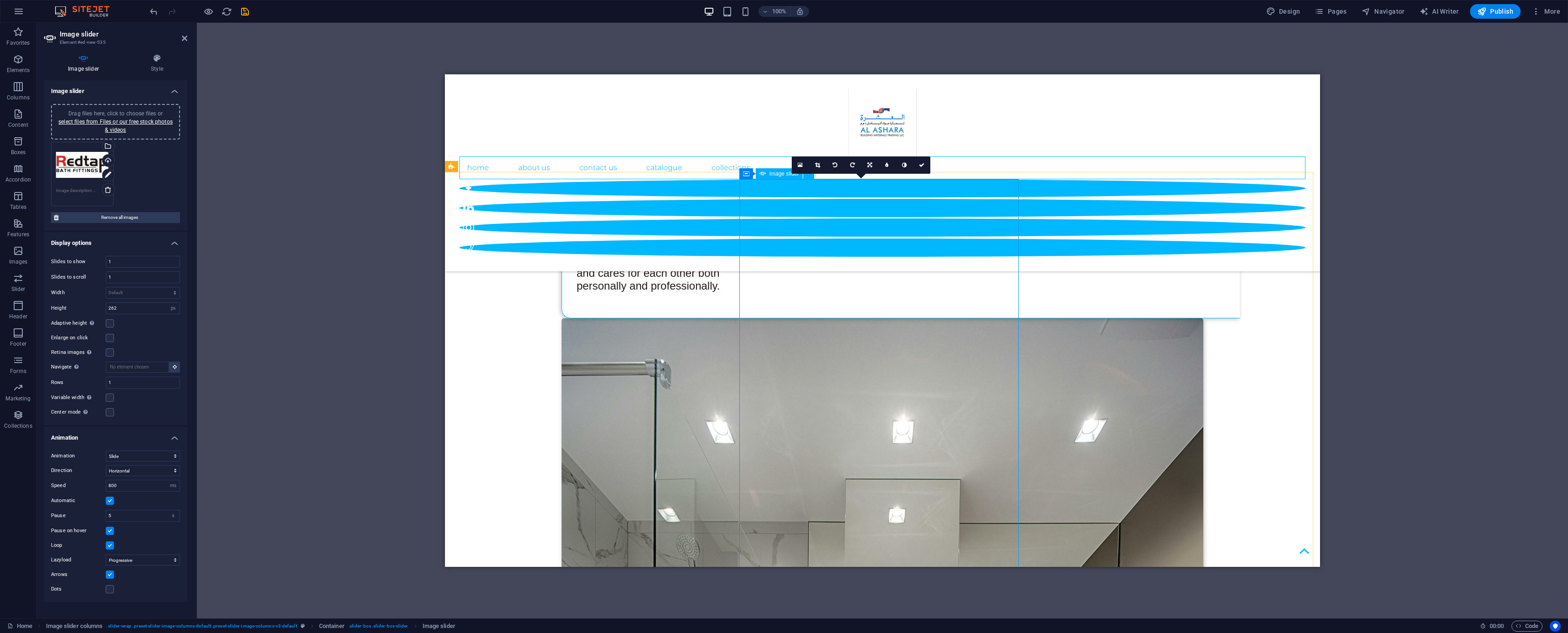 click at bounding box center (555, 3581) 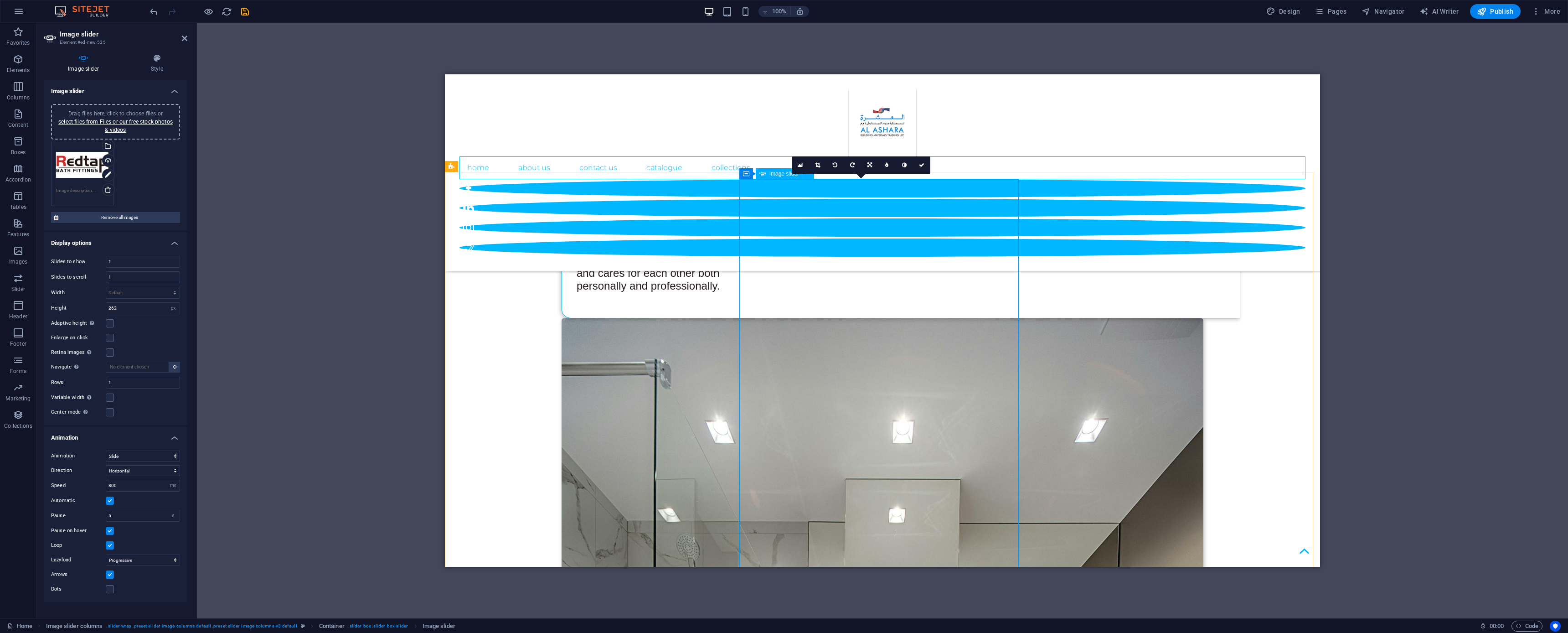 click at bounding box center (555, 3581) 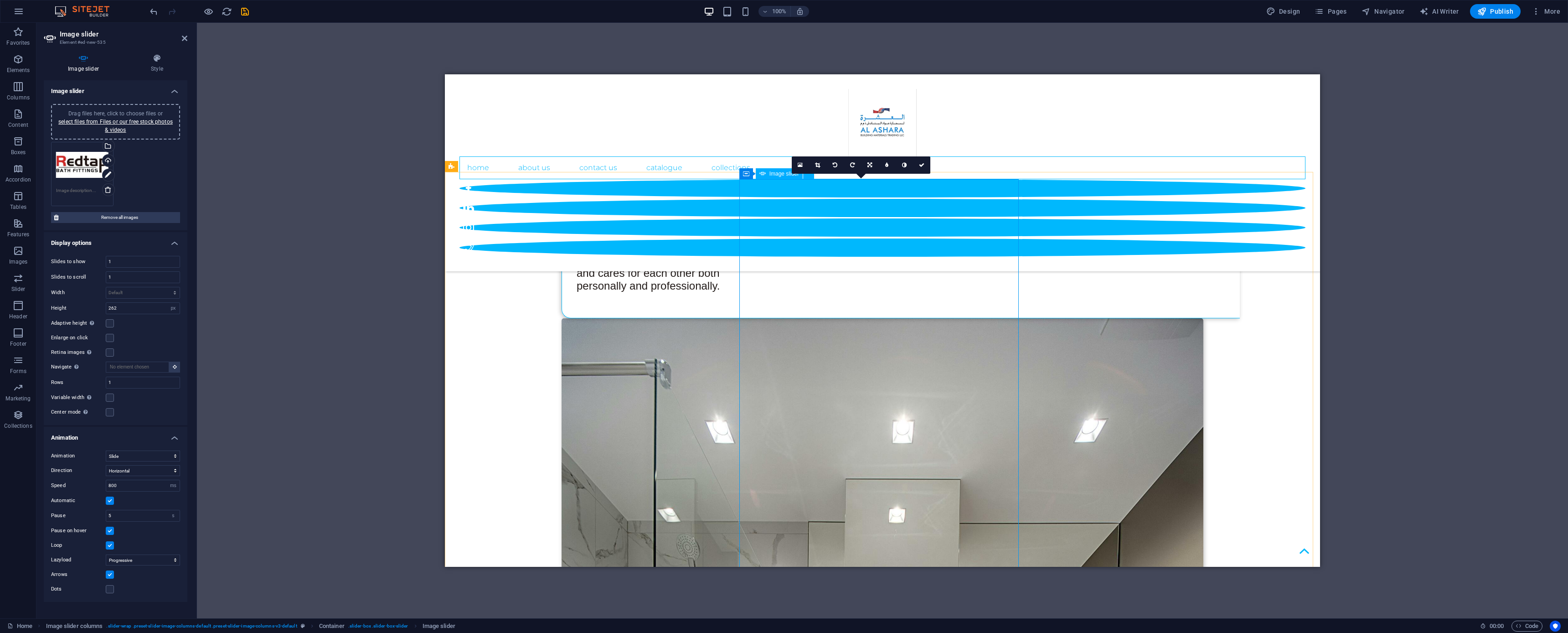 click at bounding box center (555, 3581) 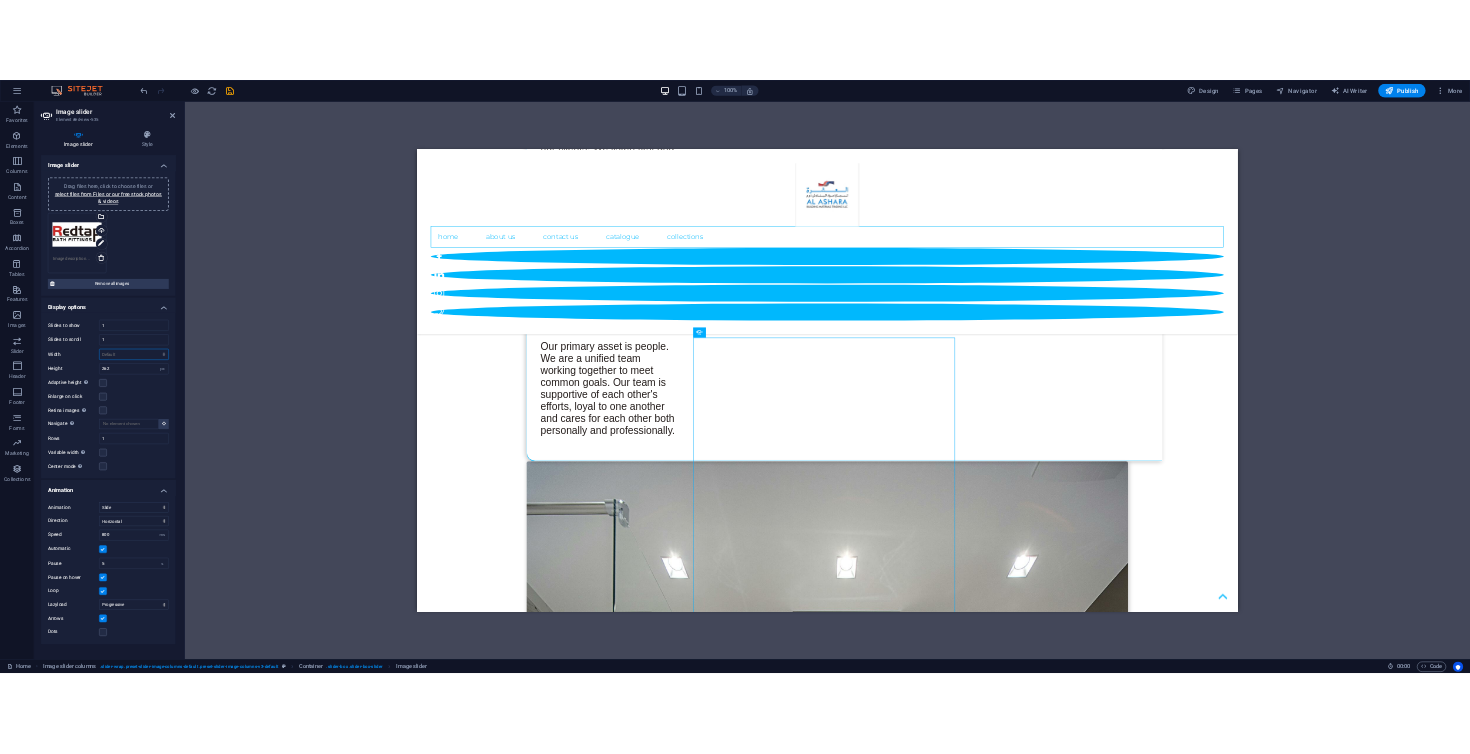 scroll, scrollTop: 2815, scrollLeft: 0, axis: vertical 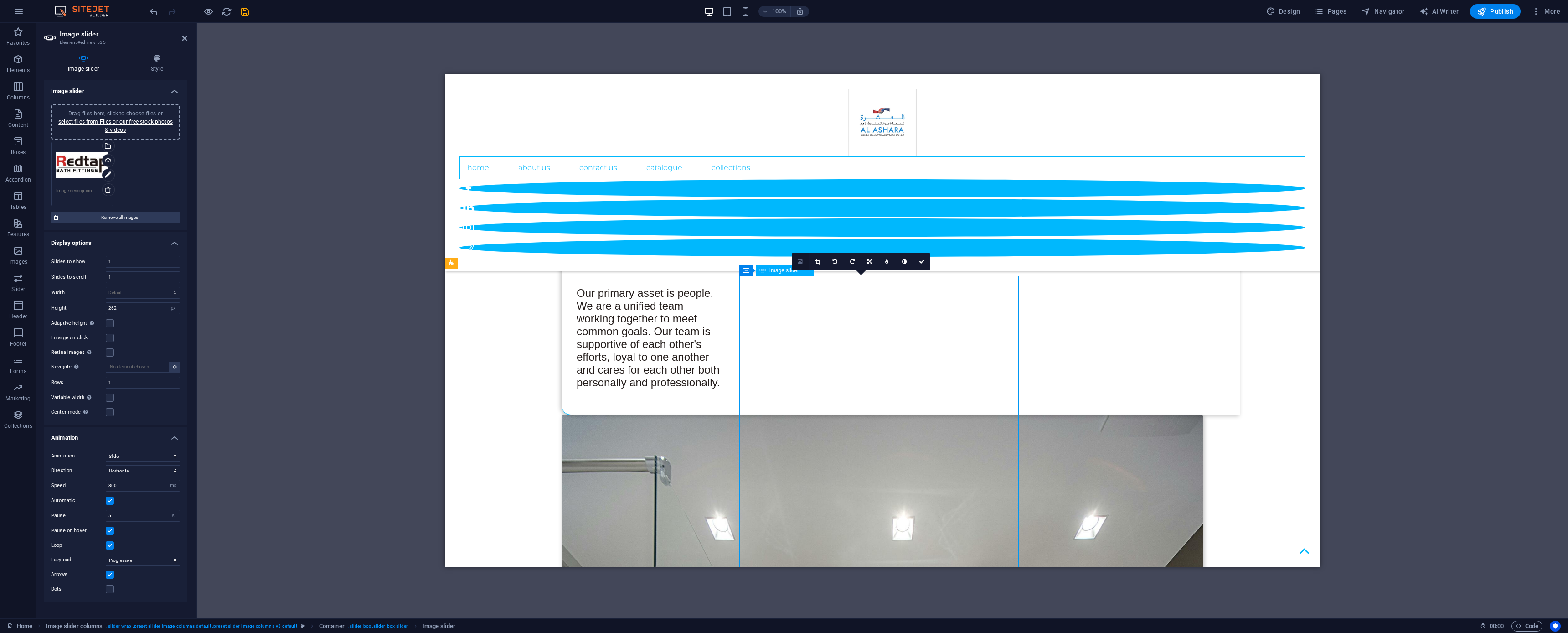 click at bounding box center [800, 262] 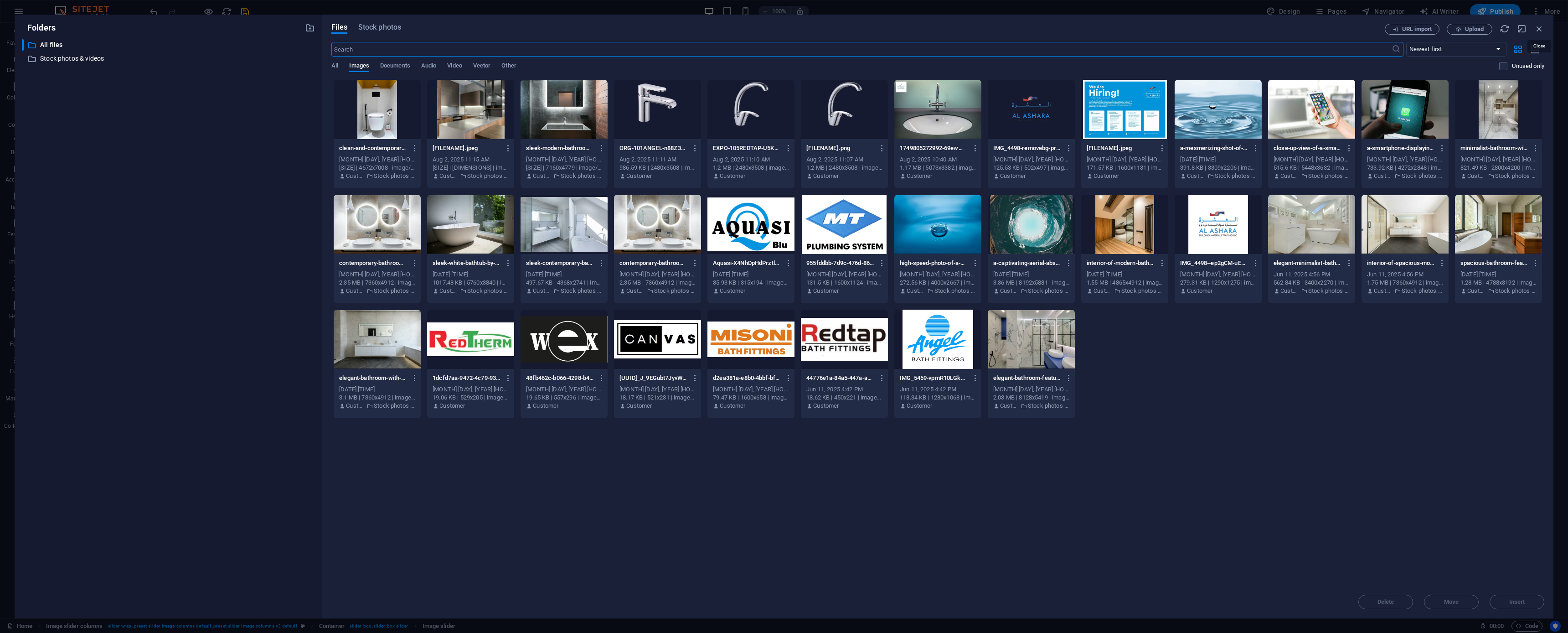 drag, startPoint x: 1540, startPoint y: 30, endPoint x: 1508, endPoint y: 38, distance: 32.984845 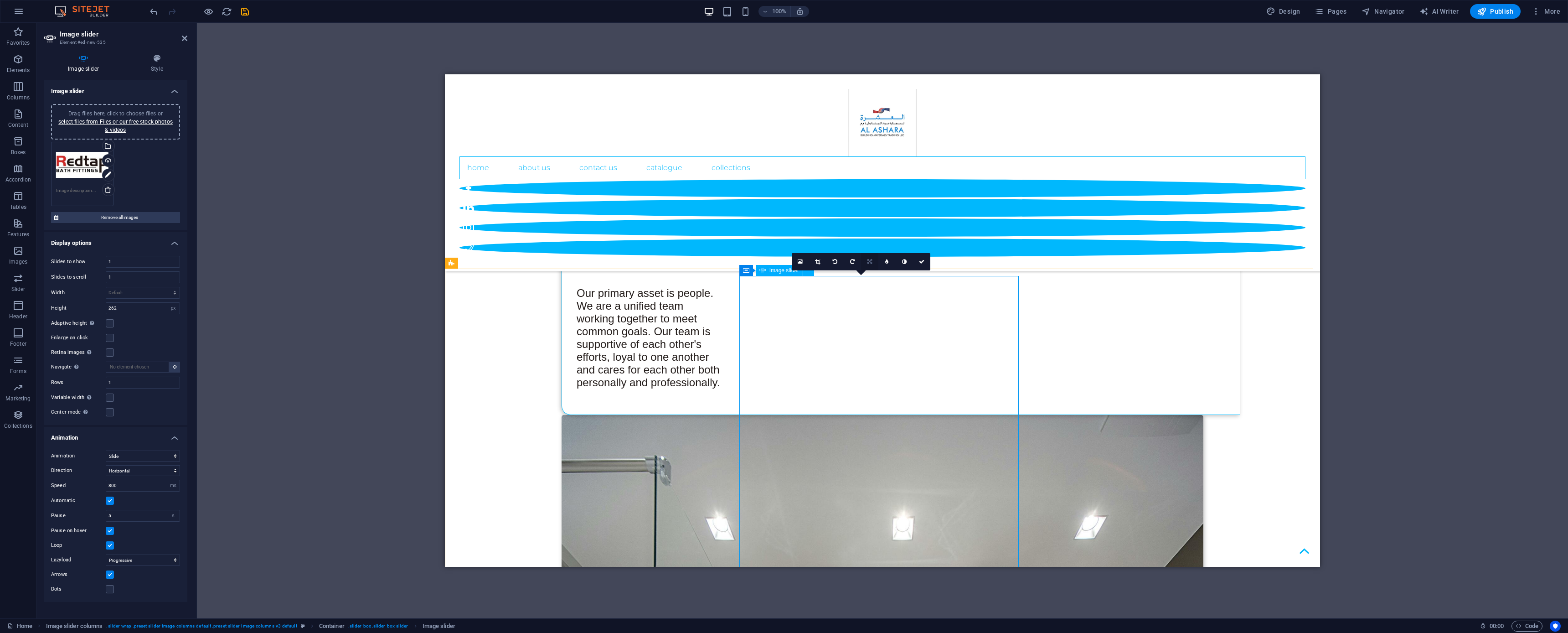 click at bounding box center (870, 262) 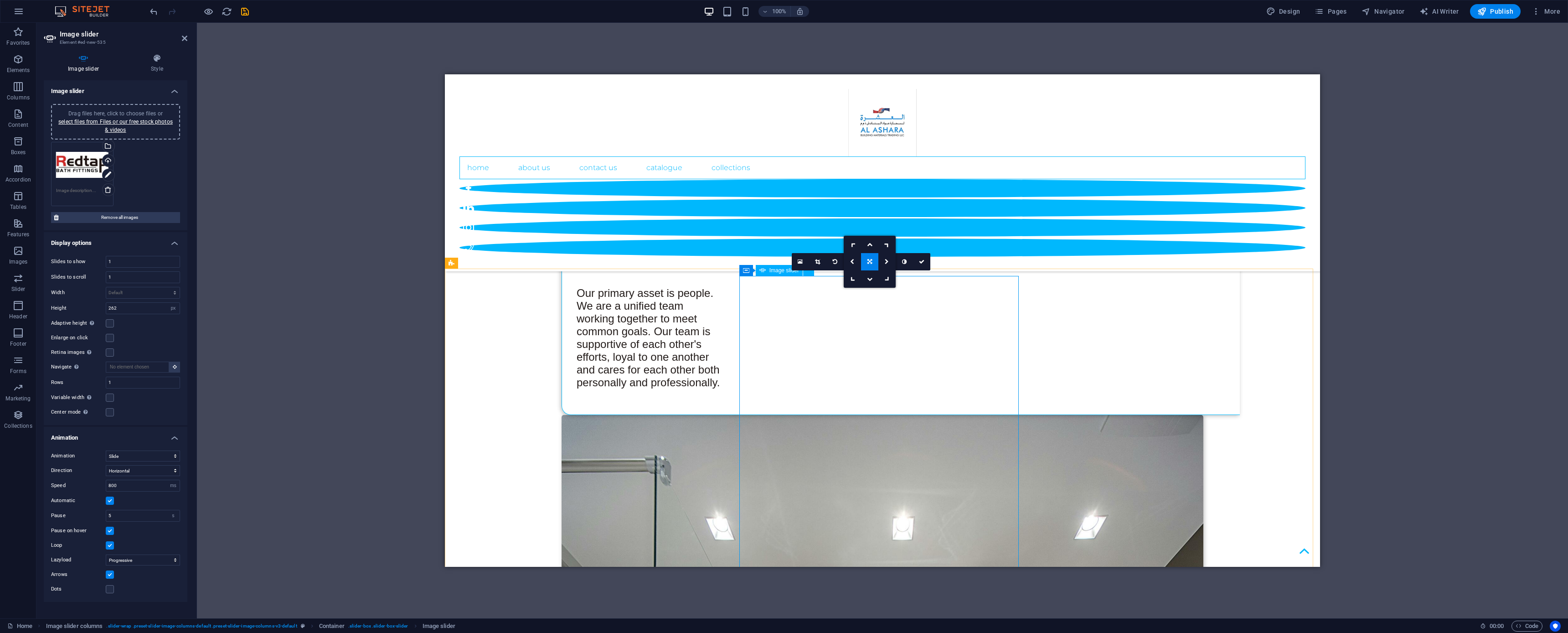 click at bounding box center (870, 262) 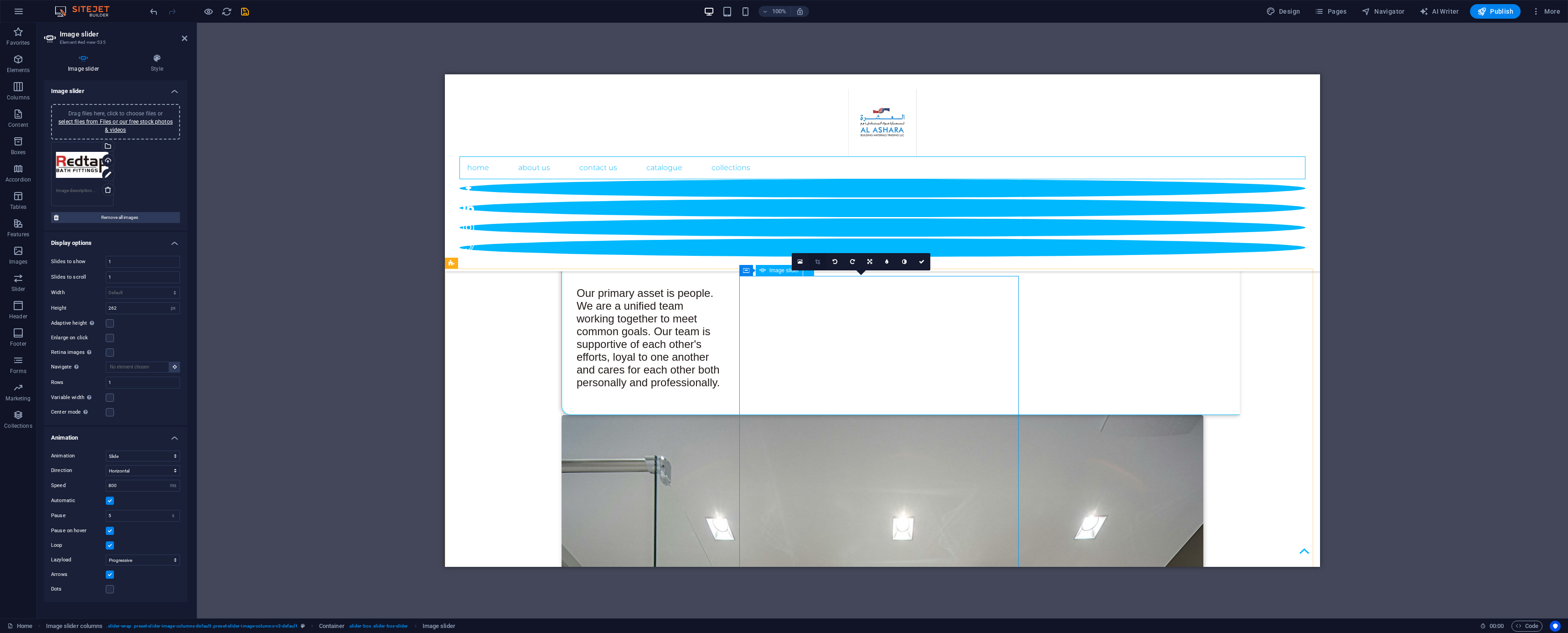 click at bounding box center [818, 262] 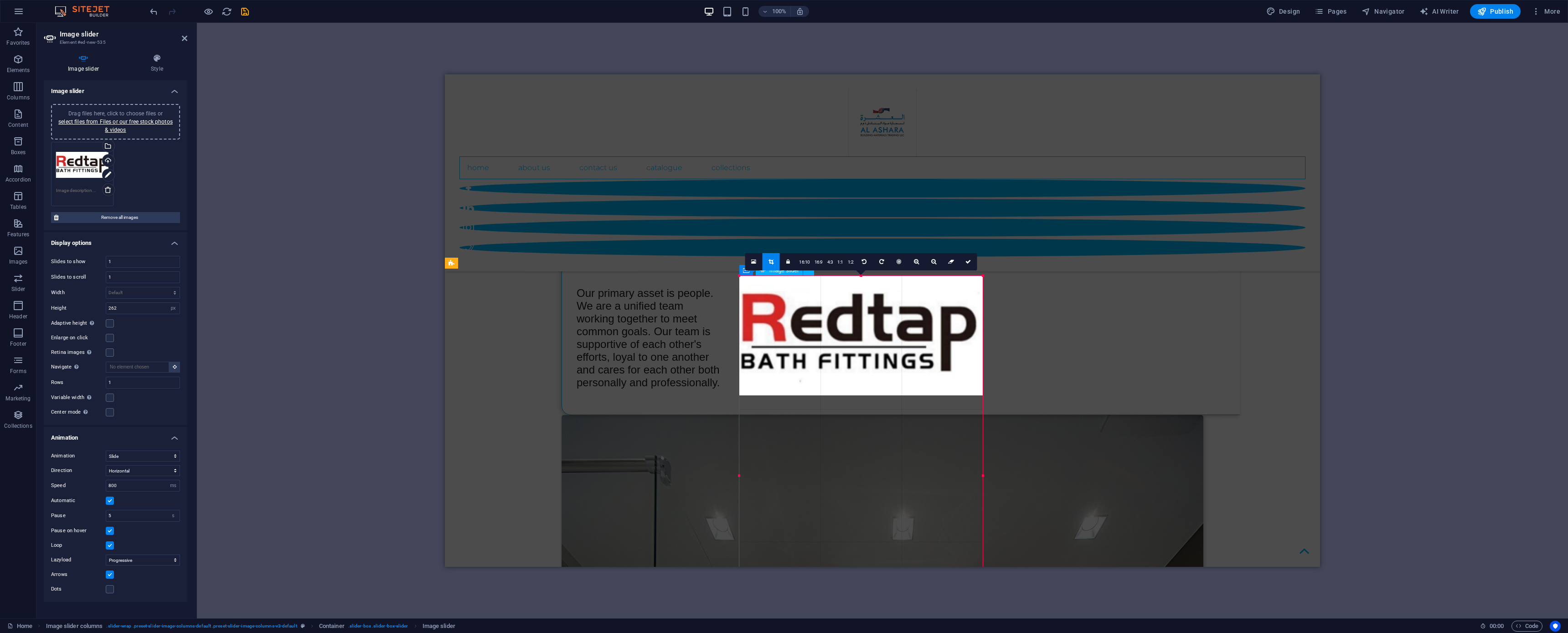 click at bounding box center (861, 336) 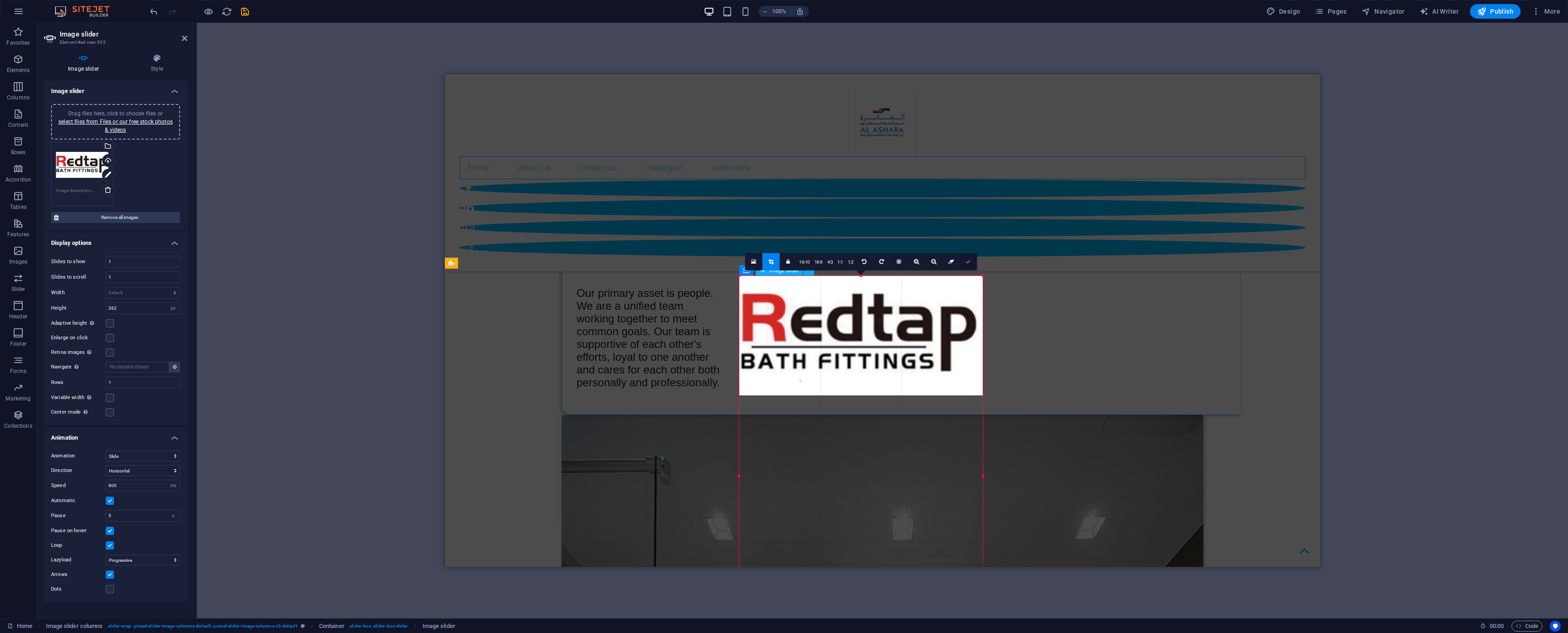 click at bounding box center [968, 262] 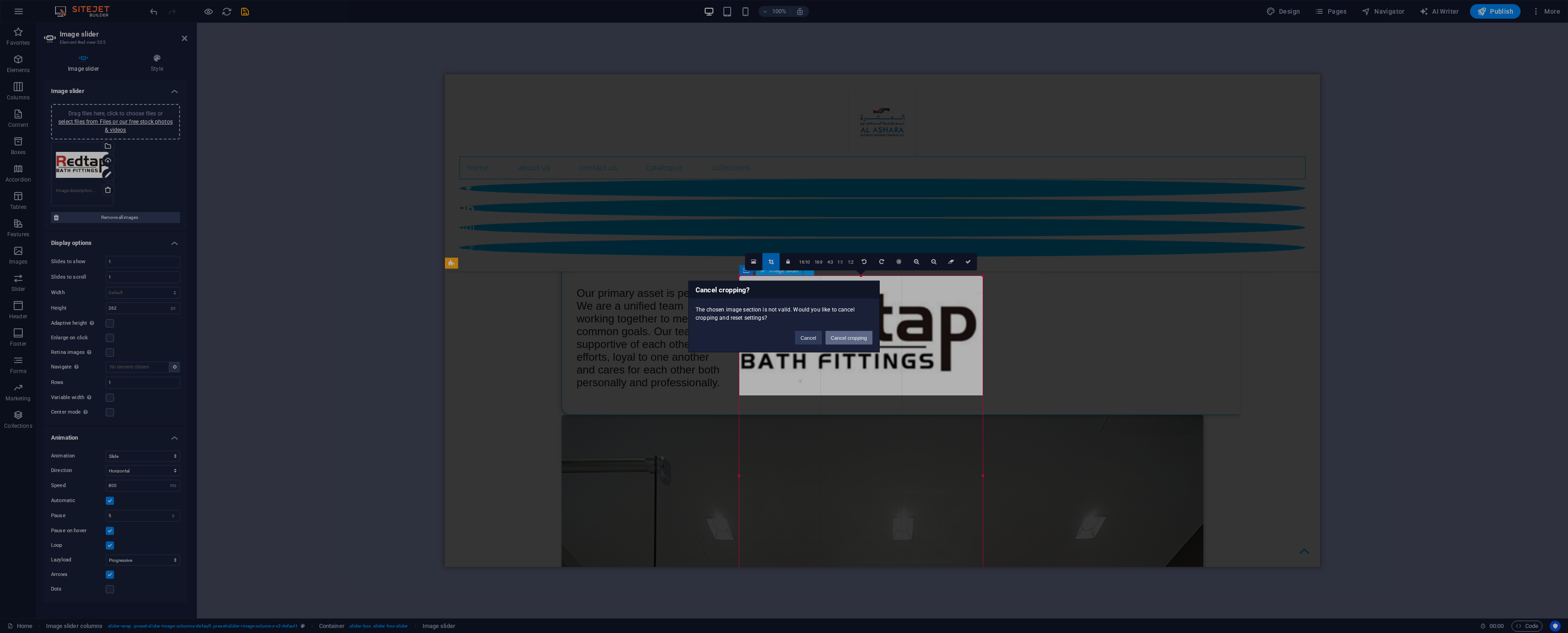 click on "Cancel cropping" at bounding box center [849, 338] 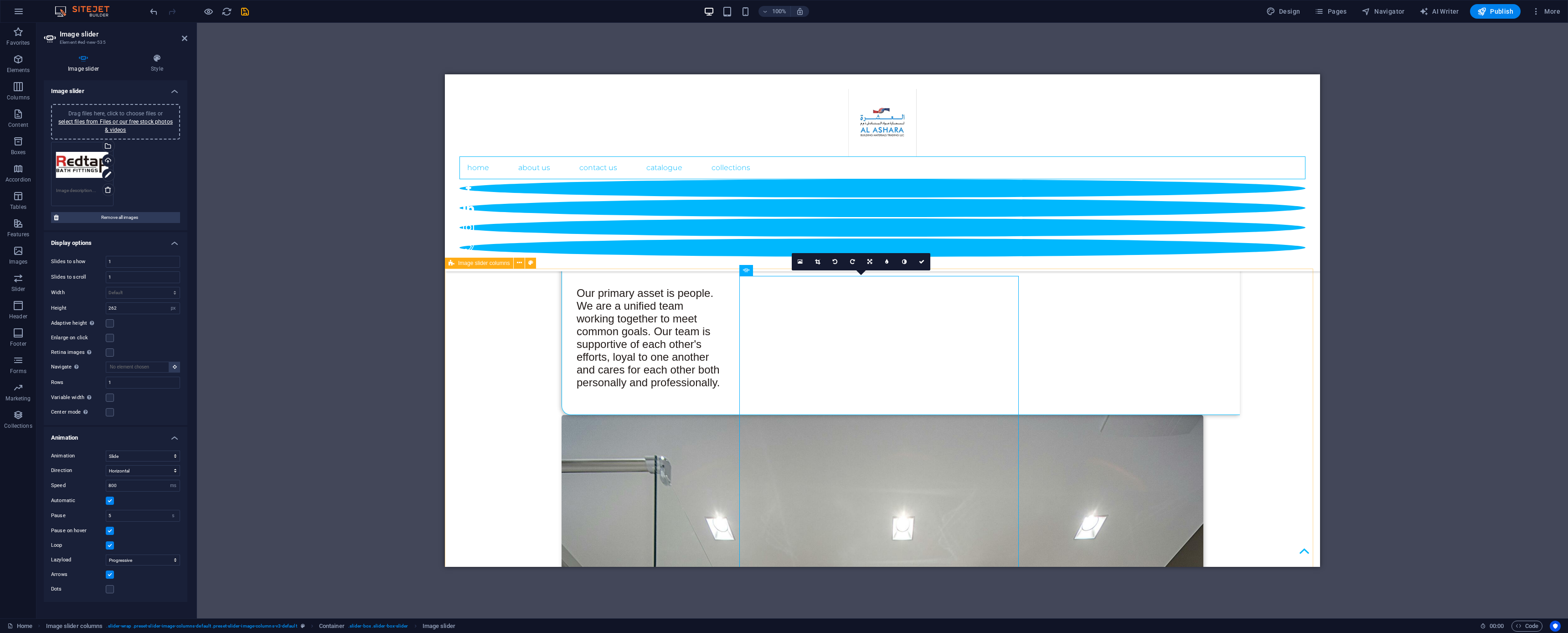 drag, startPoint x: 812, startPoint y: 261, endPoint x: 825, endPoint y: 262, distance: 13.038405 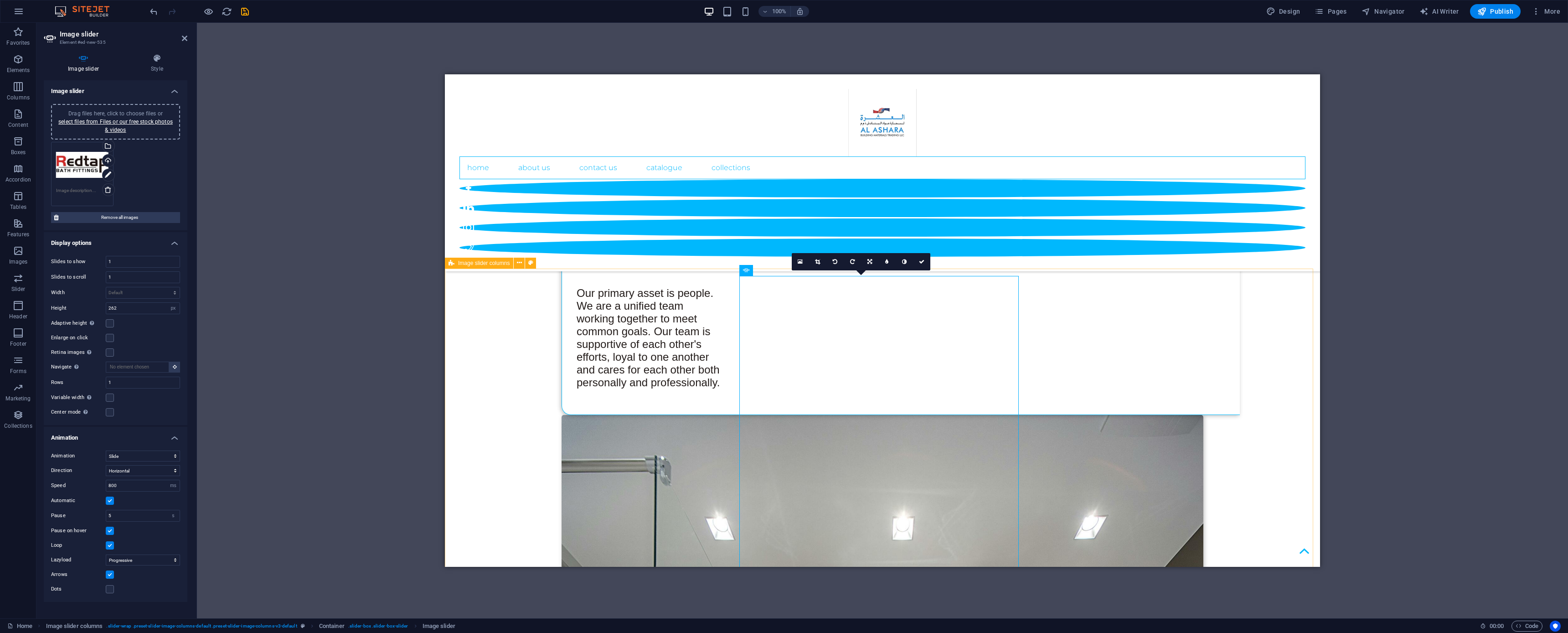 click at bounding box center (818, 262) 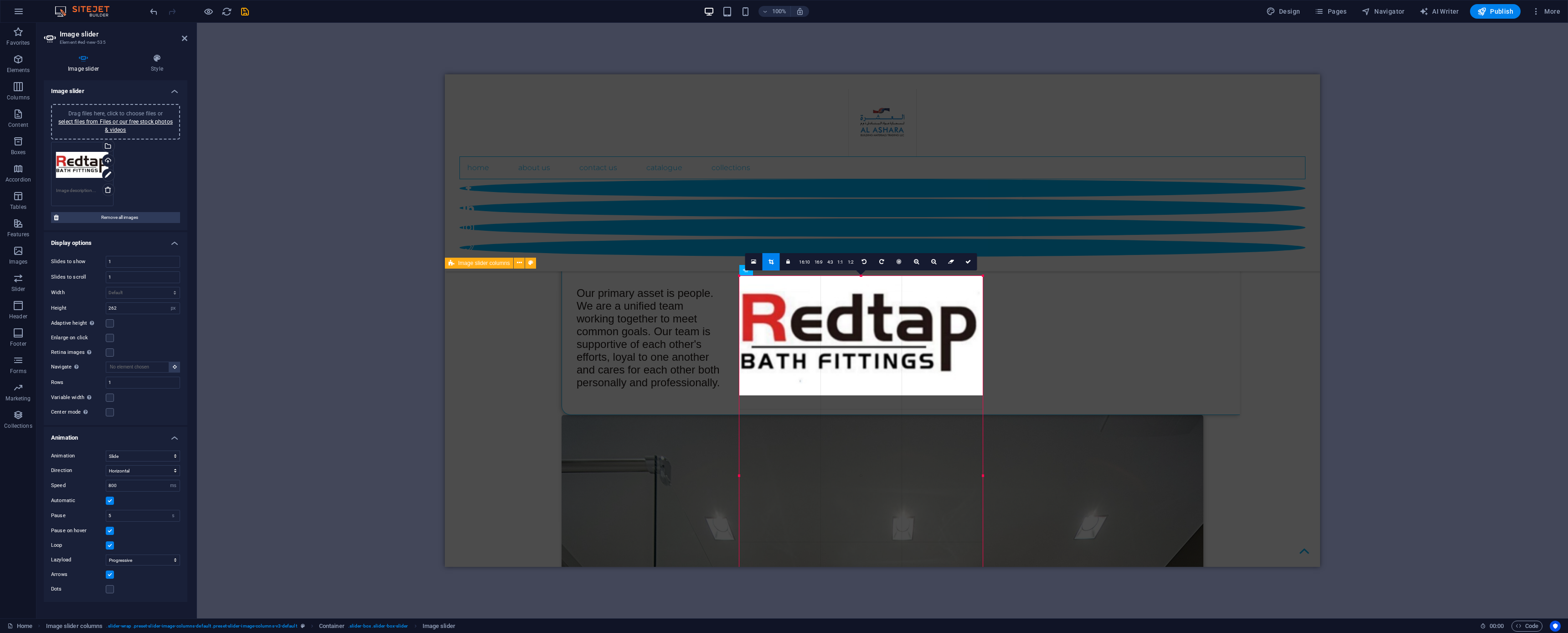click at bounding box center [861, 336] 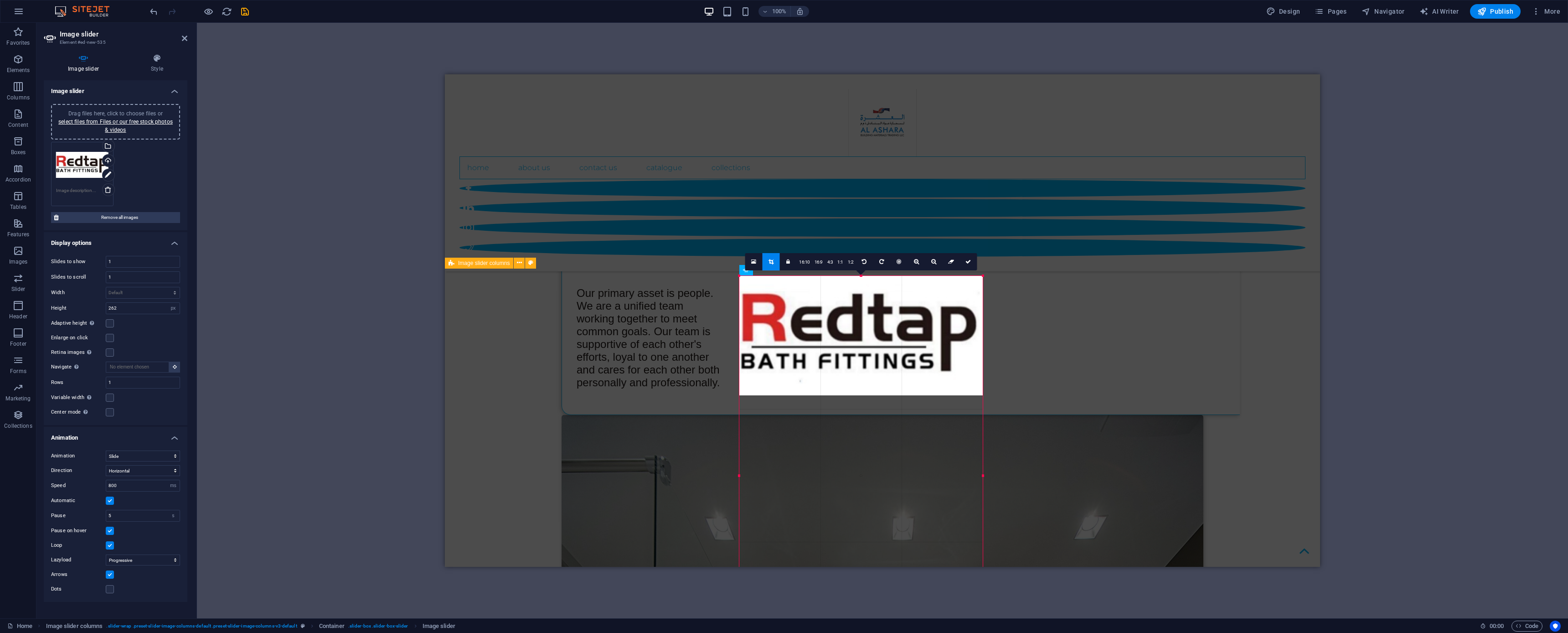 click at bounding box center (861, 336) 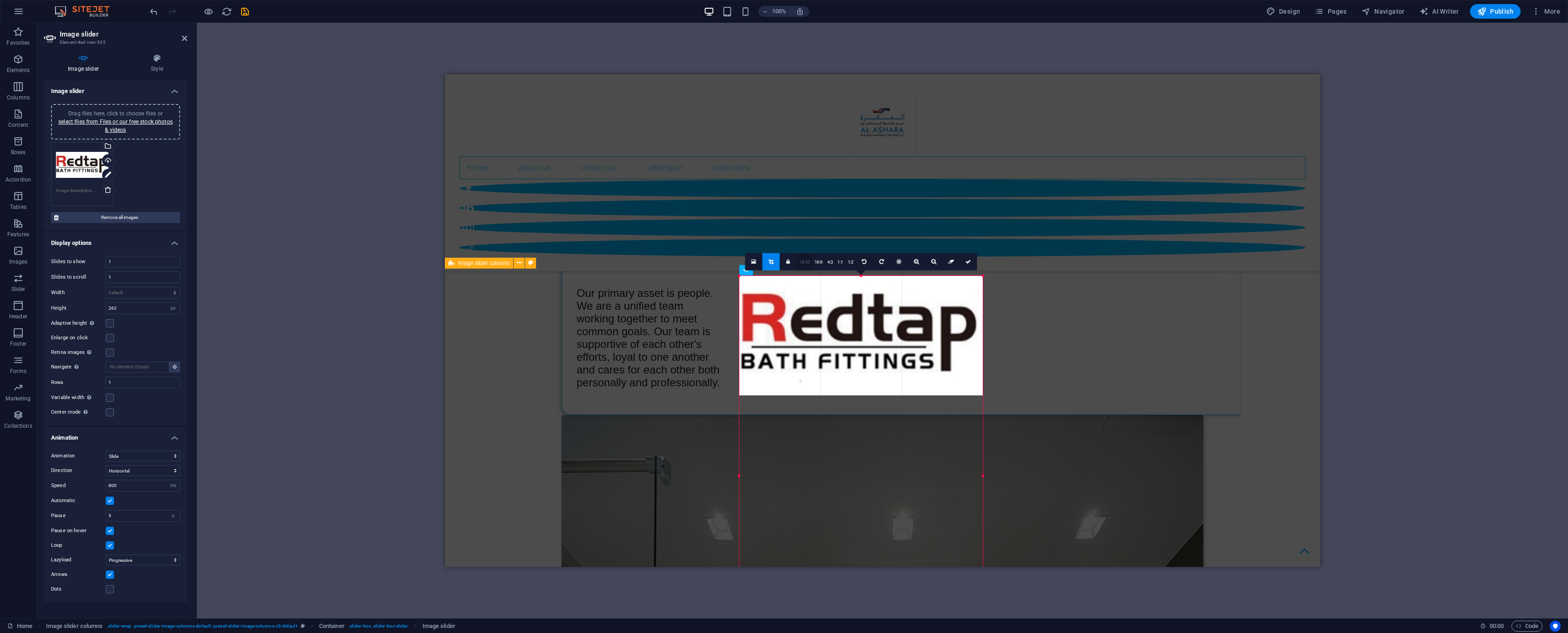 click on "16:10" at bounding box center [805, 262] 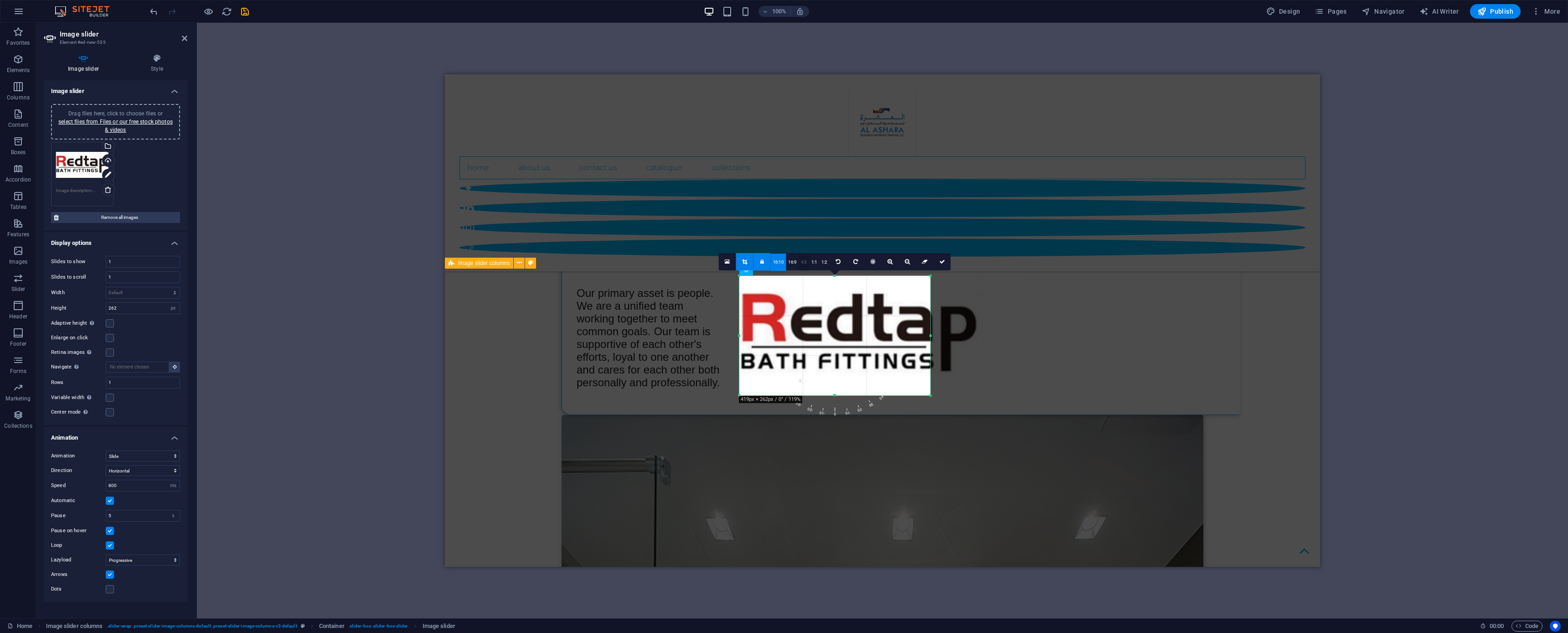 click on "4:3" at bounding box center (804, 262) 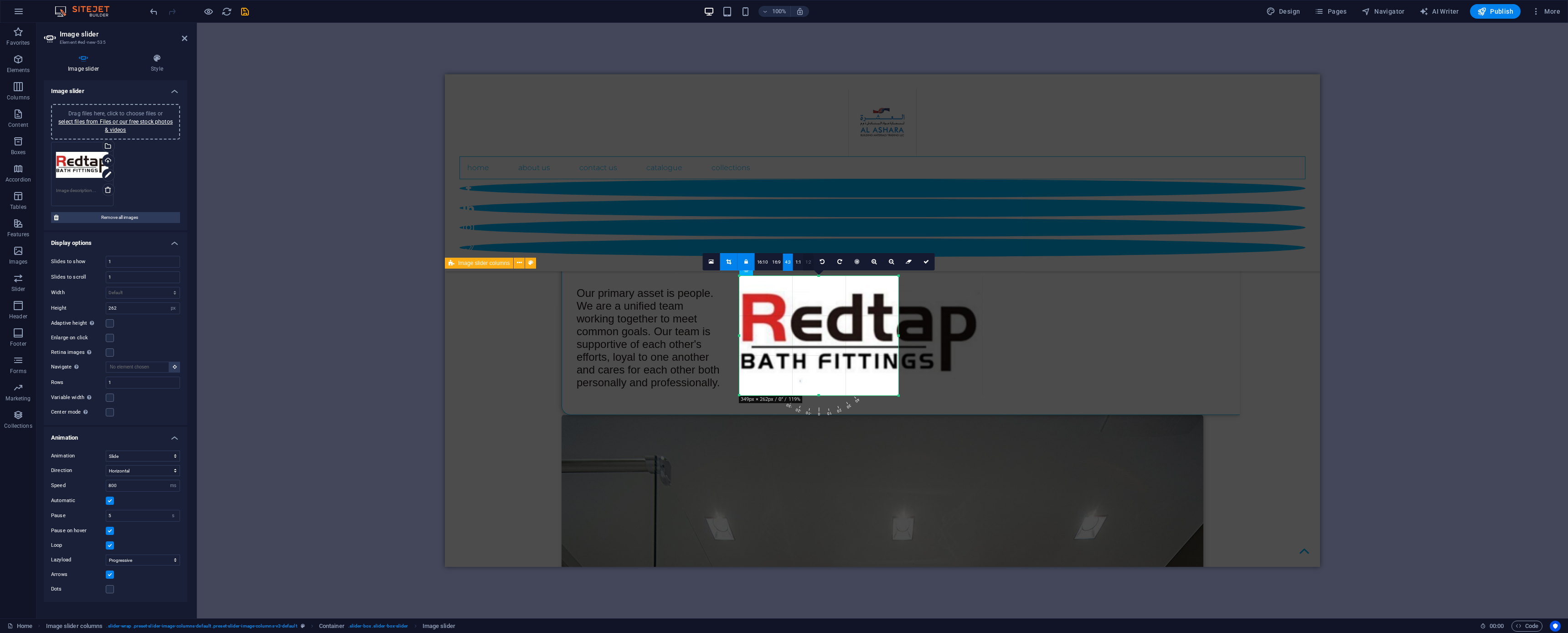 click on "1:2" at bounding box center [808, 262] 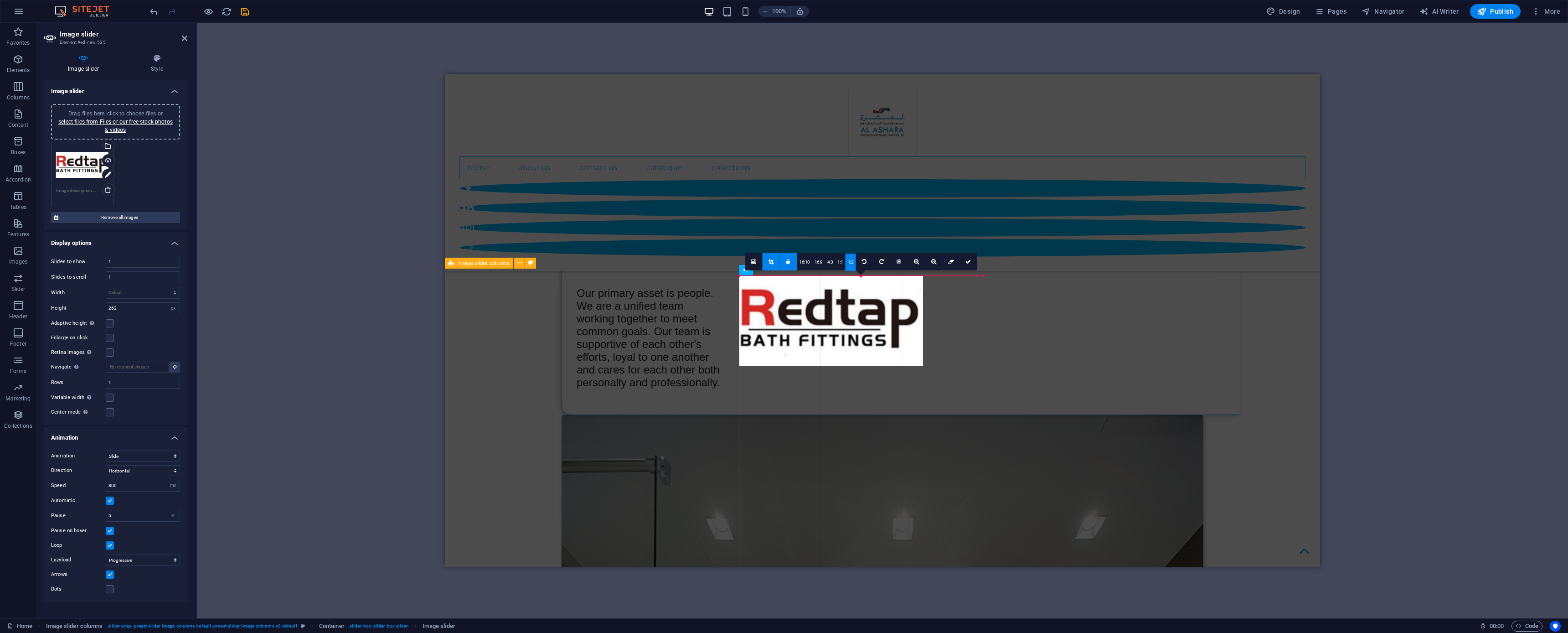 drag, startPoint x: 797, startPoint y: 335, endPoint x: 532, endPoint y: 260, distance: 275.4088 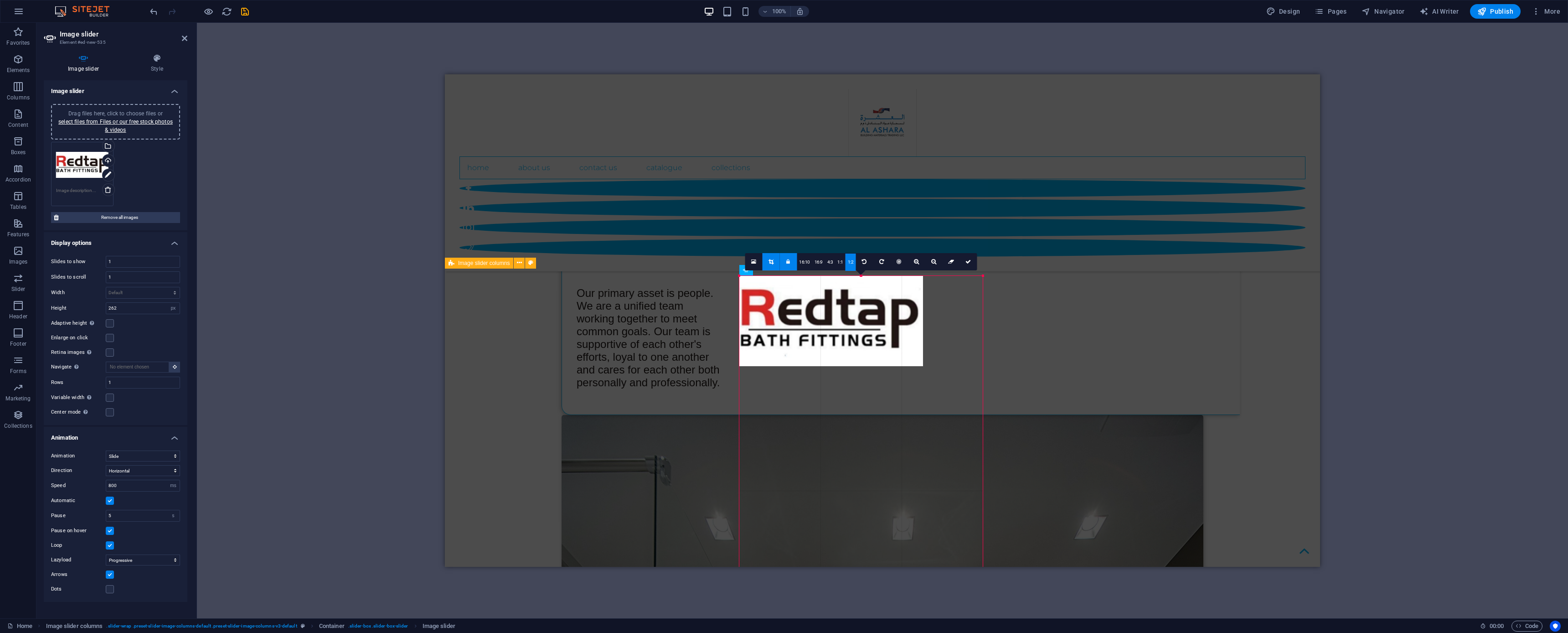click on "Drag and drop a file to add it
H1   Wide image with text   Wide image with text   Container   Container   Wide image with text   Container   Menu Bar   Separator   Container   Container   Separator   Social Media Icons   Image   Banner   Container   Banner   Logo   Menu   H2   Text image overlap   Container   Spacer   Container   Text   Text   Preset   Container   H2   Container   4 columns   Container   Image   4 columns   Container   Image Slider   Image slider   Slider   Placeholder   Separator   Separator   Container   Container   Container   Image   Image slider columns   Container   Image slider   Container   Container   Placeholder   Image slider columns   Container   Container   Image slider columns   Image   Image 180 170 160 150 140 130 120 110 100 90 80 70 60 50 40 30 20 10 0 -10 -20 -30 -40 -50 -60 -70 -80 -90 -100 -110 -120 -130 -140 -150 -160 -170 534px × 1415px / 0° / 119% 16:10 16:9 4:3 1:1 1:2 0 180 170 160 150 140 130 120 110 100 90 80 70 60 50 40 30 20 10 0 -10 -20 -30" at bounding box center [882, -322] 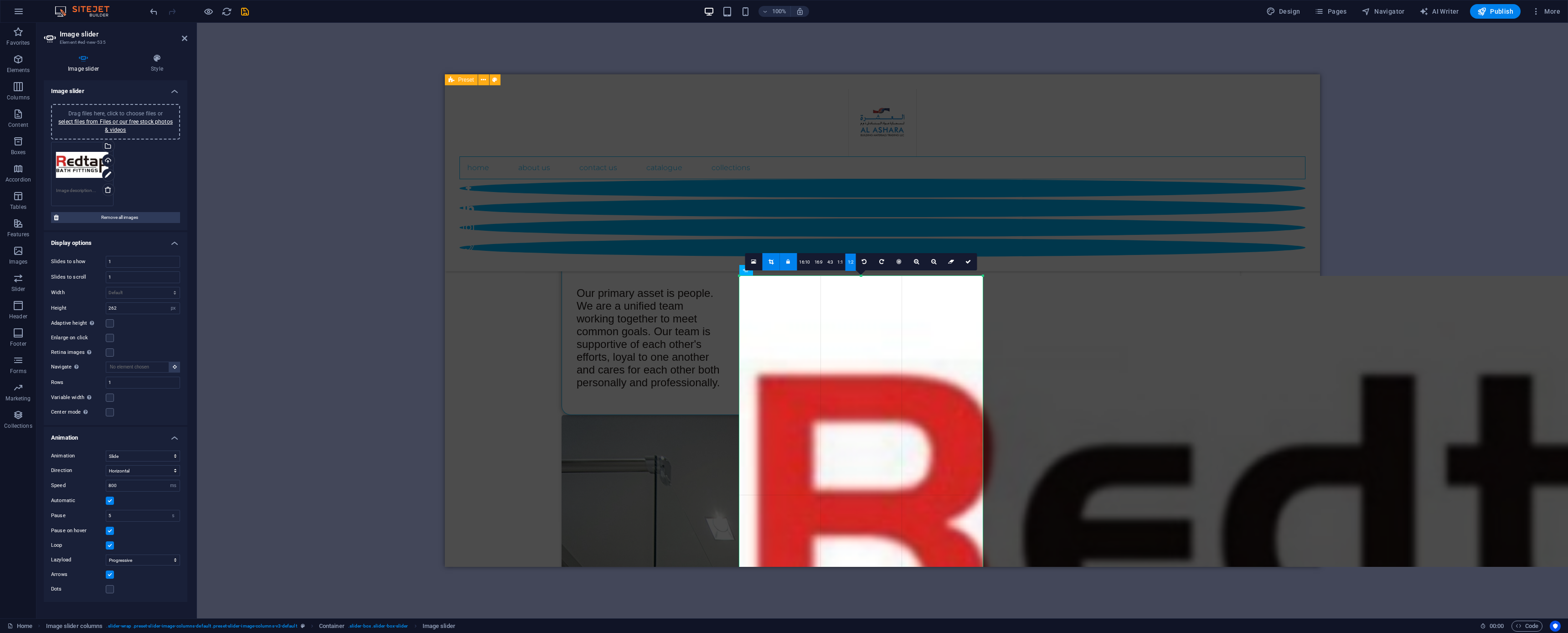 click on "OUR VALUE A REALISTIC FANTASY VISION Continuously striving to create value and exceeding customer’s expectations in quality, delivery and cost effectiveness through continuous product innovation and cutting edge technologies. MISSION Supplying the construction market with a reliable channel for all the plumbing goods and services they require, helping to raise the standards of living across the Middle East." at bounding box center [882, 1821] 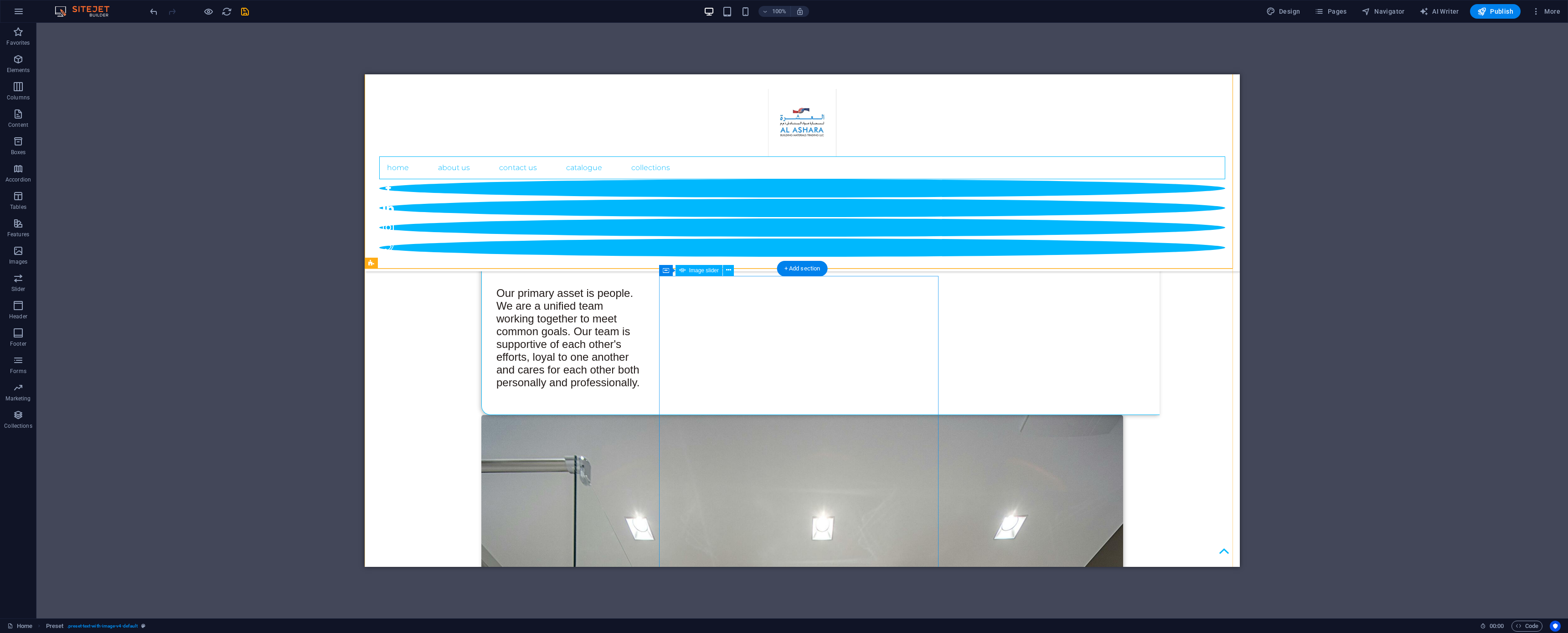 click at bounding box center (475, 3908) 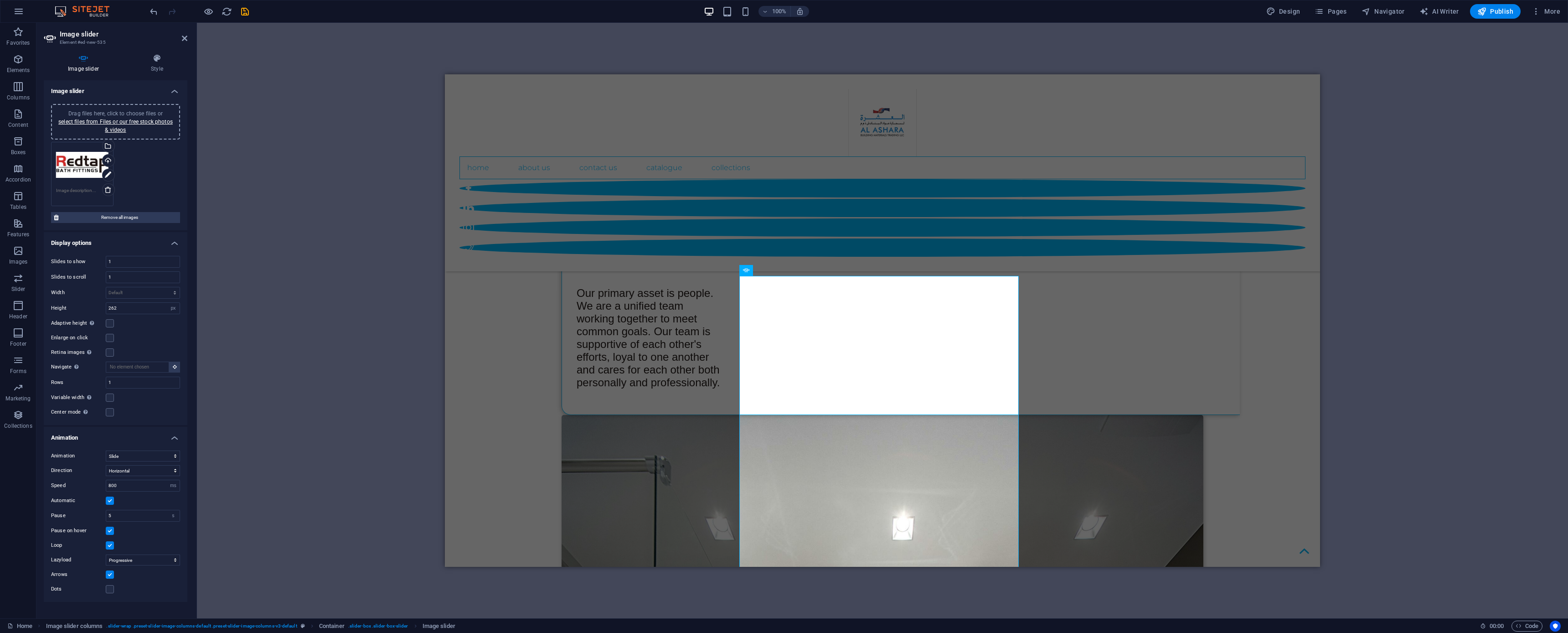 click at bounding box center [110, 501] 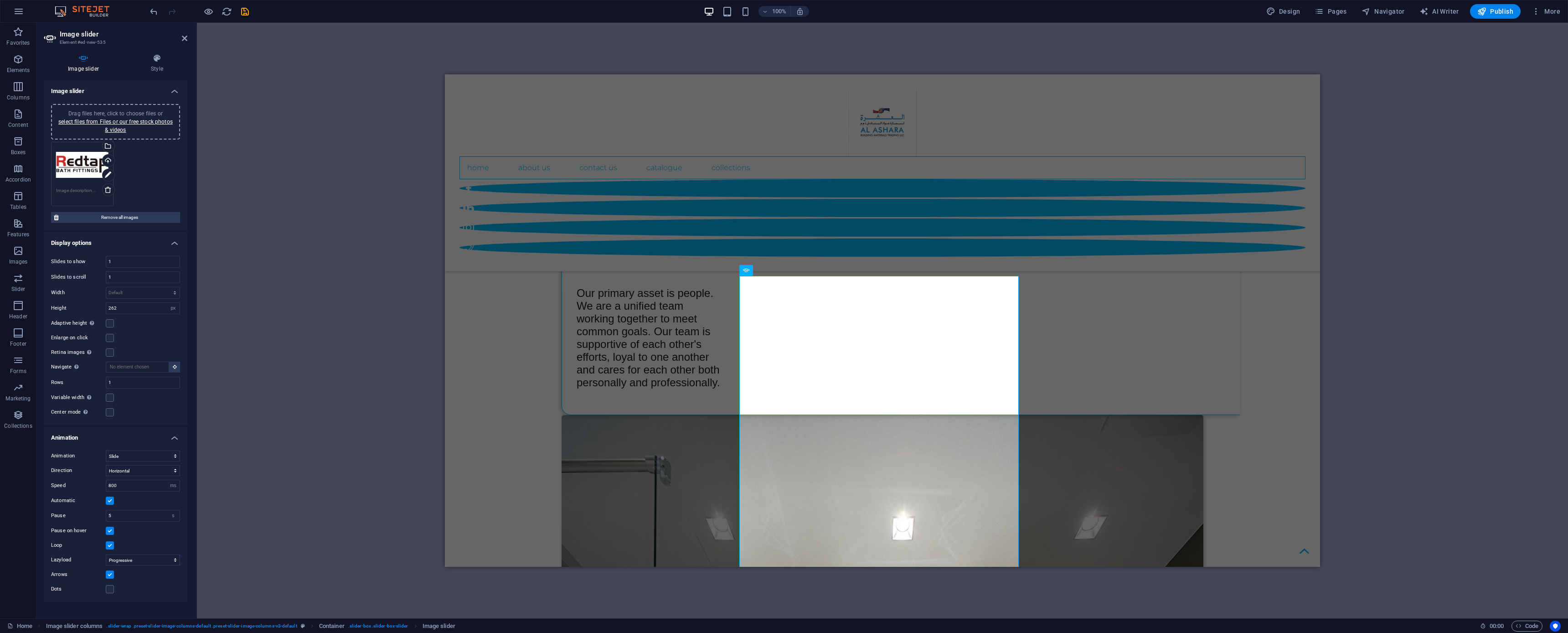 click on "Automatic" at bounding box center (0, 0) 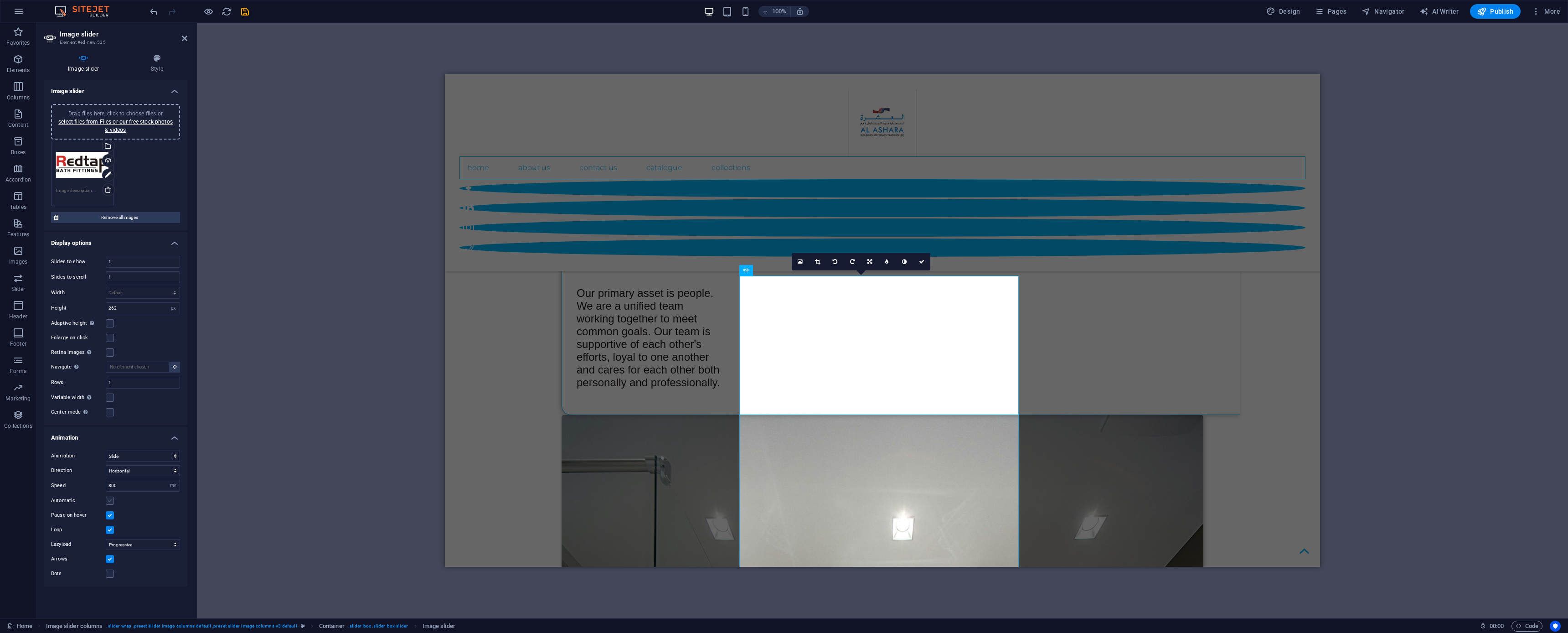 click at bounding box center (110, 501) 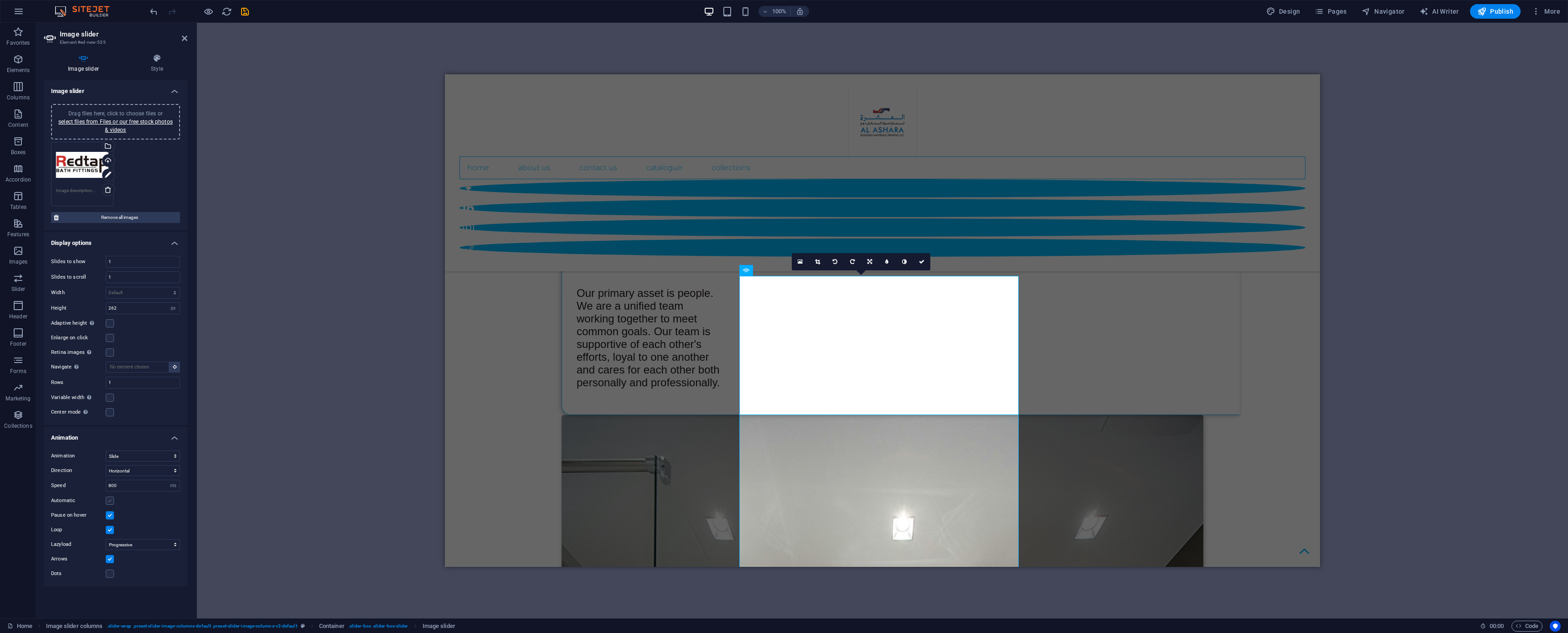 click on "Automatic" at bounding box center [0, 0] 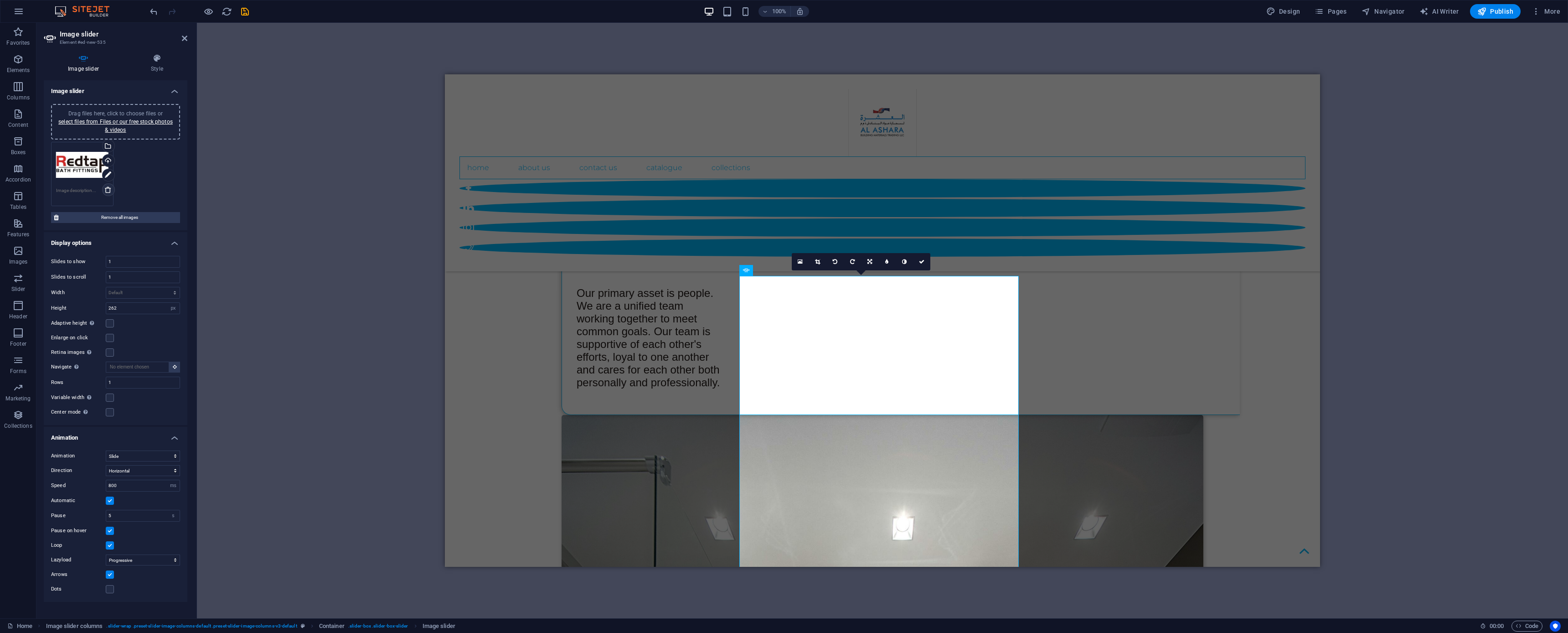 click at bounding box center [108, 190] 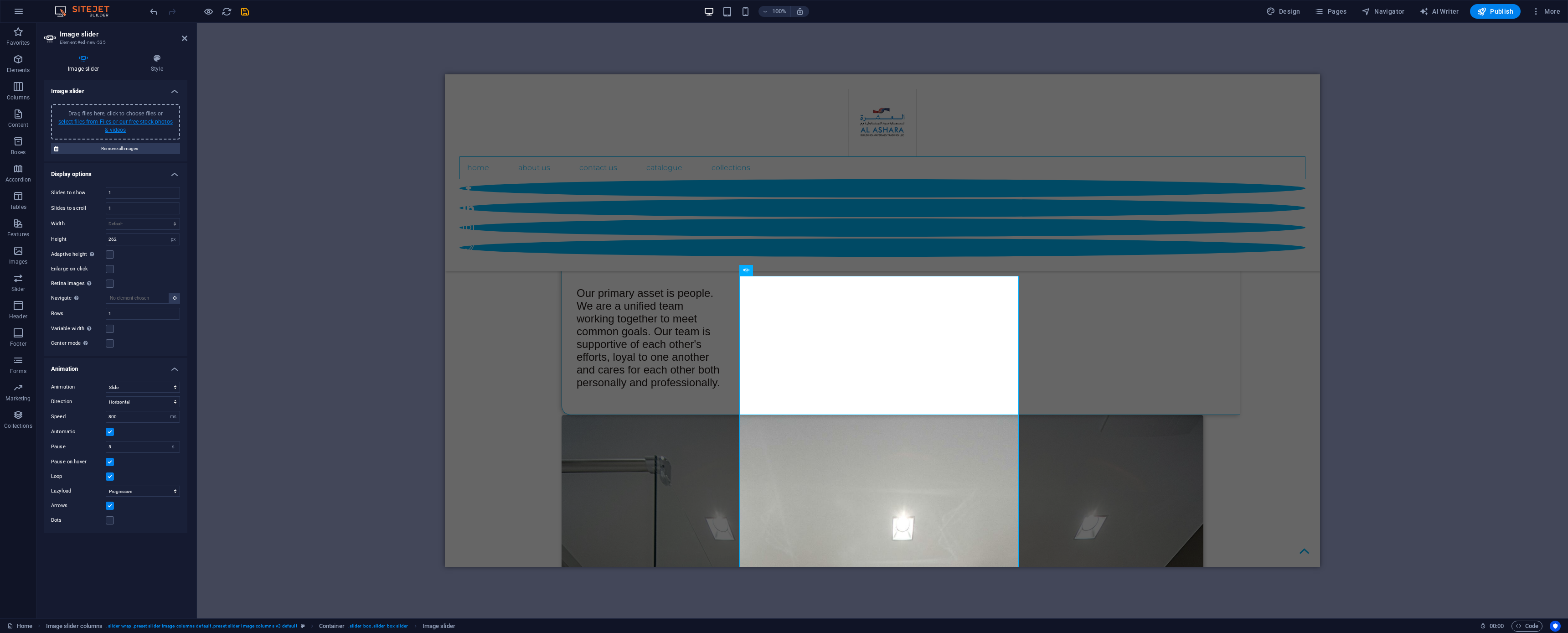 click on "select files from Files or our free stock photos & videos" at bounding box center (115, 126) 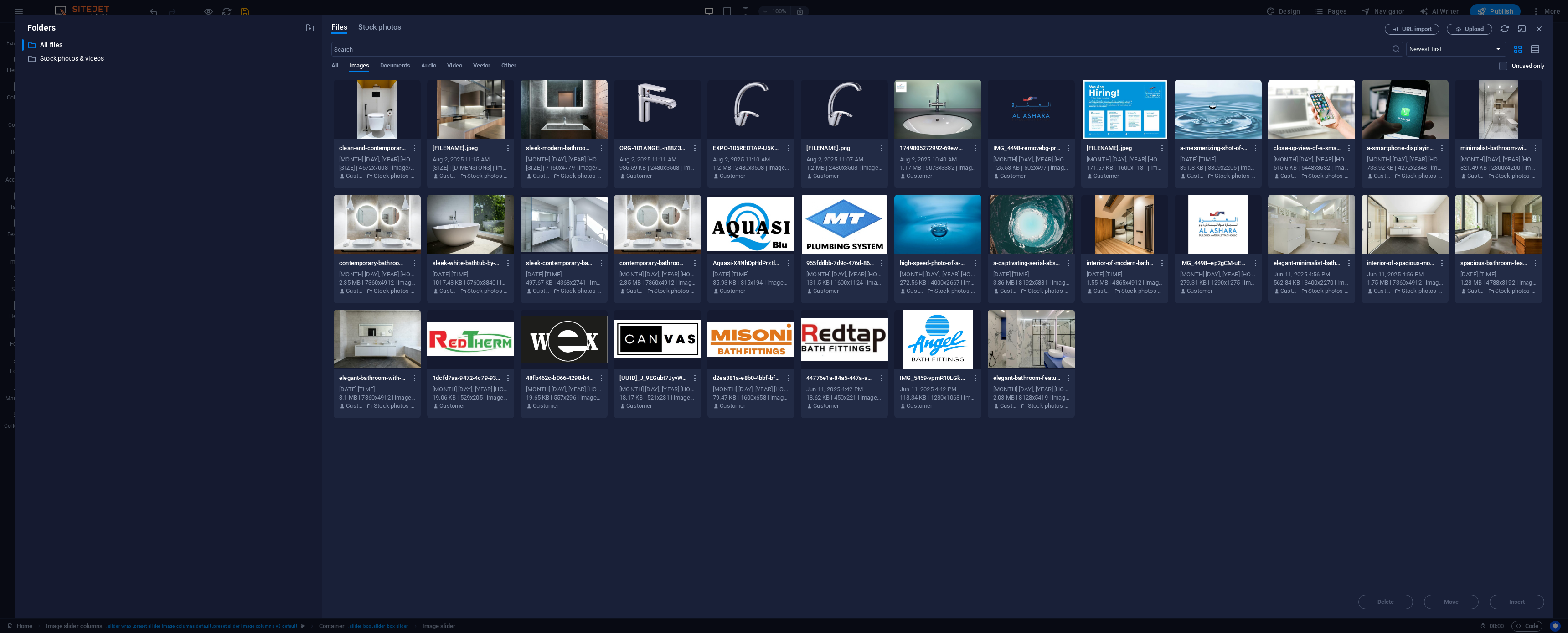 click at bounding box center (844, 339) 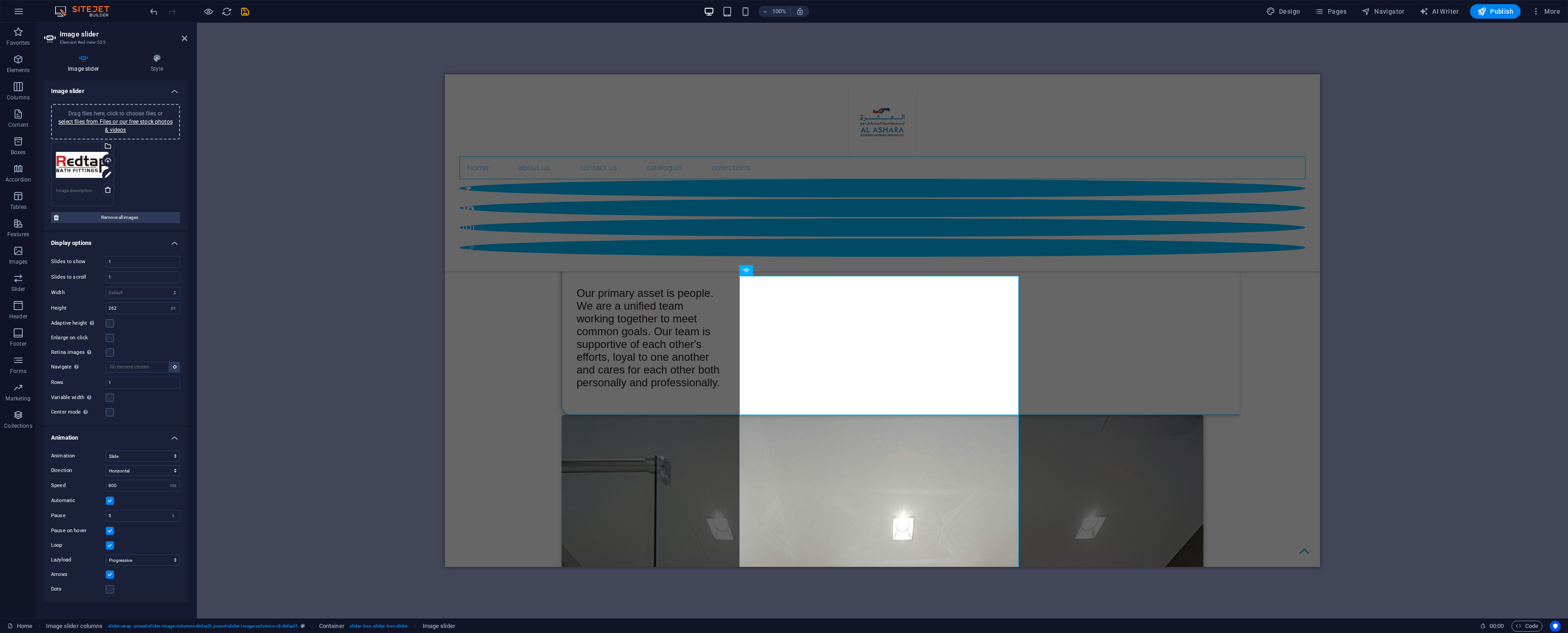 click on "Image slider Style Image slider Drag files here, click to choose files or select files from Files or our free stock photos & videos Drag files here, click to choose files or select files from Files or our free stock photos & videos Select files from the file manager, stock photos, or upload file(s) Upload Remove all images Display options Slides to show 1 Slides to scroll 1 Width Default px % rem em vw vh Height 262 Default px rem em vw vh Adaptive height Automatically adjust the height for single slide horizontal sliders Enlarge on click Retina images Automatically load retina image and smartphone optimized sizes. Navigate Select another slider to be navigated by this one
Rows 1 Slides per row 1 Variable width Automatically adjust the width of the visible slide. Center mode Enables centered view with partial previous/next slide. Use with odd numbered "Slides to show" counts. Center padding Not visible while "Variable width" is activated 0 px % Animation 800" at bounding box center (115, 332) 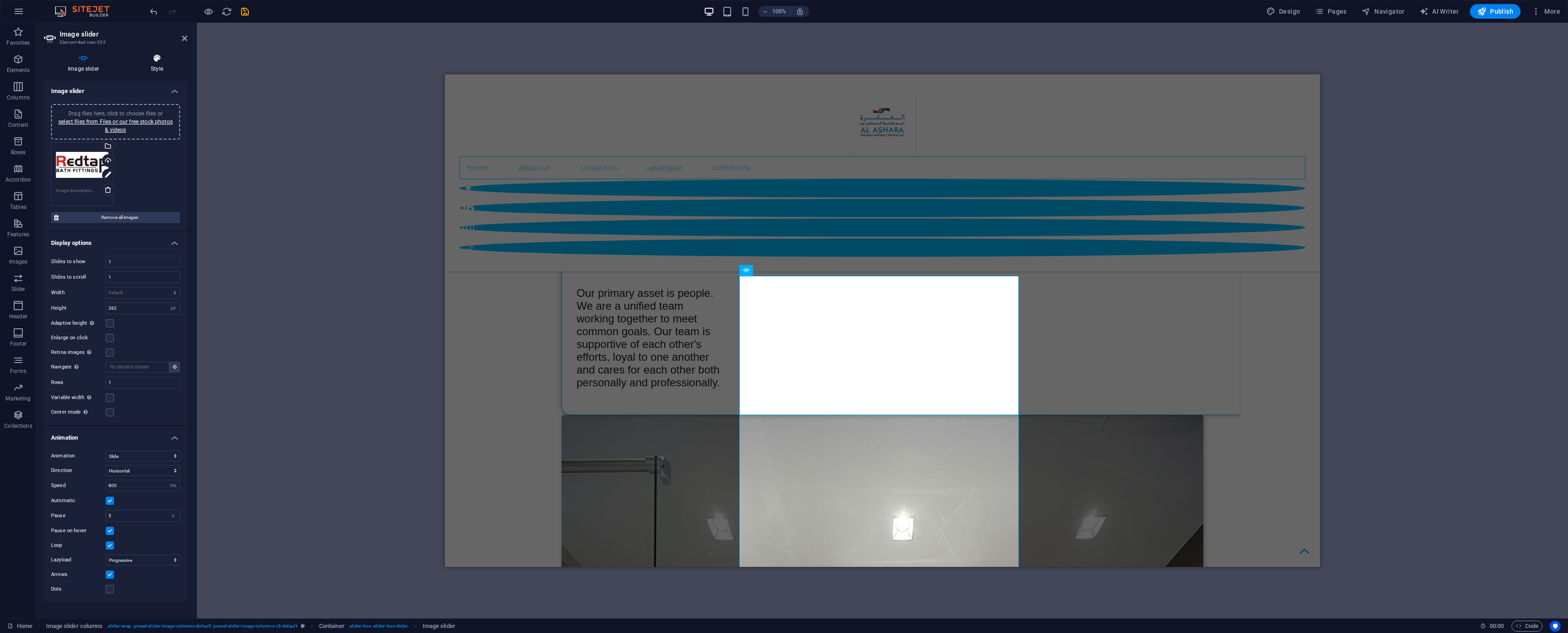 click on "Style" at bounding box center (157, 63) 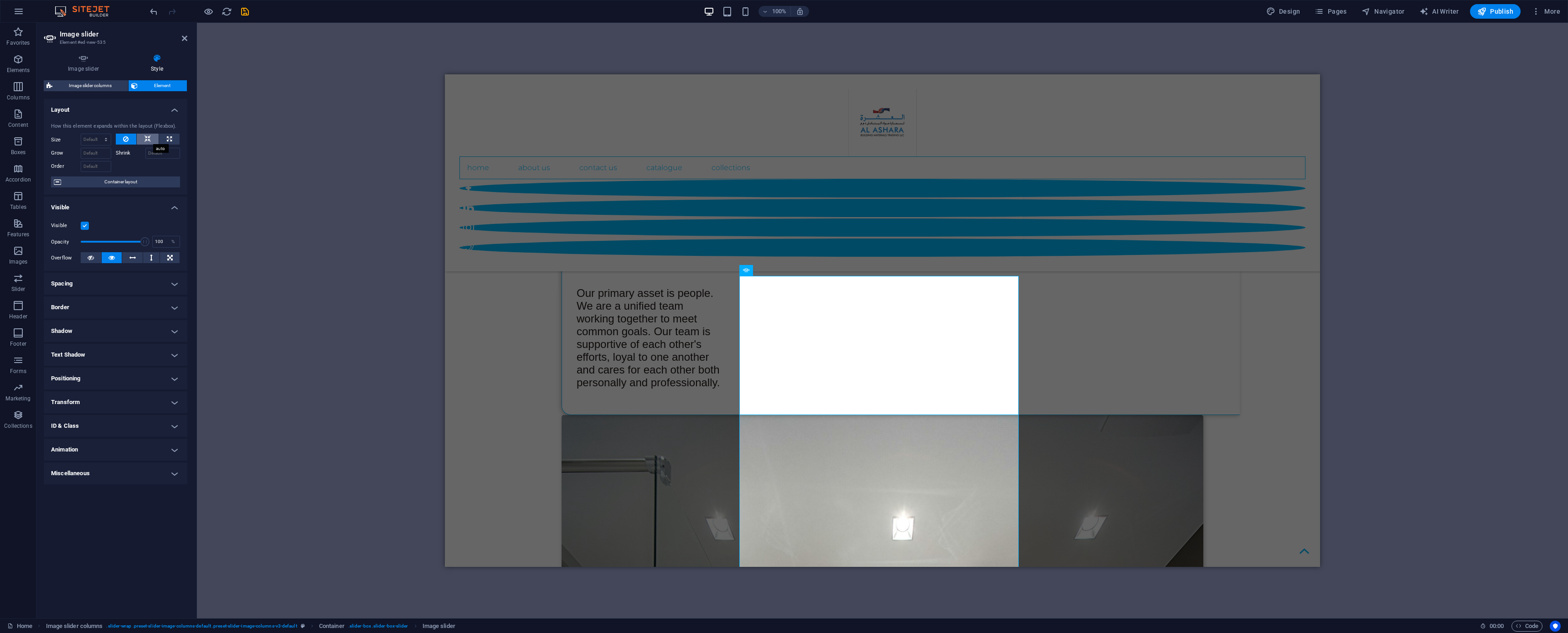 click at bounding box center (148, 139) 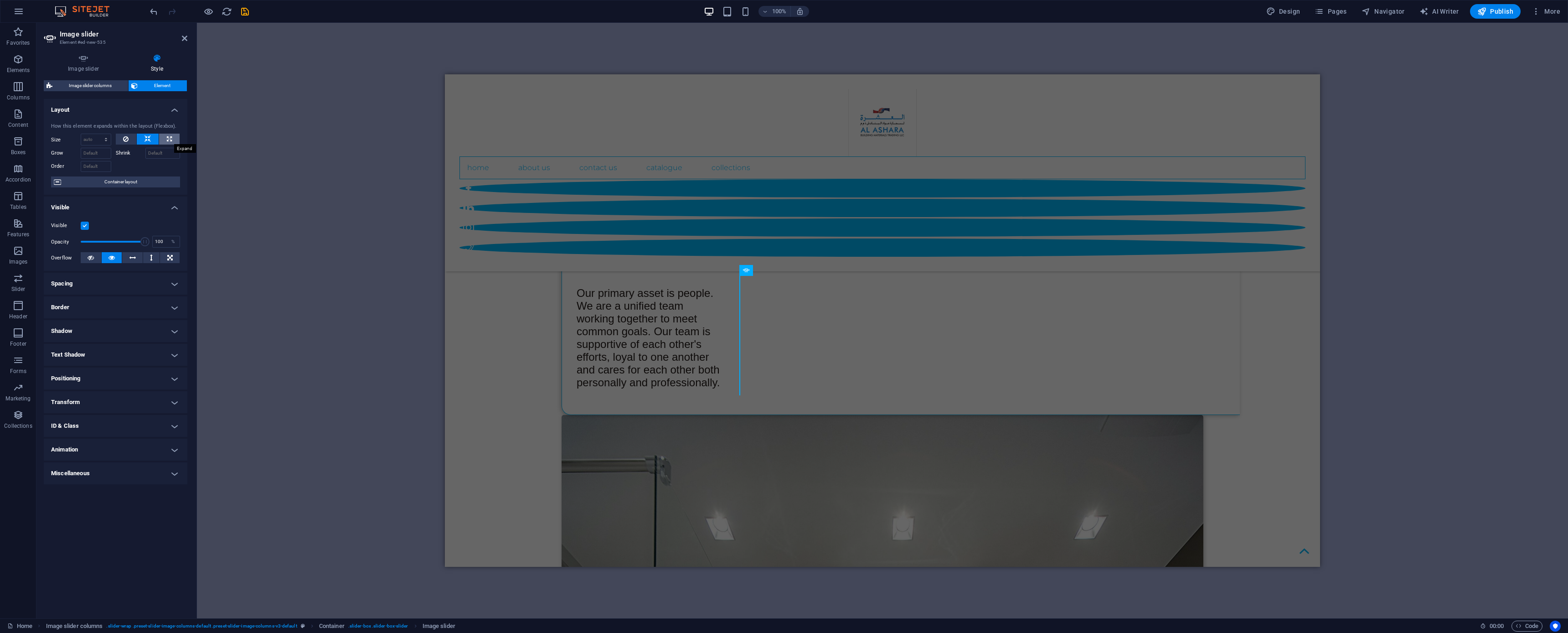 click at bounding box center (169, 139) 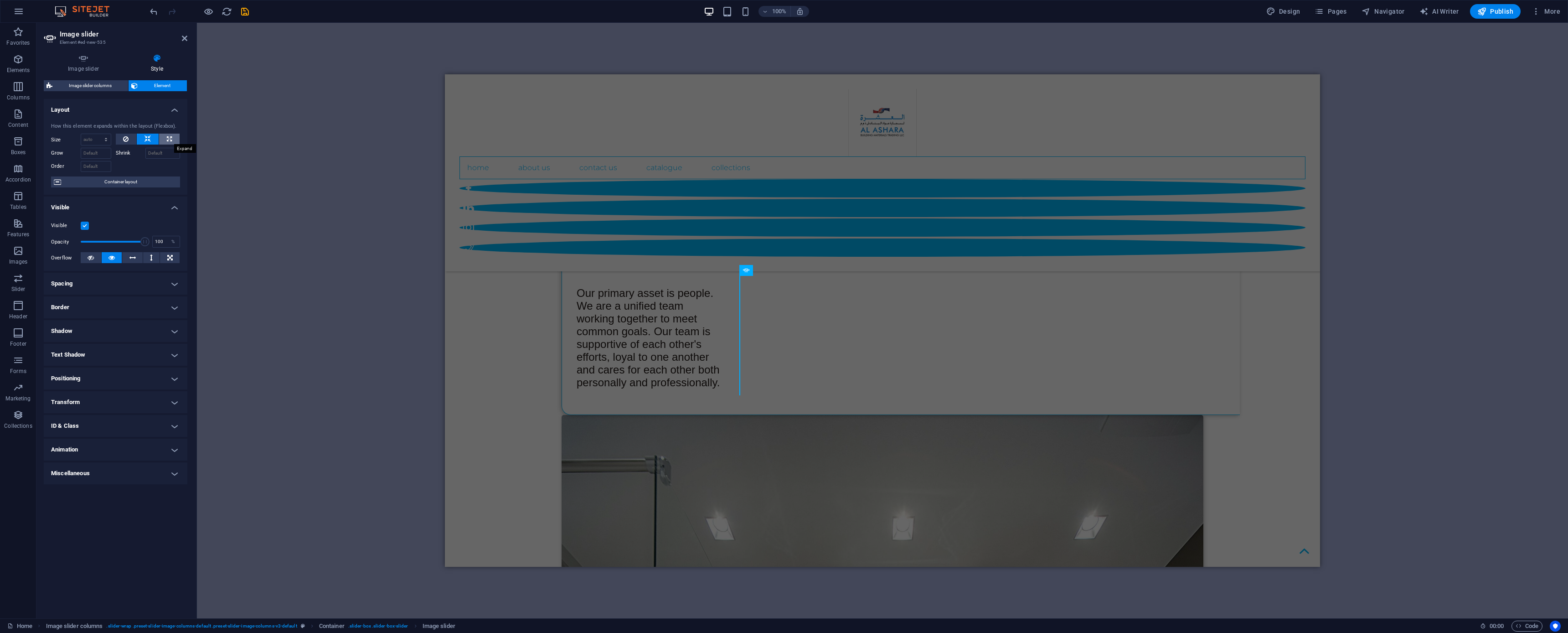 type on "100" 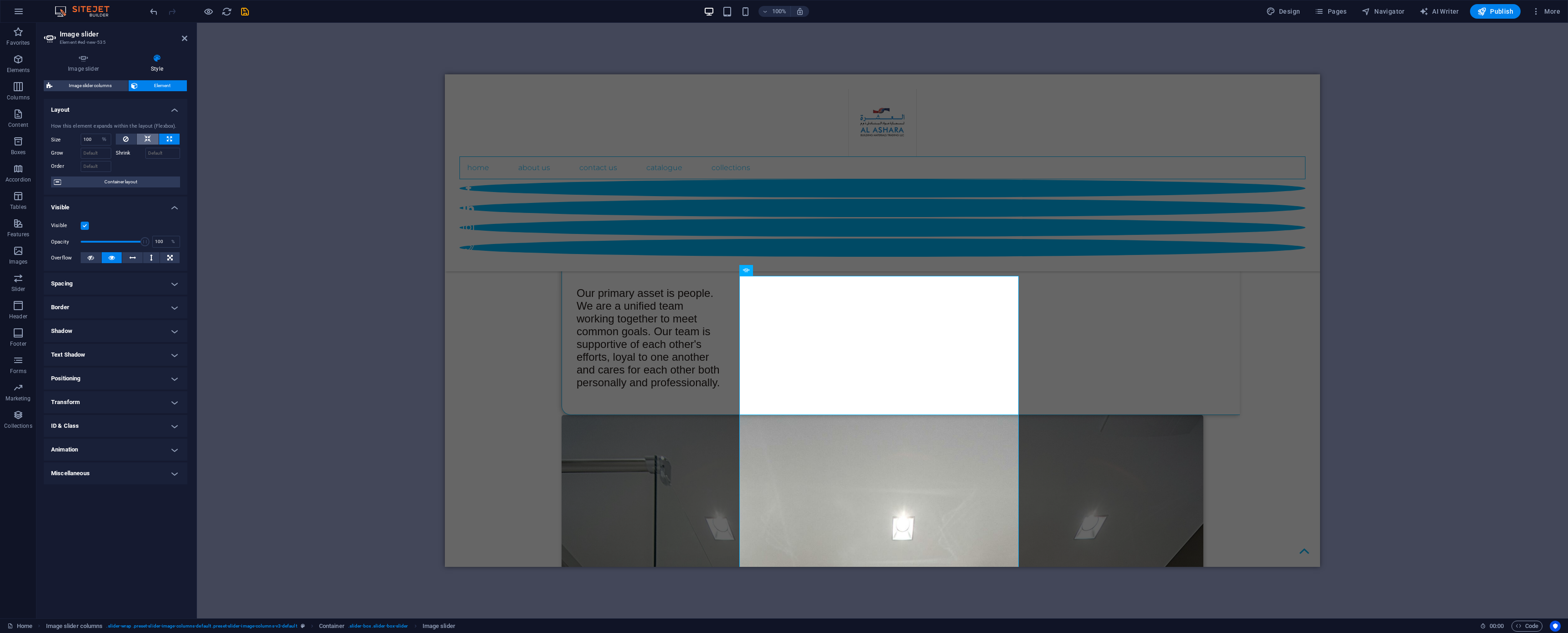 click at bounding box center [148, 139] 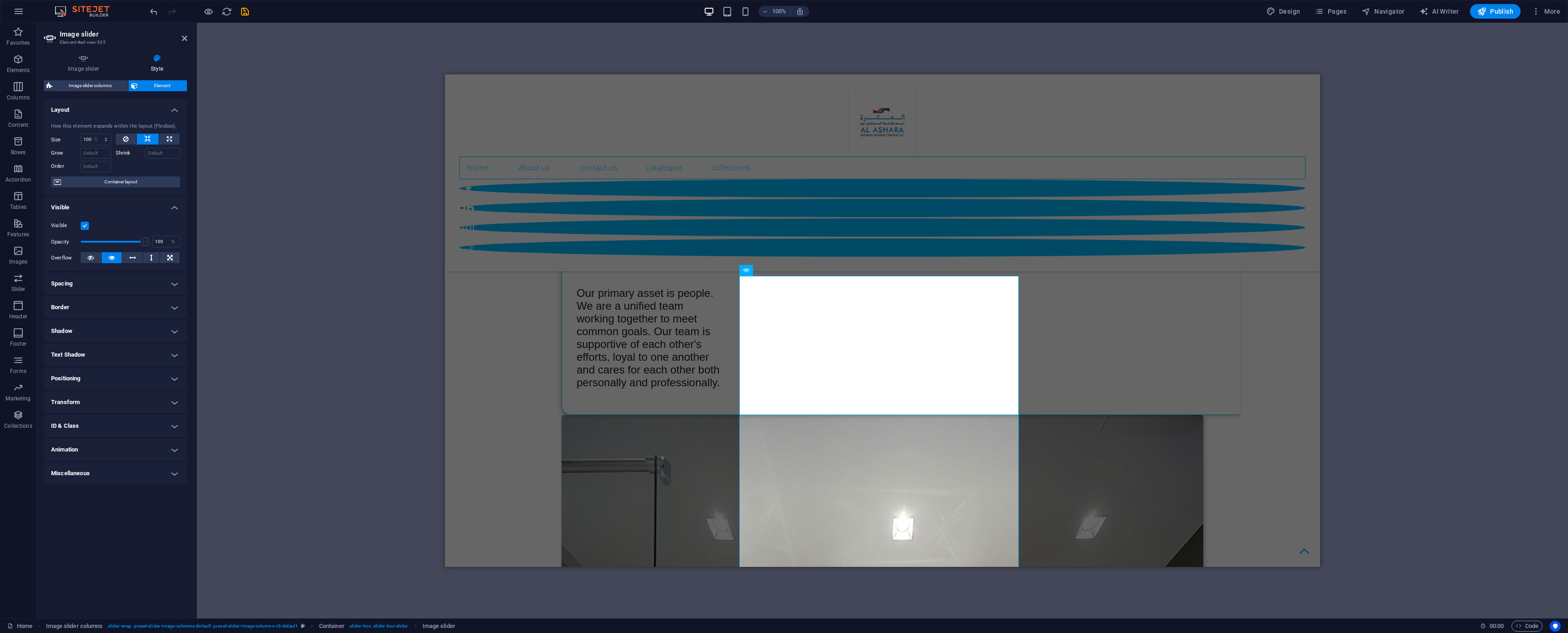 type 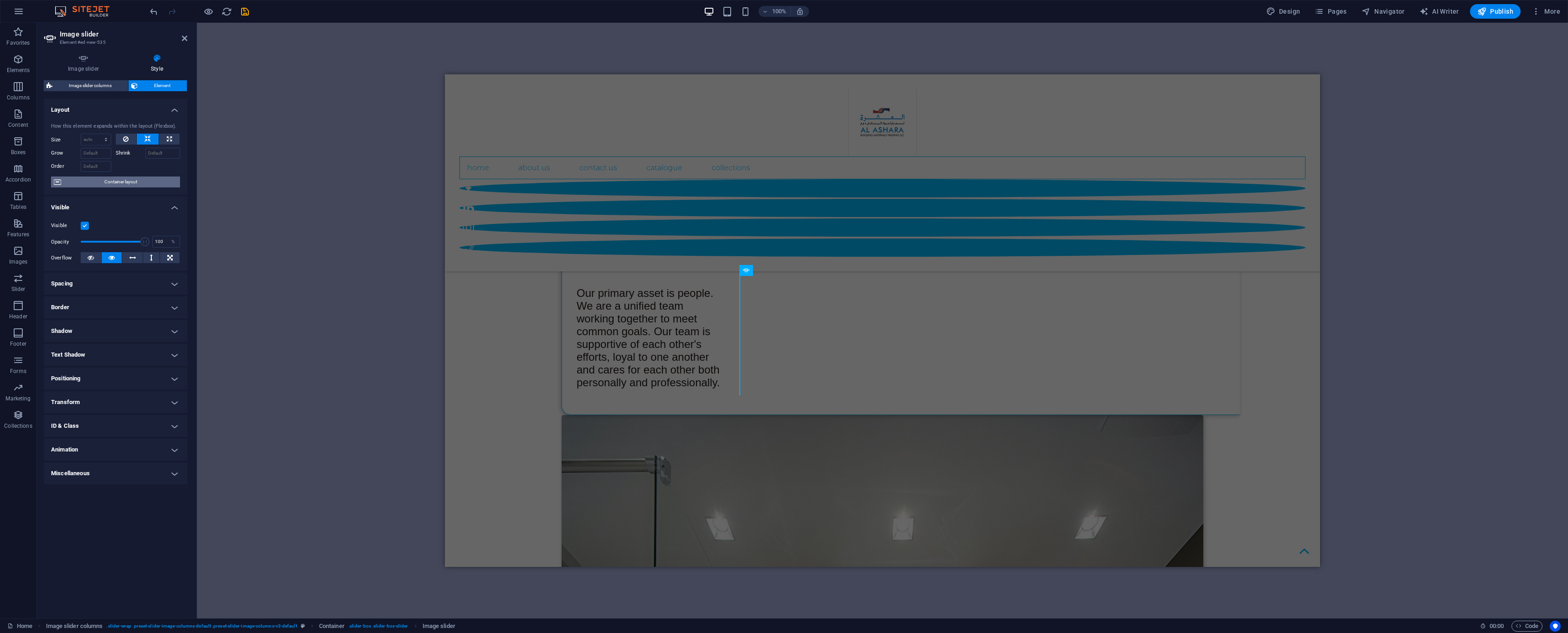 click on "Container layout" at bounding box center [120, 182] 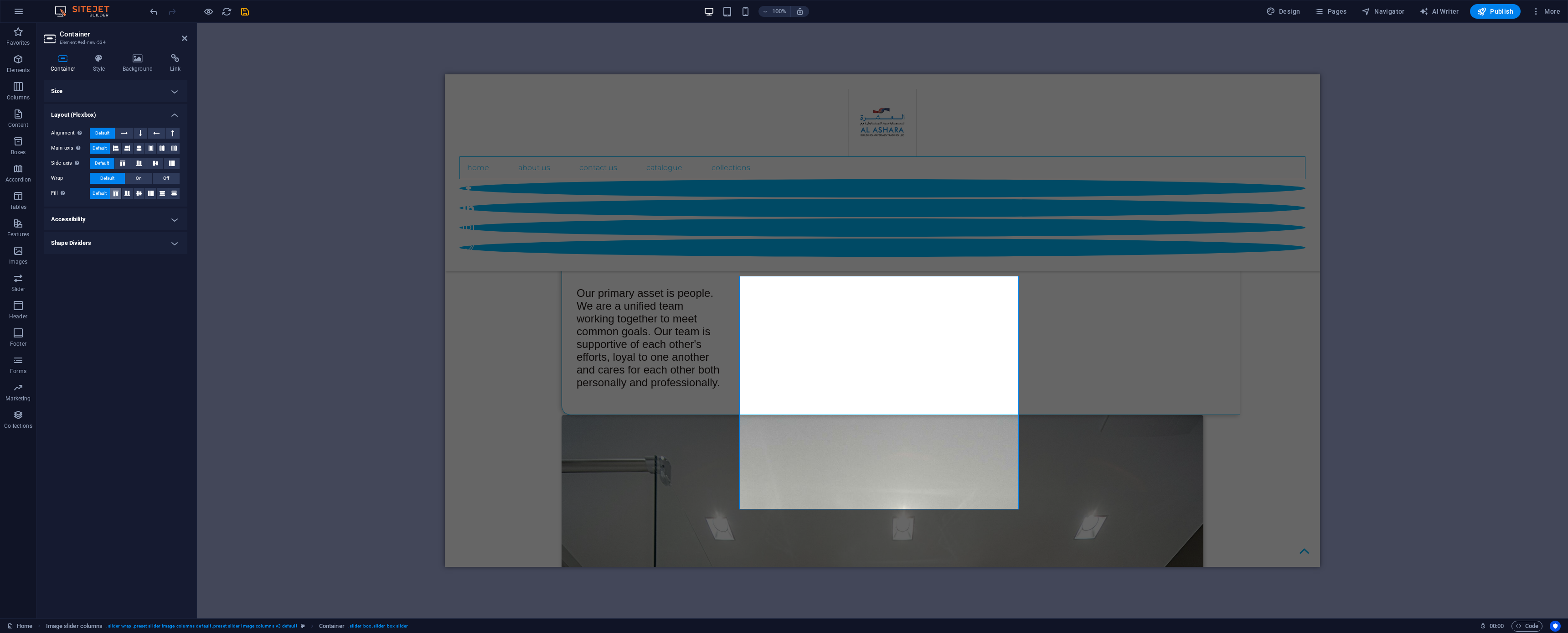 click at bounding box center (116, 193) 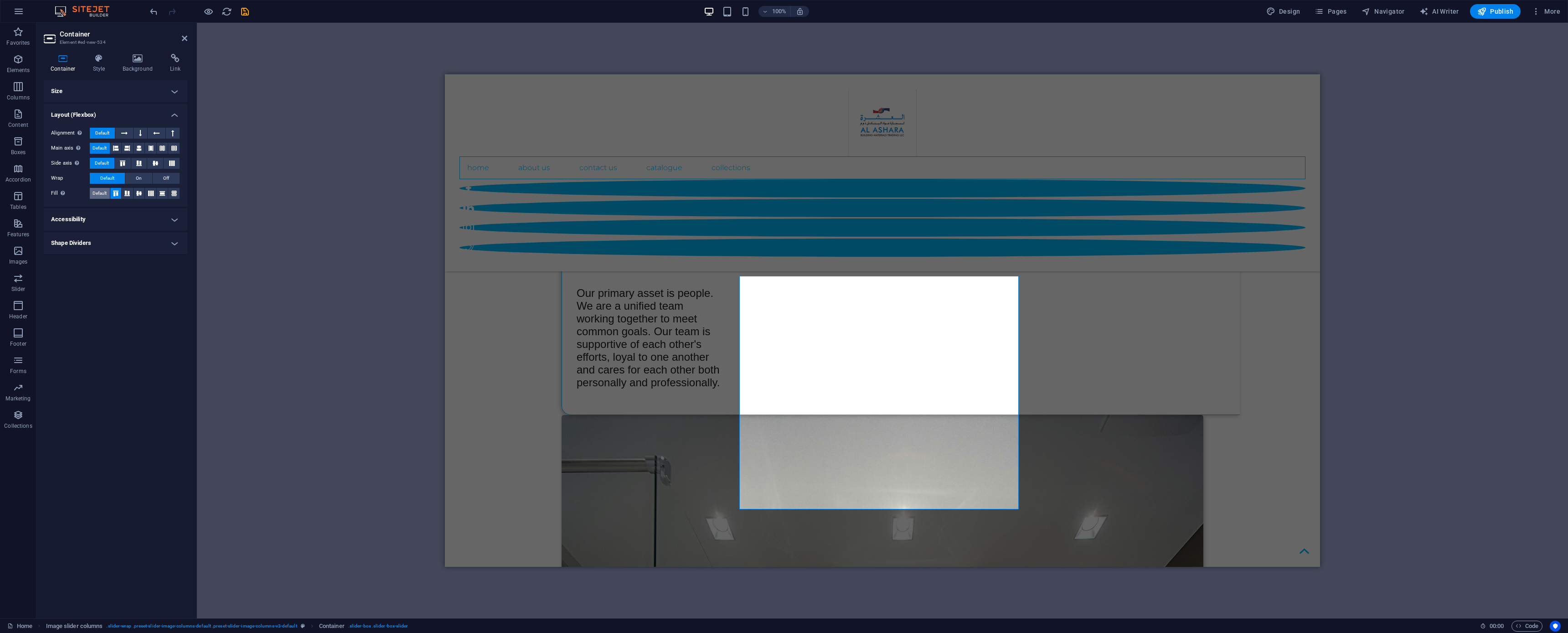 click on "Default" at bounding box center [99, 193] 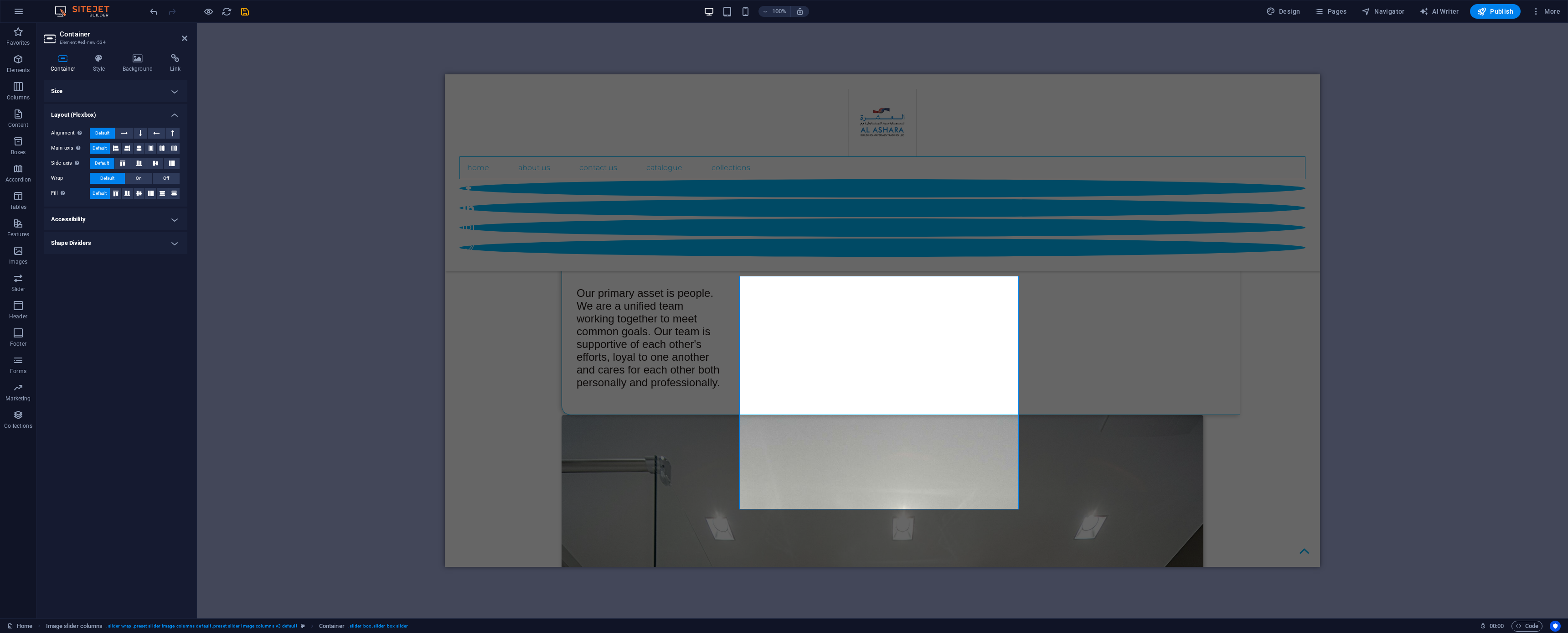 click on "Size" at bounding box center (115, 91) 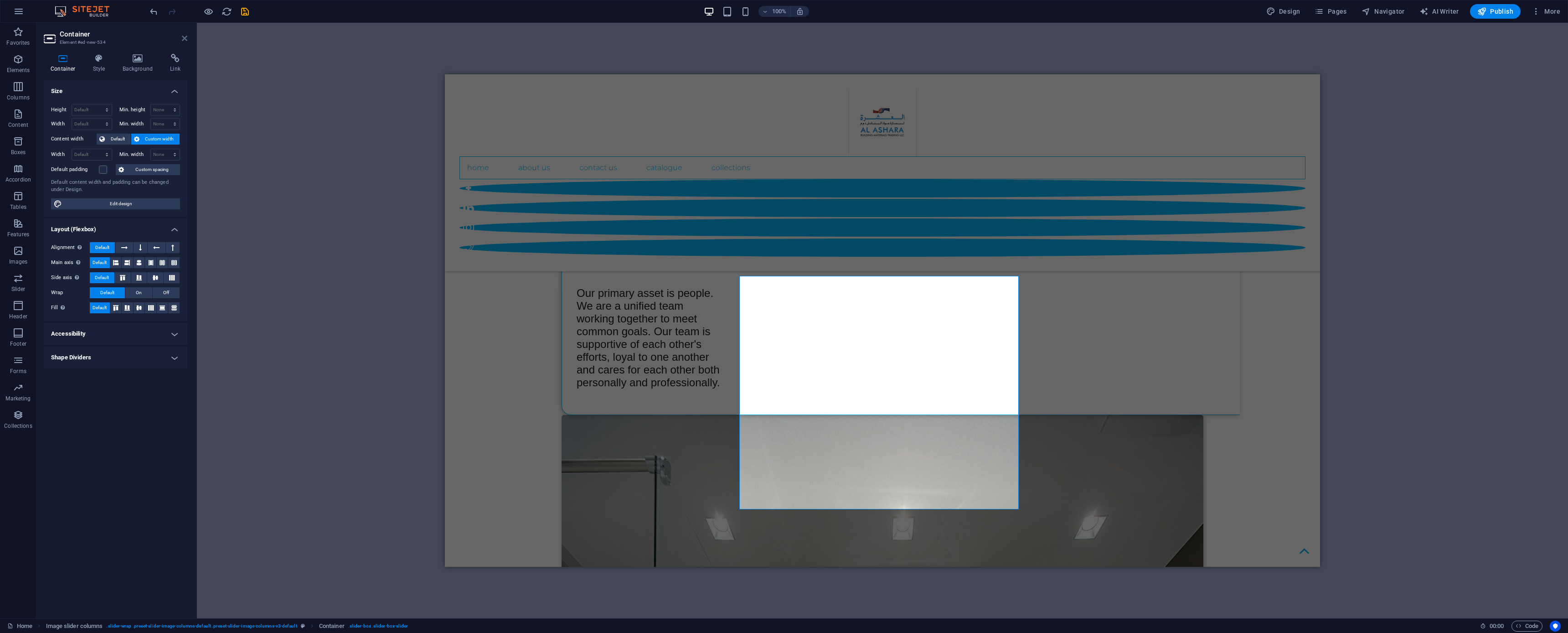 click at bounding box center [185, 38] 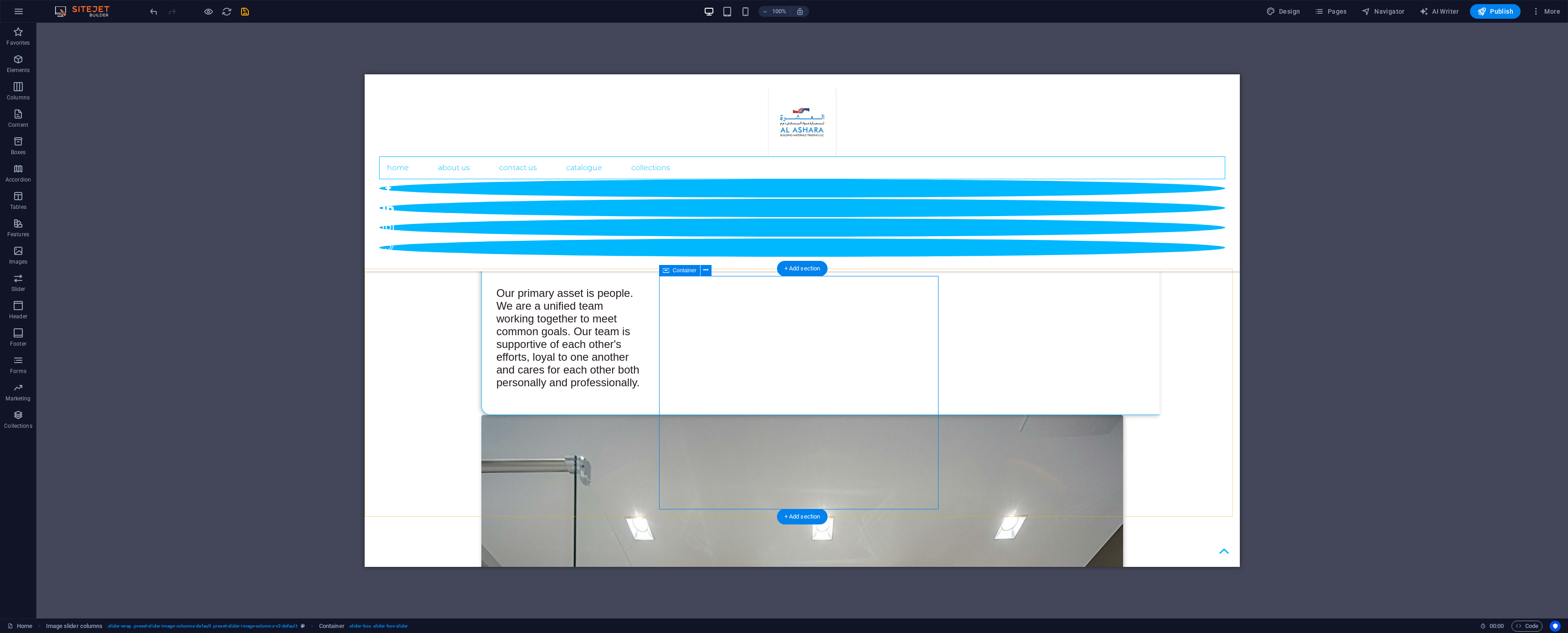 click at bounding box center [513, 3321] 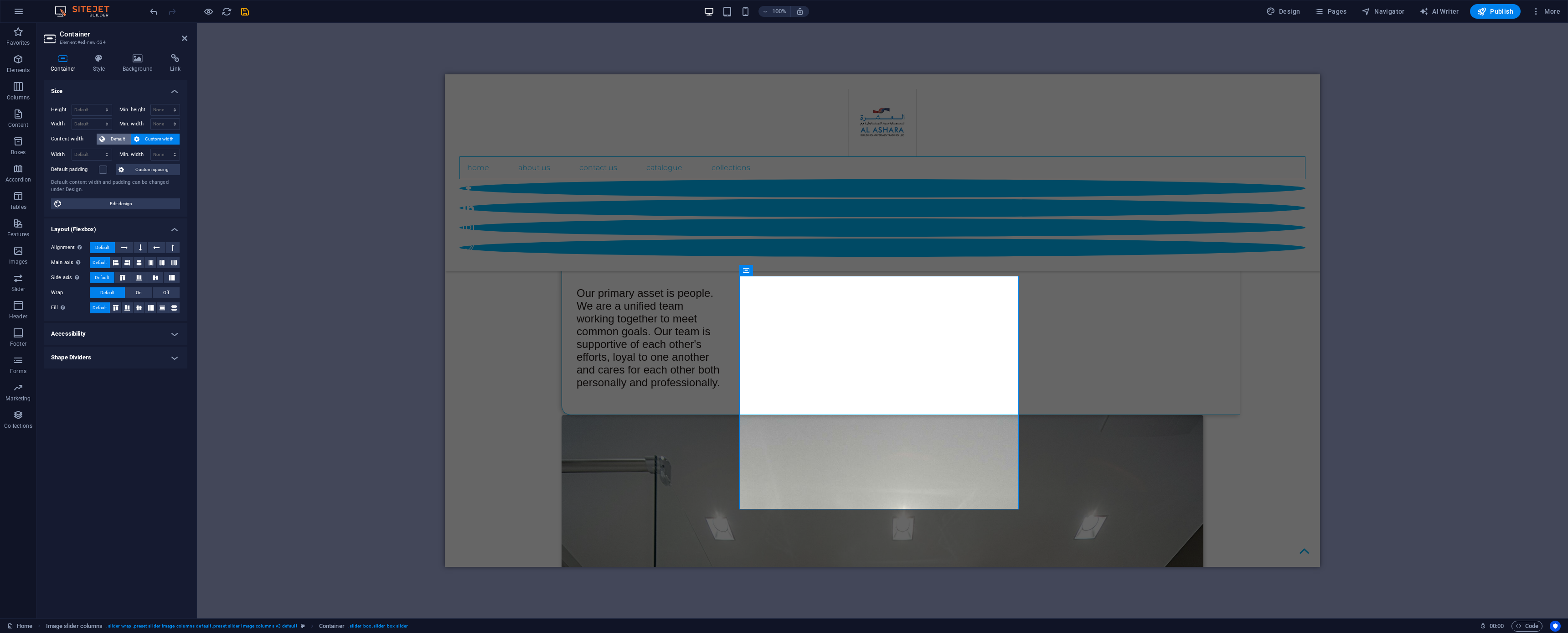 click on "Default" at bounding box center (118, 139) 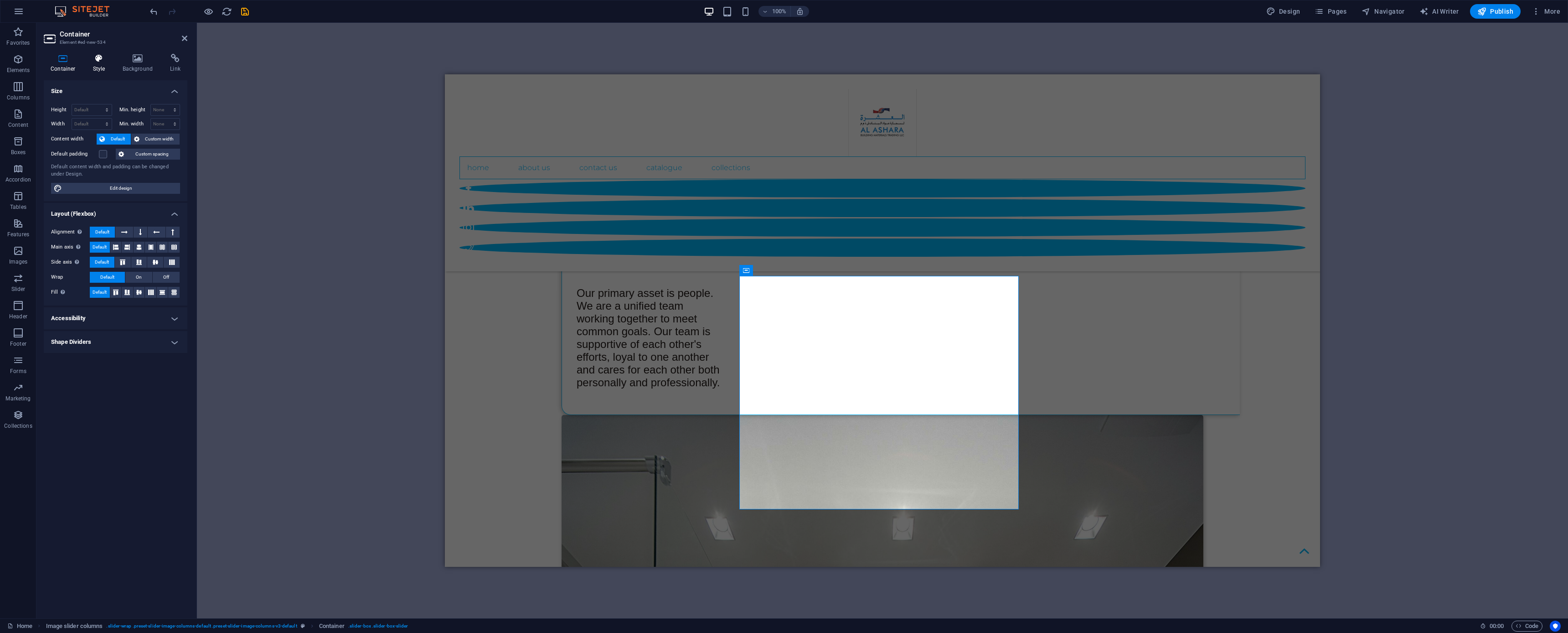 click on "Style" at bounding box center (101, 63) 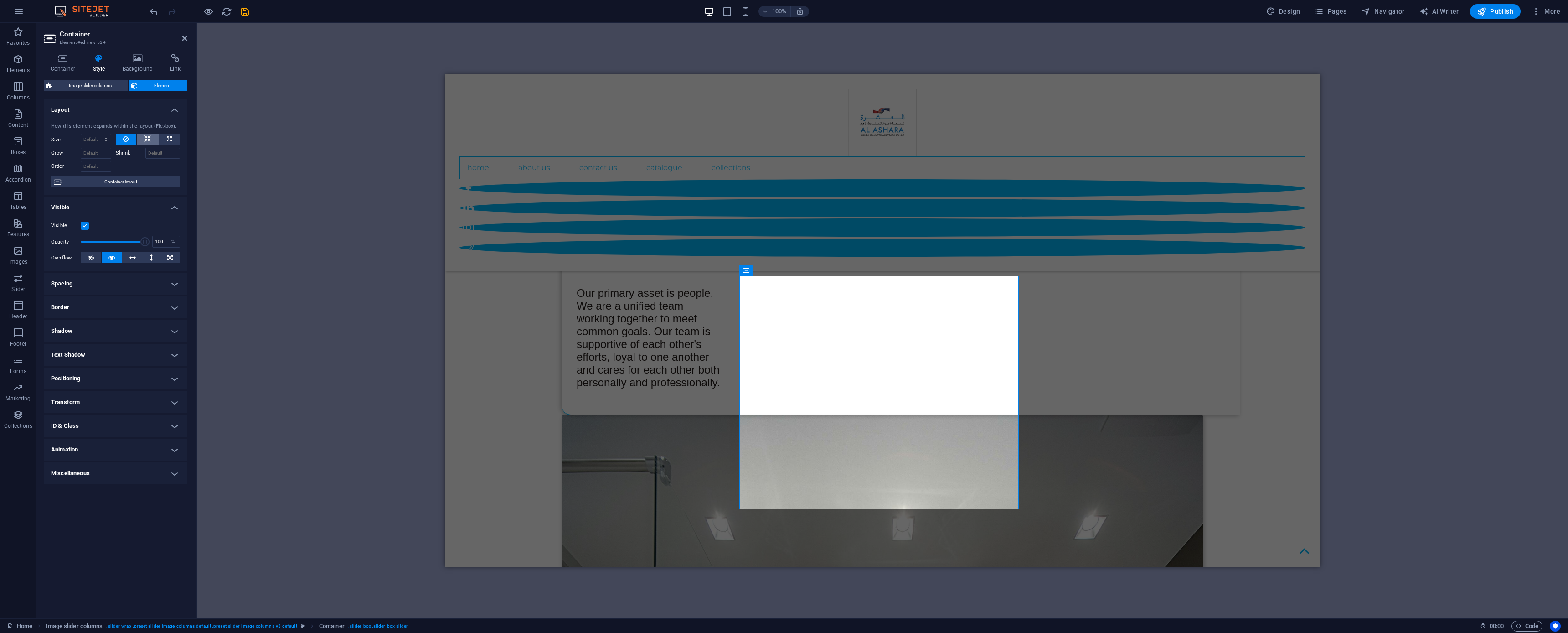 click at bounding box center [148, 139] 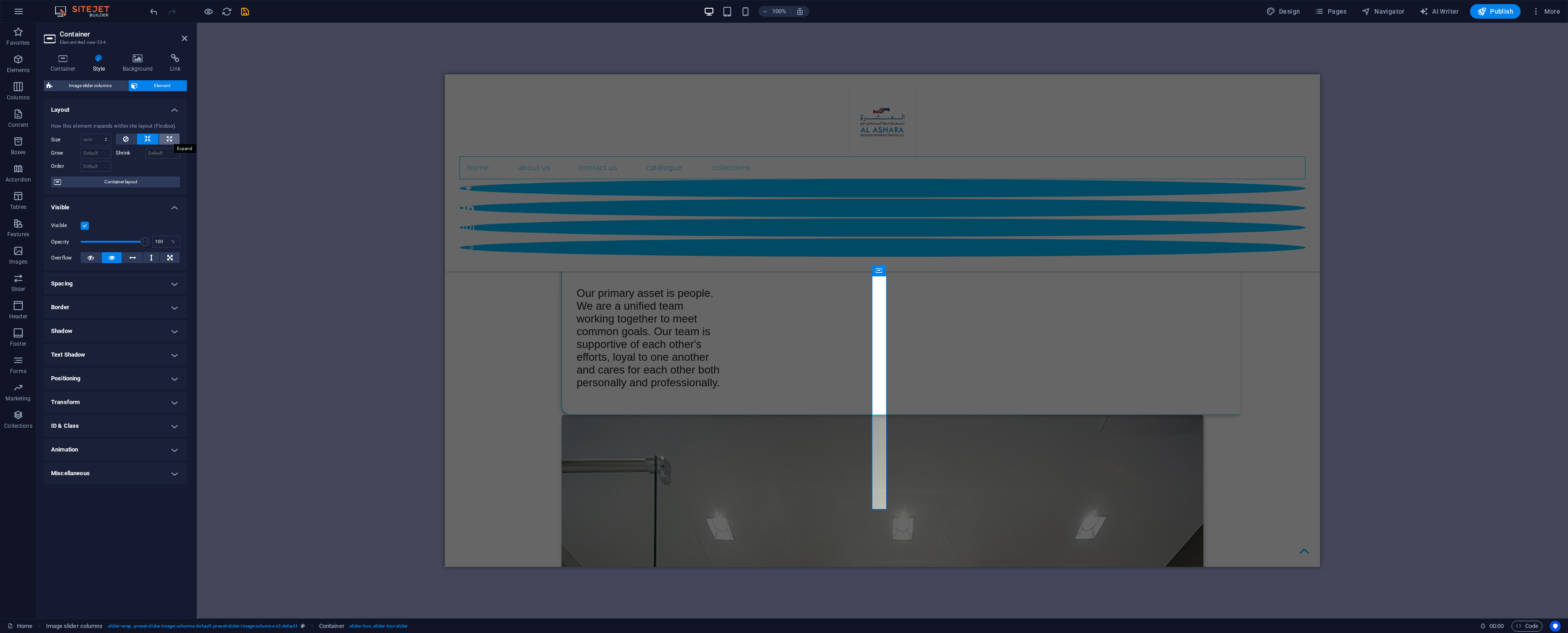 click at bounding box center [169, 139] 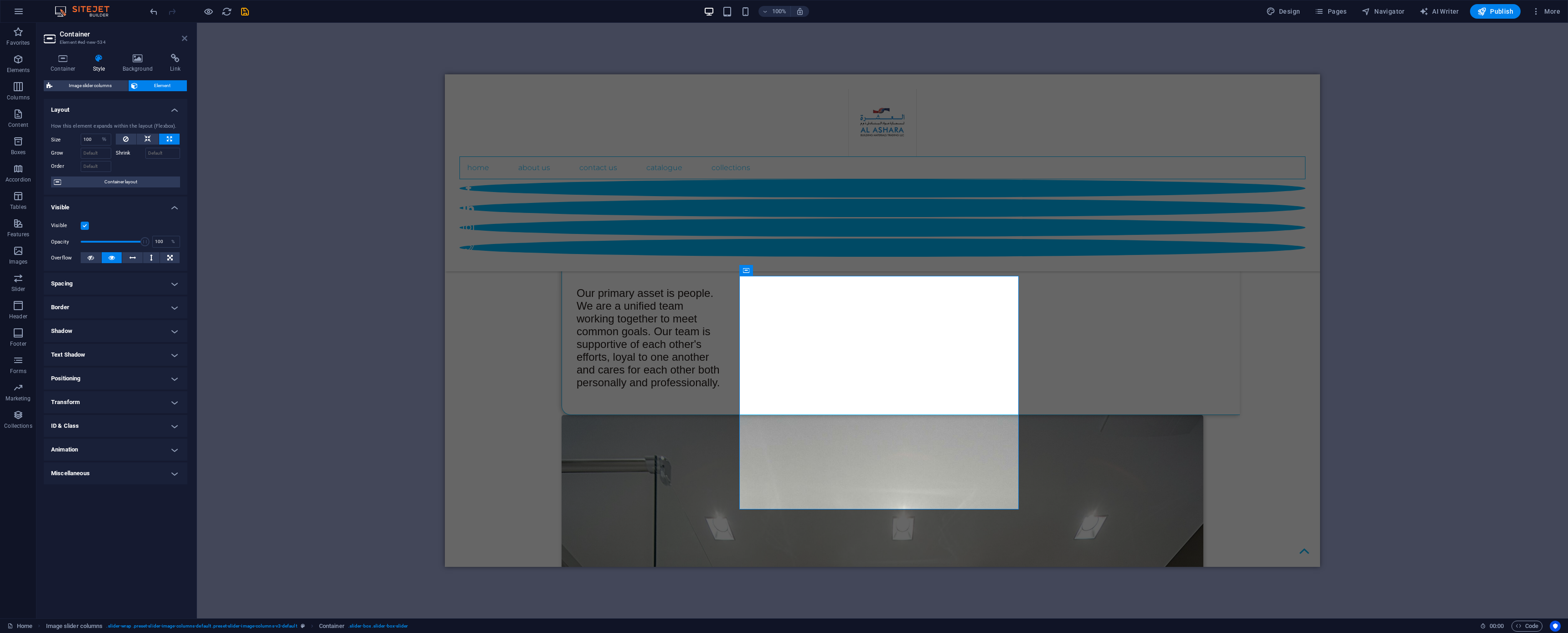 click at bounding box center [185, 38] 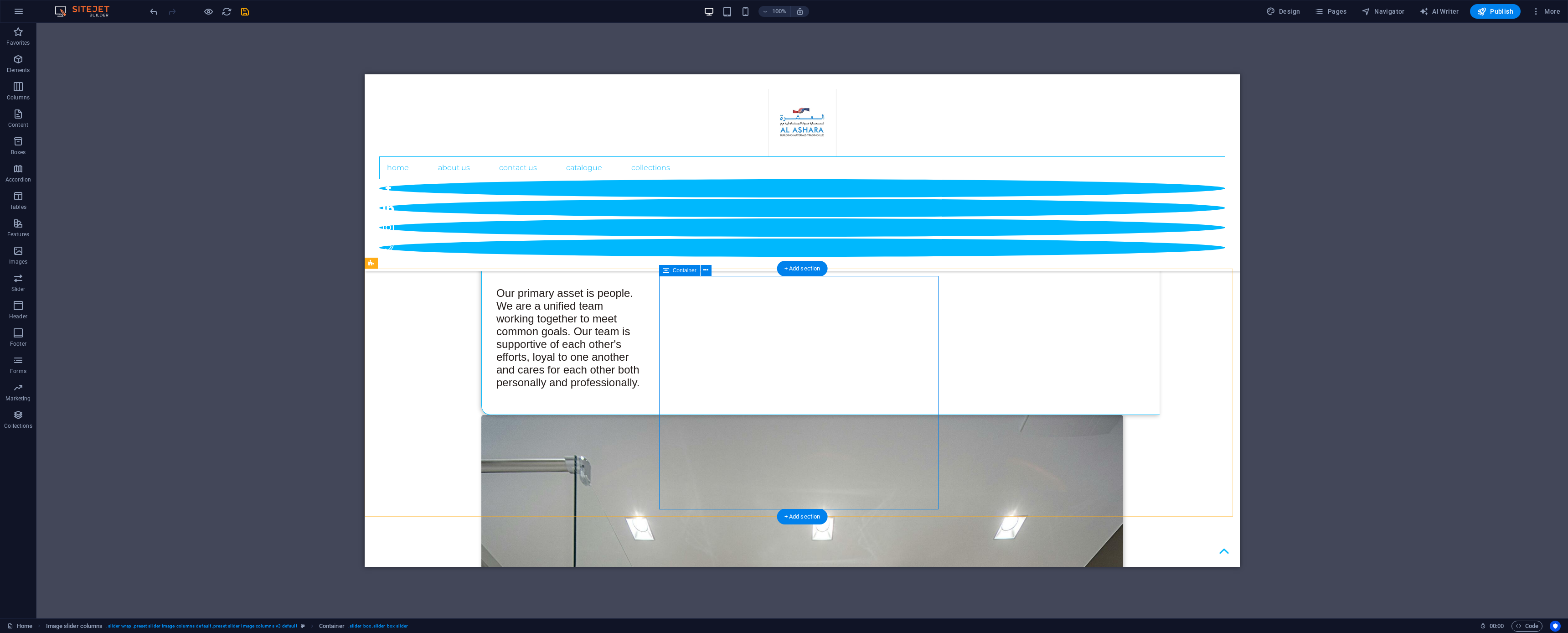 click at bounding box center (513, 3314) 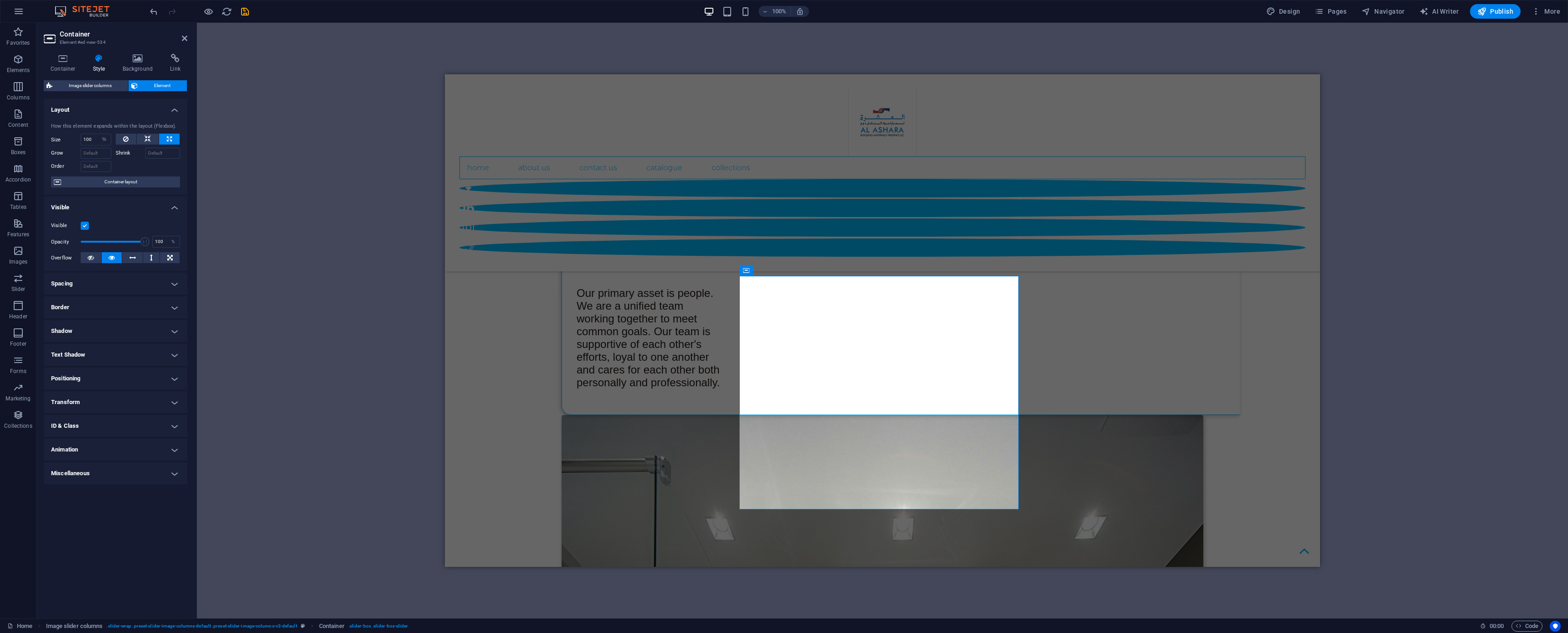 drag, startPoint x: 63, startPoint y: 64, endPoint x: 114, endPoint y: 61, distance: 51.08816 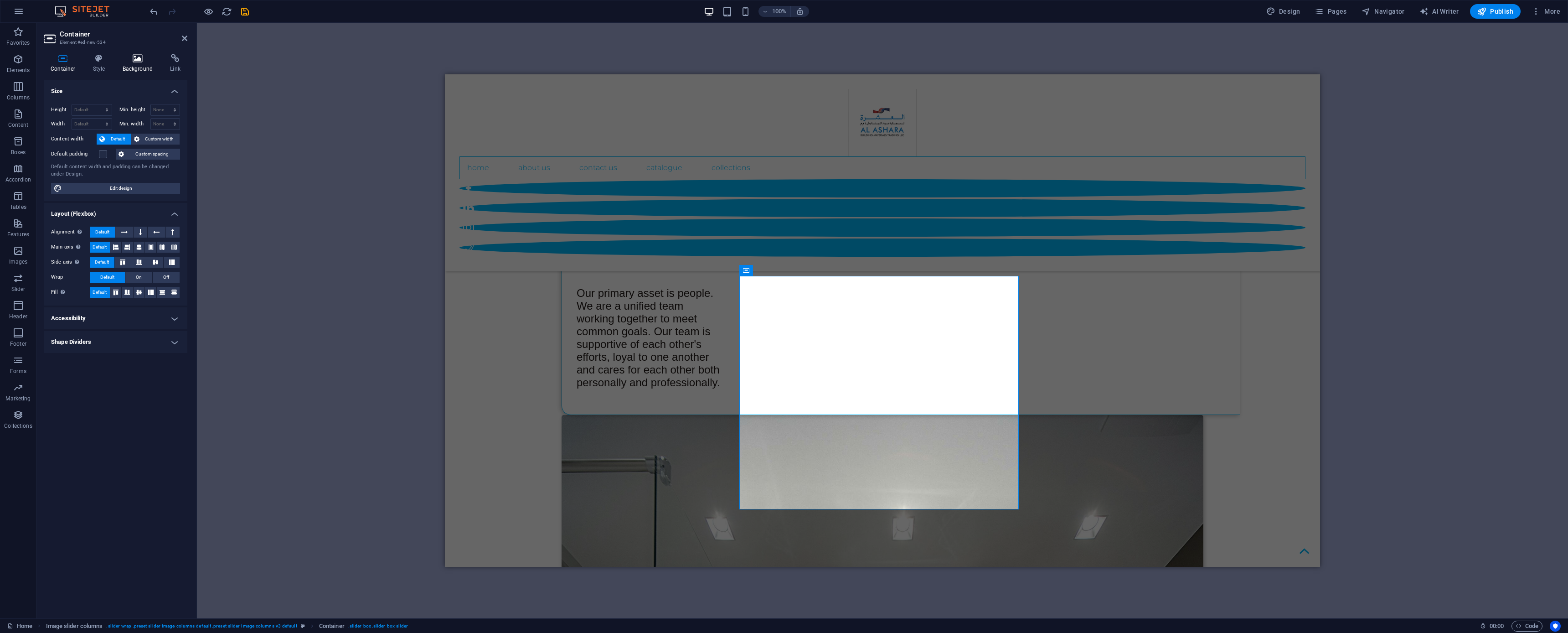 click at bounding box center [138, 58] 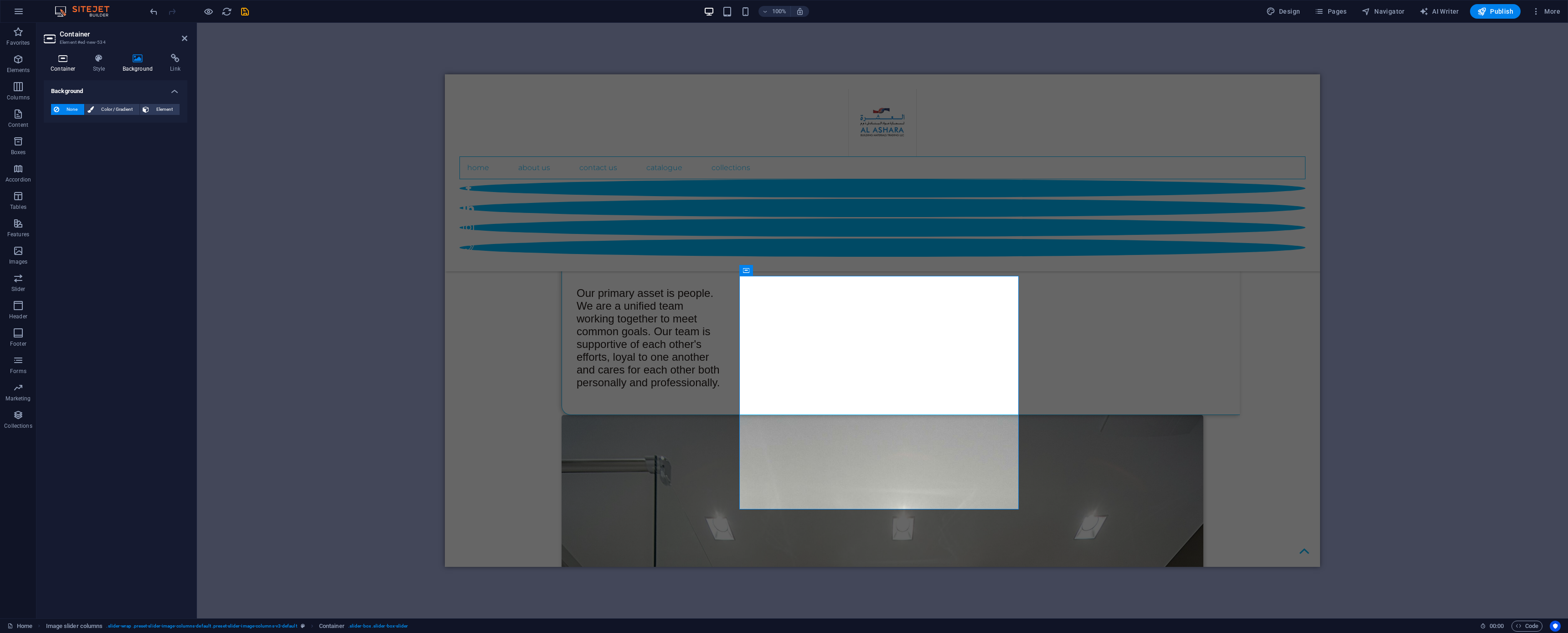 click on "Container" at bounding box center [65, 63] 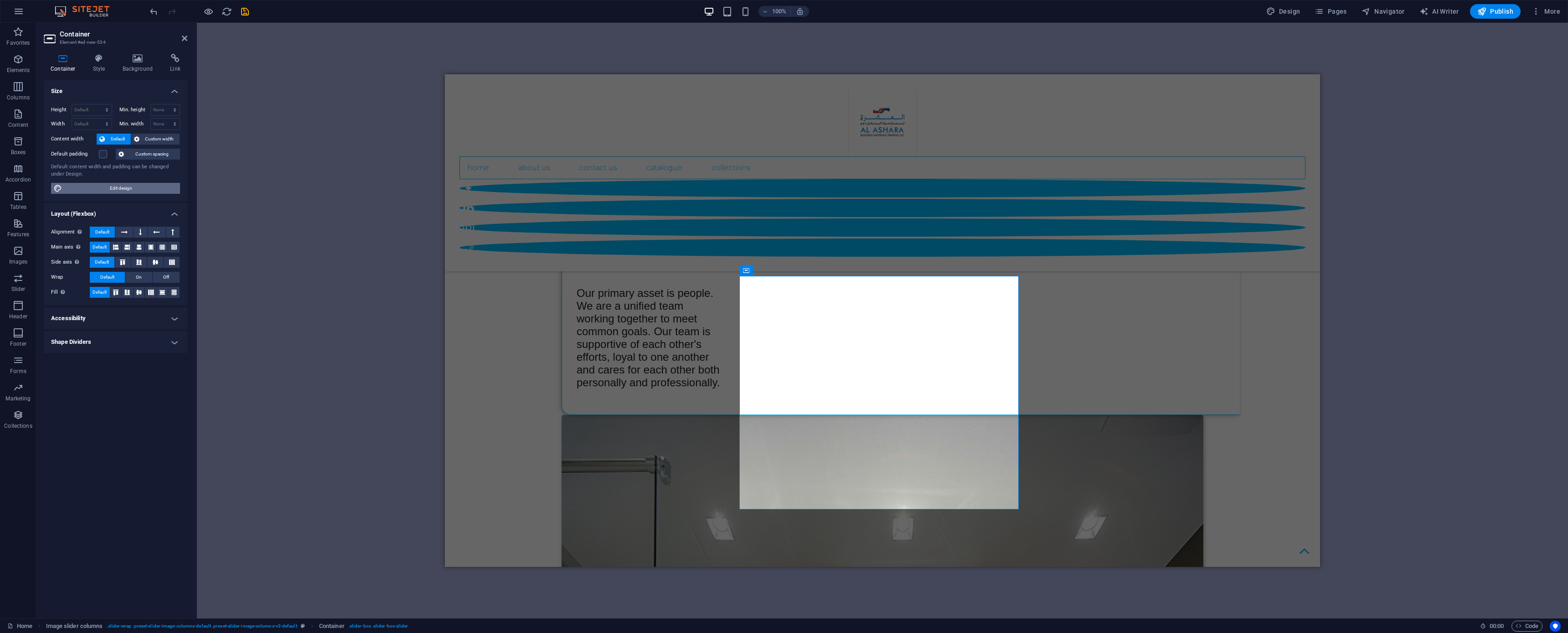 click on "Edit design" at bounding box center [121, 188] 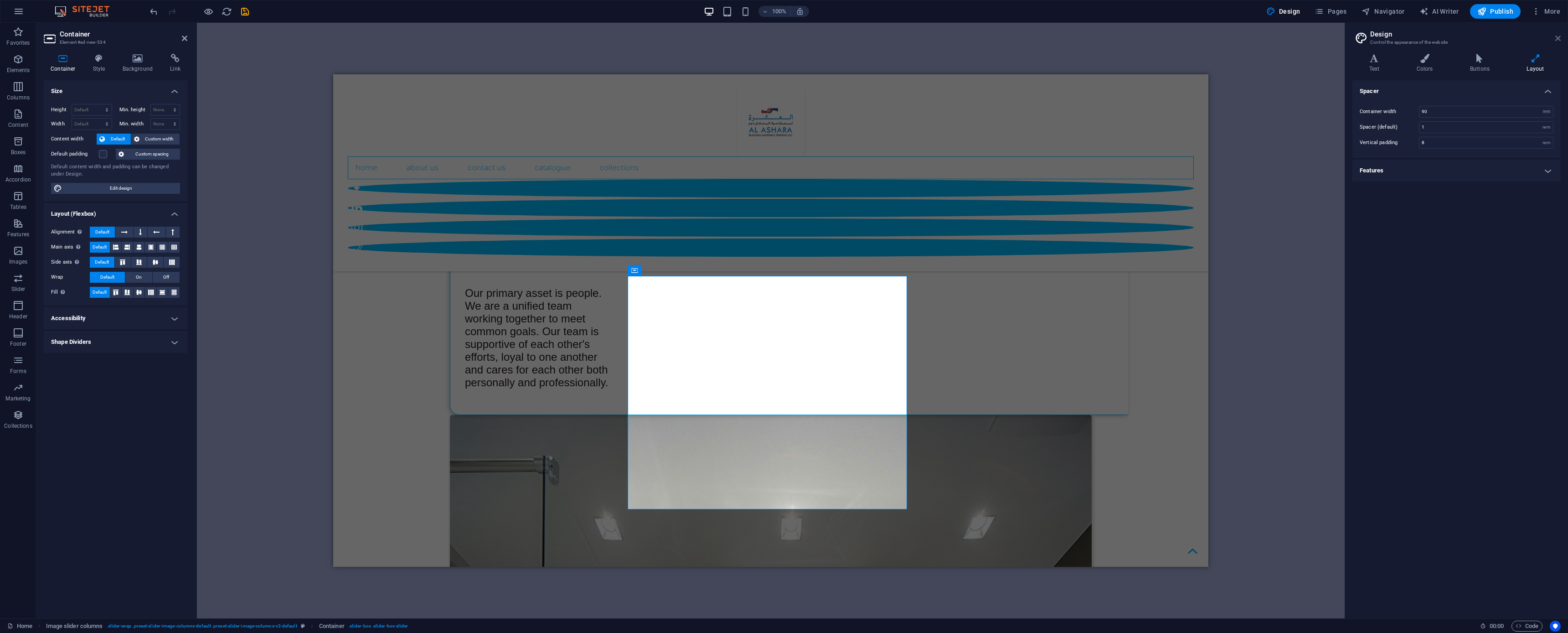 click at bounding box center [1558, 38] 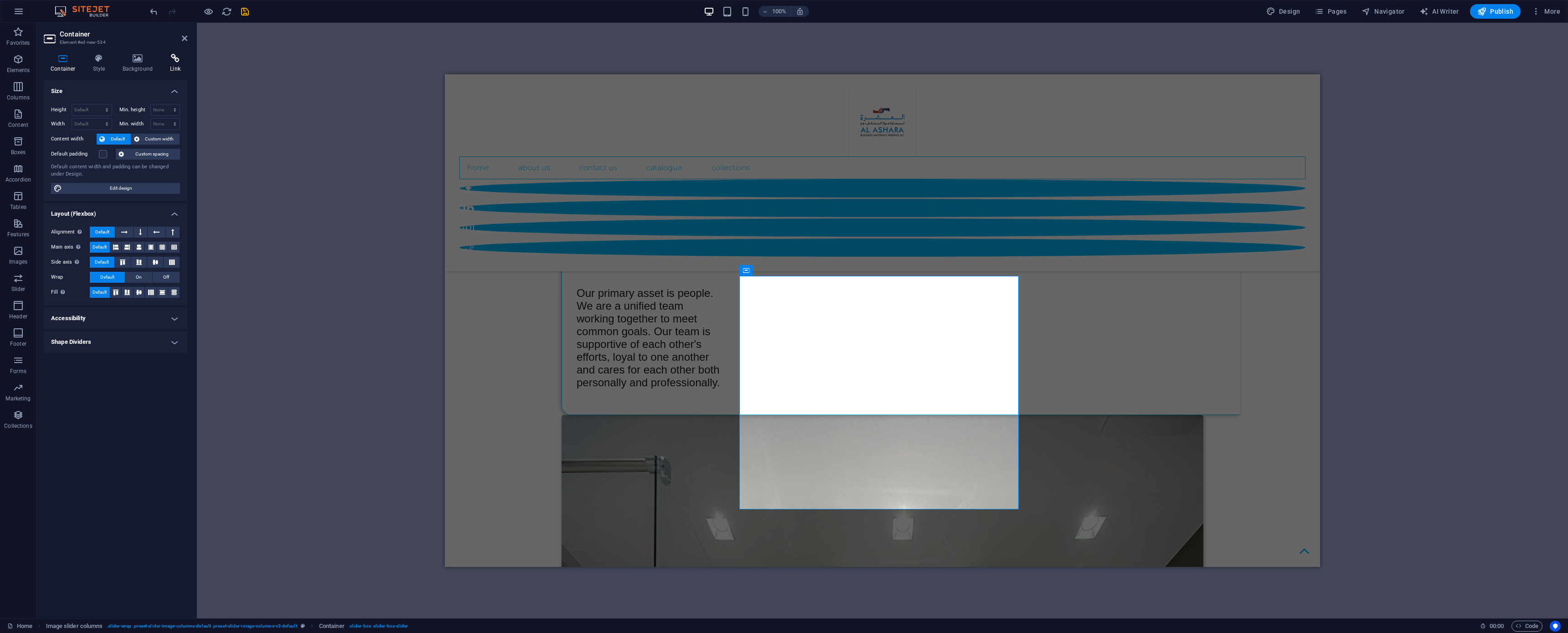 click at bounding box center (175, 58) 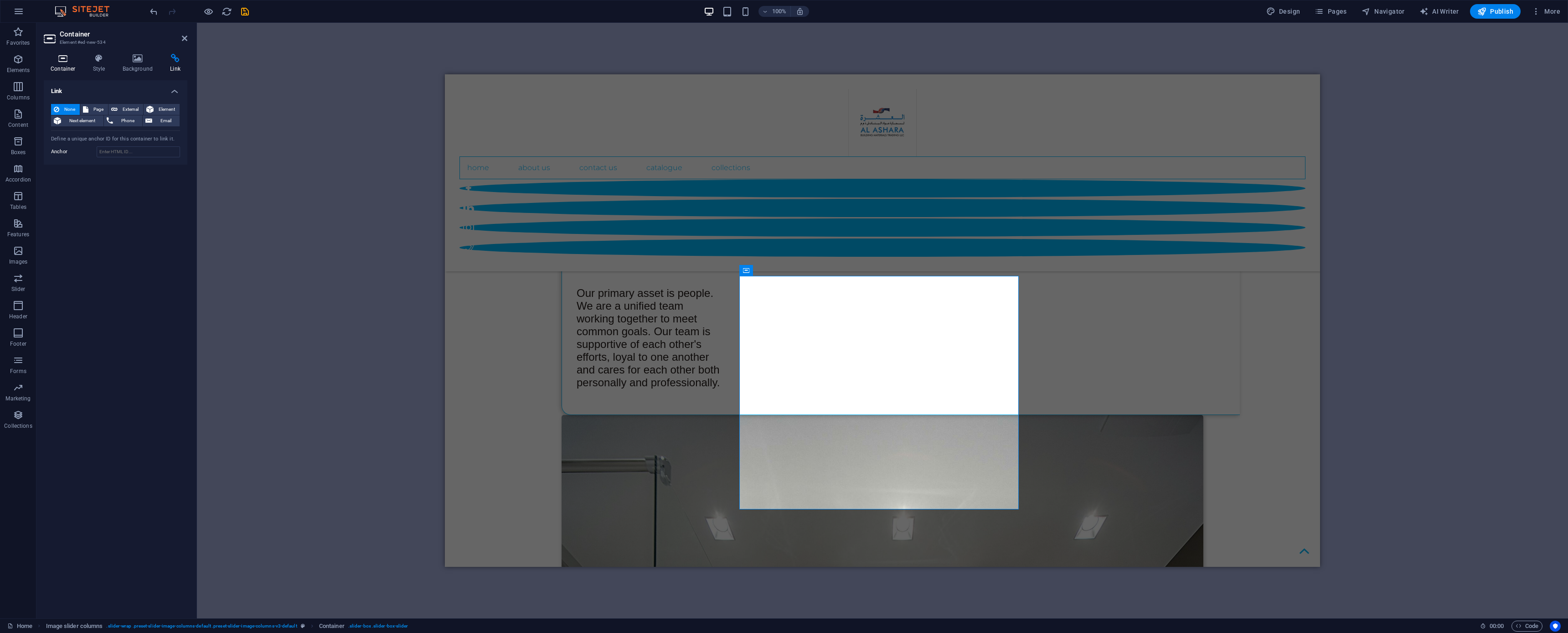 click at bounding box center (63, 58) 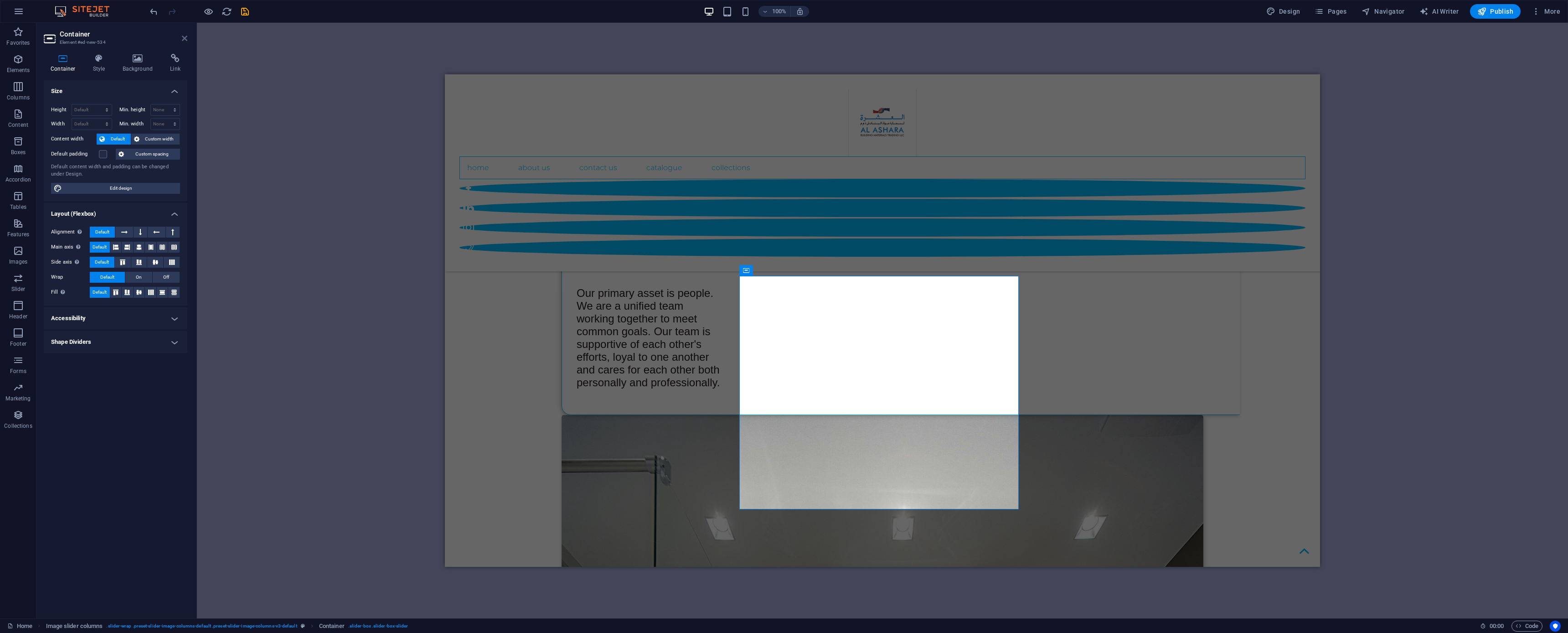 drag, startPoint x: 178, startPoint y: 42, endPoint x: 185, endPoint y: 38, distance: 8 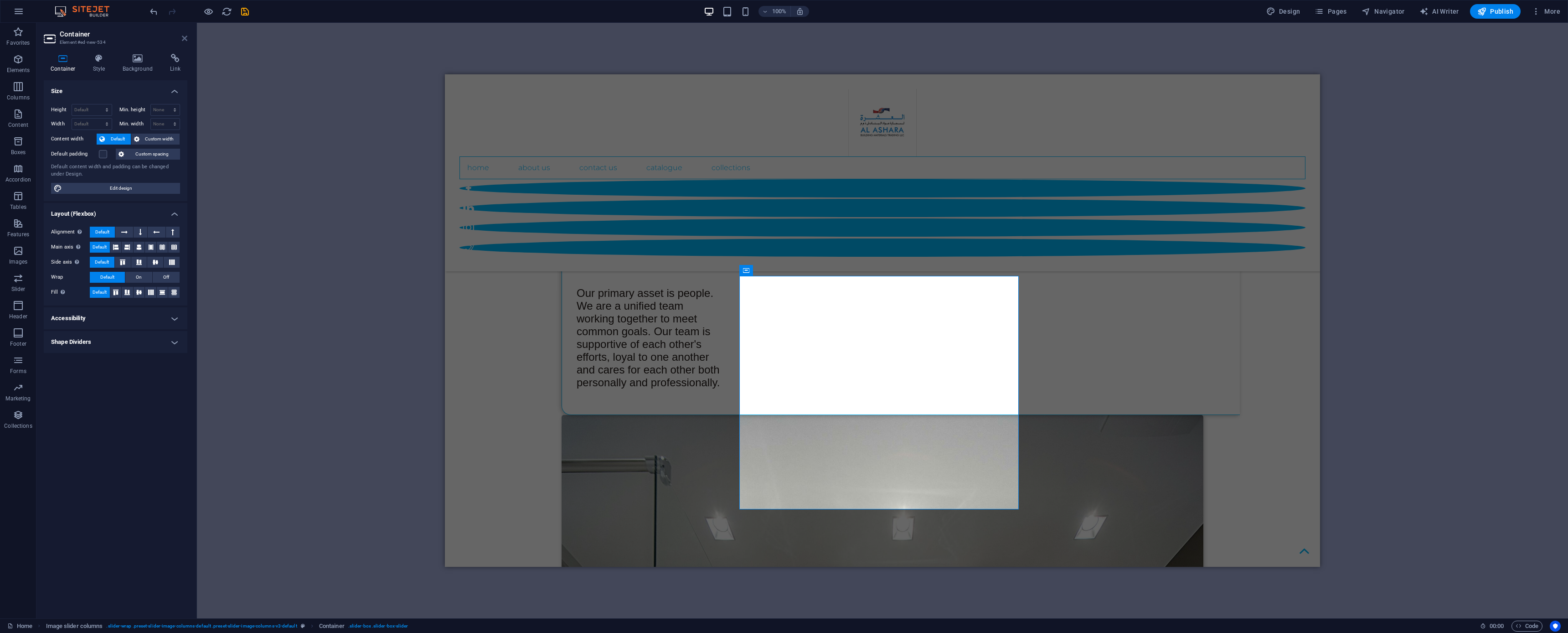 click on "Container Element #ed-new-534" at bounding box center [115, 35] 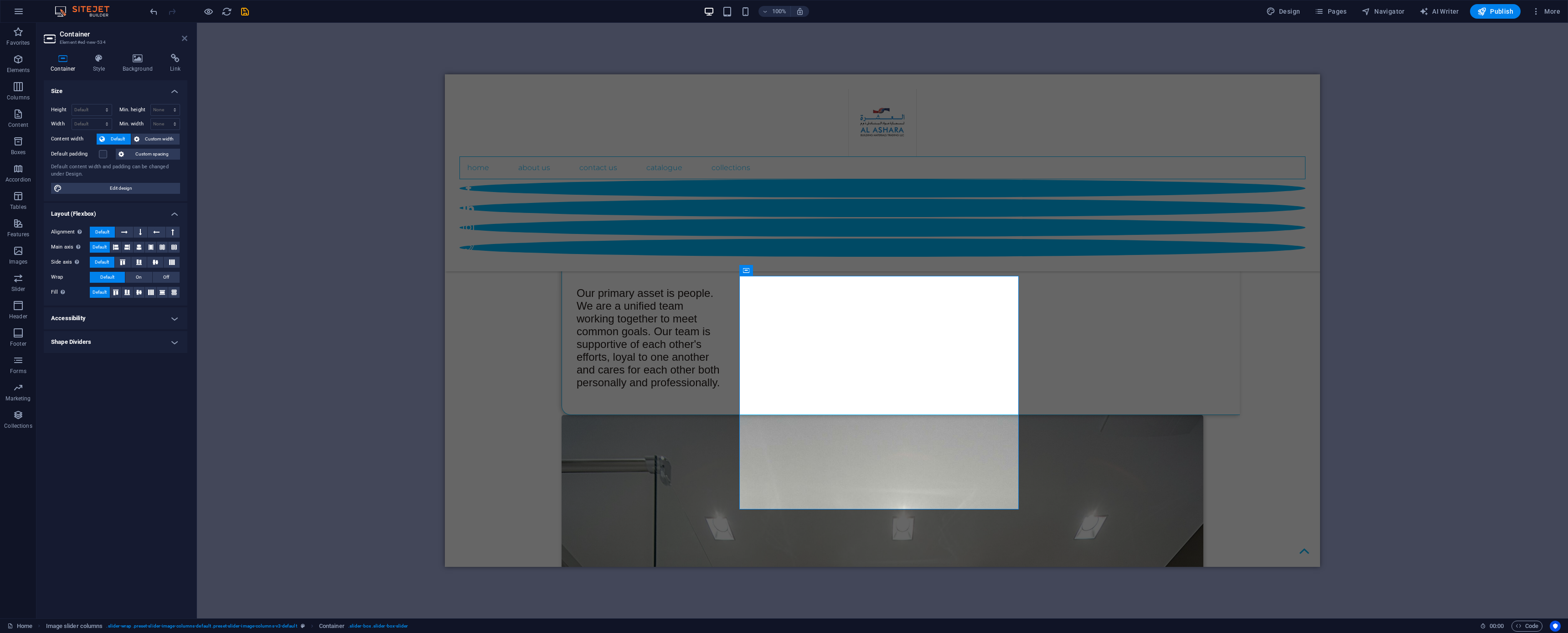 click at bounding box center [185, 38] 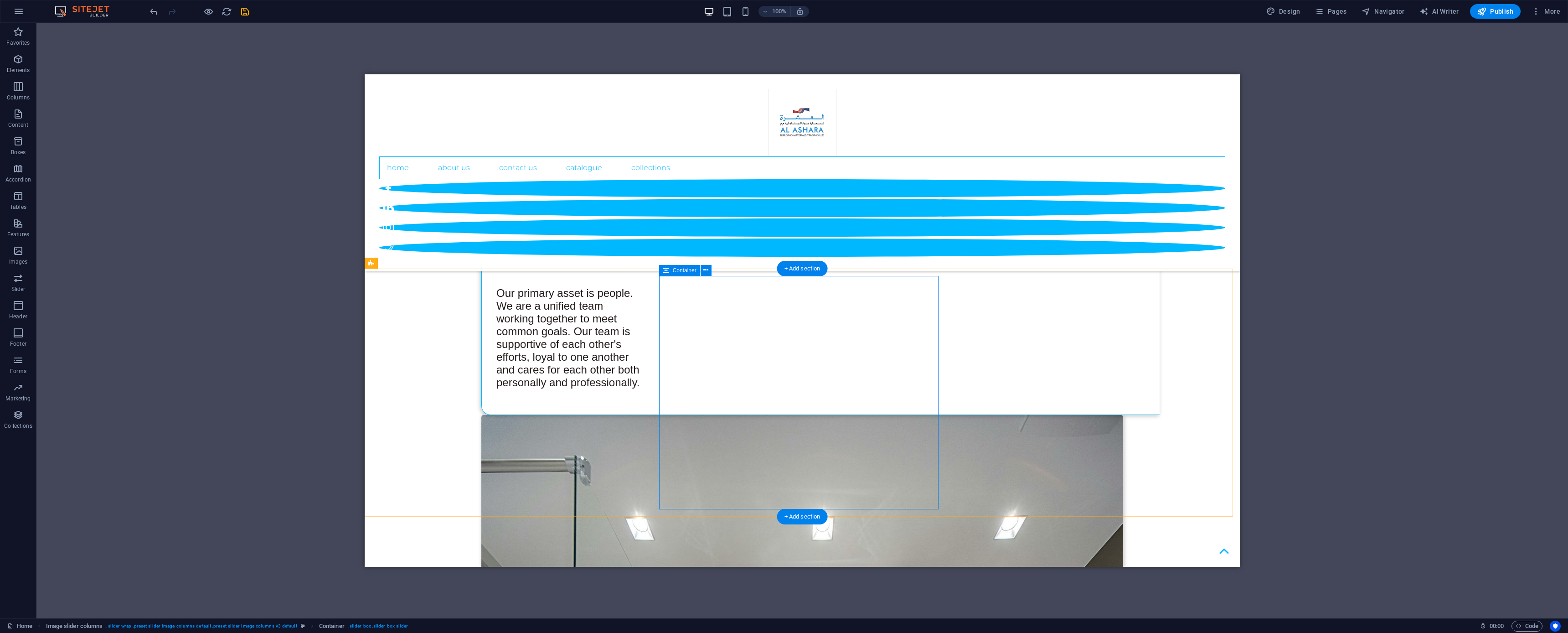 click at bounding box center (513, 3314) 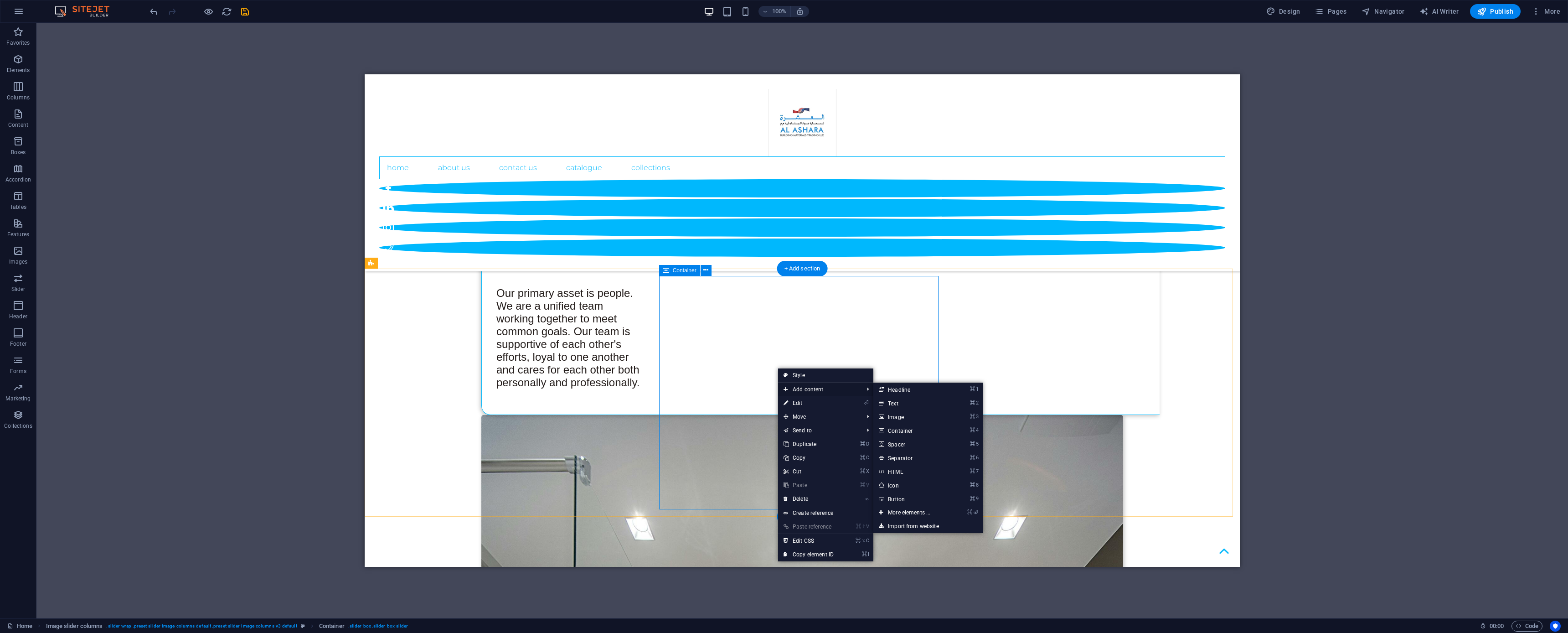 click on "Add content" at bounding box center [819, 389] 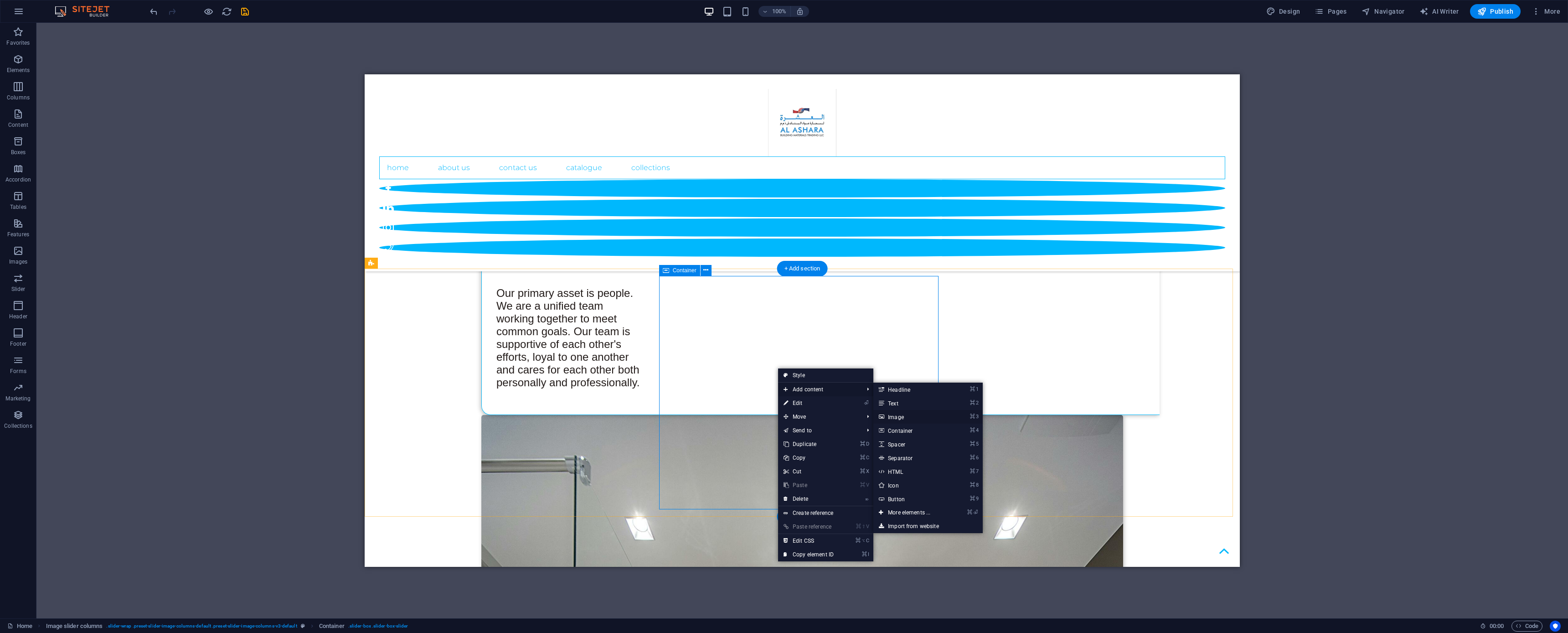 click on "⌘ 3  Image" at bounding box center (911, 417) 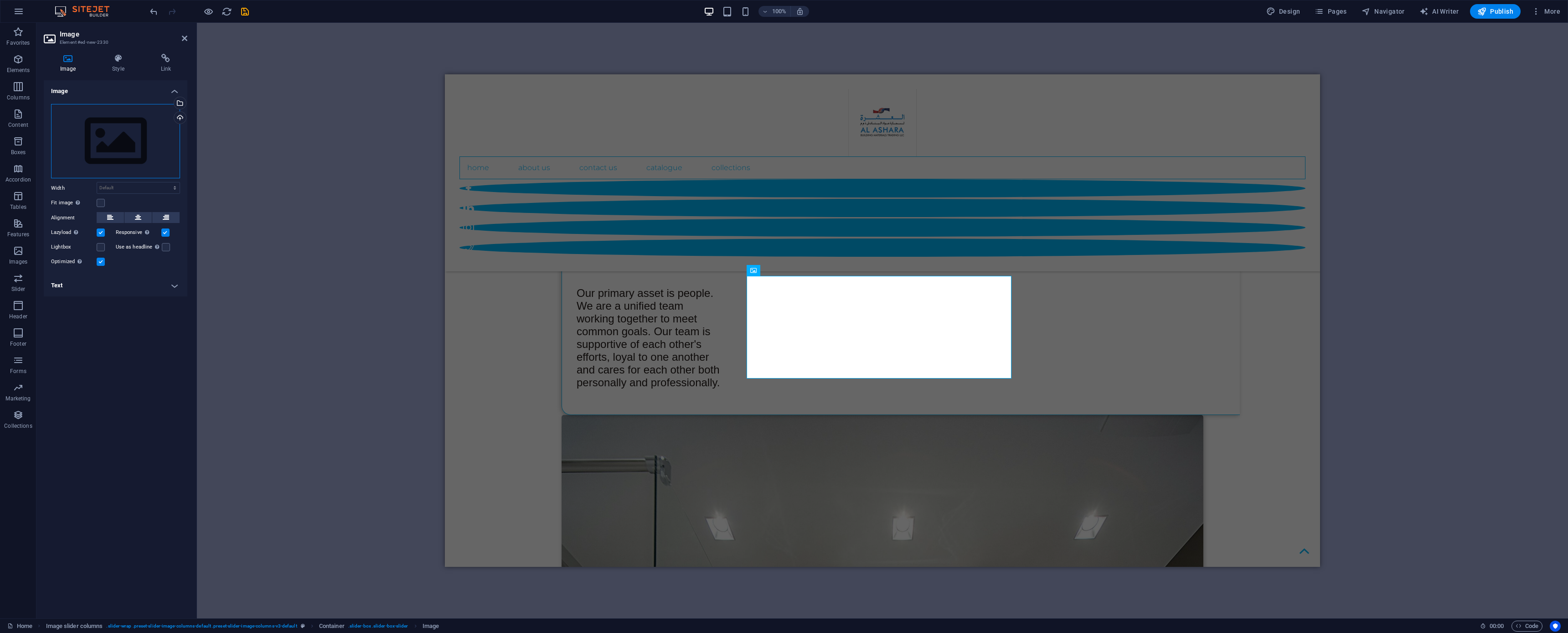 click on "Drag files here, click to choose files or select files from Files or our free stock photos & videos" at bounding box center [115, 141] 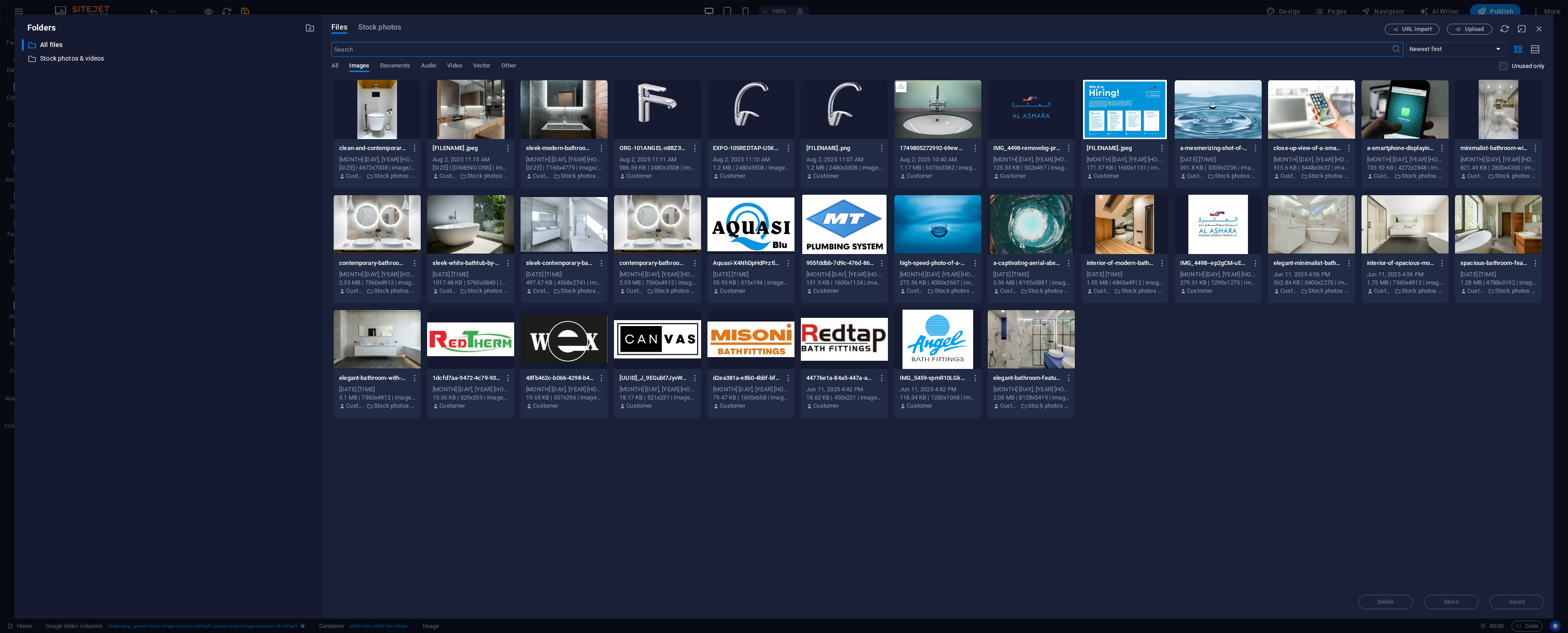 click at bounding box center (844, 339) 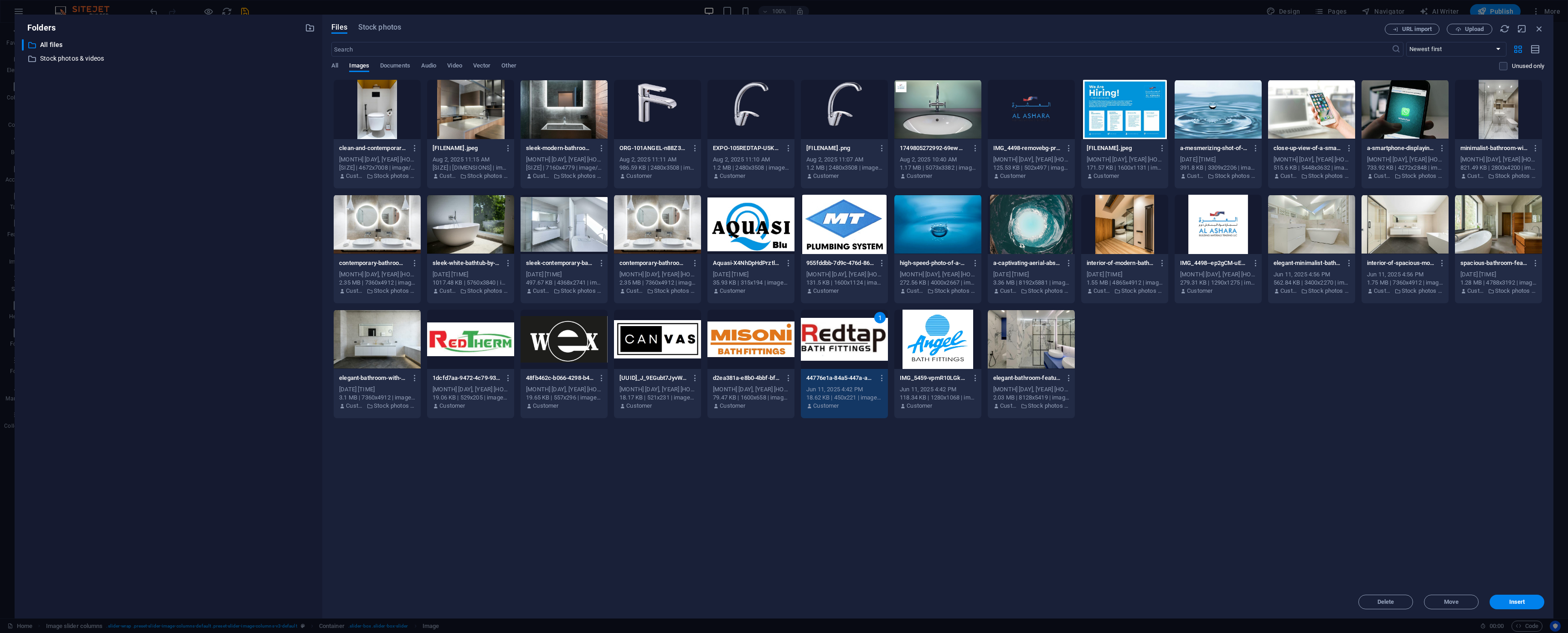 click on "Delete Move Insert" at bounding box center (938, 597) 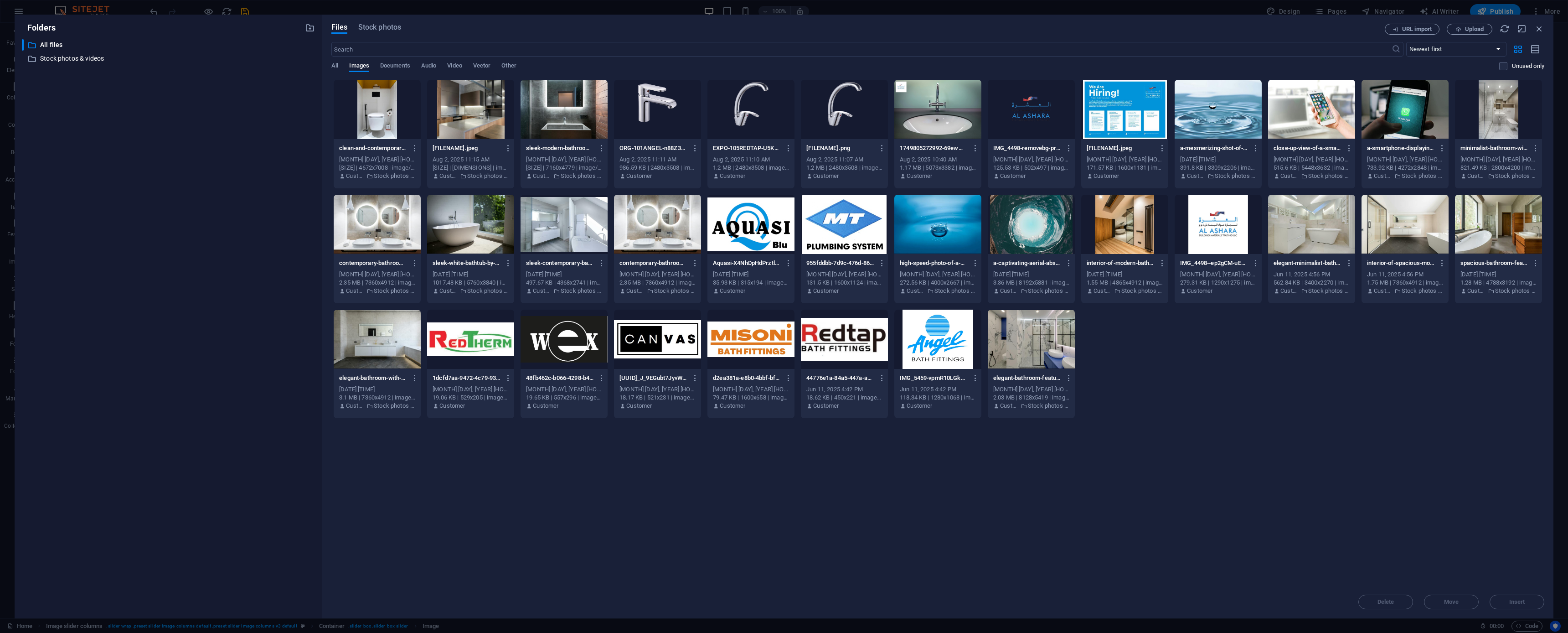 click on "Delete Move Insert" at bounding box center (938, 597) 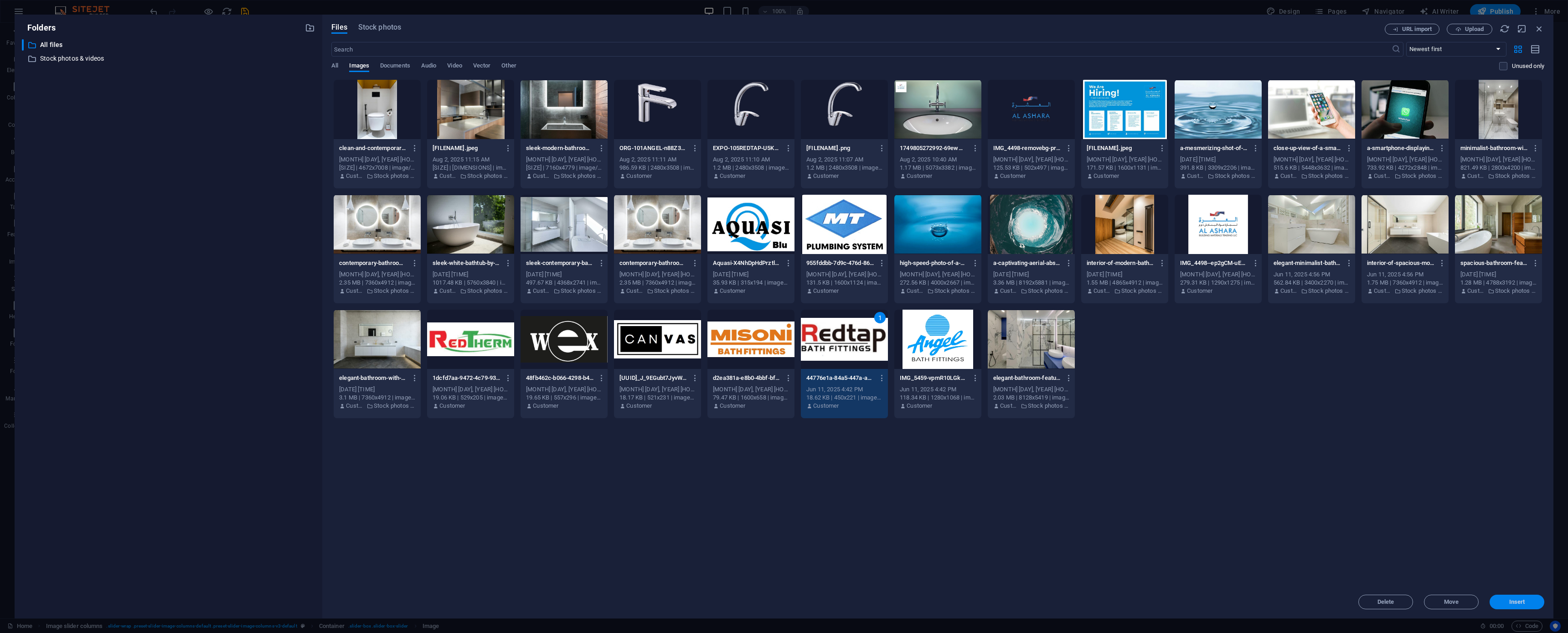 click on "Insert" at bounding box center (1517, 602) 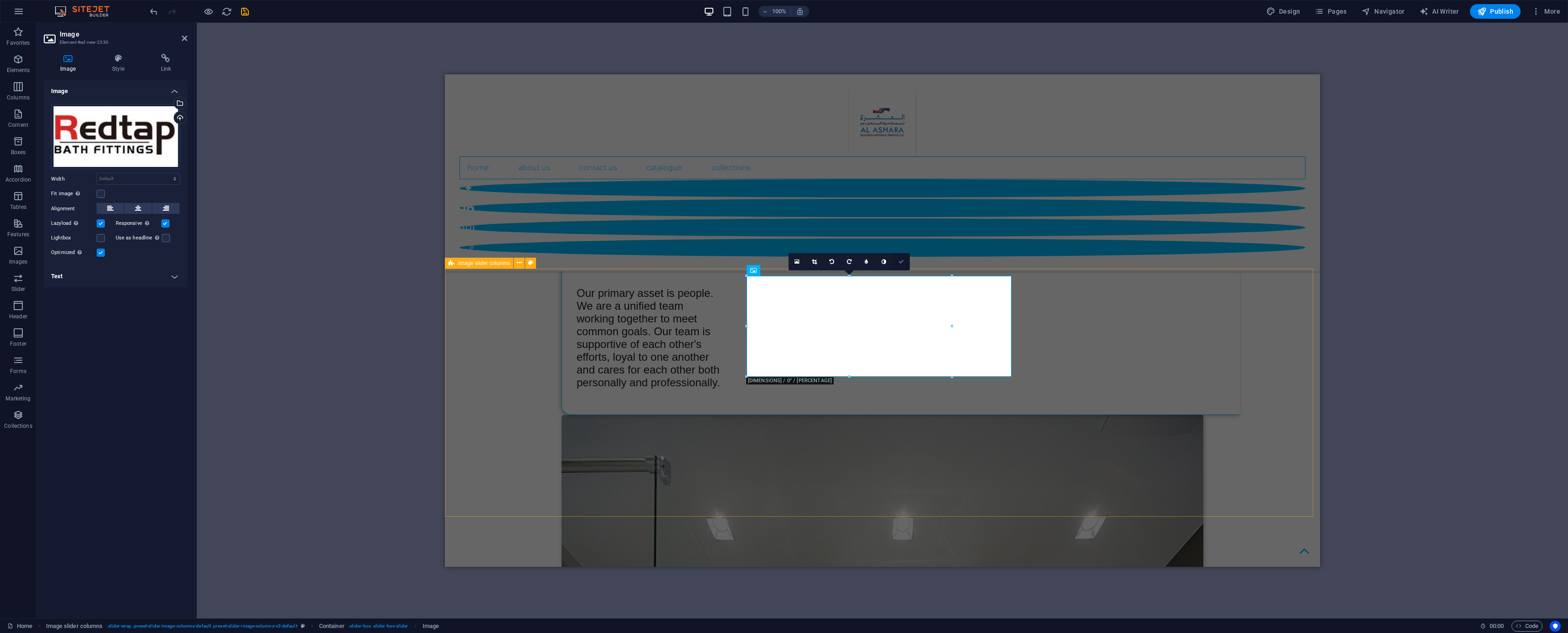 drag, startPoint x: 908, startPoint y: 259, endPoint x: 900, endPoint y: 263, distance: 8.94427 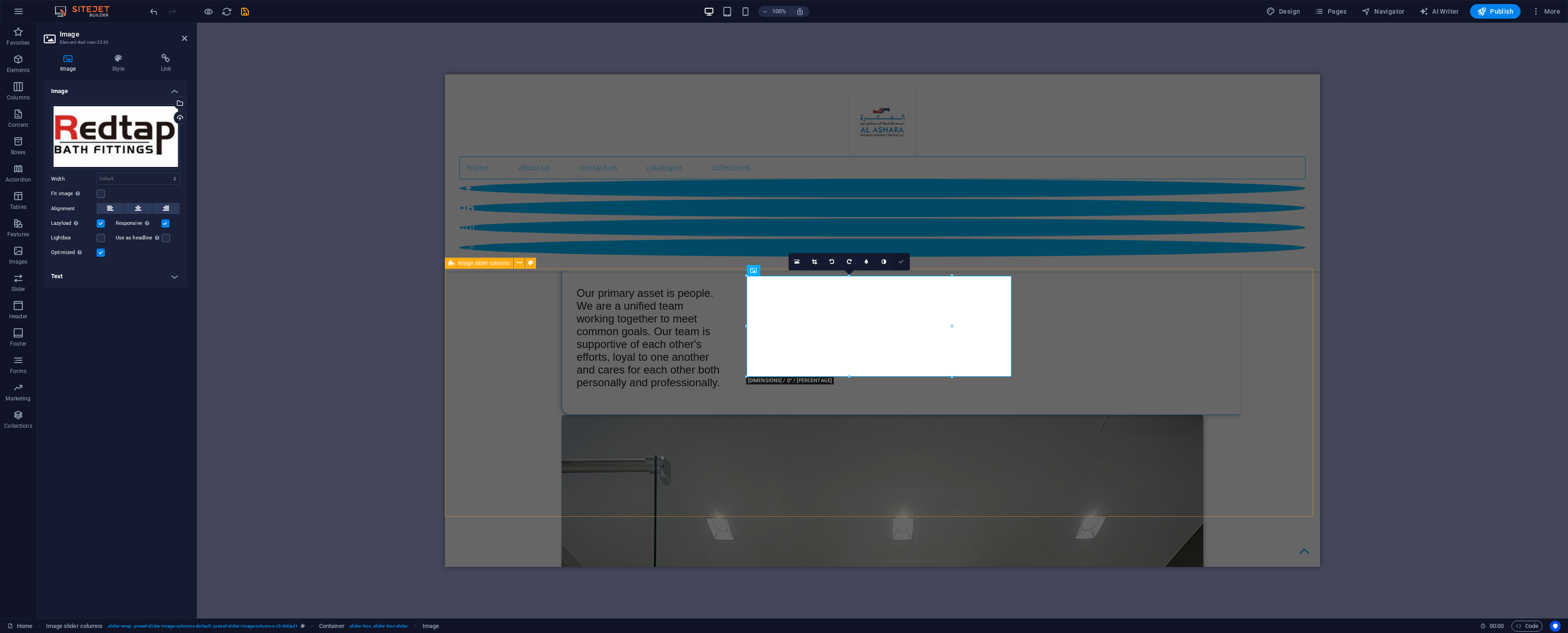 click at bounding box center [901, 262] 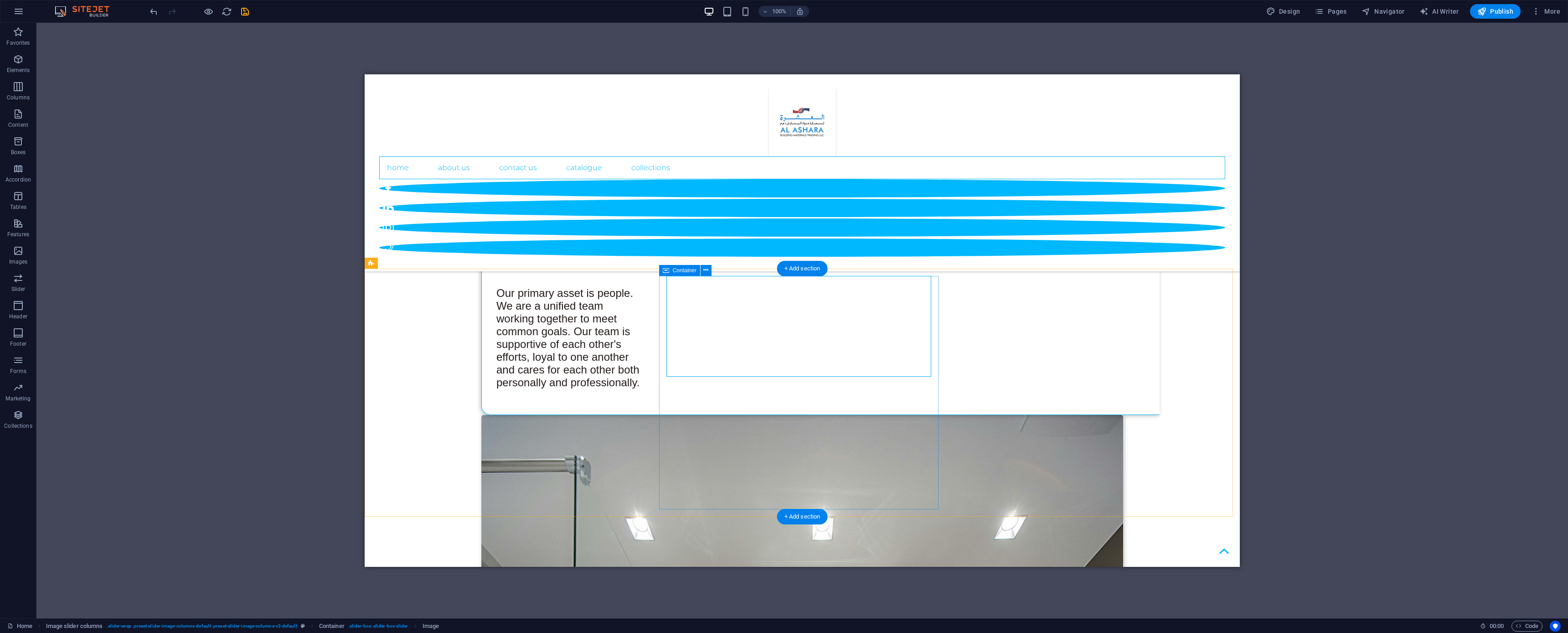 click at bounding box center [513, 3339] 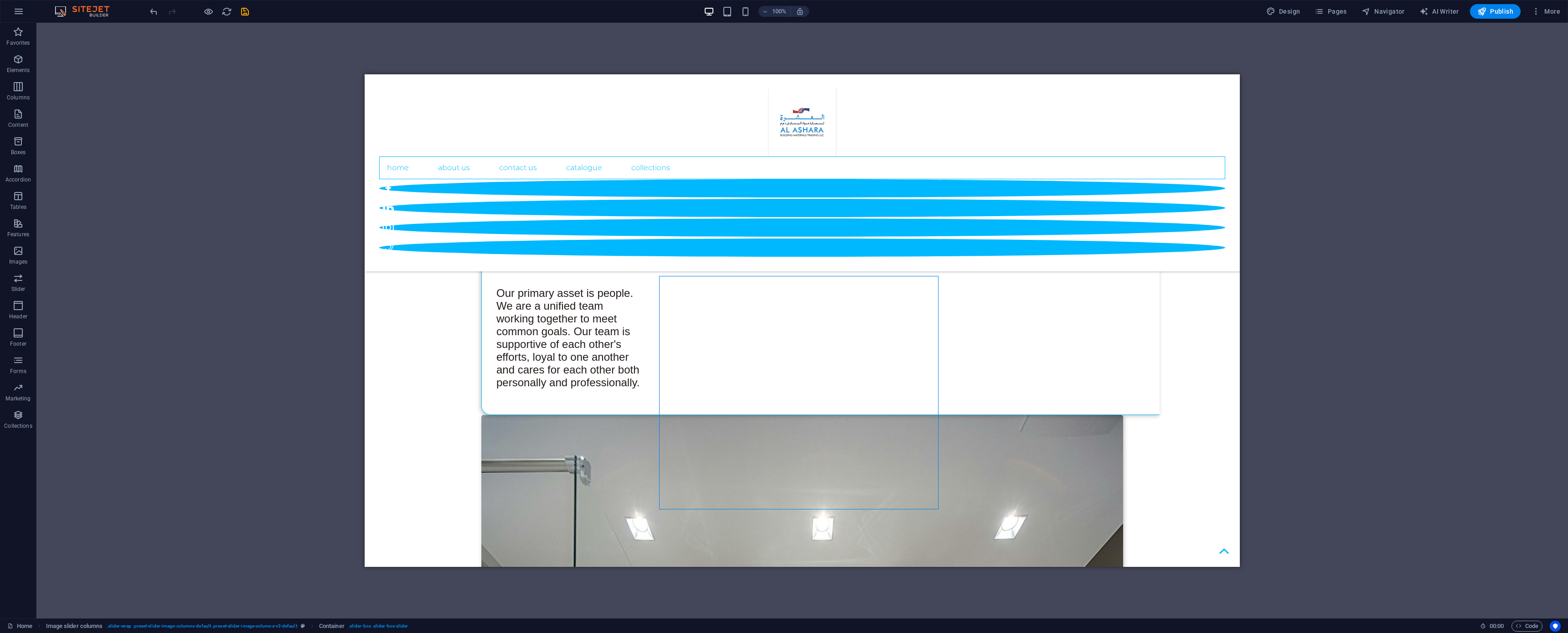 click on "Drag here to replace the existing content. Press “Ctrl” if you want to create a new element.
H1 Wide image with text Wide image with text Container Container Wide image with text Container Menu Bar Separator Container Container Separator Social Media Icons Image Banner Container Banner Logo Menu H2 Text image overlap Container Spacer Container Text Text Preset Container H2 Container 4 columns Container Image 4 columns Container Image Slider Image slider Slider Placeholder Separator Separator Container Container Container Image Image slider columns Image slider Container Container Placeholder Image slider columns Container Container Image slider columns Image Image 180 170 160 150 140 130 120 110 100 90 80 70 60 50 40 30 20 10 0 -10 -20 -30 -40 -50 -60 -70 -80 -90 -100 -110 -120 -130 -140 -150 -160 -170 [DIMENSIONS] / 0° / 0%" at bounding box center [802, 321] 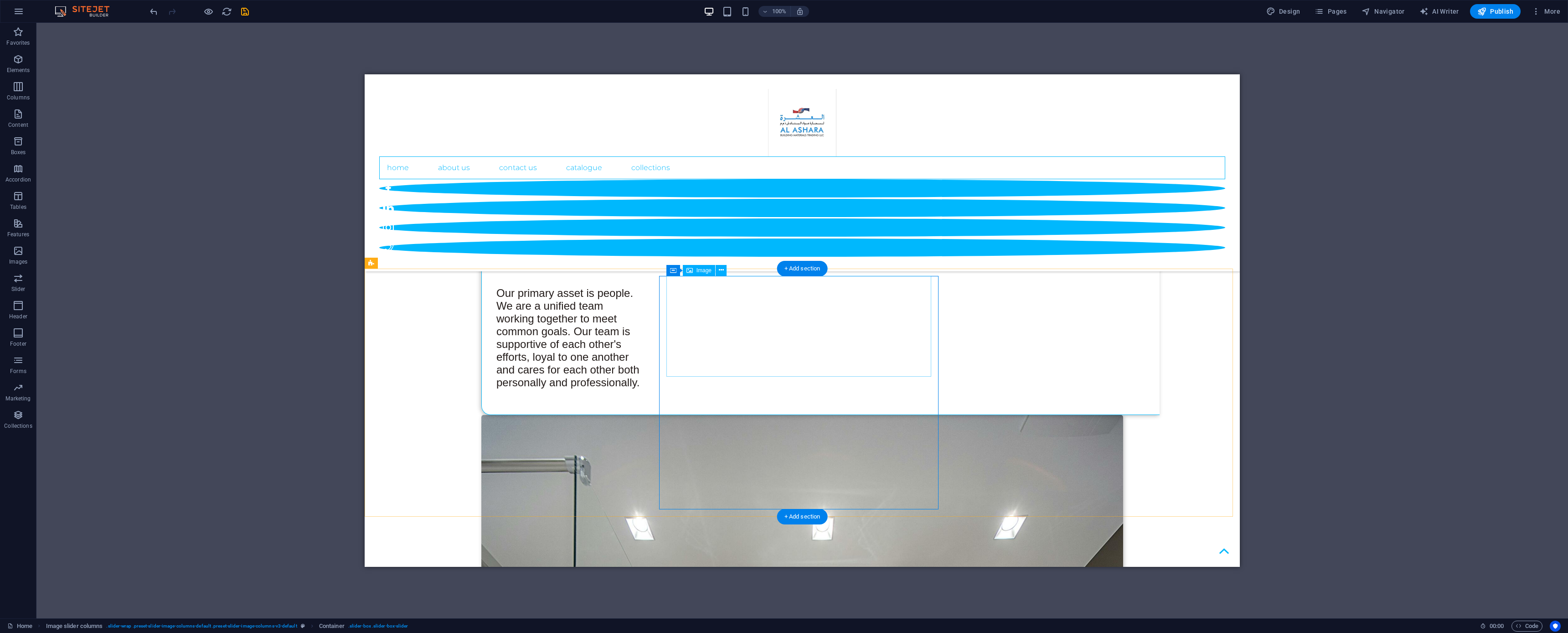 click at bounding box center (513, 3205) 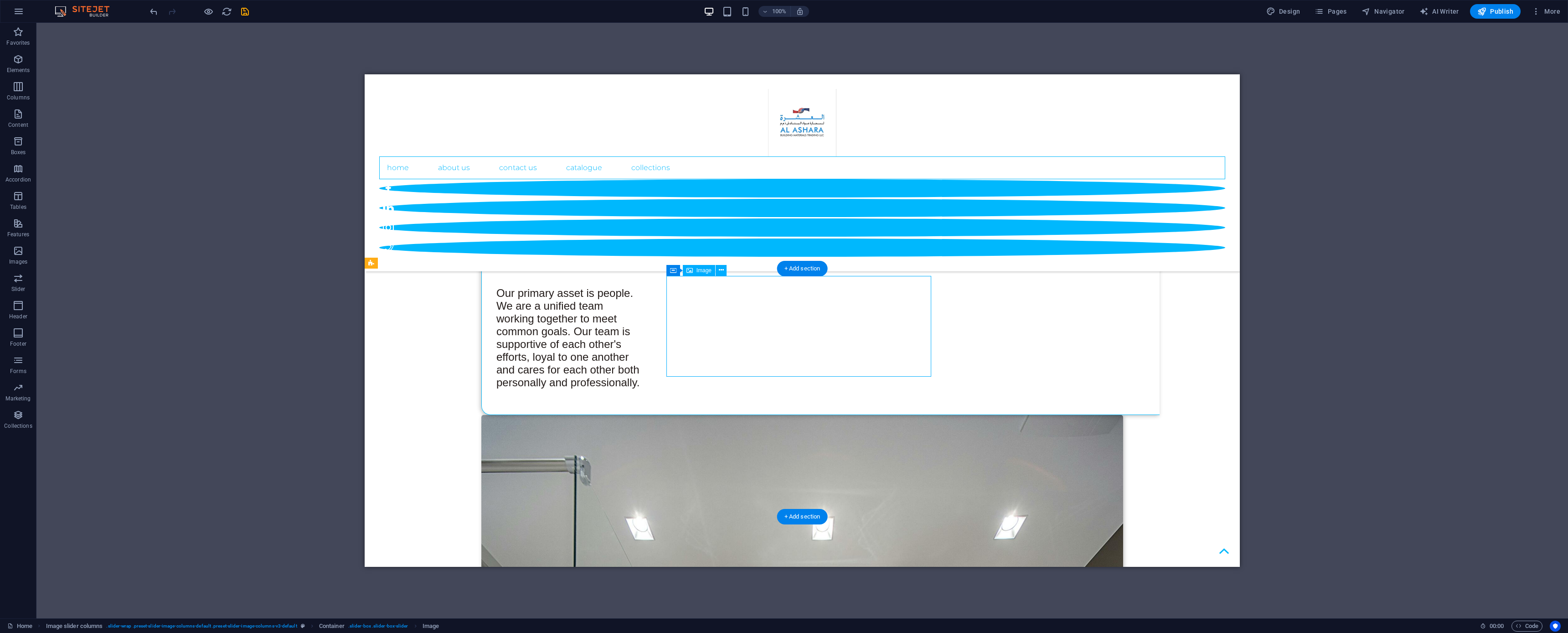 click at bounding box center [513, 3205] 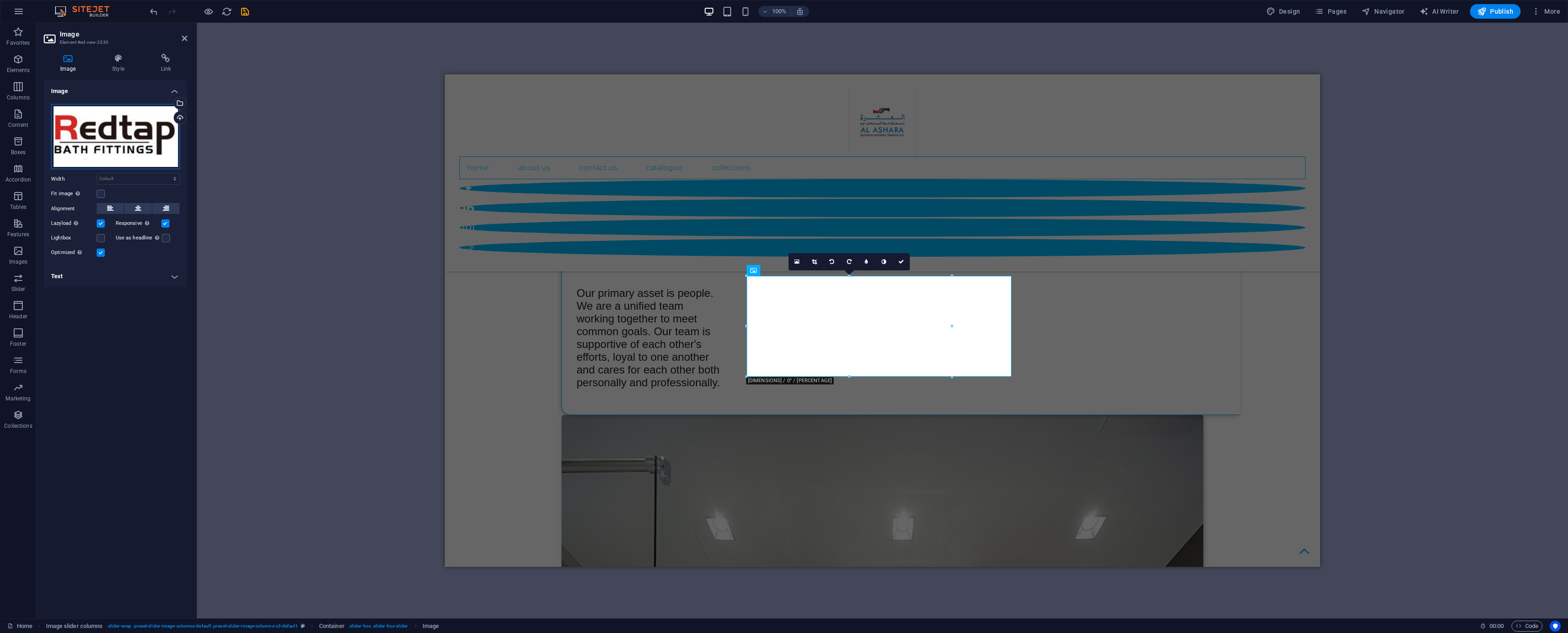 drag, startPoint x: 136, startPoint y: 133, endPoint x: 91, endPoint y: 151, distance: 48.46648 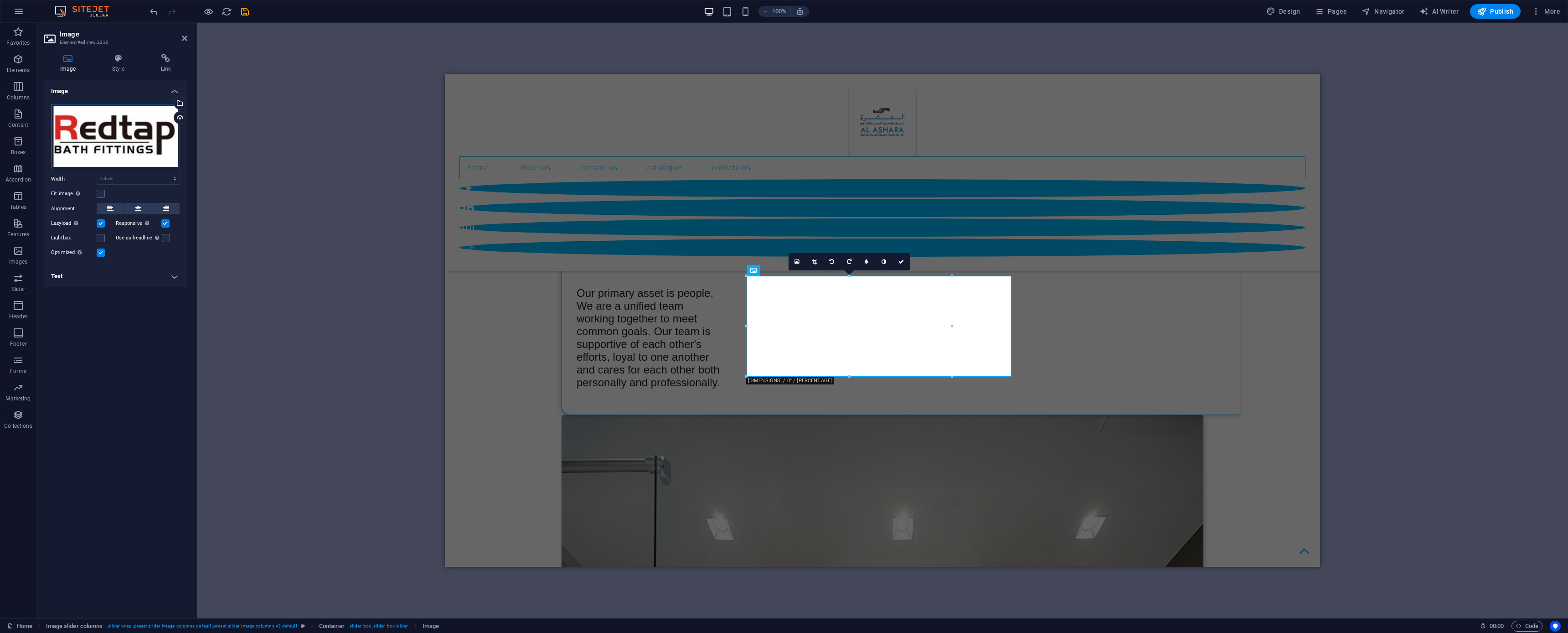 click on "Drag files here, click to choose files or select files from Files or our free stock photos & videos" at bounding box center (115, 137) 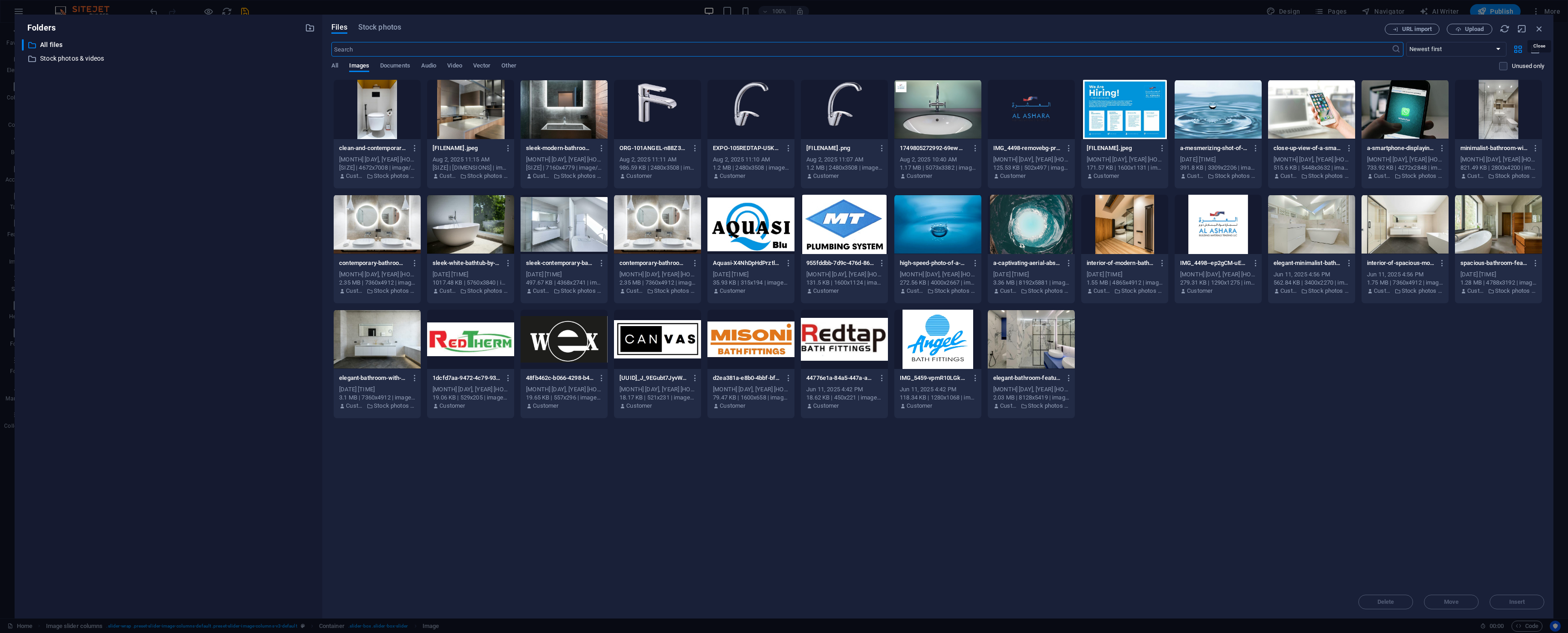 drag, startPoint x: 1538, startPoint y: 27, endPoint x: 1533, endPoint y: 29, distance: 5.38516 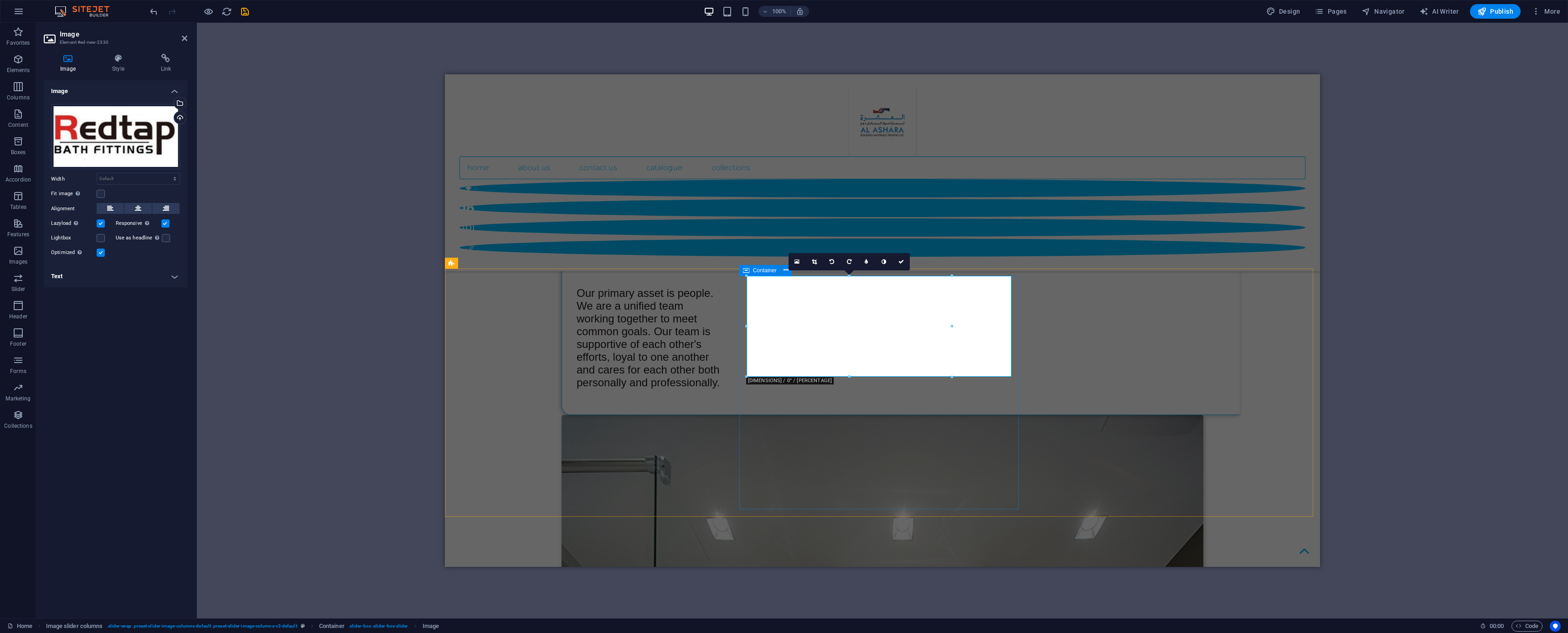 click at bounding box center (593, 3339) 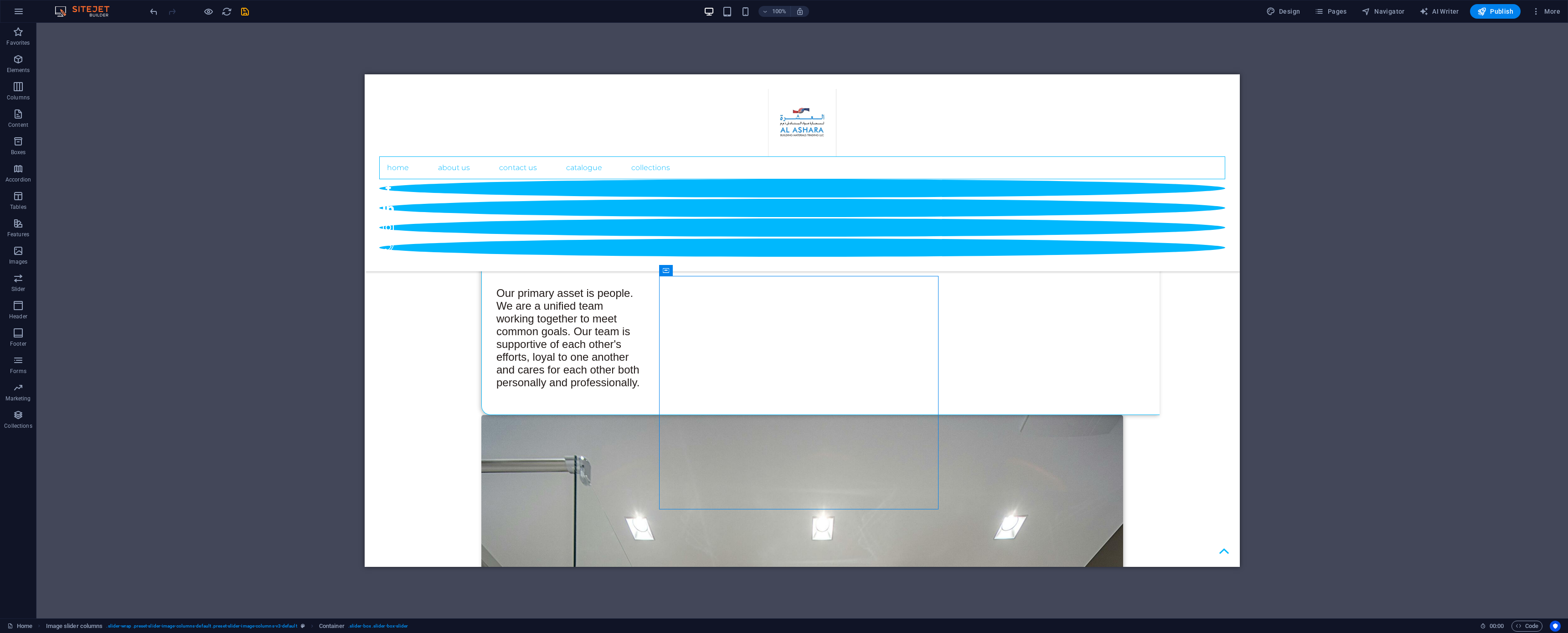 click on "Drag here to replace the existing content. Press “Ctrl” if you want to create a new element.
H1 Wide image with text Wide image with text Container Container Wide image with text Container Menu Bar Separator Container Container Separator Social Media Icons Image Banner Container Banner Logo Menu H2 Text image overlap Container Spacer Container Text Text Preset Container H2 Container 4 columns Container Image 4 columns Container Image Slider Image slider Slider Placeholder Separator Separator Container Container Container Image Image slider columns Image slider Container Container Placeholder Image slider columns Container Container Image slider columns Image Image 180 170 160 150 140 130 120 110 100 90 80 70 60 50 40 30 20 10 0 -10 -20 -30 -40 -50 -60 -70 -80 -90 -100 -110 -120 -130 -140 -150 -160 -170 [DIMENSIONS] / 0° / 0%" at bounding box center (802, 321) 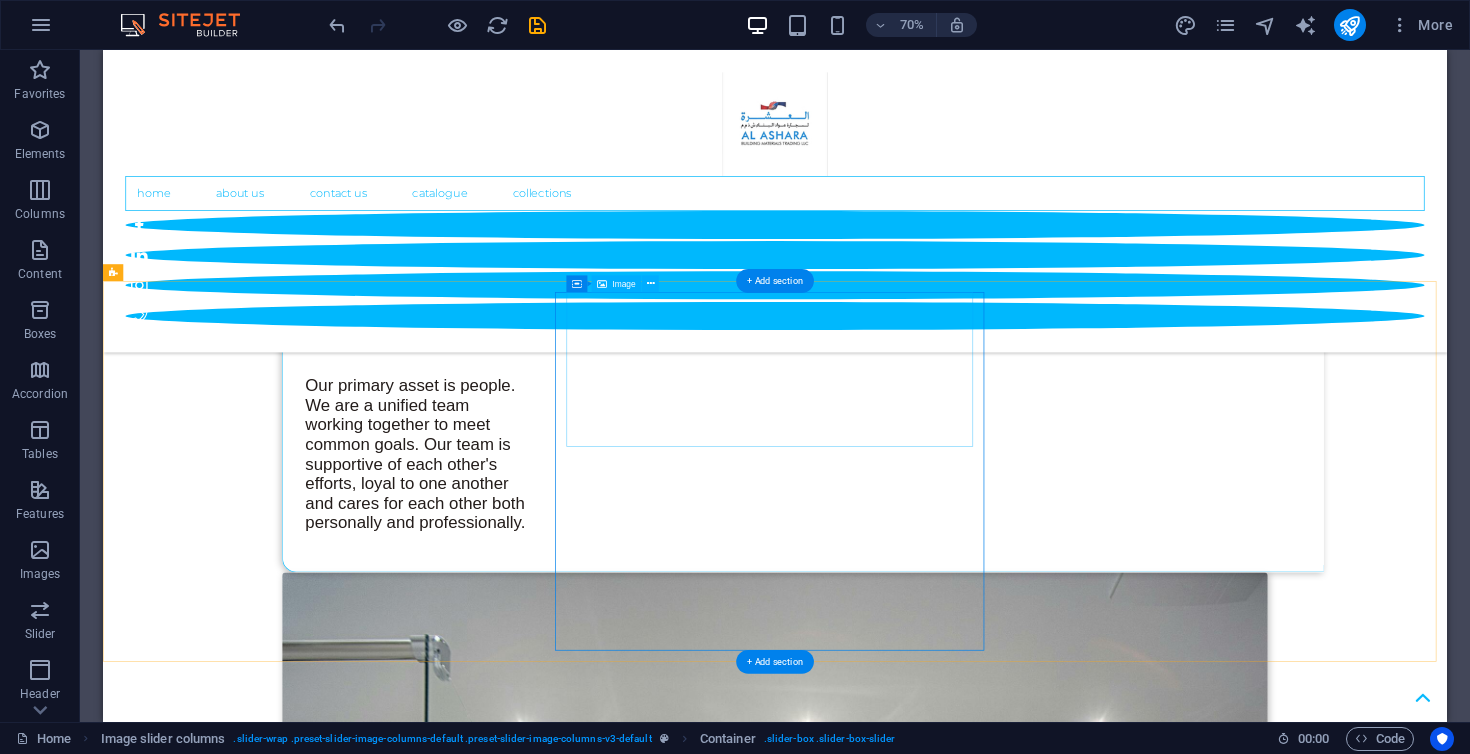 click at bounding box center [428, 6915] 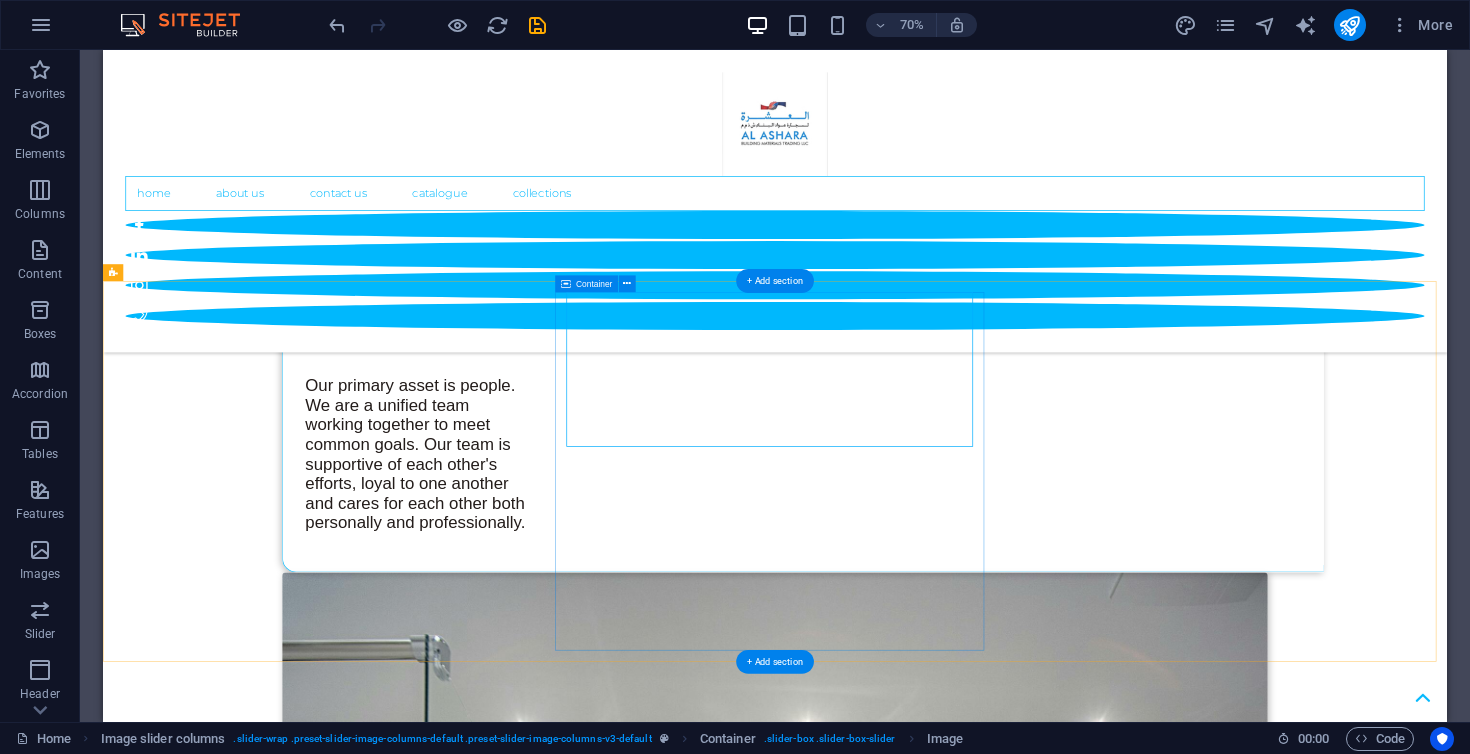 click at bounding box center (428, 7208) 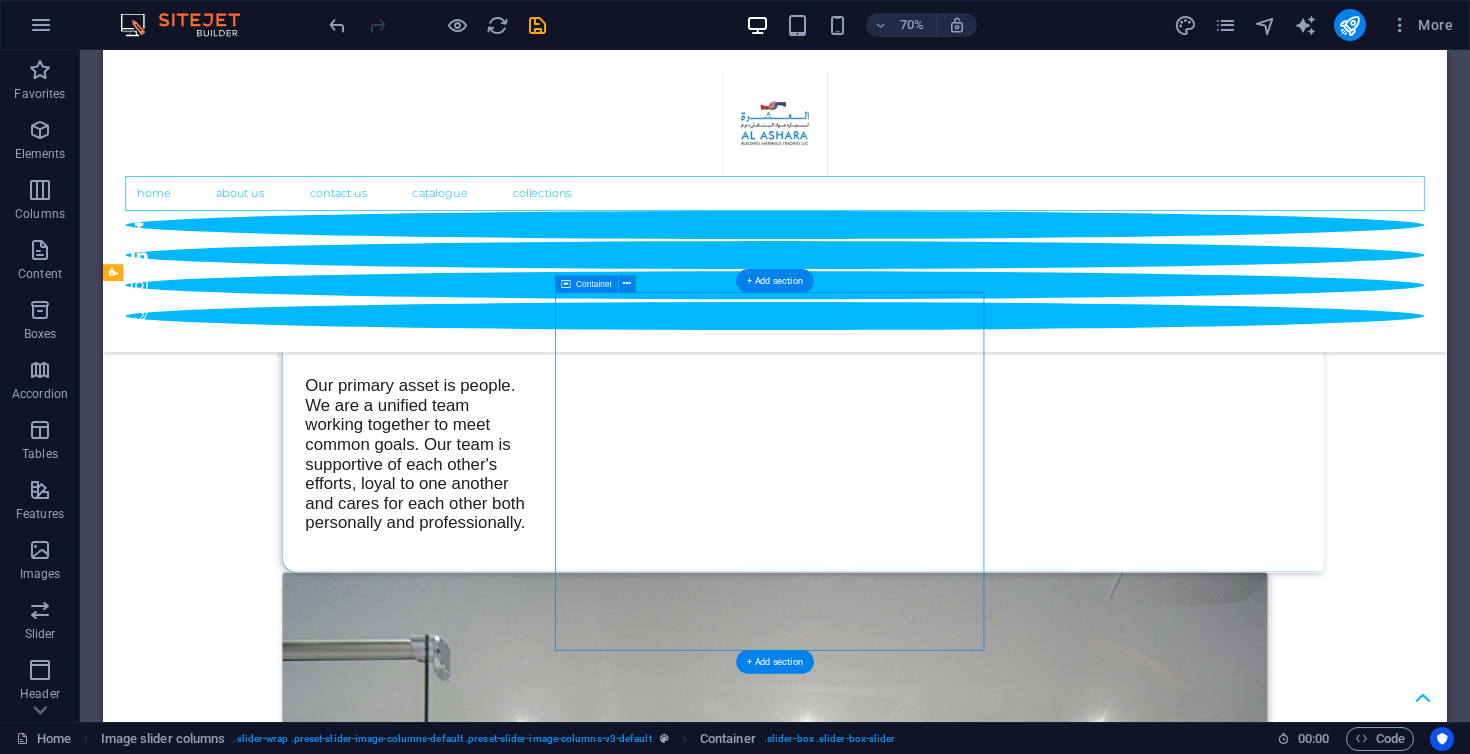 click at bounding box center [428, 7208] 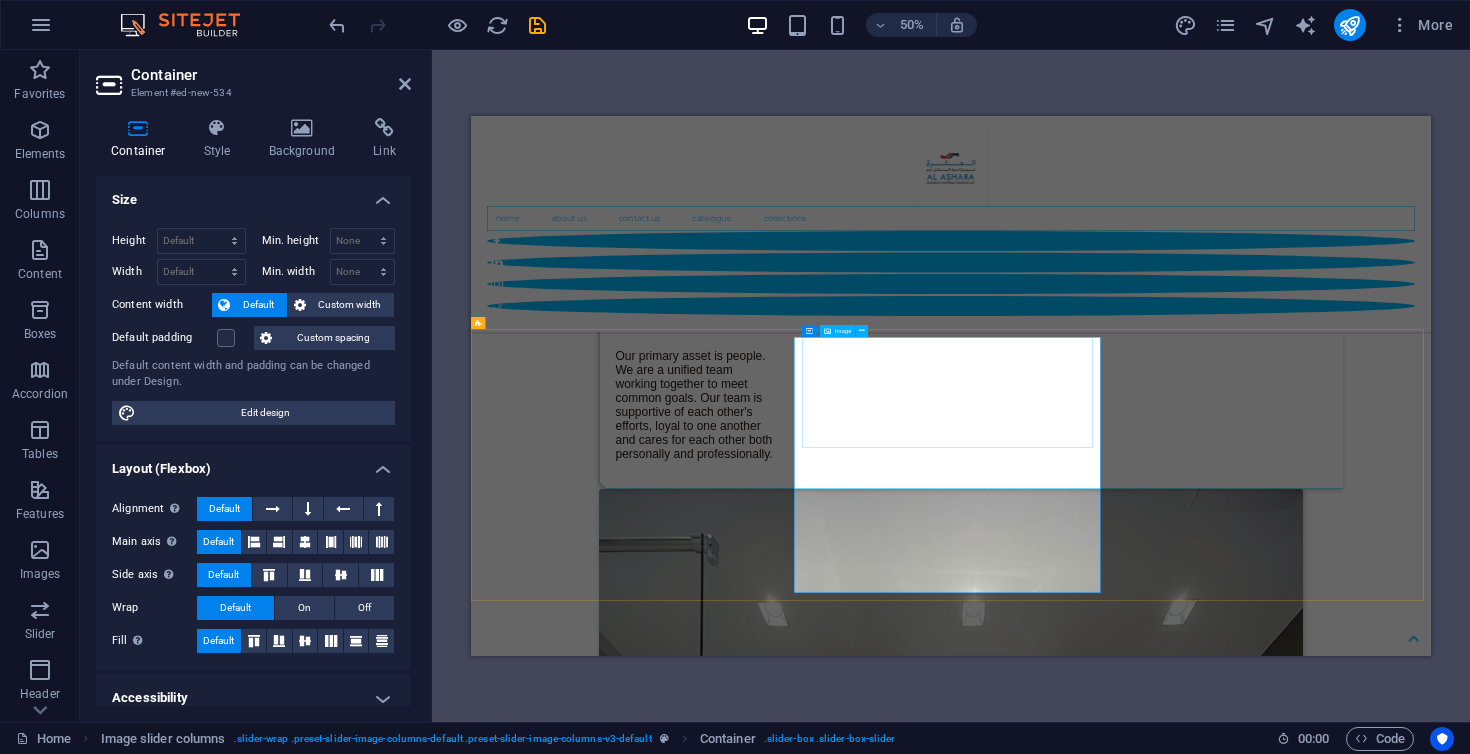click at bounding box center (796, 6981) 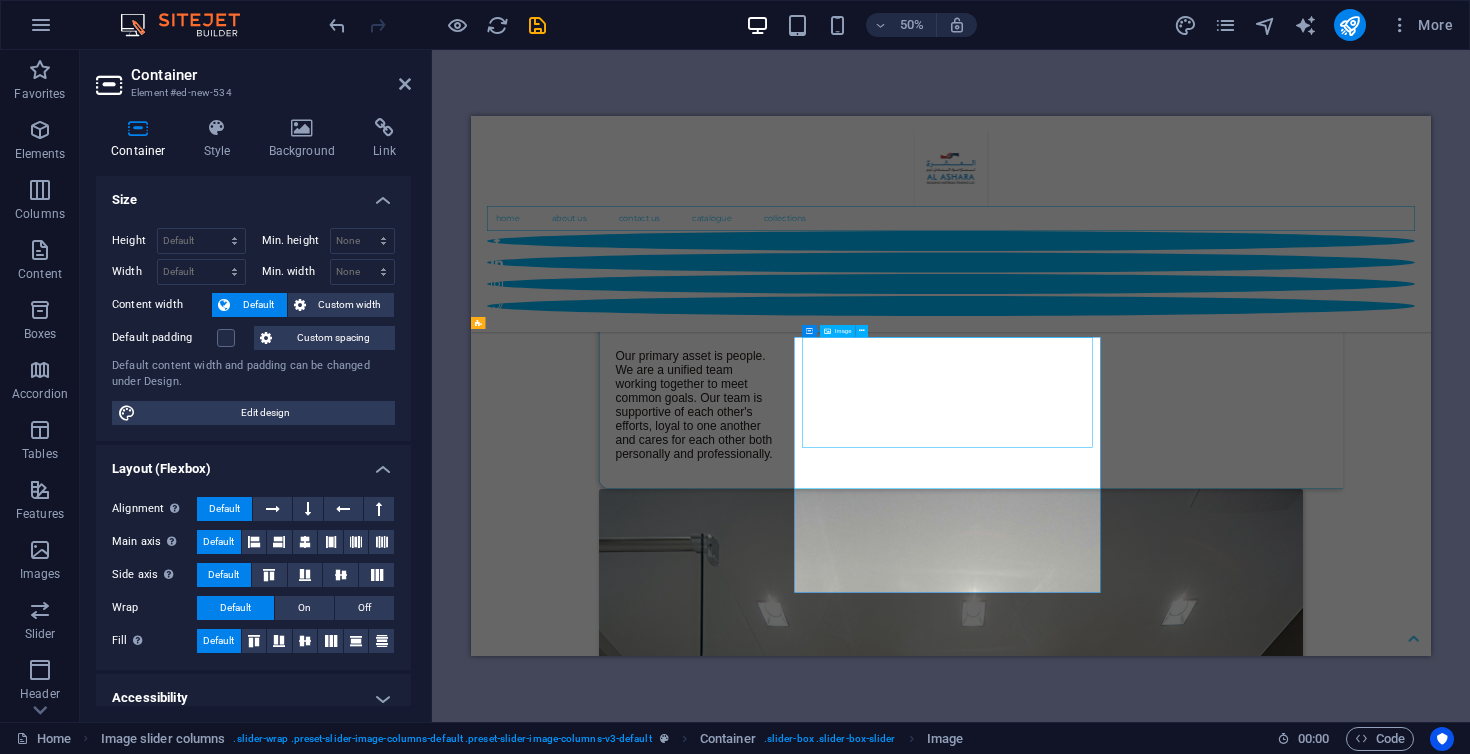 click at bounding box center [796, 6981] 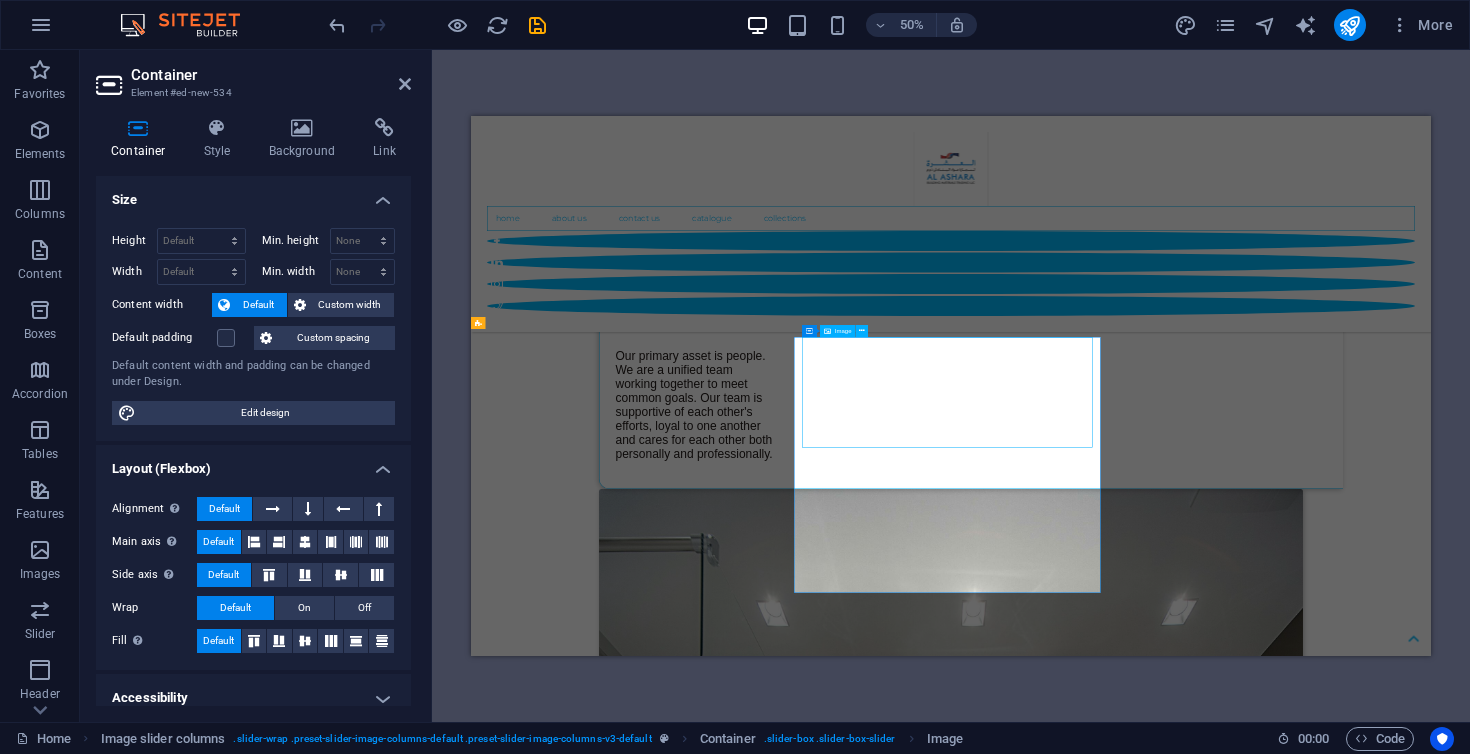click at bounding box center (796, 6981) 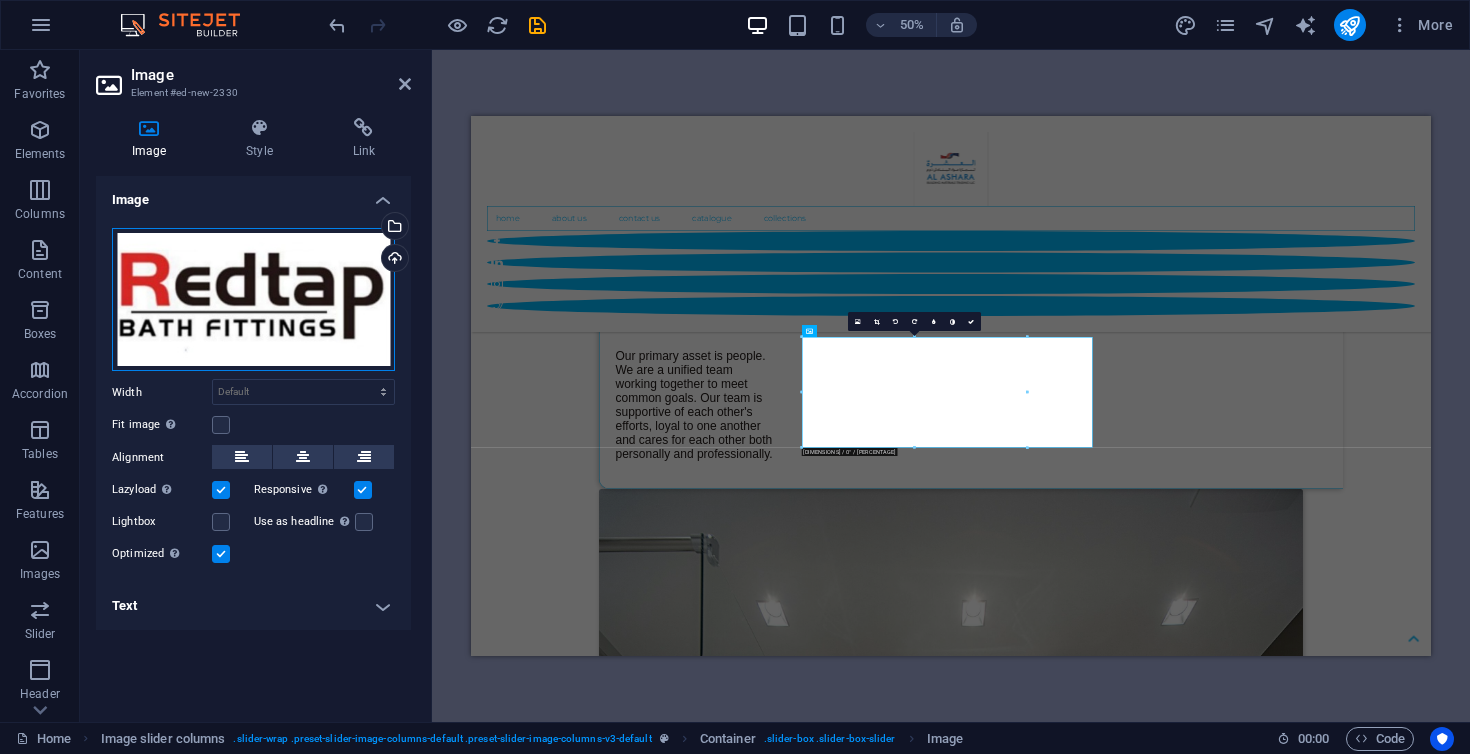click on "Drag files here, click to choose files or select files from Files or our free stock photos & videos" at bounding box center [253, 300] 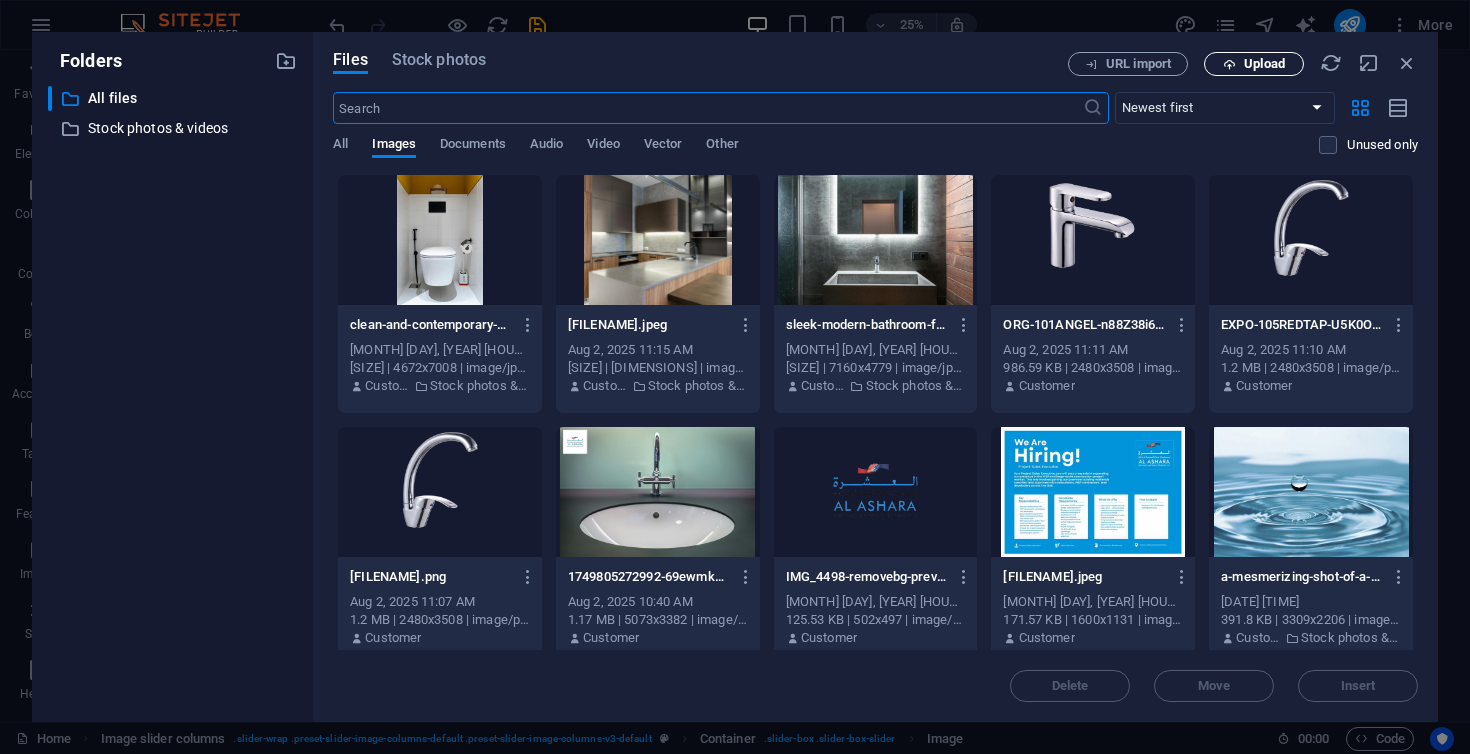 drag, startPoint x: 1280, startPoint y: 50, endPoint x: 1272, endPoint y: 58, distance: 11.313708 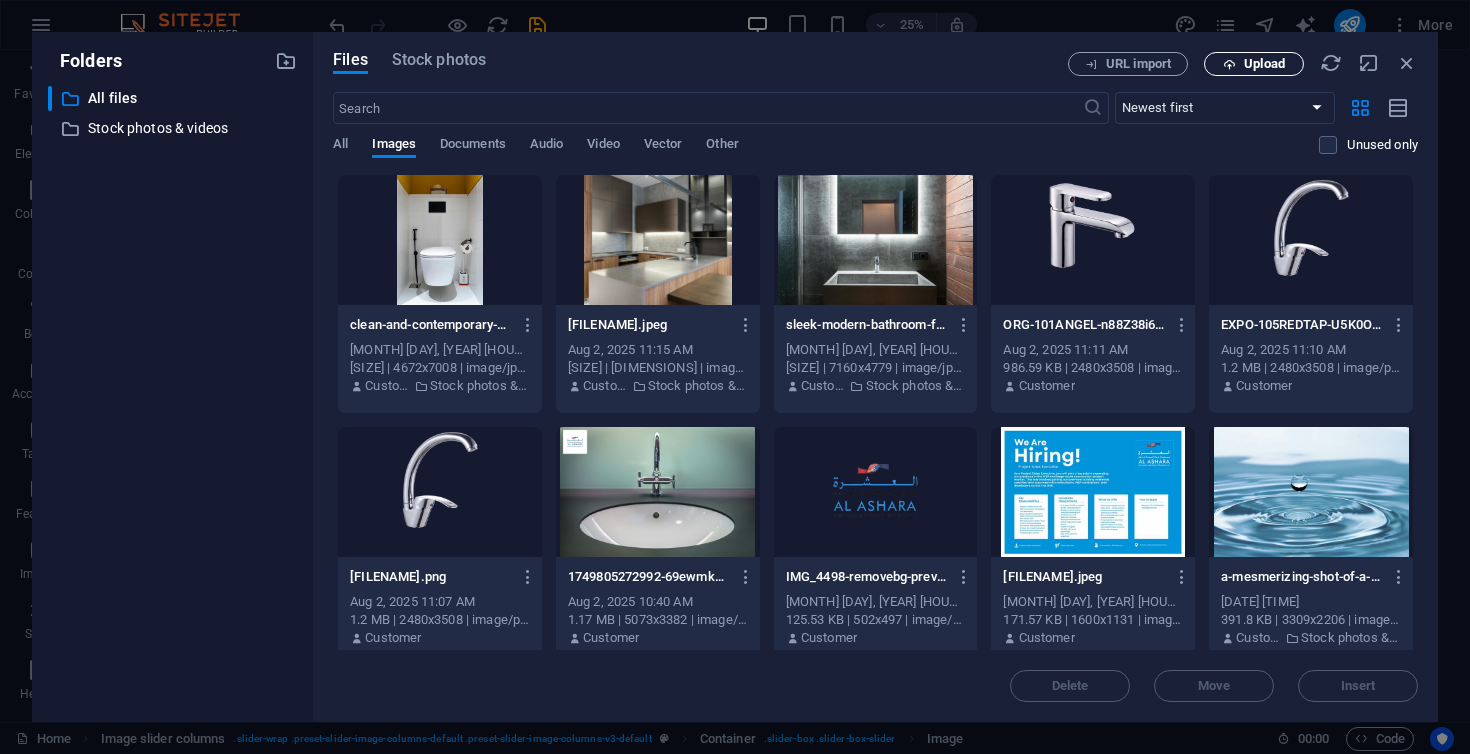 click on "Upload" at bounding box center (1264, 64) 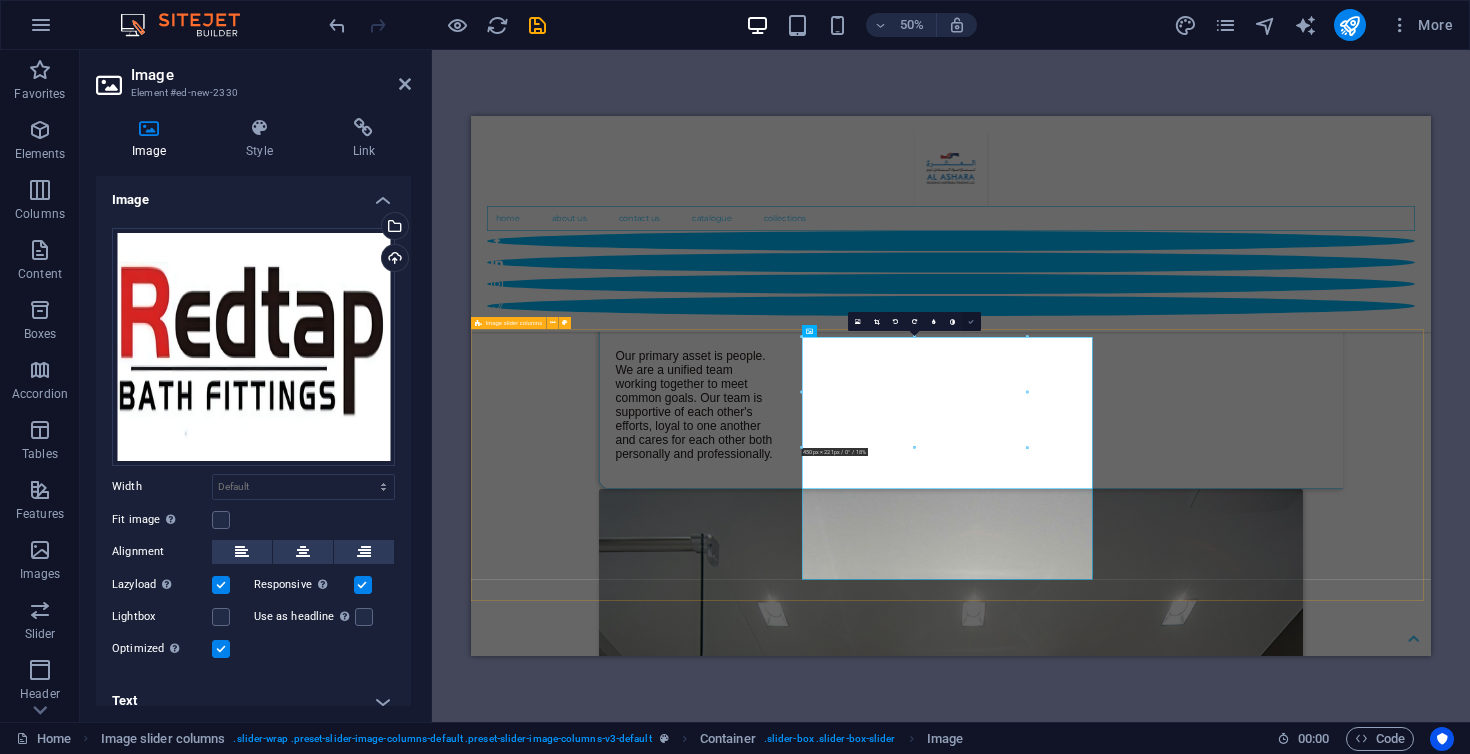 click at bounding box center (971, 321) 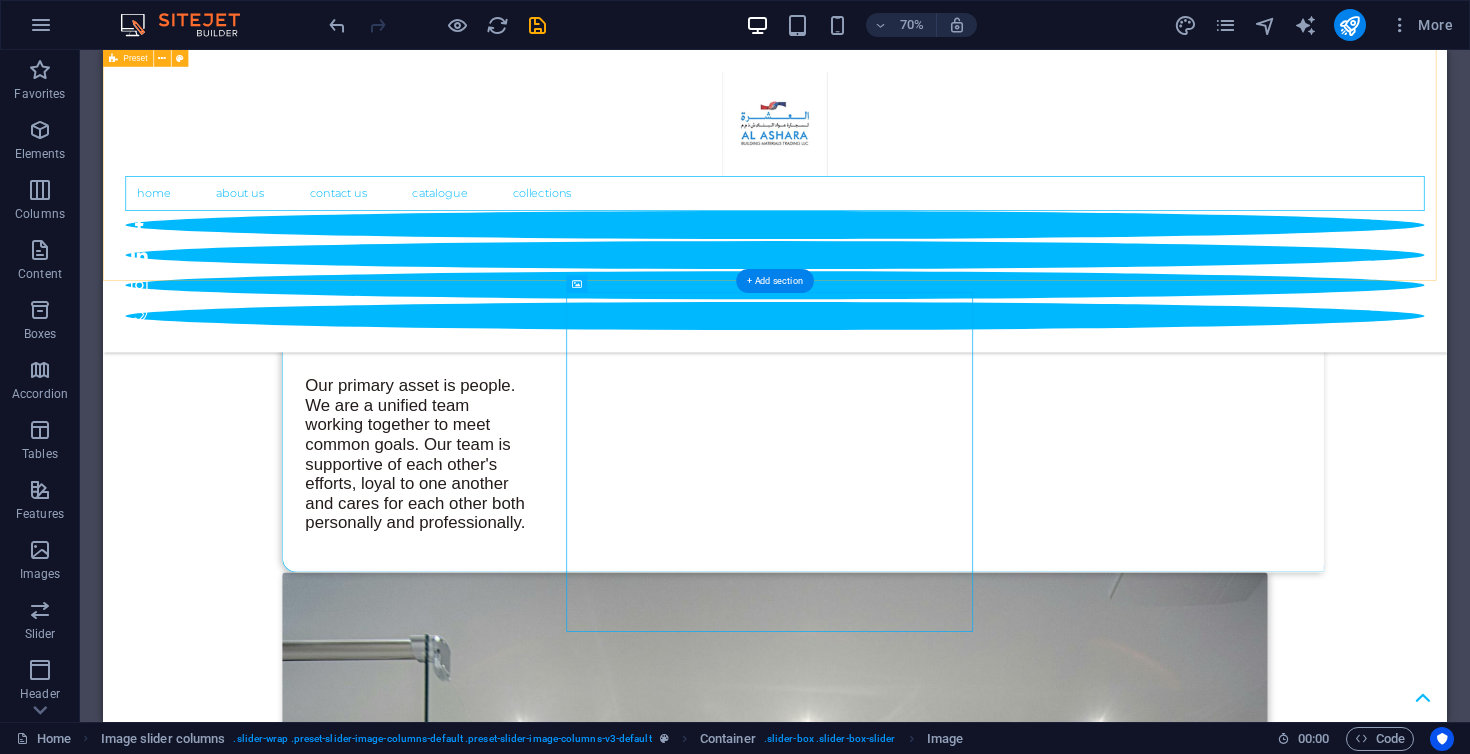 click on "OUR VALUE A REALISTIC FANTASY VISION Continuously striving to create value and exceeding customer’s expectations in quality, delivery and cost effectiveness through continuous product innovation and cutting edge technologies. MISSION Supplying the construction market with a reliable channel for all the plumbing goods and services they require, helping to raise the standards of living across the Middle East." at bounding box center (1063, 3879) 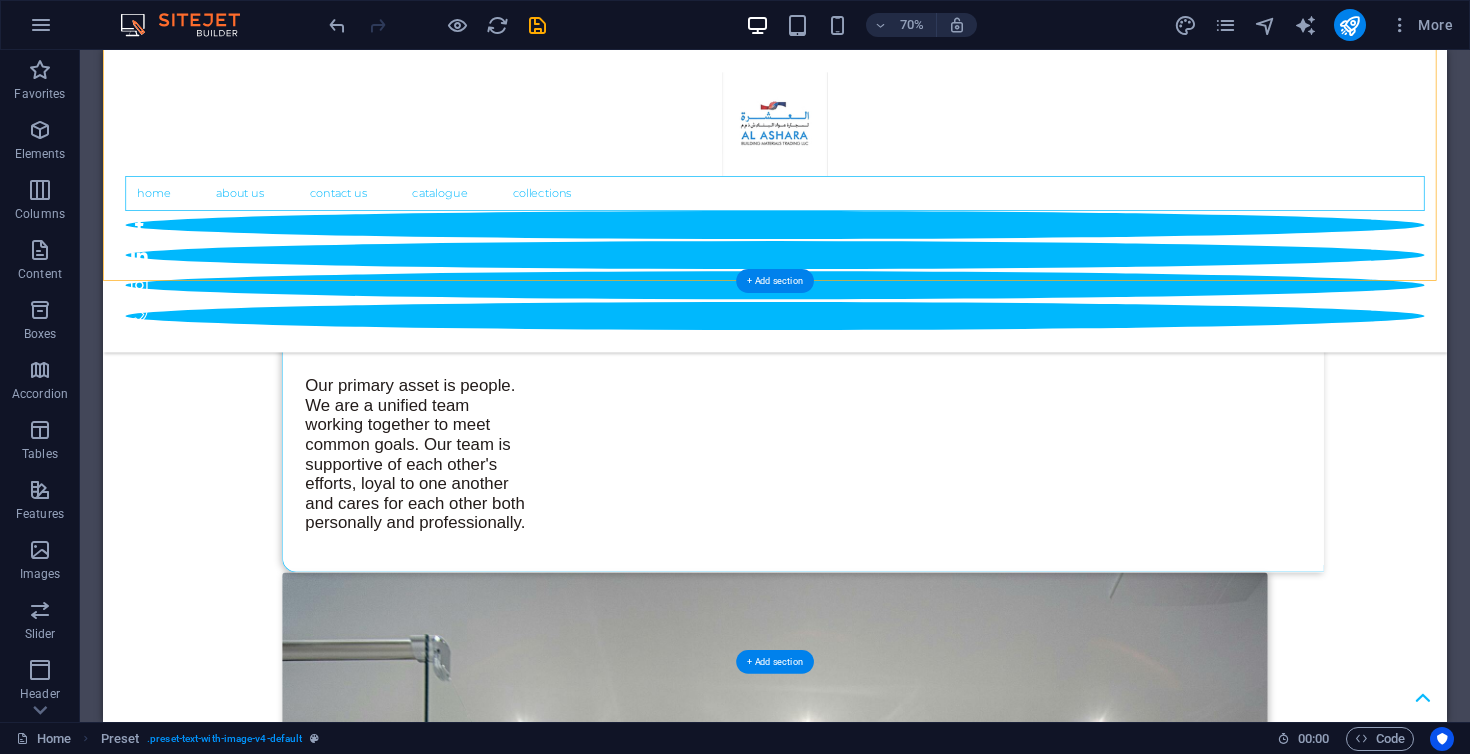 click at bounding box center [428, 8138] 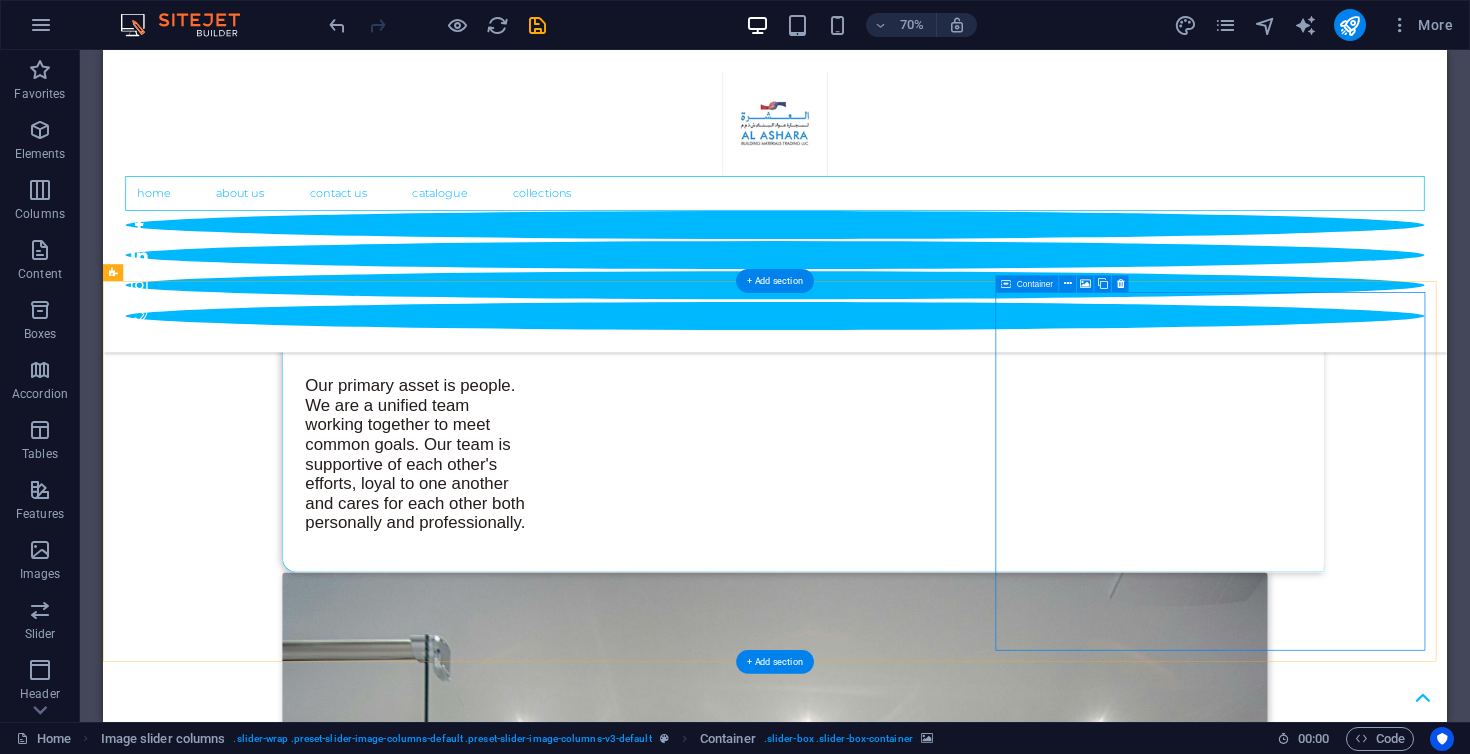 click on "Add elements" at bounding box center [369, 8496] 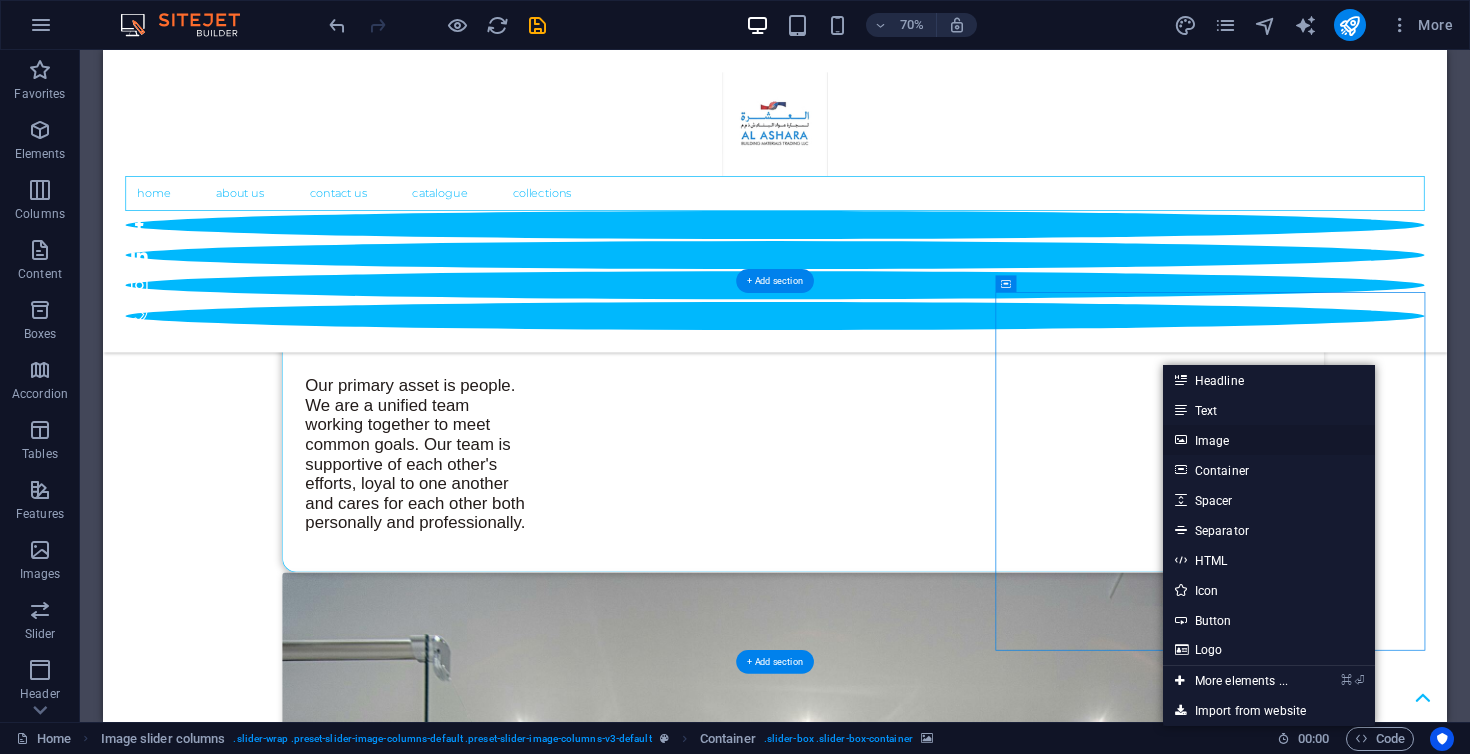 click on "Image" at bounding box center (1269, 440) 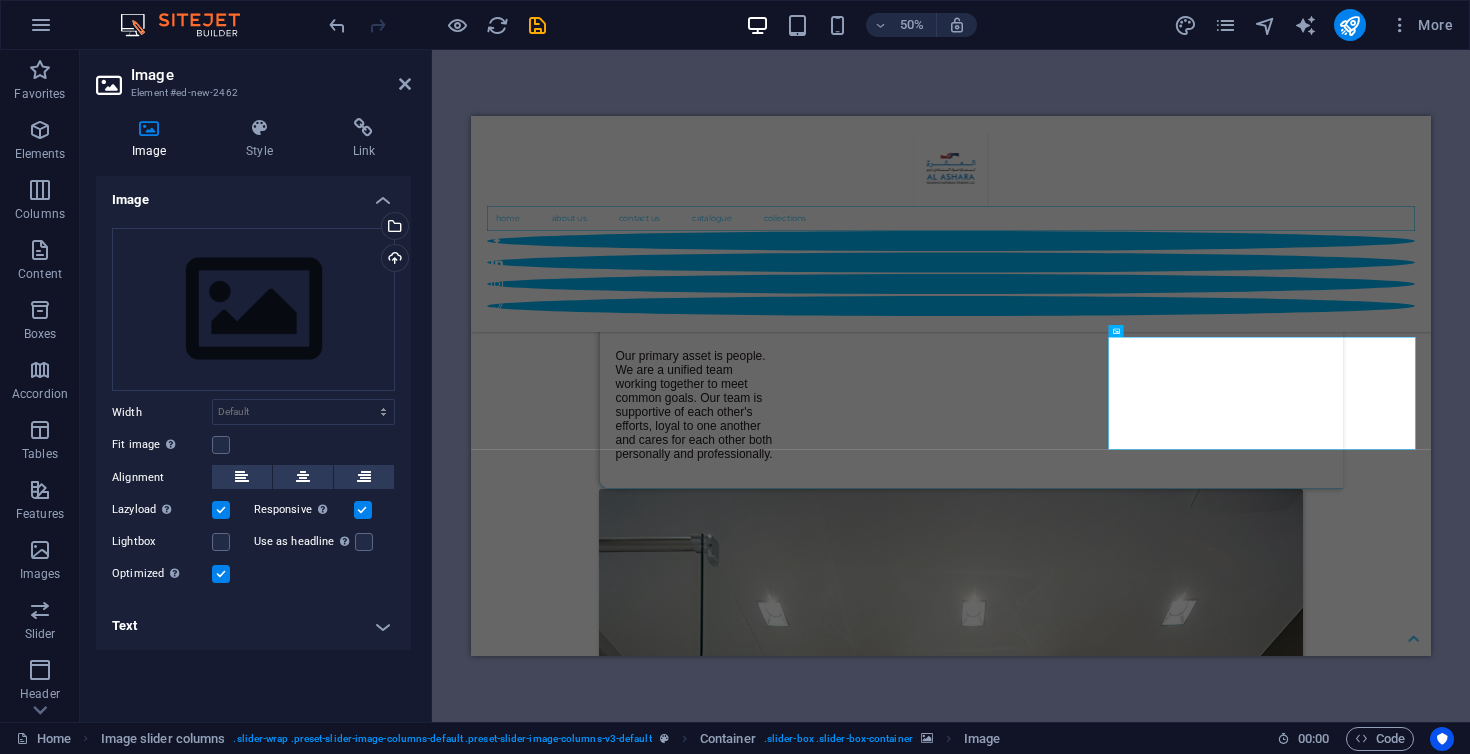 click at bounding box center [796, 8204] 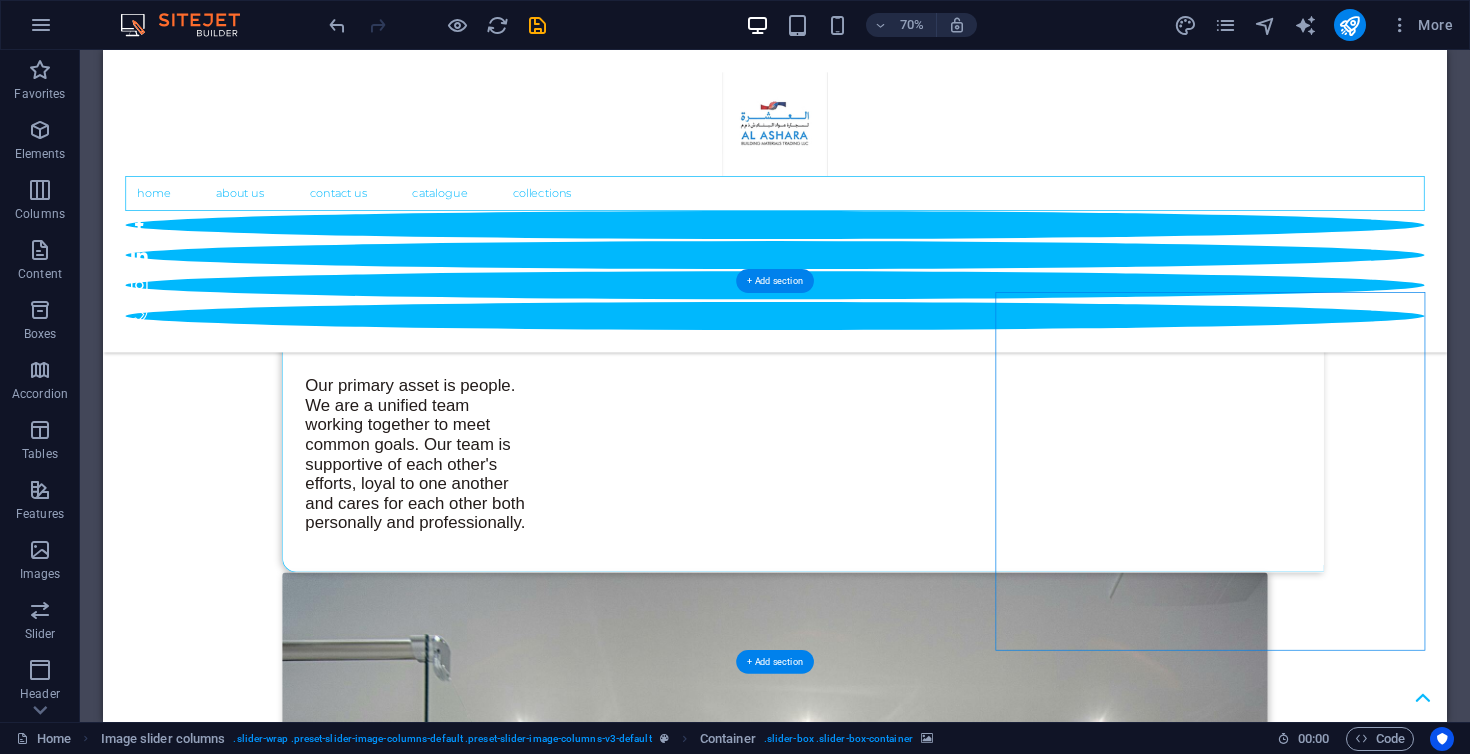 click at bounding box center (428, 8138) 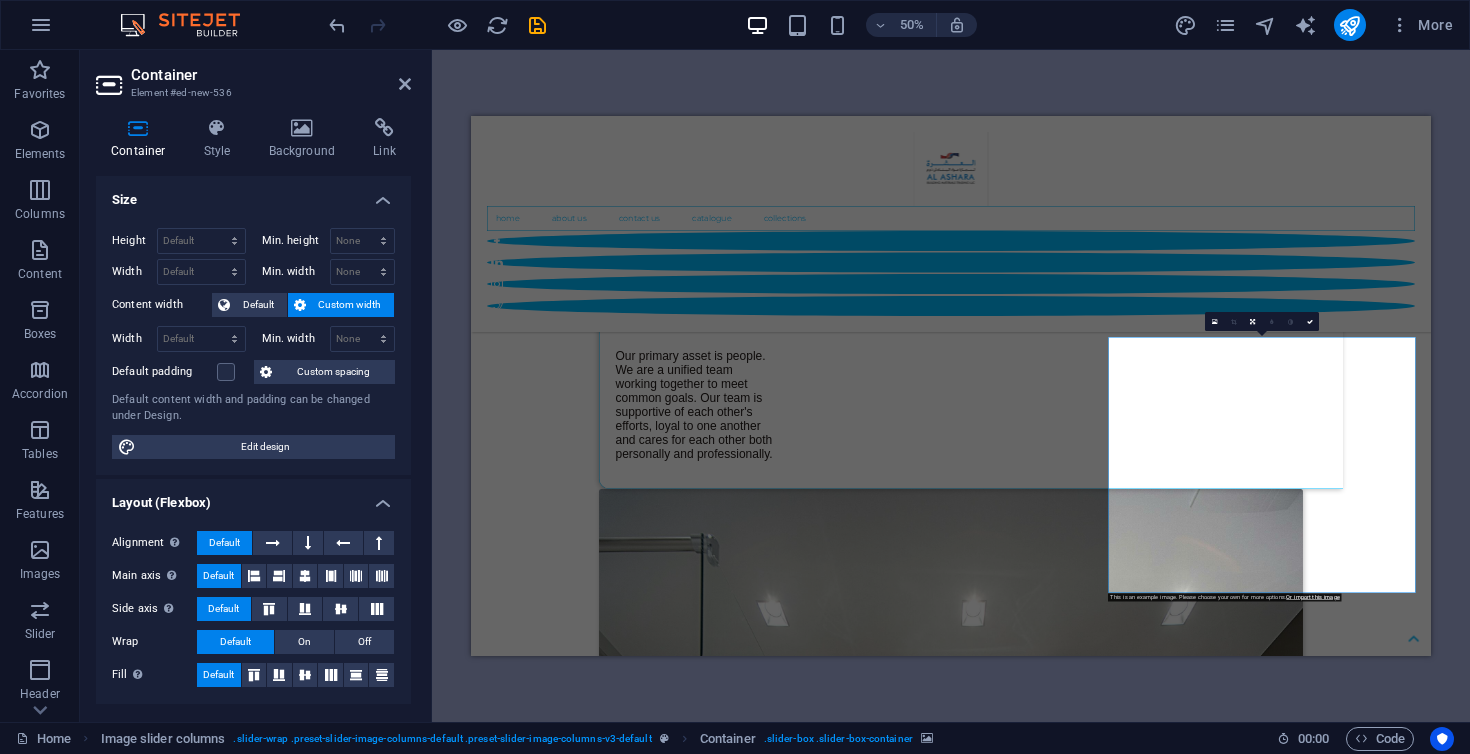 click on "Container" at bounding box center [271, 75] 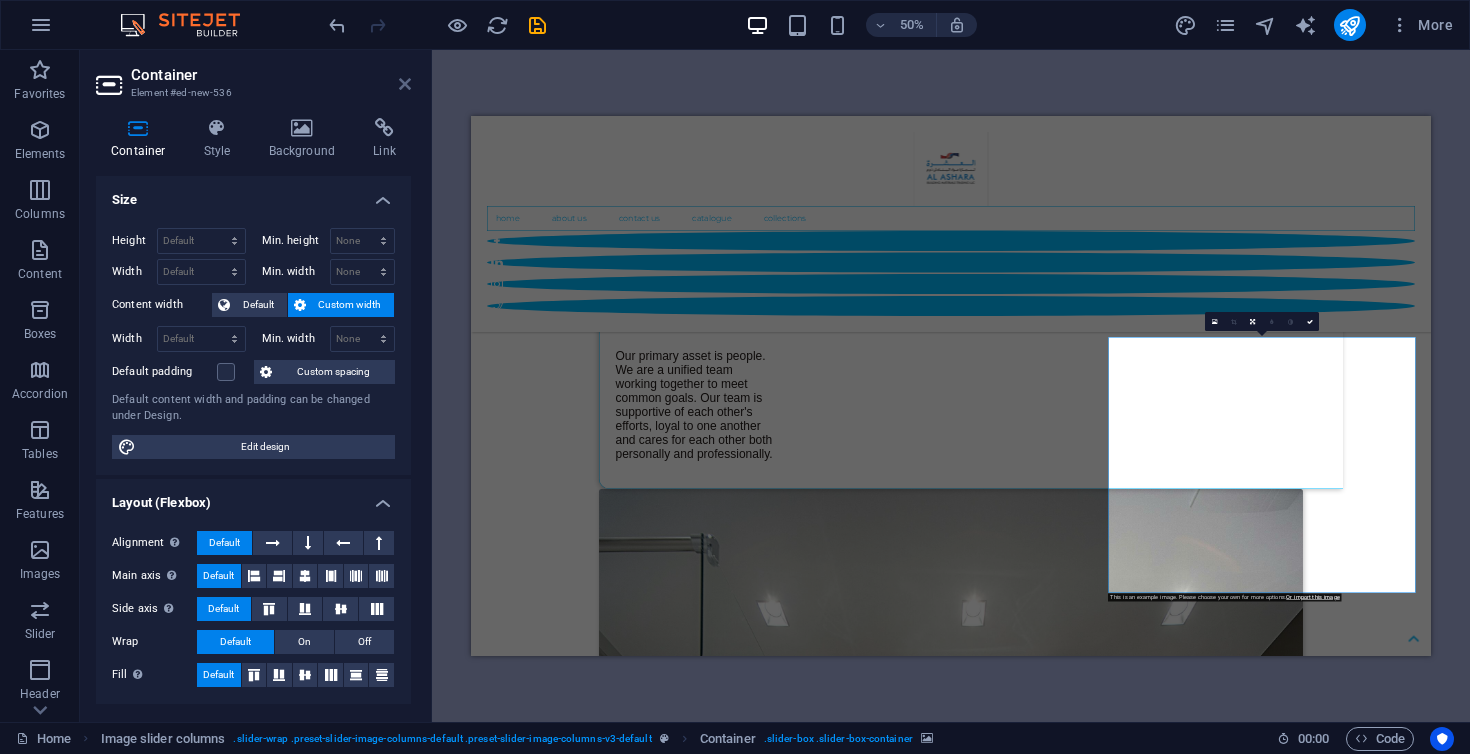 click at bounding box center (405, 84) 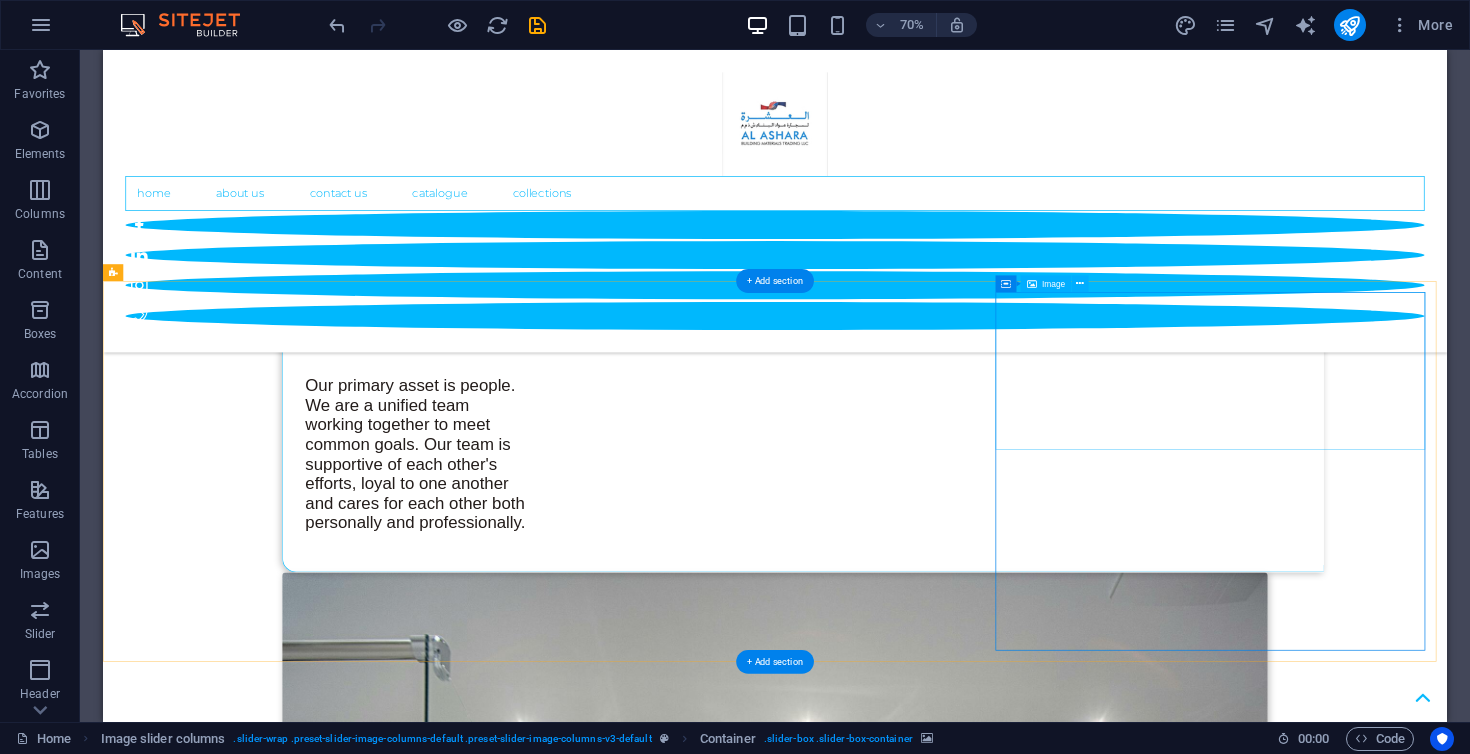 click at bounding box center [428, 8451] 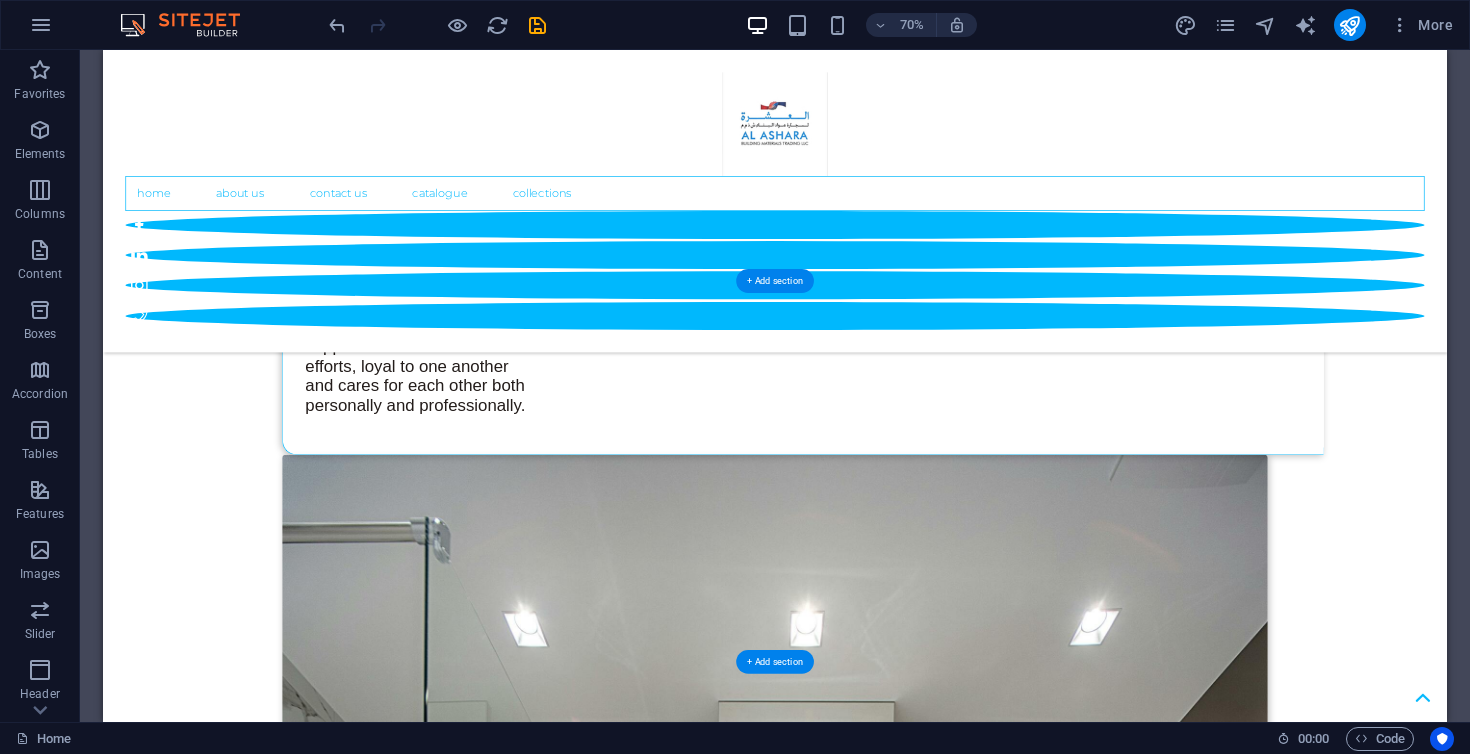 drag, startPoint x: 1762, startPoint y: 654, endPoint x: 1794, endPoint y: 657, distance: 32.140316 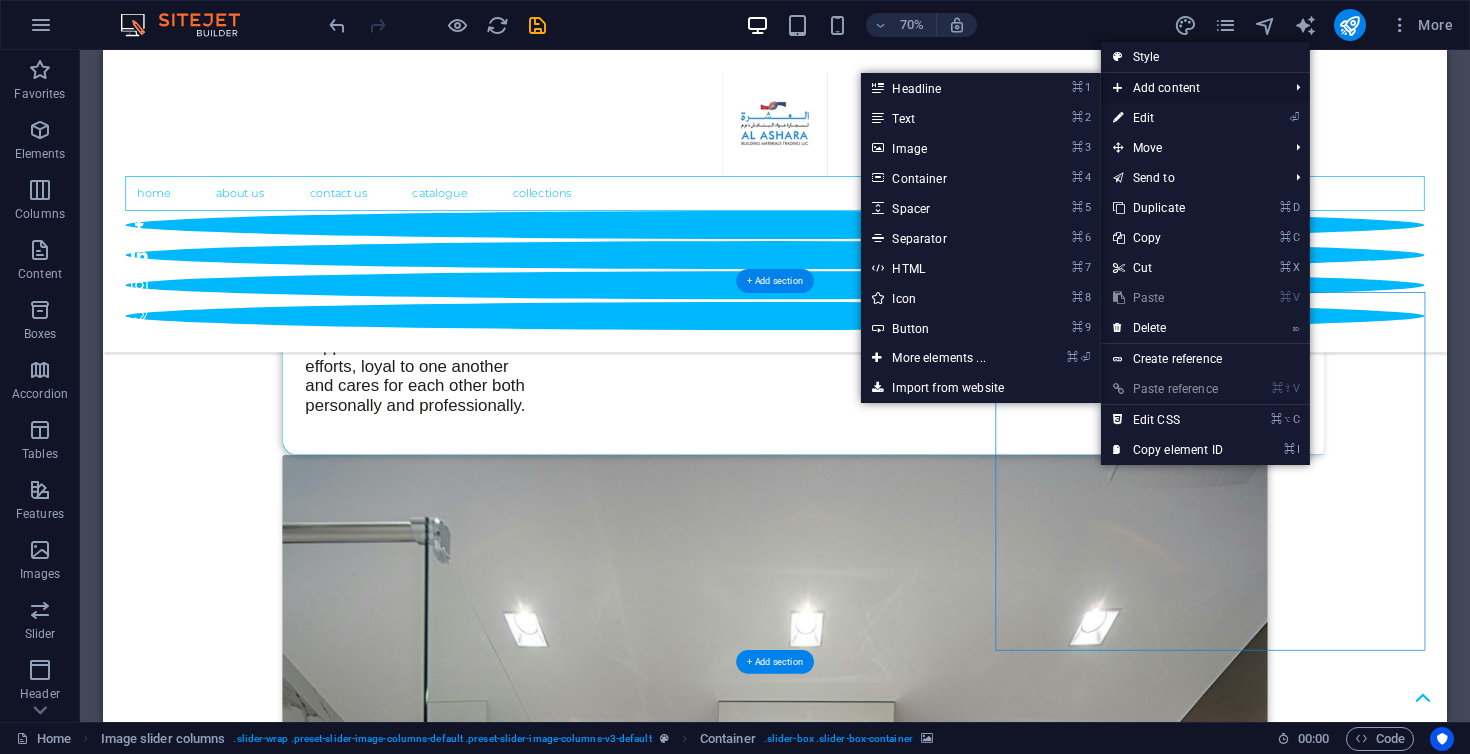 click on "Add content" at bounding box center [1190, 88] 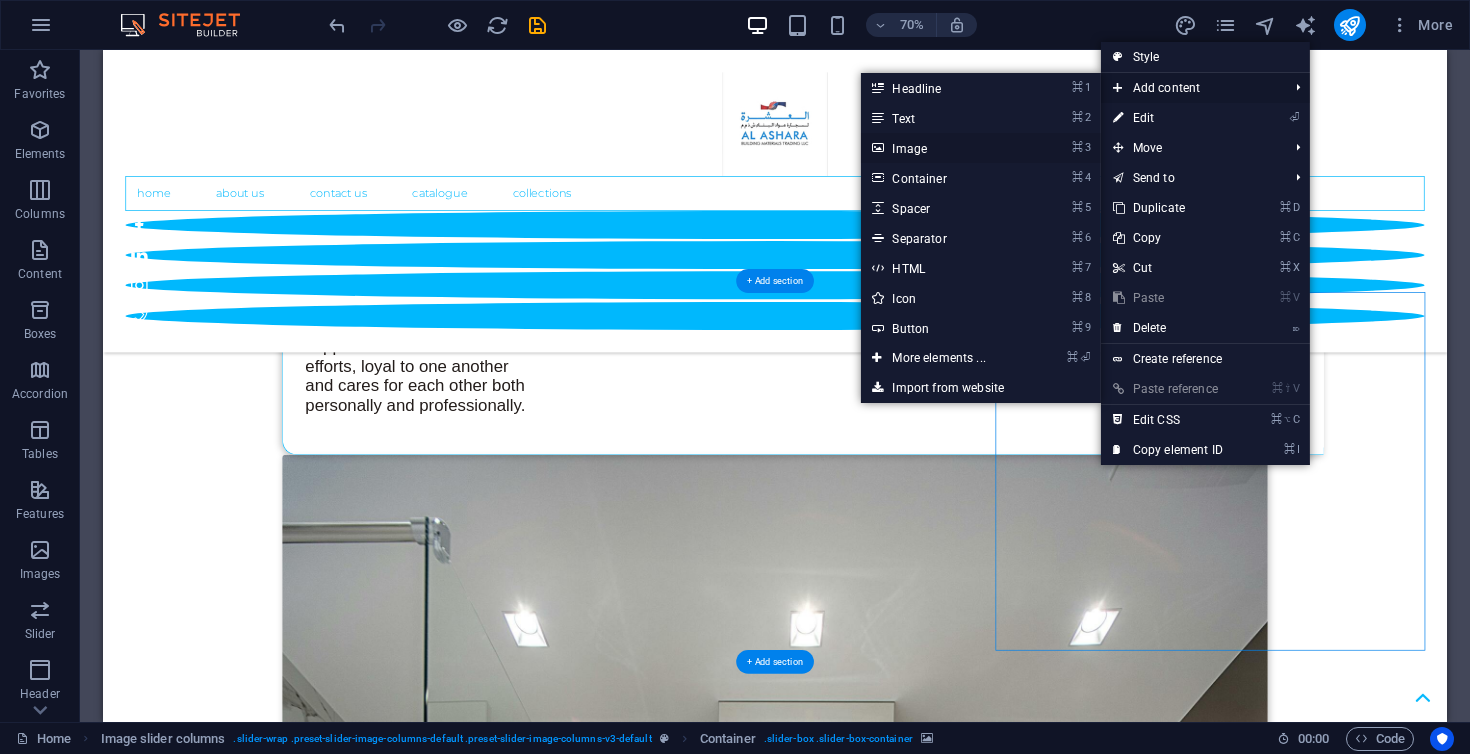 click on "⌘ 3  Image" at bounding box center [942, 148] 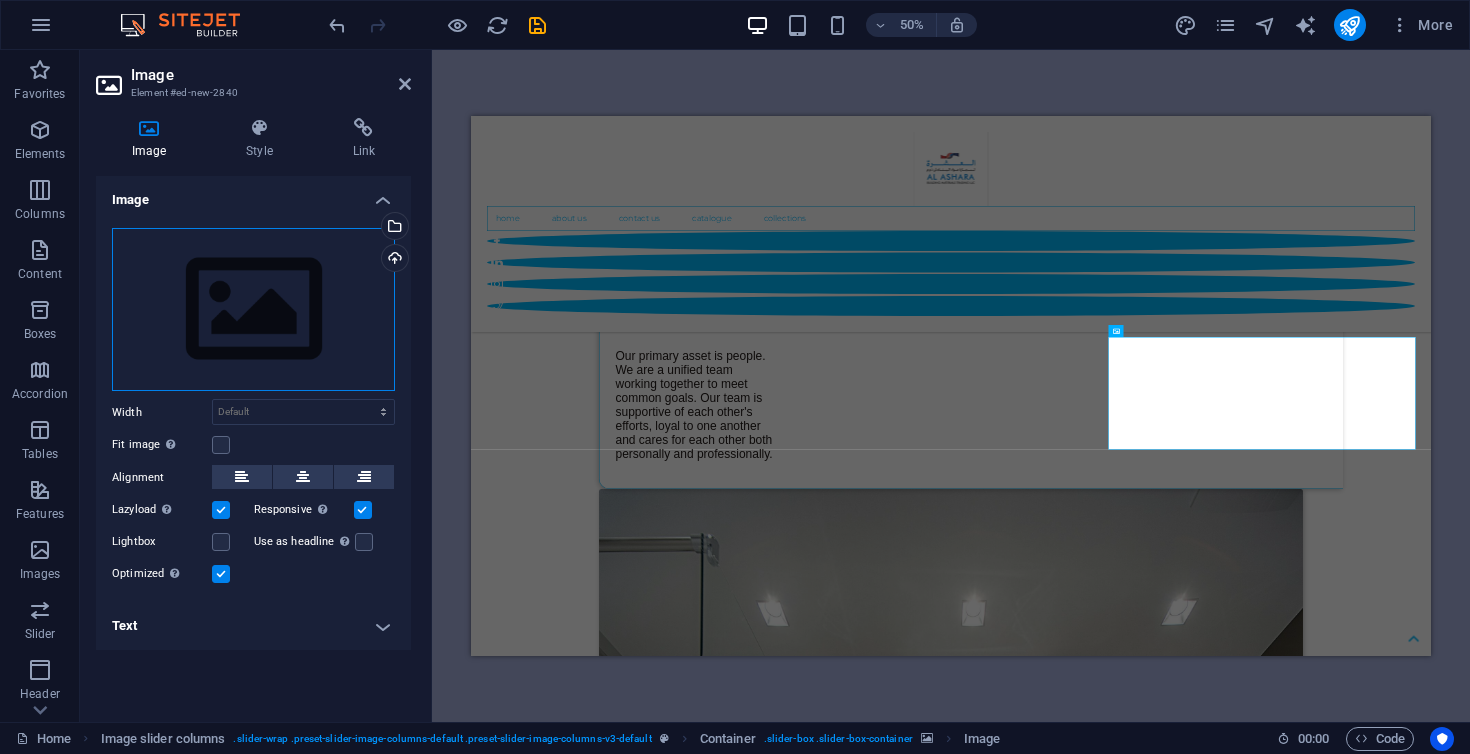click on "Drag files here, click to choose files or select files from Files or our free stock photos & videos" at bounding box center (253, 310) 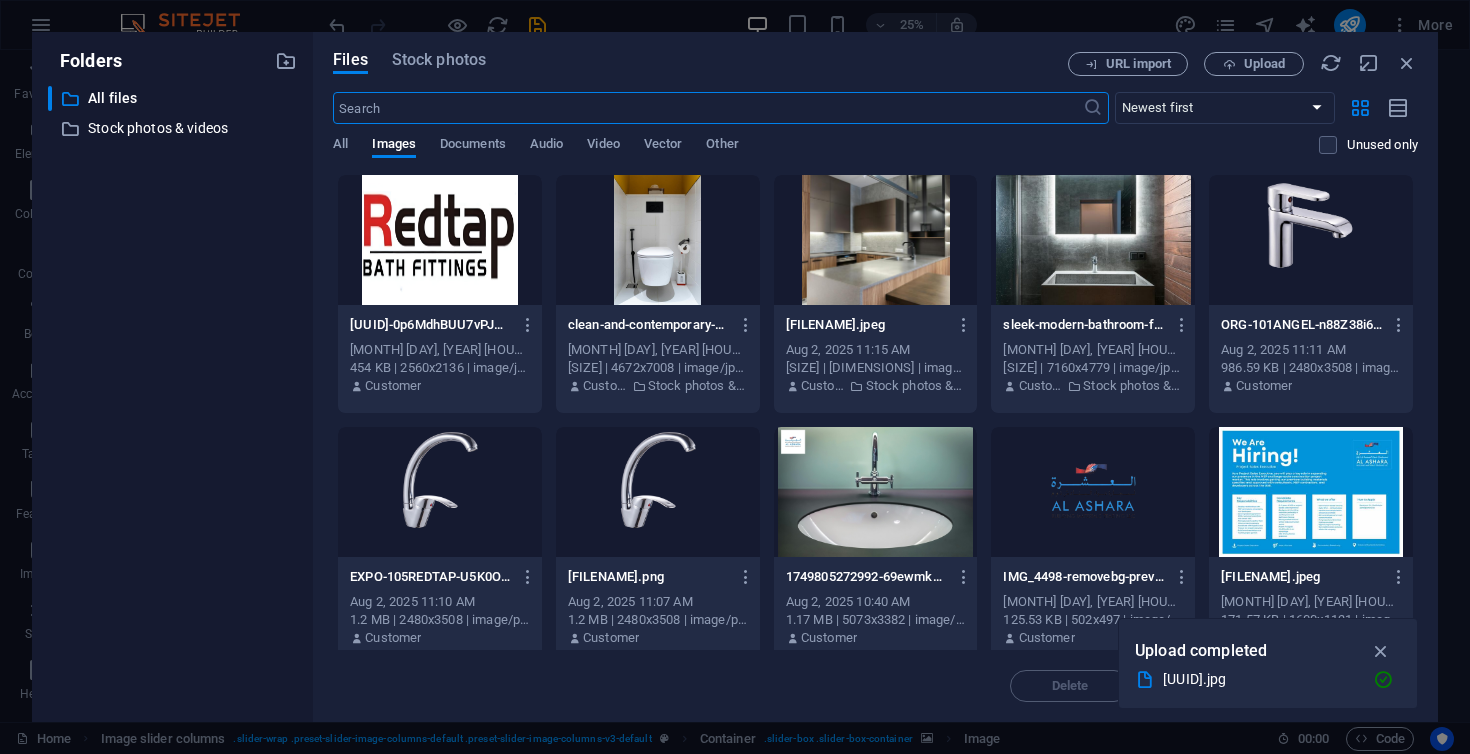 click on "Files Stock photos URL import Upload ​ Newest first Oldest first Name (A-Z) Name (Z-A) Size (0-9) Size (9-0) Resolution (0-9) Resolution (9-0) All Images Documents Audio Video Vector Other Unused only Drop files here to upload them instantly [FILENAME].jpg [FILENAME].jpg [DATE] [TIME] [SIZE] | [DIMENSIONS] | image/jpeg Customer clean-and-contemporary-white-bathroom-with-wall-mounted-toilet-black-flush-panel-and-bold-yellow-accents-Sp-LcMxGsAesCNRwhz7GYg.jpeg clean-and-contemporary-white-bathroom-with-wall-mounted-toilet-black-flush-panel-and-bold-yellow-accents-Sp-LcMxGsAesCNRwhz7GYg.jpeg [DATE] [TIME] [SIZE] | [DIMENSIONS] | image/jpeg Customer Stock photos & videos sleek-and-modern-kitchen-with-contemporary-appliances-and-wooden-cabinetry-jkZ8Sz1QNR5U53ydLaPwiQ.jpeg sleek-and-modern-kitchen-with-contemporary-appliances-and-wooden-cabinetry-jkZ8Sz1QNR5U53ydLaPwiQ.jpeg [DATE] [TIME] Customer" at bounding box center [875, 377] 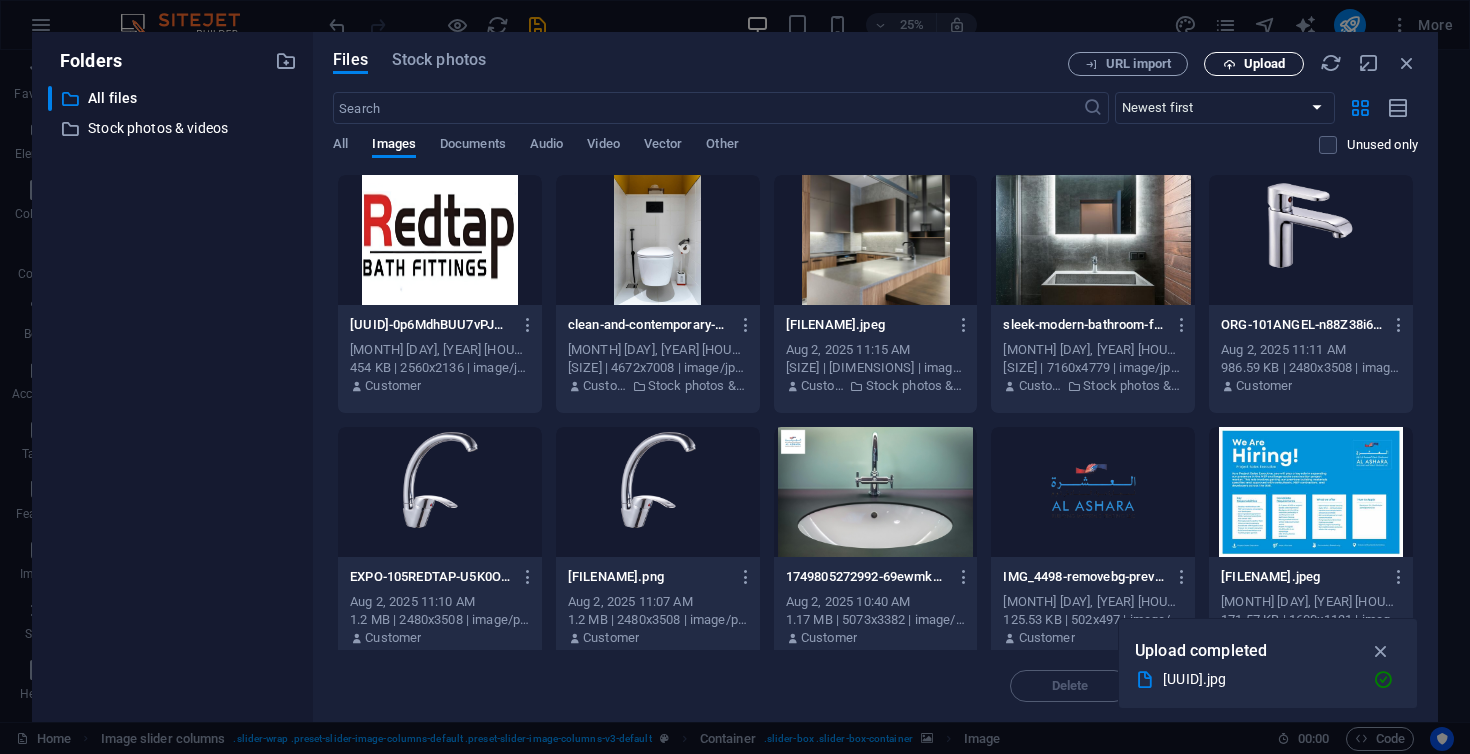 click on "Upload" at bounding box center (1254, 64) 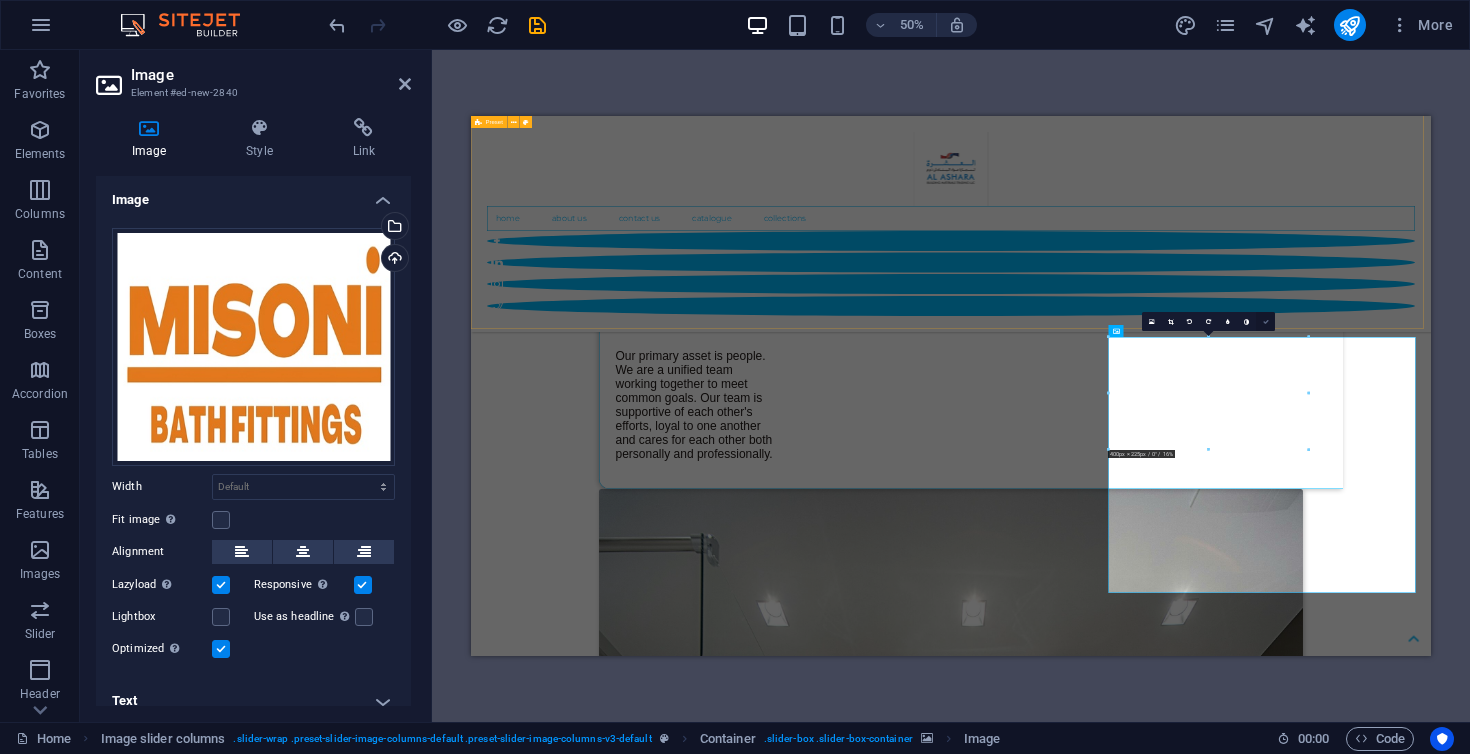 click at bounding box center [1265, 321] 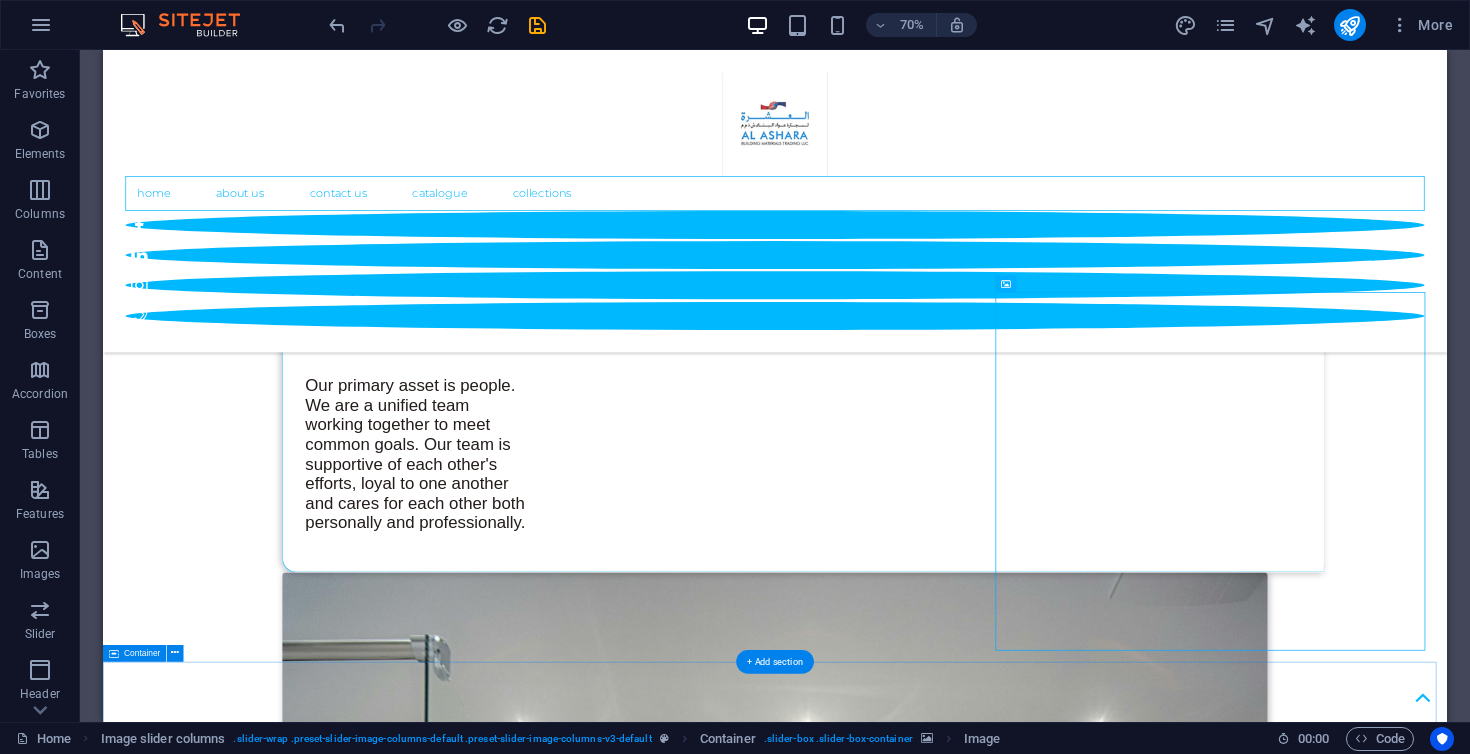 click on "OUR BRANDS OUR BRANDS OFFER VARIETY AND EXCELLENCE" at bounding box center (1063, 10909) 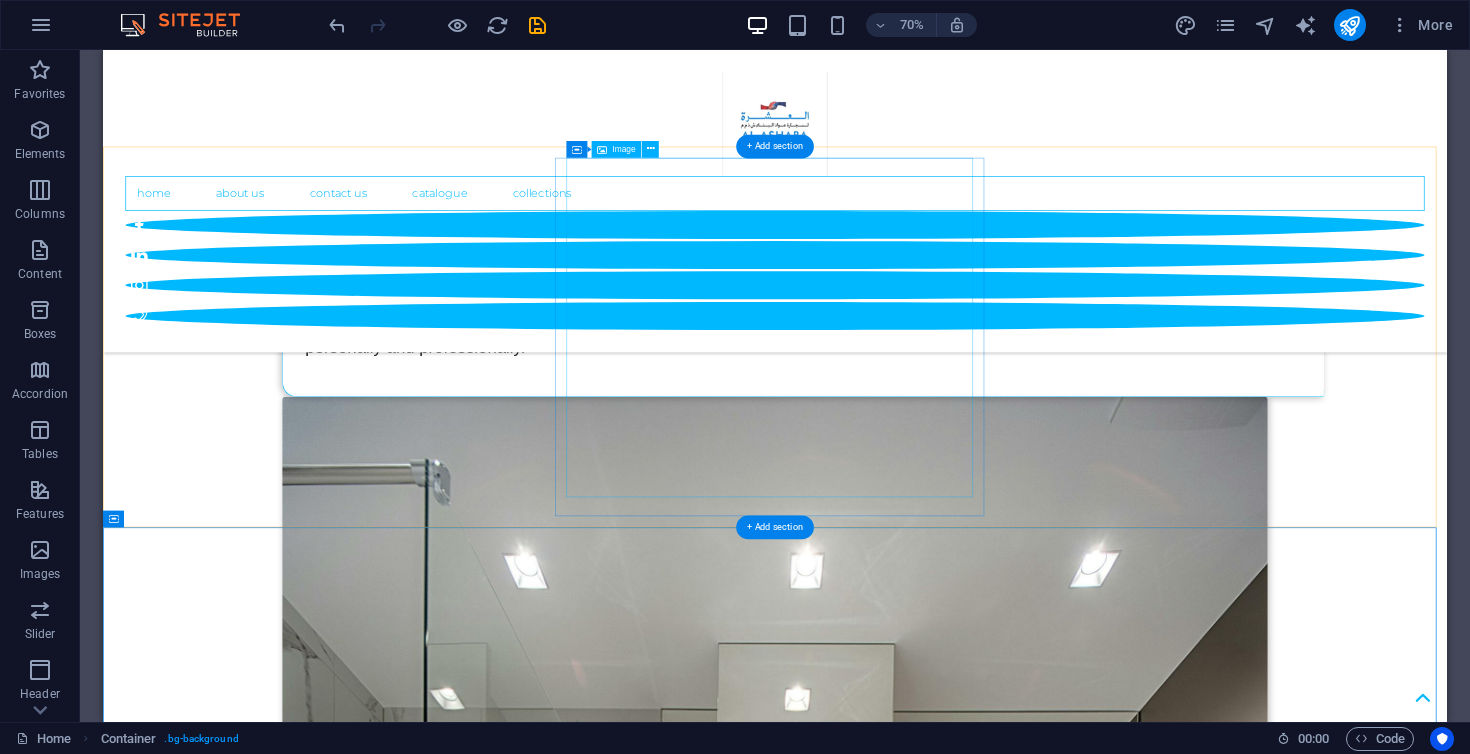 scroll, scrollTop: 2773, scrollLeft: 0, axis: vertical 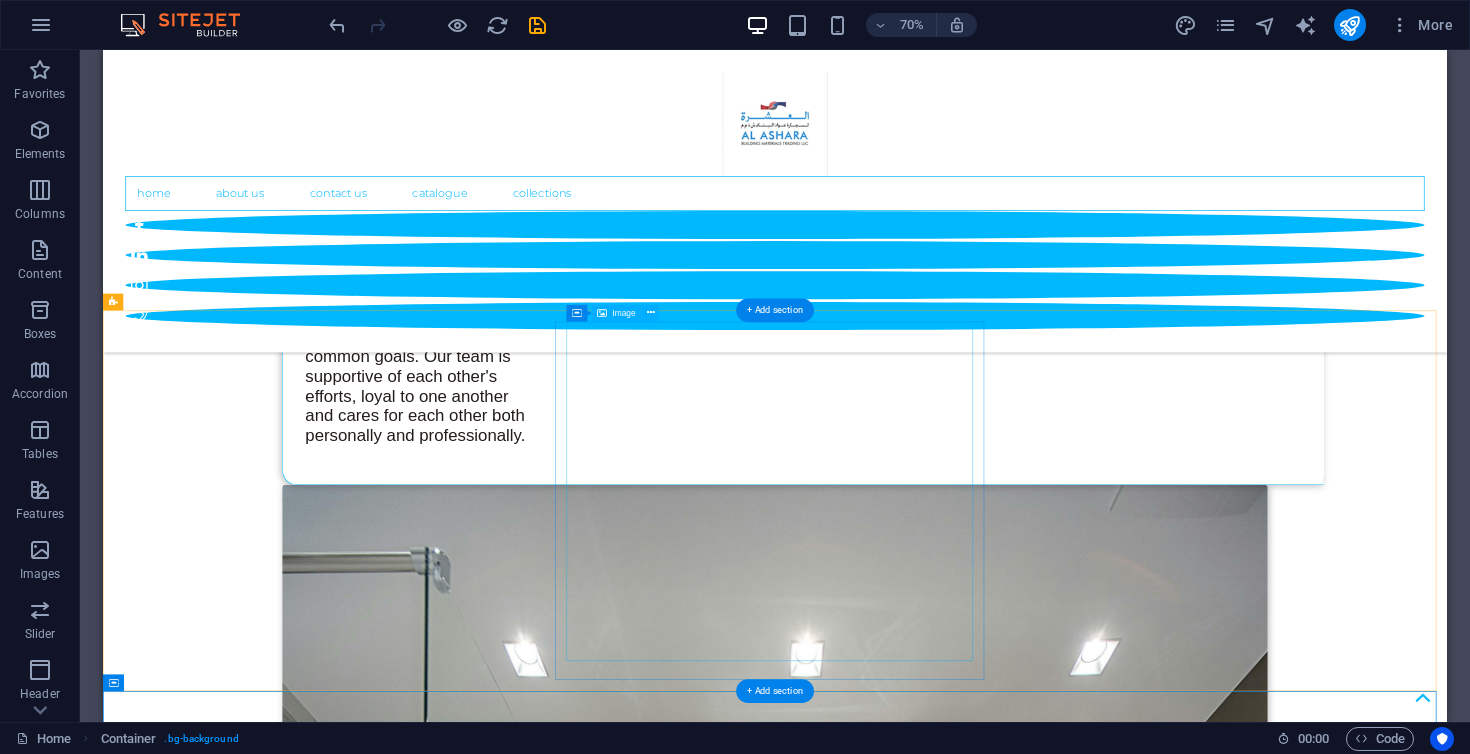 click at bounding box center (428, 6947) 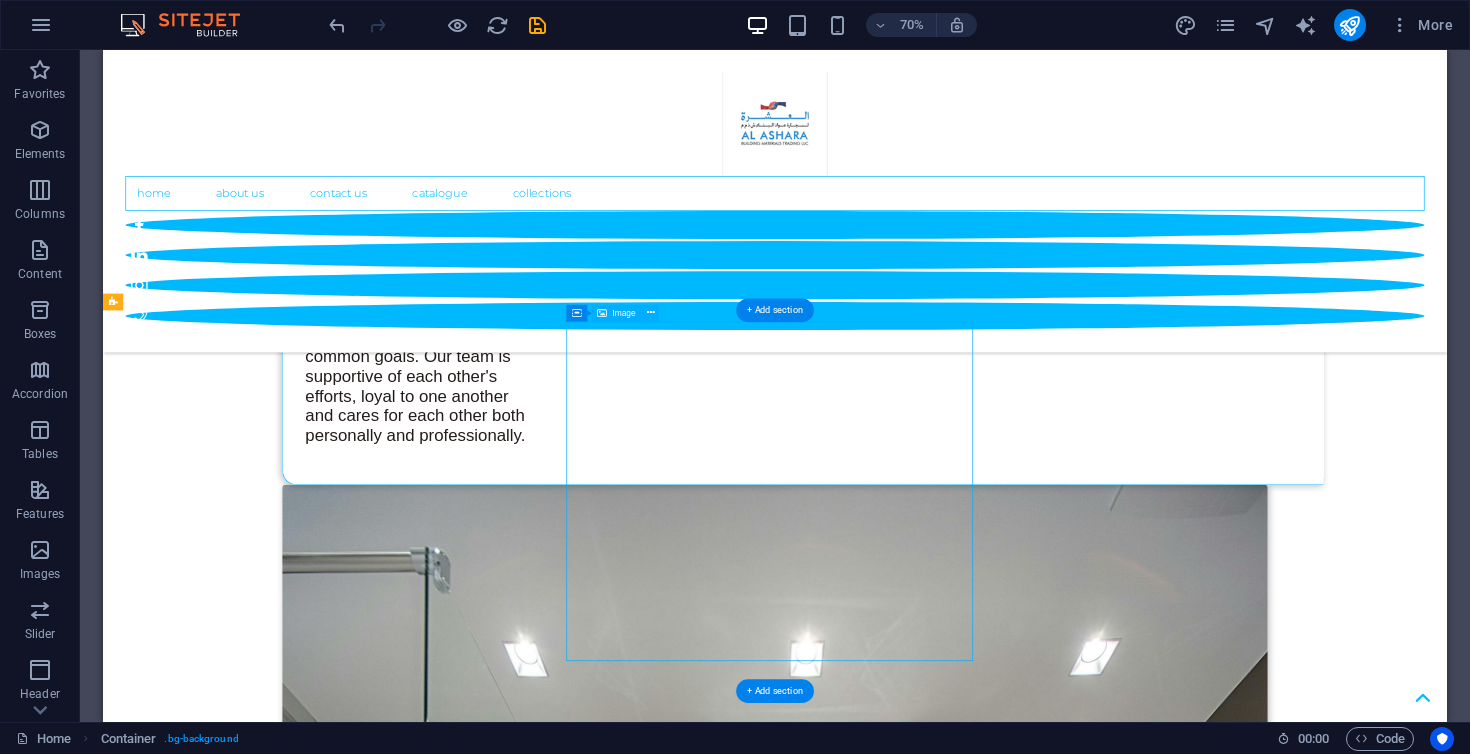 click at bounding box center [428, 6947] 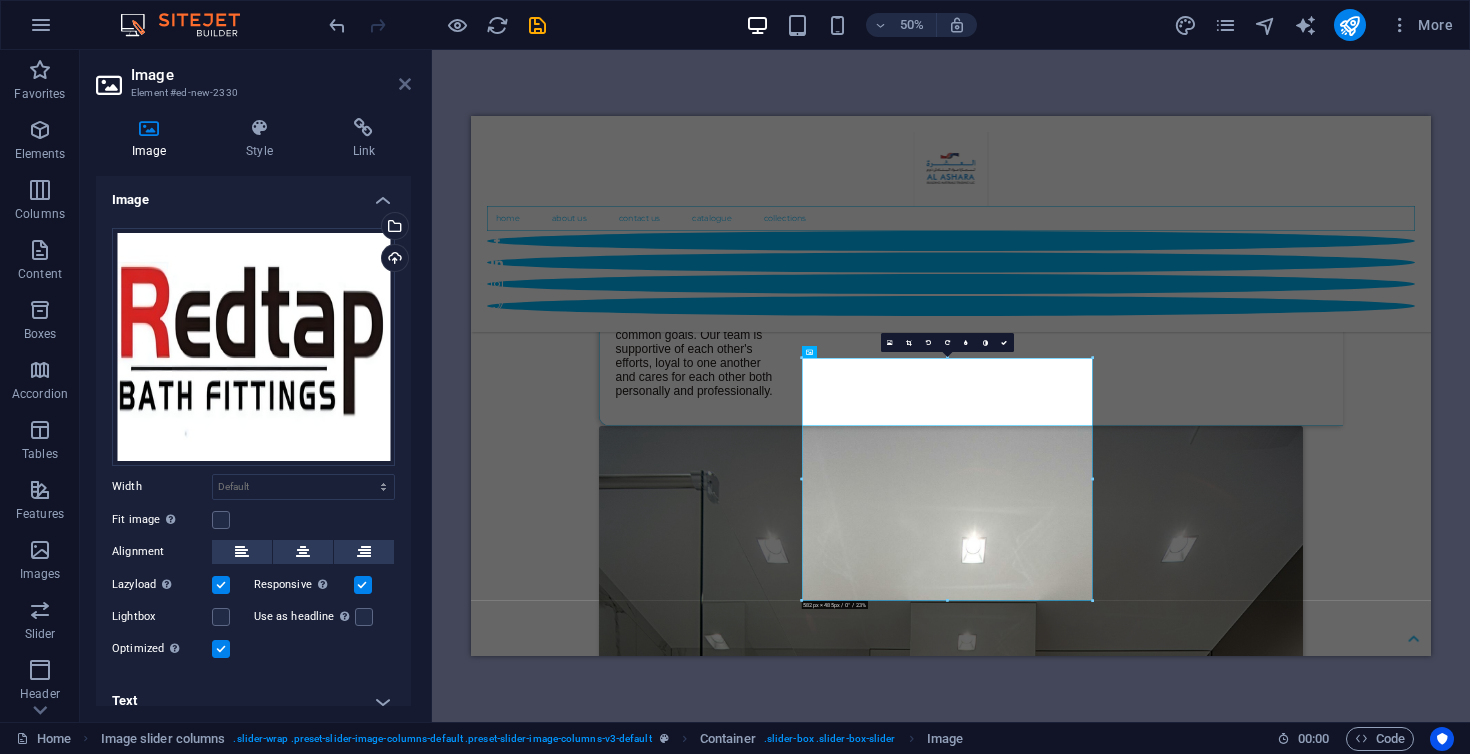 click at bounding box center [405, 84] 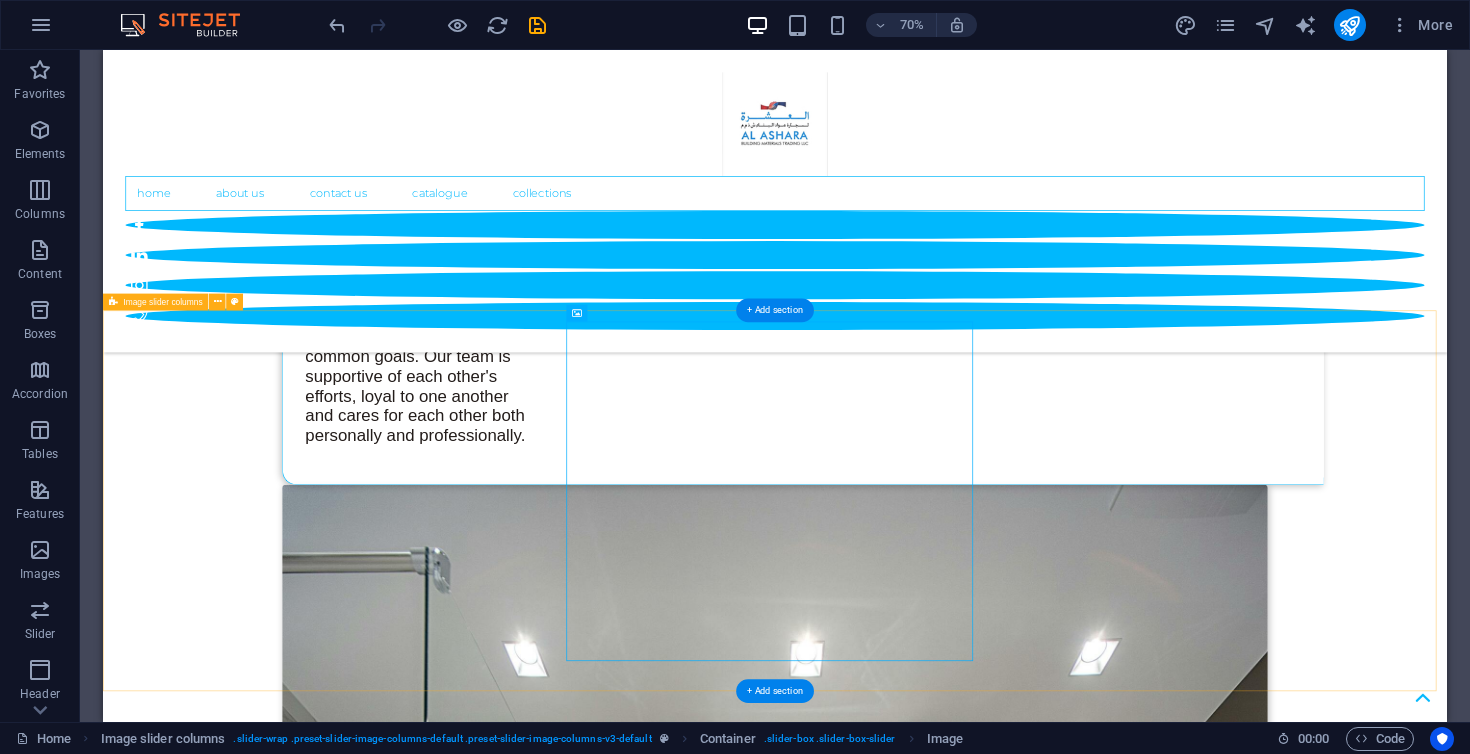 click at bounding box center (1063, 7241) 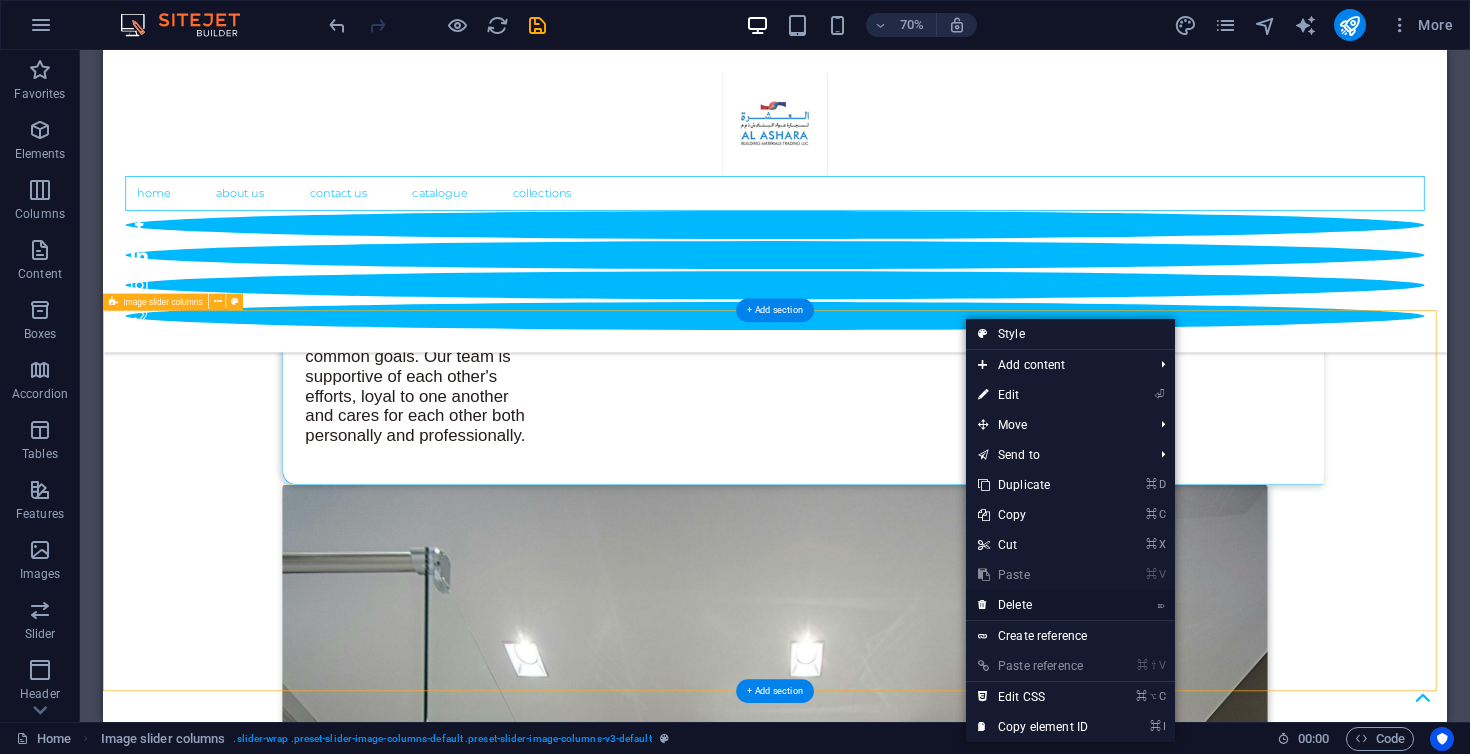 click on "⌦  Delete" at bounding box center (1033, 605) 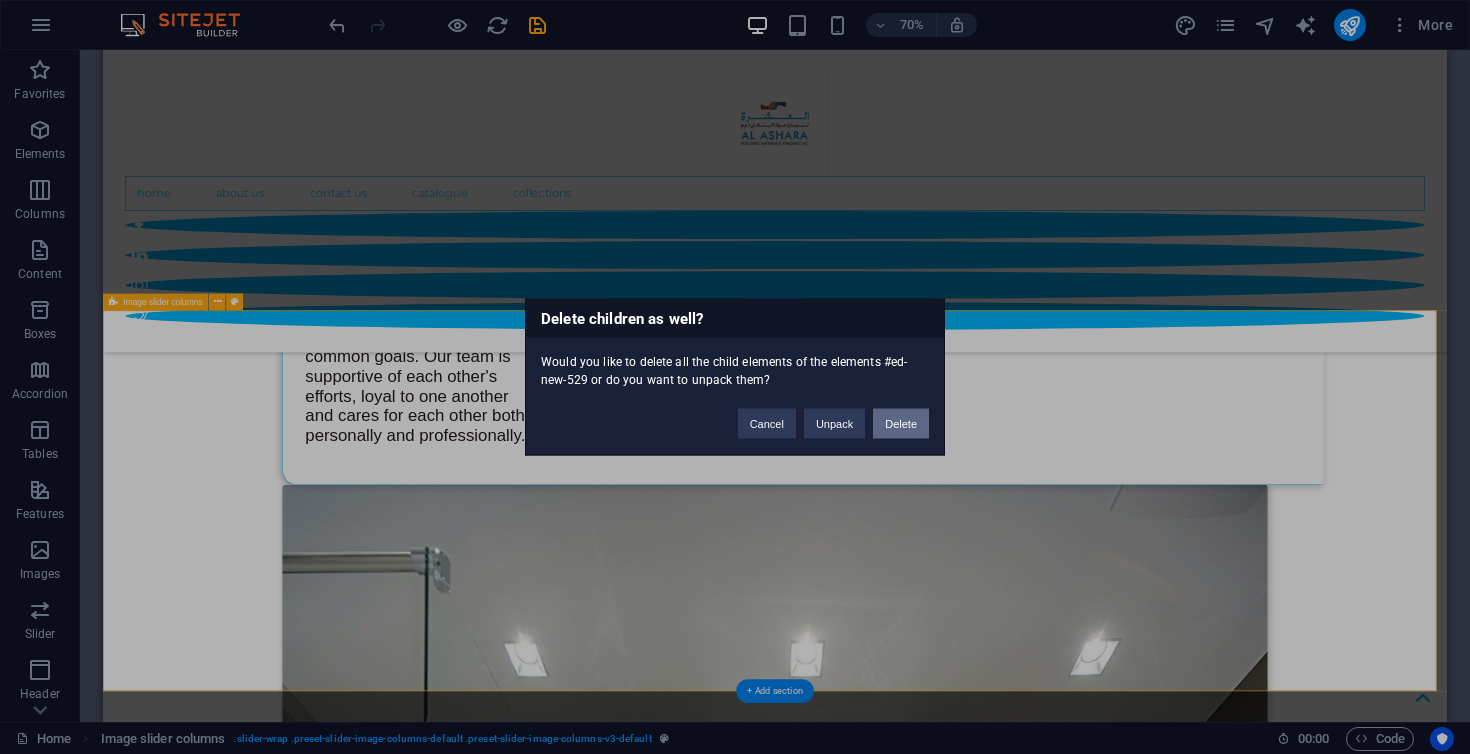click on "Delete" at bounding box center (901, 424) 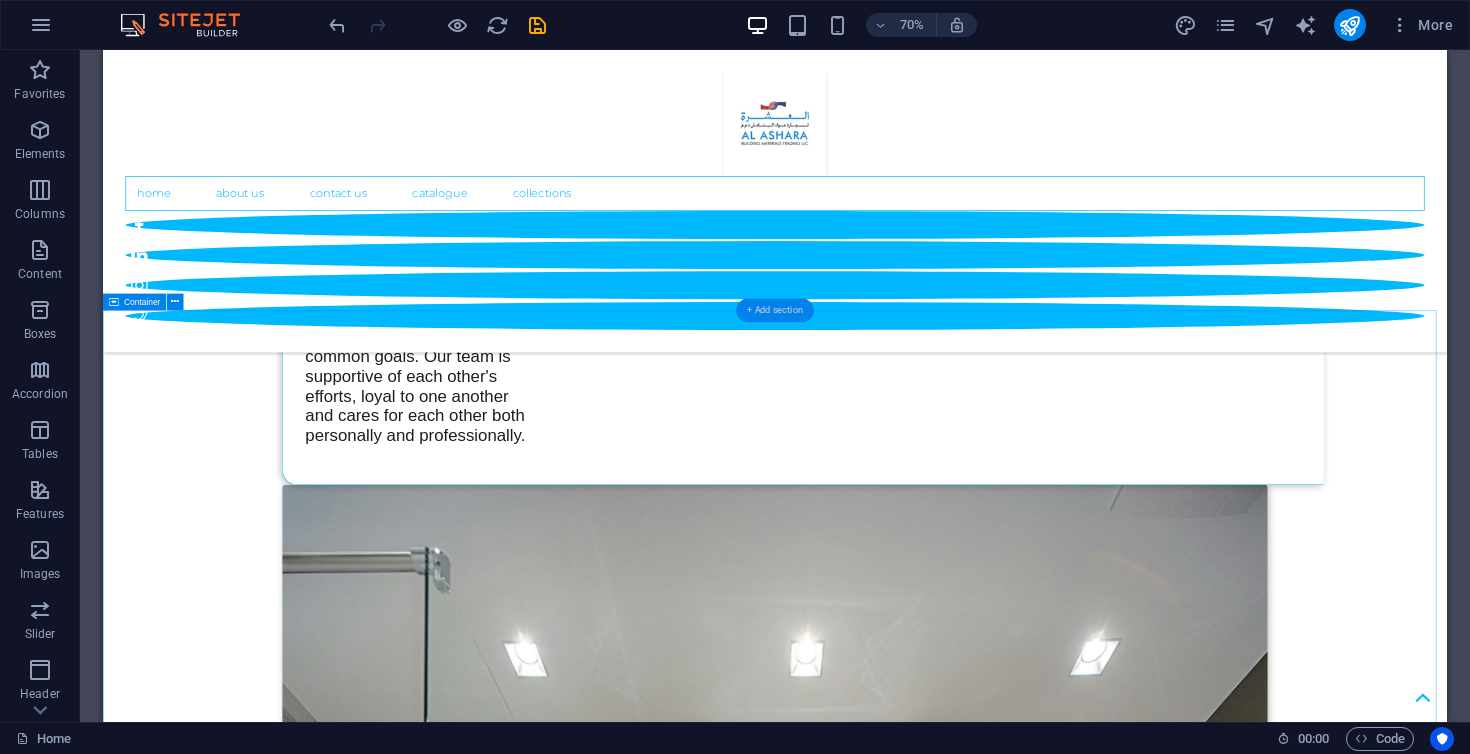 click on "+ Add section" at bounding box center (775, 310) 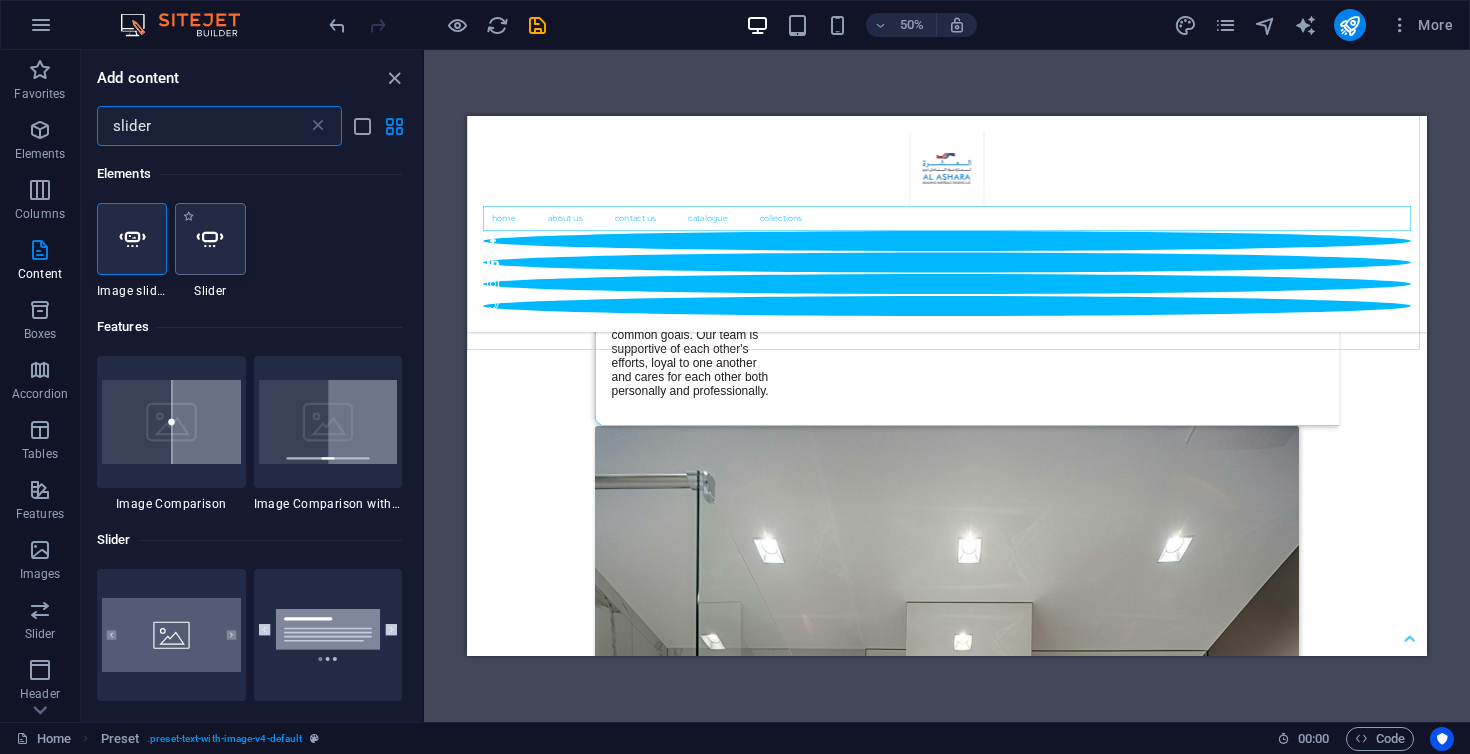 click at bounding box center [210, 239] 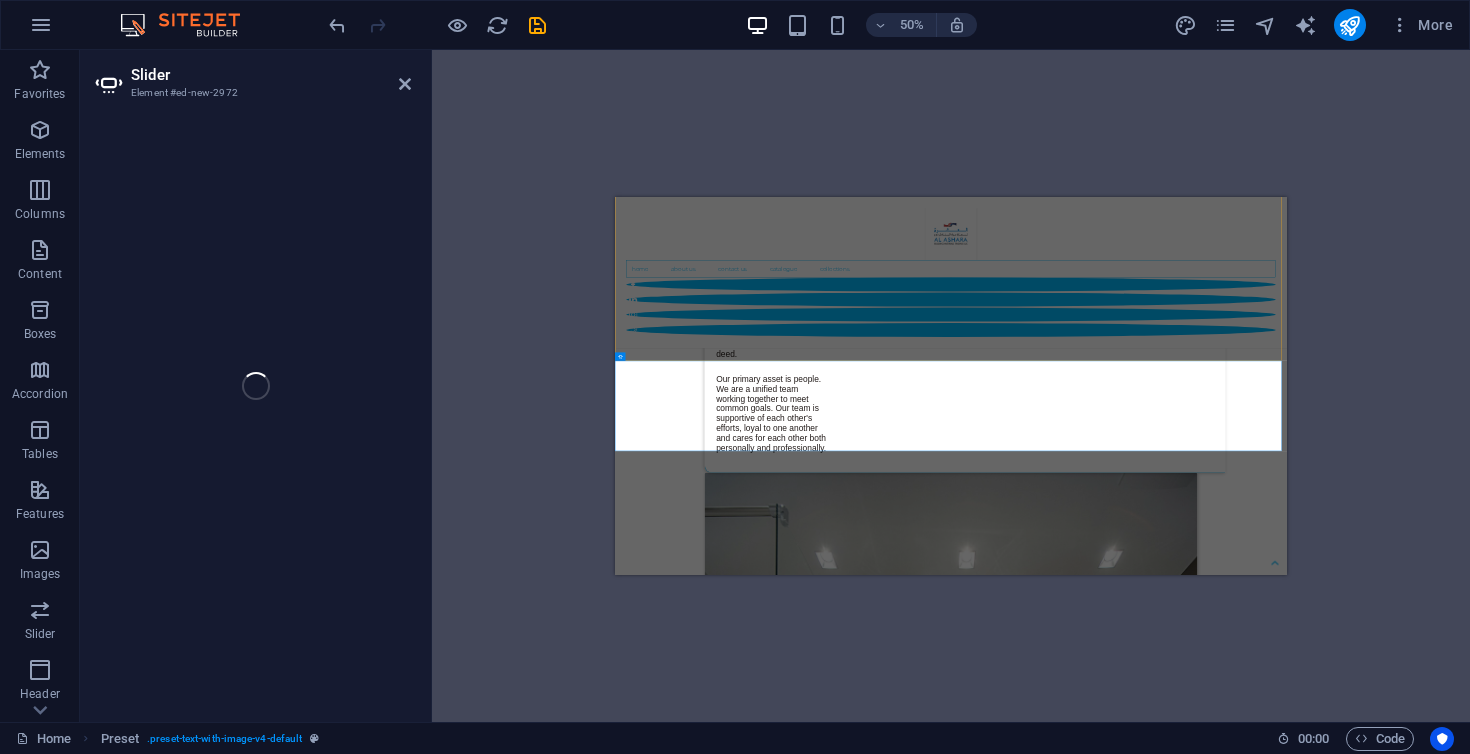 select on "ms" 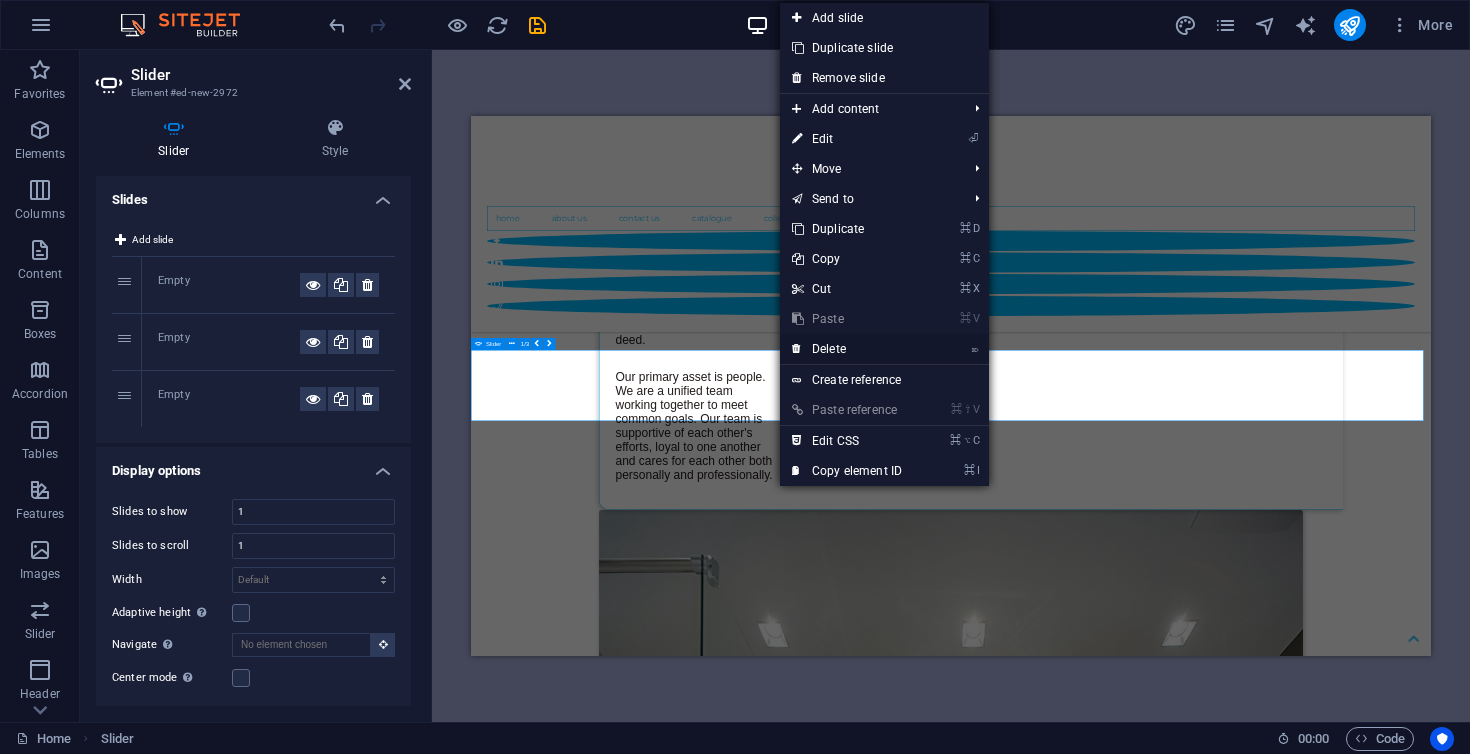 click on "⌦  Delete" at bounding box center (847, 349) 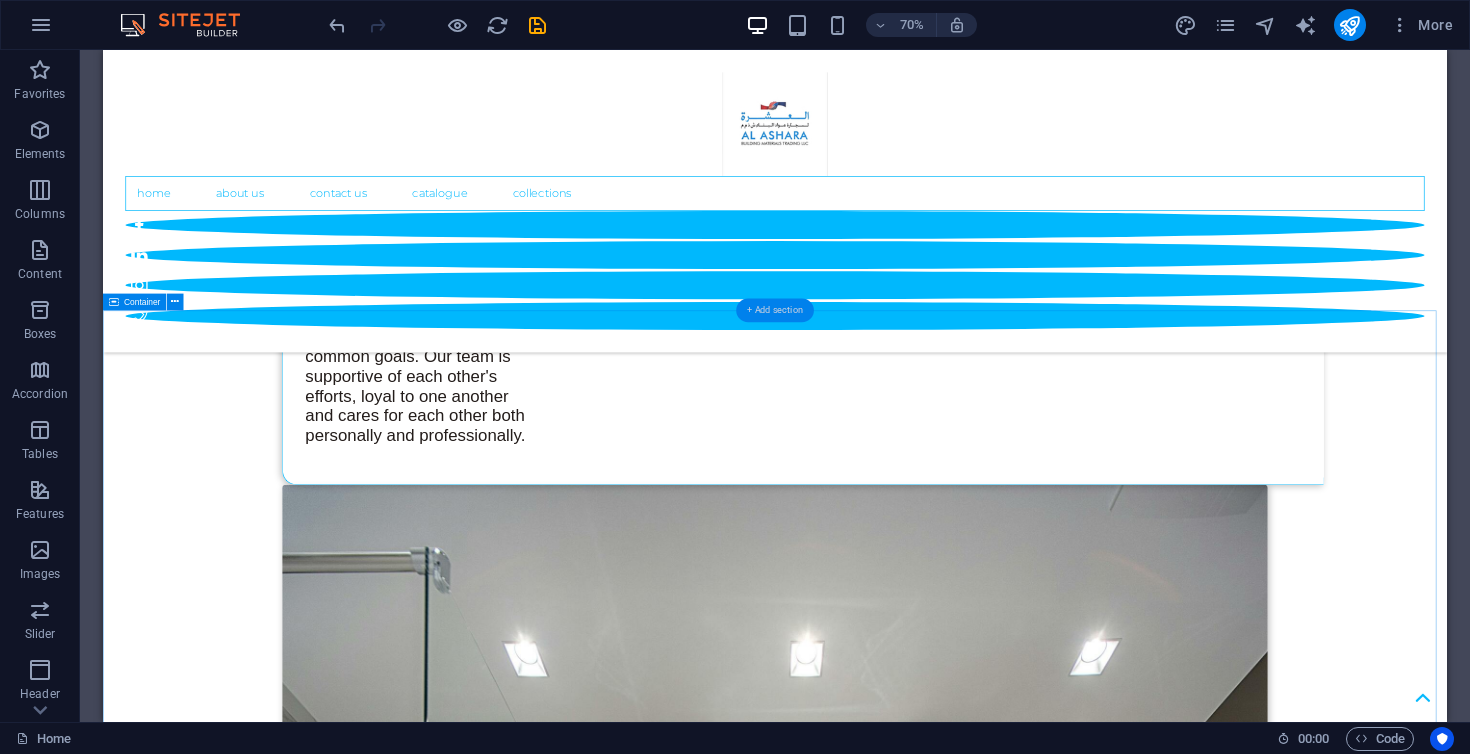 click on "+ Add section" at bounding box center (775, 310) 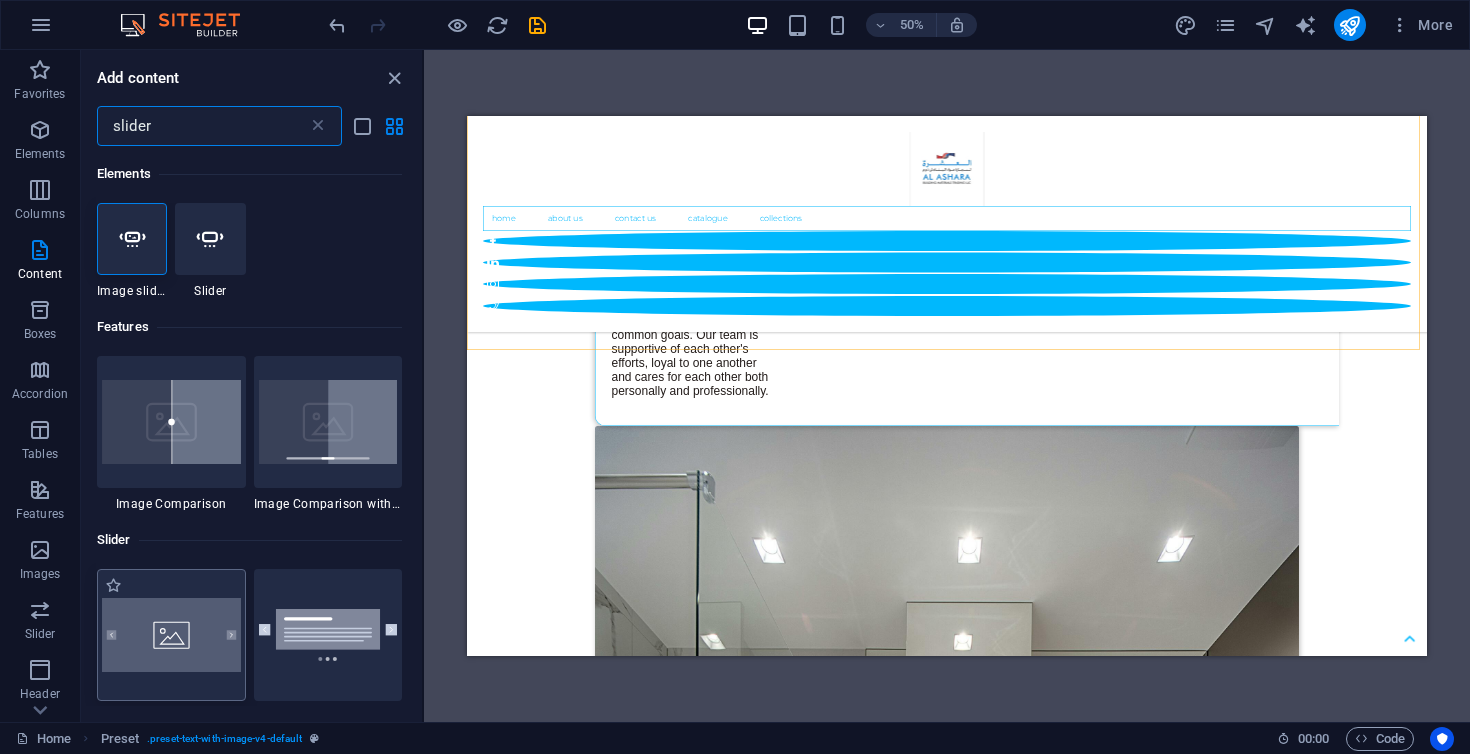scroll, scrollTop: 144, scrollLeft: 0, axis: vertical 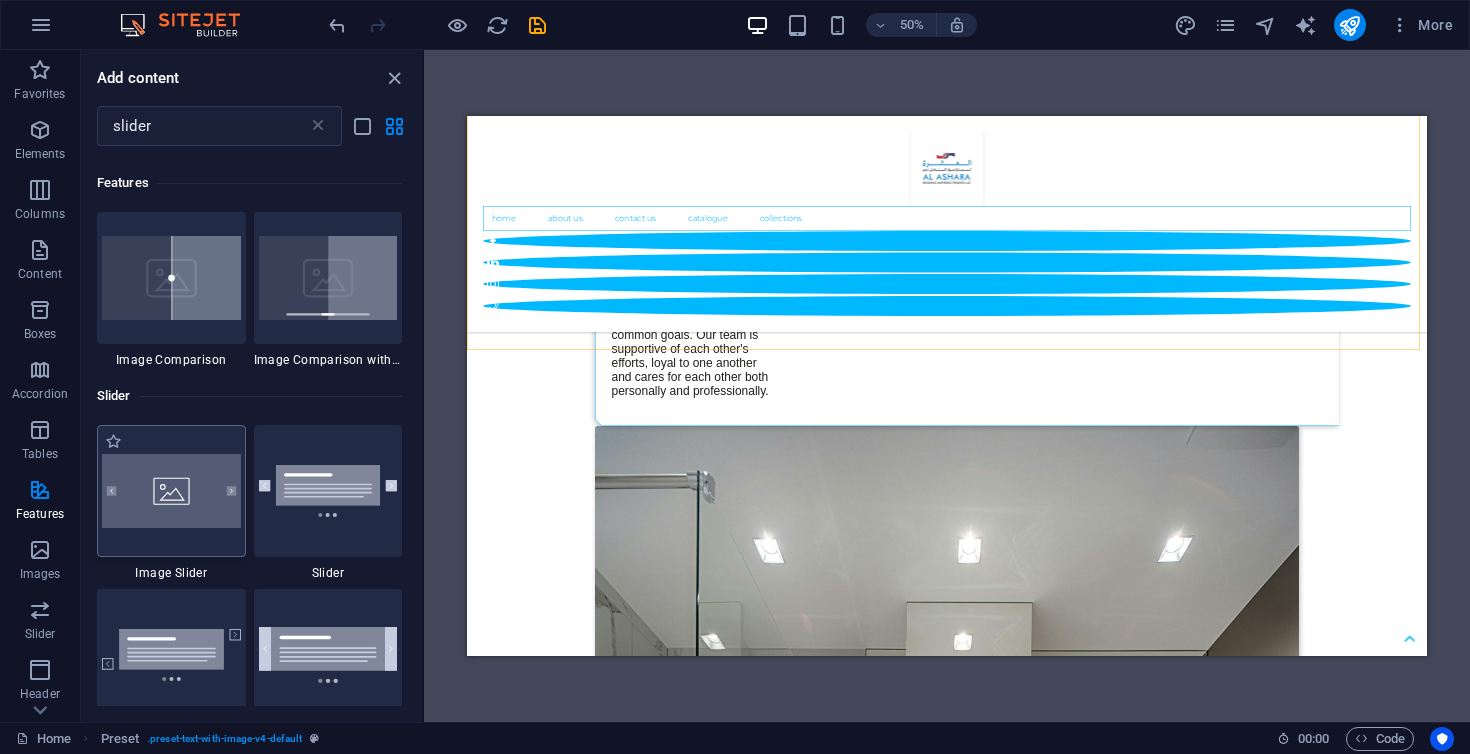 click at bounding box center [171, 491] 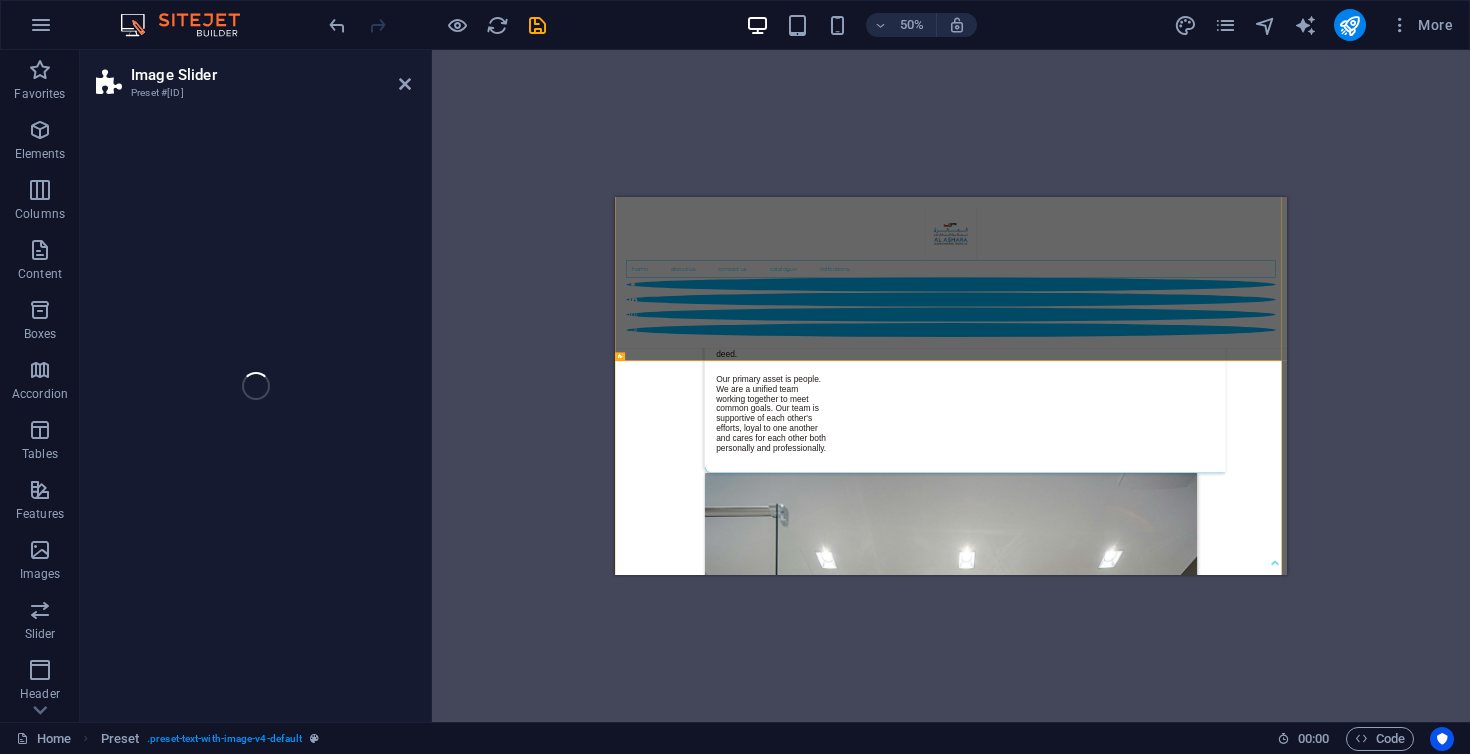 select on "rem" 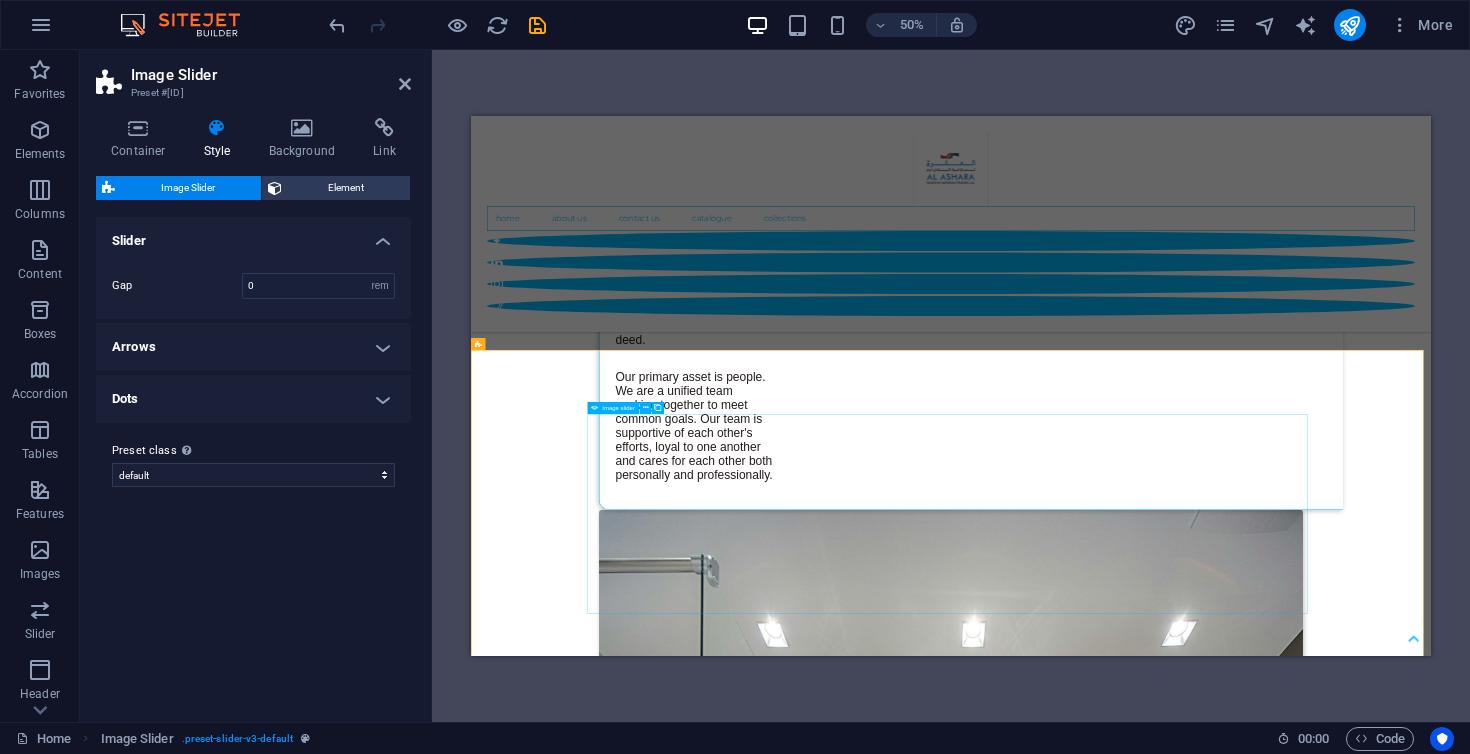click at bounding box center (-729, 5034) 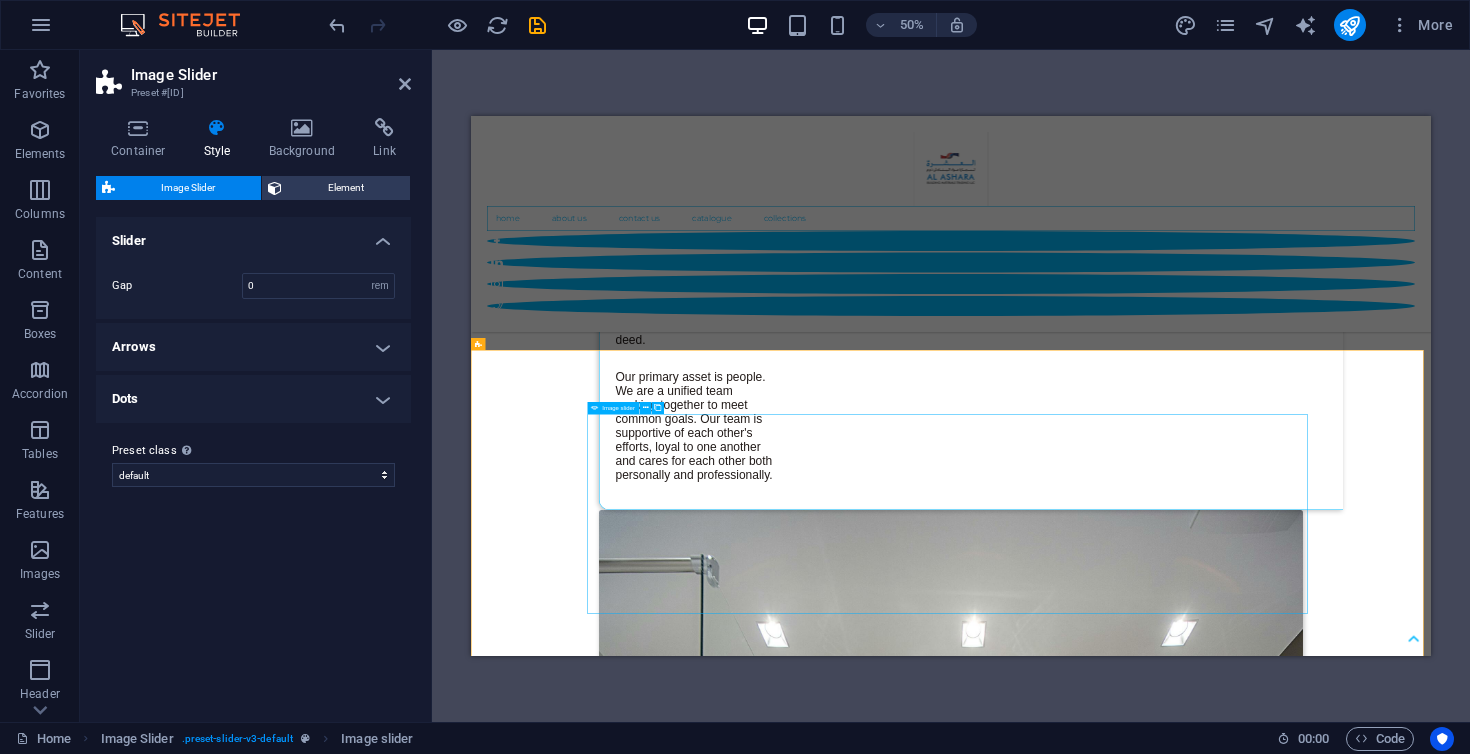click at bounding box center (-729, 5034) 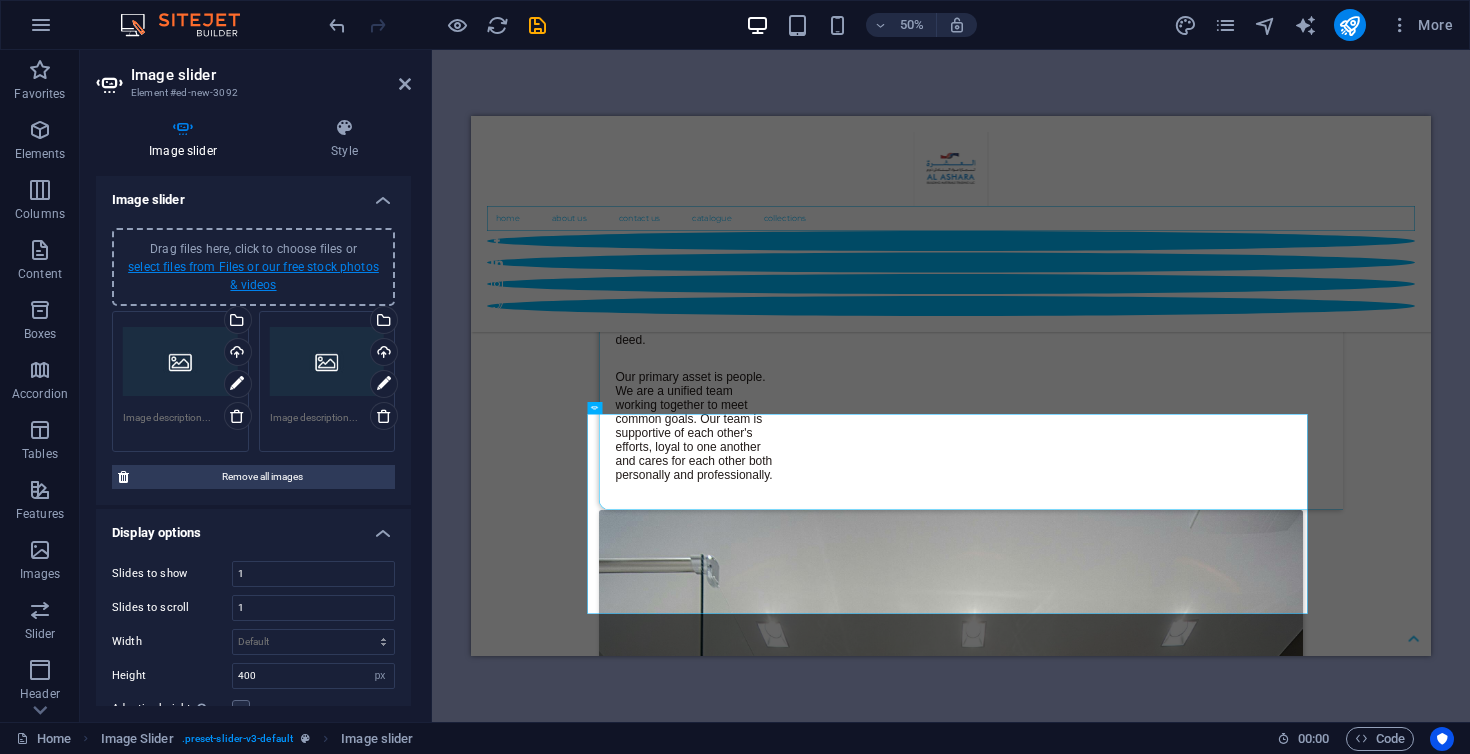 click on "select files from Files or our free stock photos & videos" at bounding box center [253, 276] 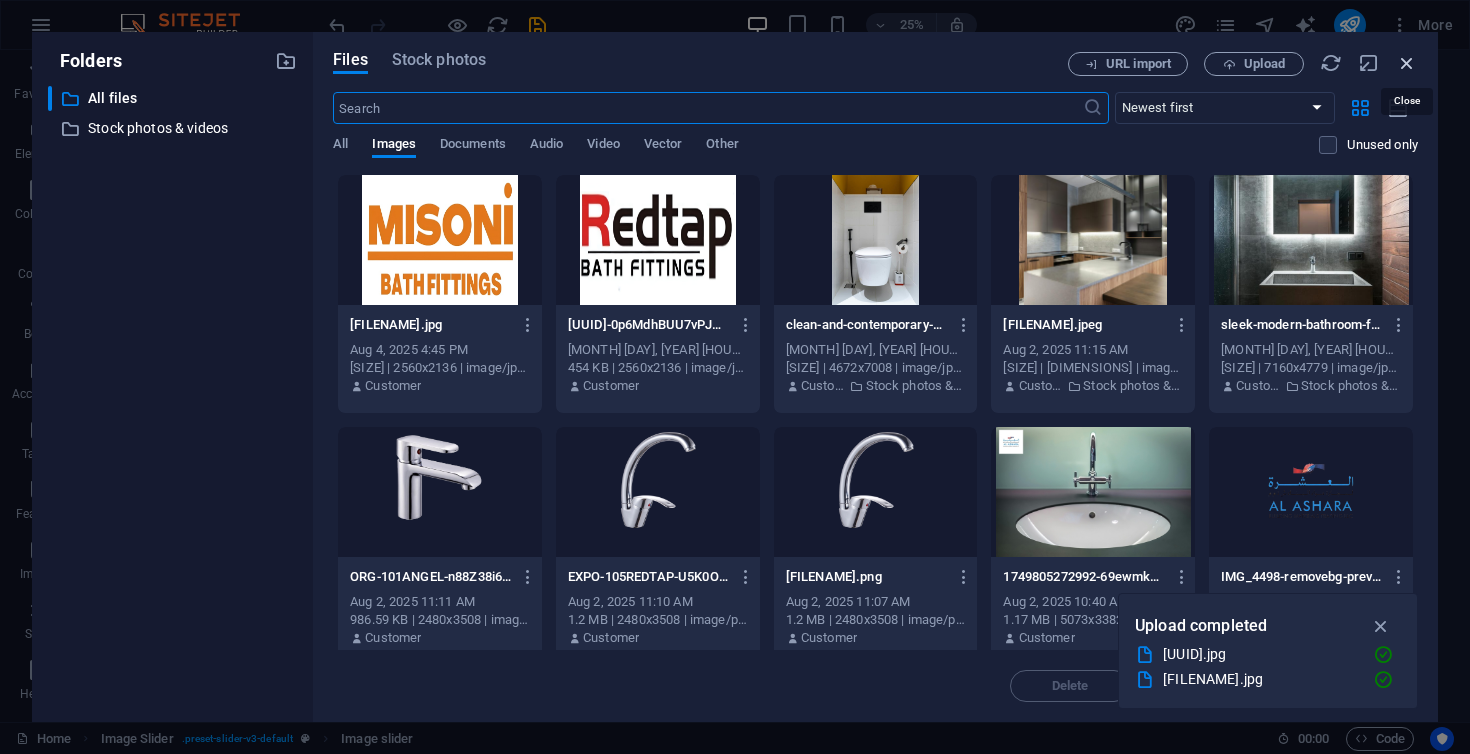 click at bounding box center (1407, 63) 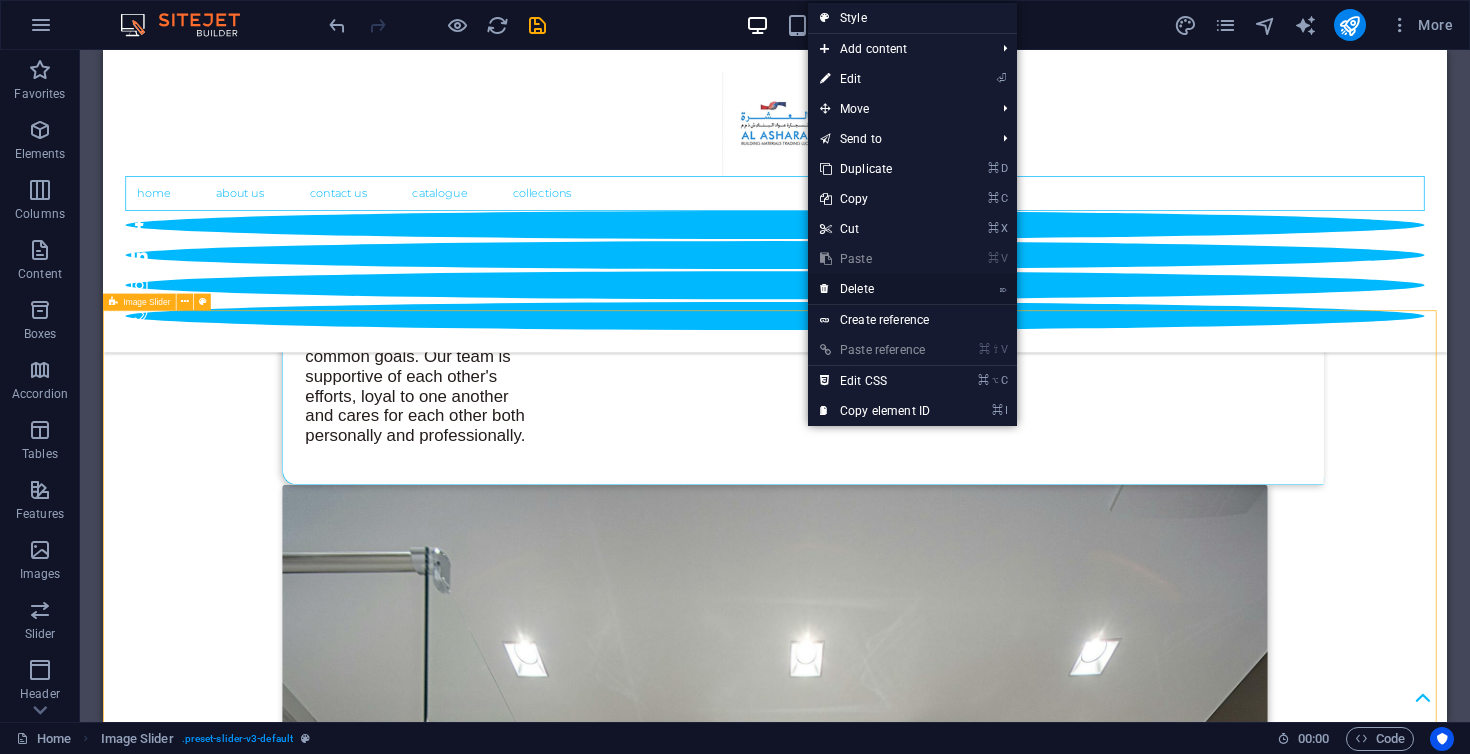 click on "⌦  Delete" at bounding box center [875, 289] 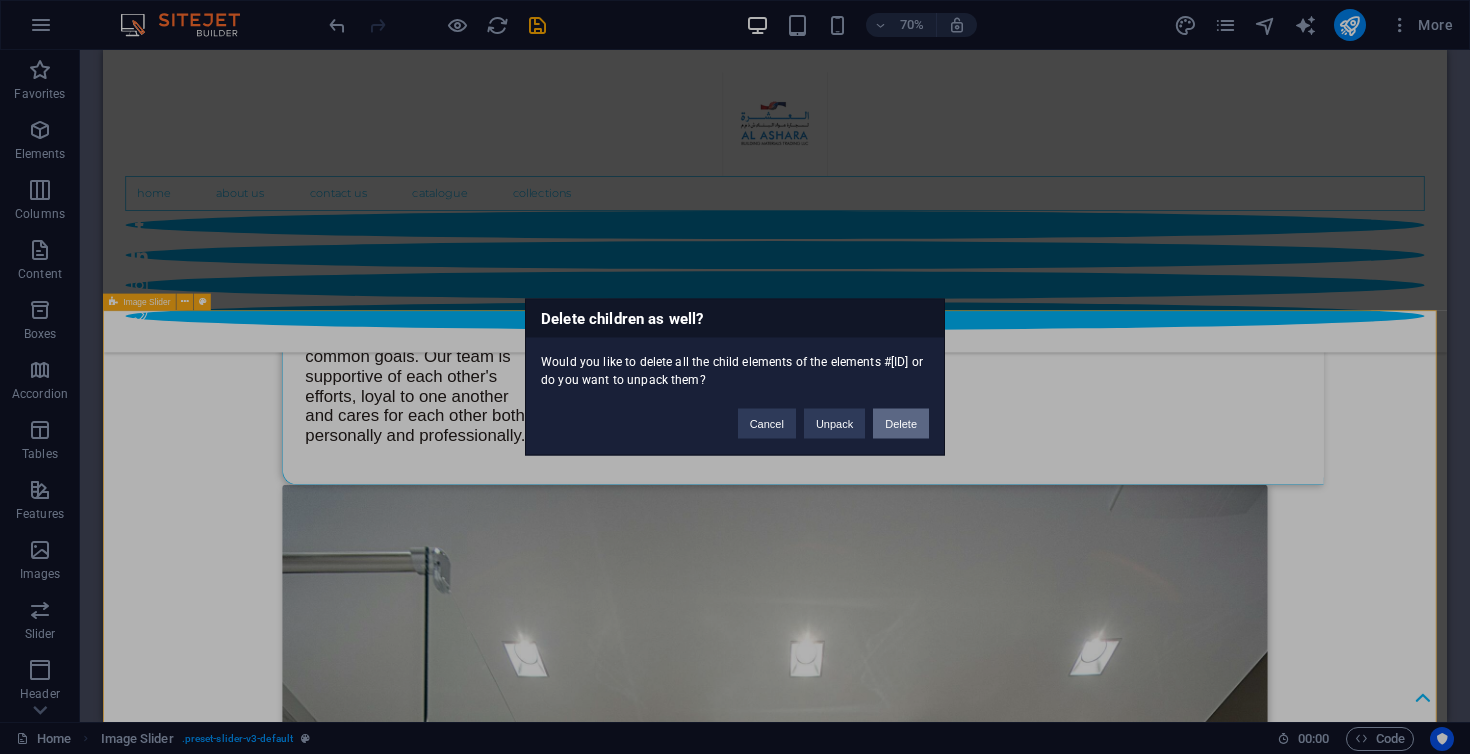 click on "Delete" at bounding box center [901, 424] 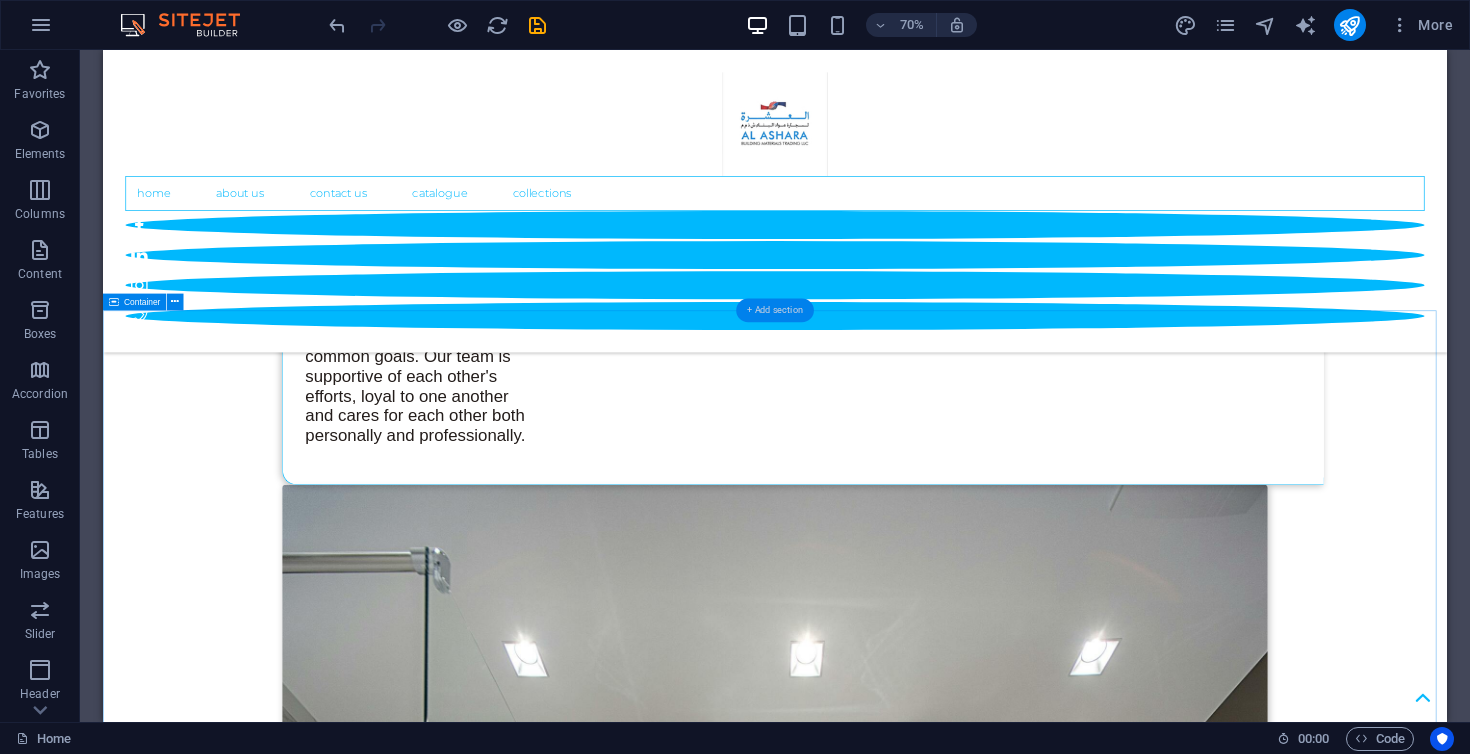 click on "+ Add section" at bounding box center [775, 310] 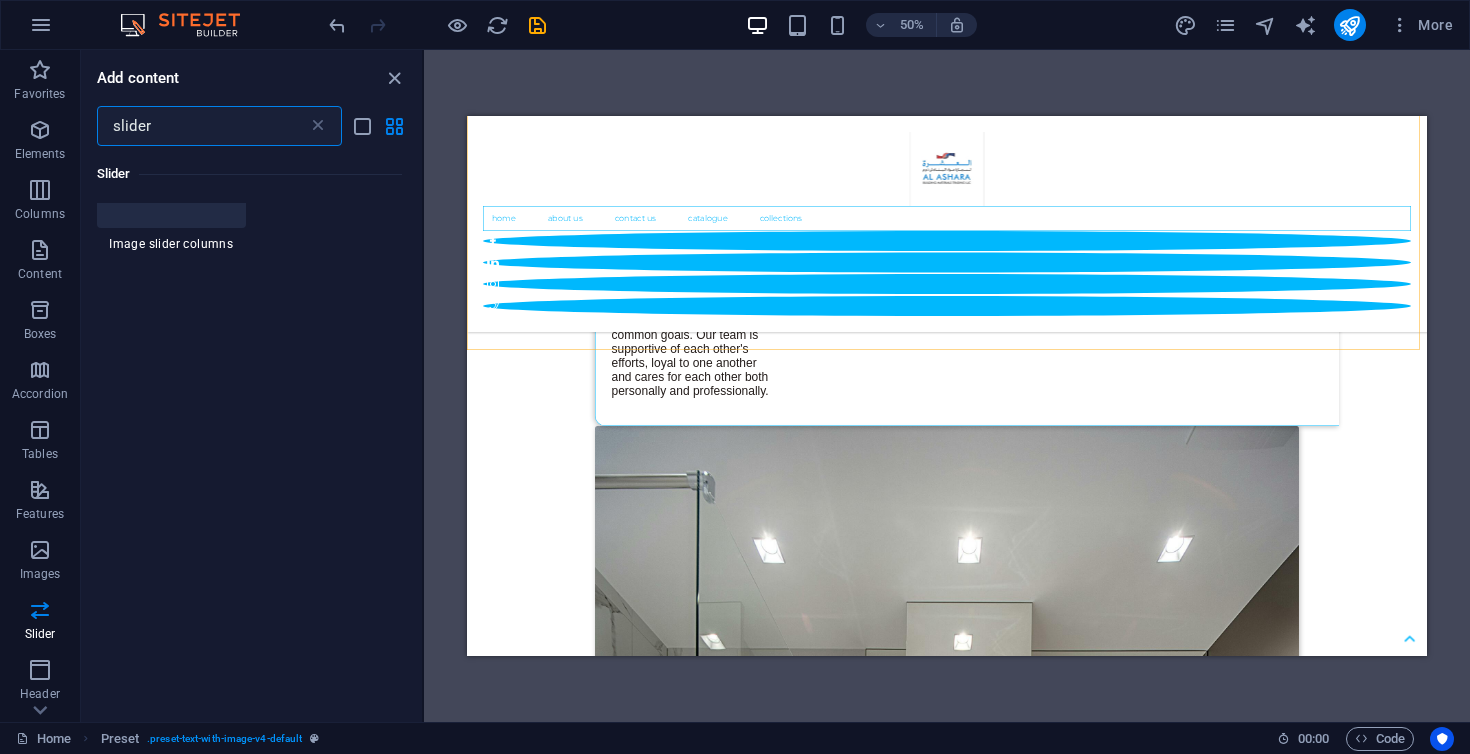 scroll, scrollTop: 567, scrollLeft: 0, axis: vertical 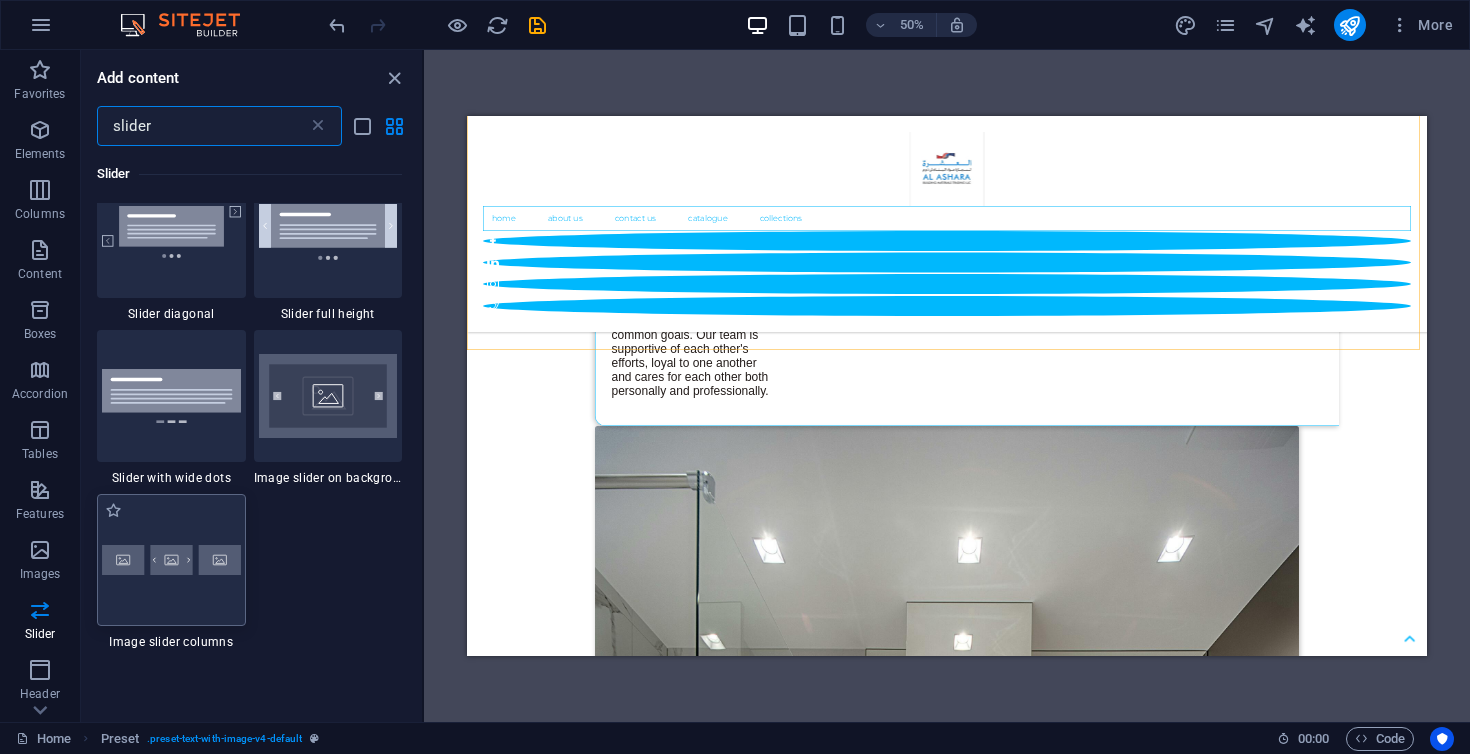 click at bounding box center (171, 560) 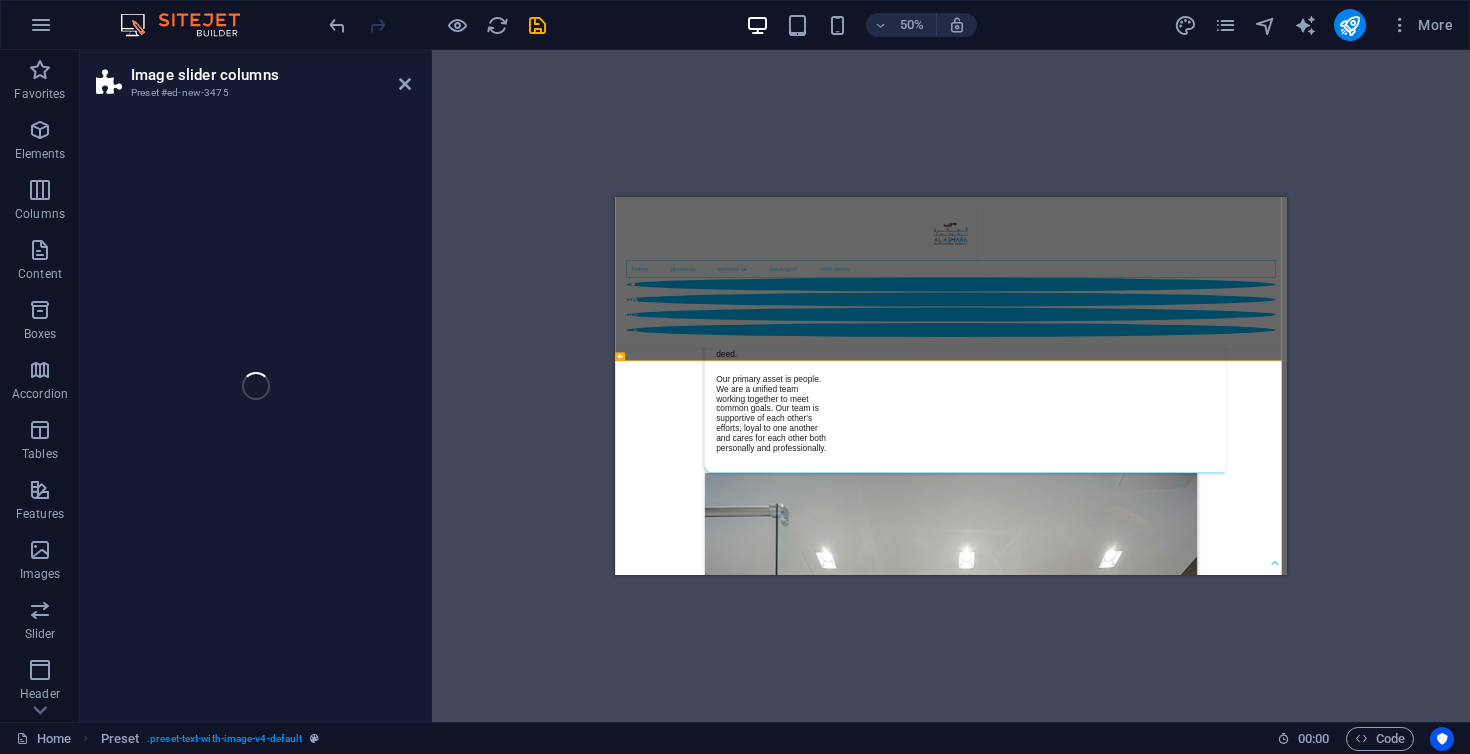 select on "rem" 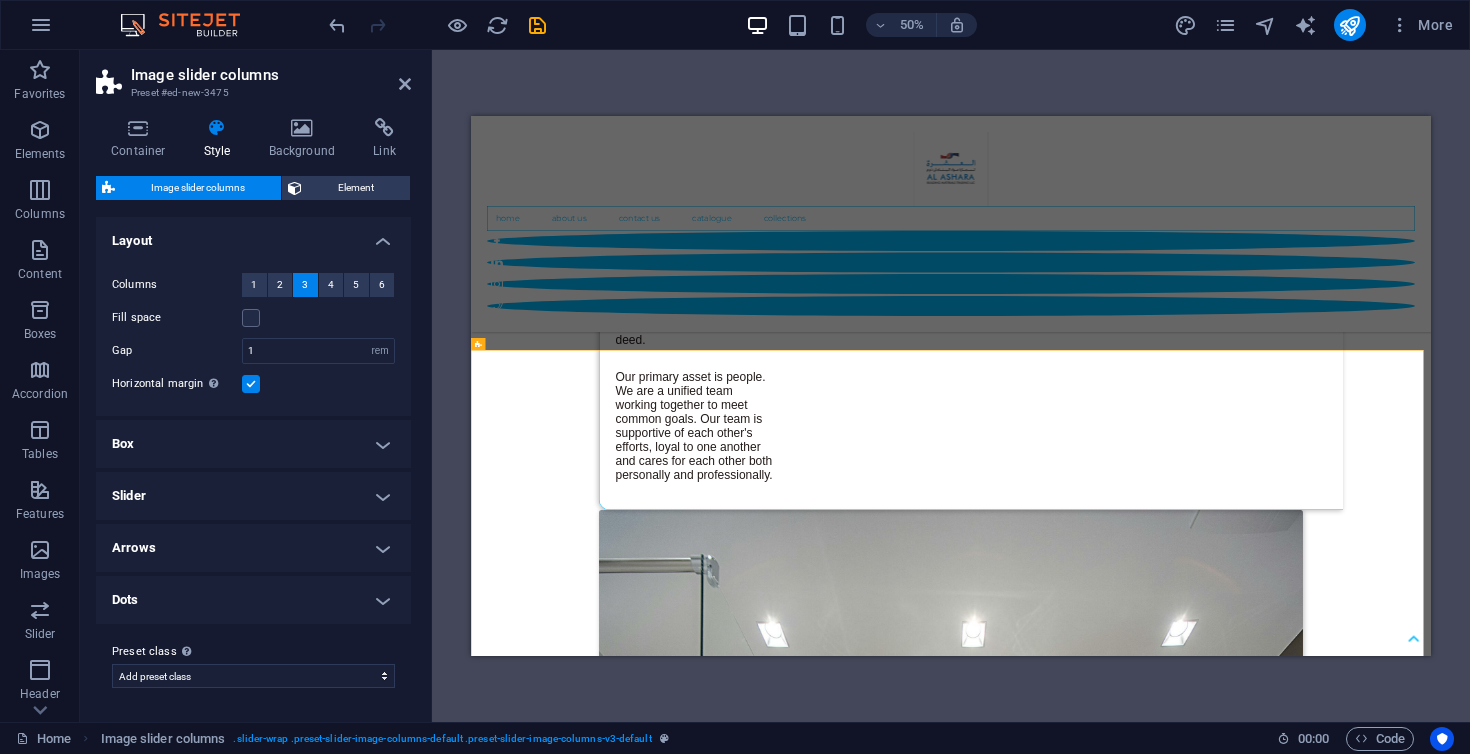 click at bounding box center [796, 5152] 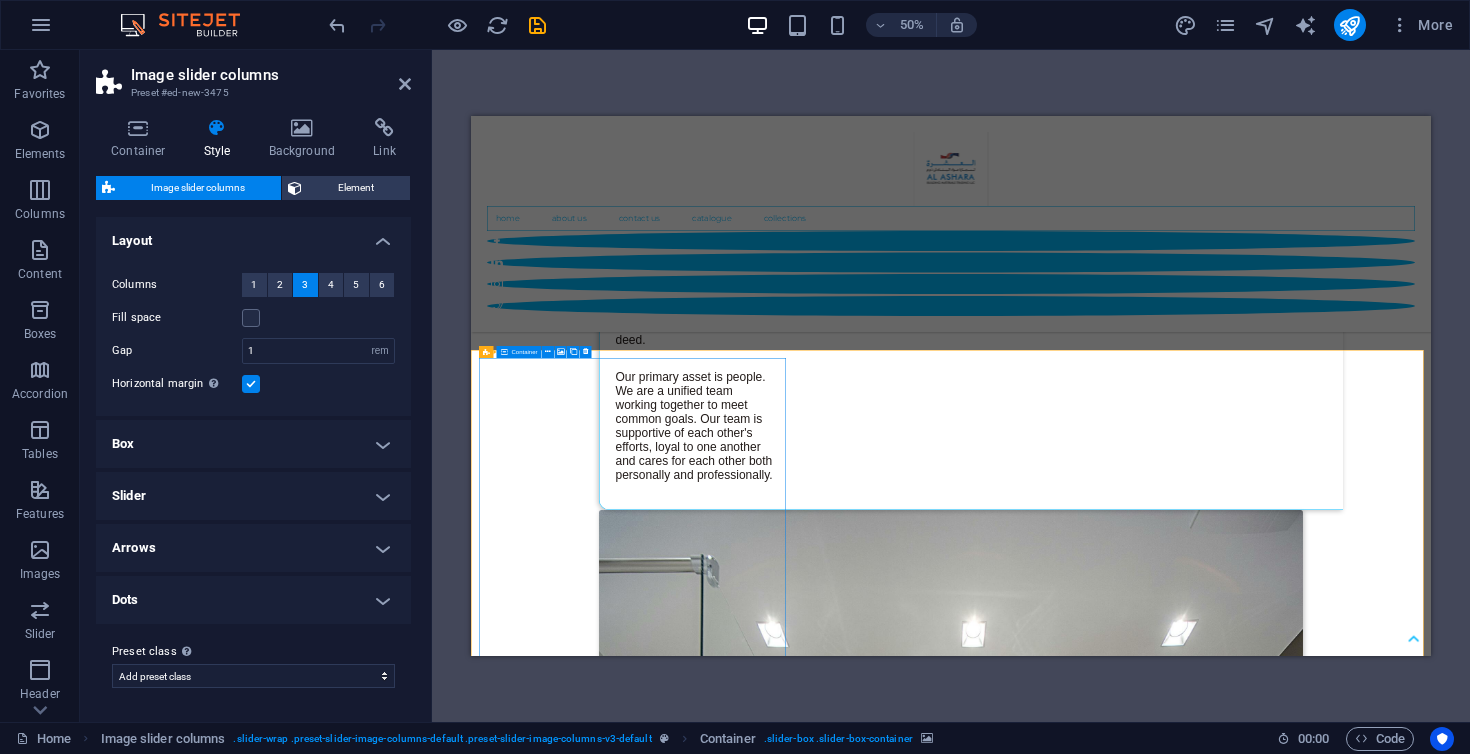 click on "Add elements" at bounding box center [737, 5560] 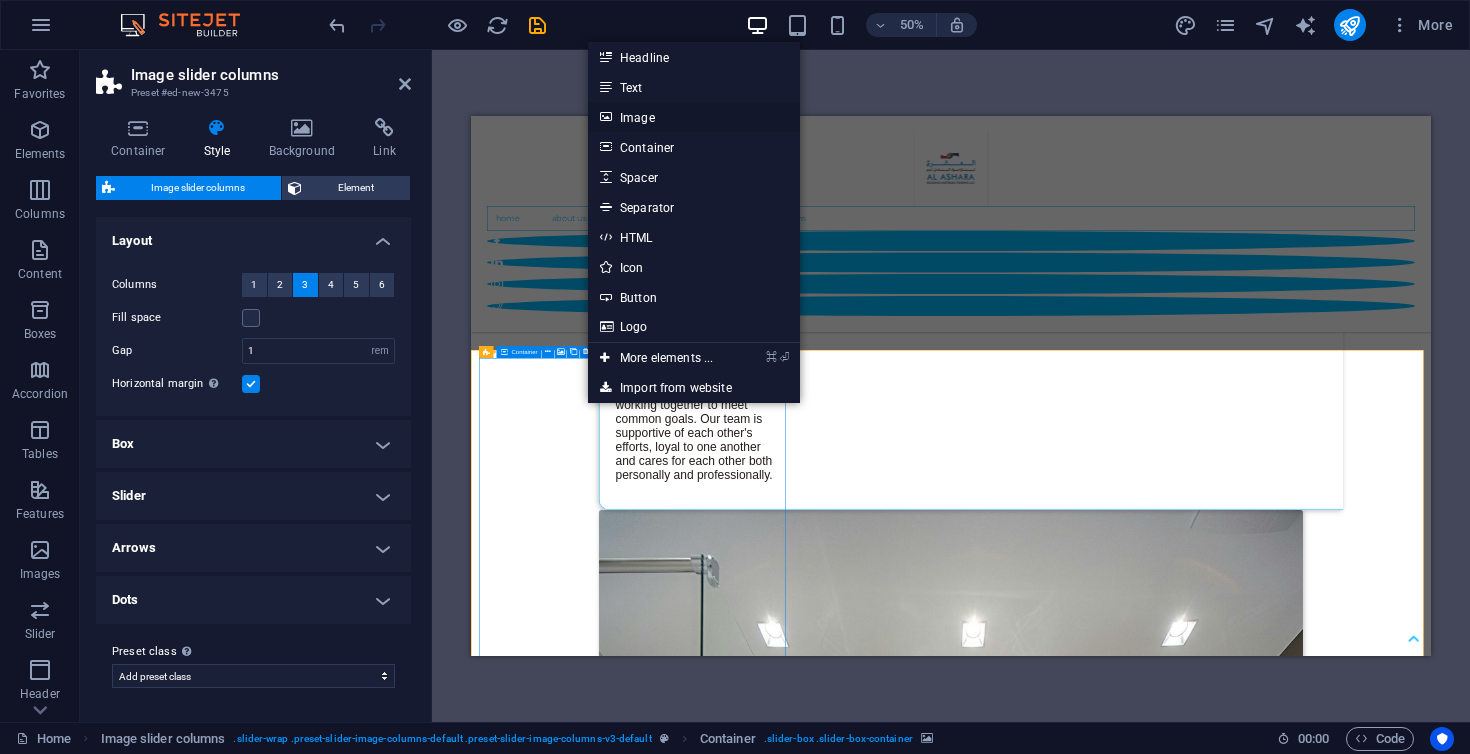 click on "Image" at bounding box center [694, 117] 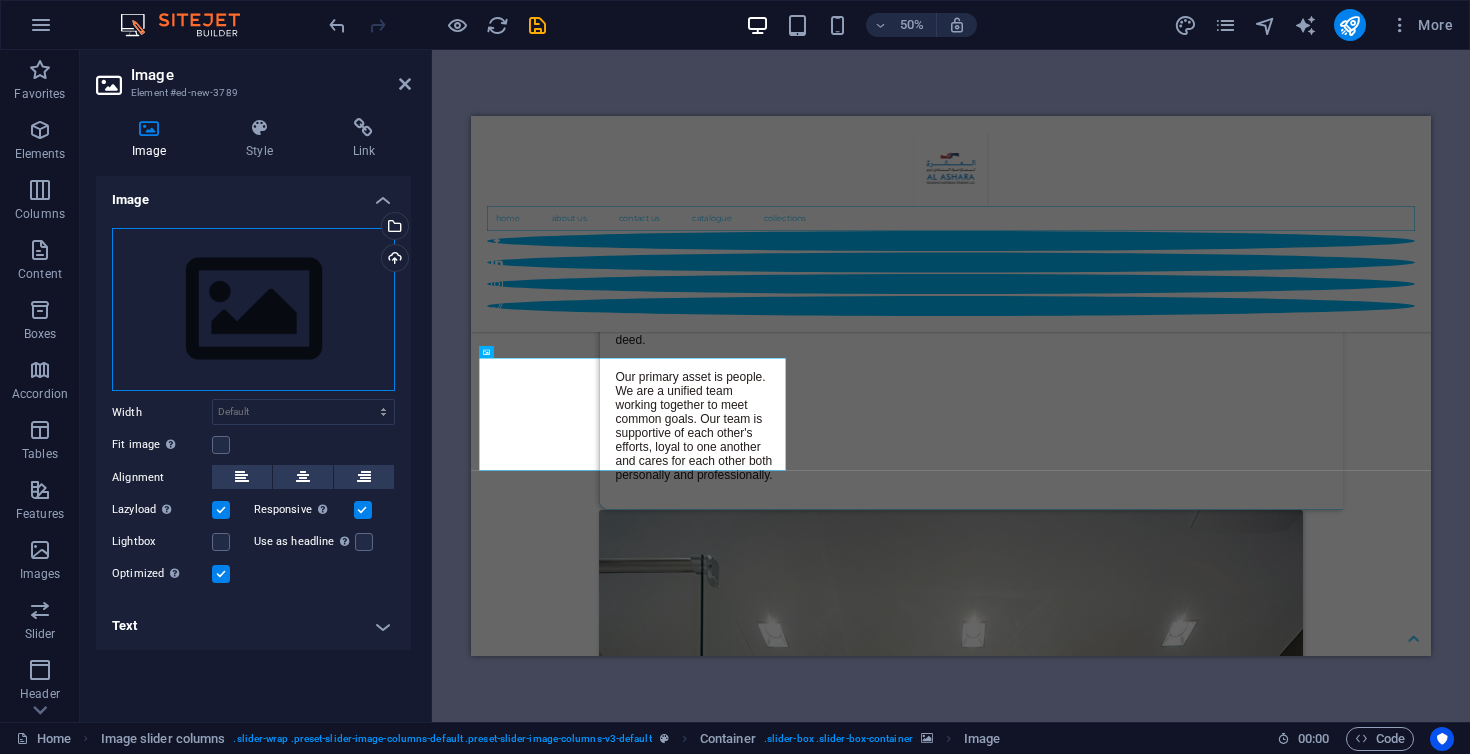 click on "Drag files here, click to choose files or select files from Files or our free stock photos & videos" at bounding box center (253, 310) 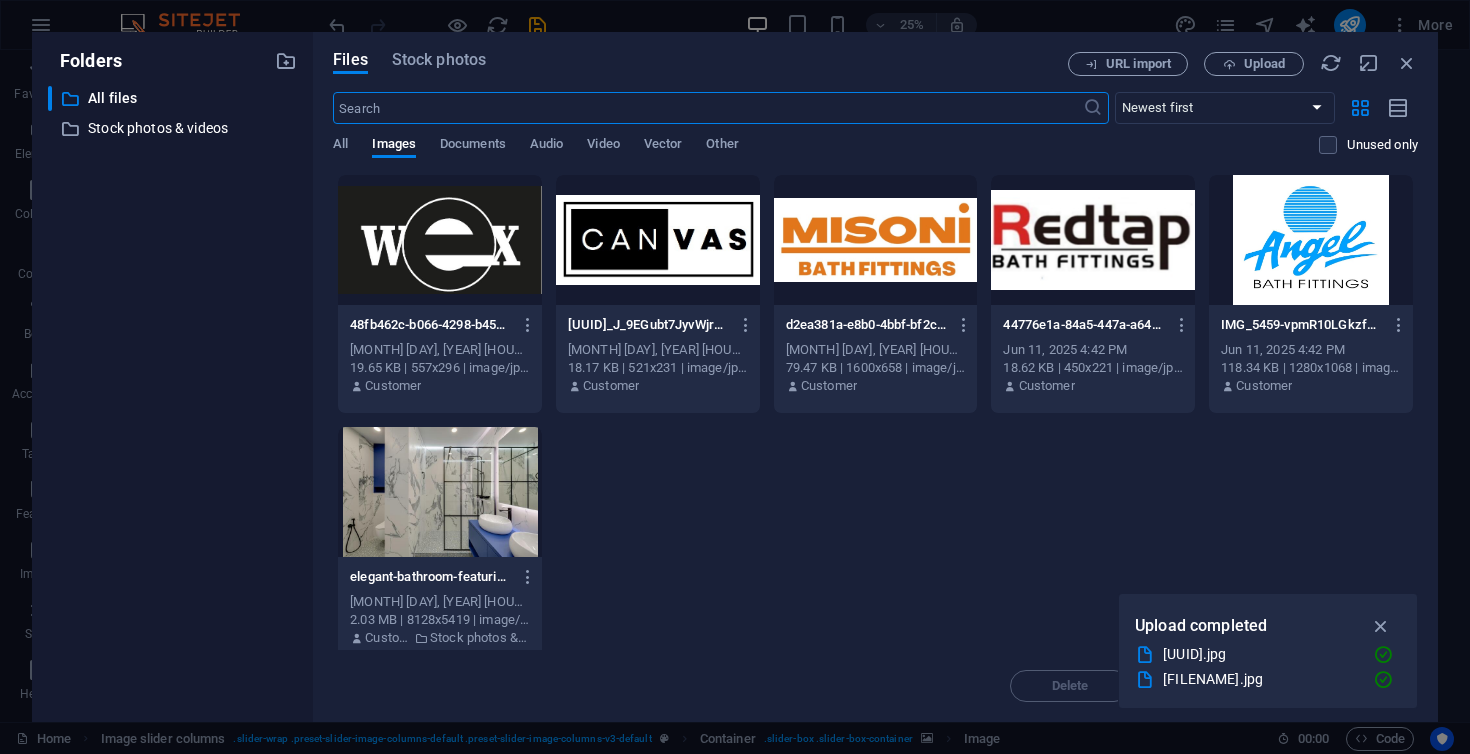 scroll, scrollTop: 1528, scrollLeft: 0, axis: vertical 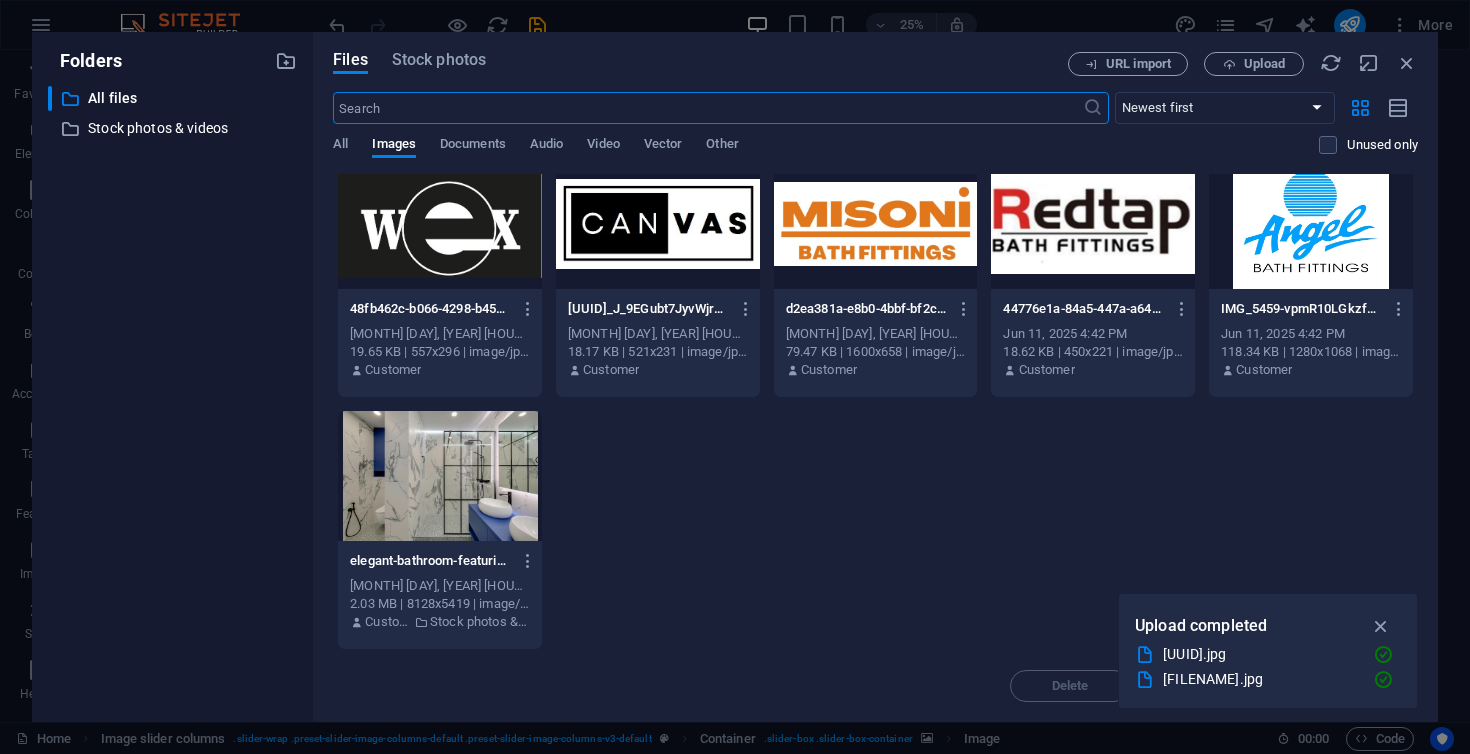 click at bounding box center [1311, 224] 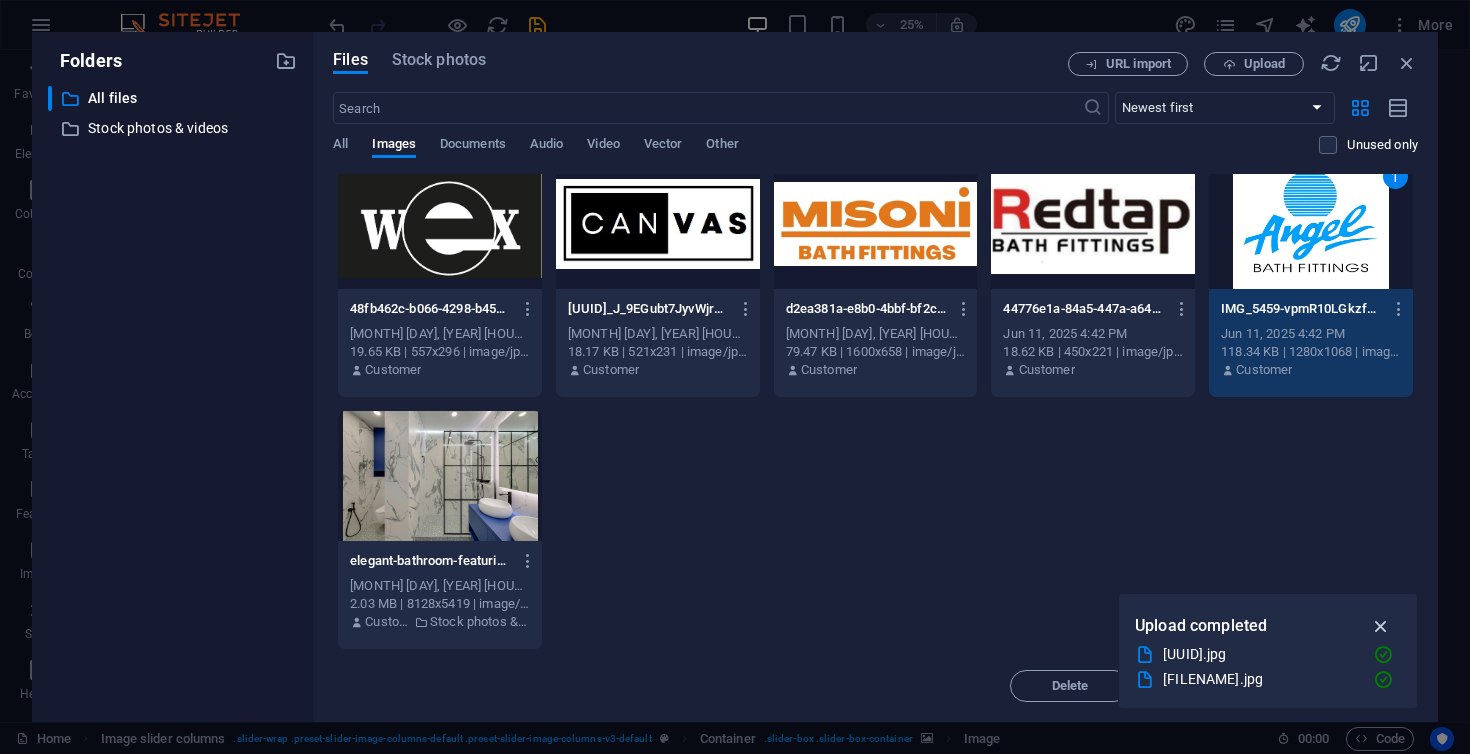 click at bounding box center [1381, 626] 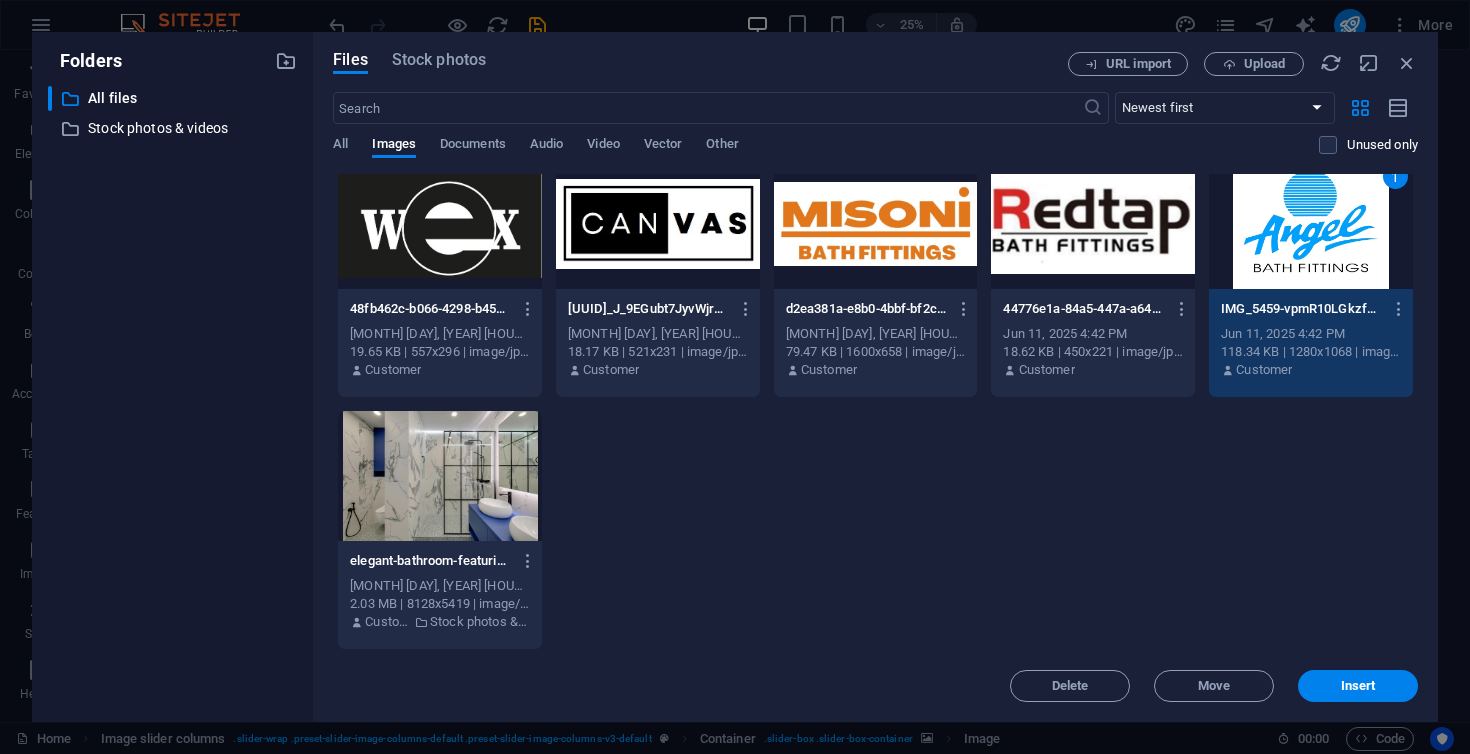 click on "Insert" at bounding box center (1358, 686) 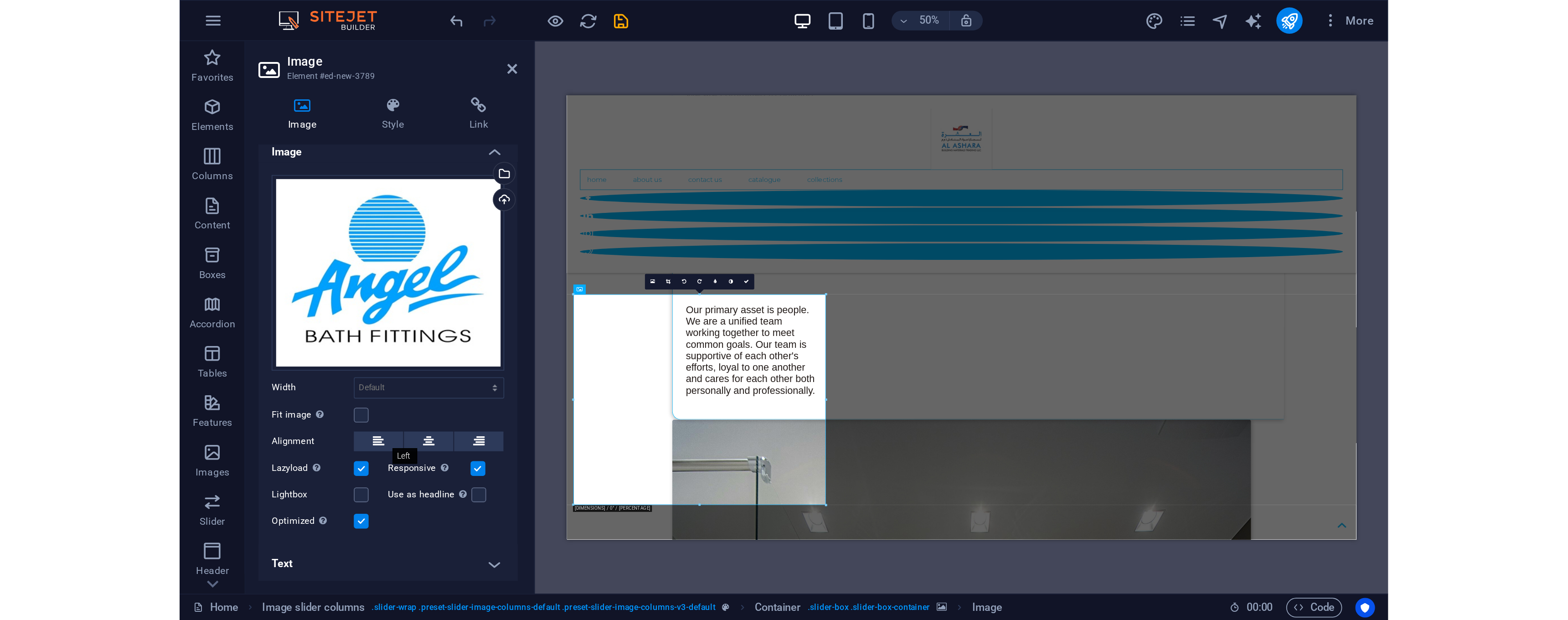 scroll, scrollTop: 0, scrollLeft: 0, axis: both 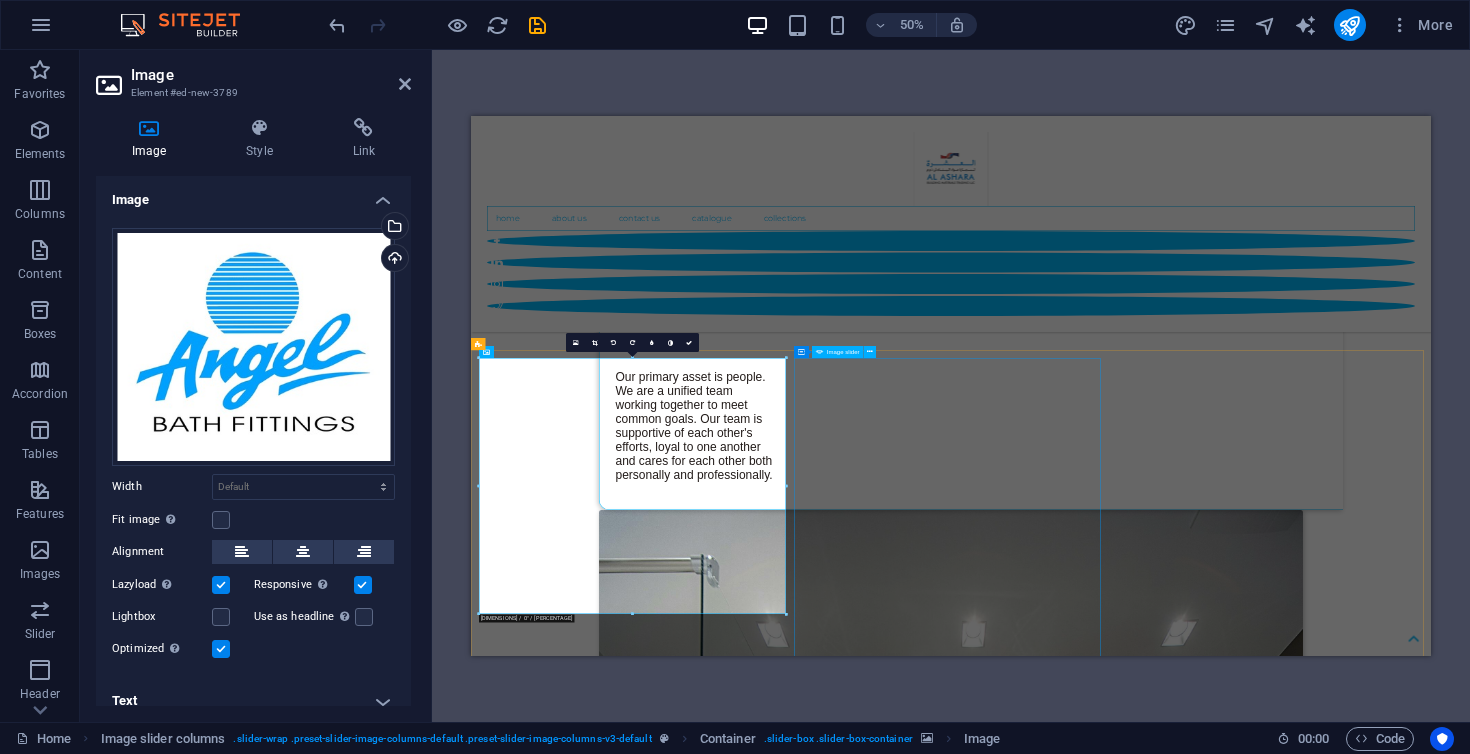 click at bounding box center (-127, 7764) 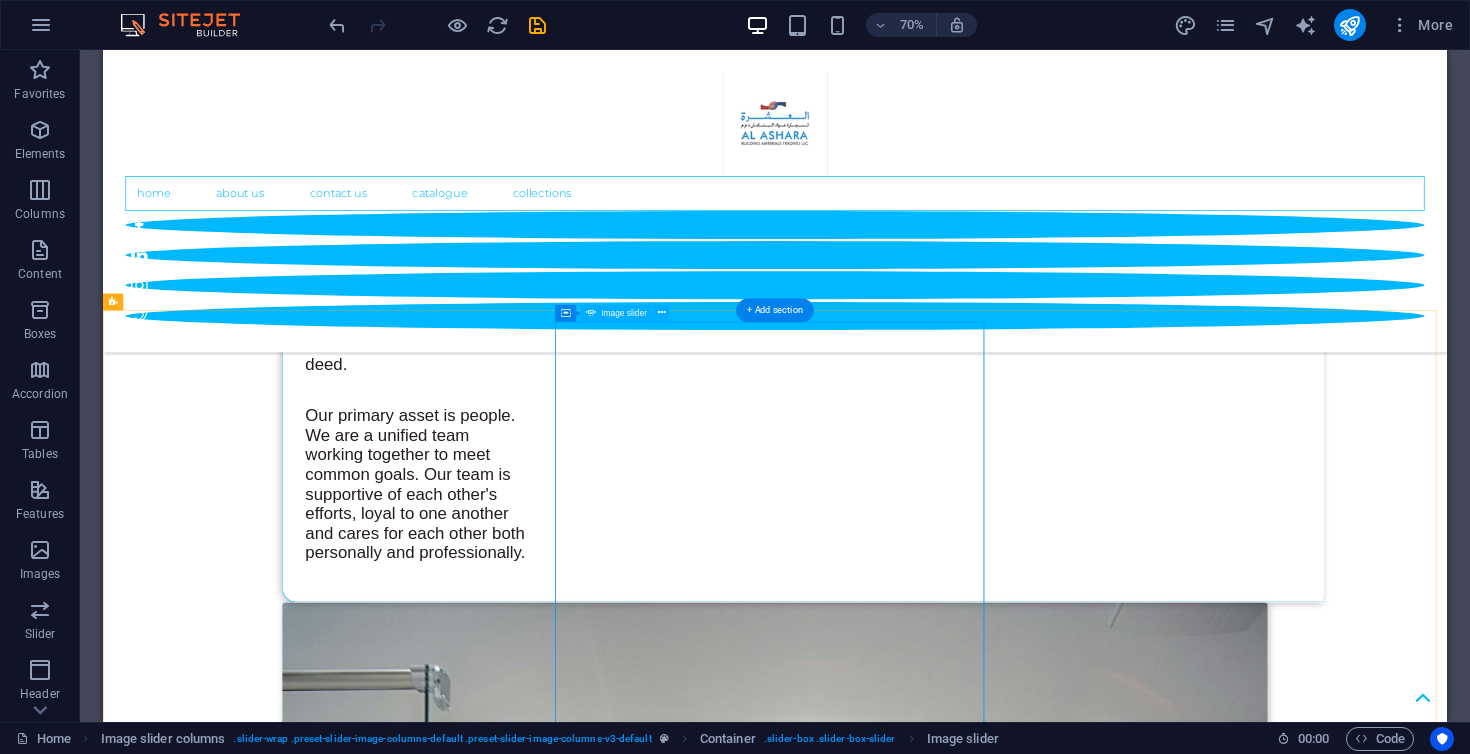 click at bounding box center (-495, 7698) 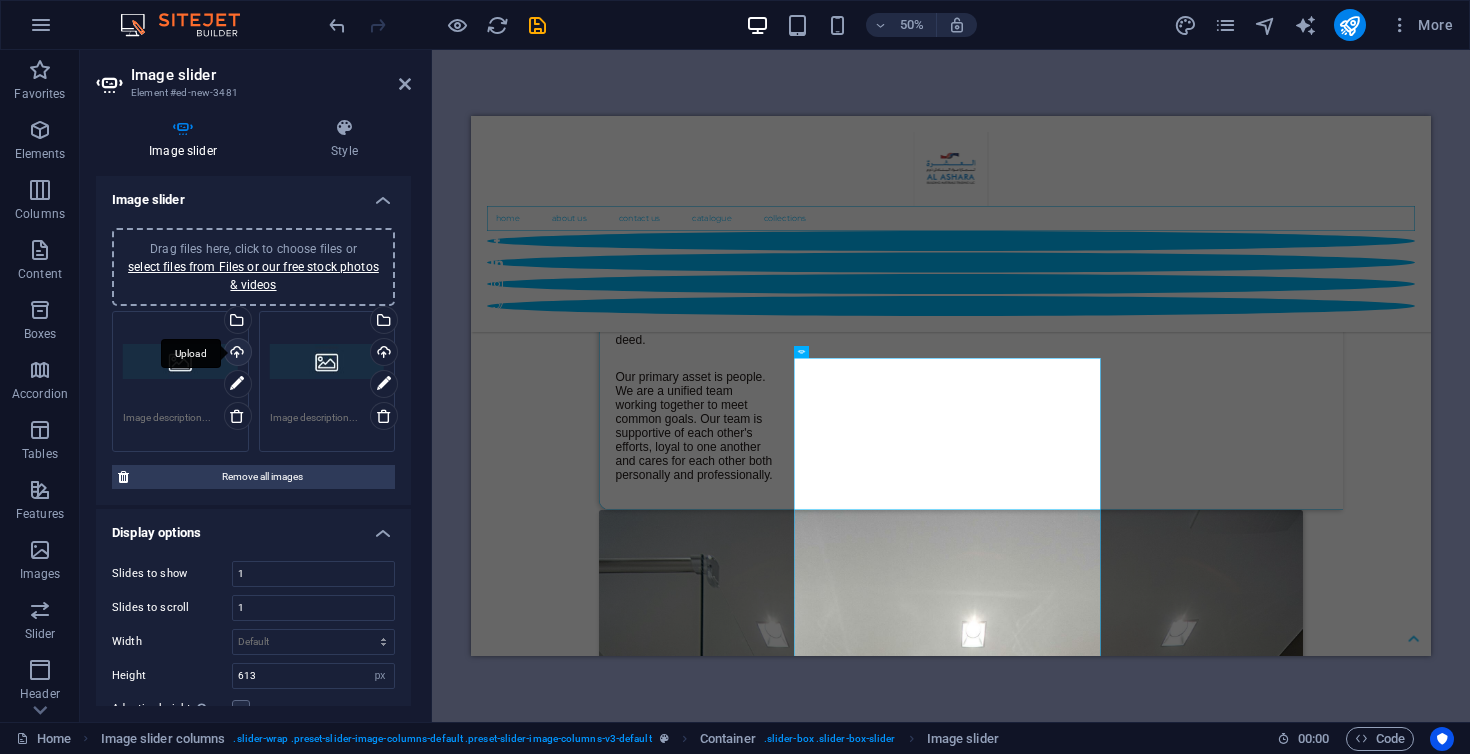 click on "Upload" at bounding box center (236, 354) 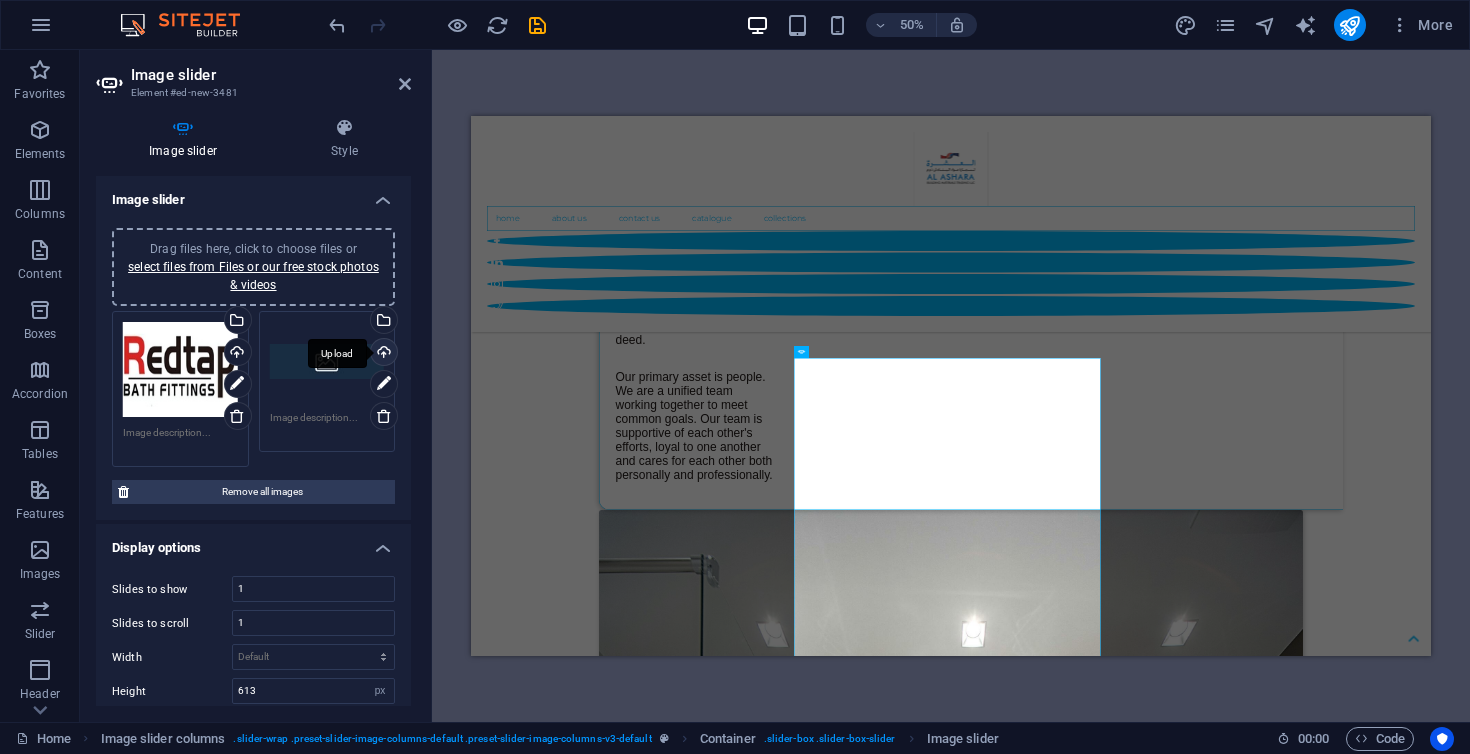 click on "Upload" at bounding box center (382, 354) 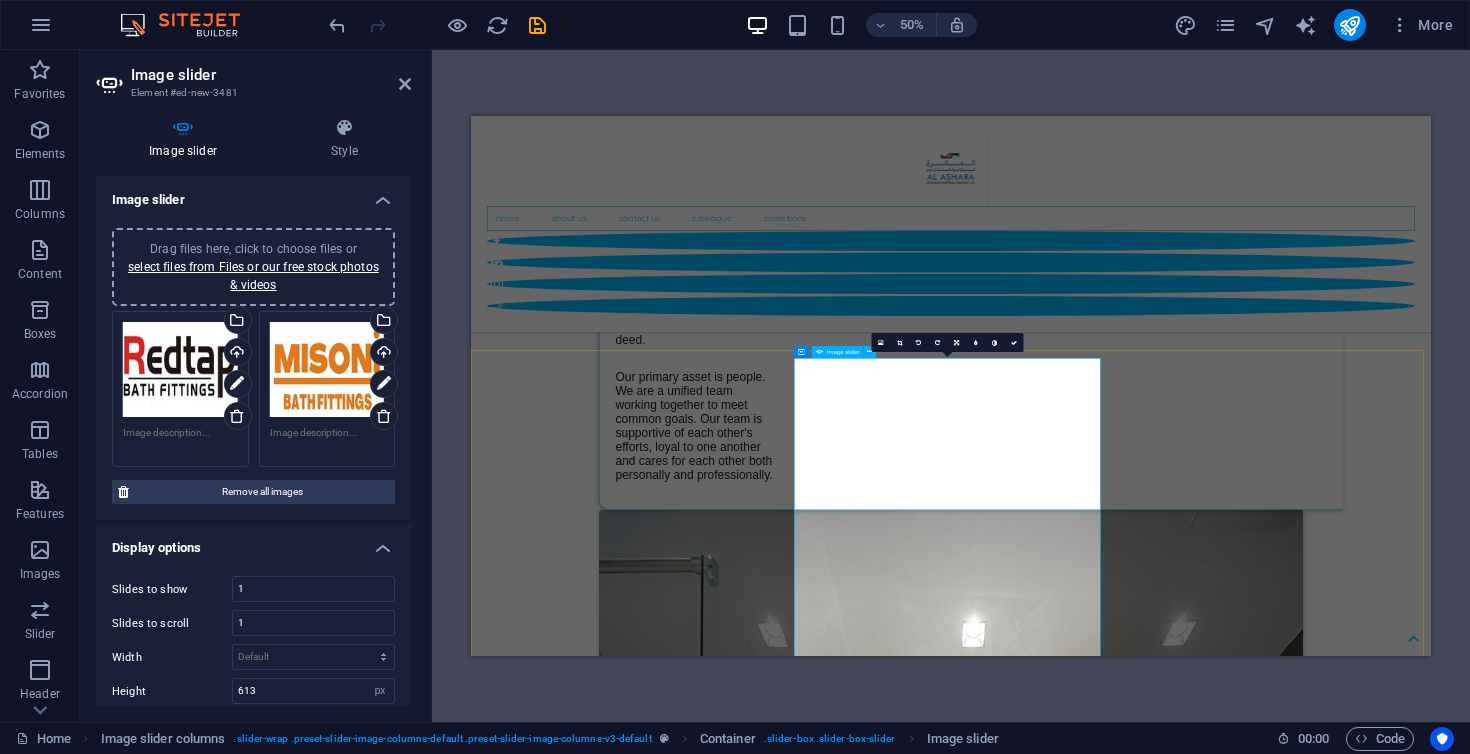 click at bounding box center (833, 10131) 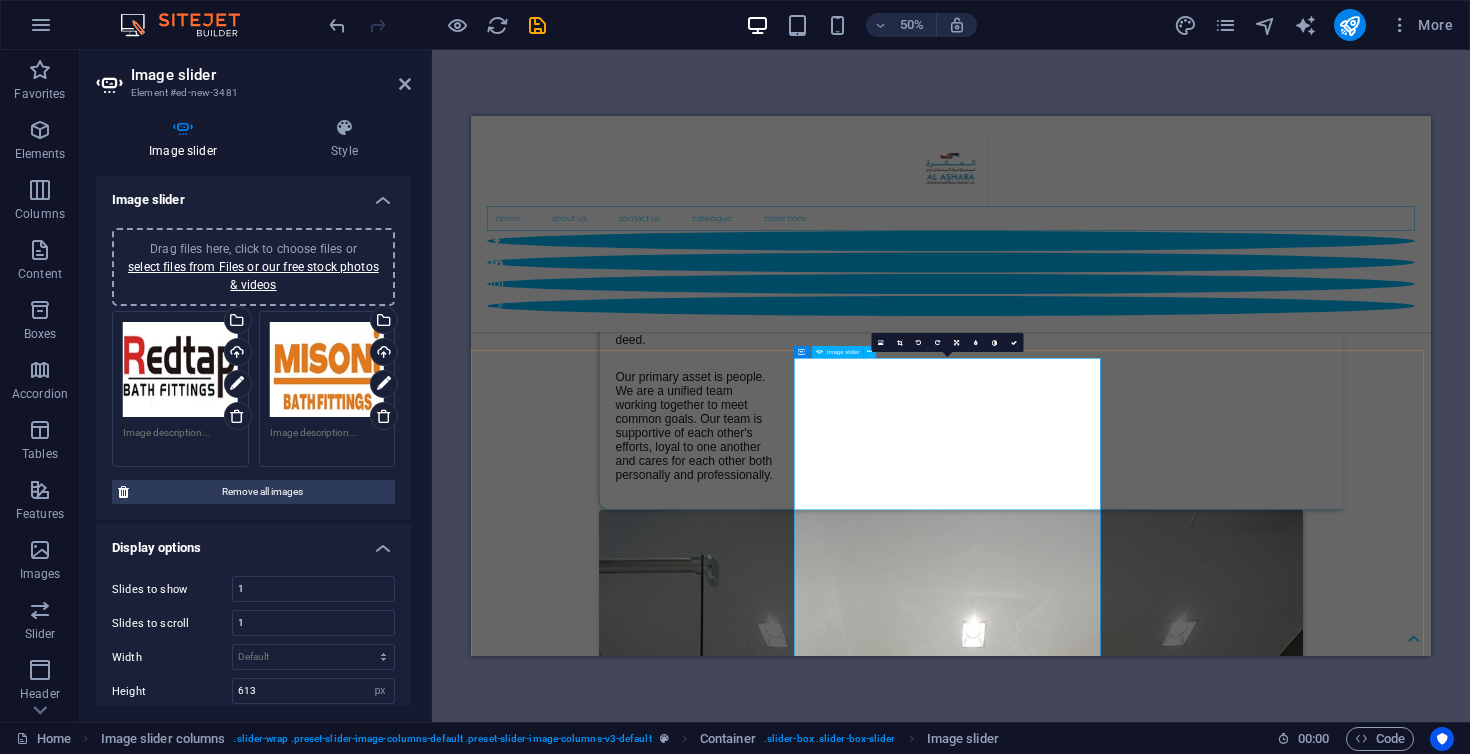 click at bounding box center (833, 10131) 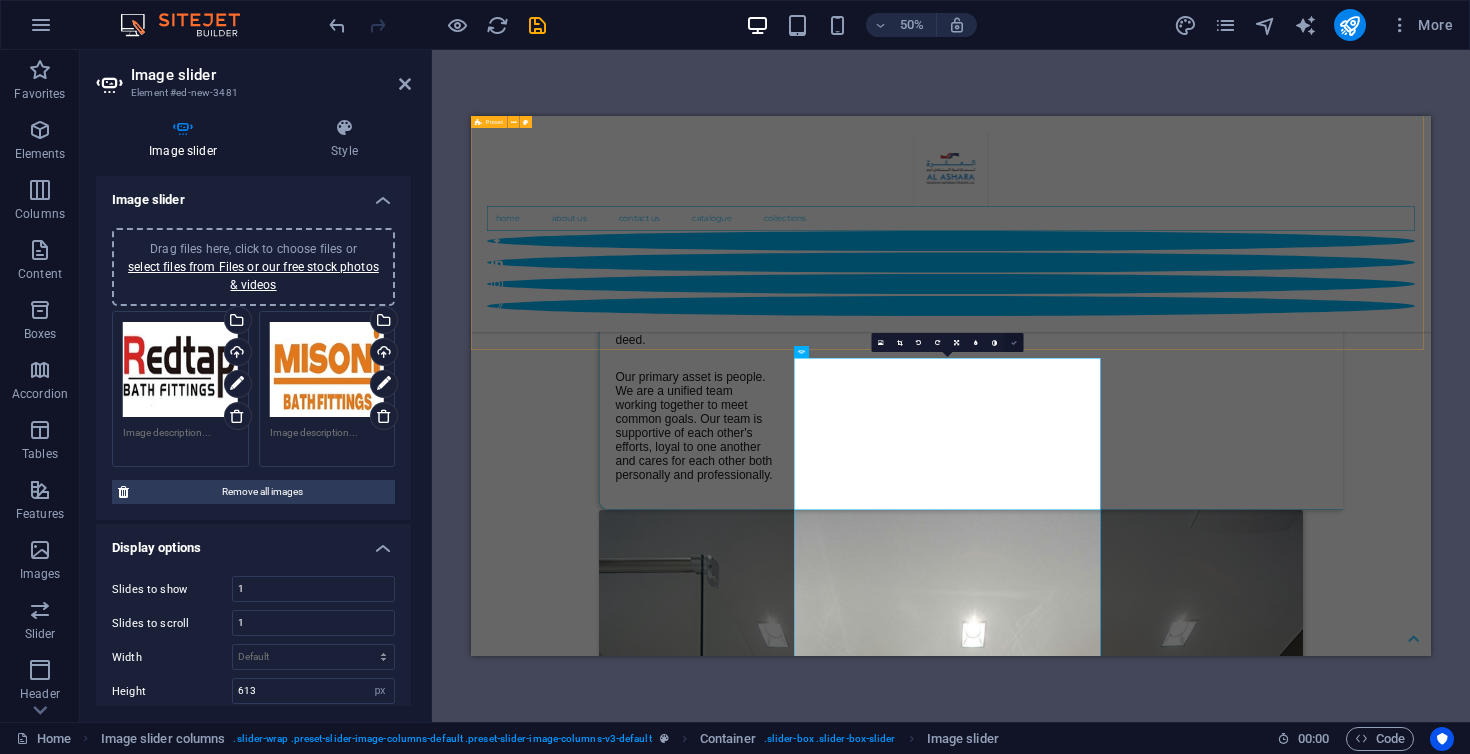 click at bounding box center [1014, 342] 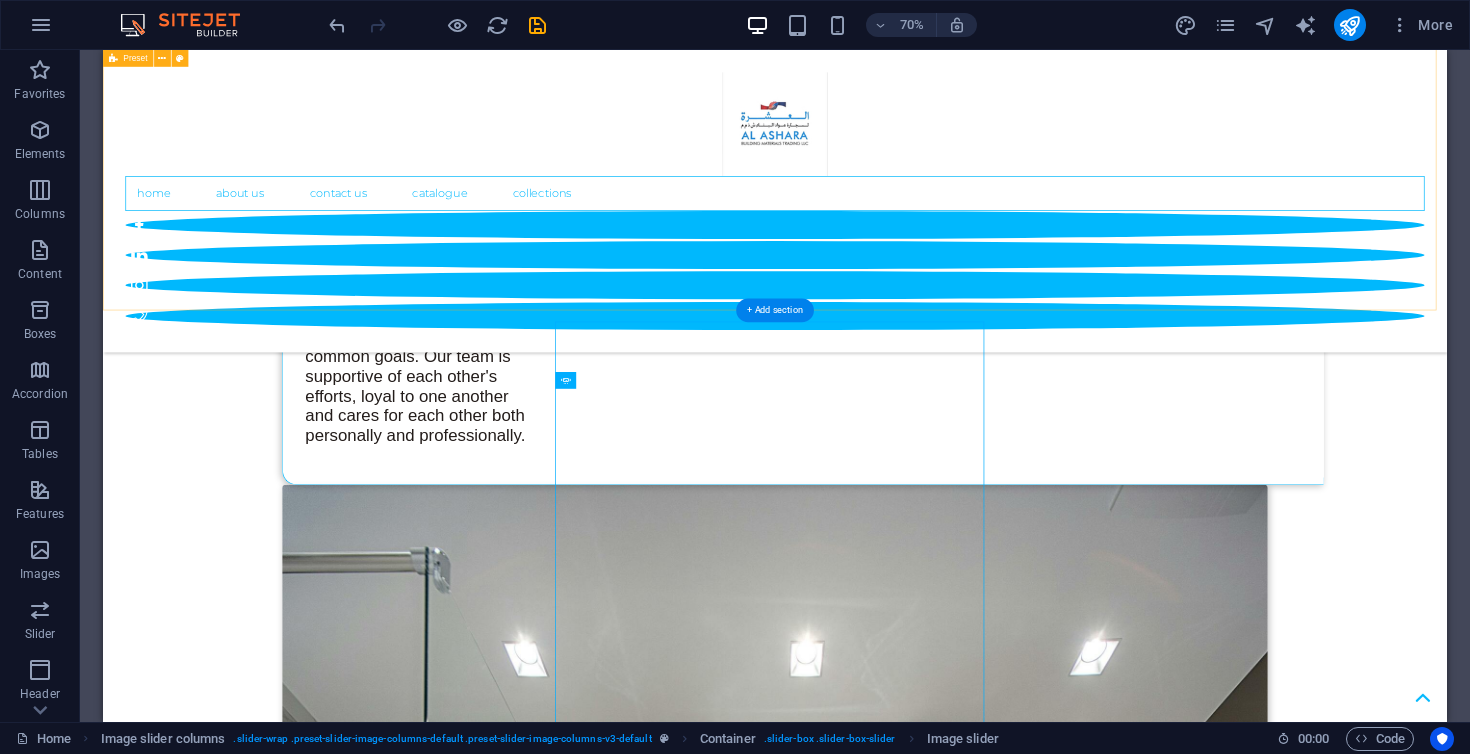 click on "OUR VALUE A REALISTIC FANTASY VISION Continuously striving to create value and exceeding customer’s expectations in quality, delivery and cost effectiveness through continuous product innovation and cutting edge technologies. MISSION Supplying the construction market with a reliable channel for all the plumbing goods and services they require, helping to raise the standards of living across the Middle East." at bounding box center [1063, 3753] 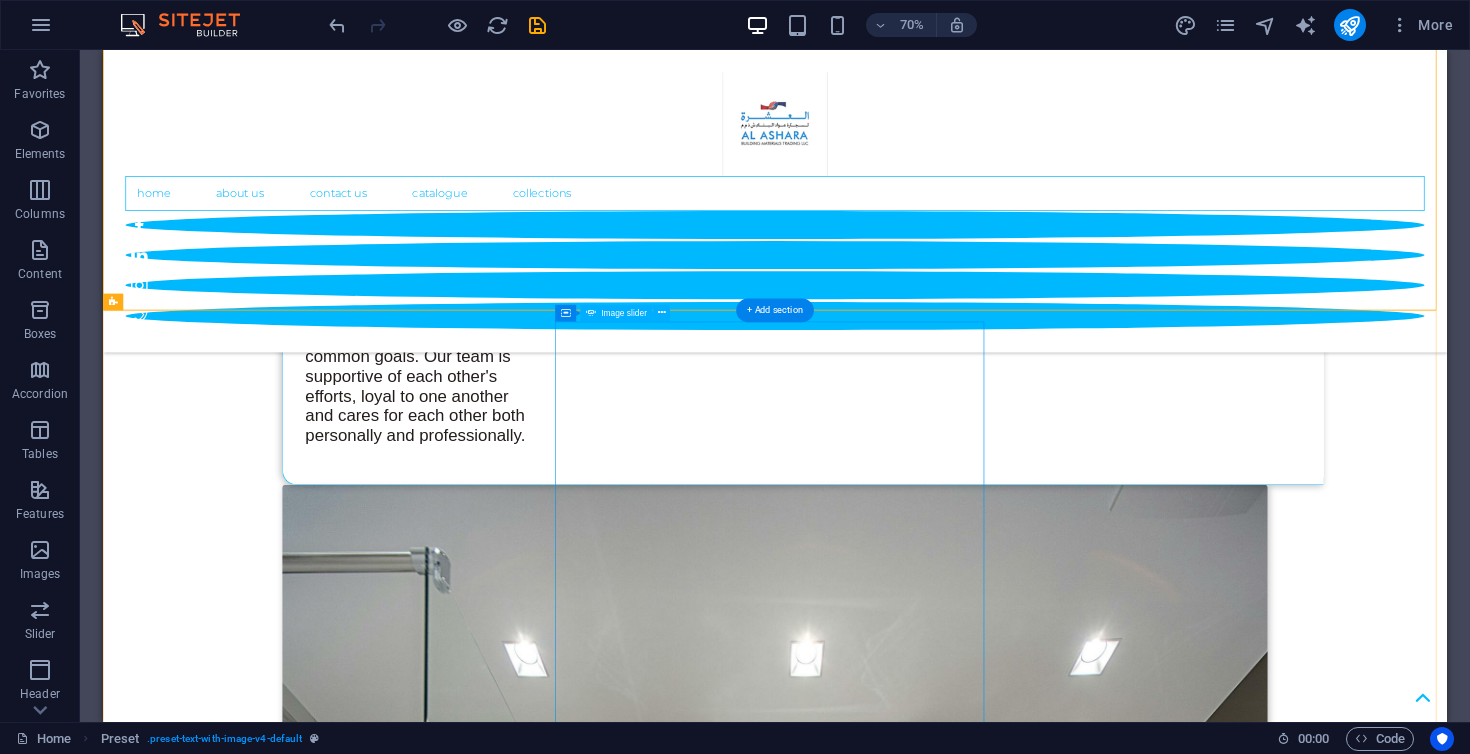 click at bounding box center (465, 9897) 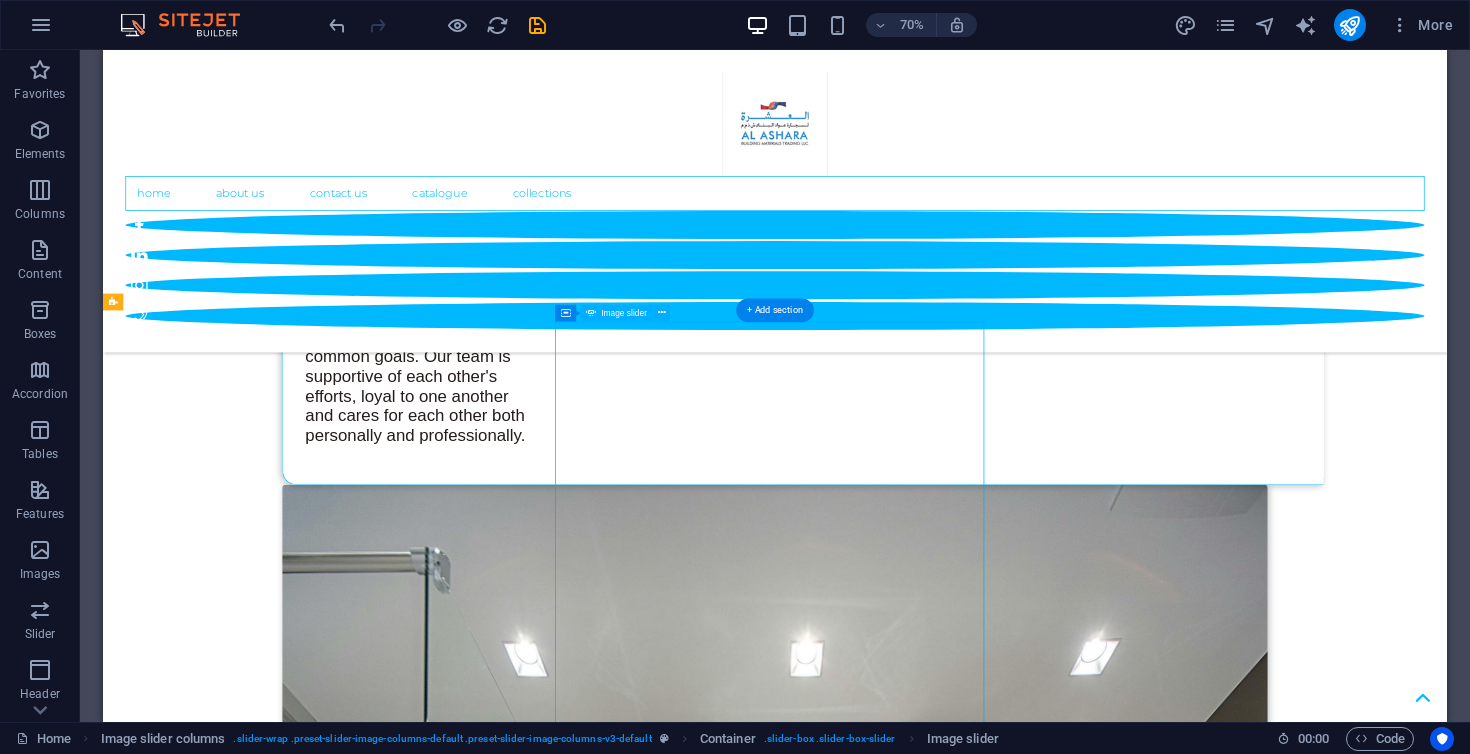 click at bounding box center [465, 9897] 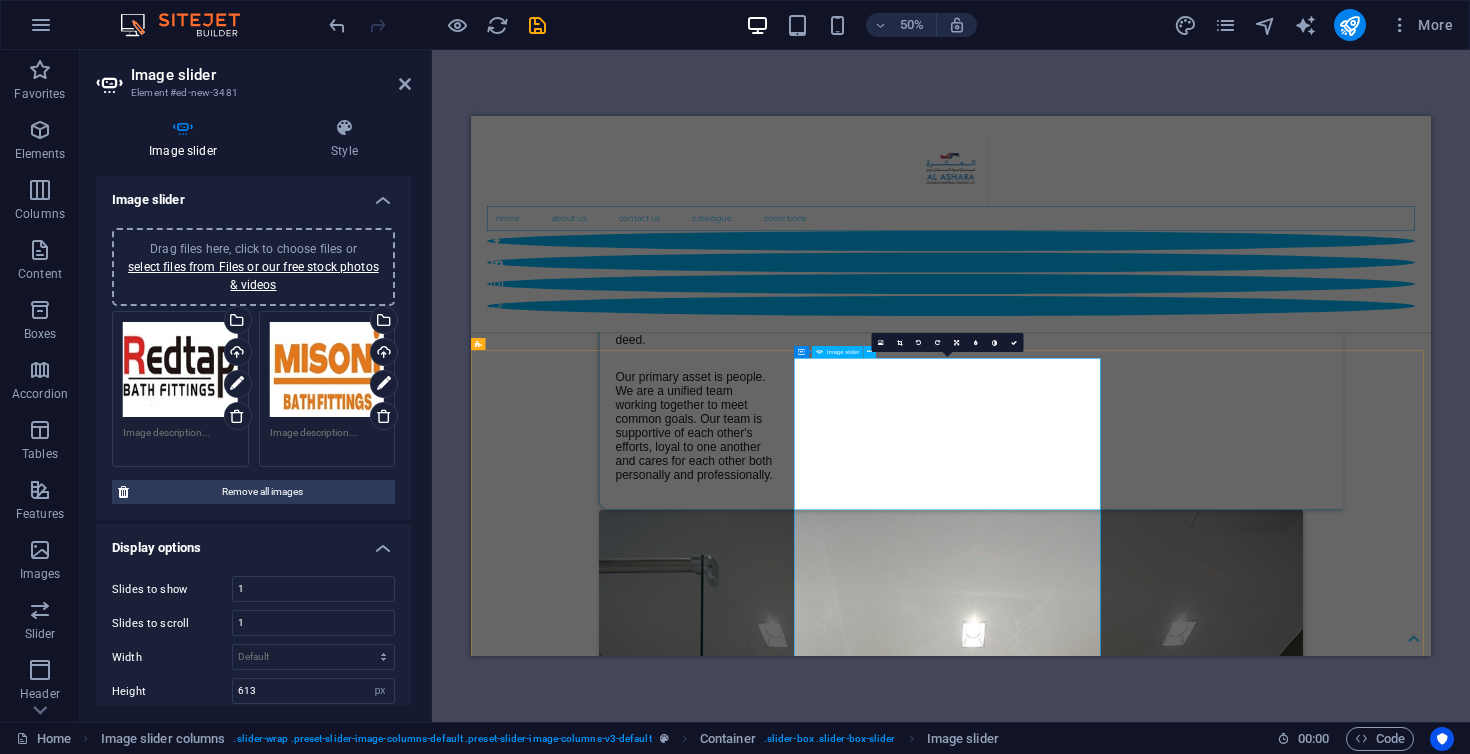click at bounding box center (833, 10131) 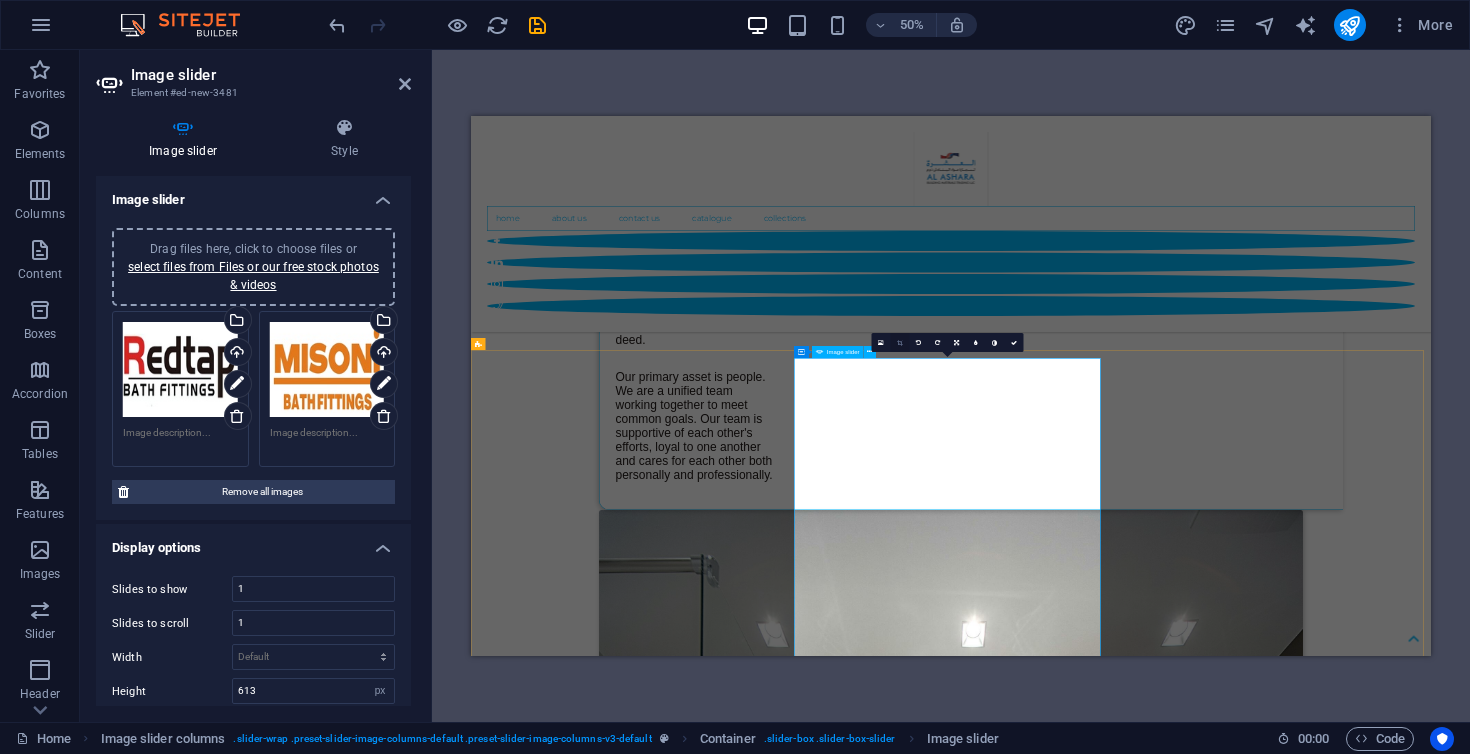 click at bounding box center (900, 342) 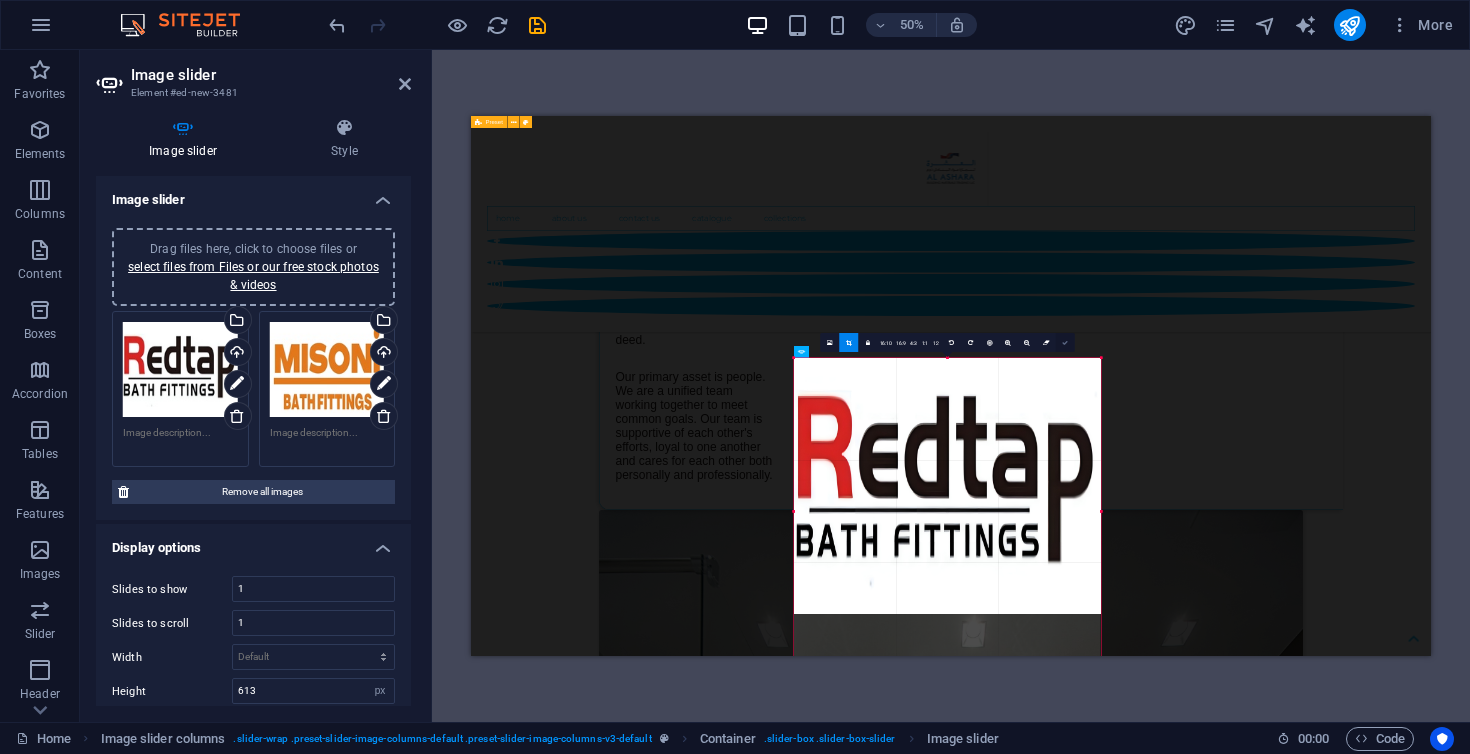 click at bounding box center (1065, 342) 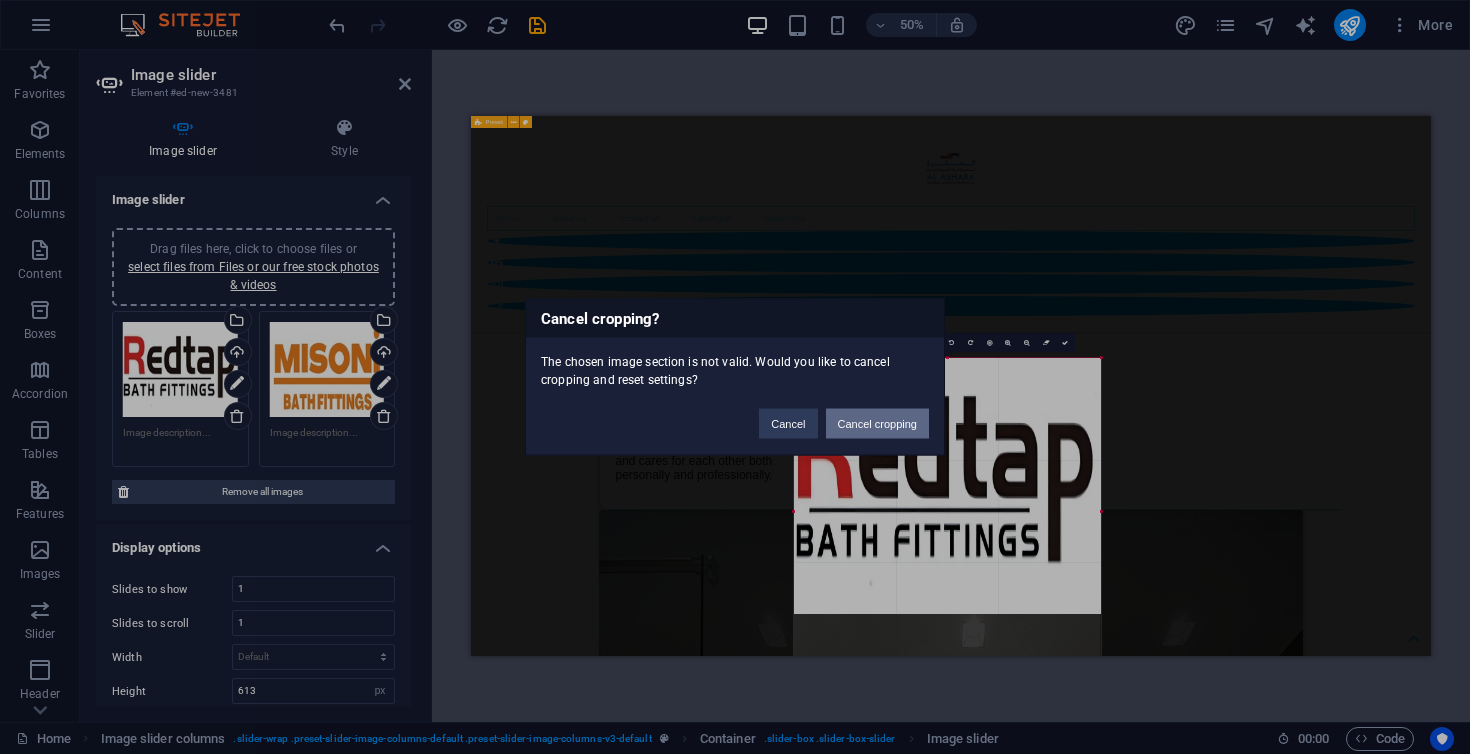 click on "Cancel cropping" at bounding box center [878, 424] 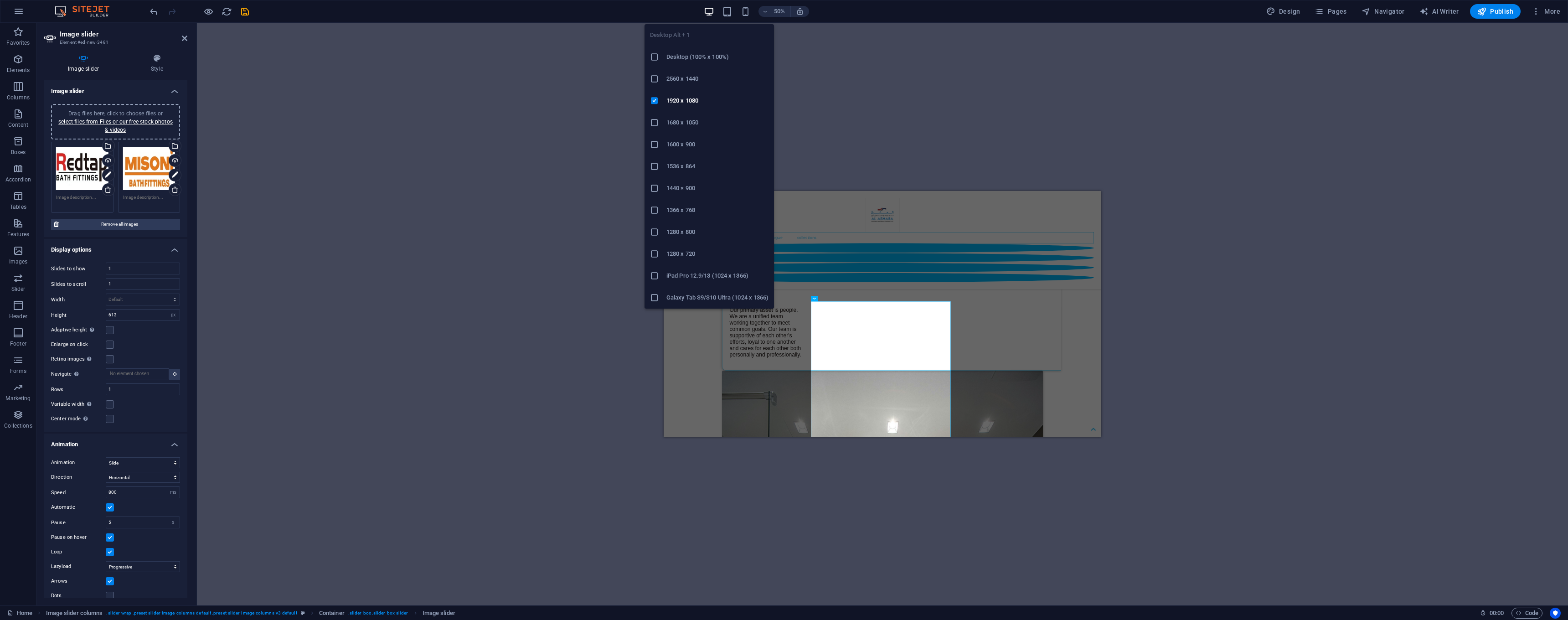 click at bounding box center [709, 11] 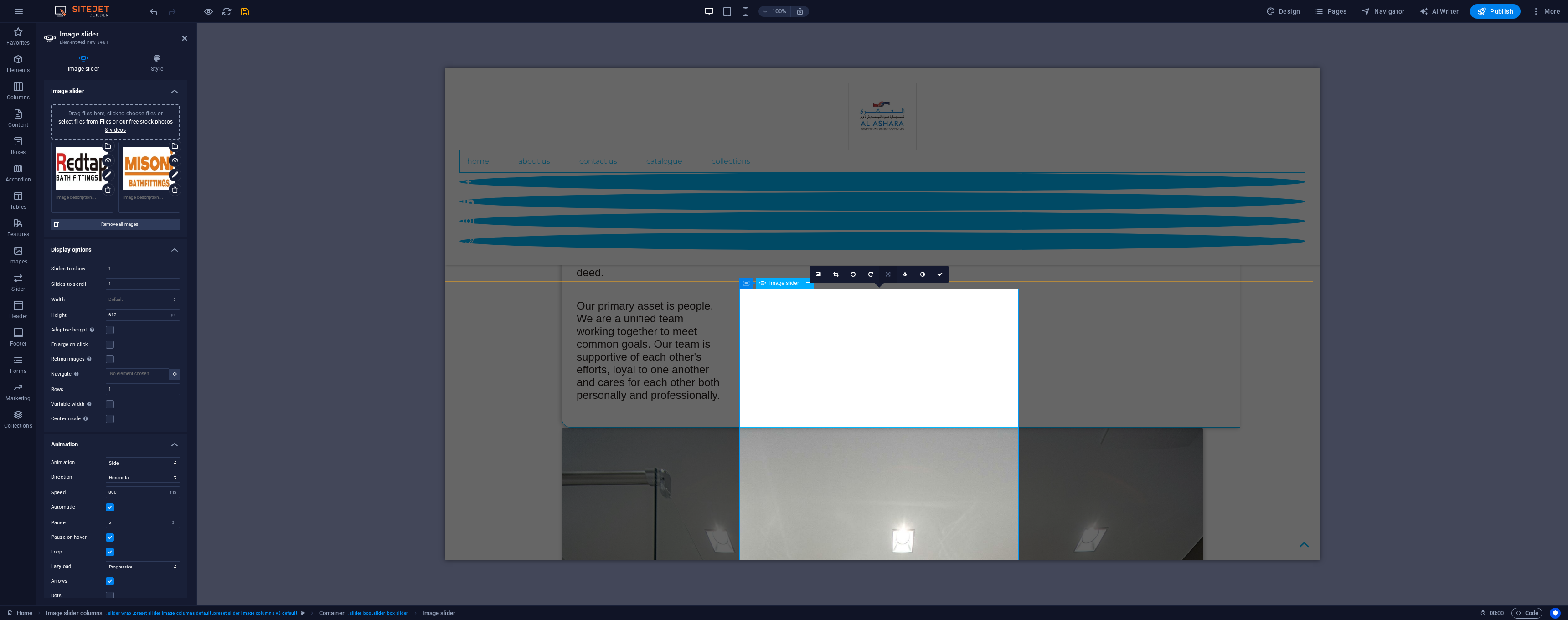 click at bounding box center (888, 274) 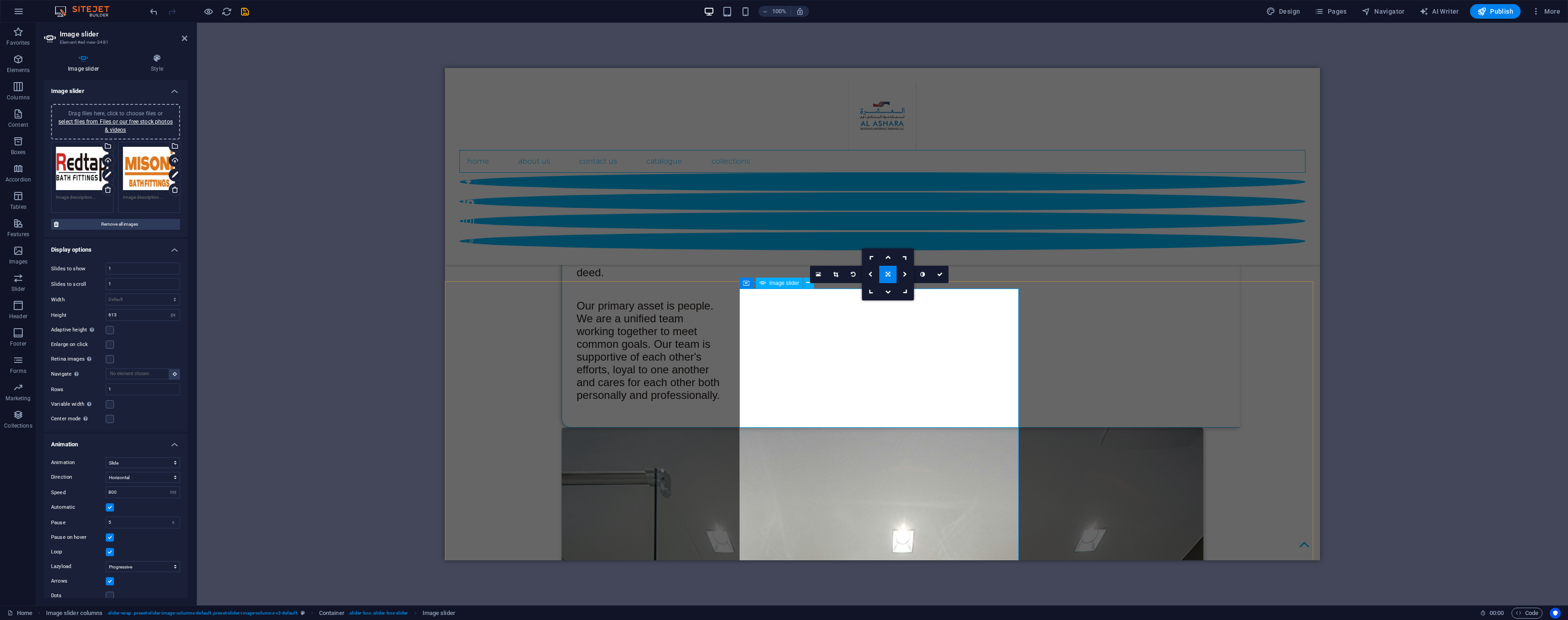 click at bounding box center (888, 274) 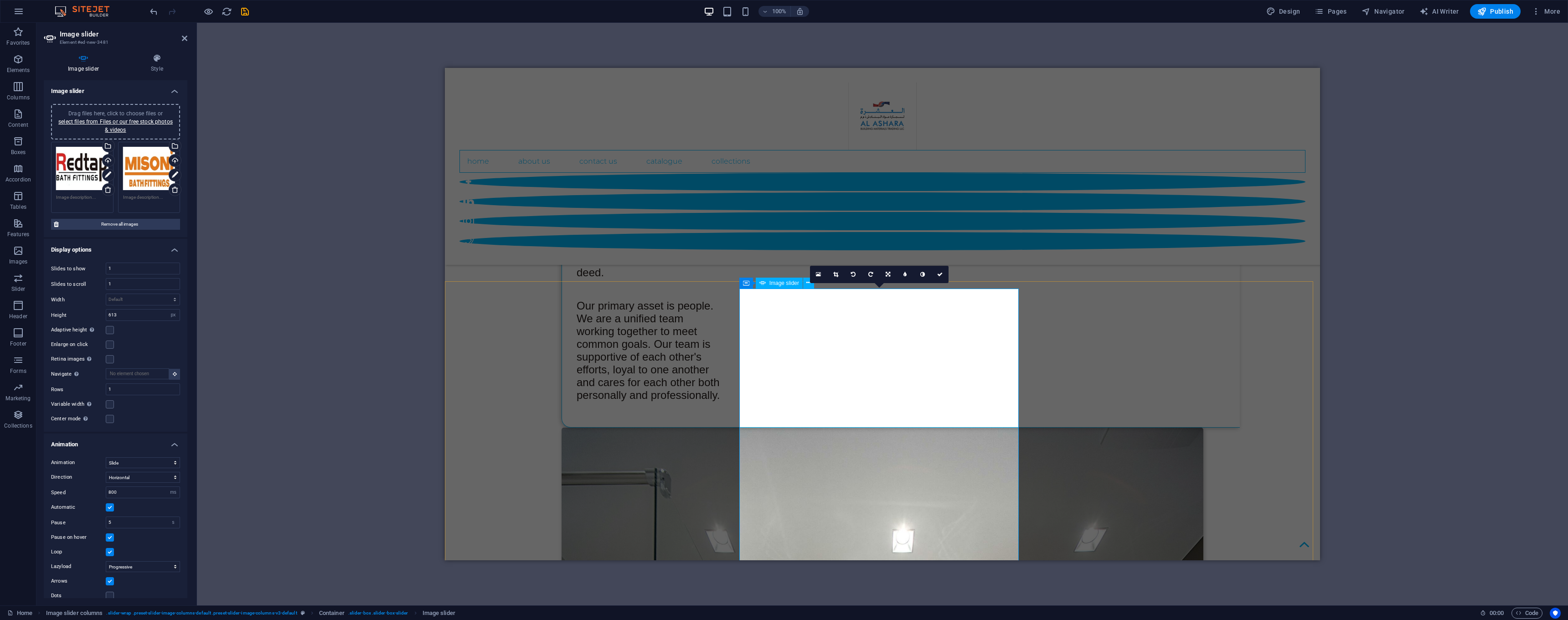 click at bounding box center (610, 4634) 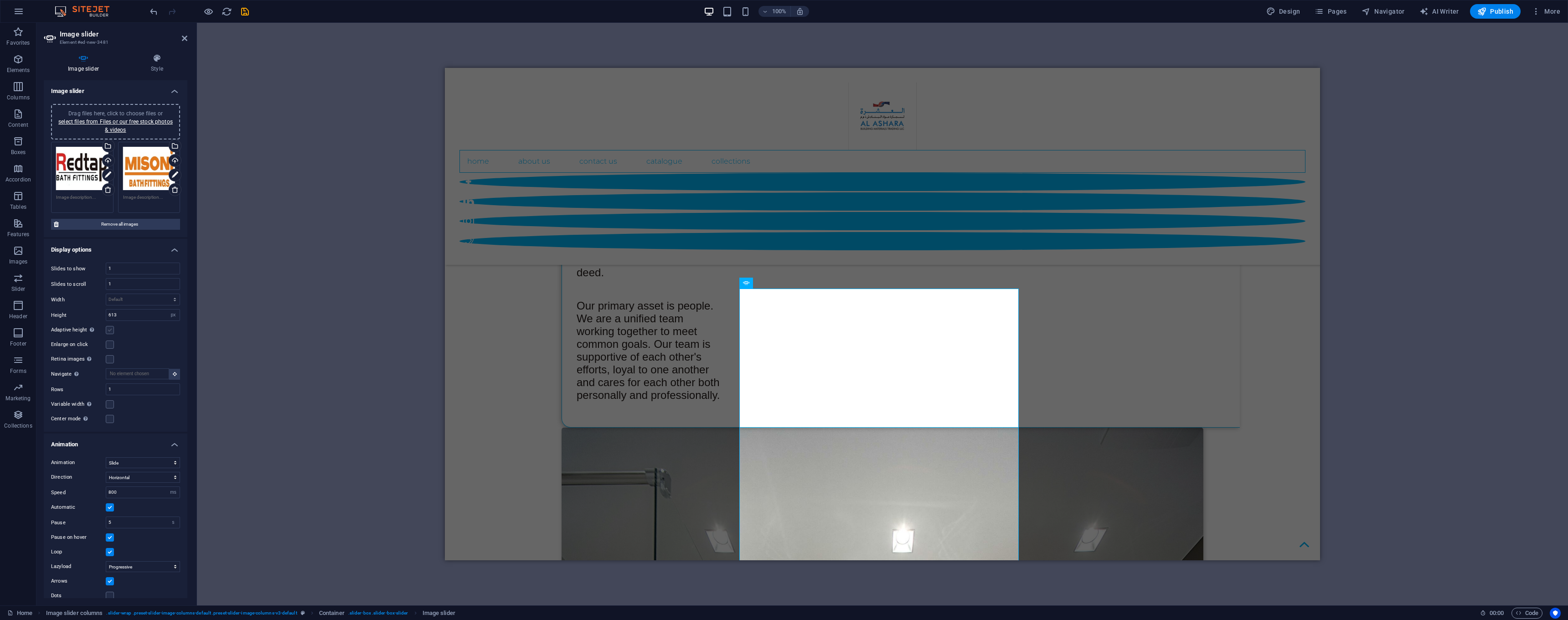 click at bounding box center (110, 330) 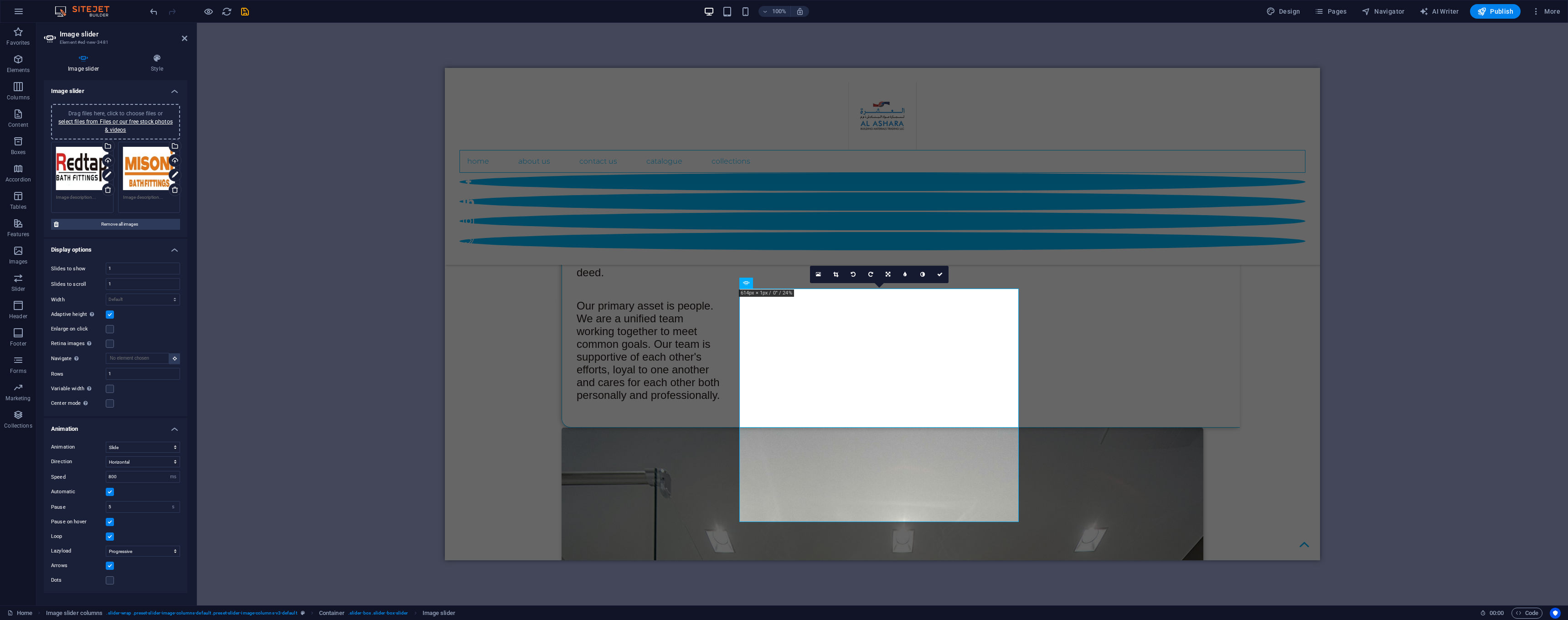 click at bounding box center (110, 315) 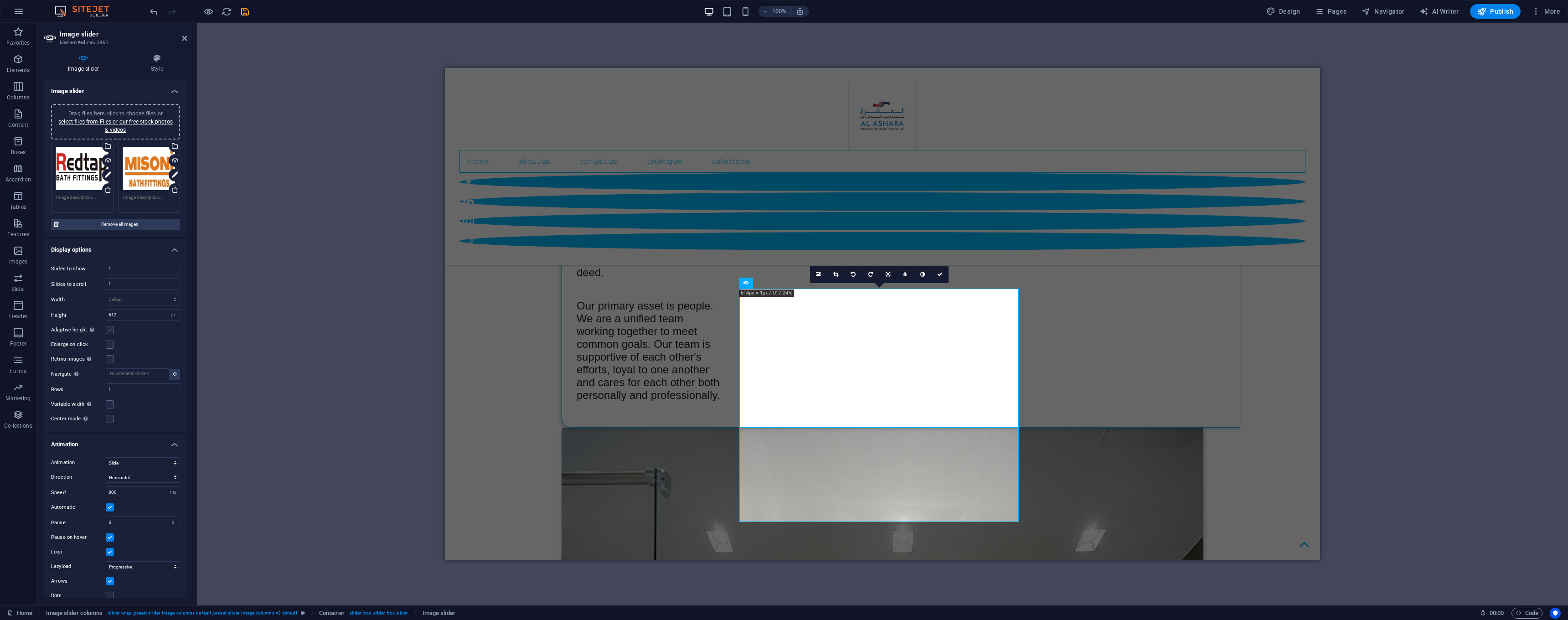 click at bounding box center [110, 330] 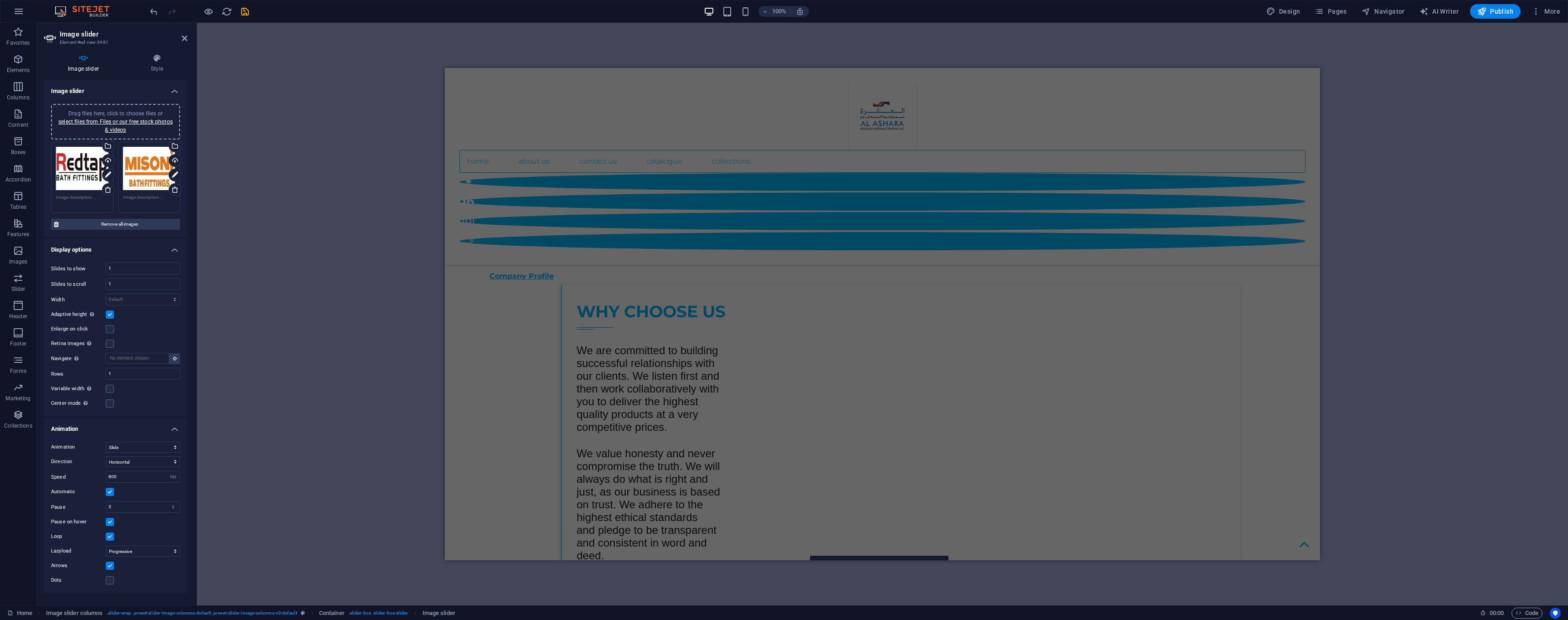 scroll, scrollTop: 974, scrollLeft: 0, axis: vertical 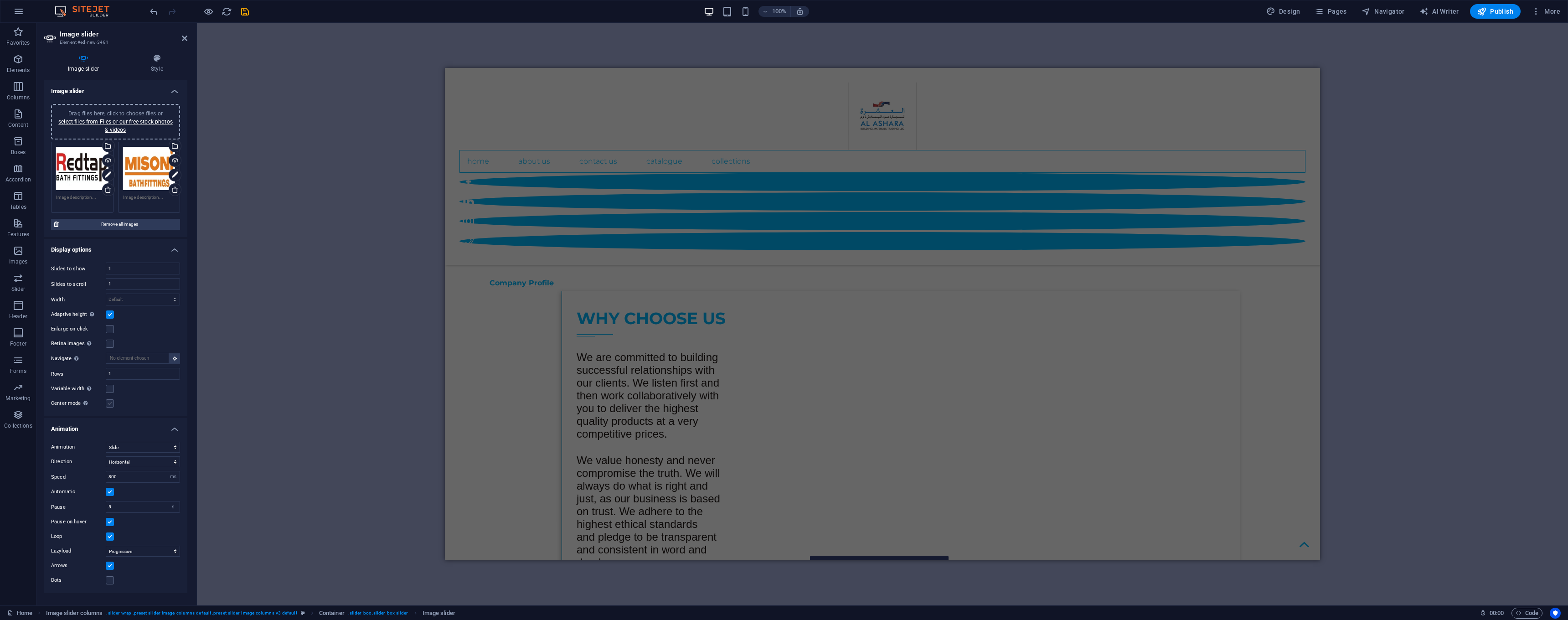 click at bounding box center [110, 403] 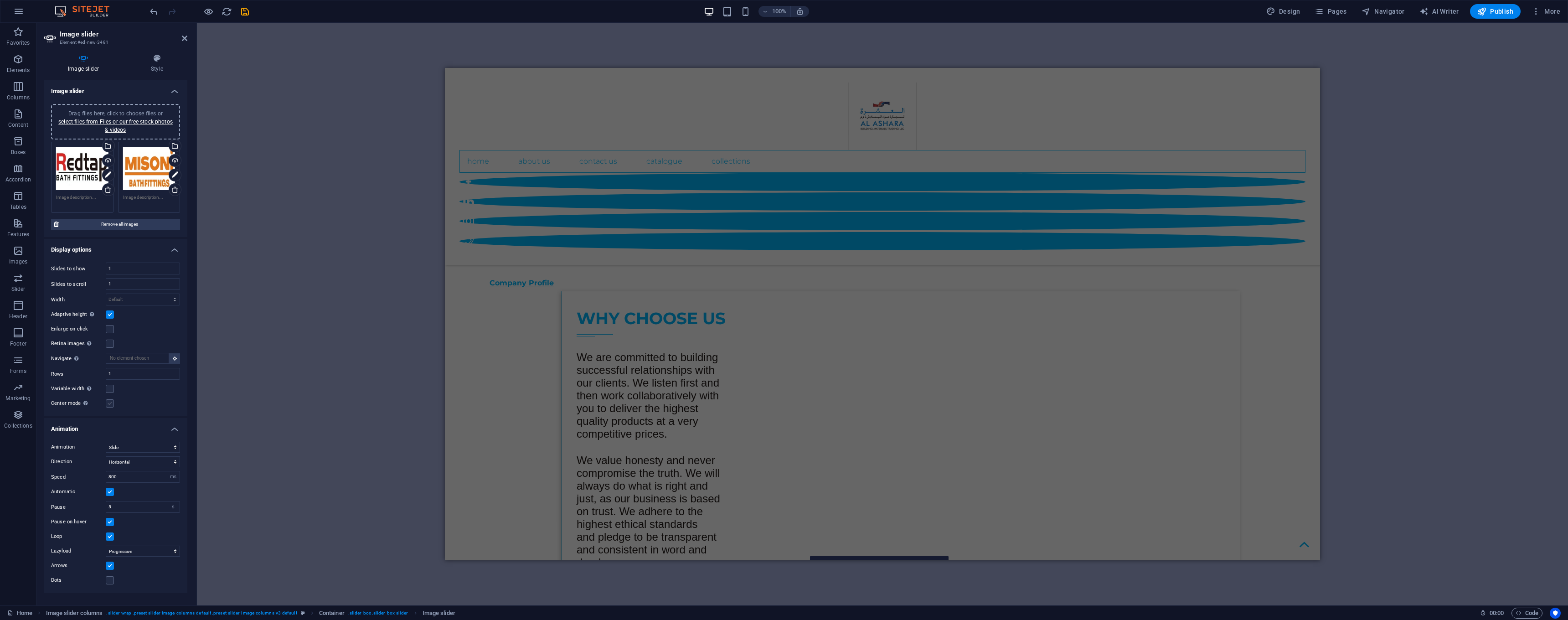 click on "Center mode Enables centered view with partial previous/next slide. Use with odd numbered "Slides to show" counts." at bounding box center [0, 0] 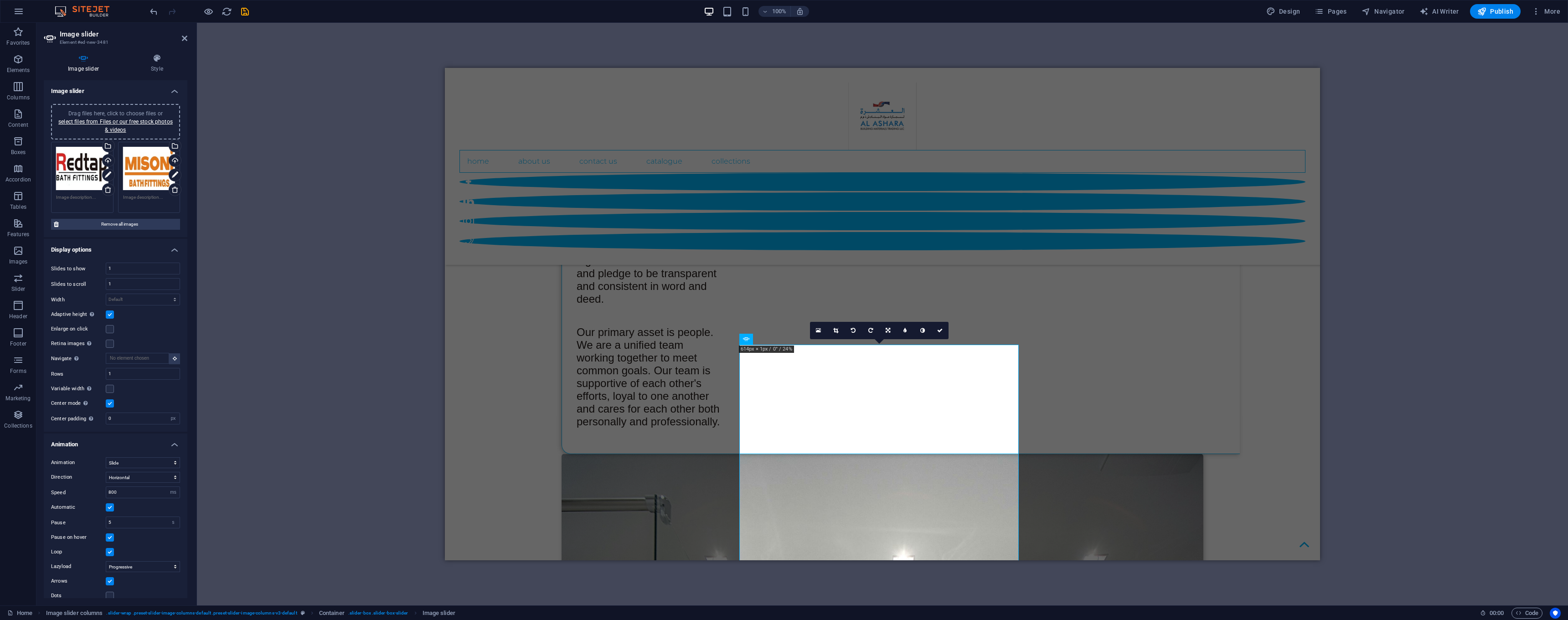 scroll, scrollTop: 1355, scrollLeft: 0, axis: vertical 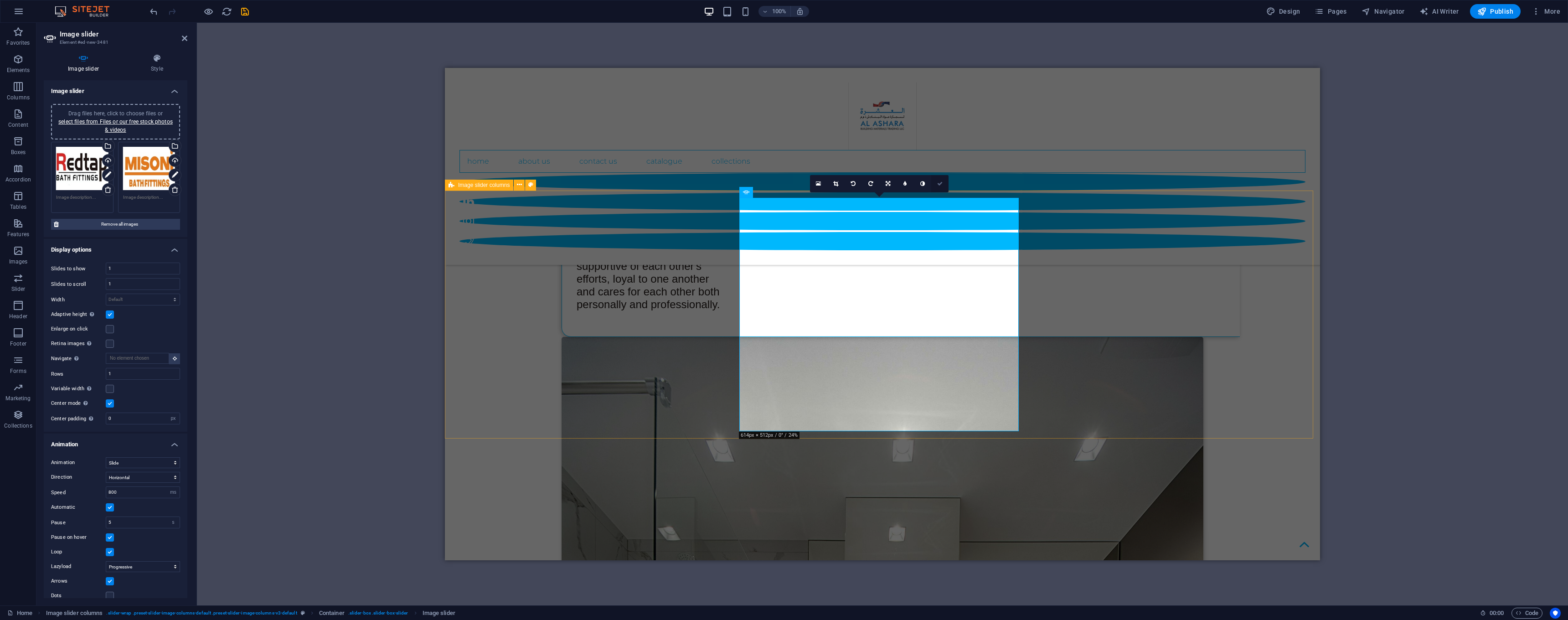 click at bounding box center (940, 184) 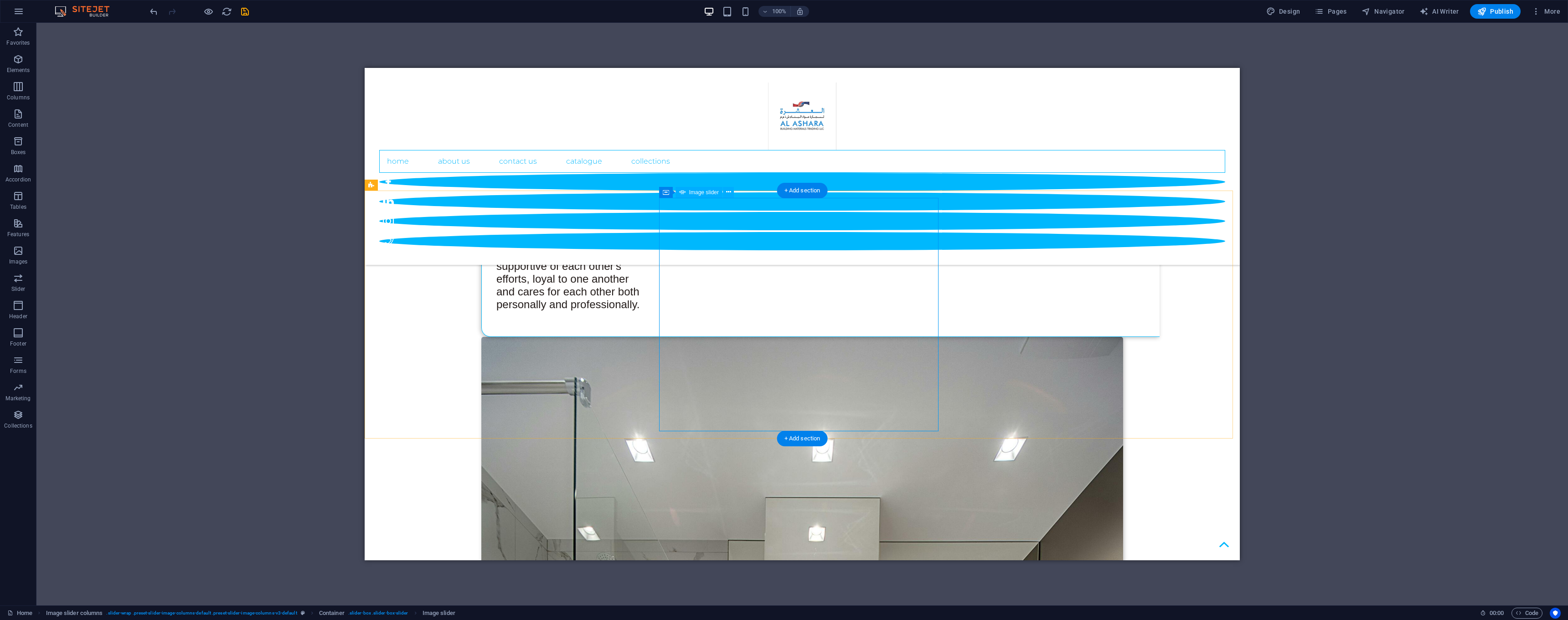 click at bounding box center (250, 4945) 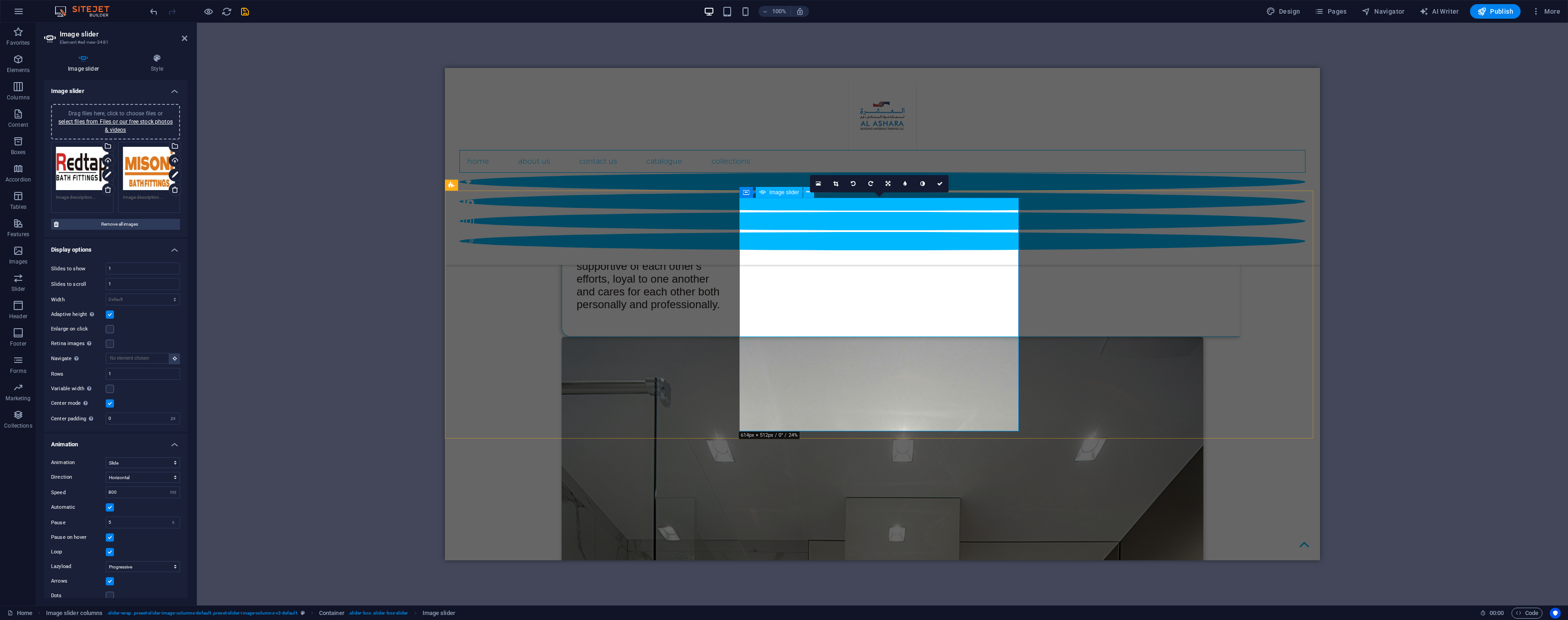 click at bounding box center [593, 3362] 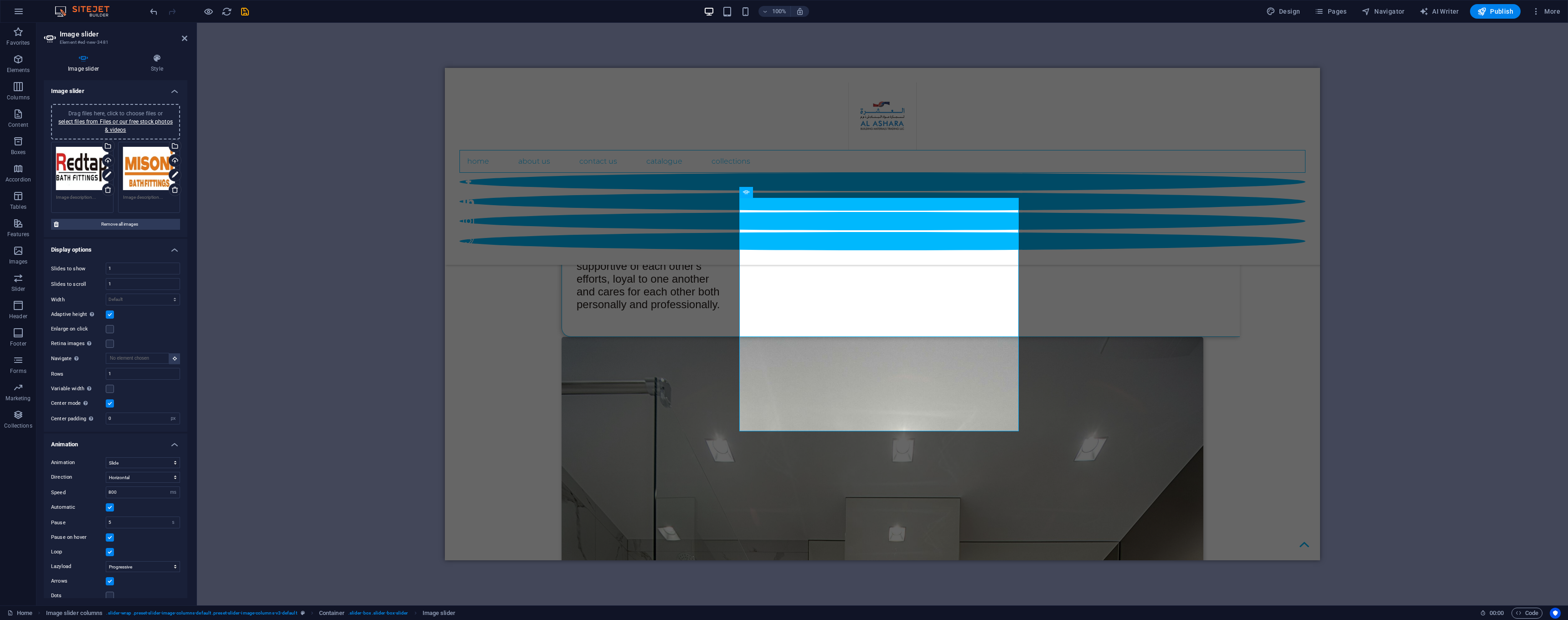 click on "Drag and drop a file to add it
H1 Wide image with text Wide image with text Container Container Wide image with text Container Menu Bar Separator Container Container Separator Social Media Icons Image Banner Container Banner Logo Menu H2 Text image overlap Container Spacer Container Text Text Preset Container H2 Container 4 columns Container Image 4 columns Container Image Slider Image slider Slider Placeholder Separator Separator Container Container Container Image Image slider columns Image slider Container Image slider columns Container Placeholder Image slider columns Container Container Image slider columns Image Image 180 170 160 150 140 130 120 110 100 90 80 70 60 50 40 30 20 10 0 -10 -20 -30 -40 -50 -60 -70 -80 -90 -100 -110 -120 -130 -140 -150 -160 -170 [DIMENSIONS] / 0° / 0% 16:10 16:9 4:3 1:1 1:2 0 Container Placeholder Container Image Image Image" at bounding box center [882, 314] 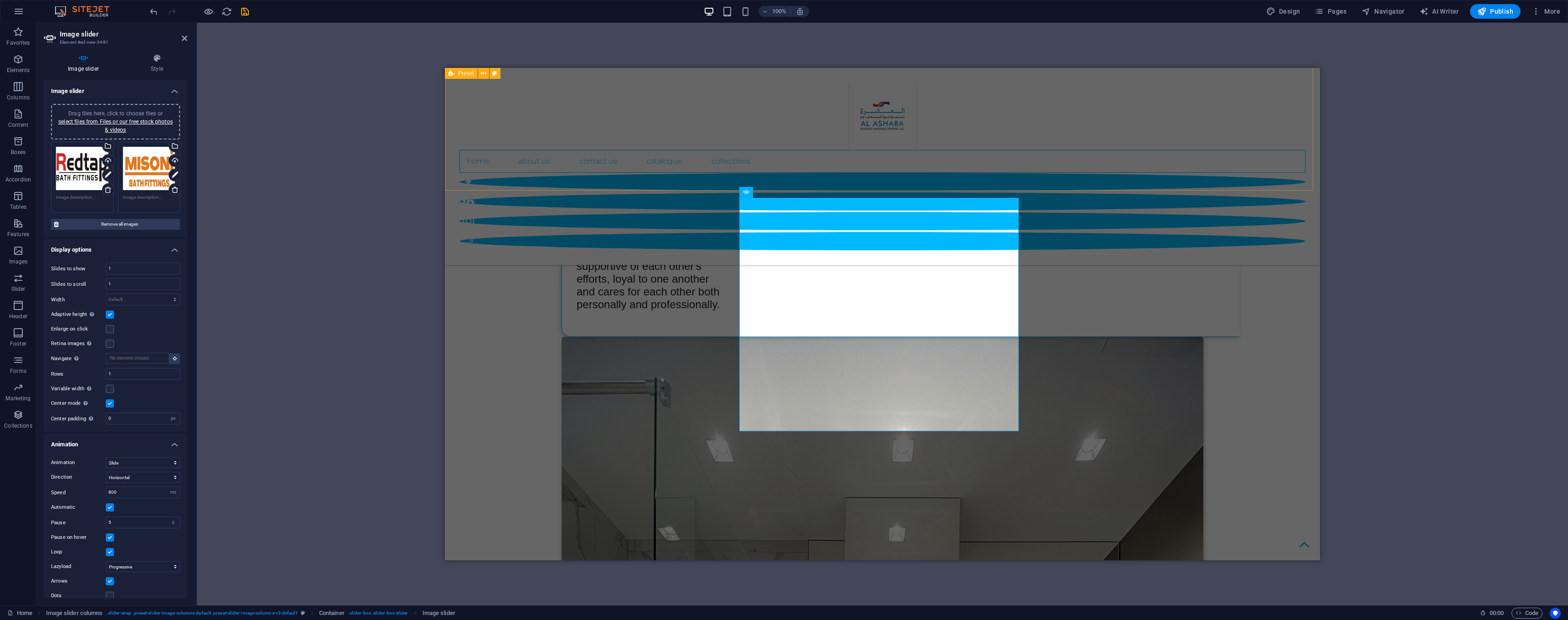 click on "OUR VALUE A REALISTIC FANTASY VISION Continuously striving to create value and exceeding customer’s expectations in quality, delivery and cost effectiveness through continuous product innovation and cutting edge technologies. MISSION Supplying the construction market with a reliable channel for all the plumbing goods and services they require, helping to raise the standards of living across the Middle East." at bounding box center [882, 1742] 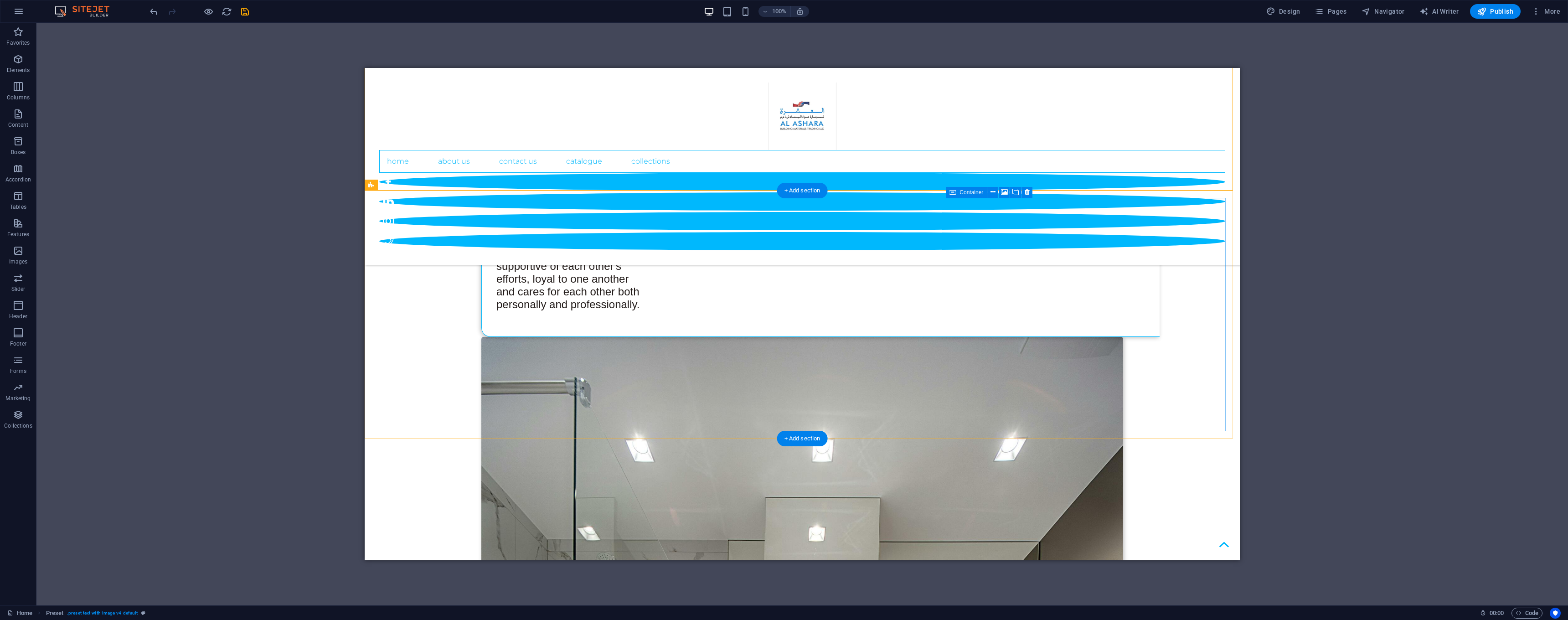 click on "Add elements" at bounding box center [486, 3654] 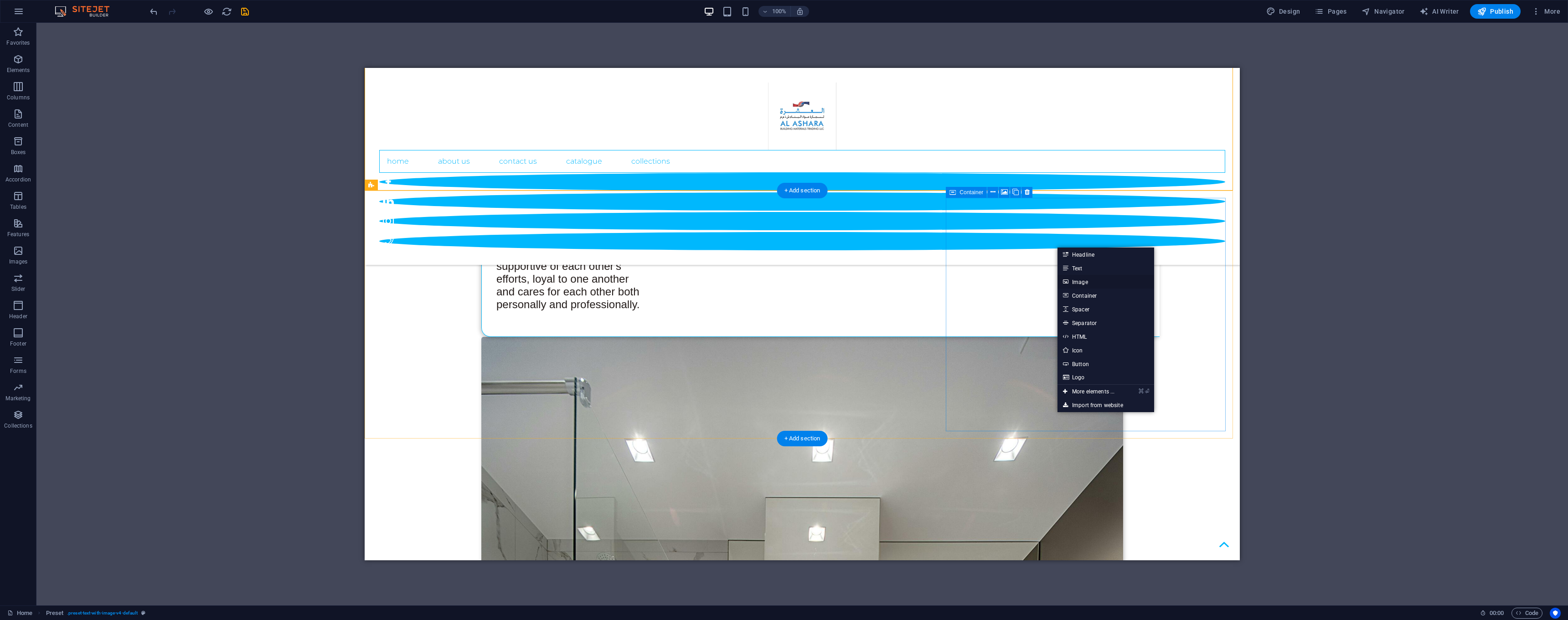 click on "Image" at bounding box center [1106, 282] 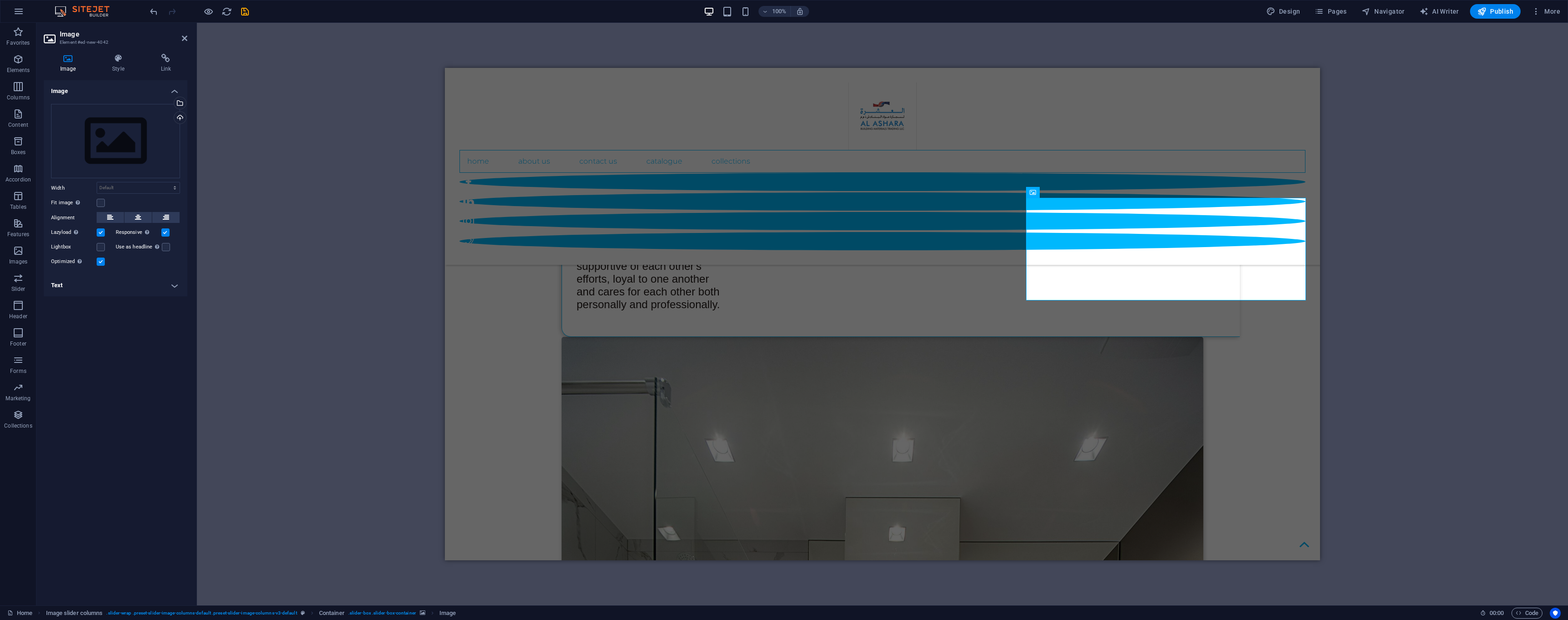 click at bounding box center (593, 3634) 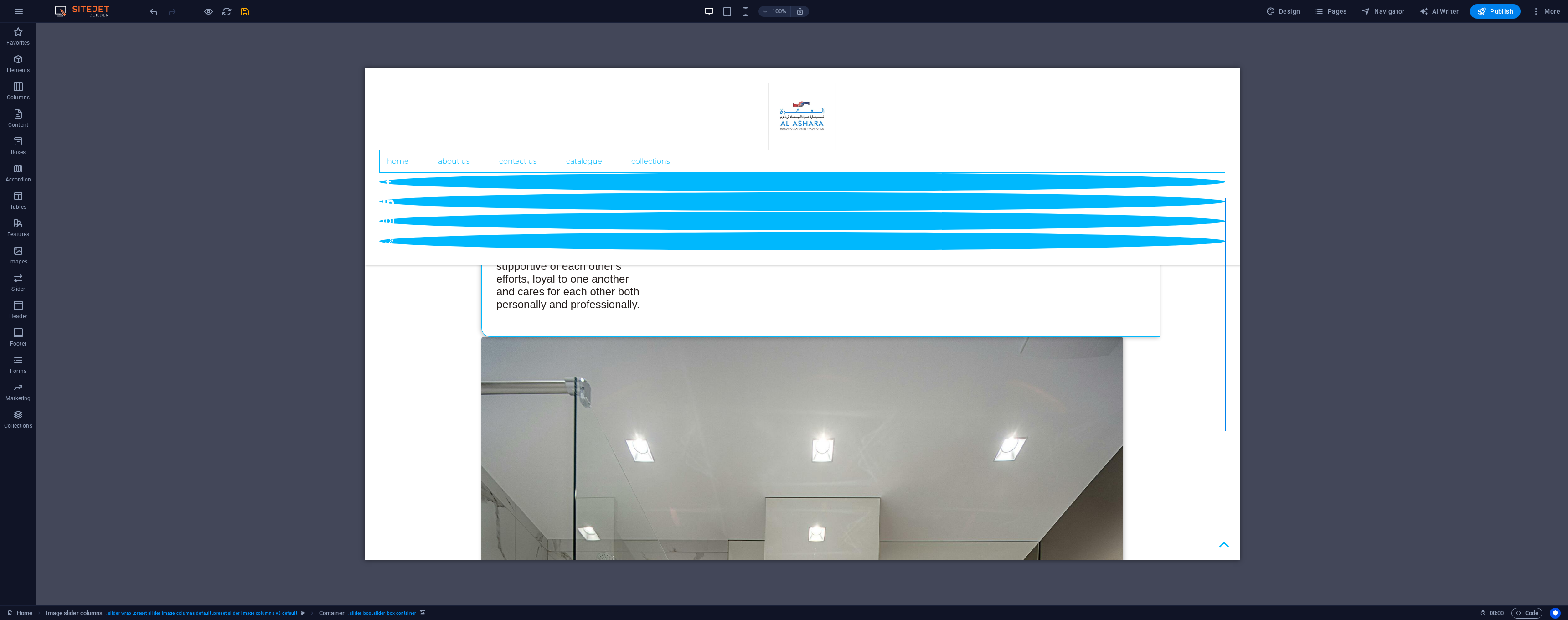 click at bounding box center [513, 3491] 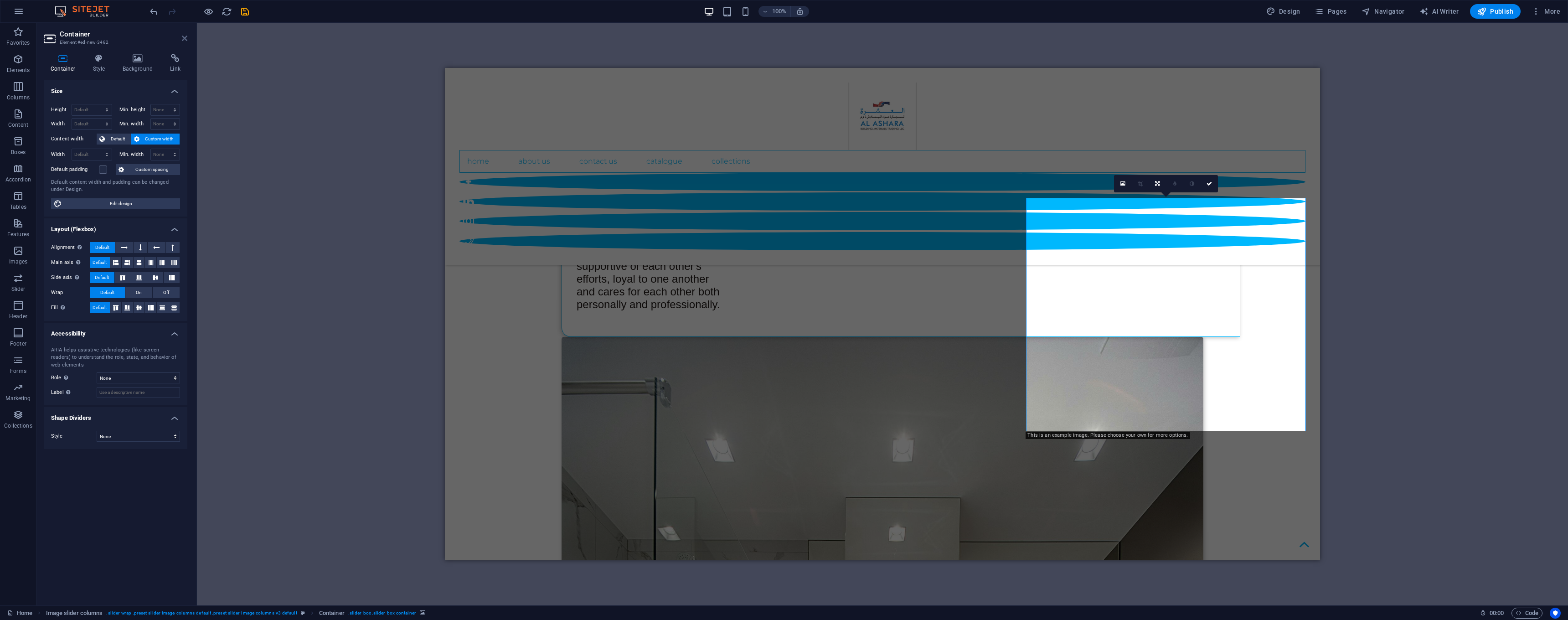 click at bounding box center (185, 38) 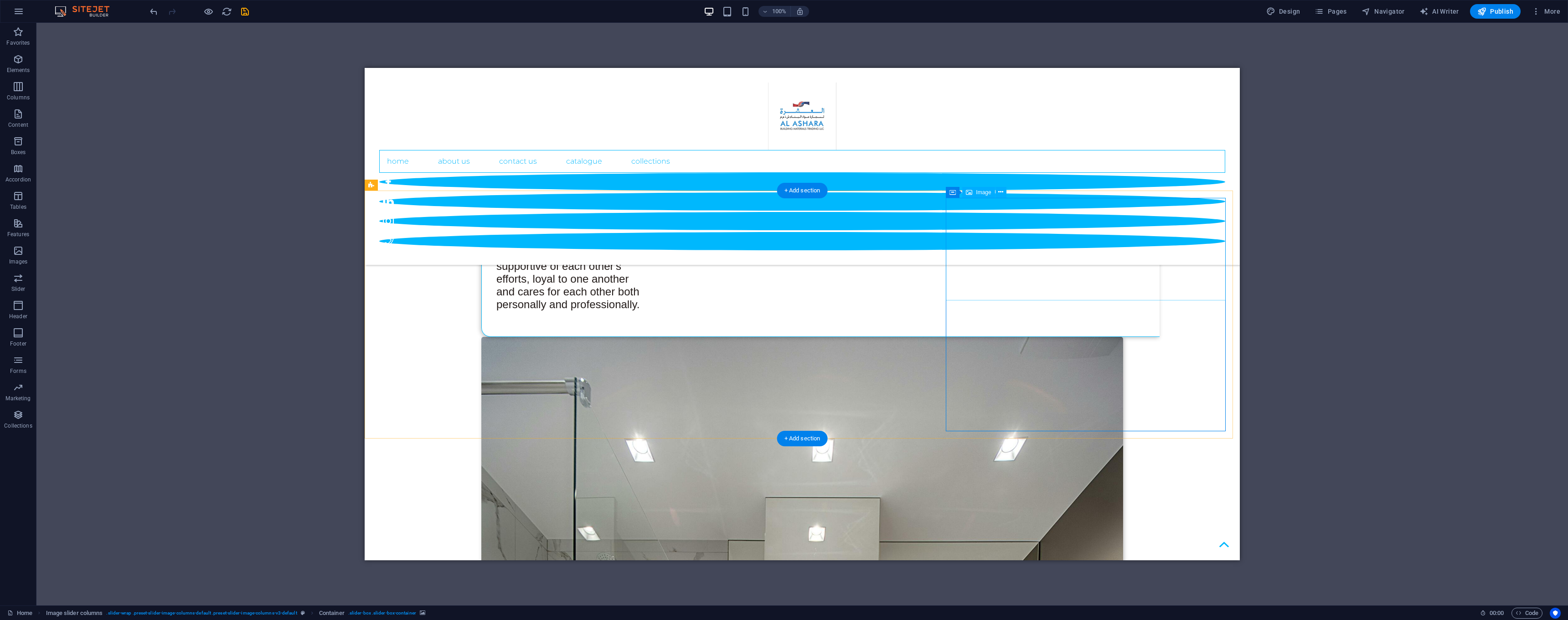 click at bounding box center (513, 3634) 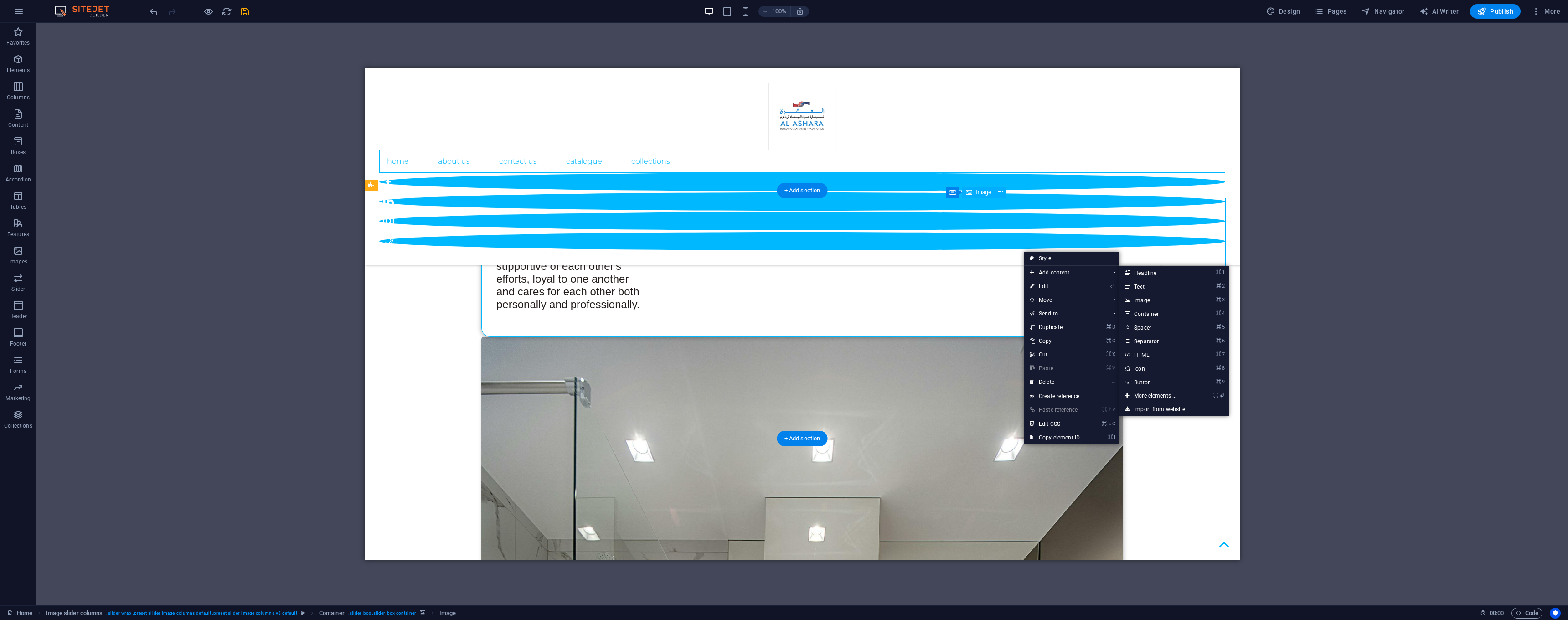 click at bounding box center [513, 3634] 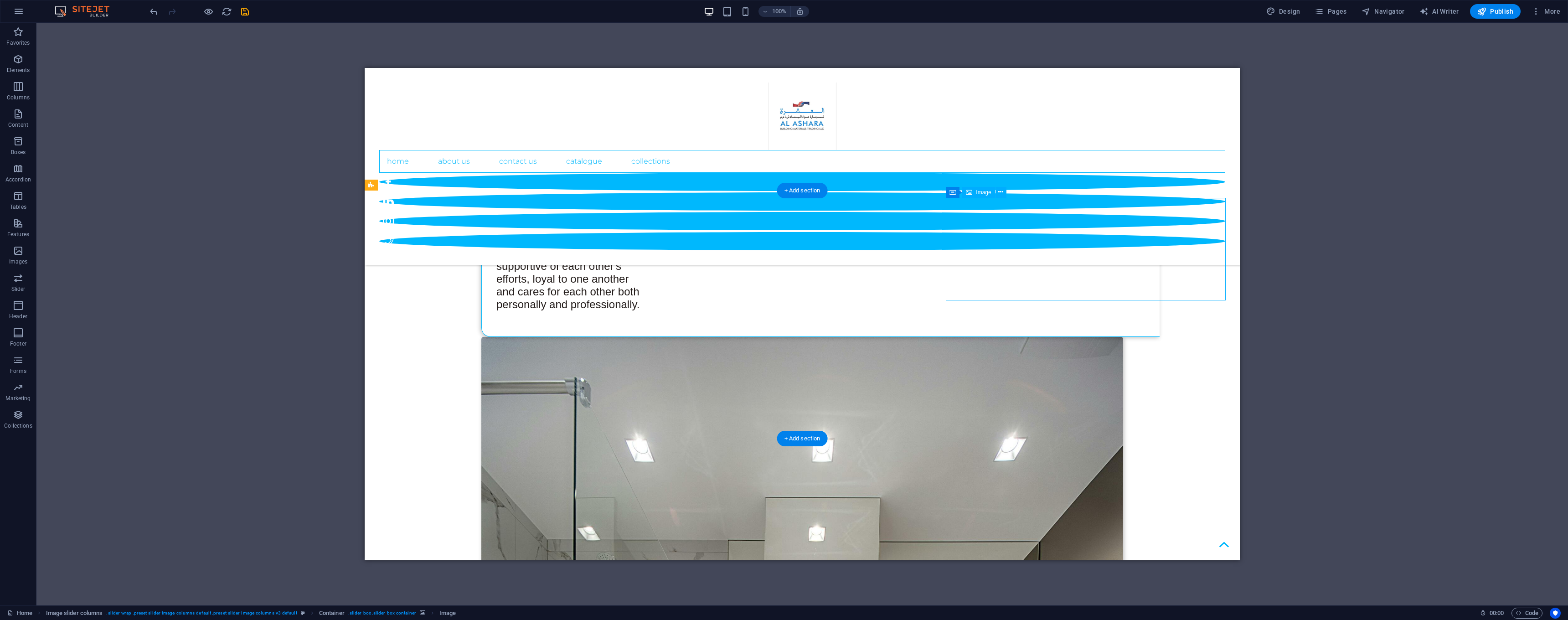 click at bounding box center (513, 3634) 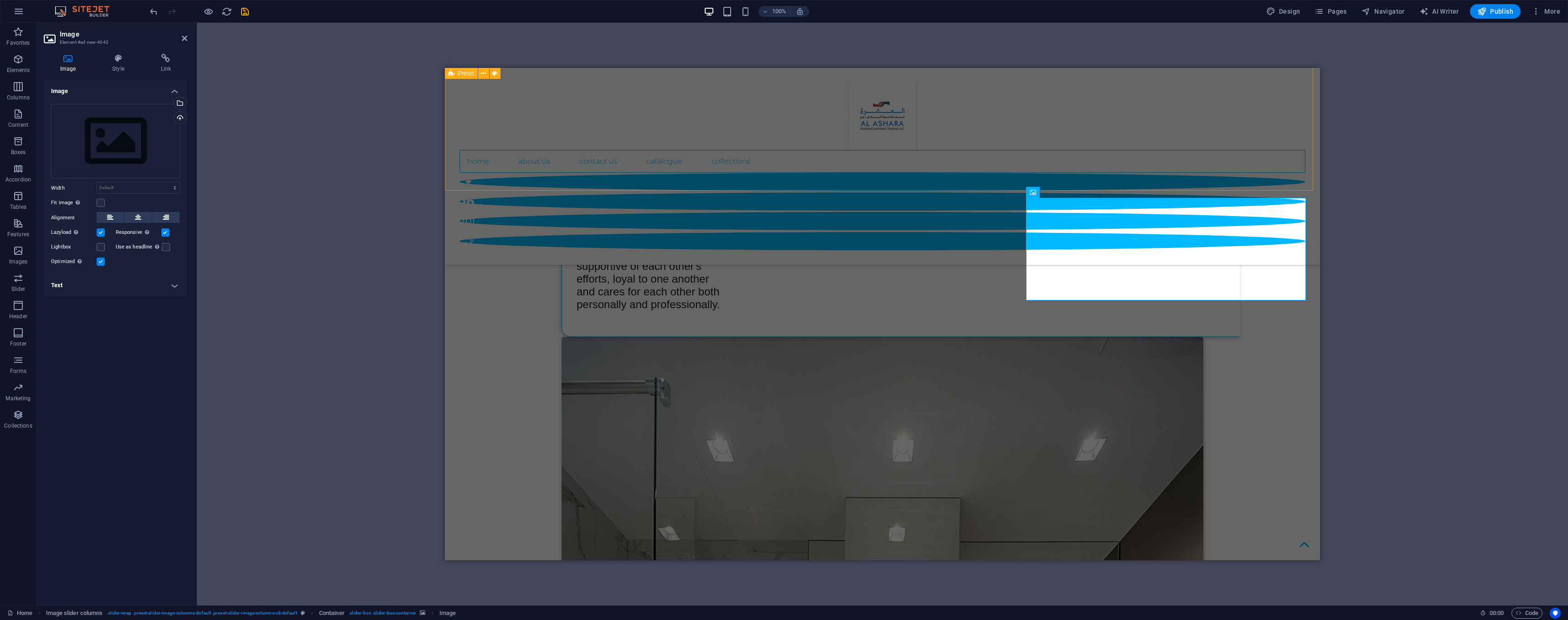 click on "OUR VALUE A REALISTIC FANTASY VISION Continuously striving to create value and exceeding customer’s expectations in quality, delivery and cost effectiveness through continuous product innovation and cutting edge technologies. MISSION Supplying the construction market with a reliable channel for all the plumbing goods and services they require, helping to raise the standards of living across the Middle East." at bounding box center (882, 1742) 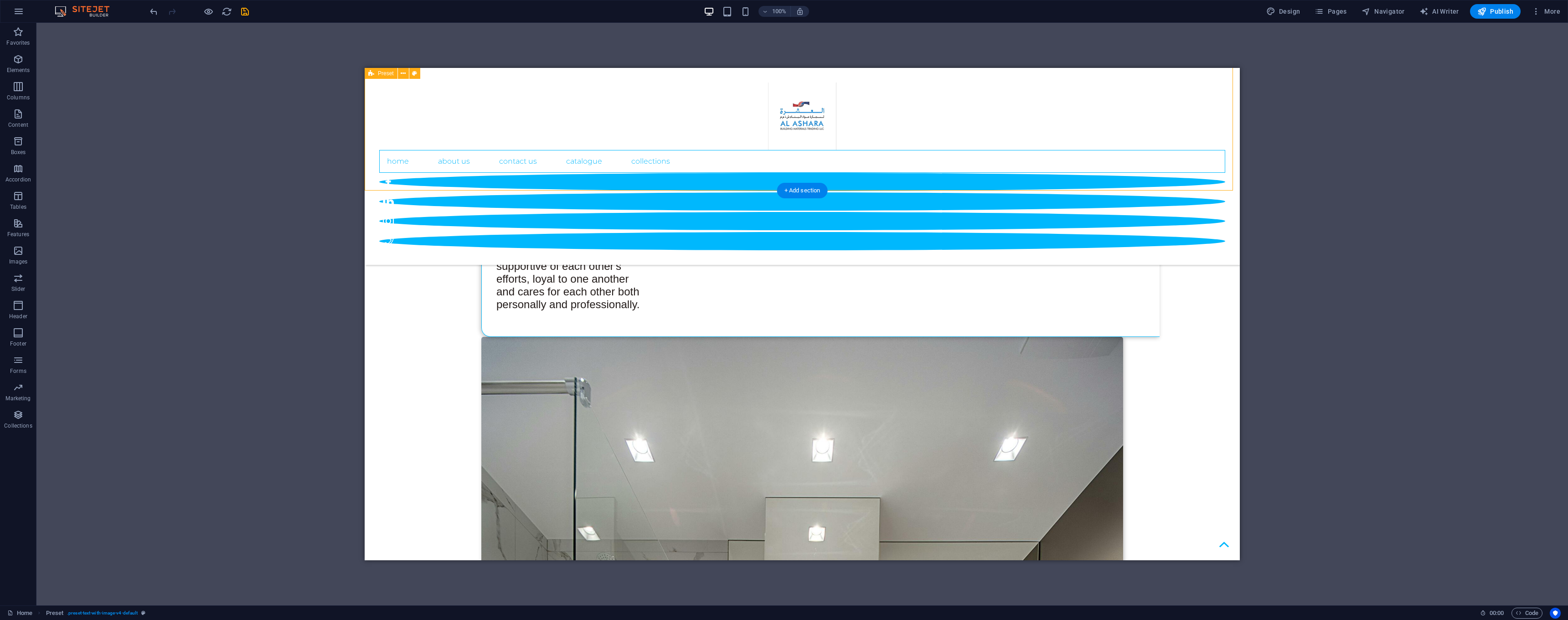 click on "OUR VALUE A REALISTIC FANTASY VISION Continuously striving to create value and exceeding customer’s expectations in quality, delivery and cost effectiveness through continuous product innovation and cutting edge technologies. MISSION Supplying the construction market with a reliable channel for all the plumbing goods and services they require, helping to raise the standards of living across the Middle East." at bounding box center (802, 1742) 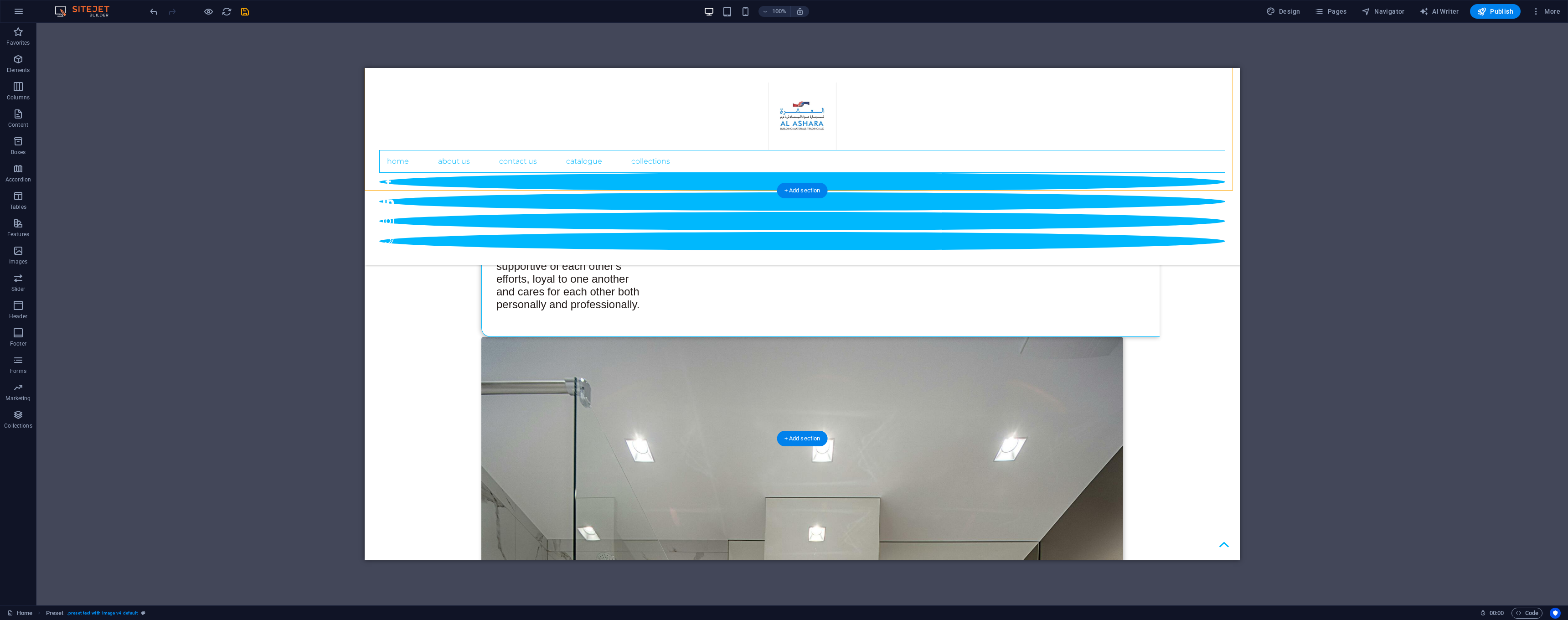 click at bounding box center (513, 3491) 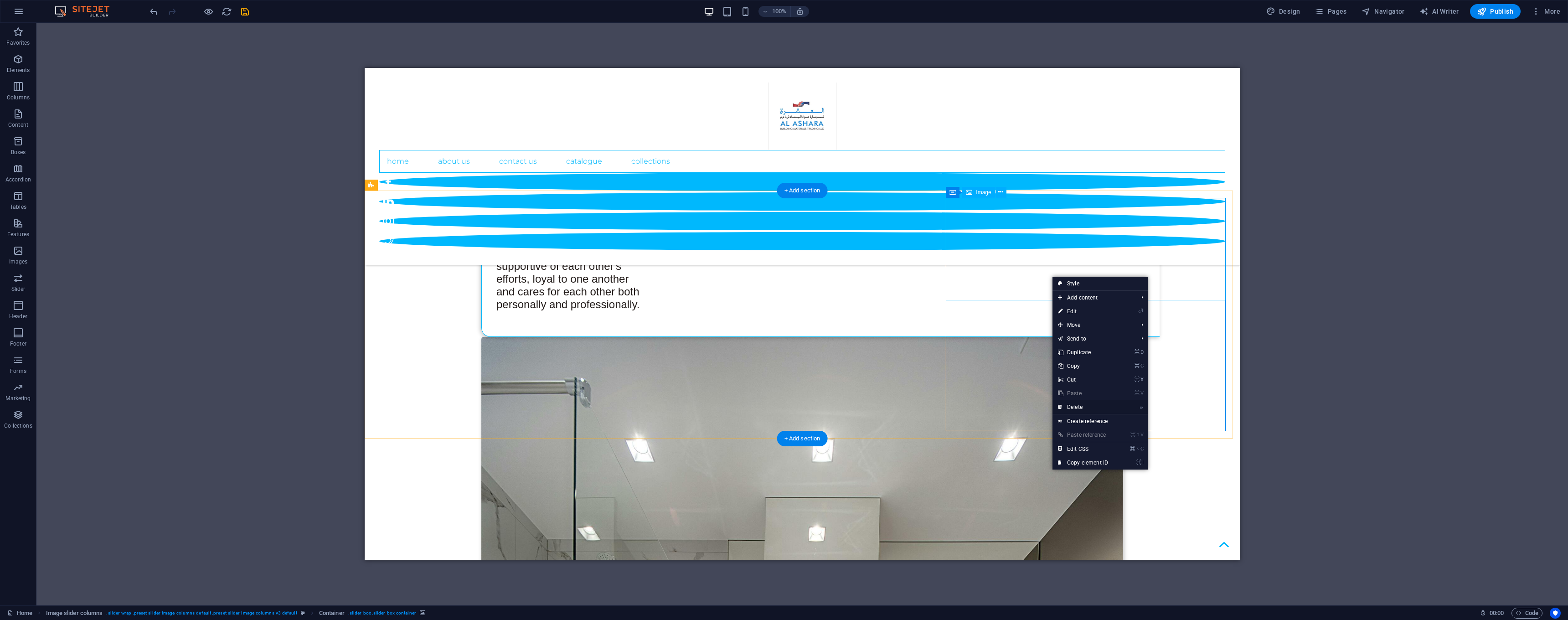 click on "⌦  Delete" at bounding box center [1083, 407] 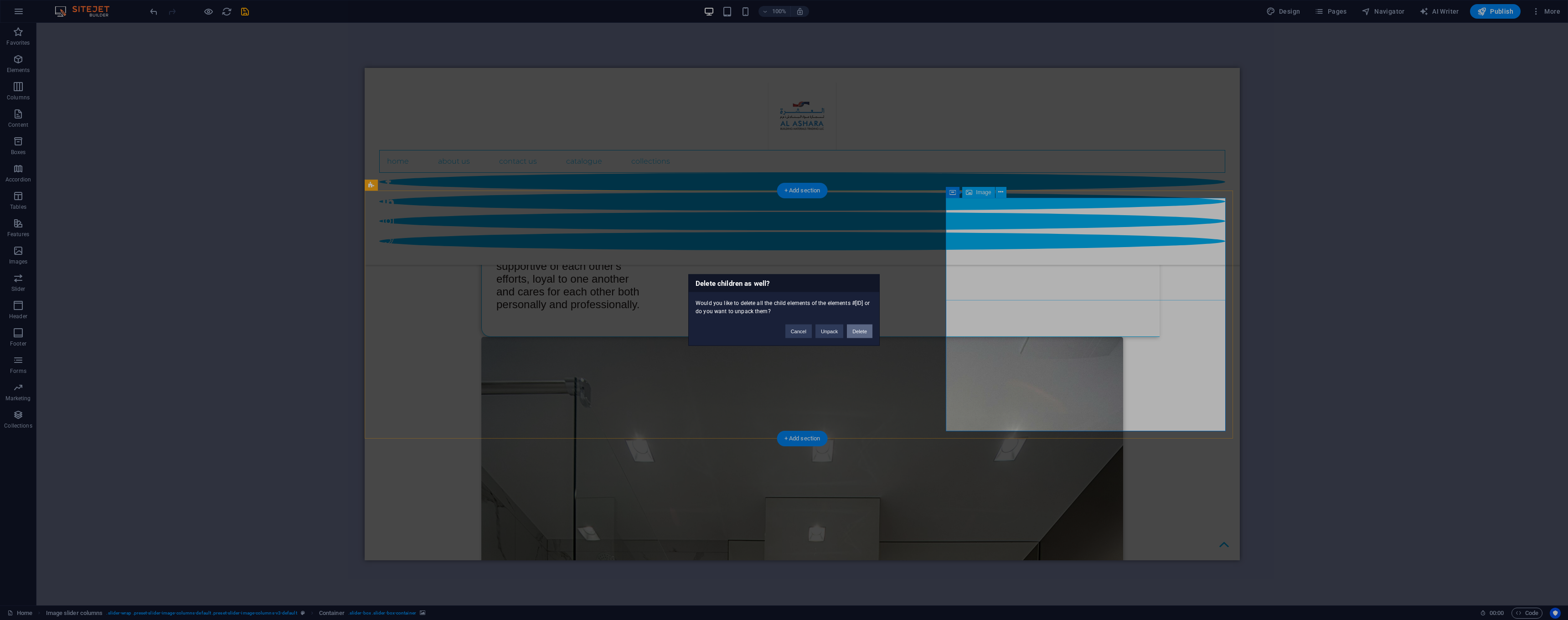click on "Delete" at bounding box center (860, 331) 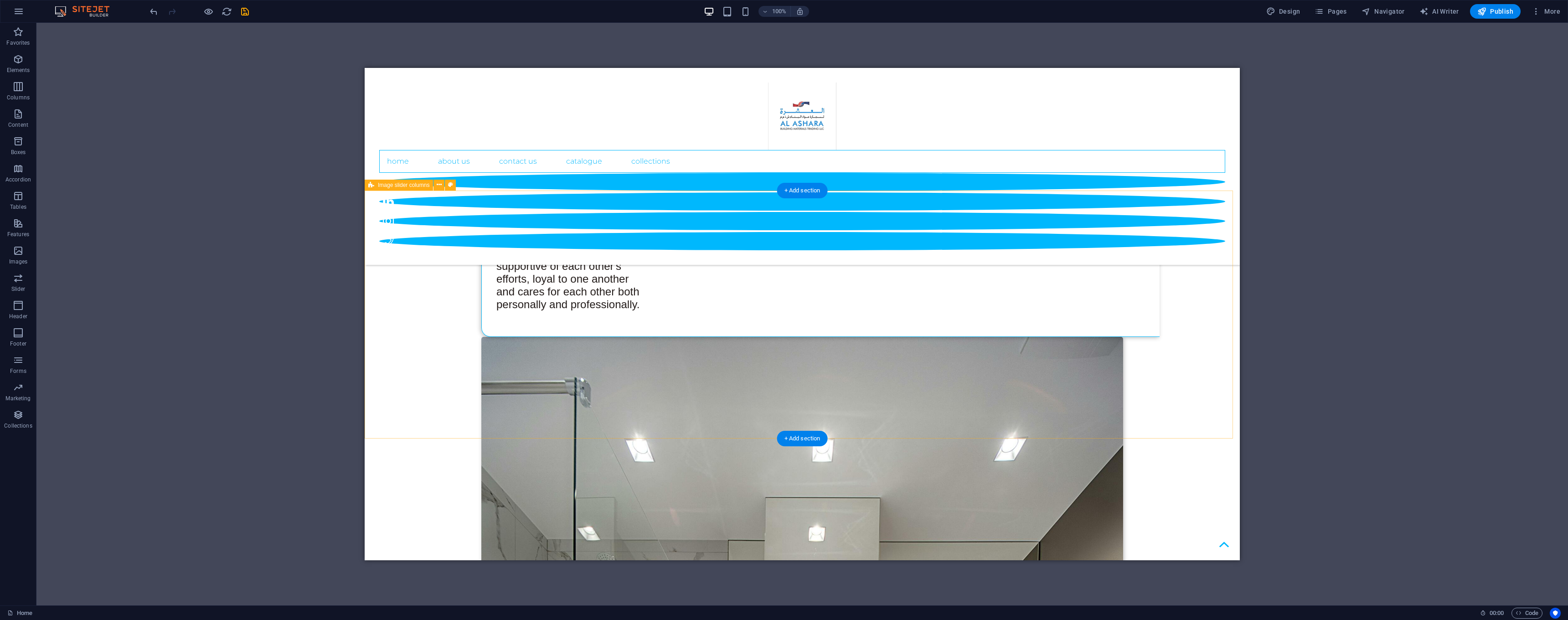 click at bounding box center (802, 2752) 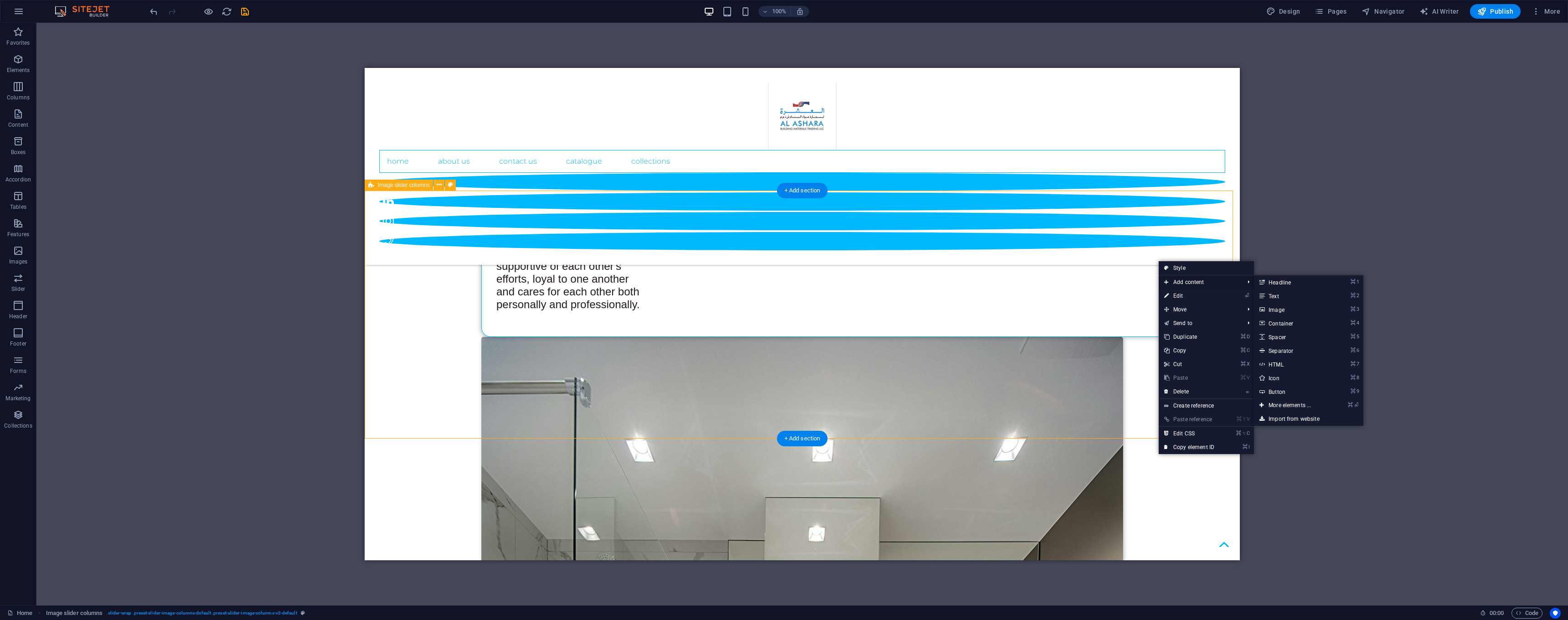click on "Add content" at bounding box center (1199, 282) 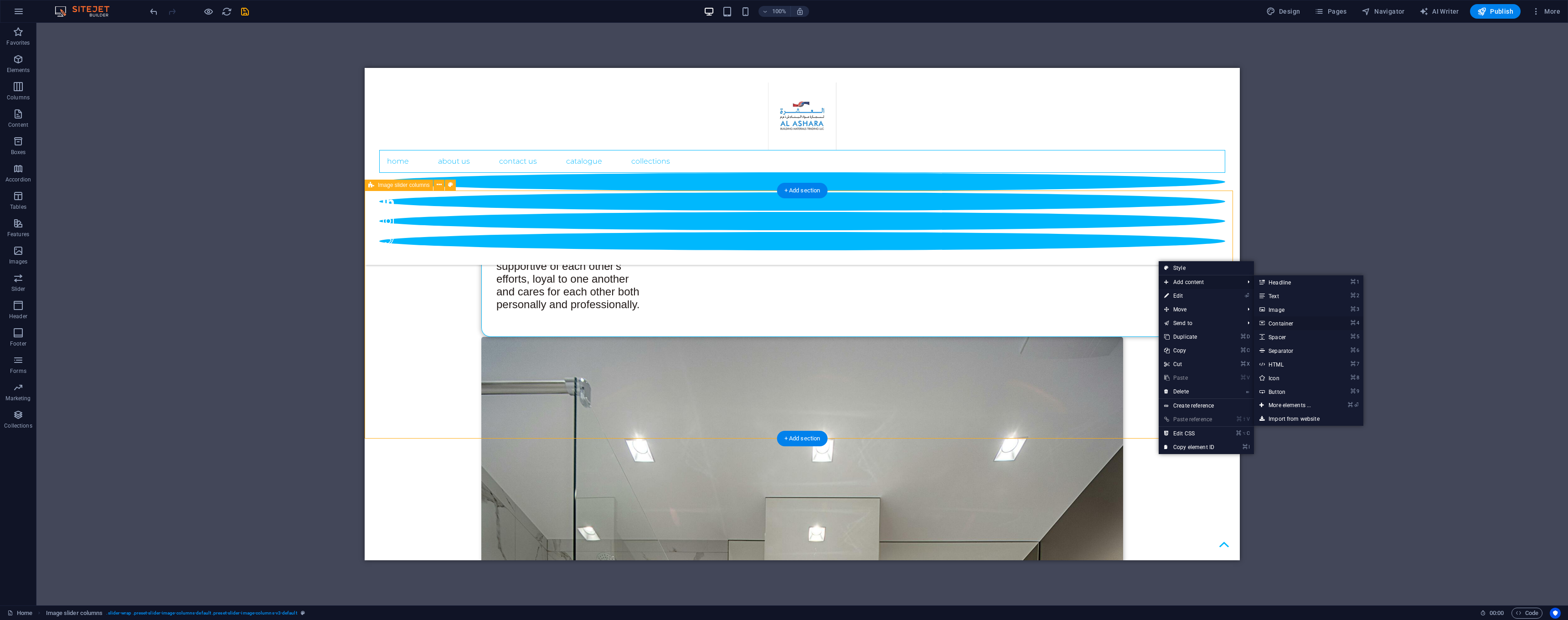 click on "⌘ 4  Container" at bounding box center (1291, 323) 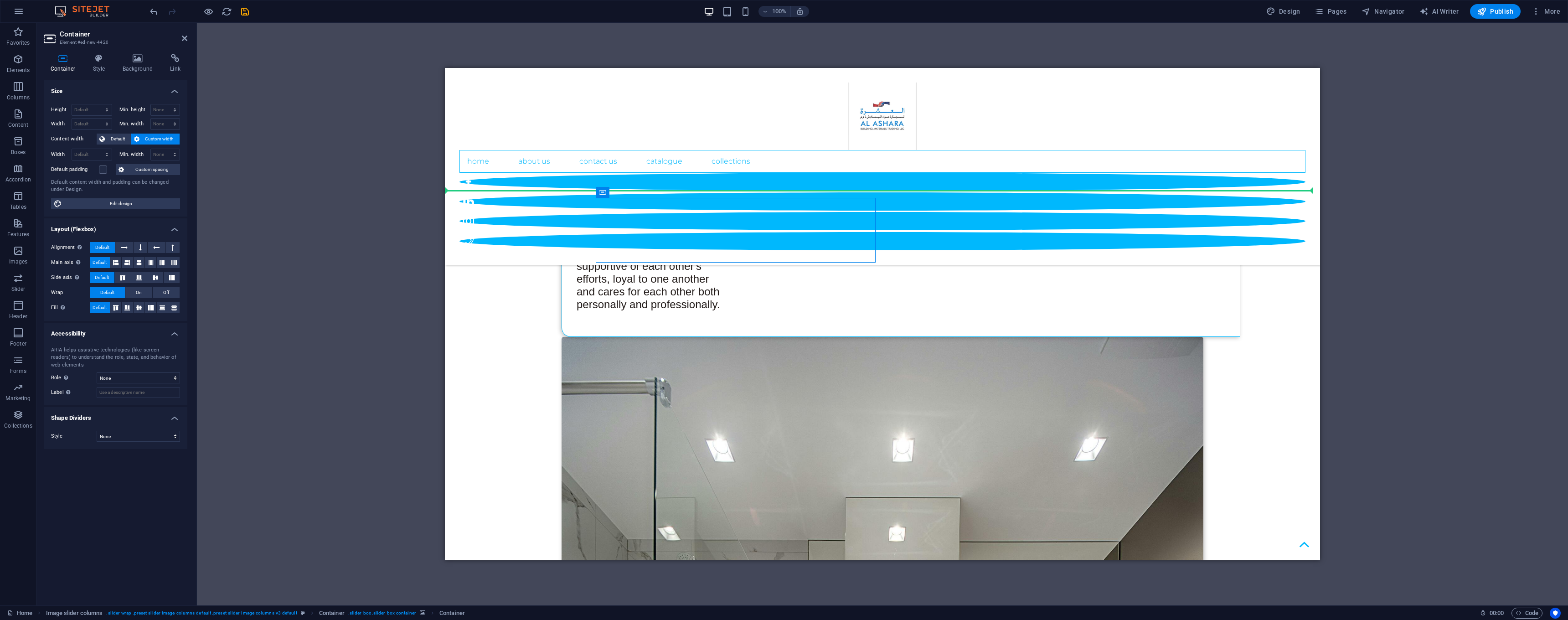 drag, startPoint x: 798, startPoint y: 221, endPoint x: 1222, endPoint y: 303, distance: 431.8565 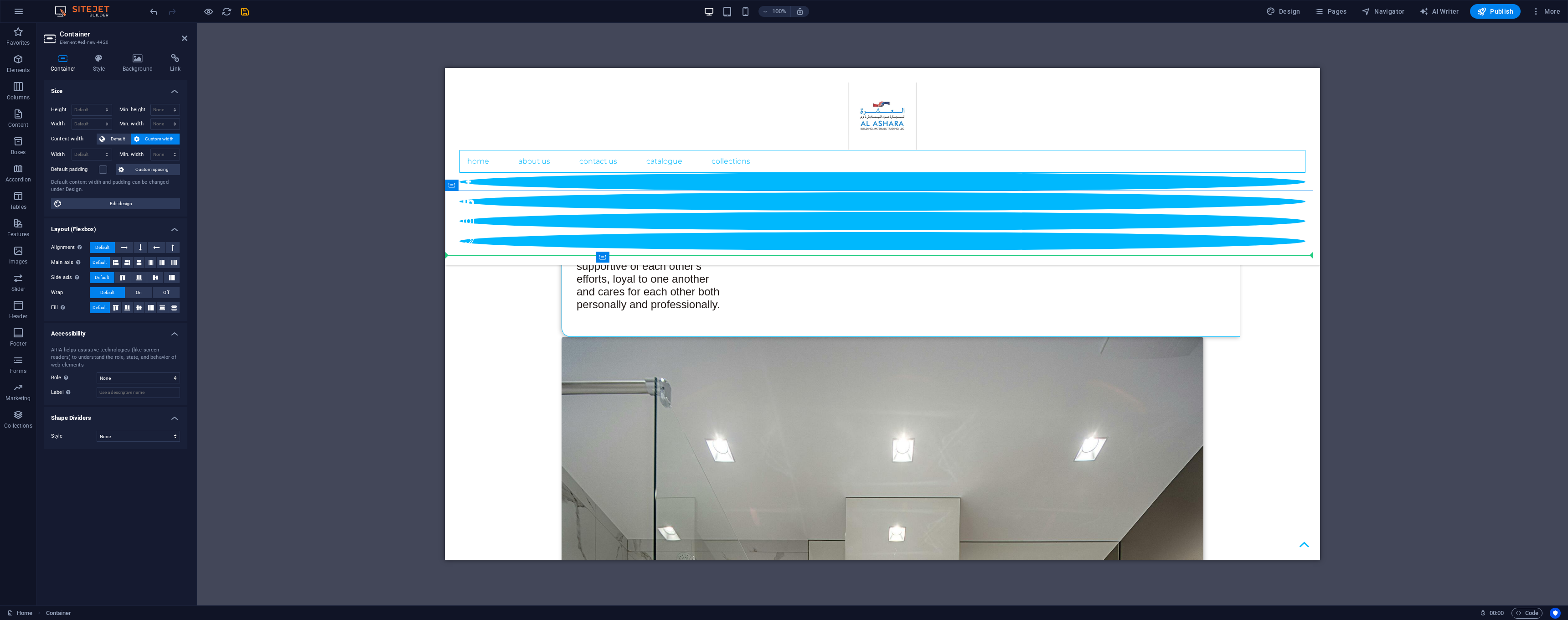 drag, startPoint x: 1051, startPoint y: 225, endPoint x: 1198, endPoint y: 360, distance: 199.5846 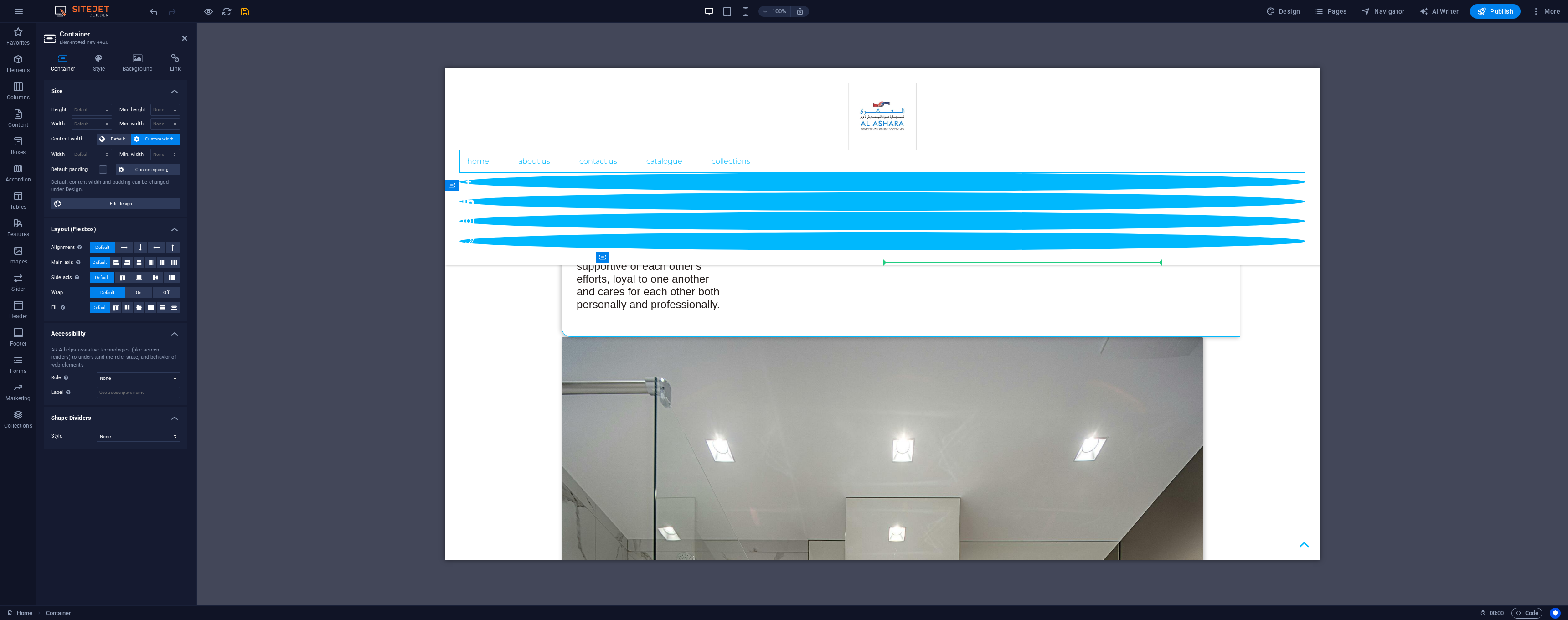 drag, startPoint x: 1179, startPoint y: 232, endPoint x: 1100, endPoint y: 333, distance: 128.22636 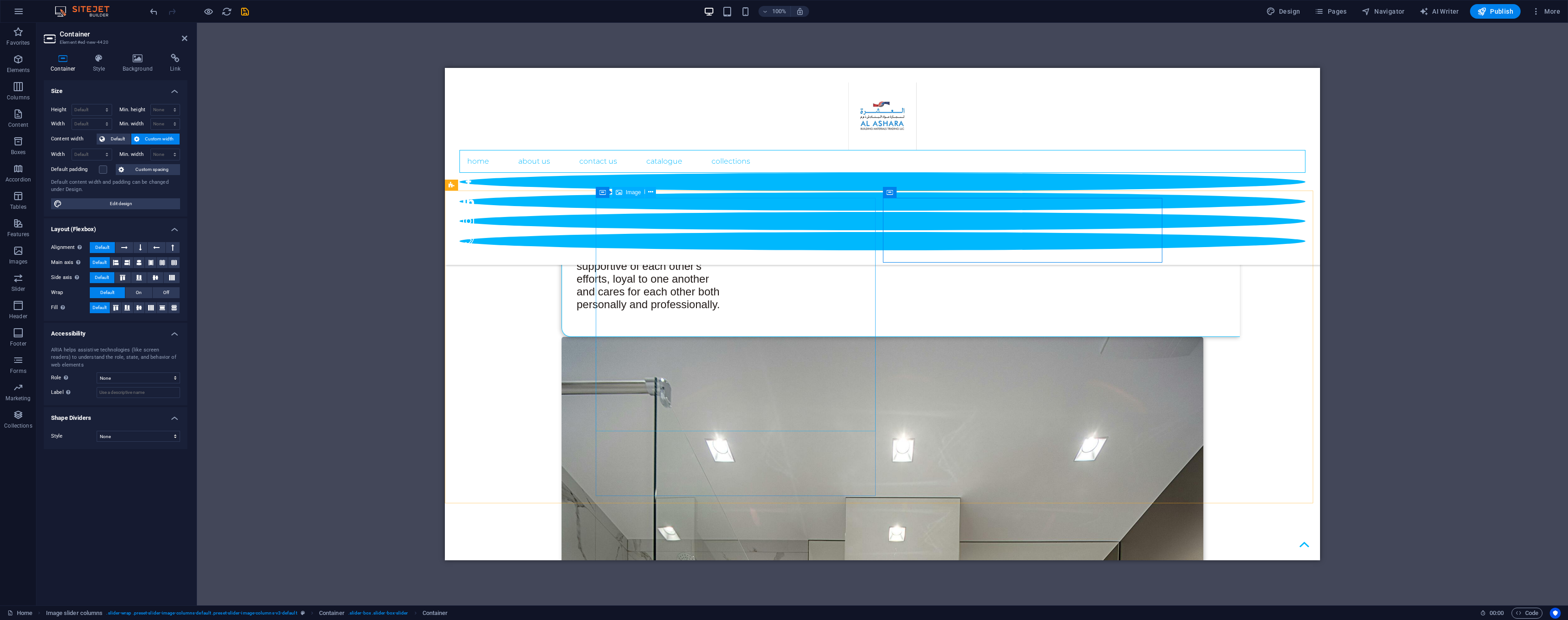 click at bounding box center [593, 2797] 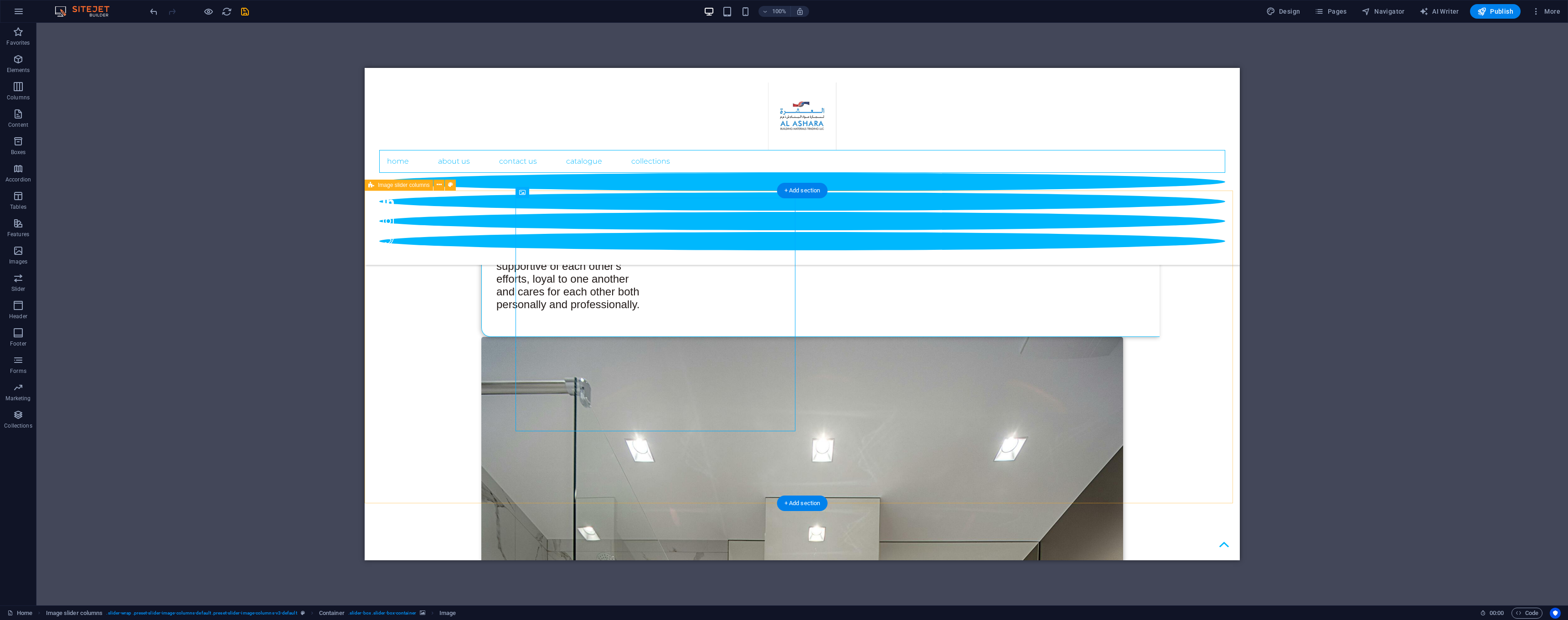 click on "Drop content here or  Add elements  Paste clipboard" at bounding box center [802, 2816] 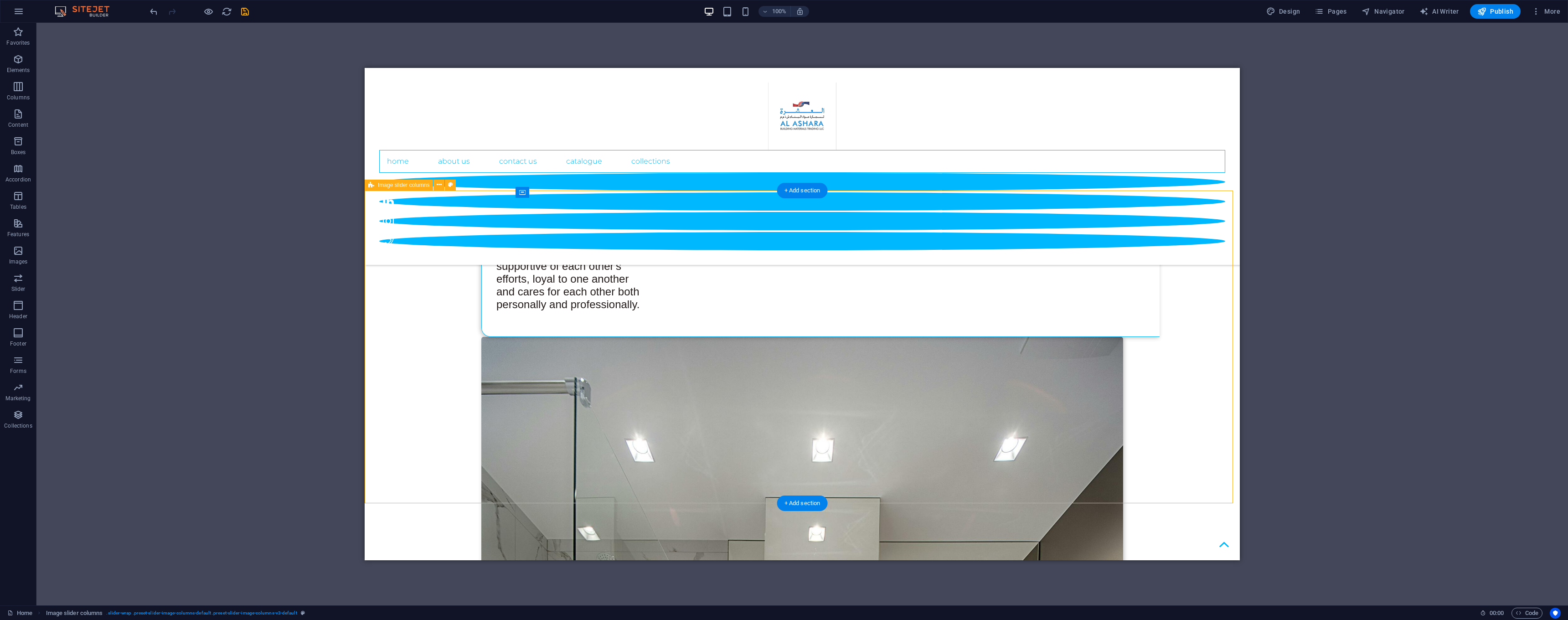 click on "Drop content here or  Add elements  Paste clipboard" at bounding box center (802, 2816) 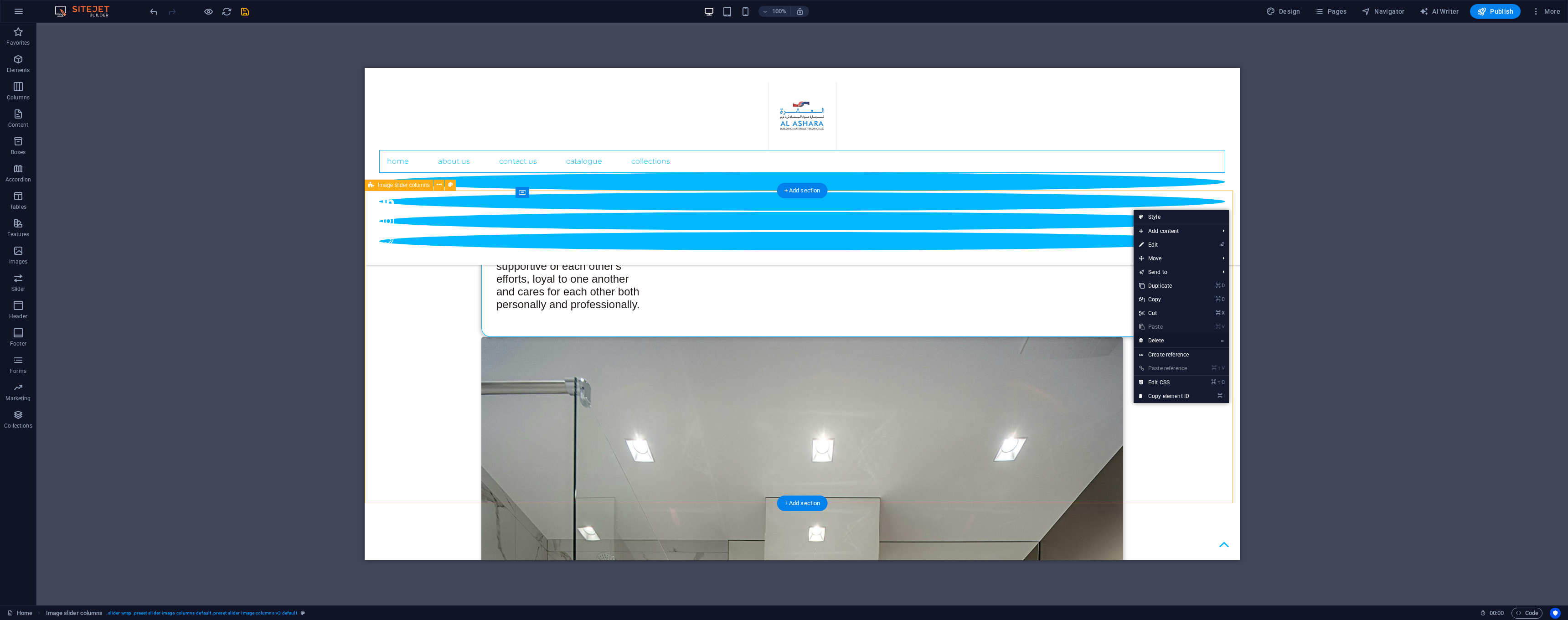 click on "⌦  Delete" at bounding box center [1164, 341] 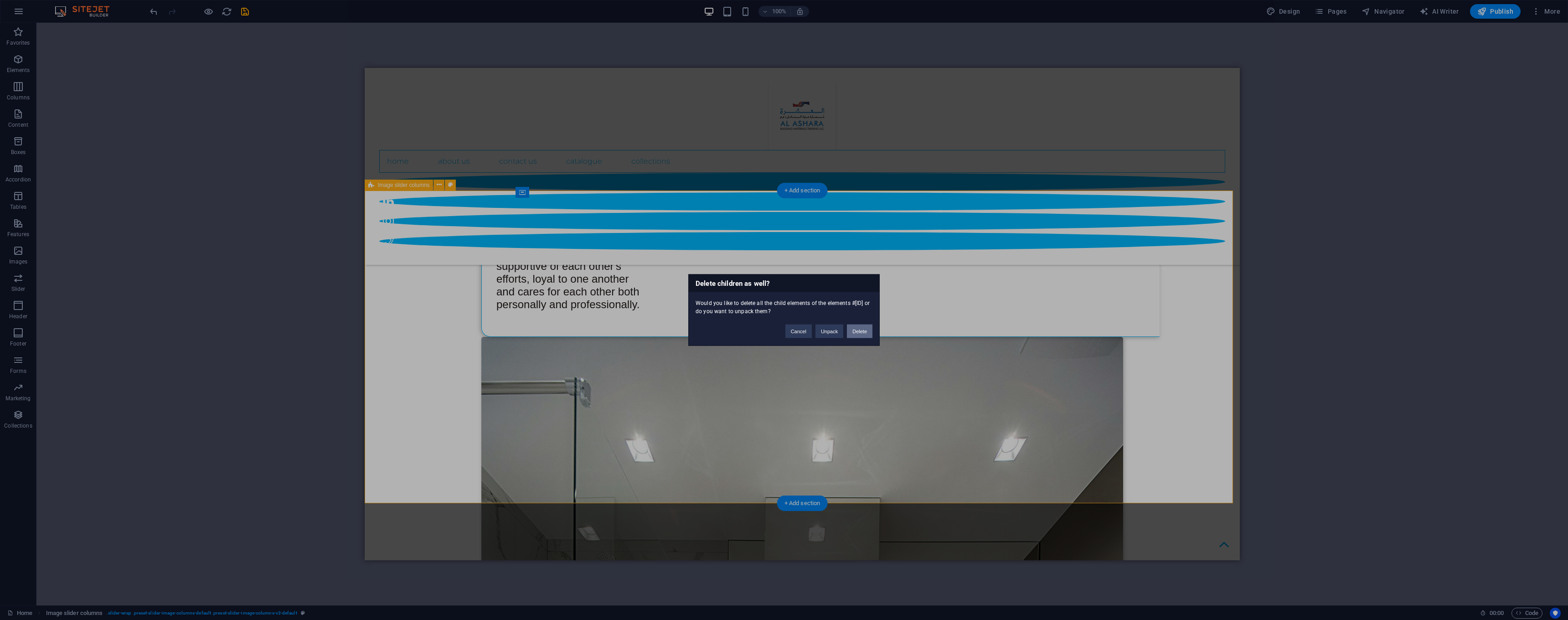 click on "Delete" at bounding box center [860, 331] 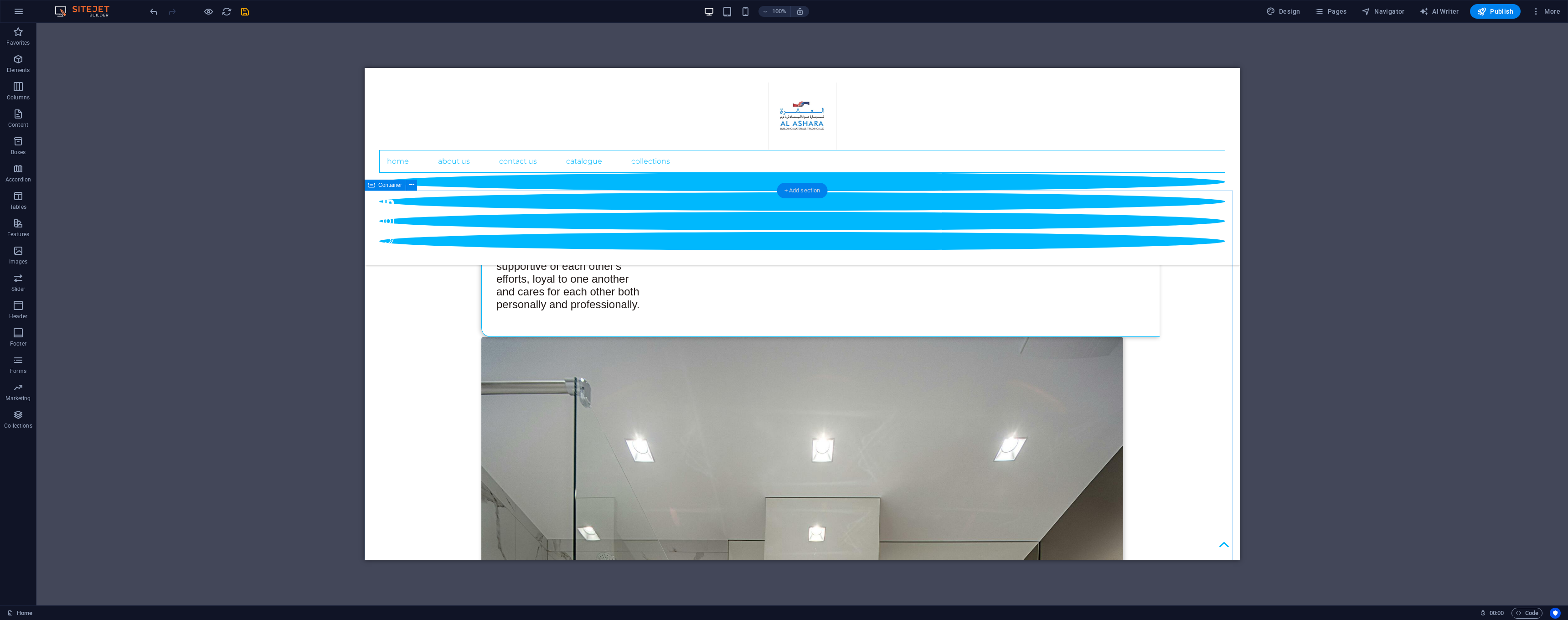 click on "+ Add section" at bounding box center (802, 191) 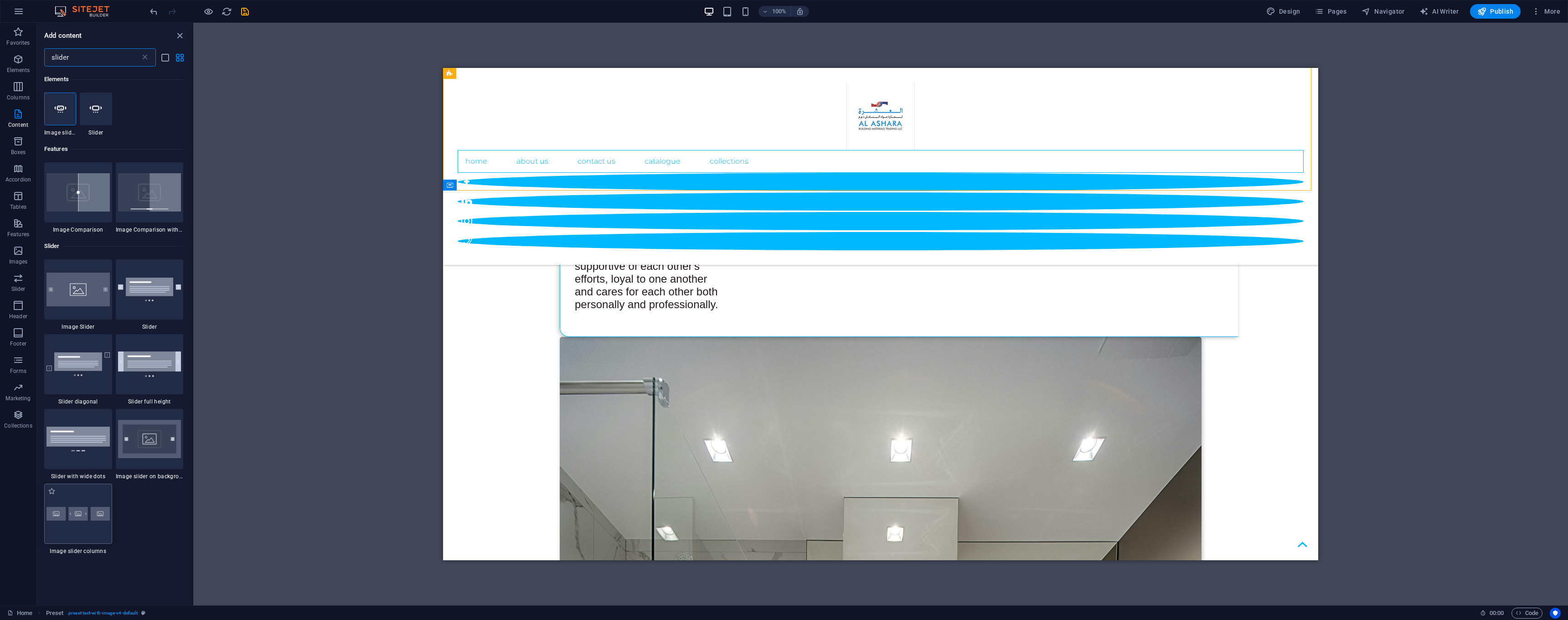click at bounding box center [78, 514] 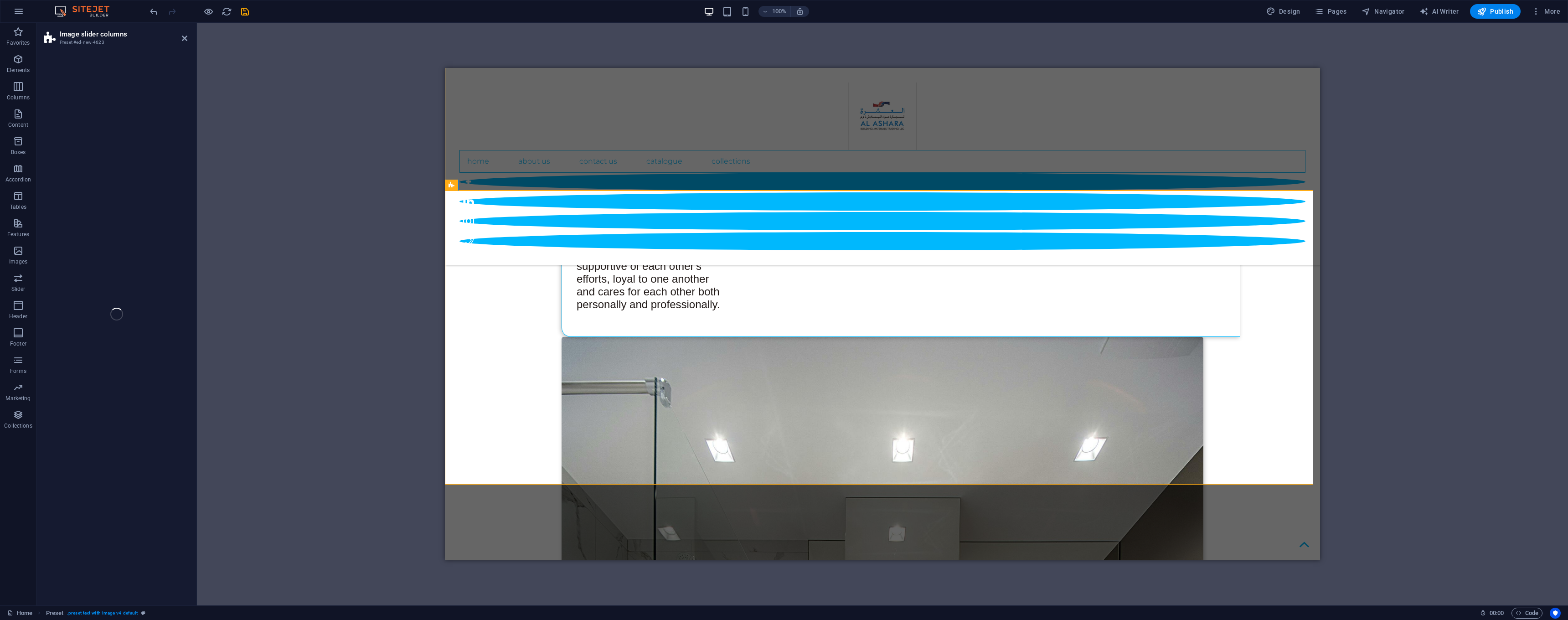 select on "rem" 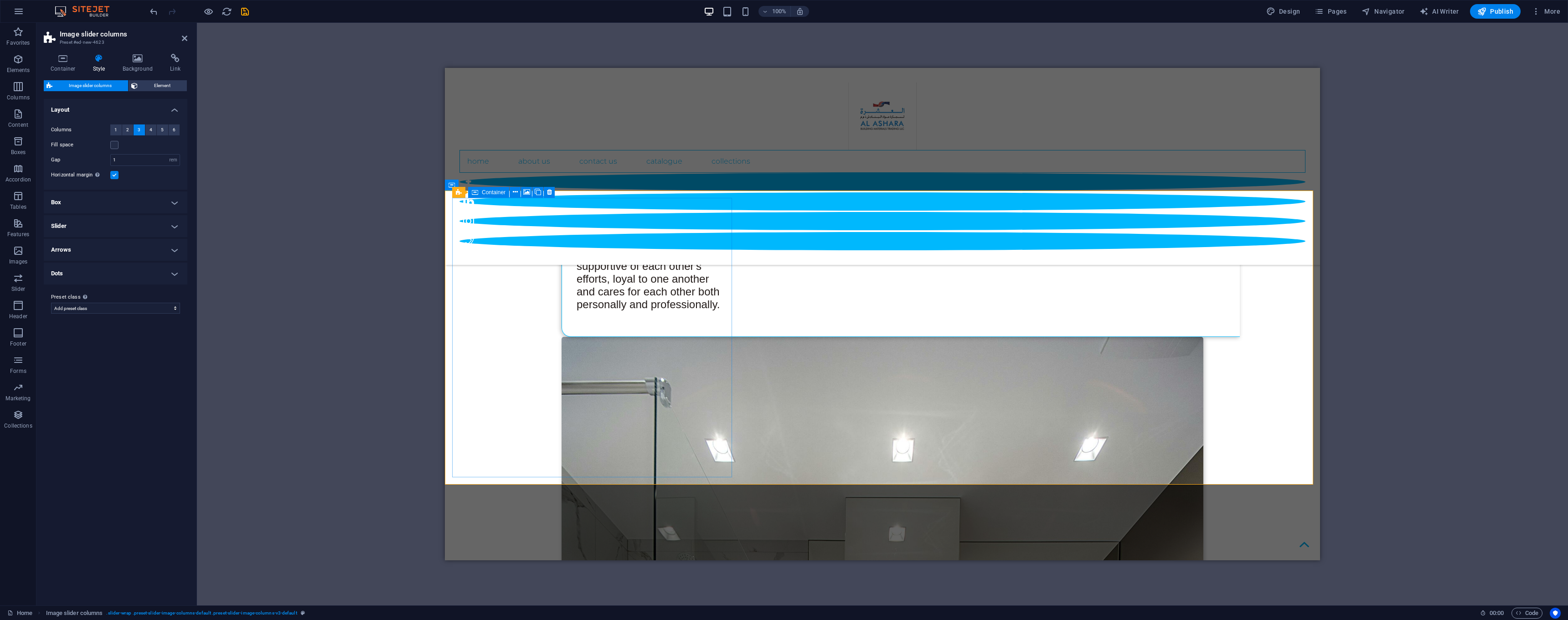 click on "Add elements" at bounding box center (566, 2459) 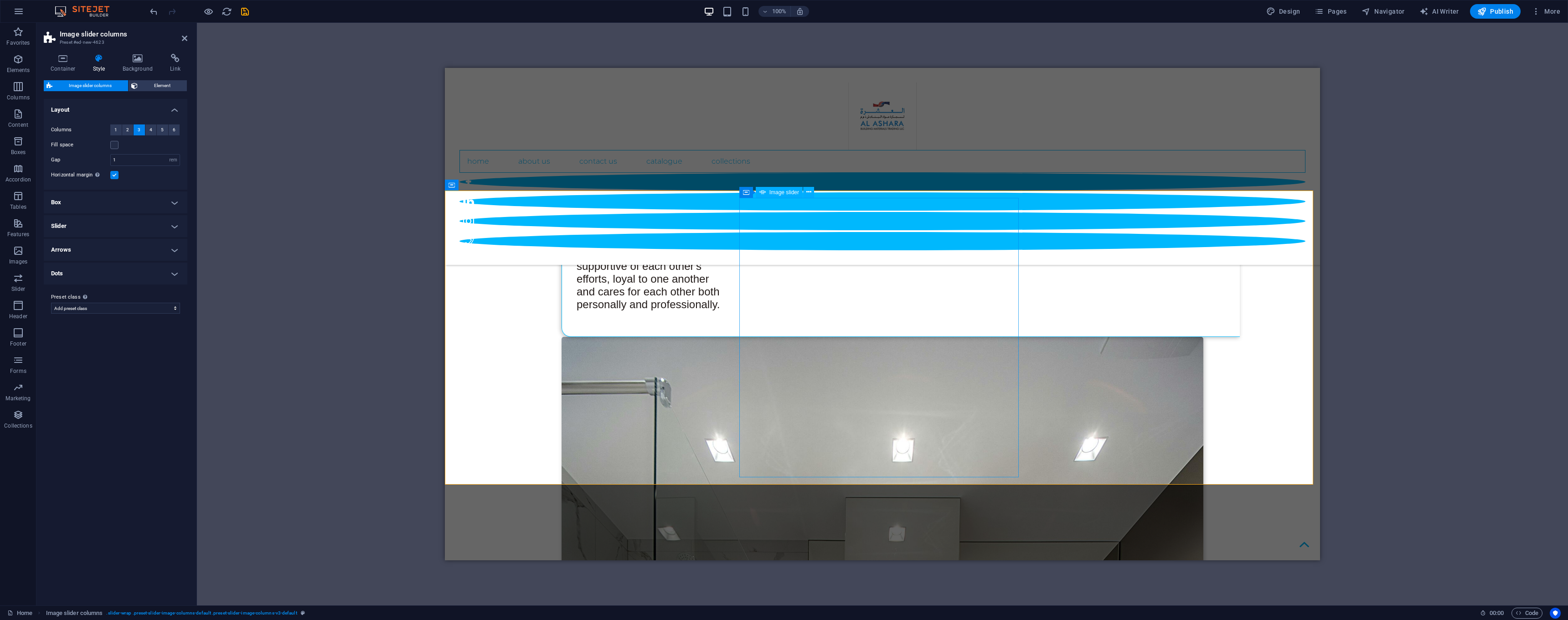 click at bounding box center [172, 2798] 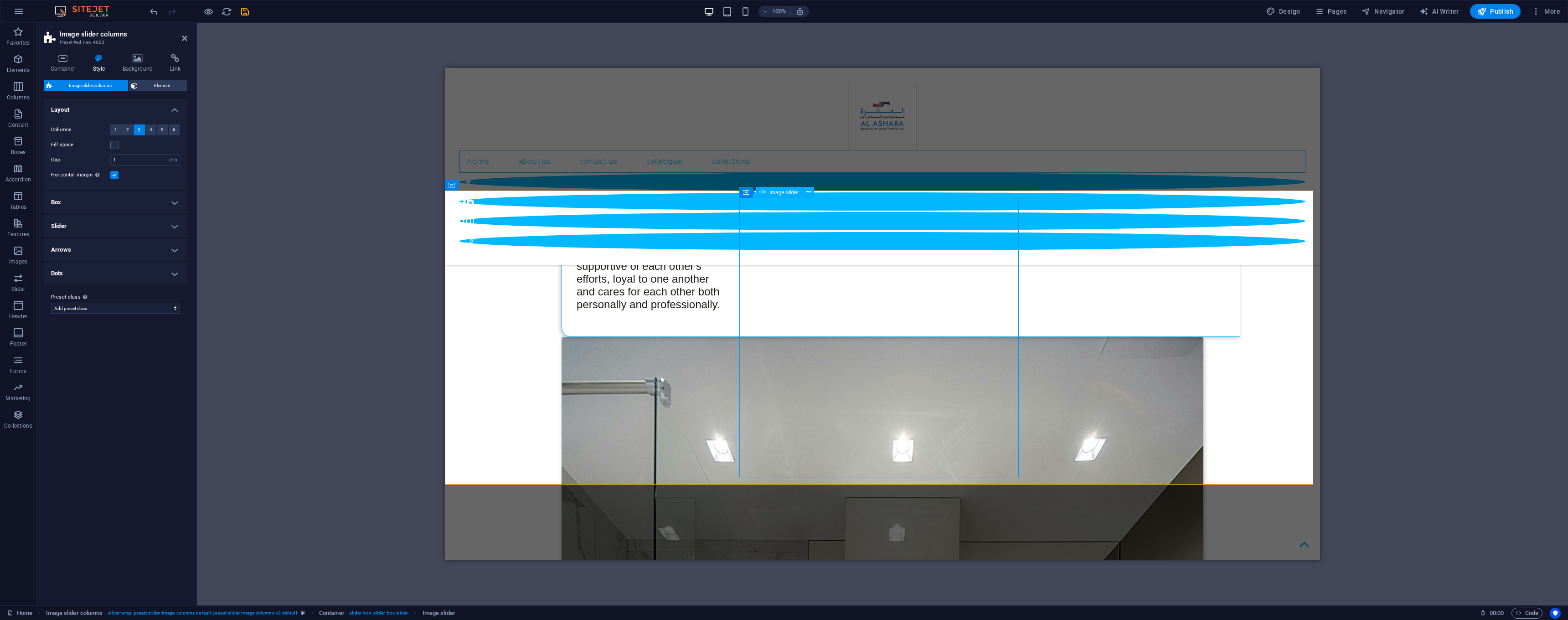 click at bounding box center (172, 2798) 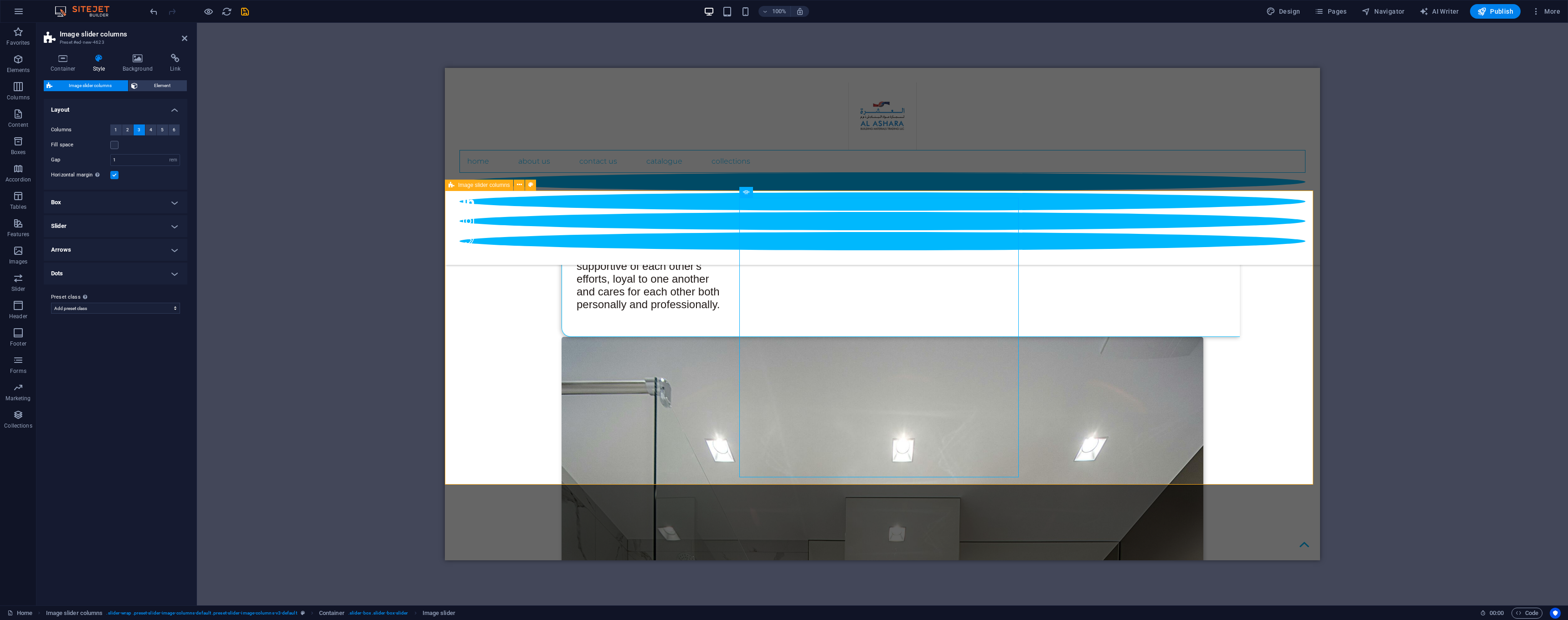 click at bounding box center (593, 2273) 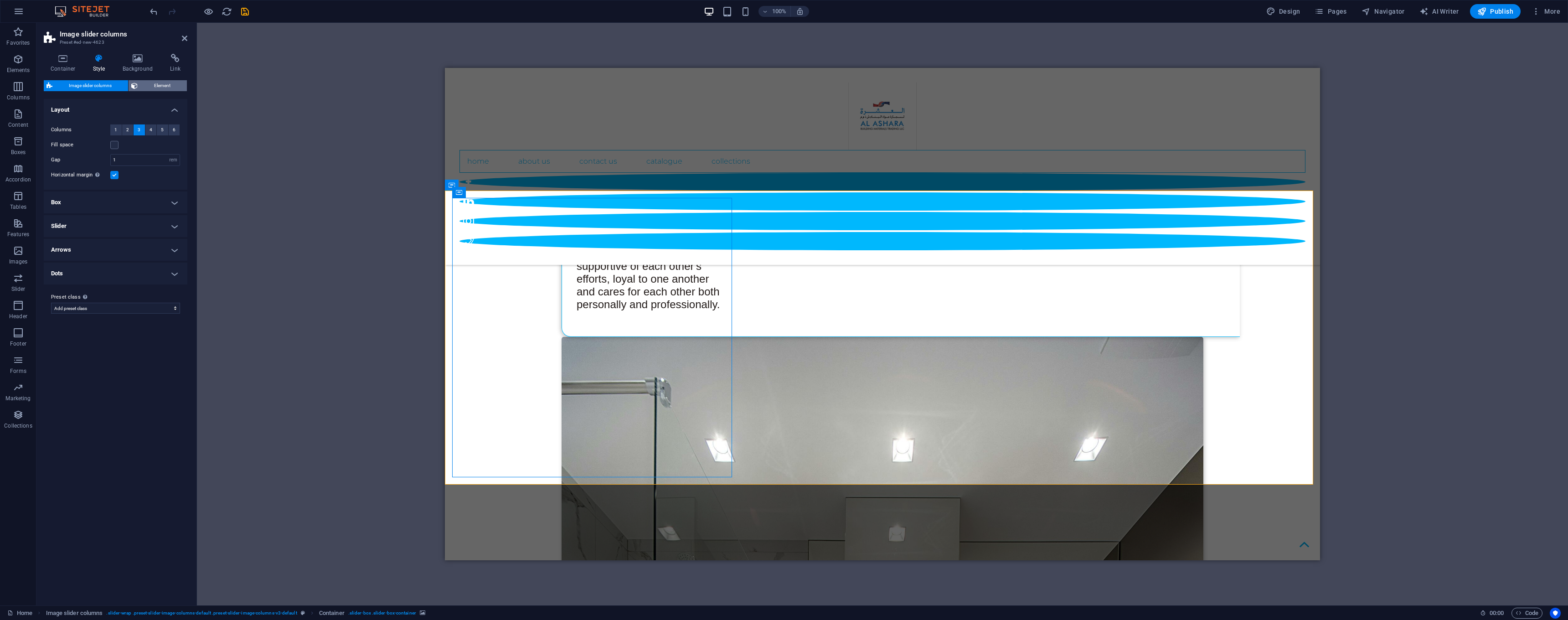 drag, startPoint x: 115, startPoint y: 101, endPoint x: 138, endPoint y: 84, distance: 28.600699 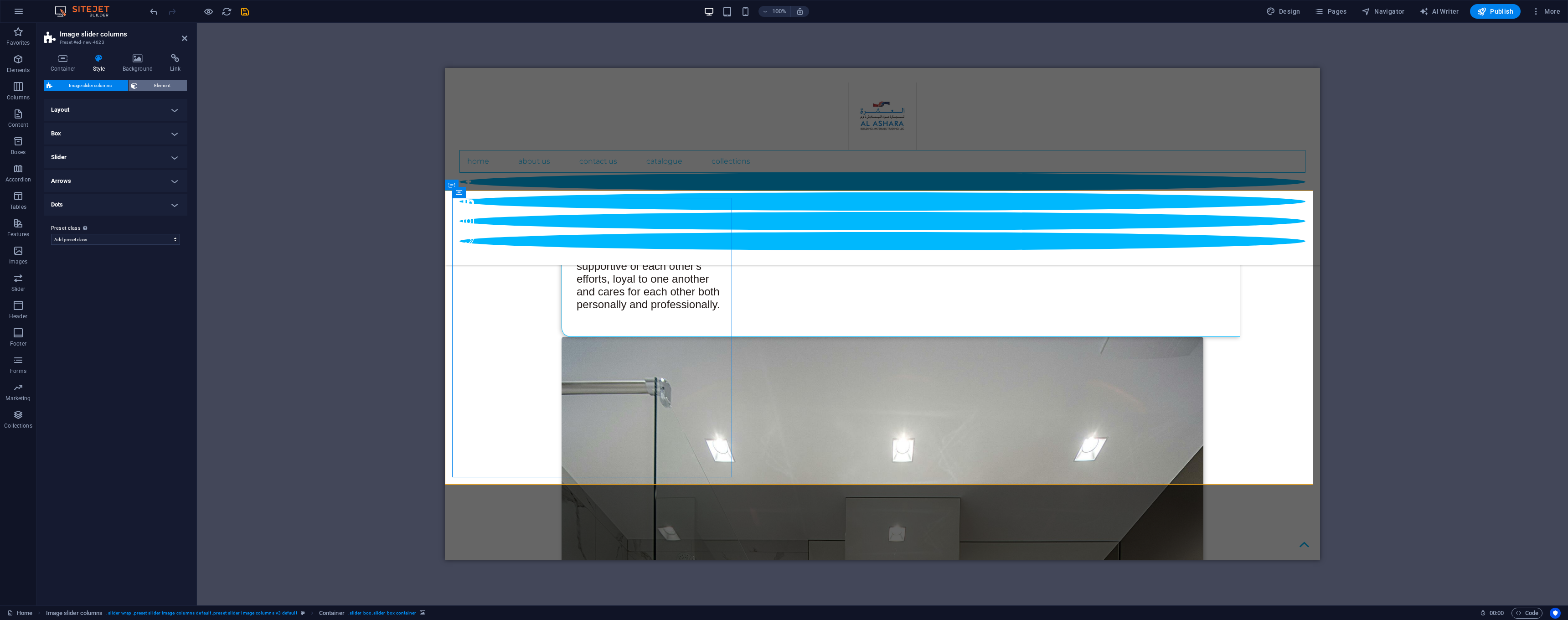 click at bounding box center [134, 86] 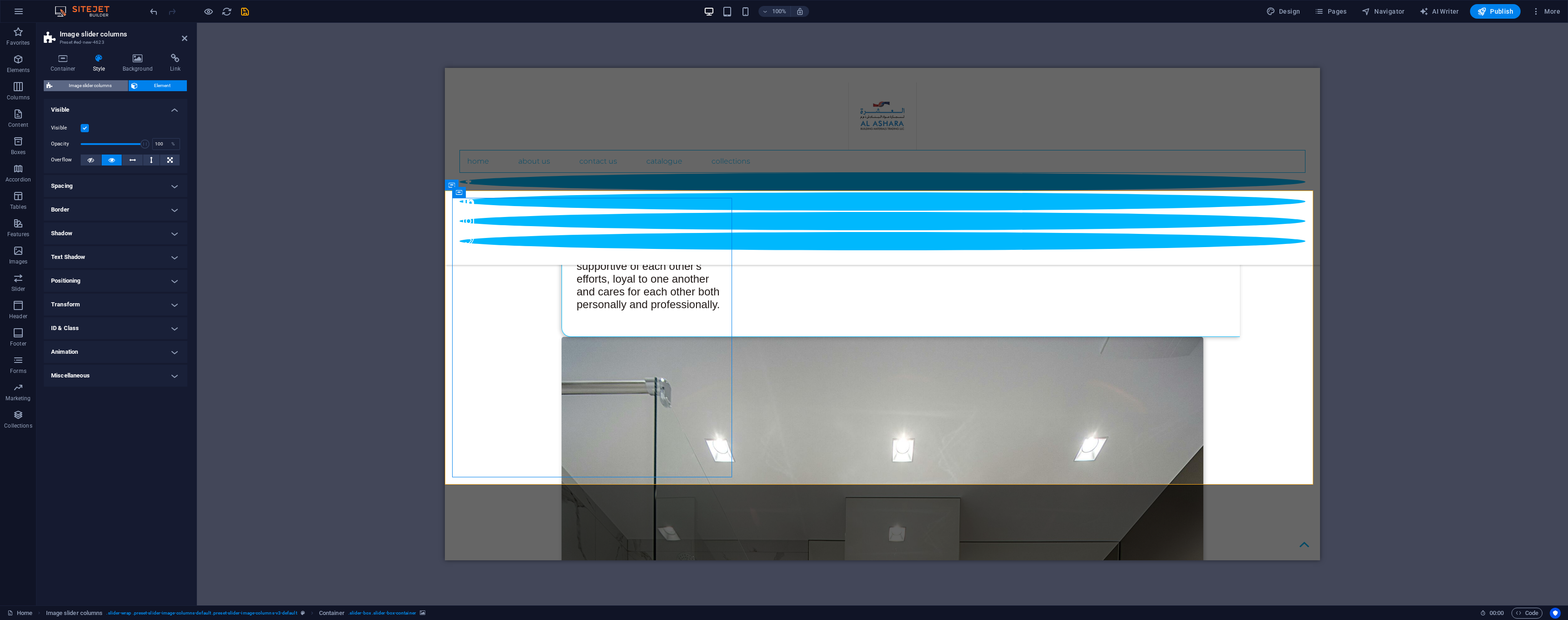 click on "Image slider columns" at bounding box center [90, 86] 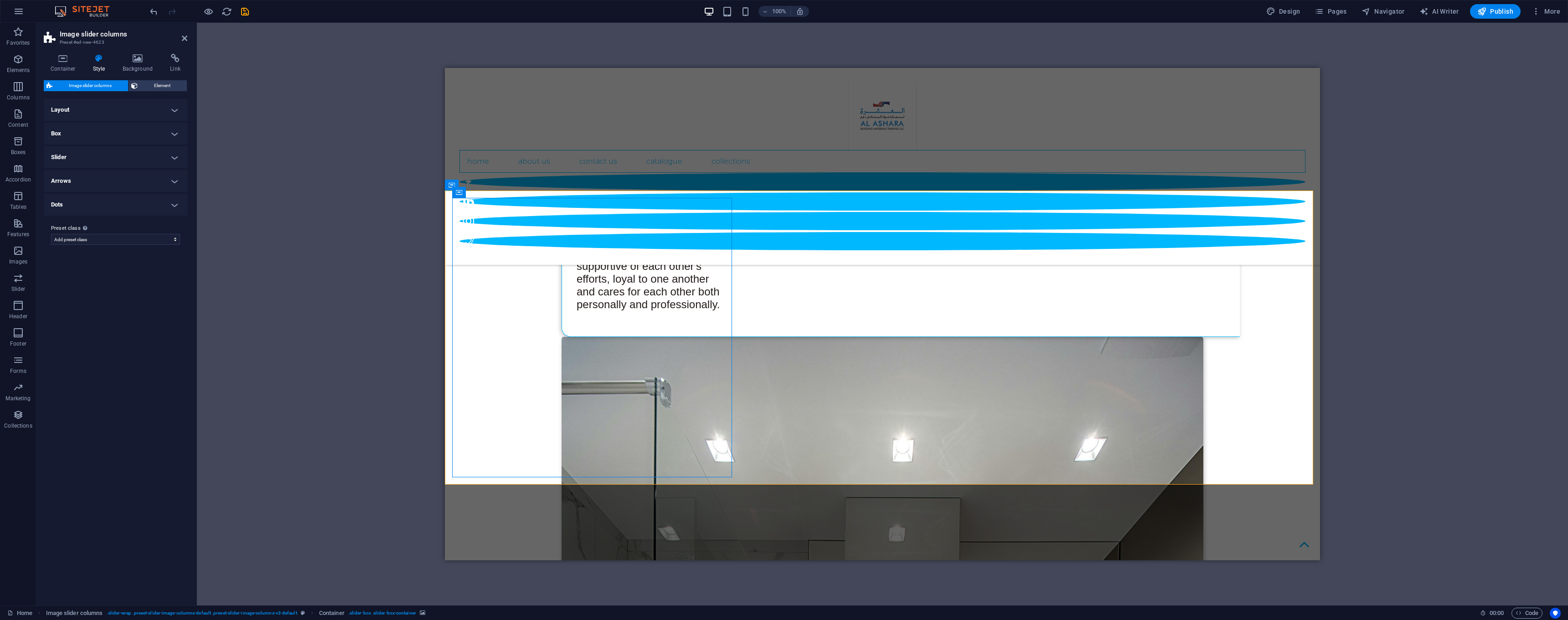 drag, startPoint x: 181, startPoint y: 39, endPoint x: 232, endPoint y: 68, distance: 58.66856 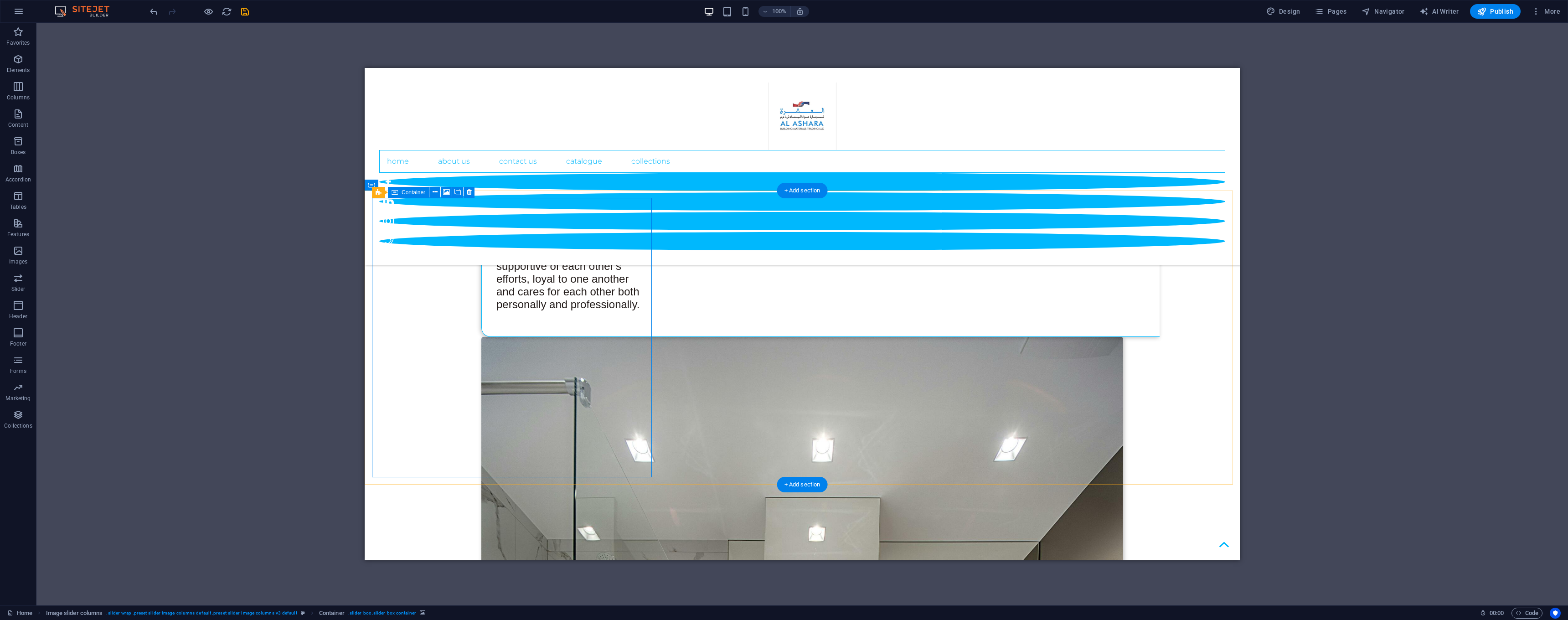 click on "Add elements" at bounding box center (486, 2459) 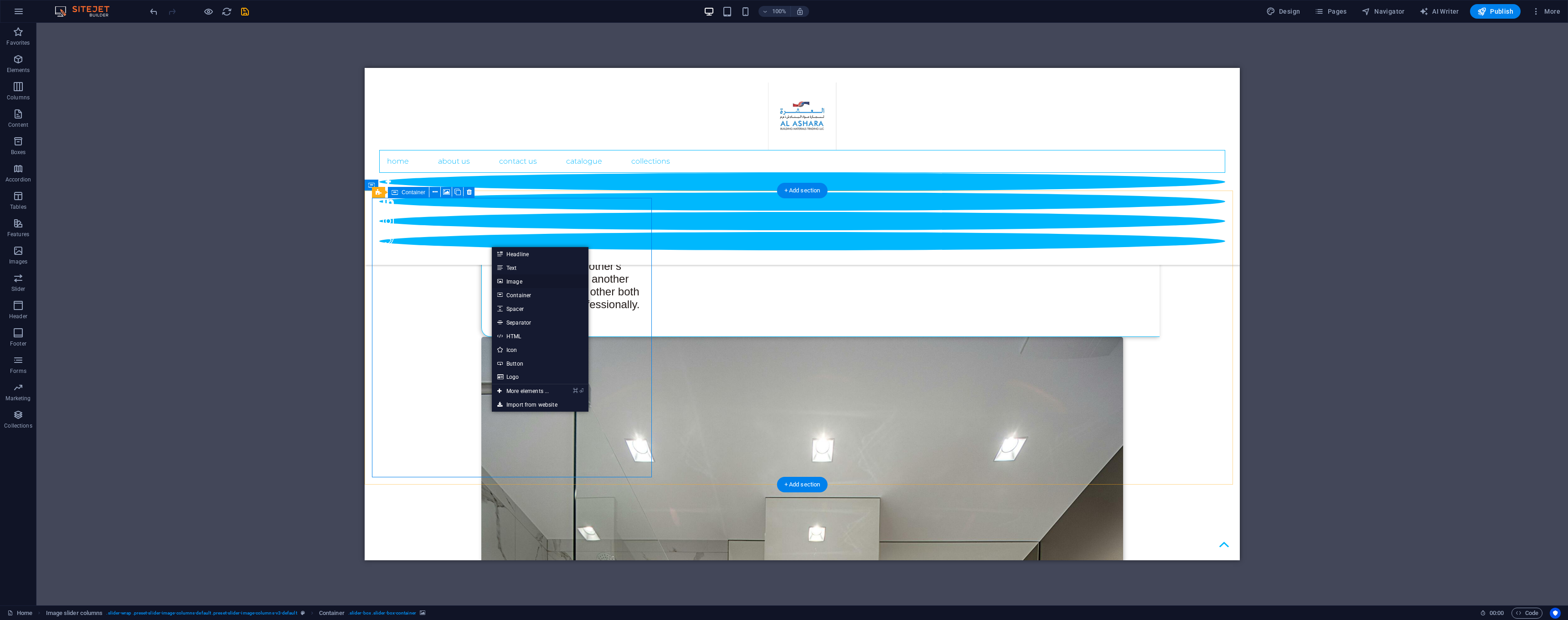 click on "Image" at bounding box center (540, 281) 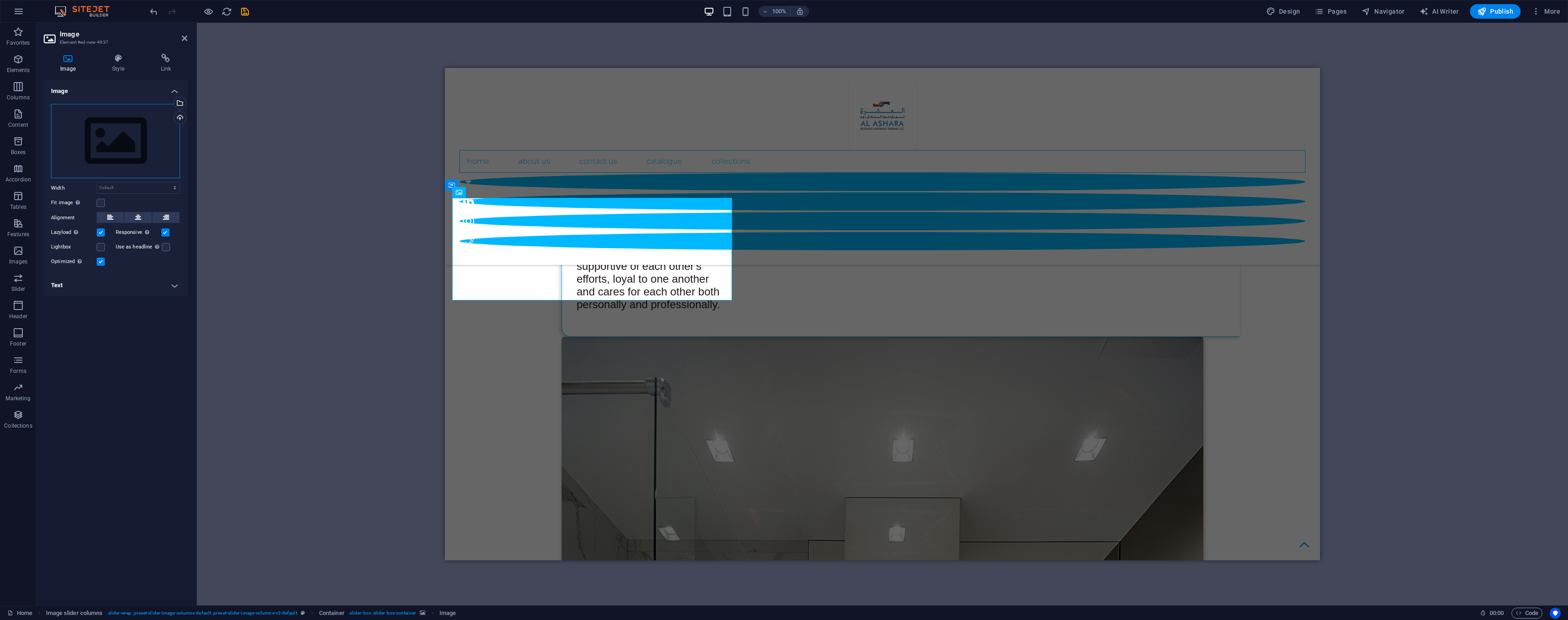 click on "Drag files here, click to choose files or select files from Files or our free stock photos & videos" at bounding box center (115, 141) 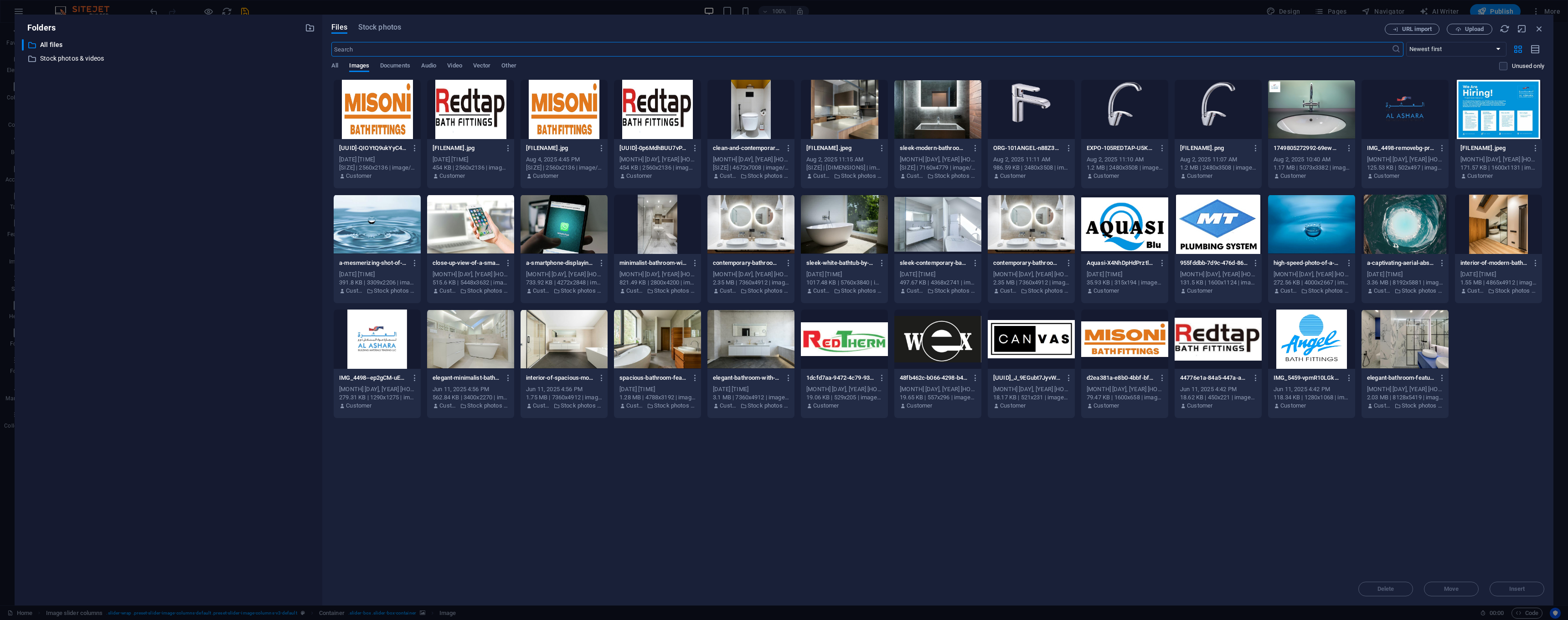 click at bounding box center (1311, 339) 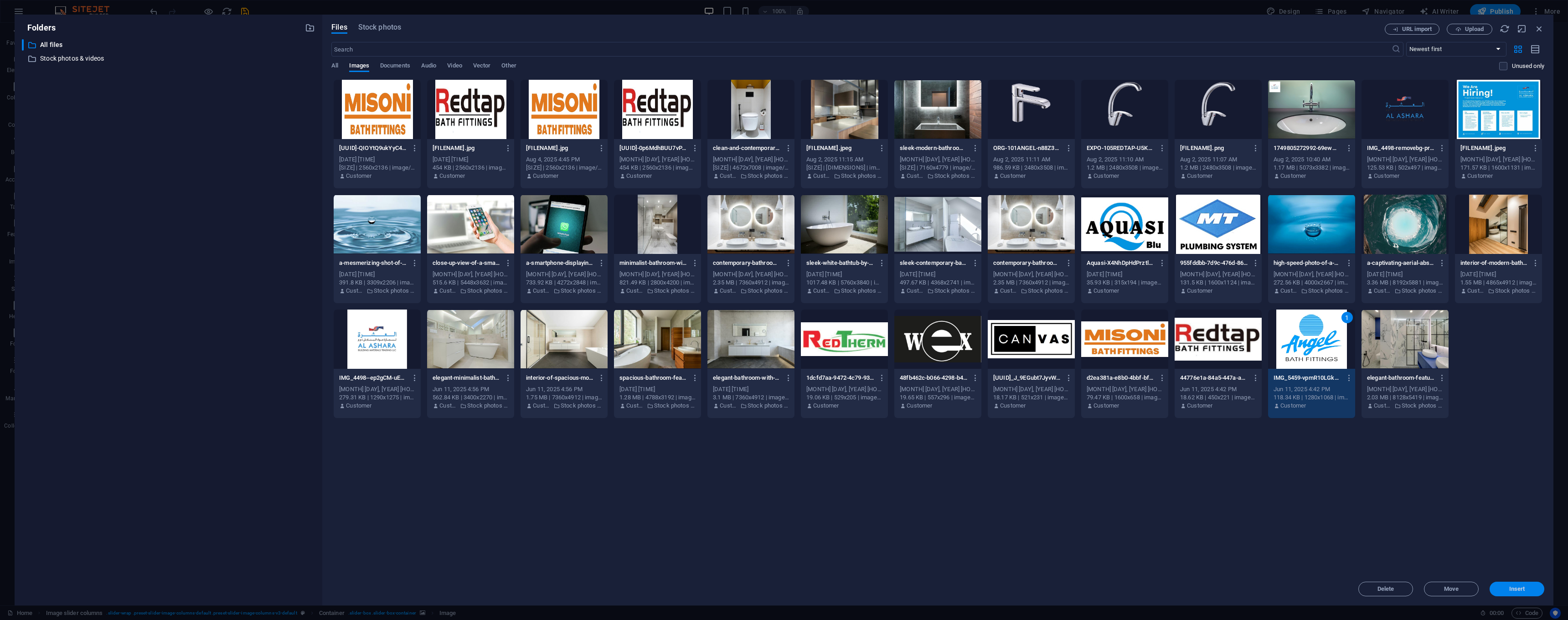 click on "Insert" at bounding box center [1517, 589] 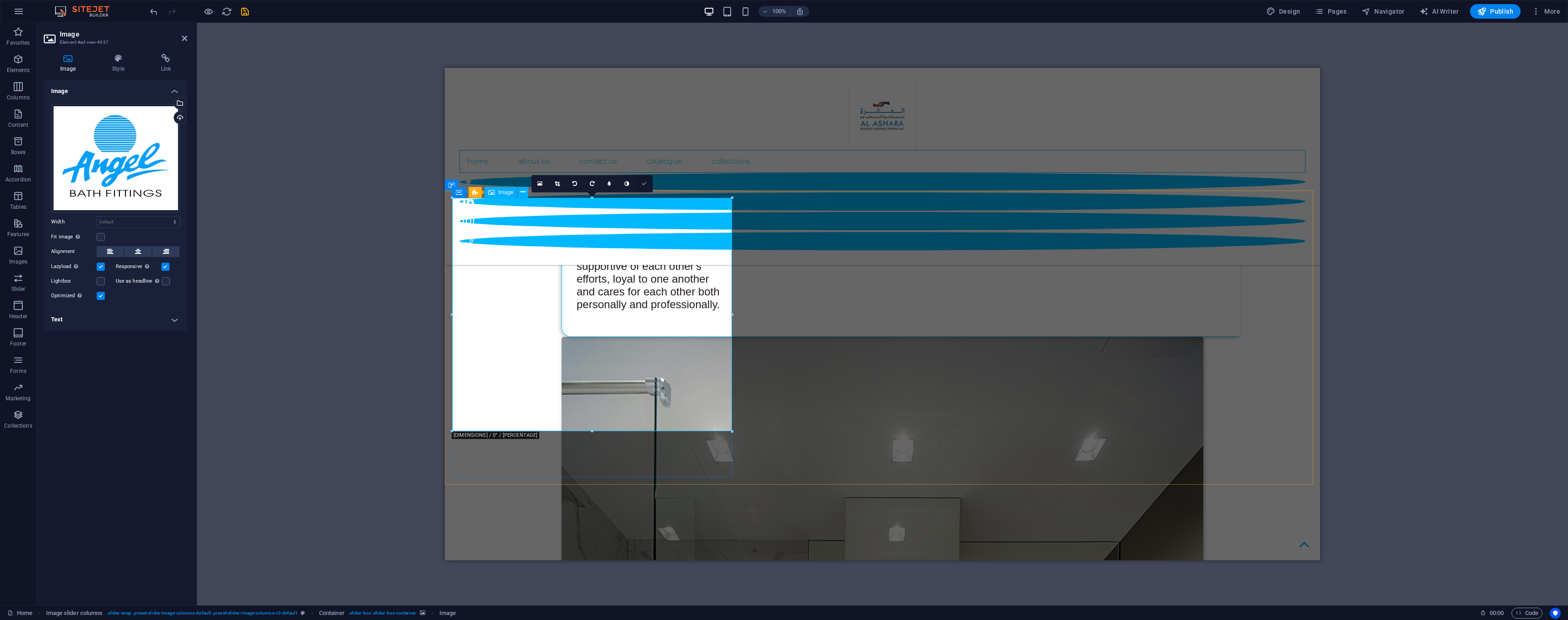 click at bounding box center [644, 184] 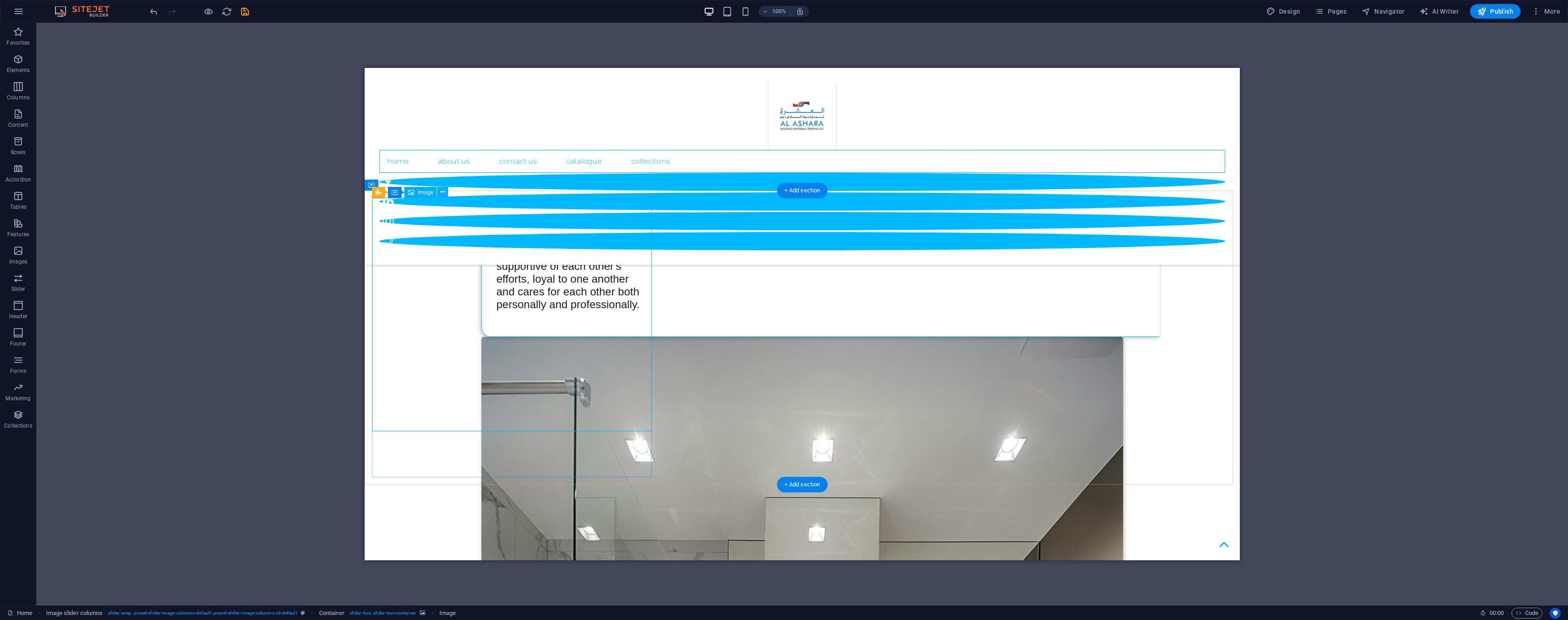 click at bounding box center [513, 2778] 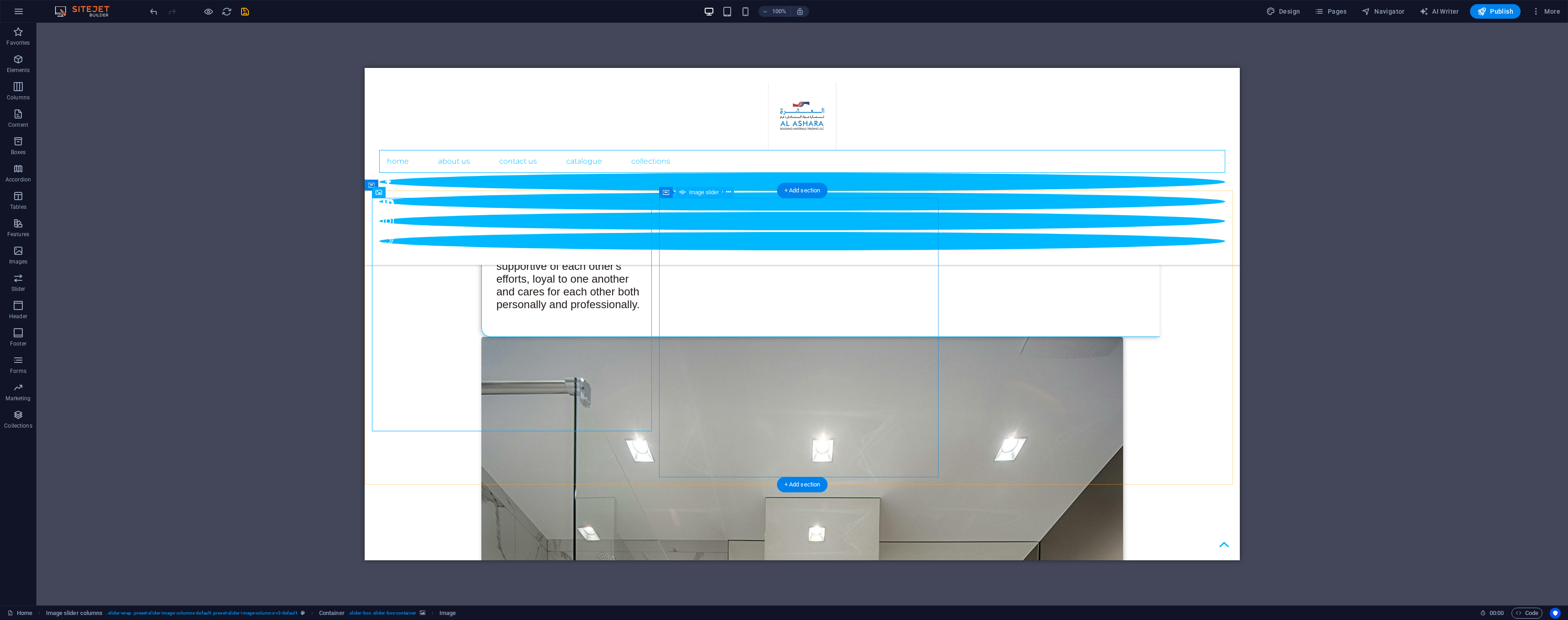click at bounding box center [513, 3438] 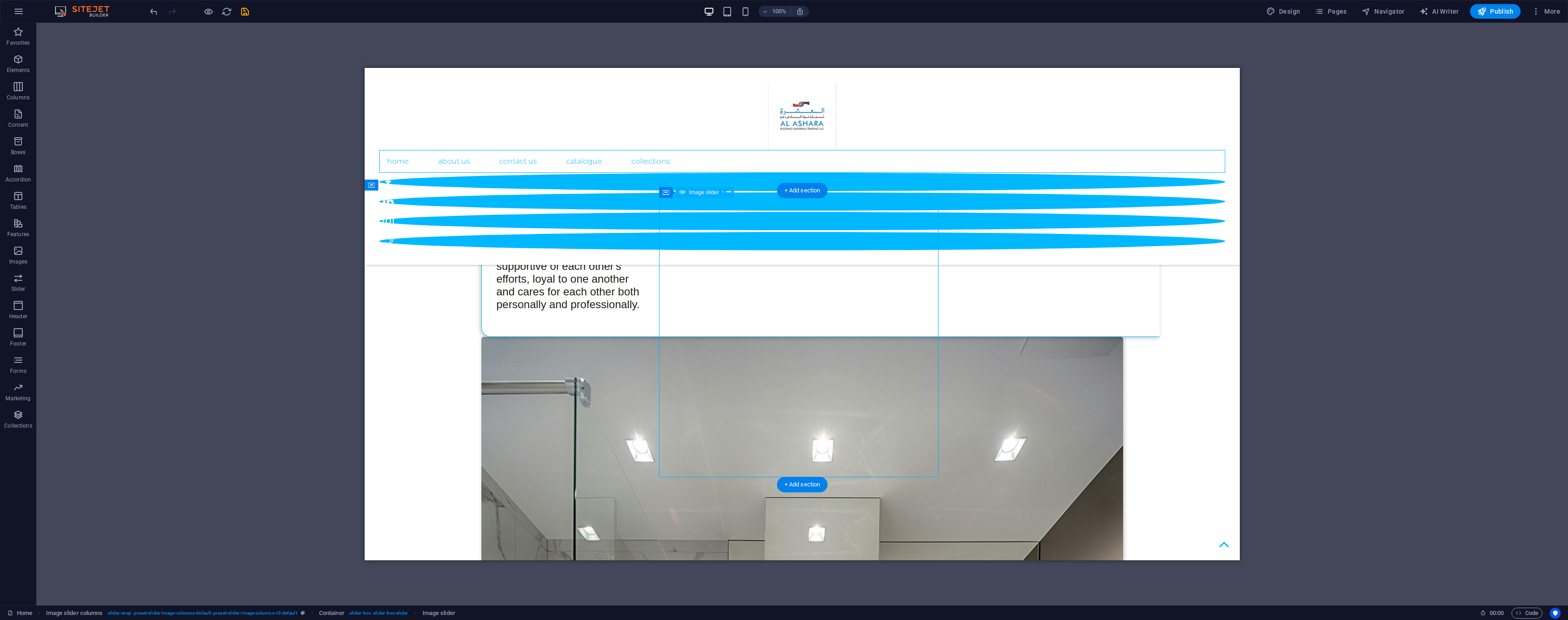 click at bounding box center [513, 3438] 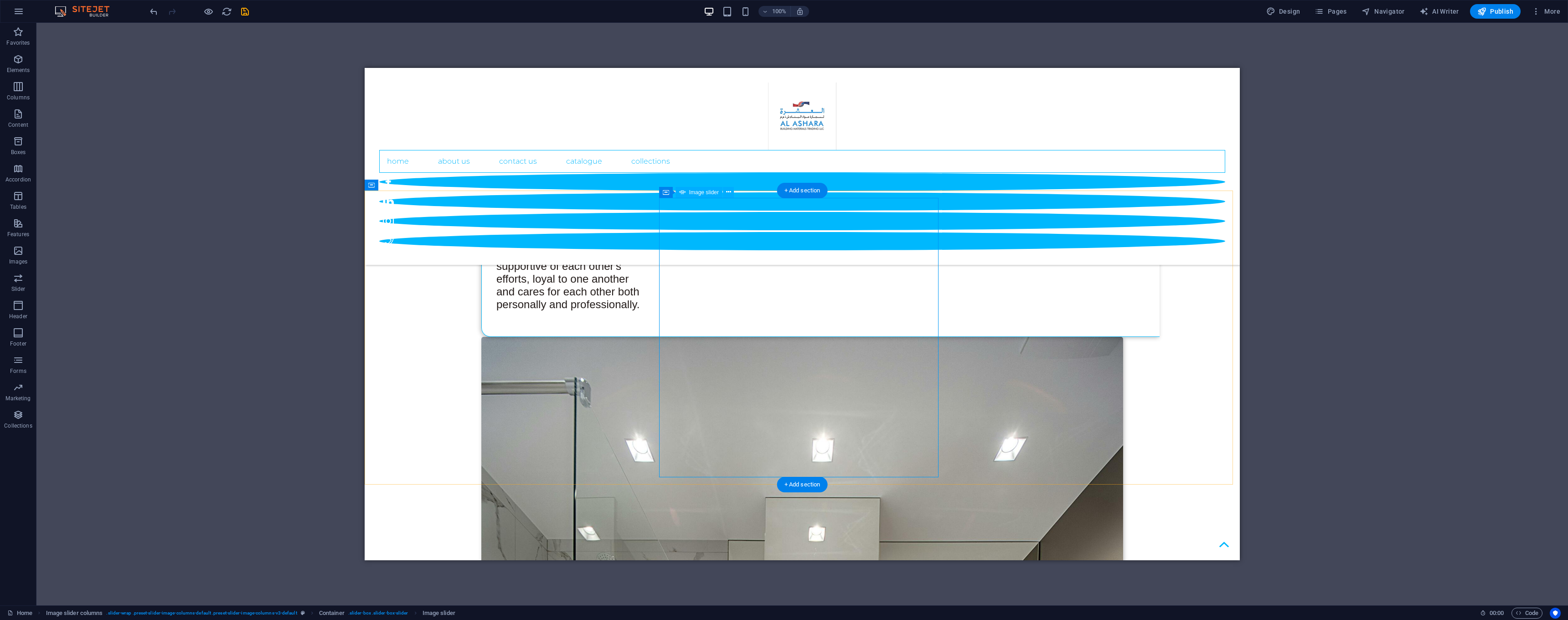 click at bounding box center (92, 3464) 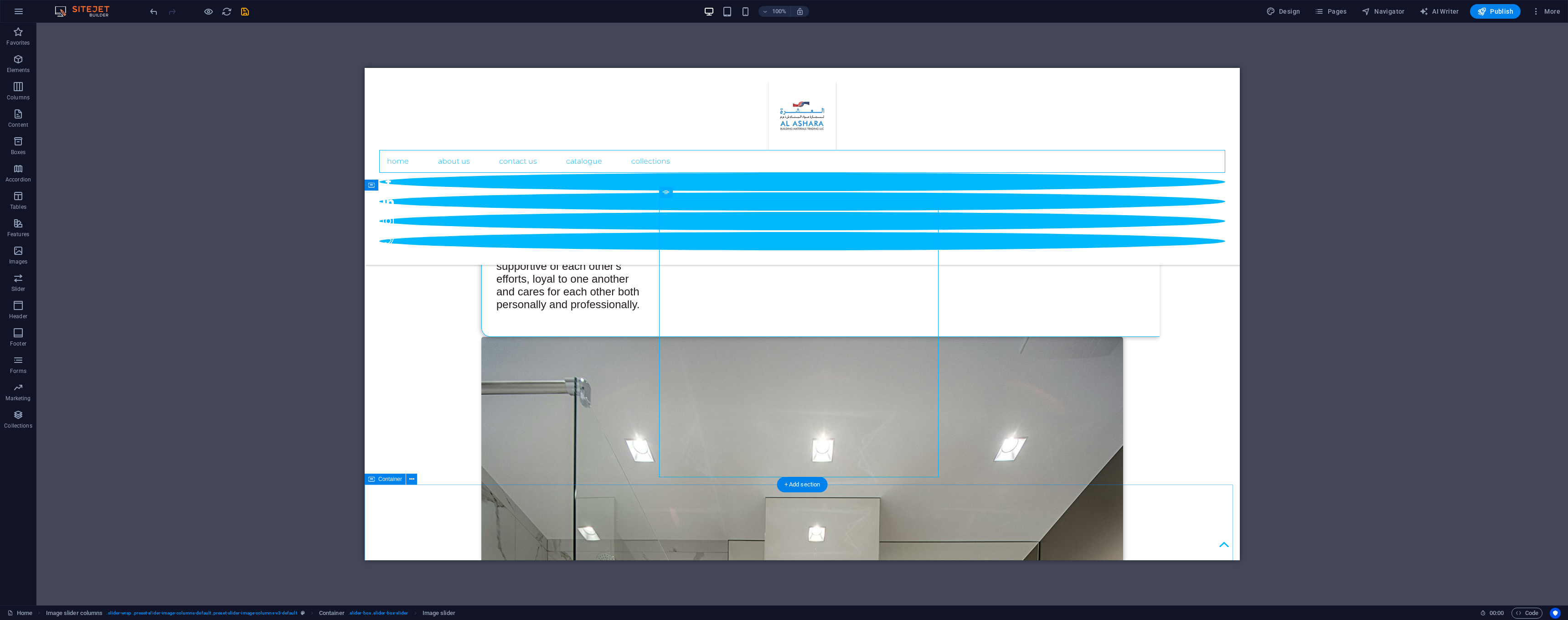 click on "OUR BRANDS OUR BRANDS OFFER VARIETY AND EXCELLENCE" at bounding box center [802, 4273] 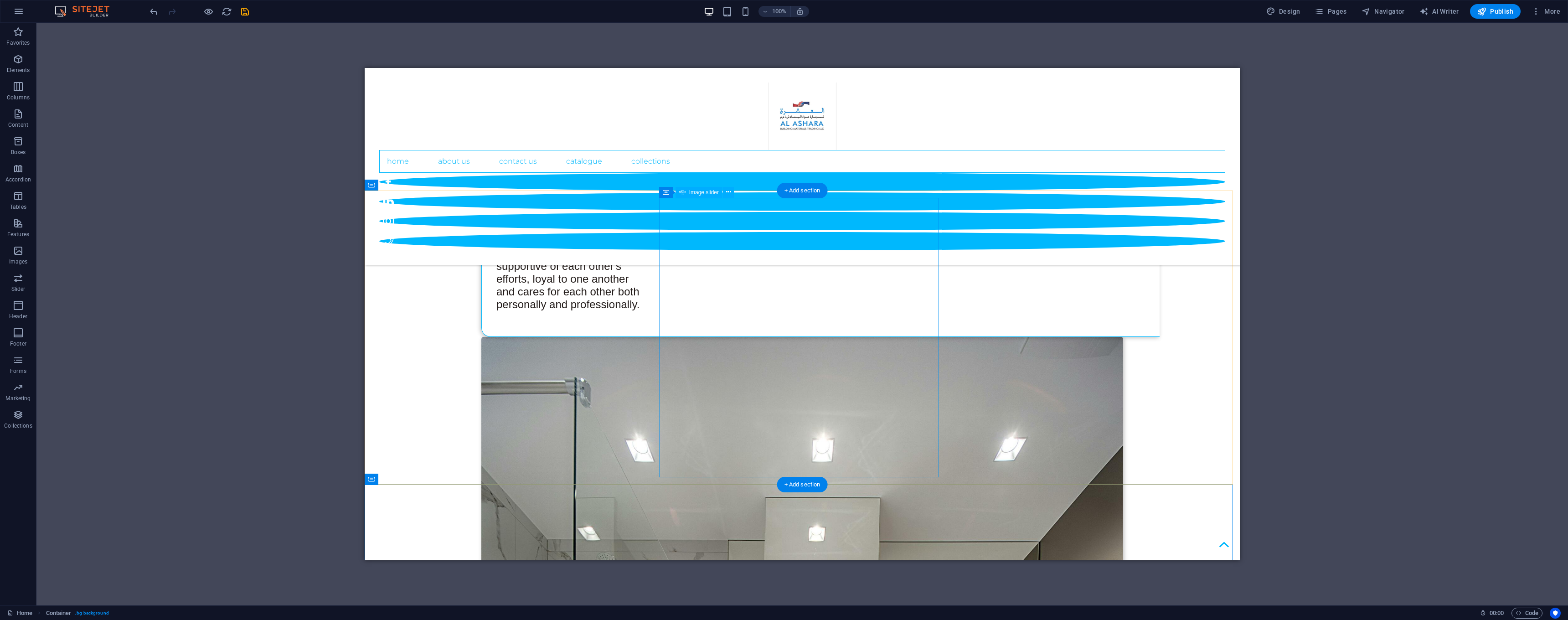 click at bounding box center [92, 3464] 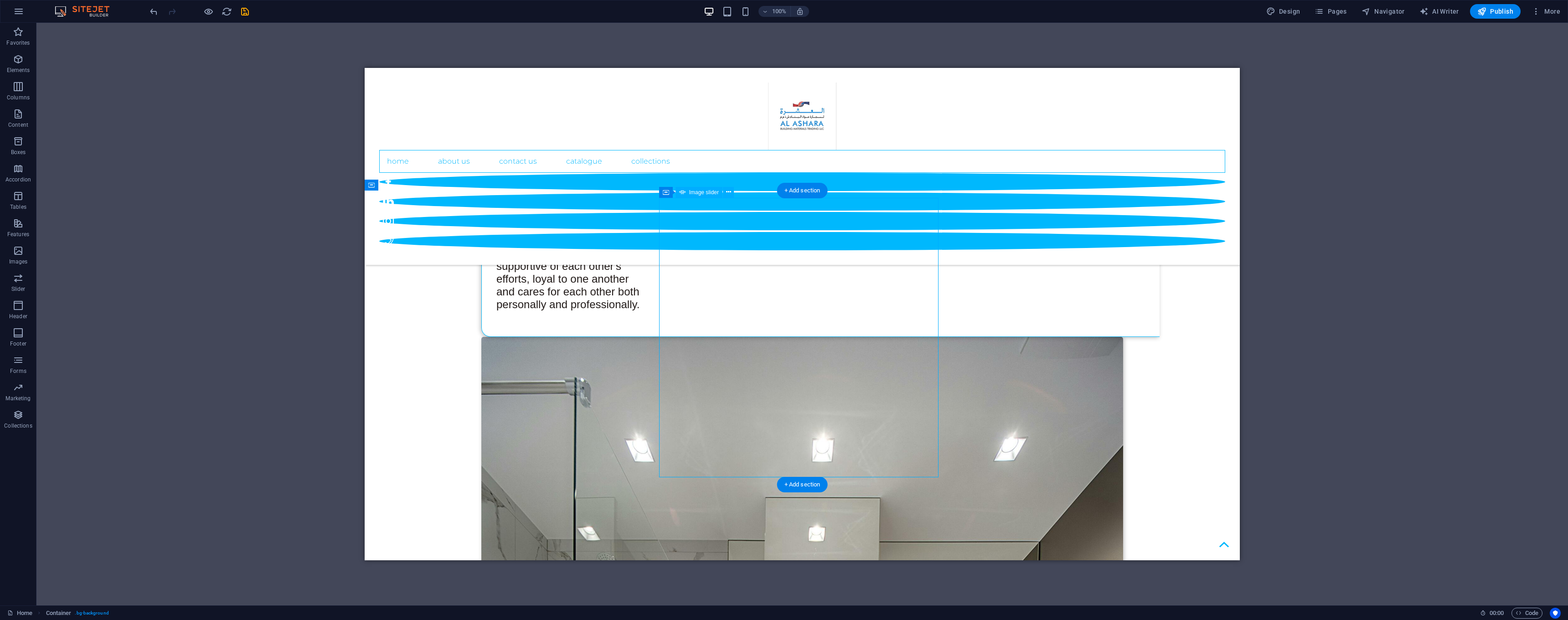 click at bounding box center (92, 3464) 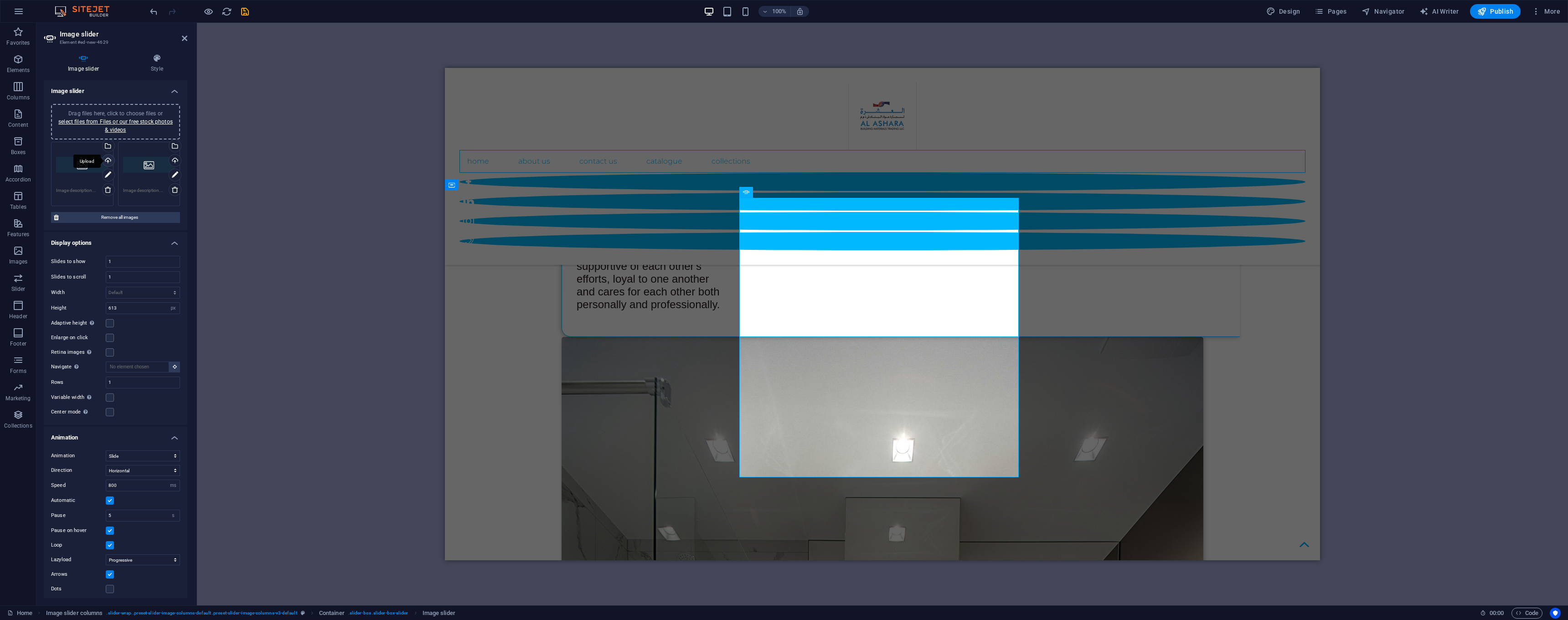 click on "Upload" at bounding box center [108, 161] 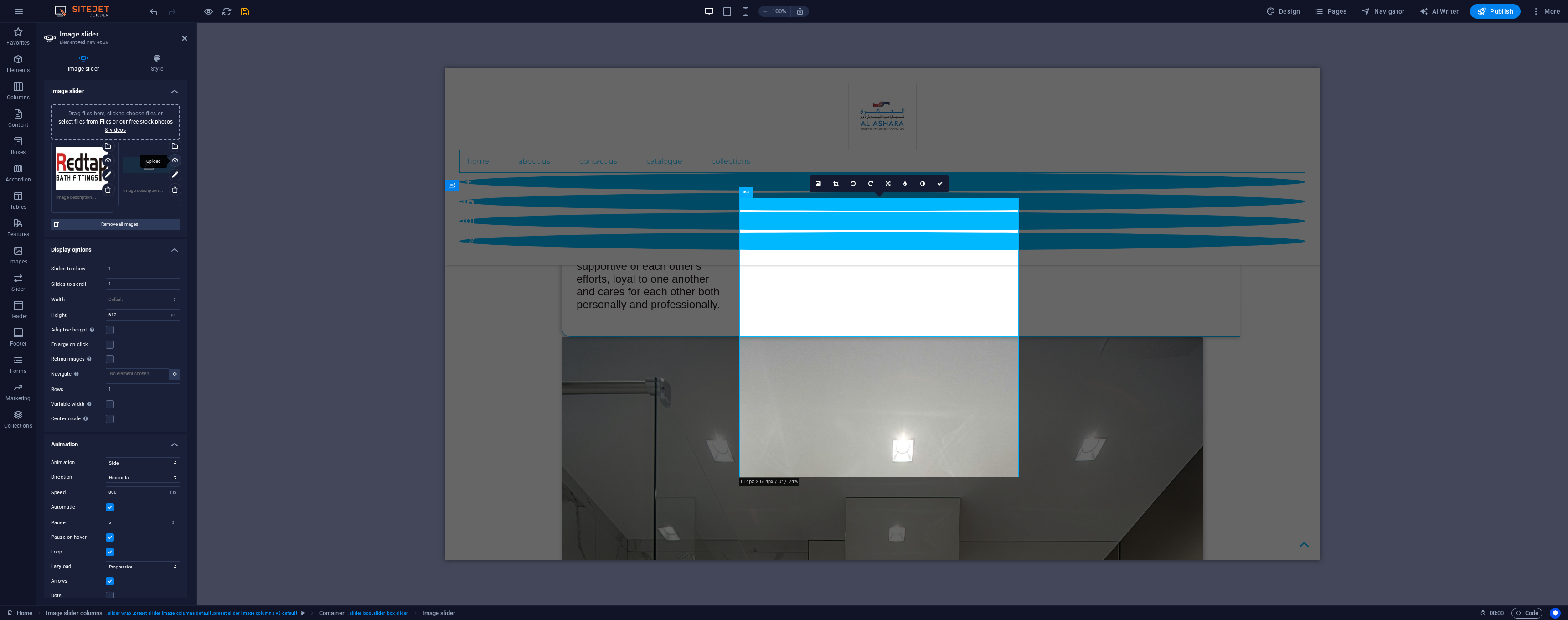 click on "Upload" at bounding box center (174, 161) 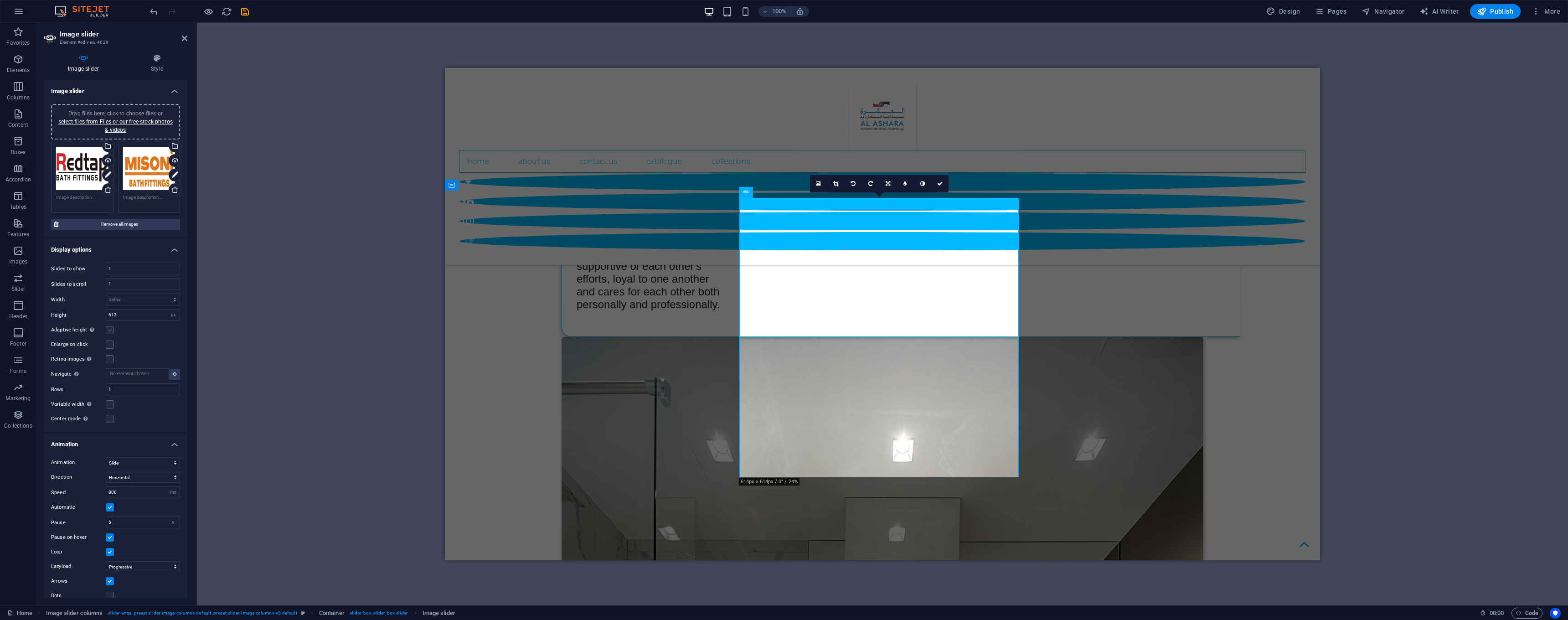 click at bounding box center [110, 330] 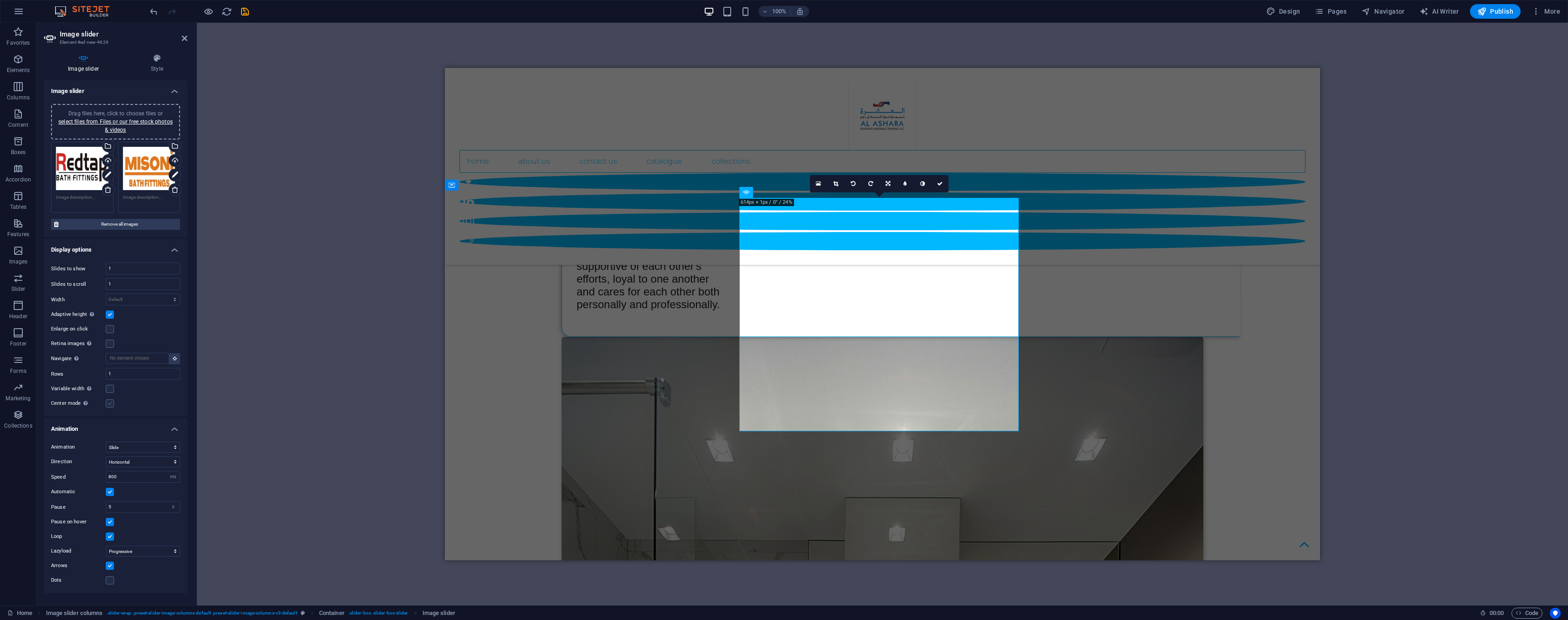 click at bounding box center [110, 403] 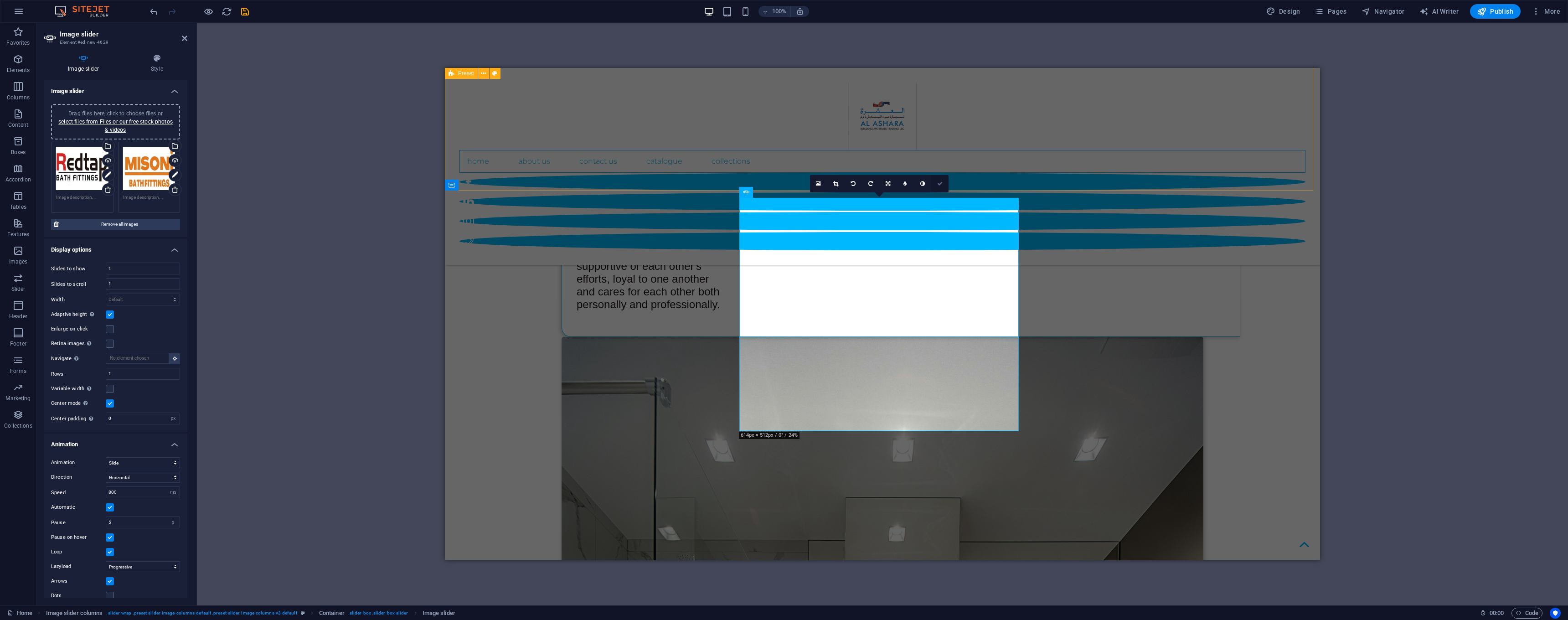 click at bounding box center (940, 184) 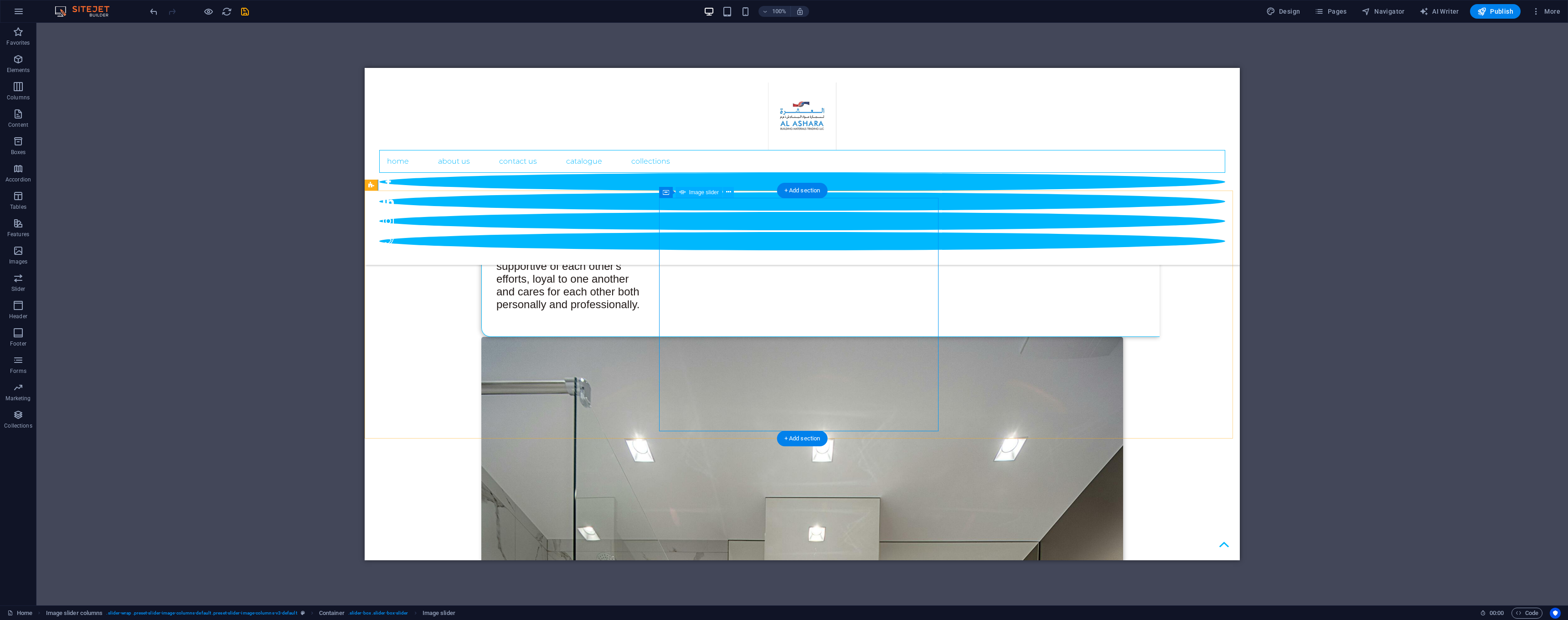 click at bounding box center [513, 3362] 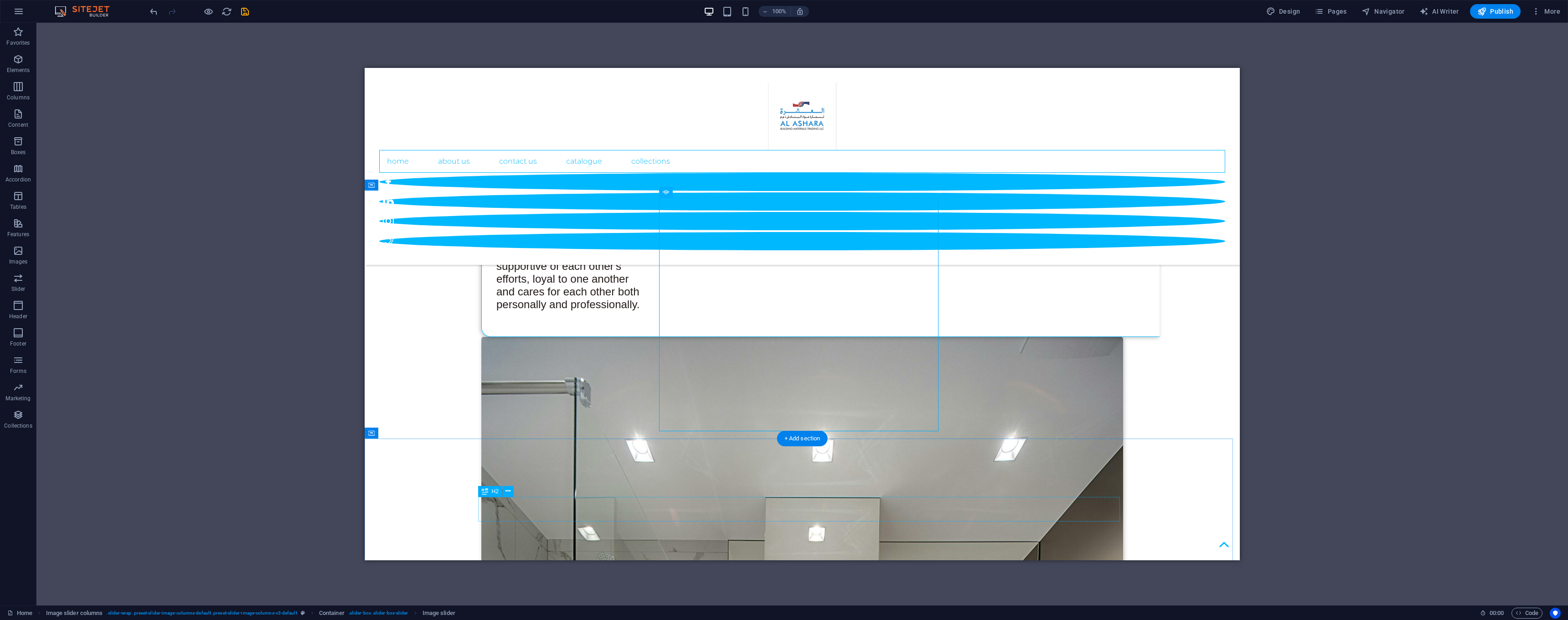 click on "OUR BRANDS" at bounding box center [802, 3751] 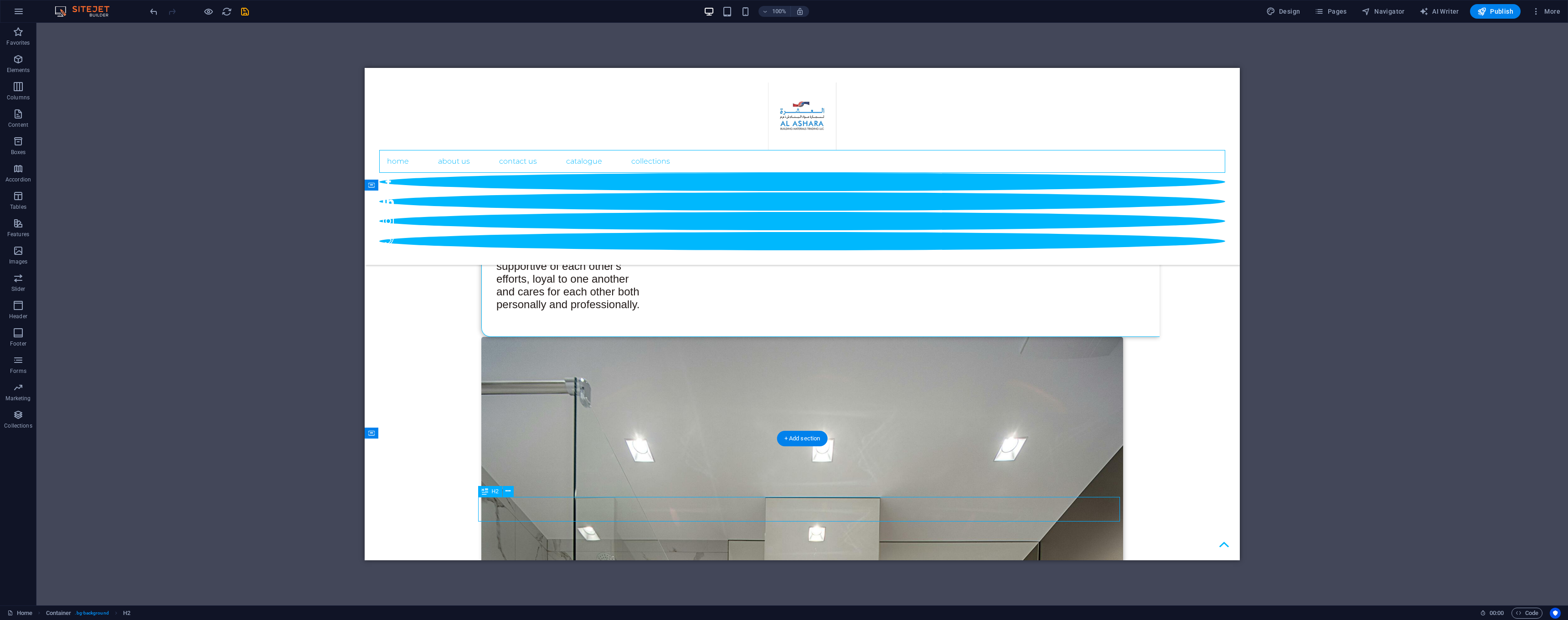 scroll, scrollTop: 1356, scrollLeft: 0, axis: vertical 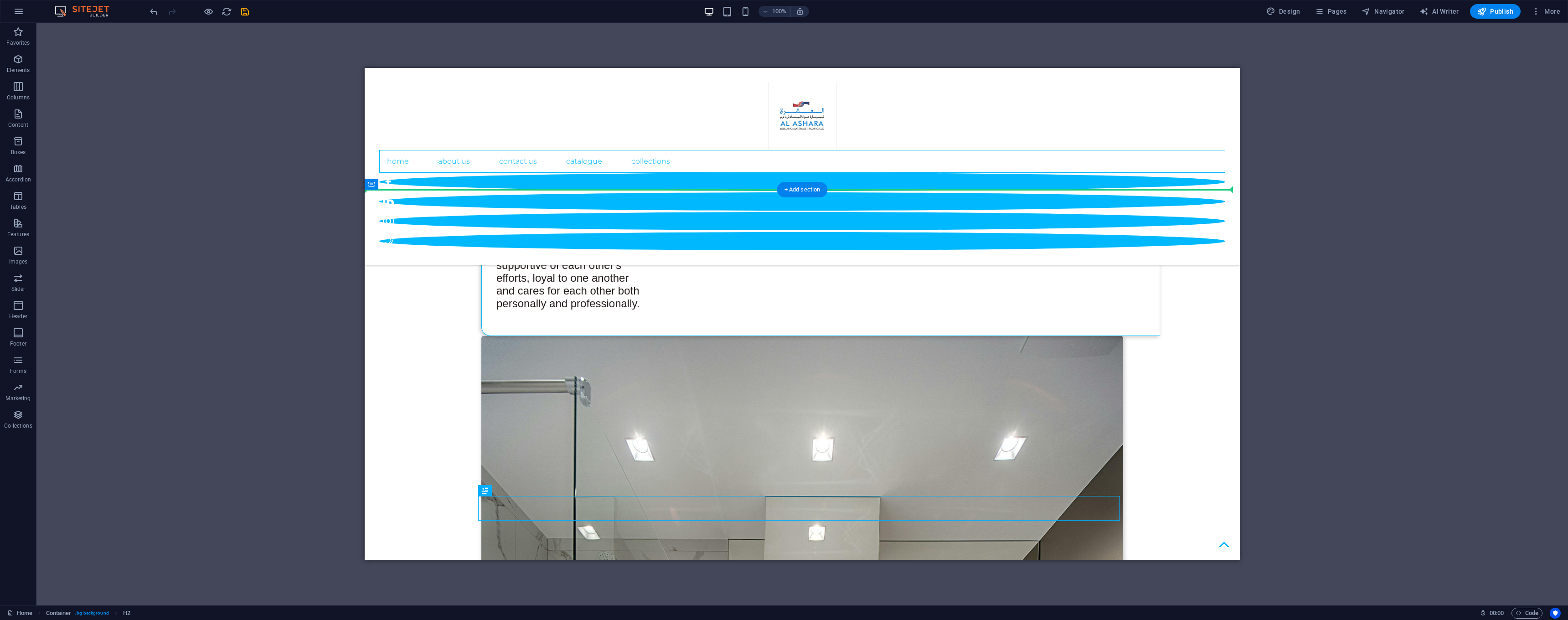 drag, startPoint x: 607, startPoint y: 514, endPoint x: 563, endPoint y: 184, distance: 332.92041 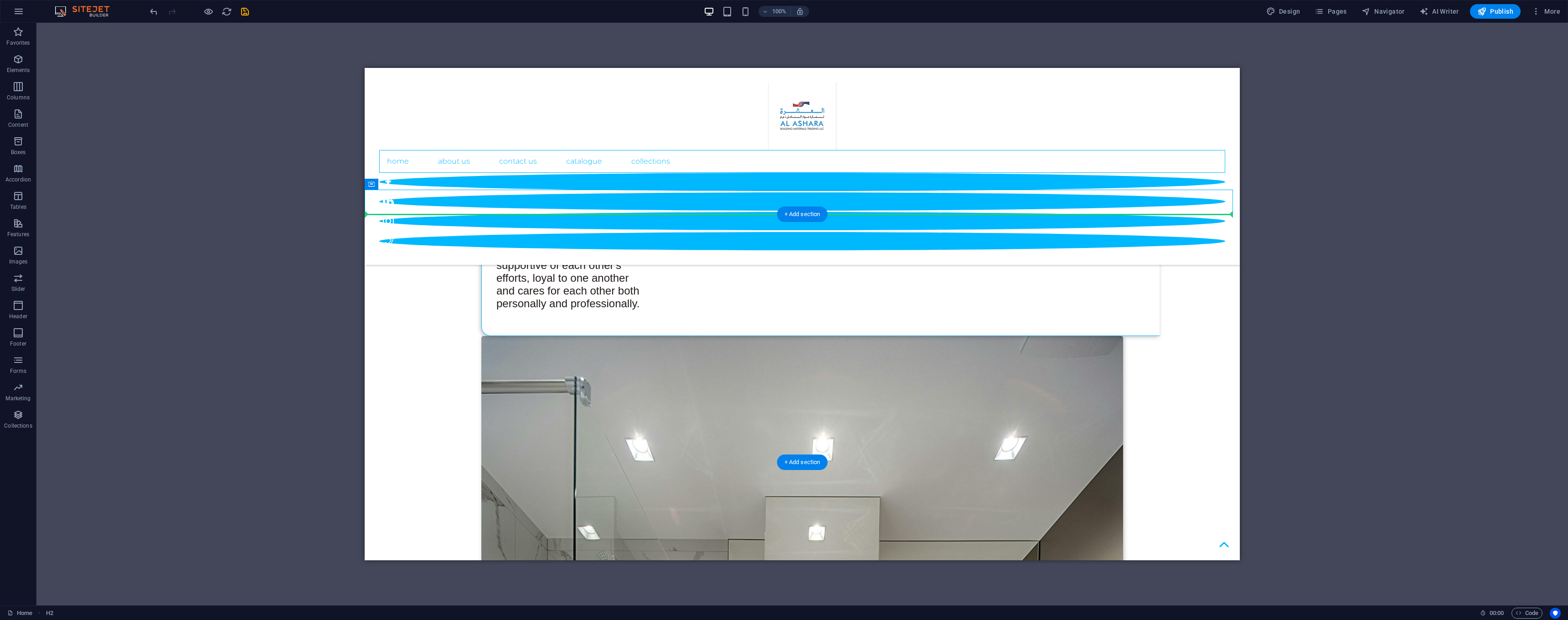 drag, startPoint x: 550, startPoint y: 205, endPoint x: 549, endPoint y: 219, distance: 14.035669 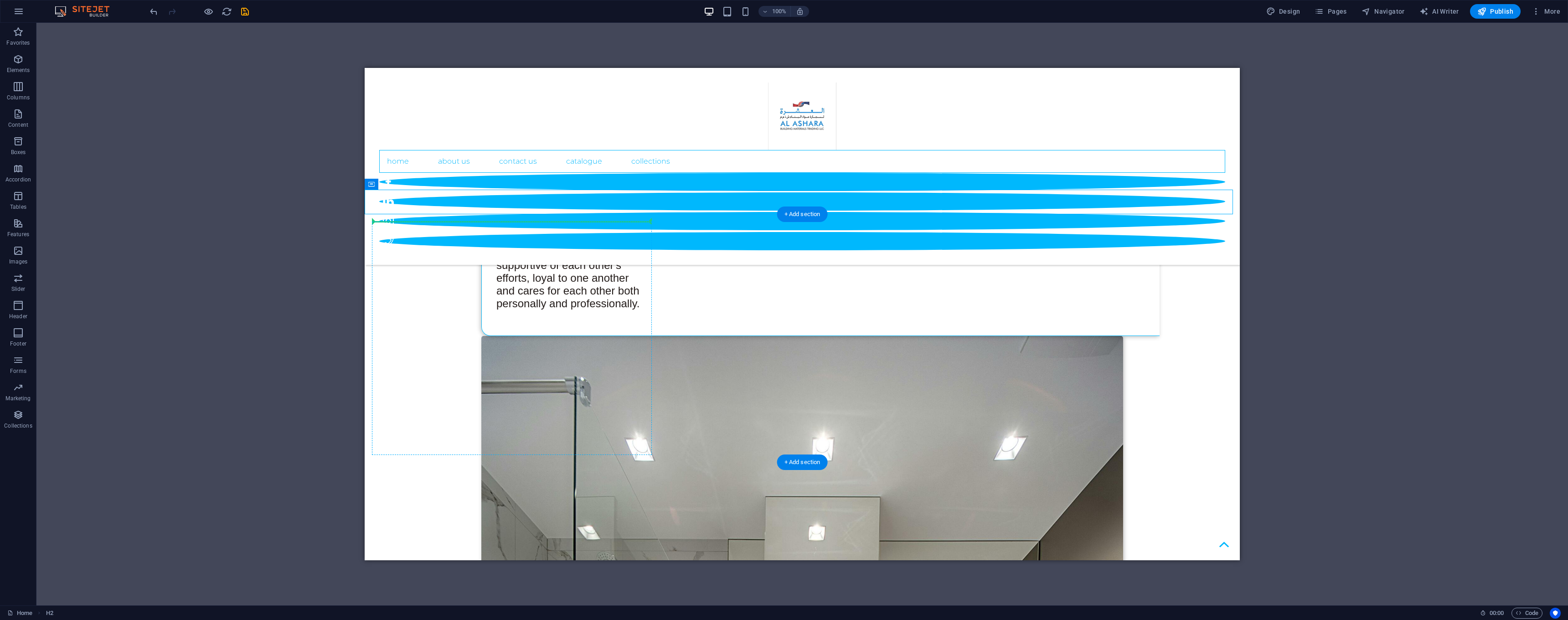 drag, startPoint x: 555, startPoint y: 206, endPoint x: 557, endPoint y: 229, distance: 23.086793 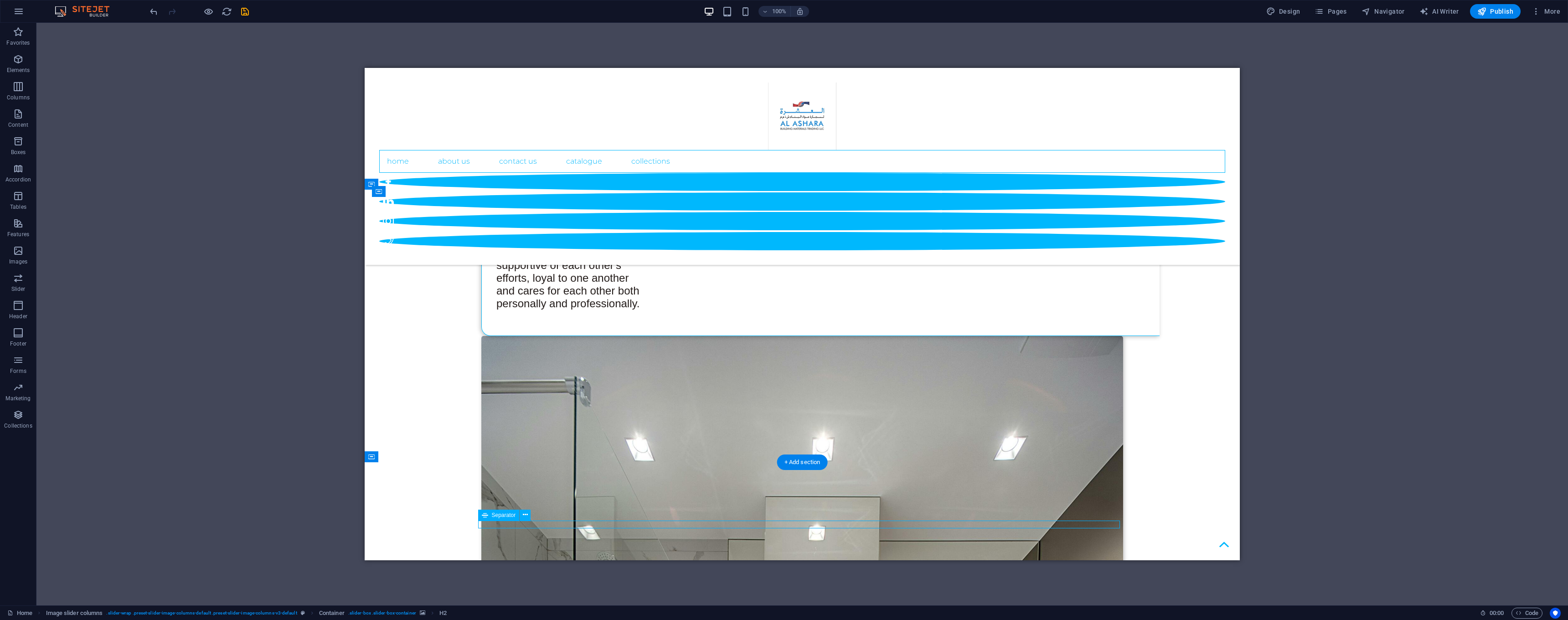 scroll, scrollTop: 1359, scrollLeft: 0, axis: vertical 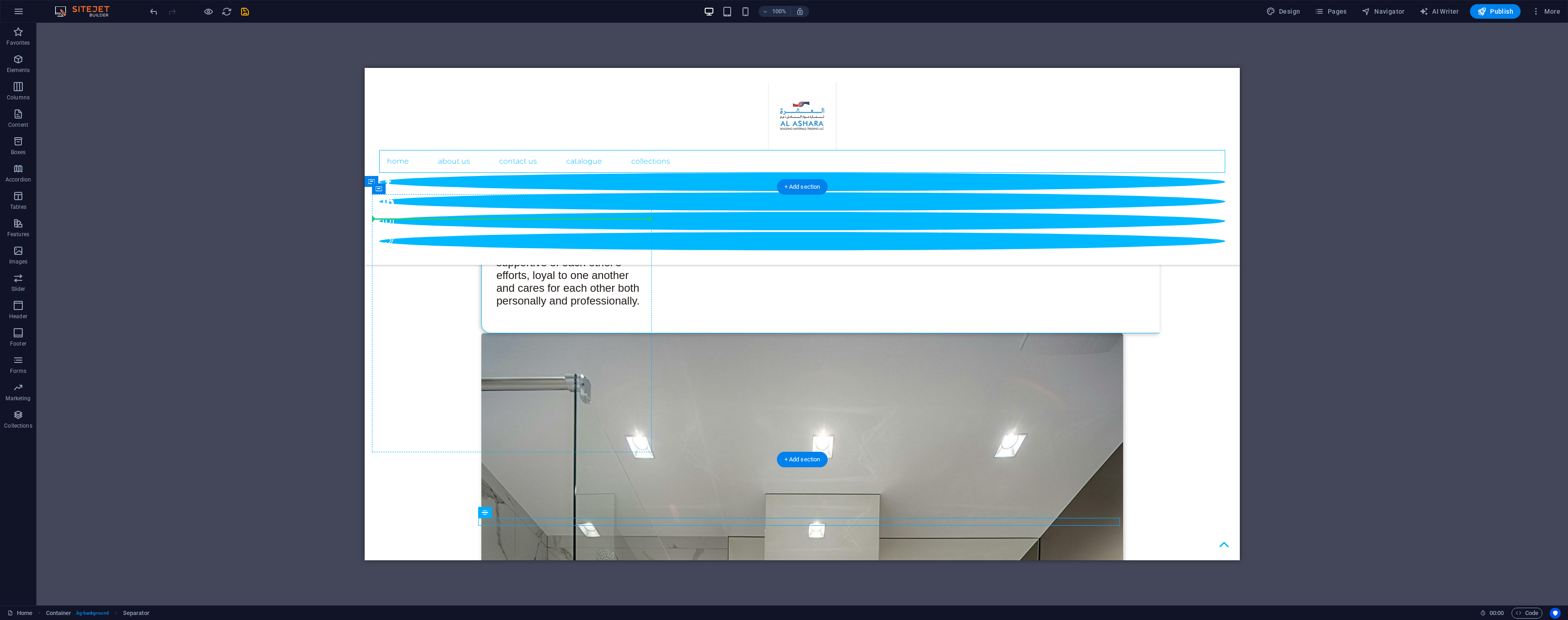 drag, startPoint x: 624, startPoint y: 523, endPoint x: 560, endPoint y: 232, distance: 297.95469 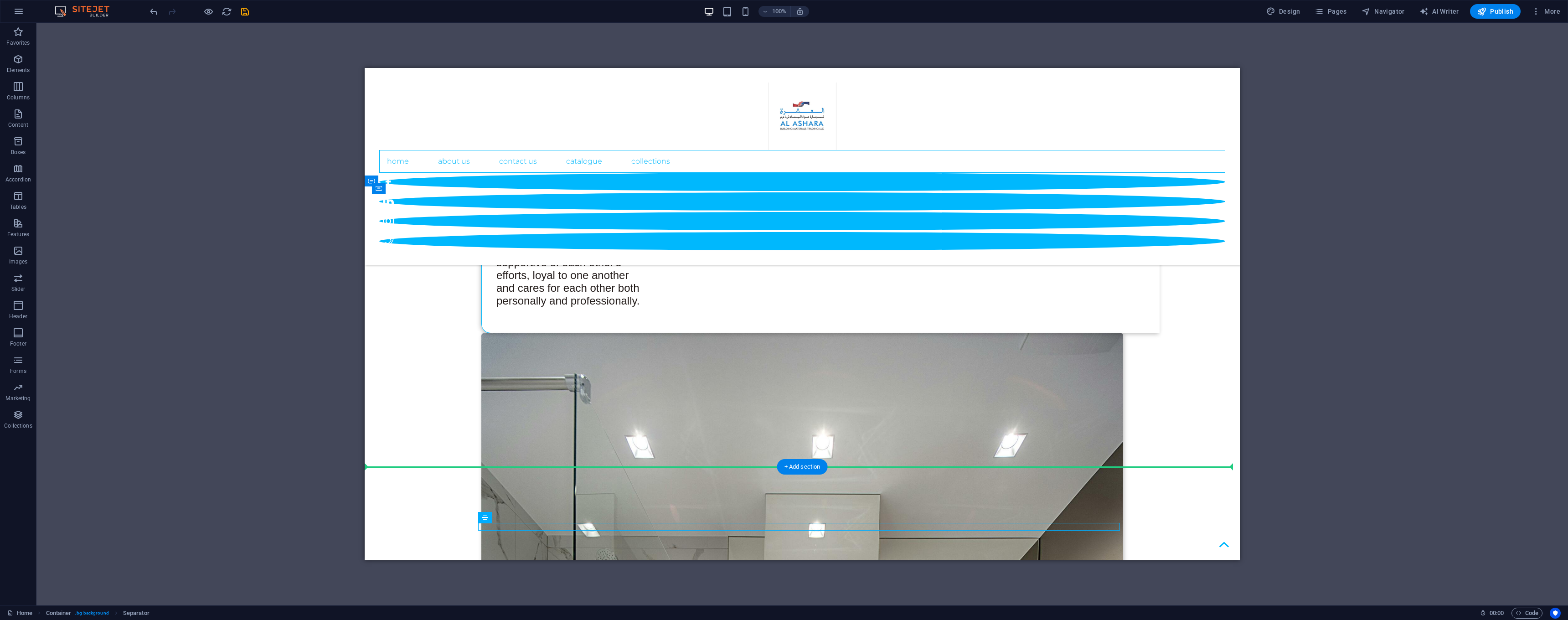 scroll, scrollTop: 1359, scrollLeft: 0, axis: vertical 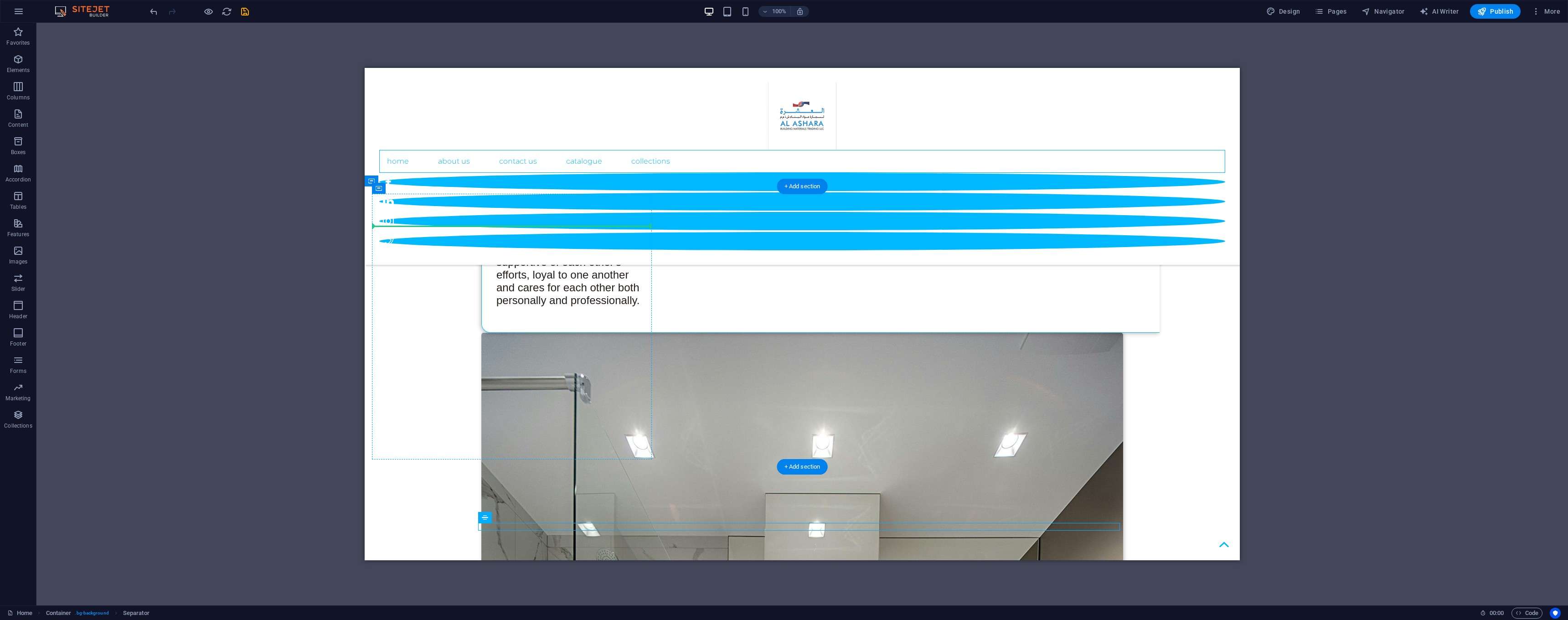 drag, startPoint x: 628, startPoint y: 528, endPoint x: 628, endPoint y: 257, distance: 271 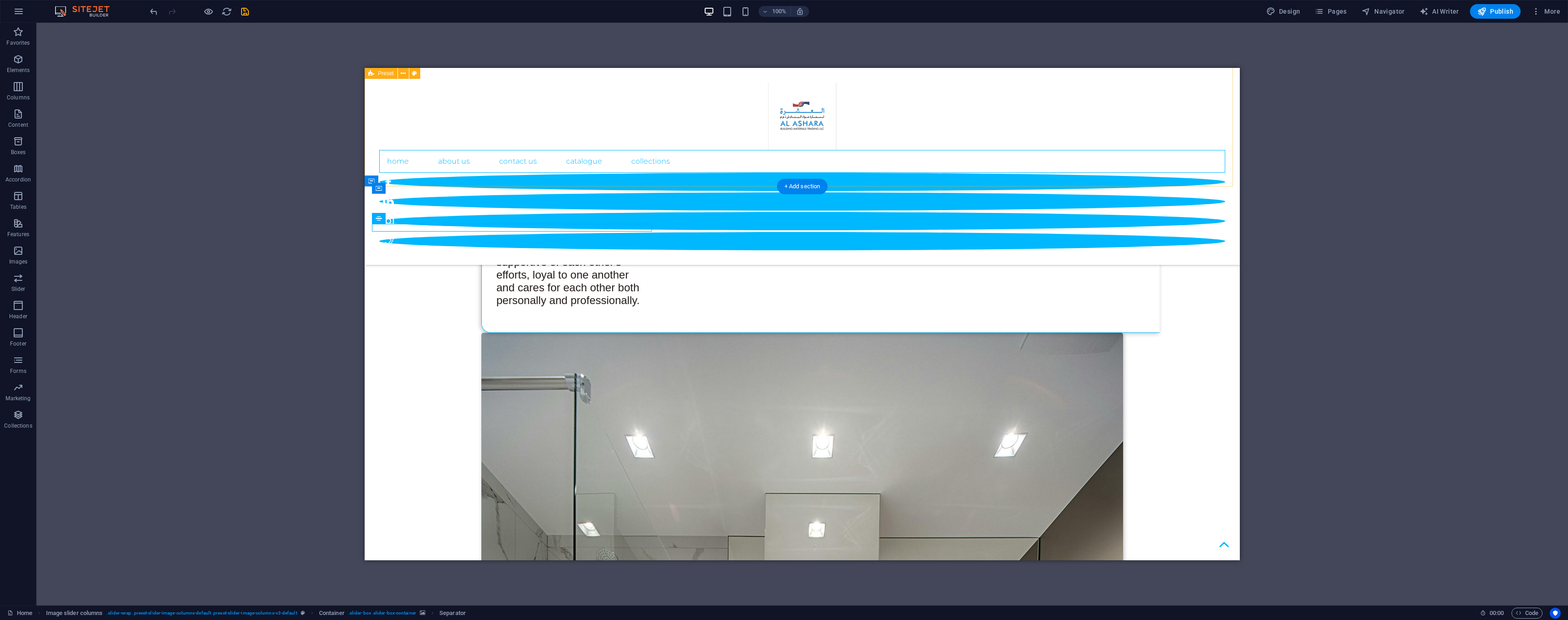 click on "OUR VALUE A REALISTIC FANTASY VISION Continuously striving to create value and exceeding customer’s expectations in quality, delivery and cost effectiveness through continuous product innovation and cutting edge technologies. MISSION Supplying the construction market with a reliable channel for all the plumbing goods and services they require, helping to raise the standards of living across the Middle East." at bounding box center [802, 1738] 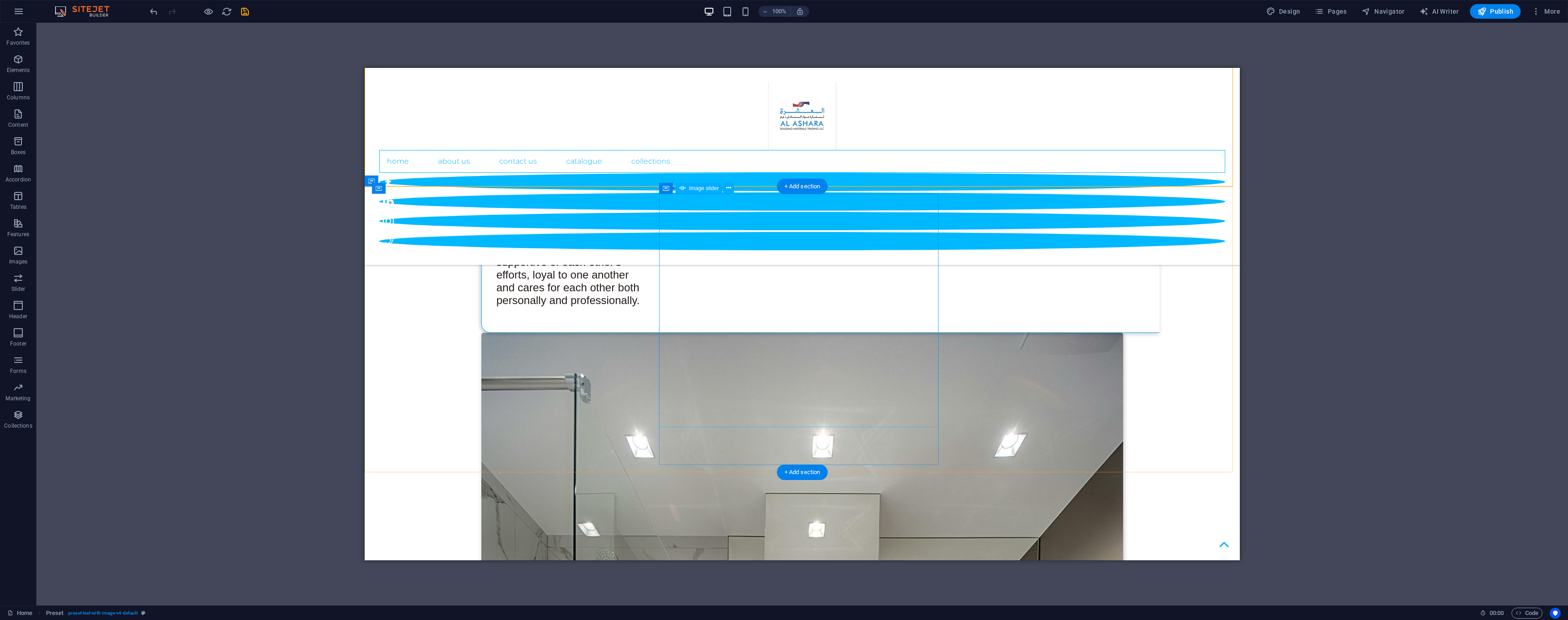 click at bounding box center (250, 5013) 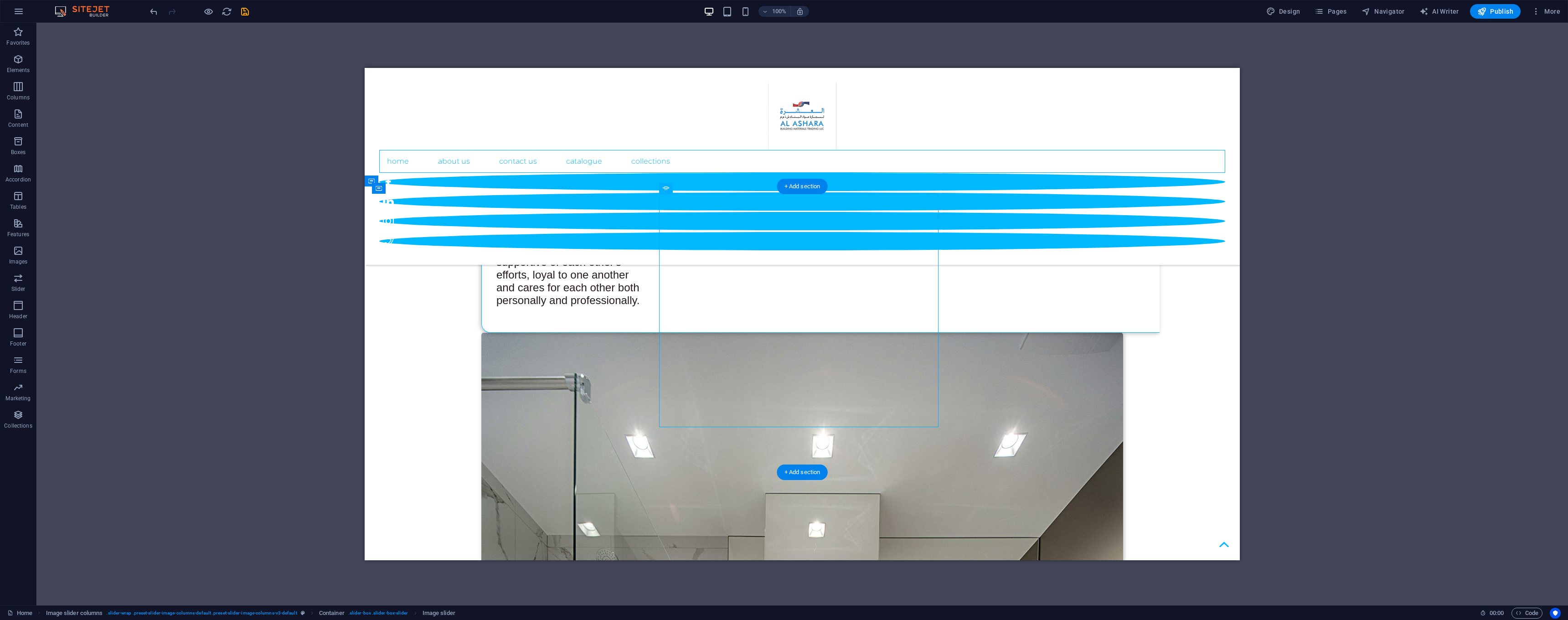 drag, startPoint x: 797, startPoint y: 279, endPoint x: 789, endPoint y: 371, distance: 92.34717 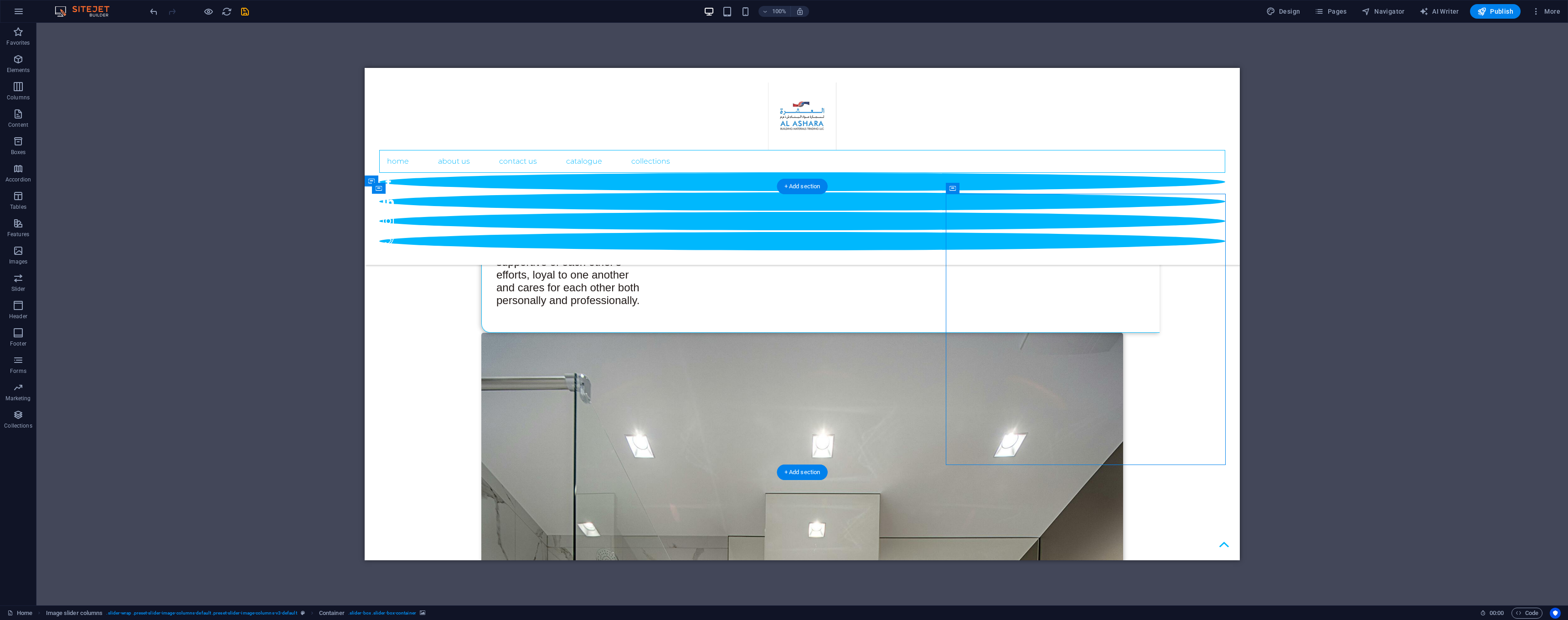 click at bounding box center [250, 5013] 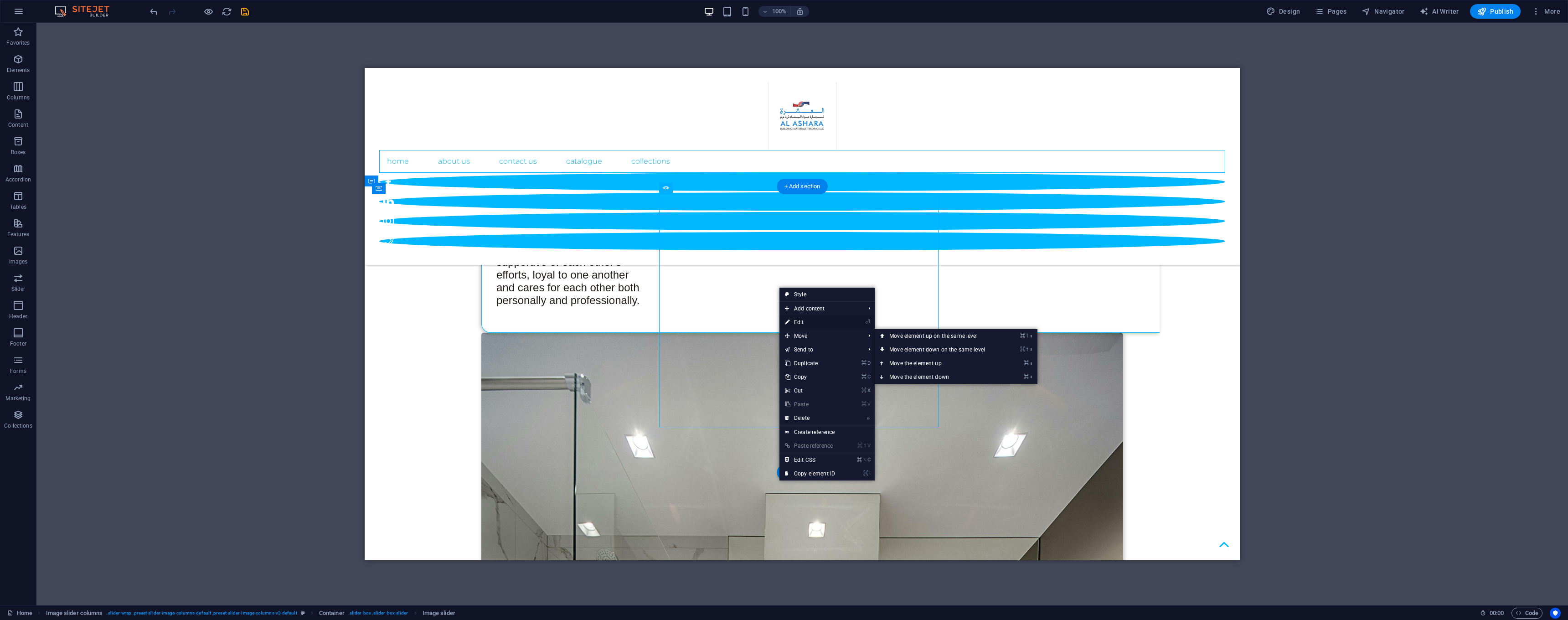 click on "⏎  Edit" at bounding box center (810, 322) 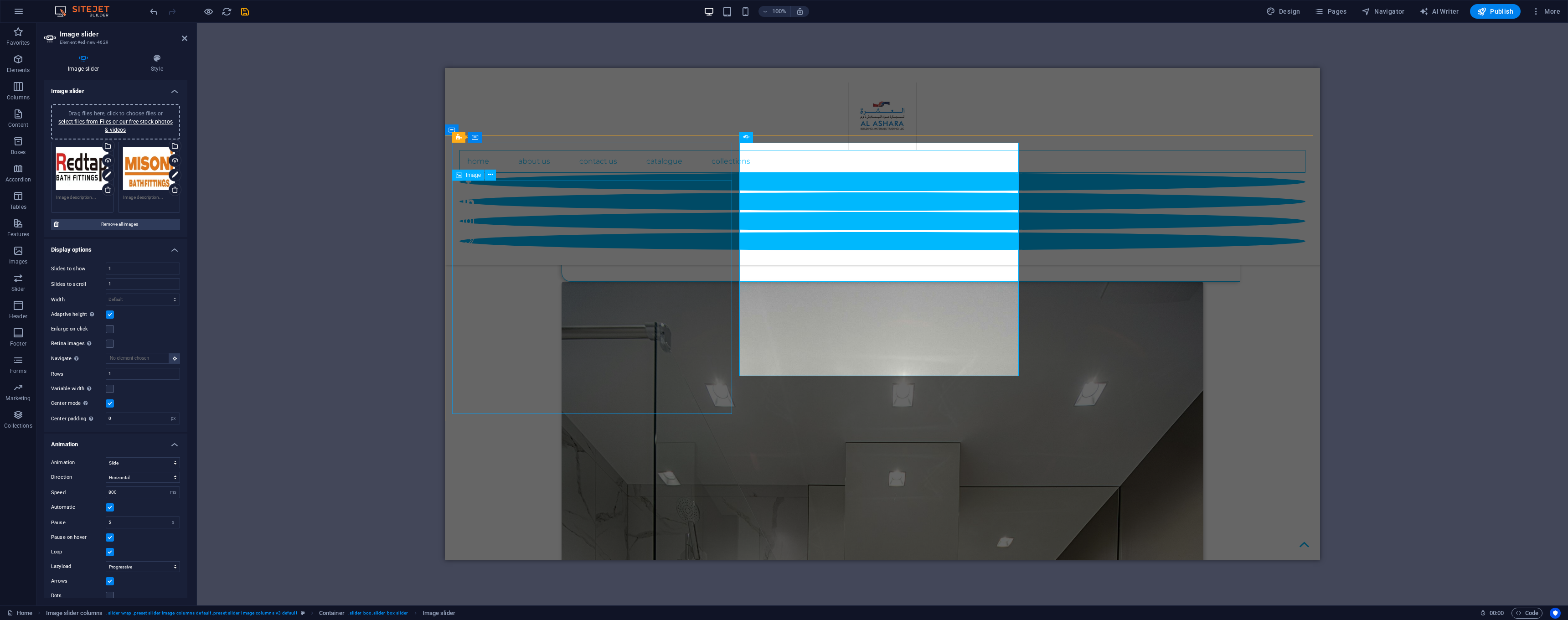 scroll, scrollTop: 1343, scrollLeft: 0, axis: vertical 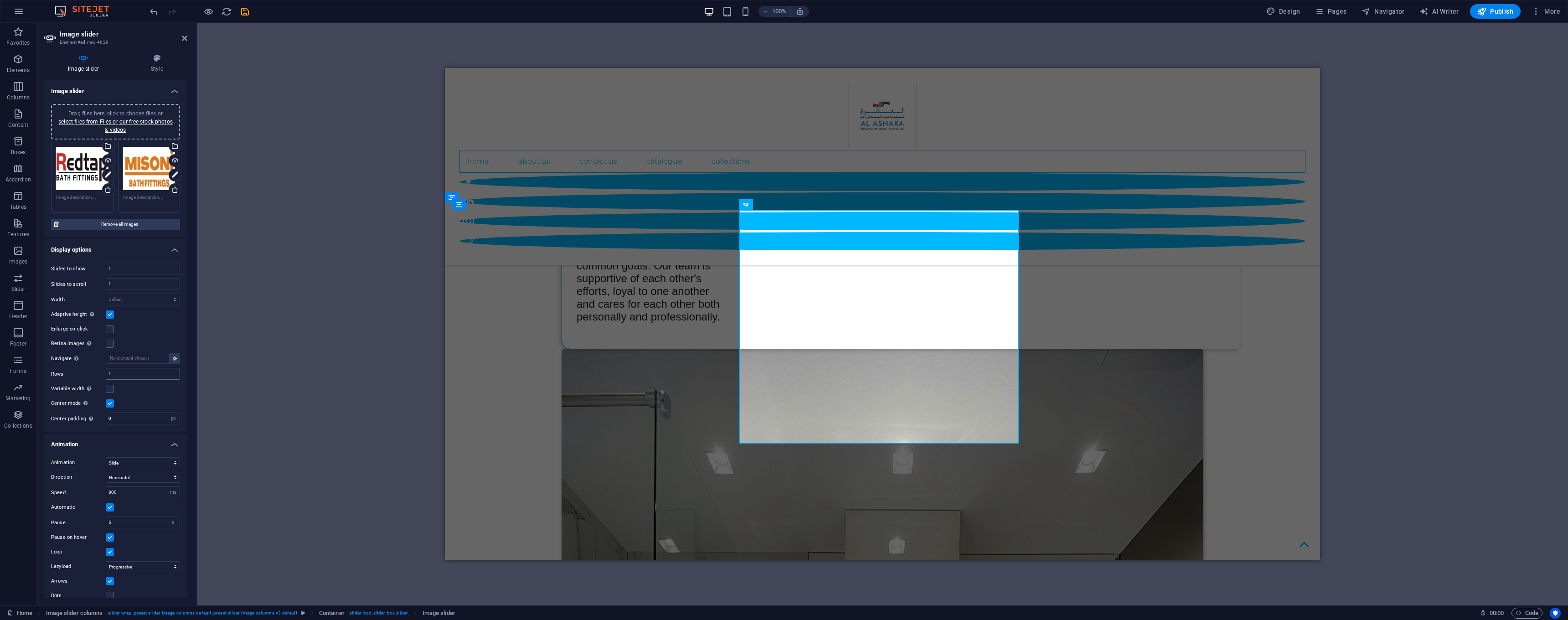 drag, startPoint x: 109, startPoint y: 403, endPoint x: 112, endPoint y: 377, distance: 26.172505 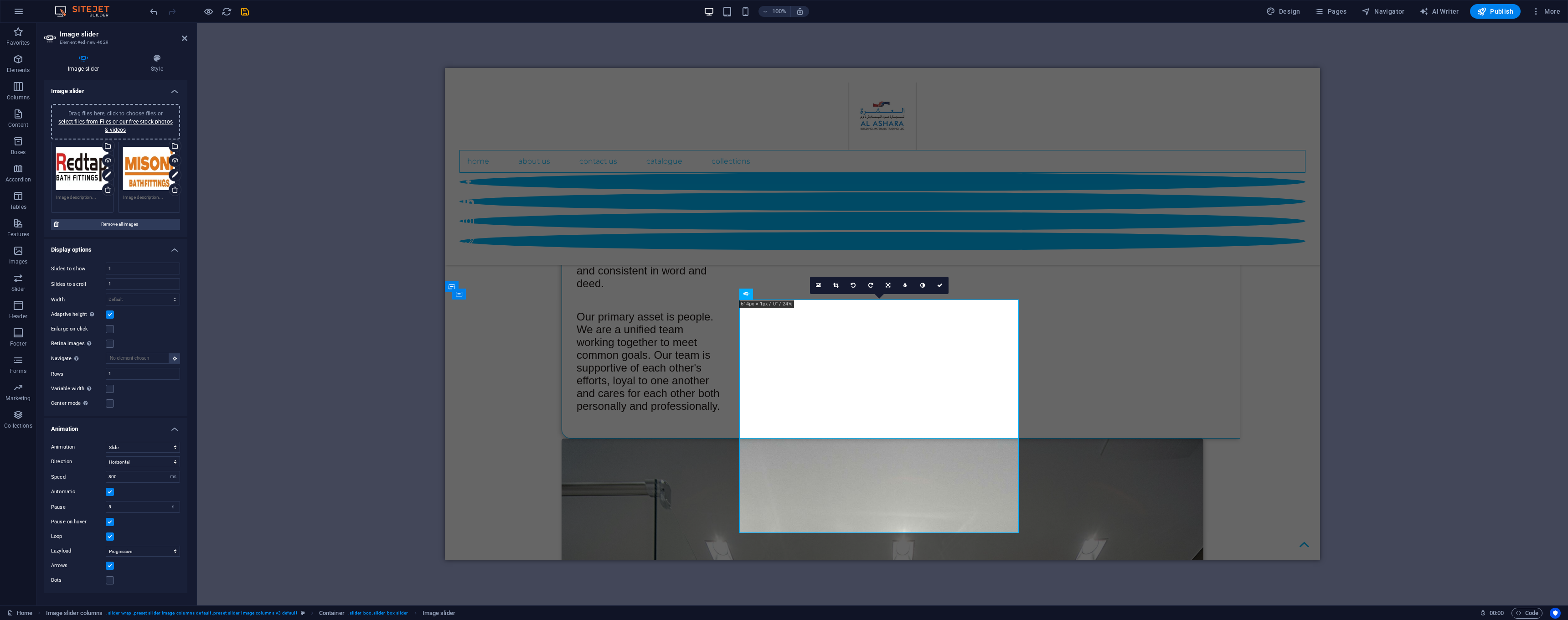 scroll, scrollTop: 1246, scrollLeft: 0, axis: vertical 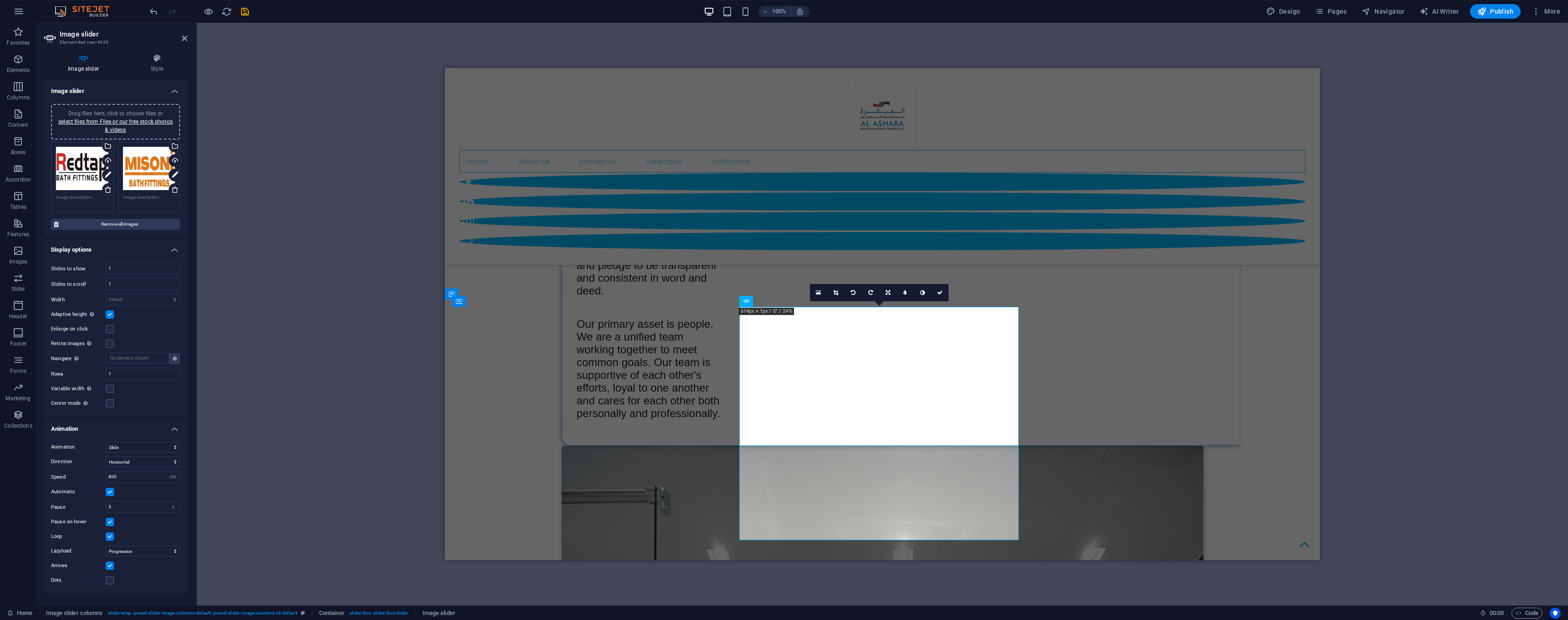 click at bounding box center (110, 315) 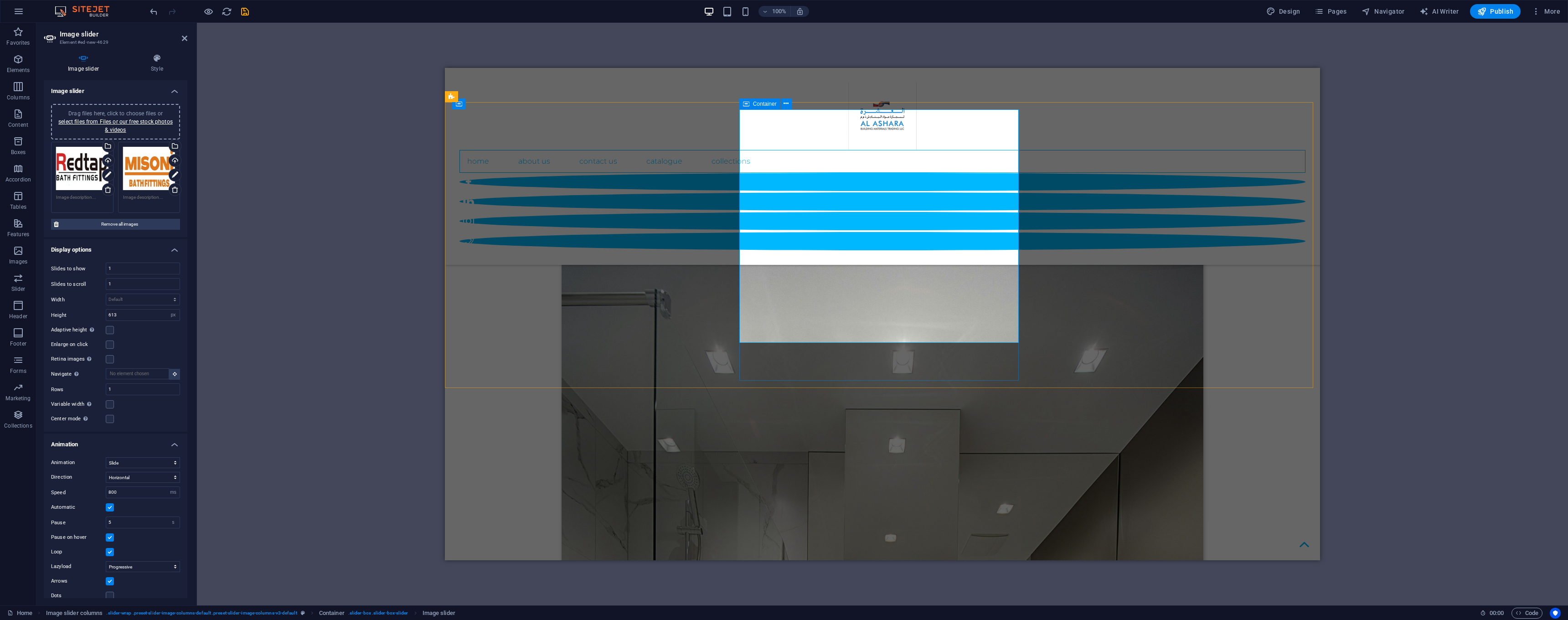 scroll, scrollTop: 1382, scrollLeft: 0, axis: vertical 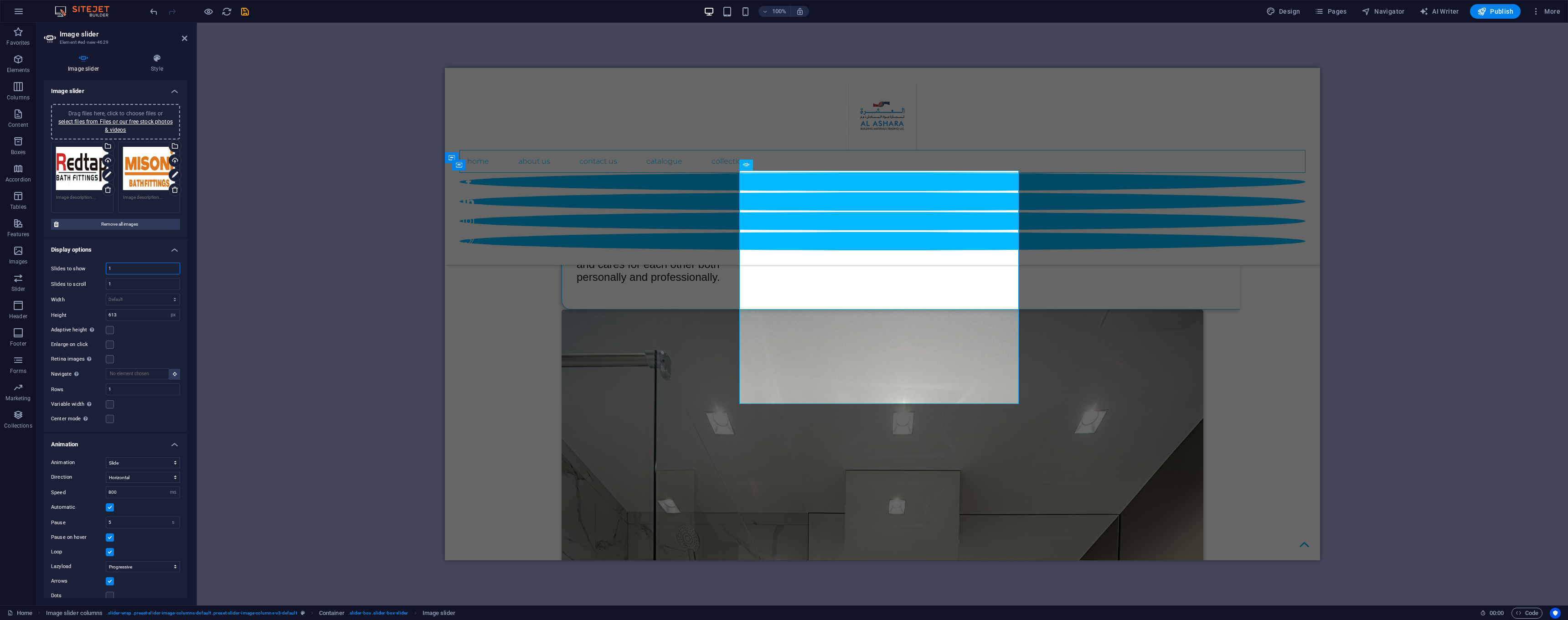 click on "1" at bounding box center (143, 269) 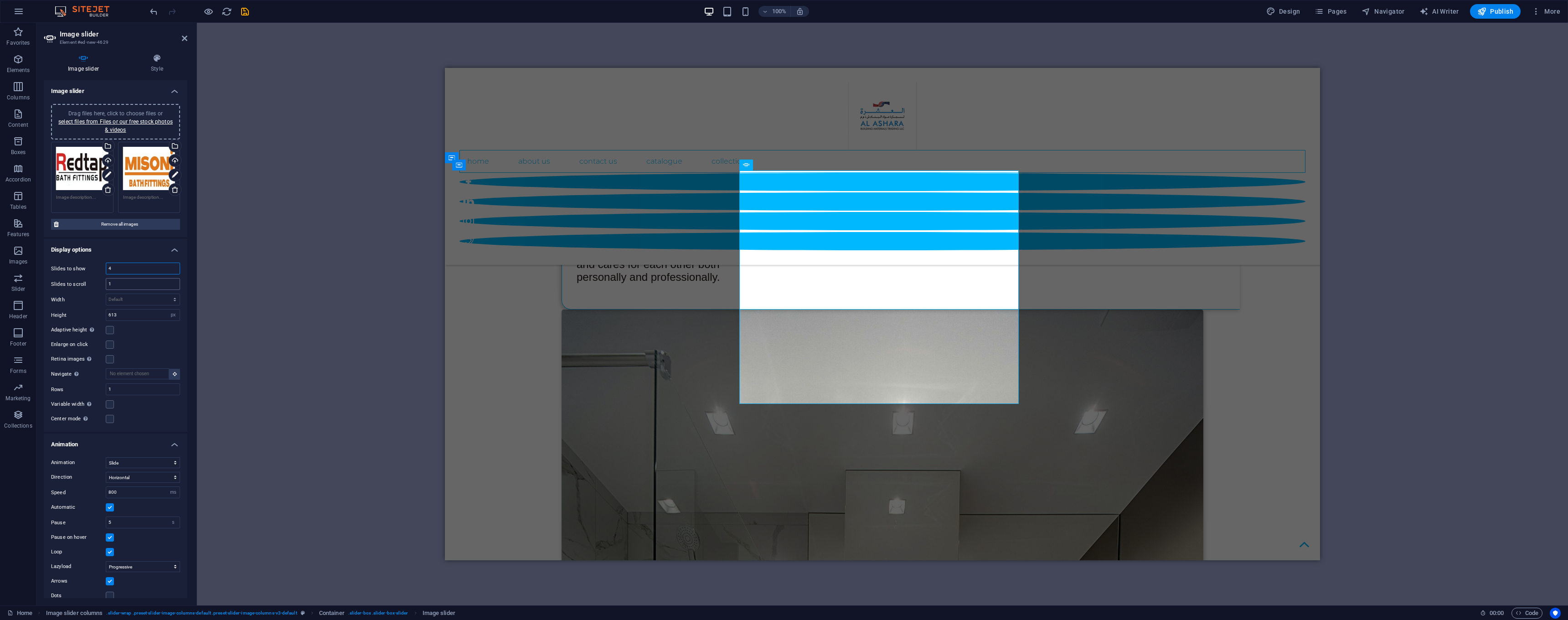 type on "4" 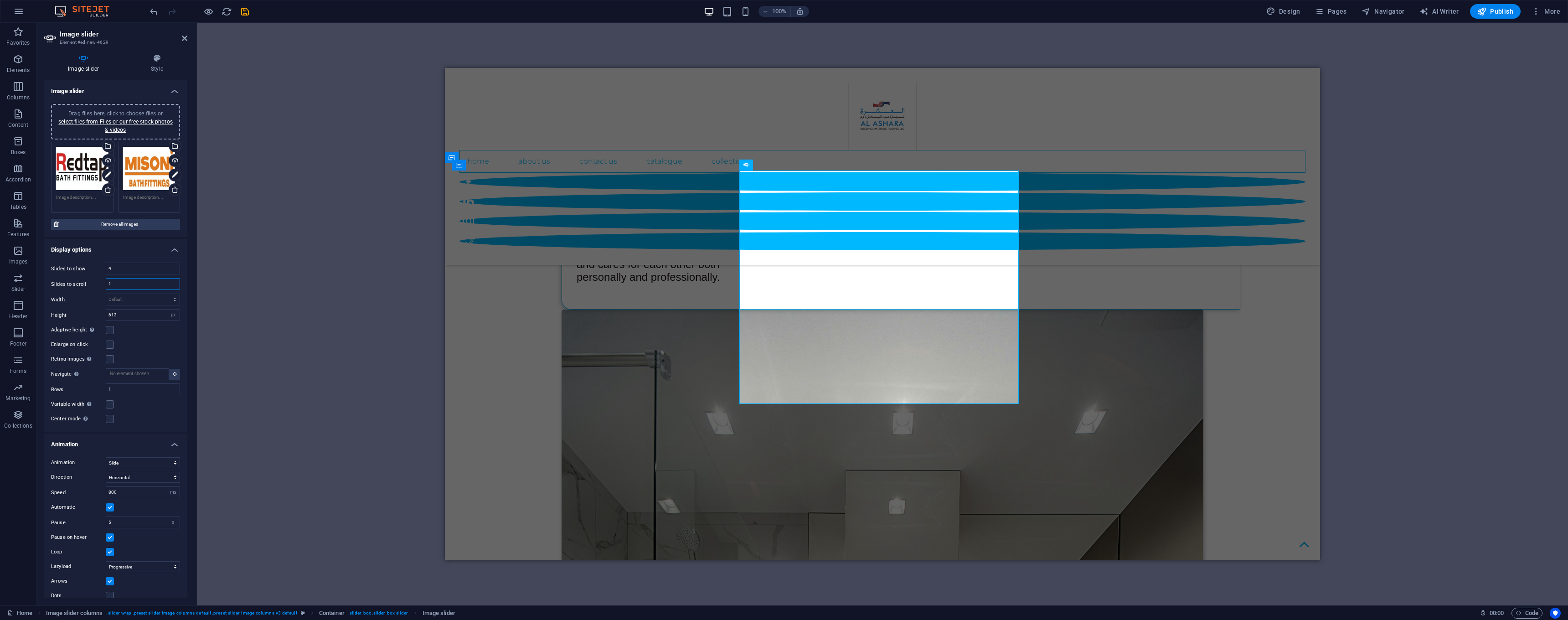 click on "1" at bounding box center (143, 284) 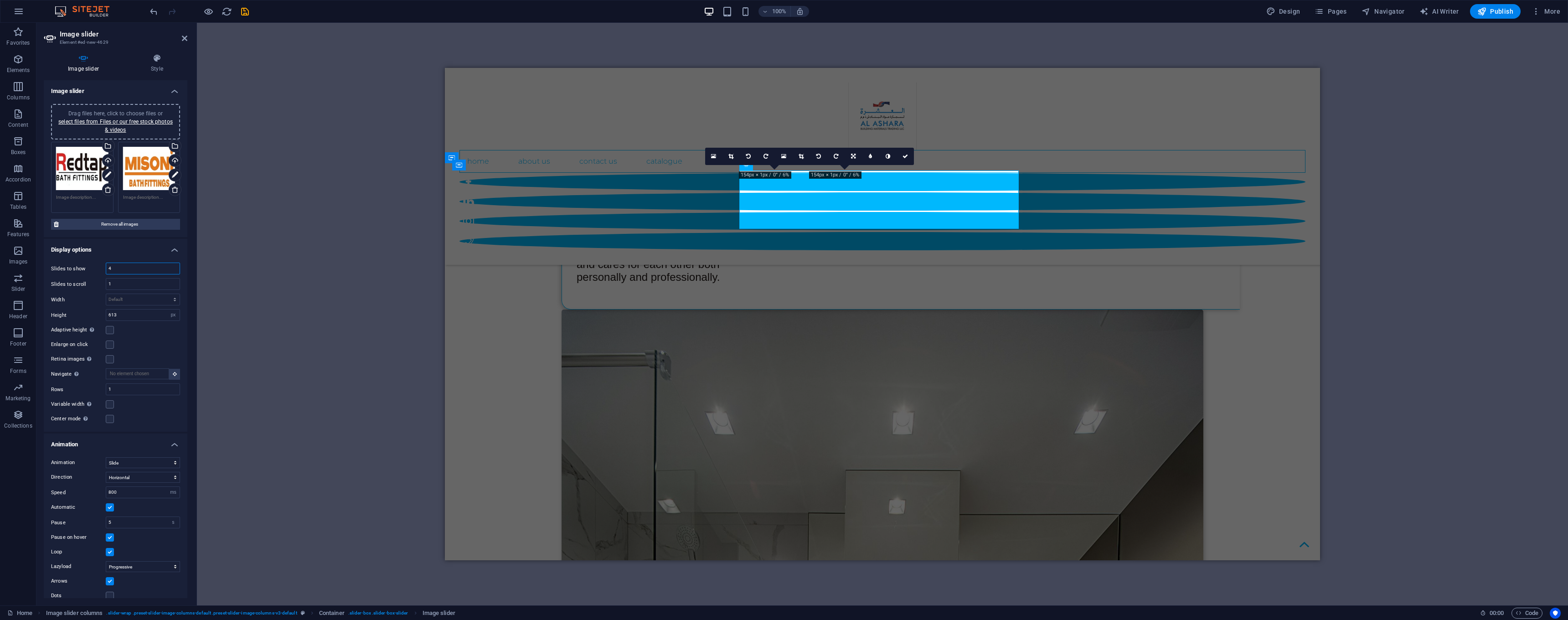 click on "4" at bounding box center [143, 269] 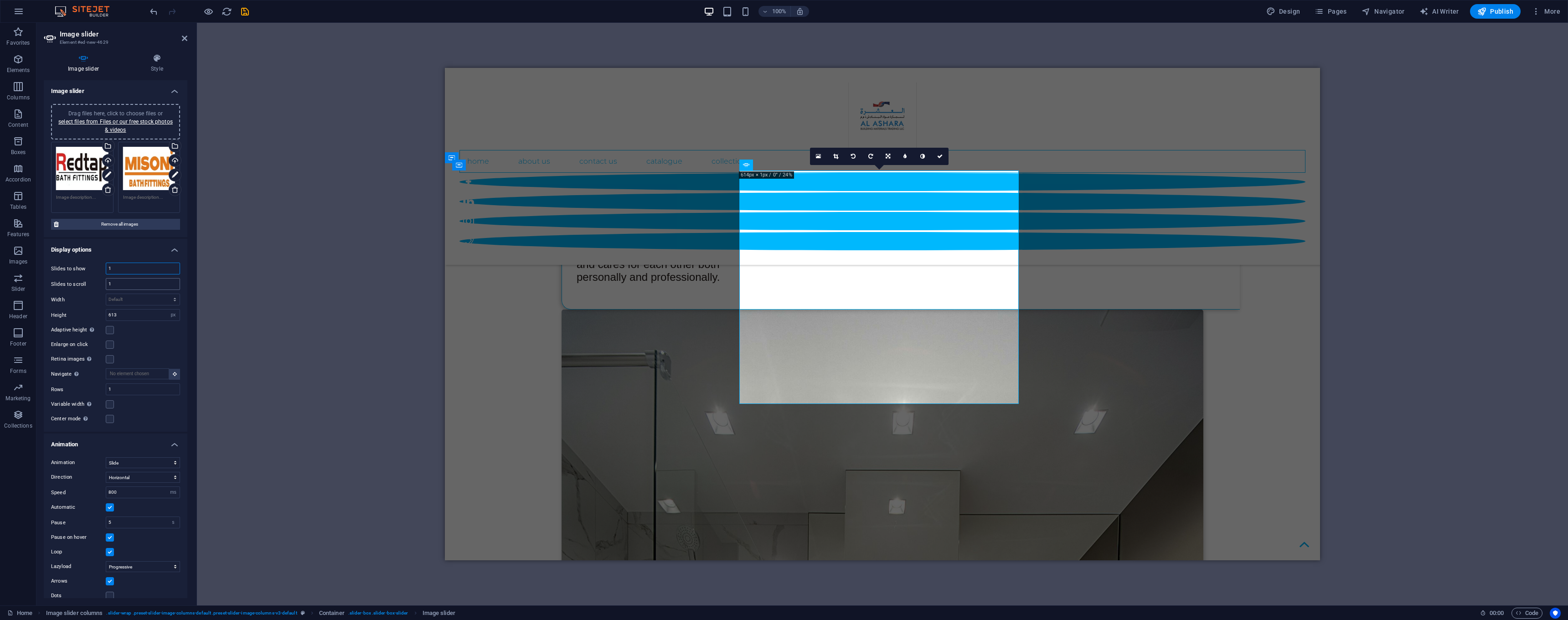 type on "1" 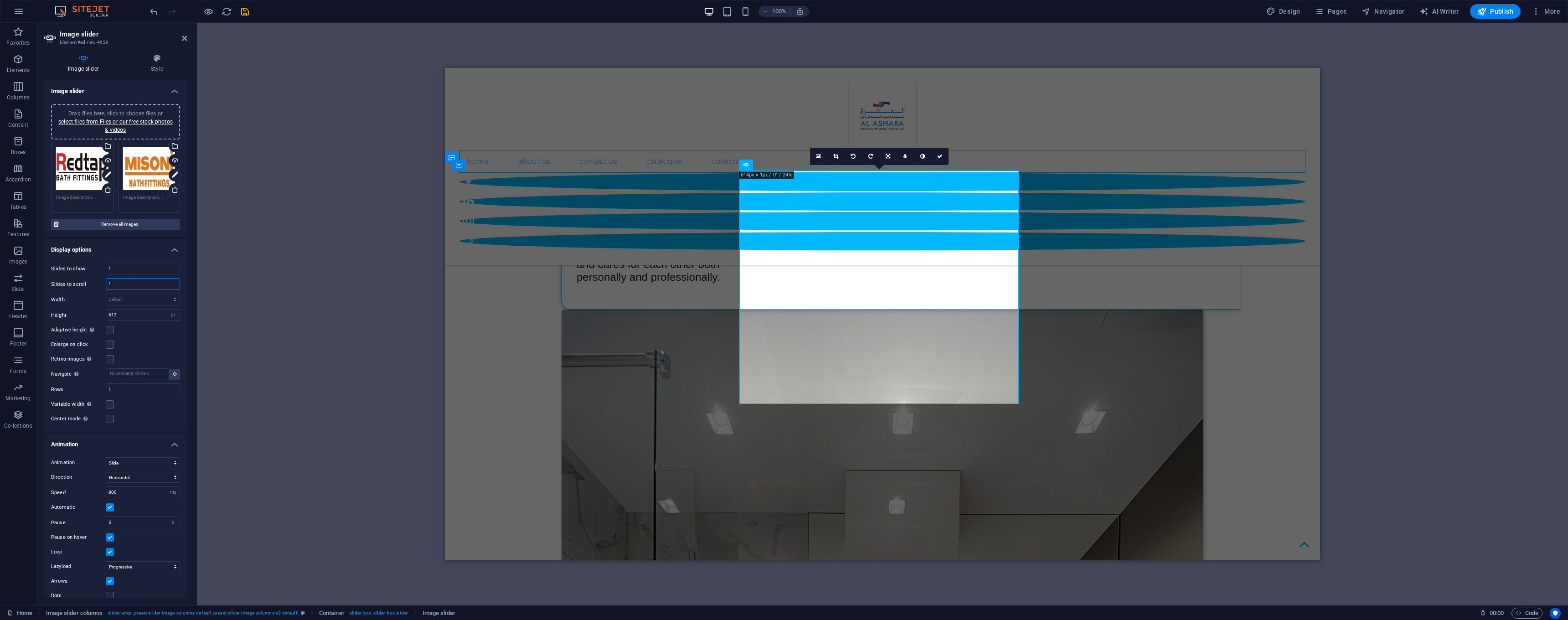 click on "1" at bounding box center (143, 284) 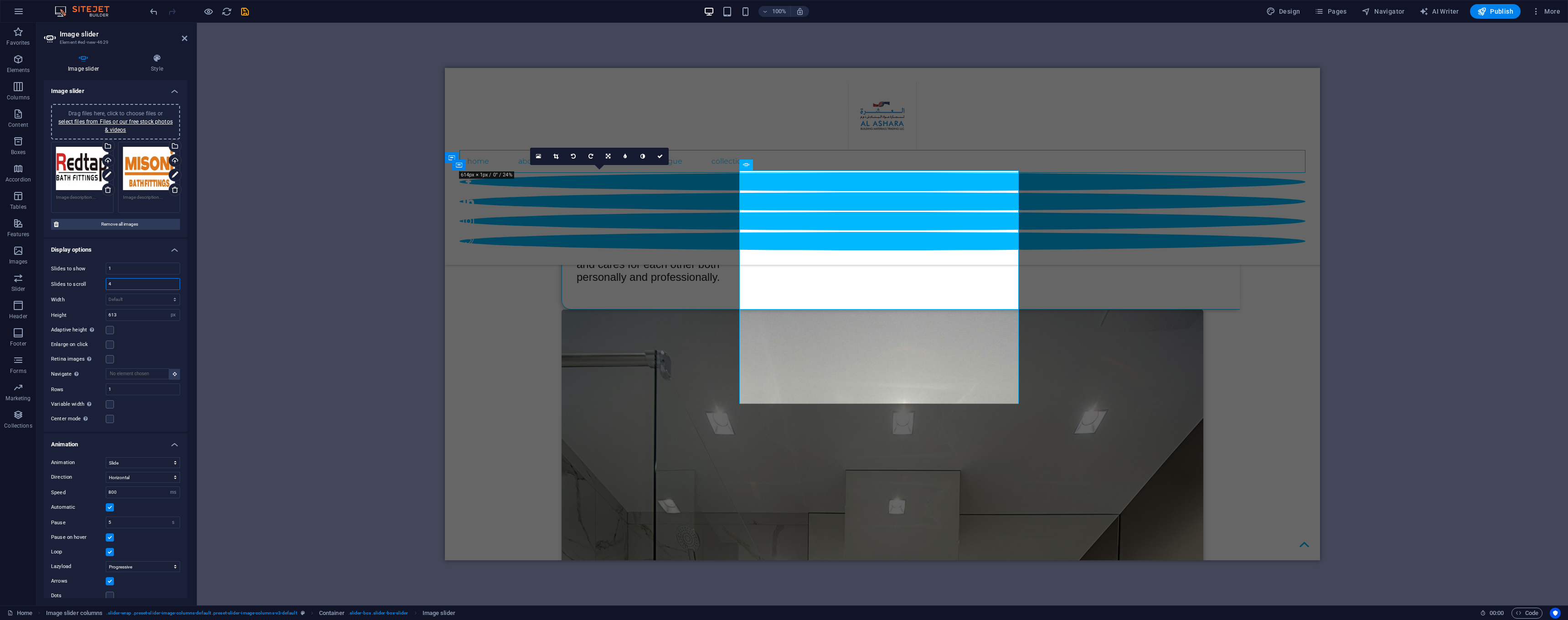 type on "4" 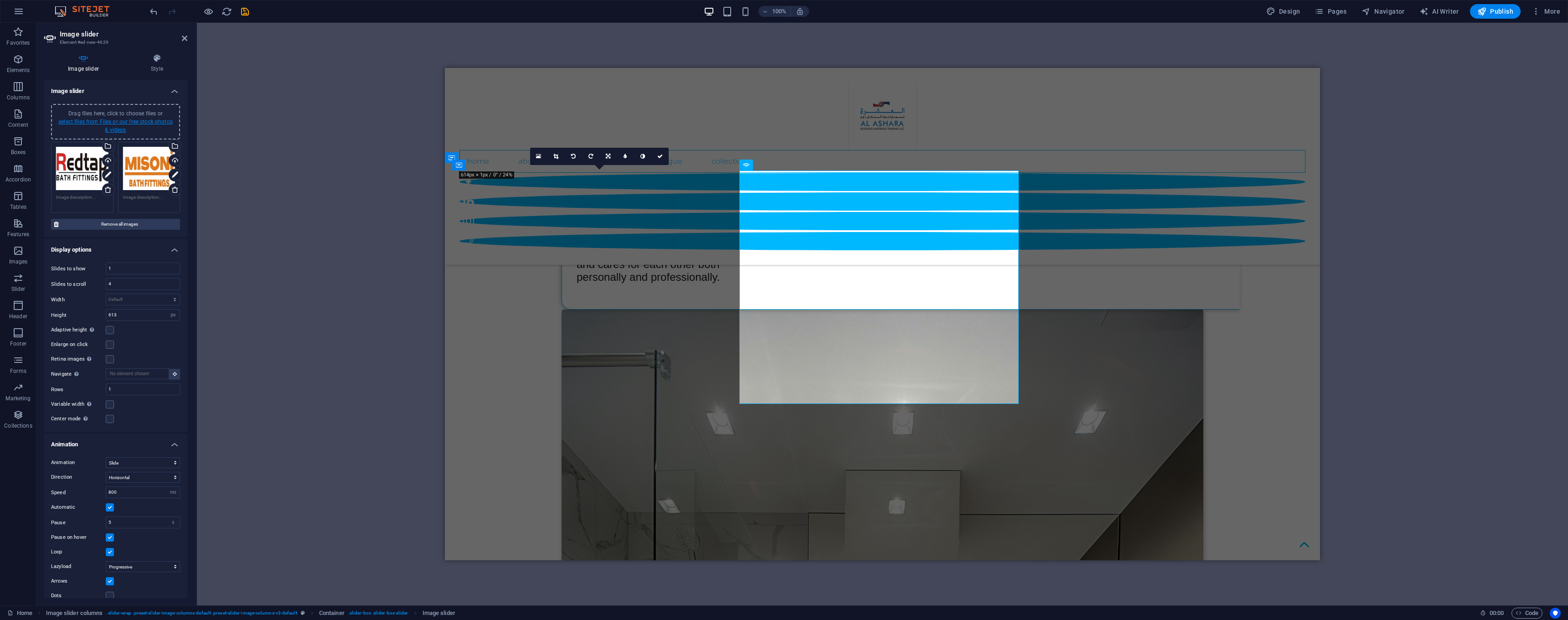 click on "select files from Files or our free stock photos & videos" at bounding box center [115, 126] 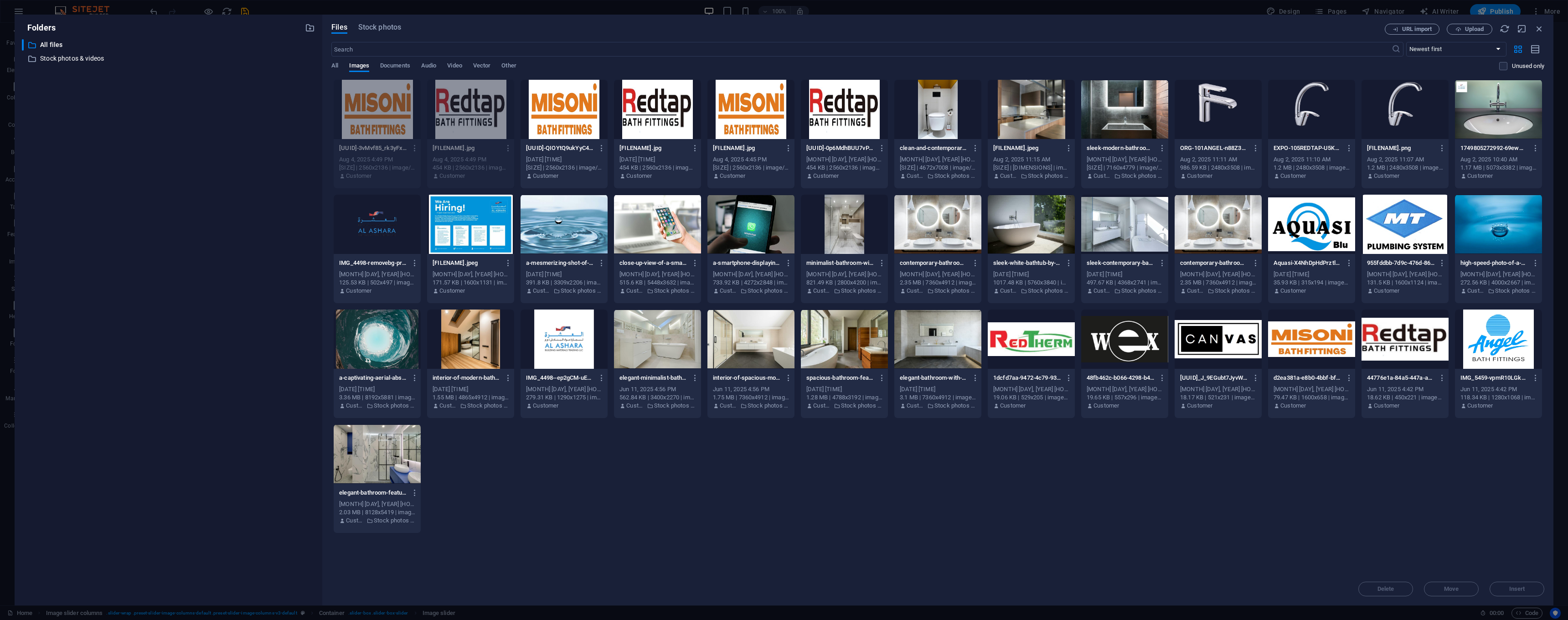 click at bounding box center [1405, 224] 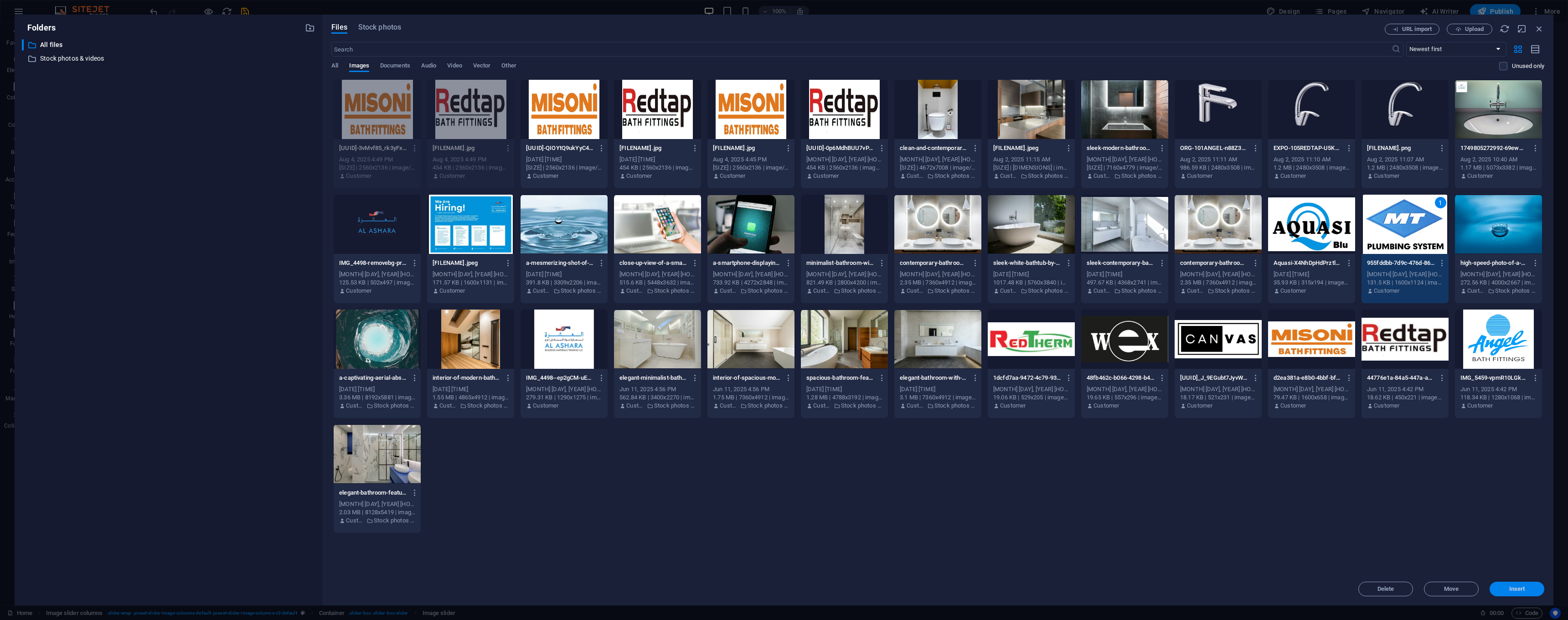 click on "Insert" at bounding box center (1517, 589) 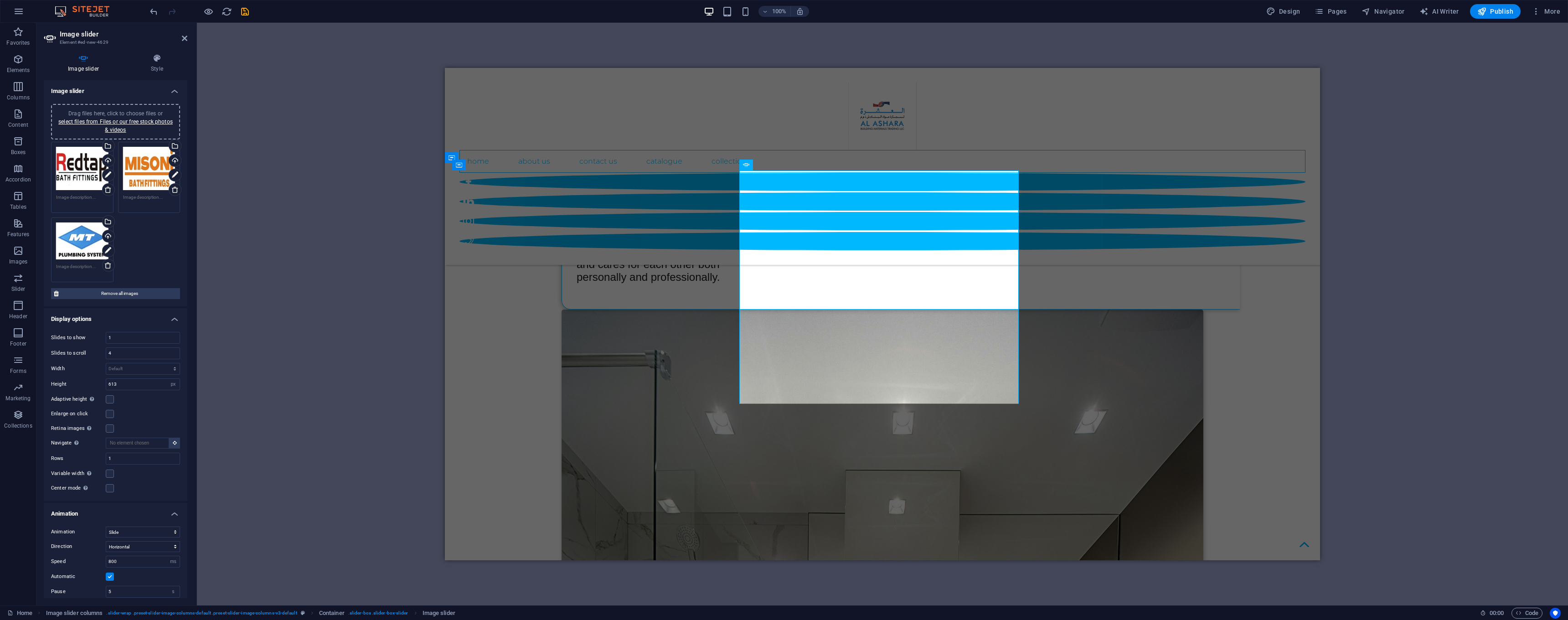 click on "Adaptive height Automatically adjust the height for single slide horizontal sliders" at bounding box center [115, 399] 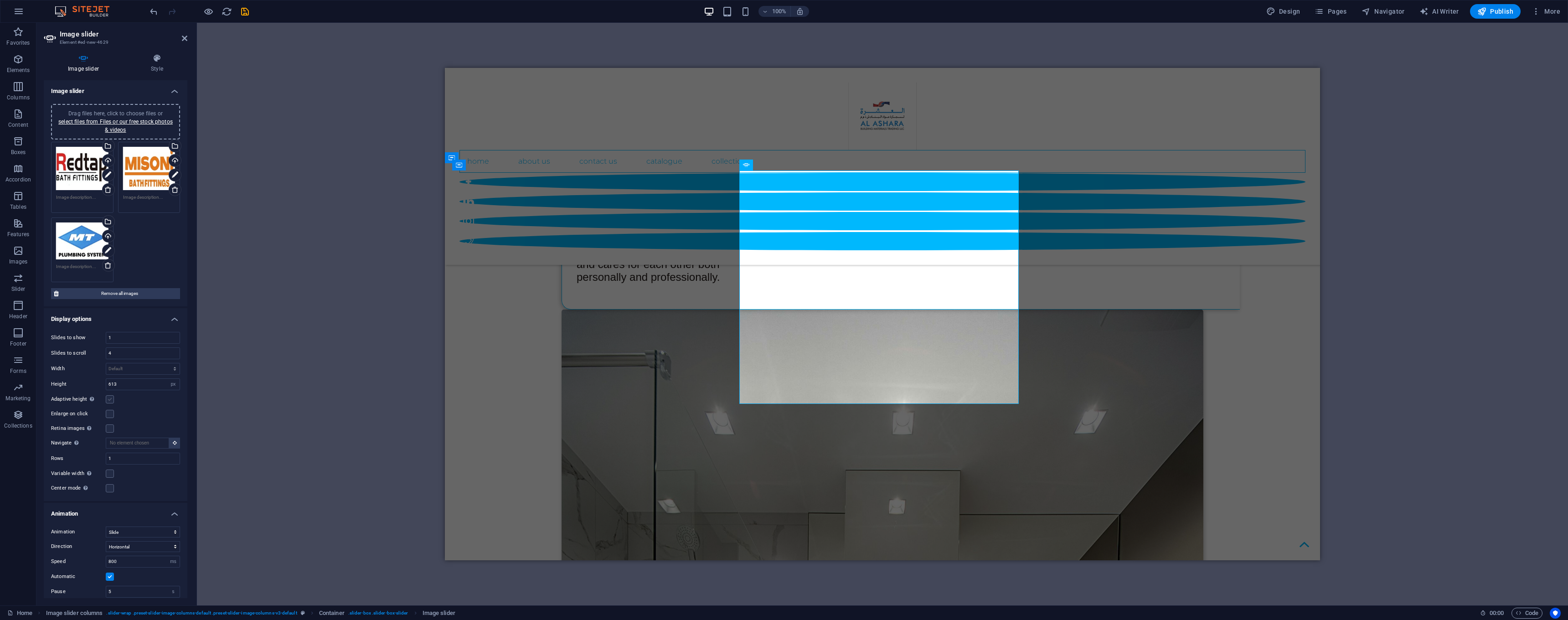 click at bounding box center [110, 399] 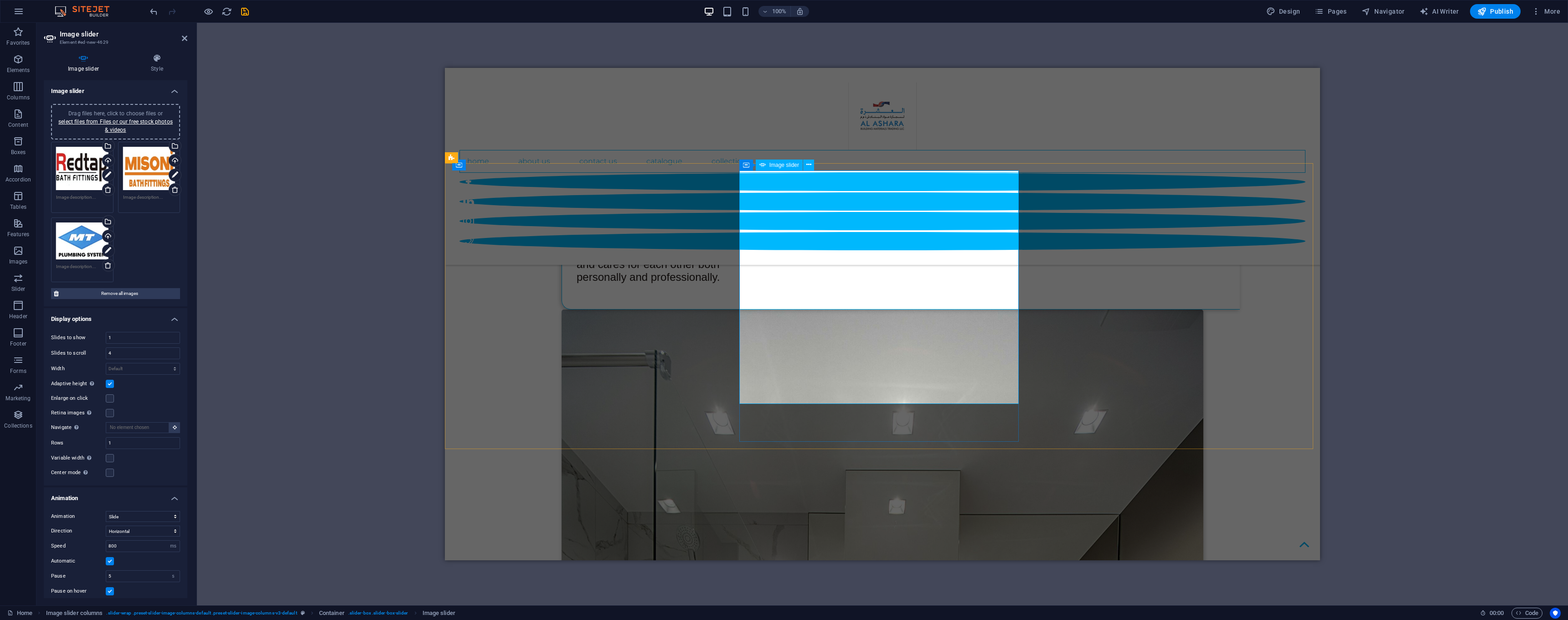 click at bounding box center [593, 3281] 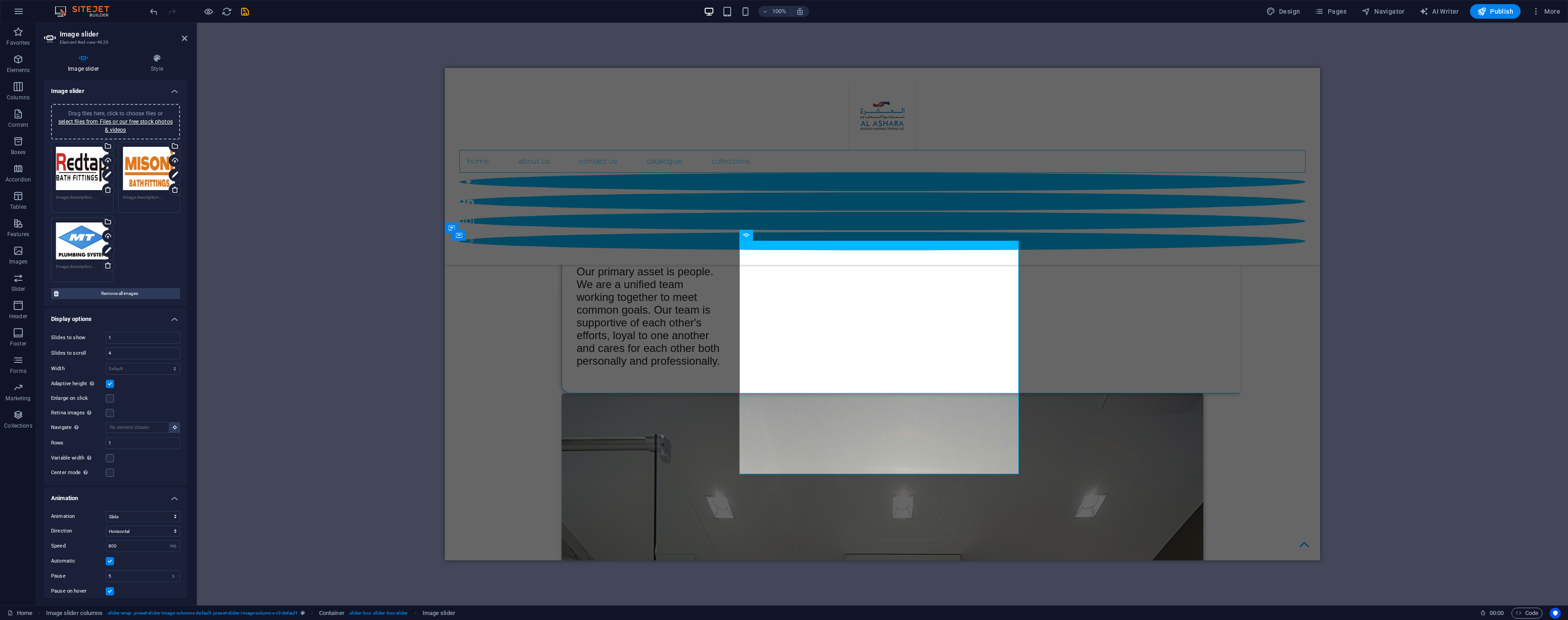 scroll, scrollTop: 1286, scrollLeft: 0, axis: vertical 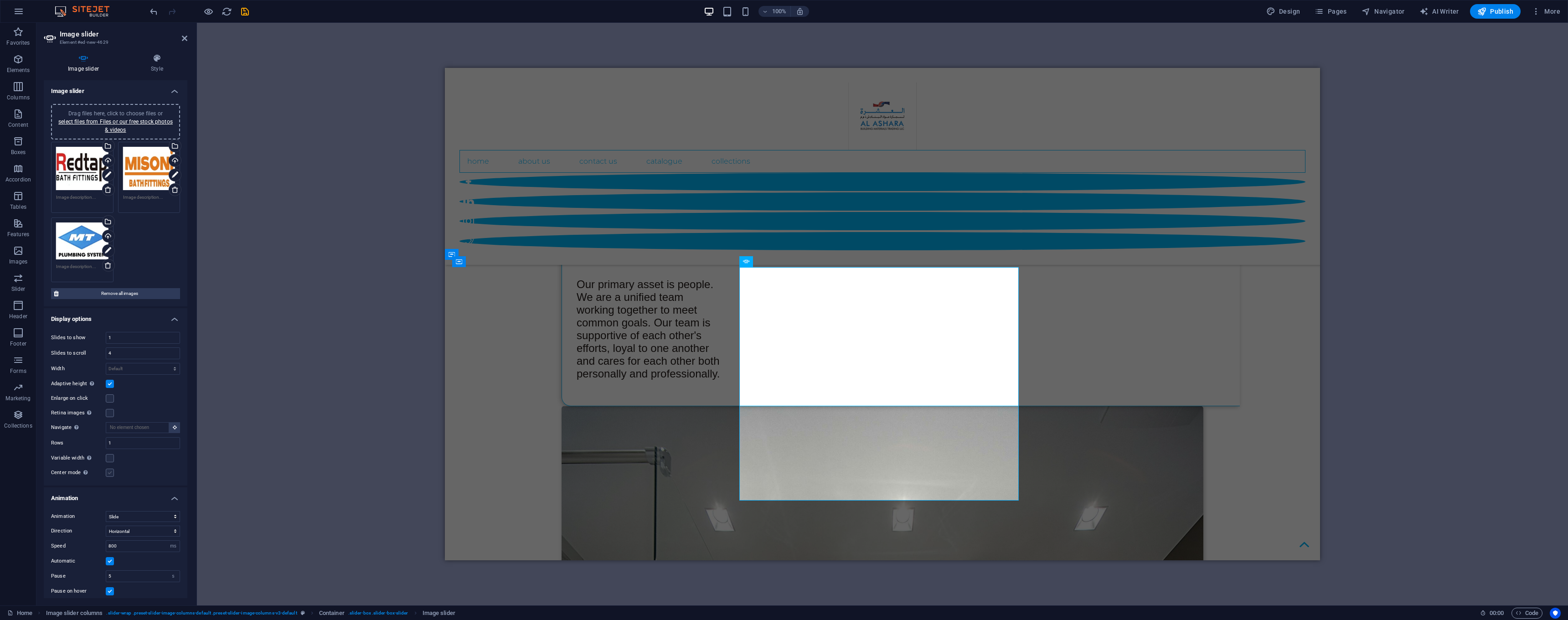 click at bounding box center [110, 473] 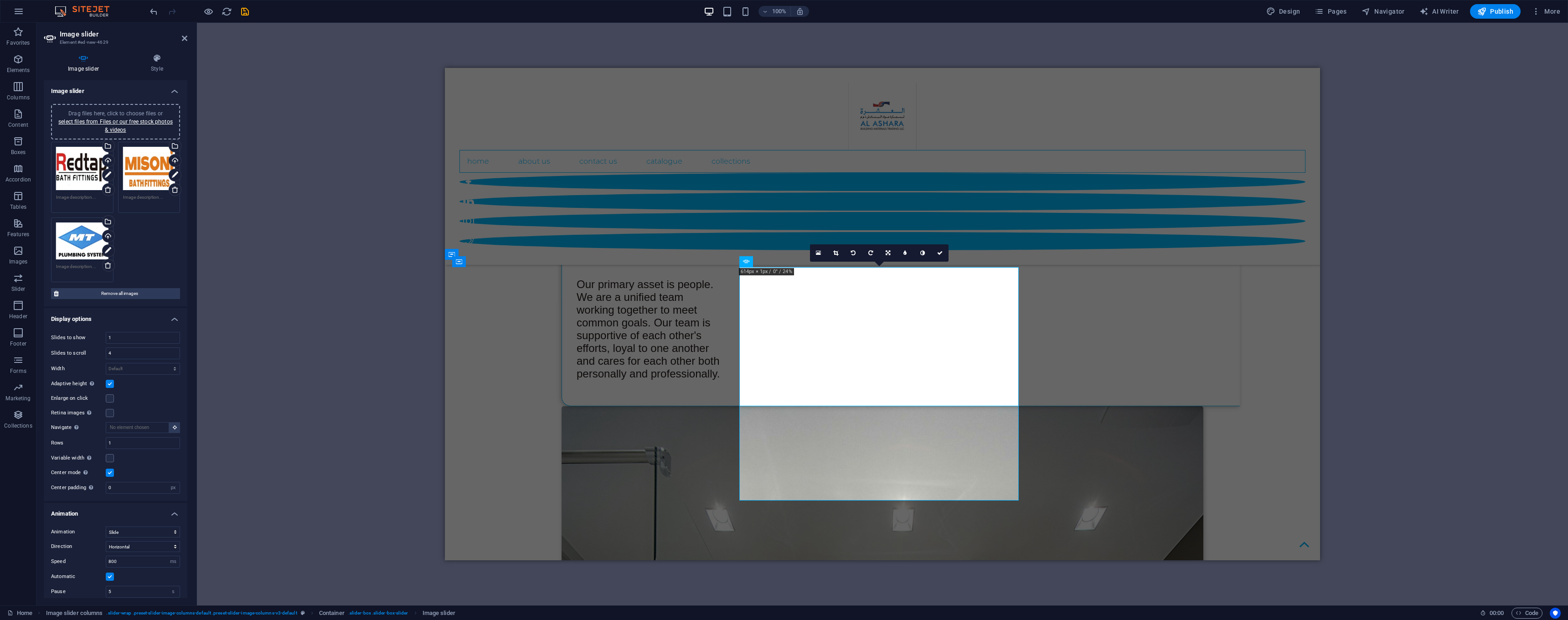 click at bounding box center [110, 473] 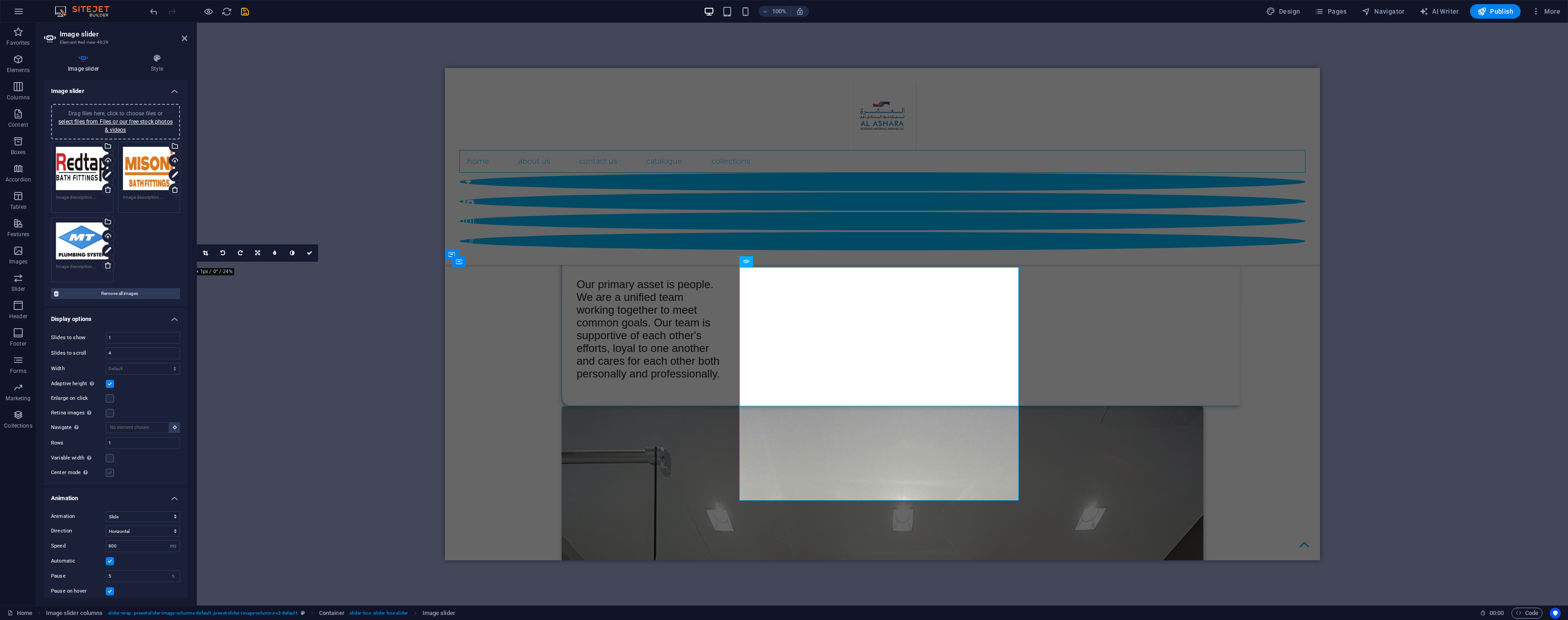 click at bounding box center [110, 473] 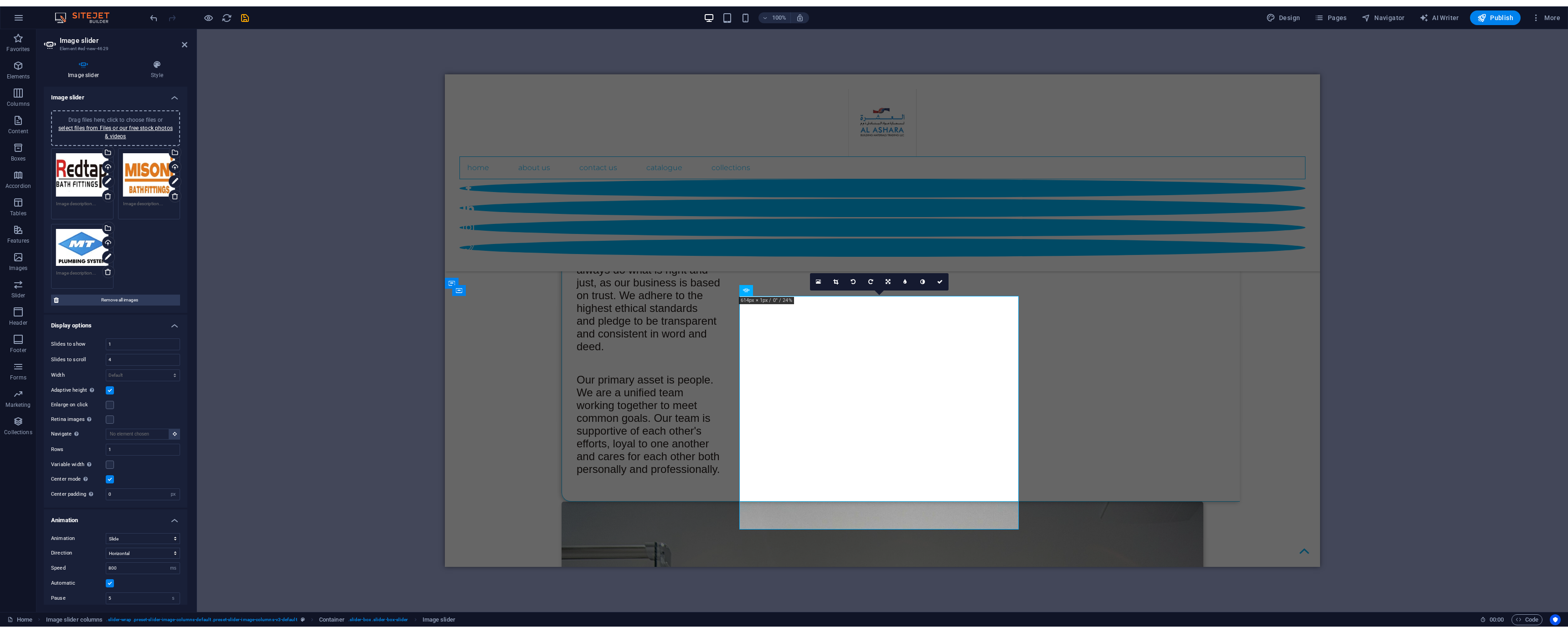 scroll, scrollTop: 1189, scrollLeft: 0, axis: vertical 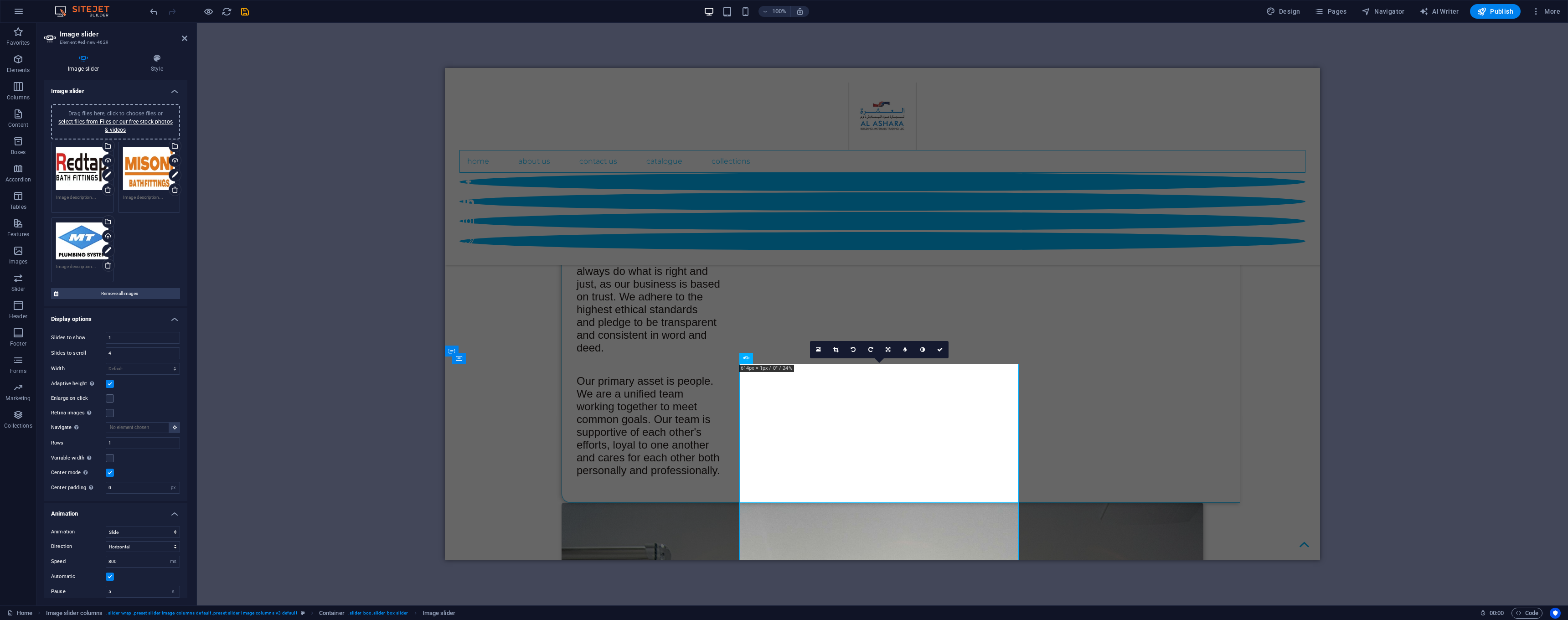click at bounding box center (110, 384) 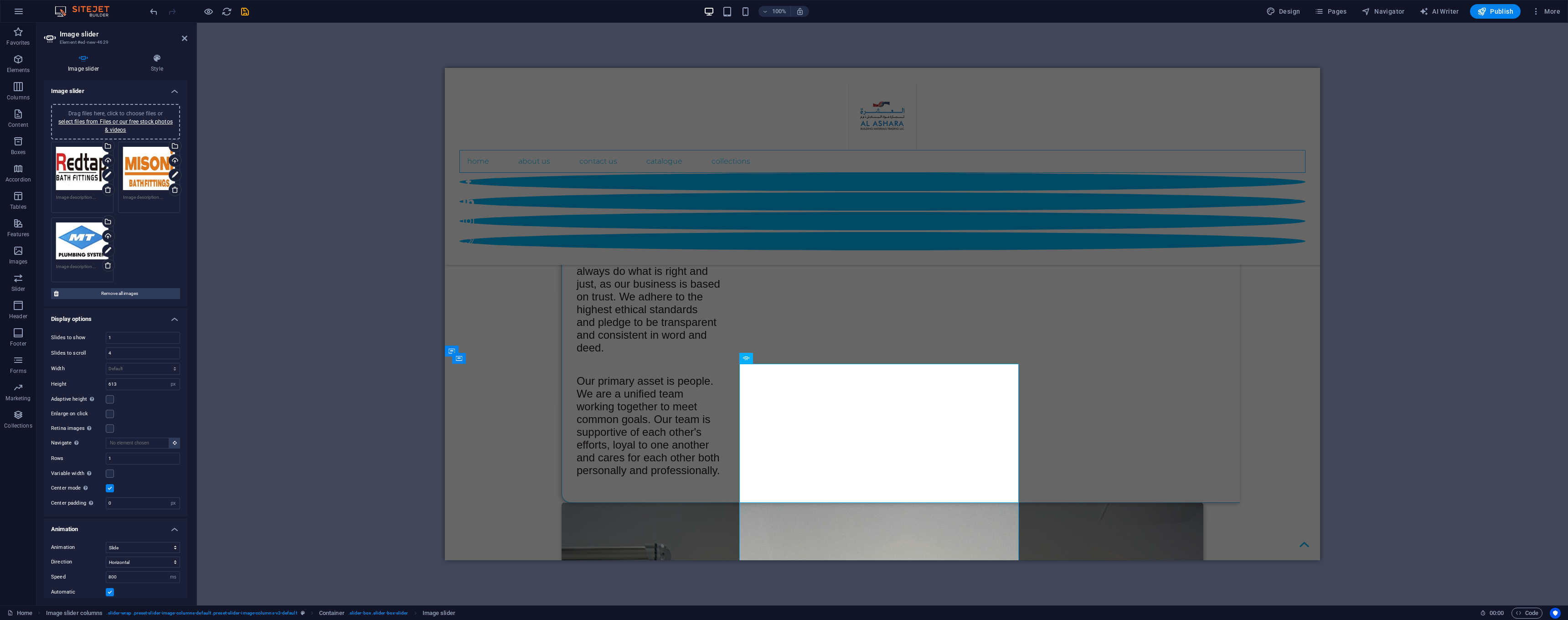 click on "Drag files here, click to choose files or select files from Files or our free stock photos & videos" at bounding box center [82, 241] 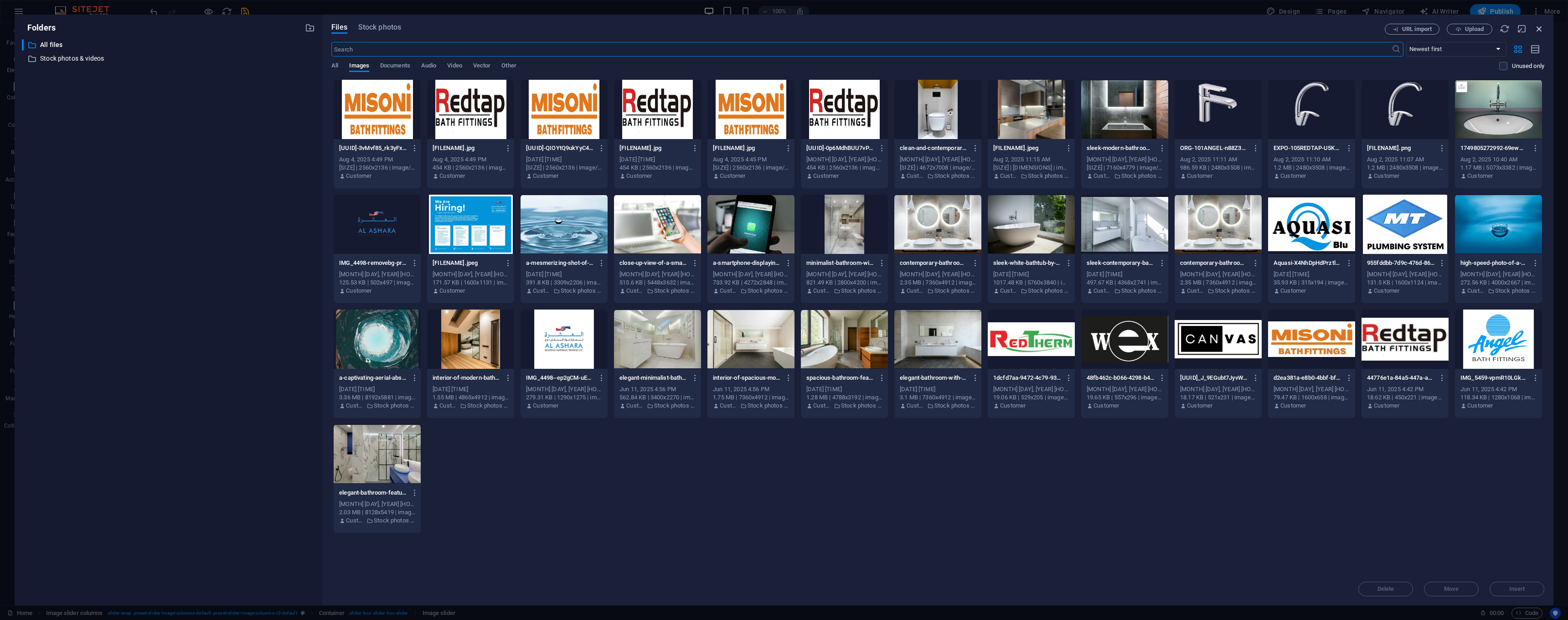click at bounding box center [1539, 29] 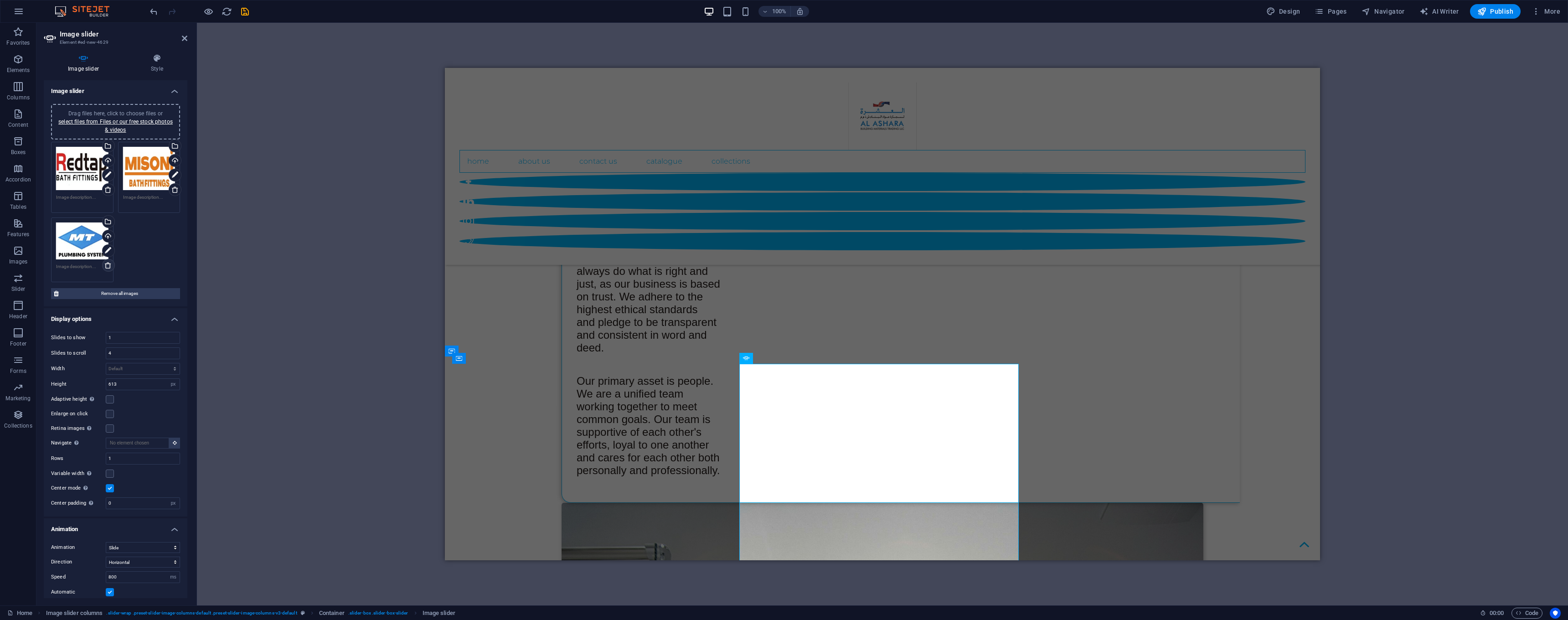 click at bounding box center (108, 265) 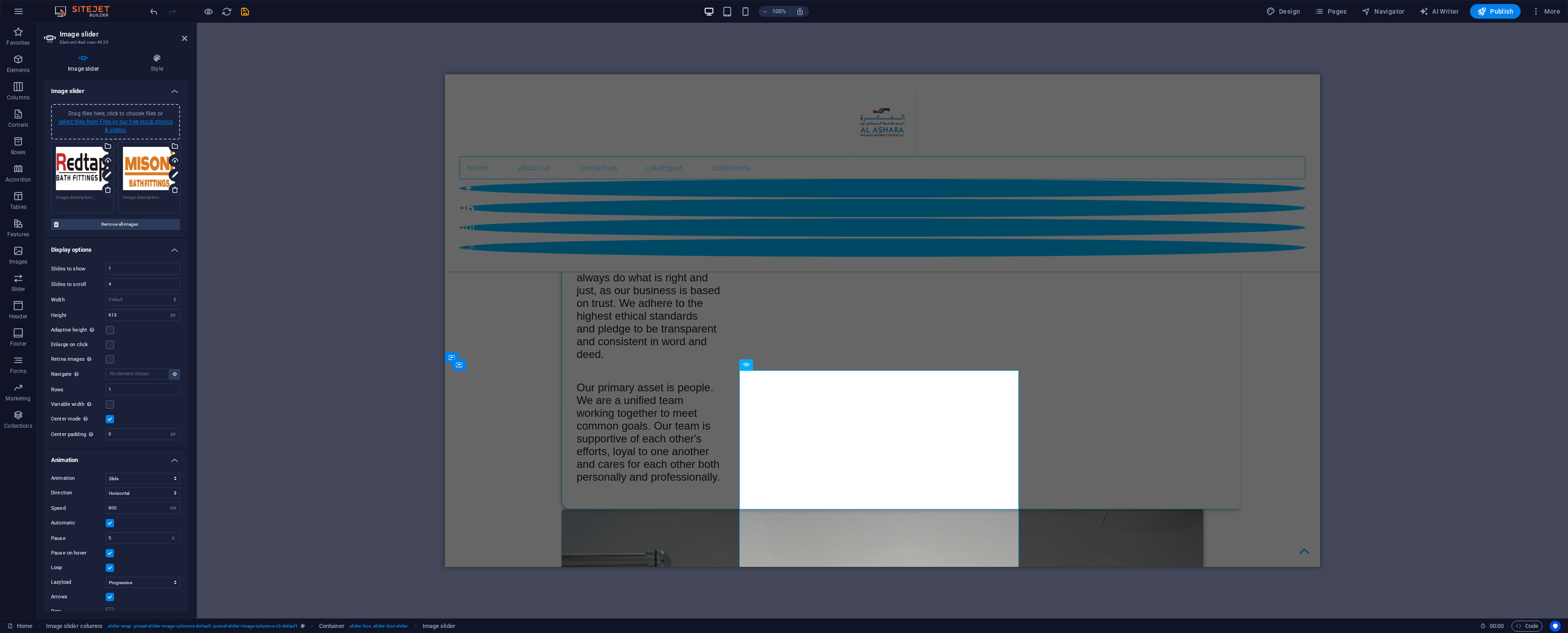 click on "select files from Files or our free stock photos & videos" at bounding box center (115, 126) 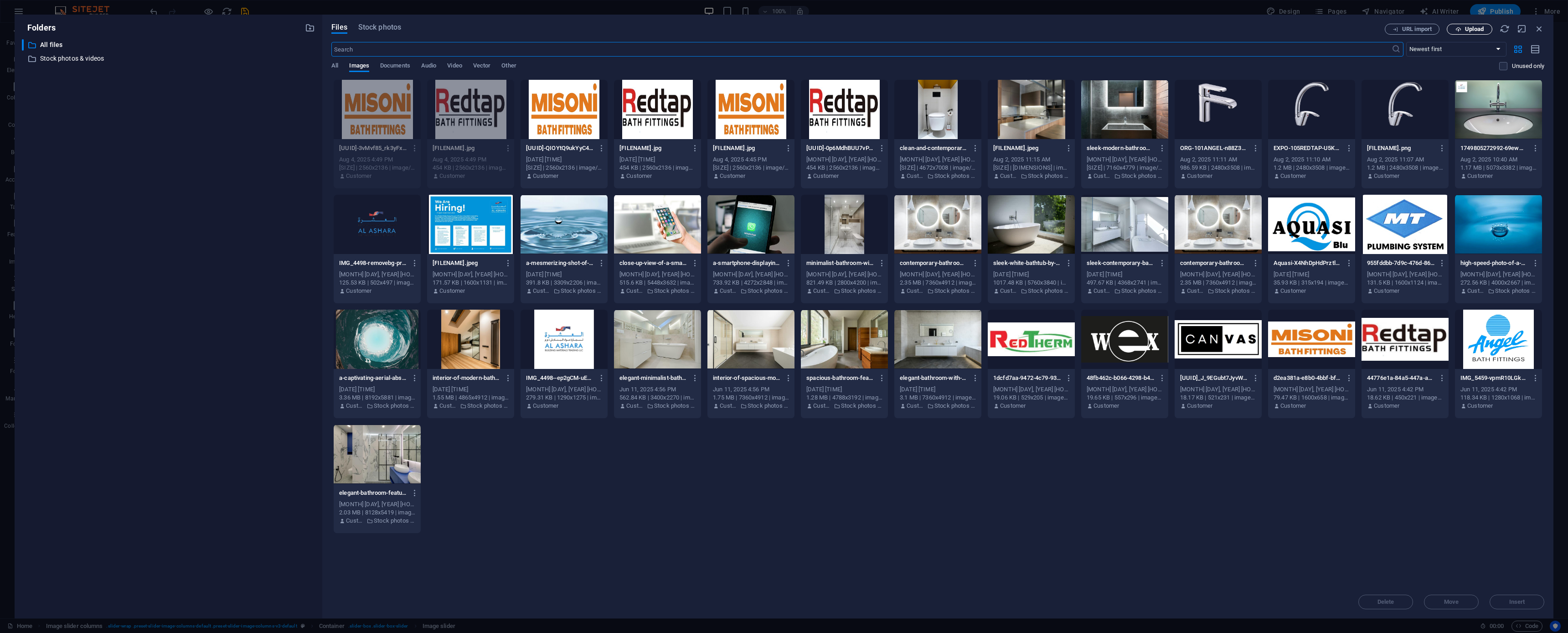 click on "Upload" at bounding box center (1470, 29) 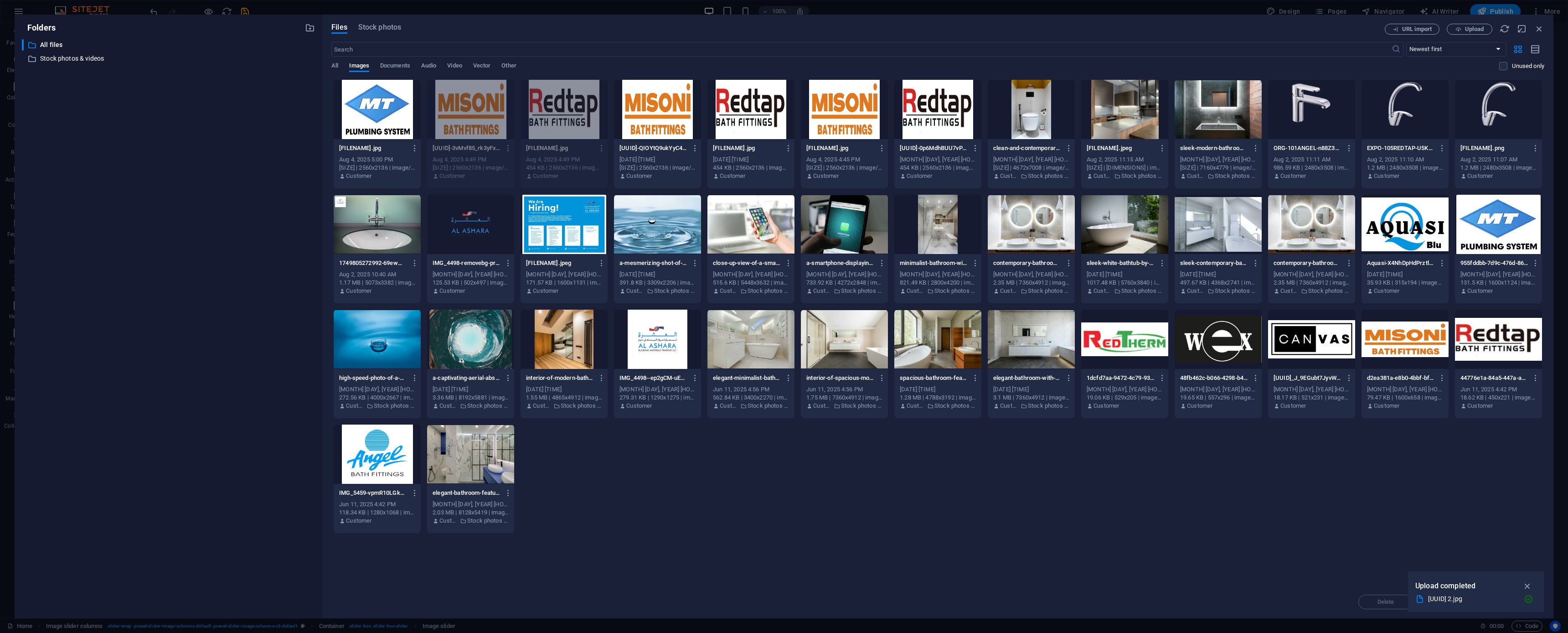 click at bounding box center [377, 109] 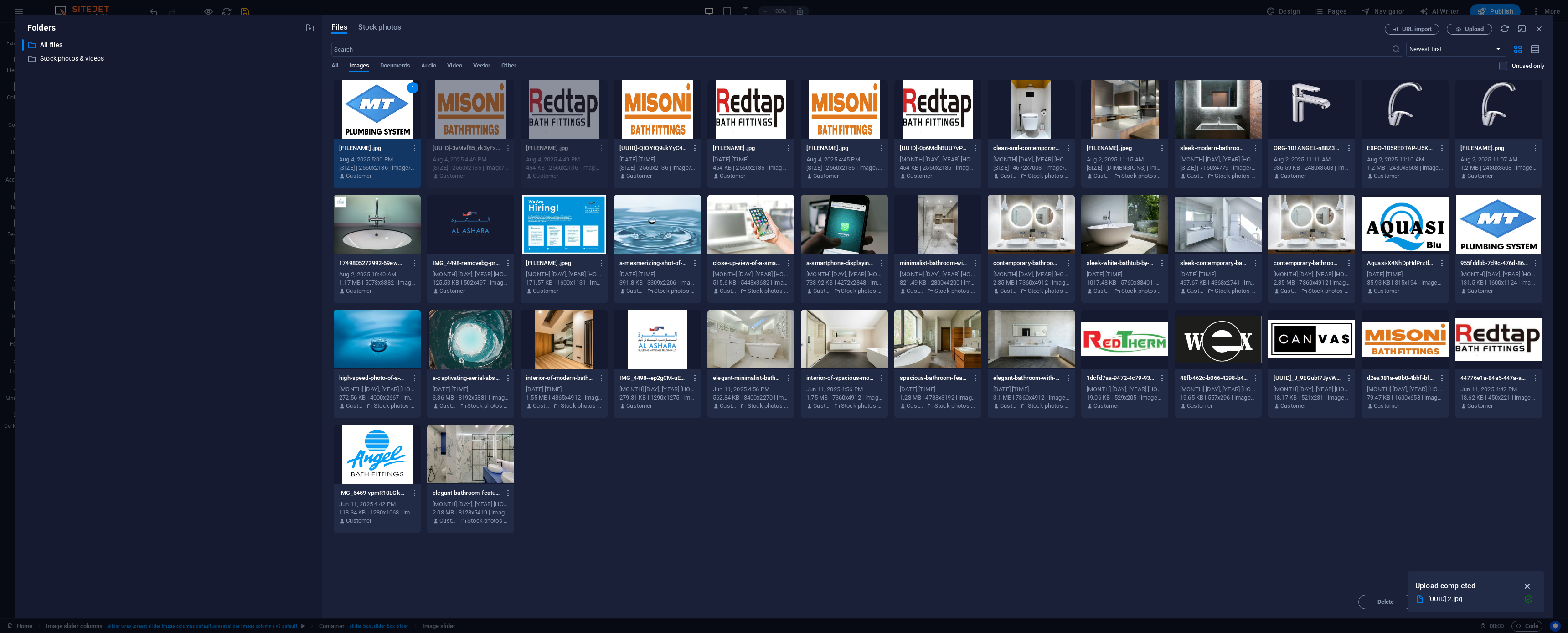 click at bounding box center [1527, 586] 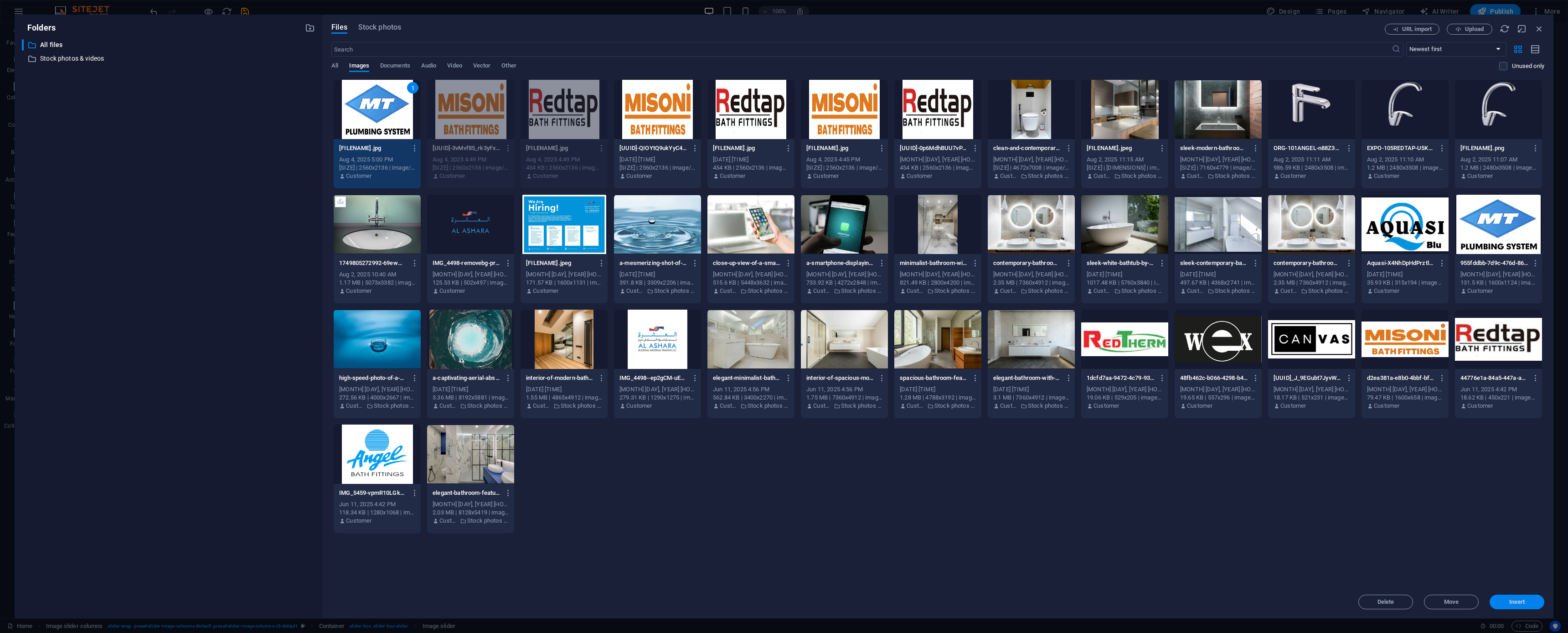 click on "Insert" at bounding box center [1517, 602] 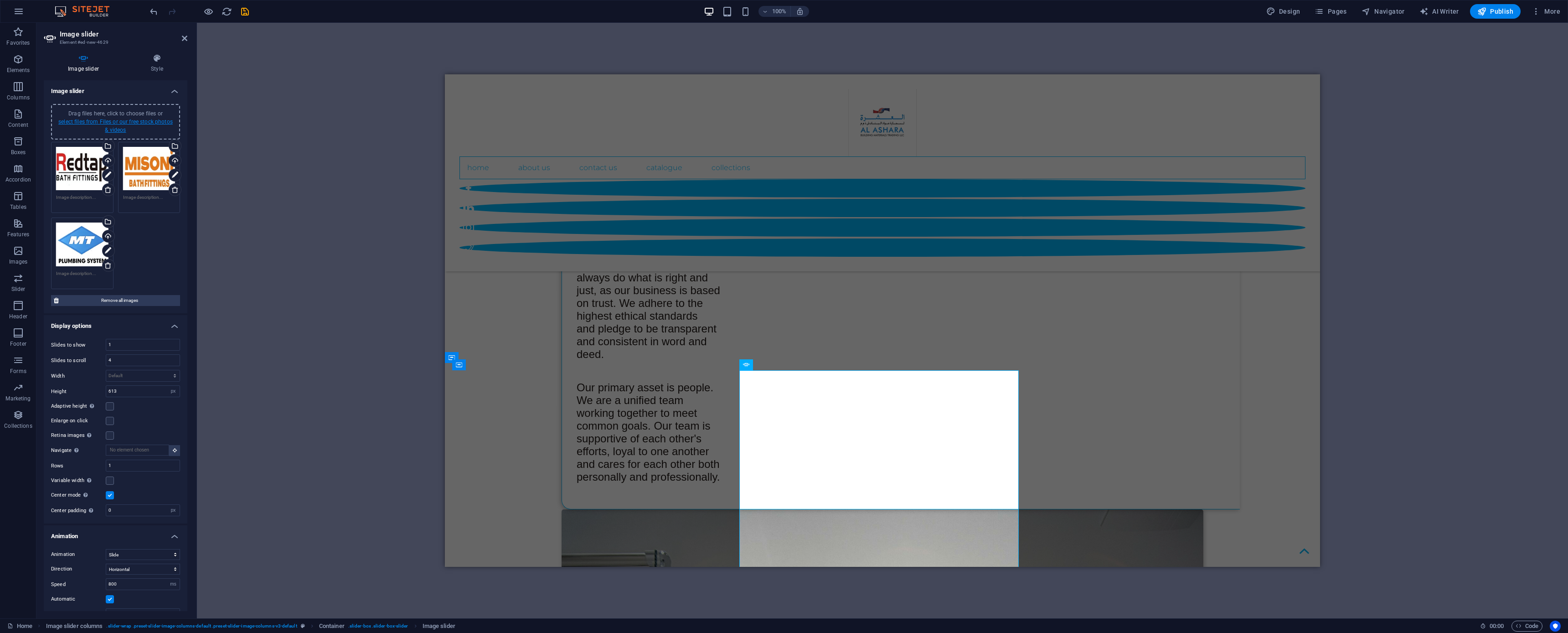 click on "select files from Files or our free stock photos & videos" at bounding box center [115, 126] 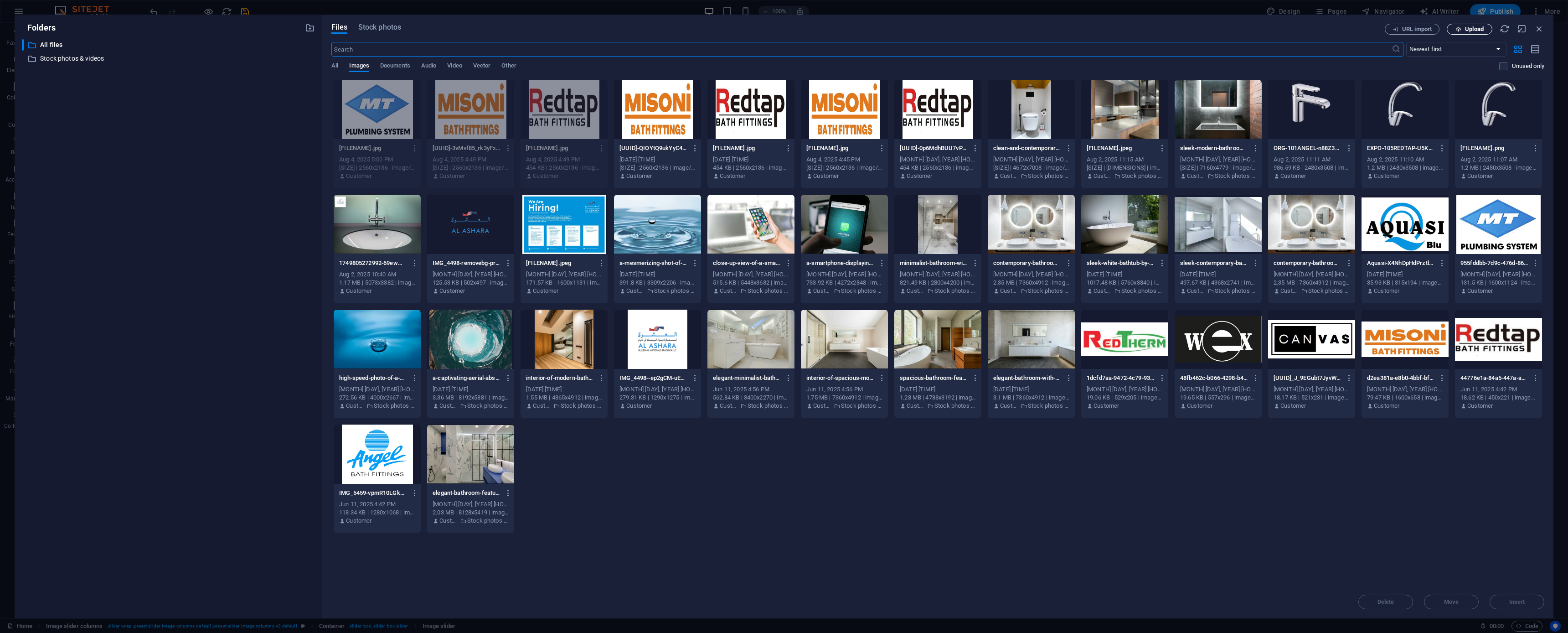 click on "Upload" at bounding box center [1474, 29] 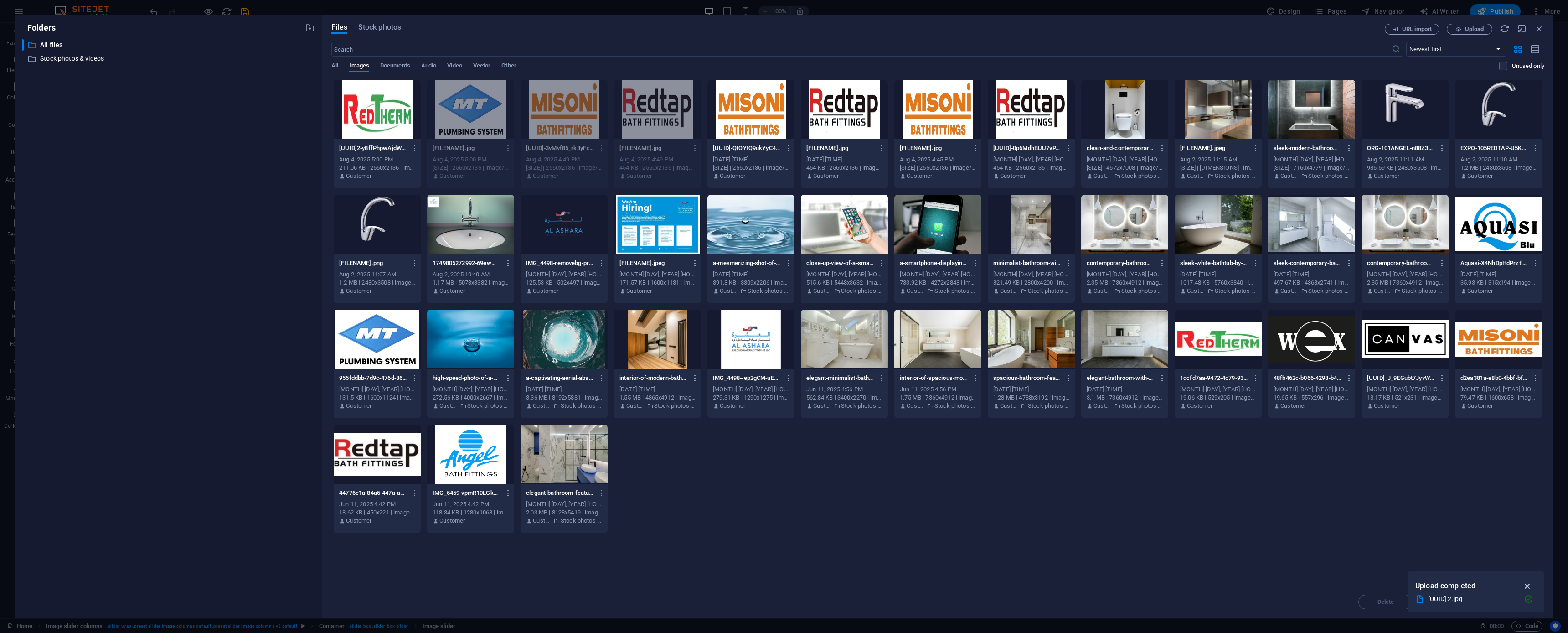 click at bounding box center (1527, 586) 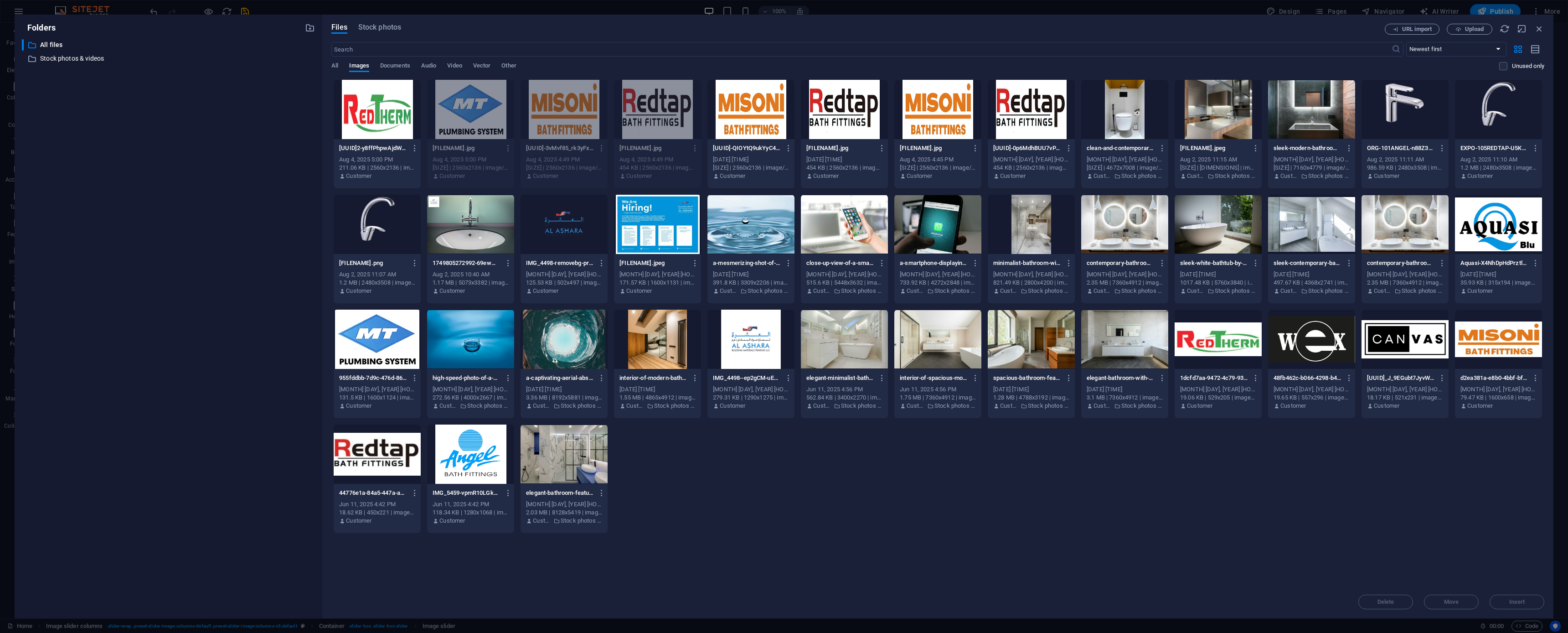 click at bounding box center (377, 109) 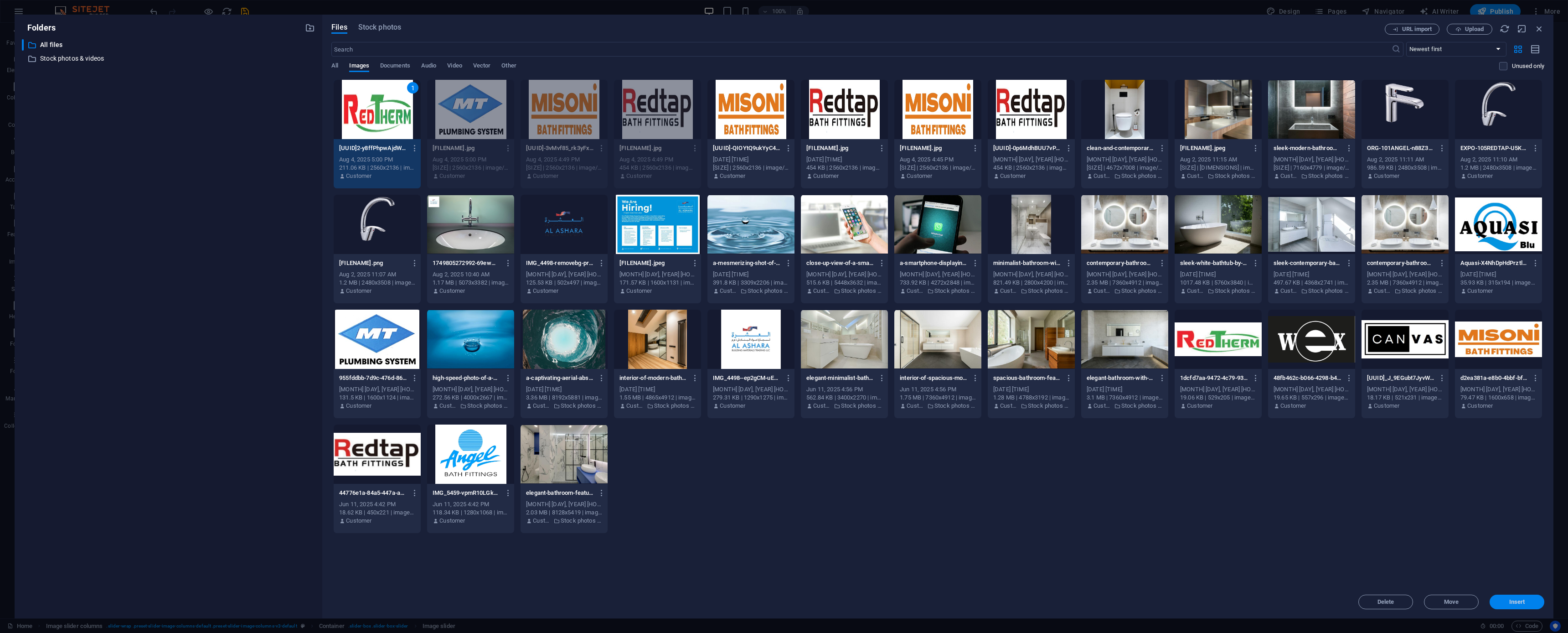 click on "Insert" at bounding box center (1517, 602) 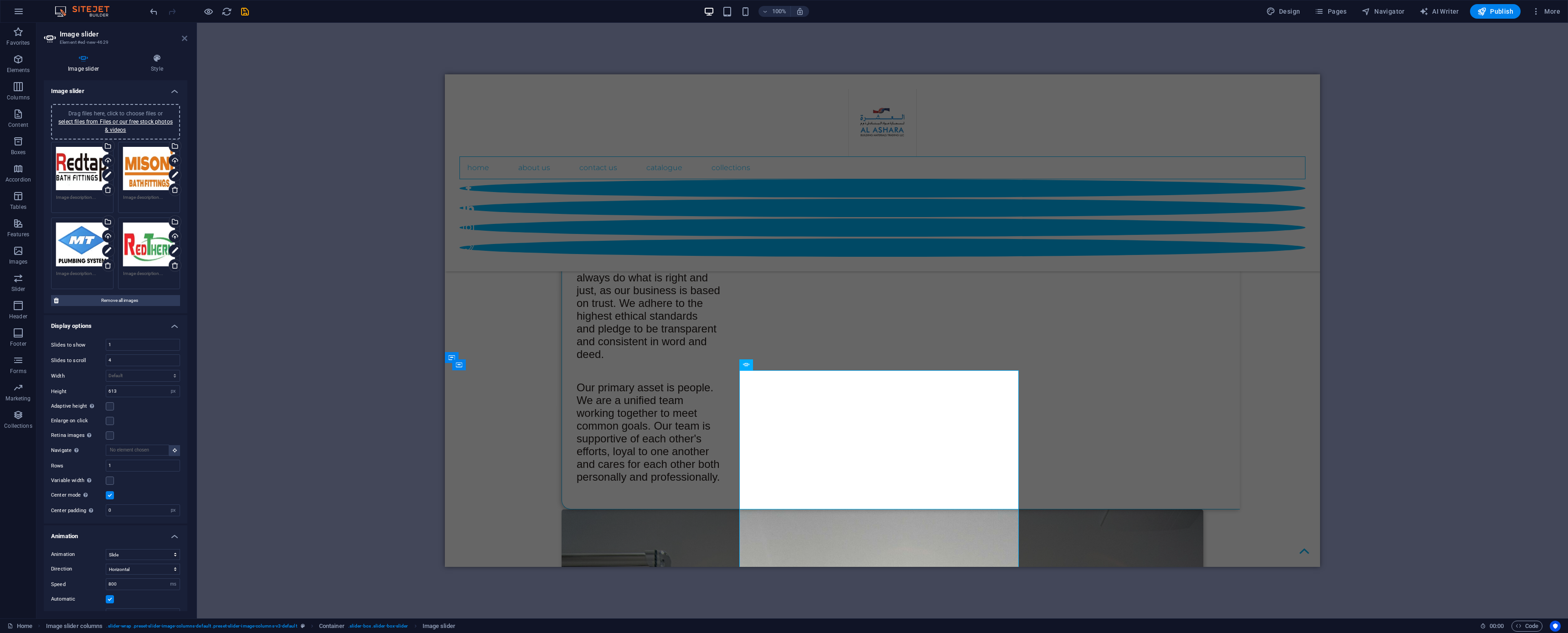 click at bounding box center [185, 38] 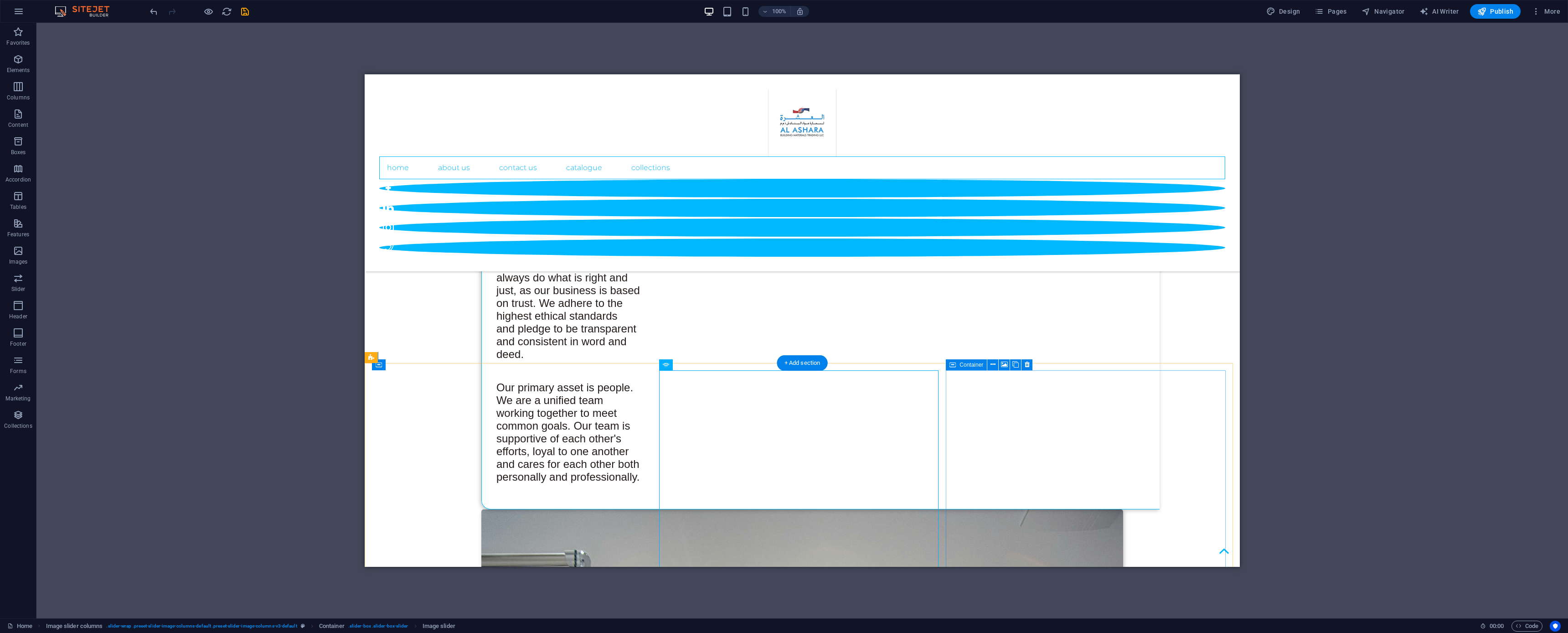 click on "Add elements" at bounding box center [486, 9553] 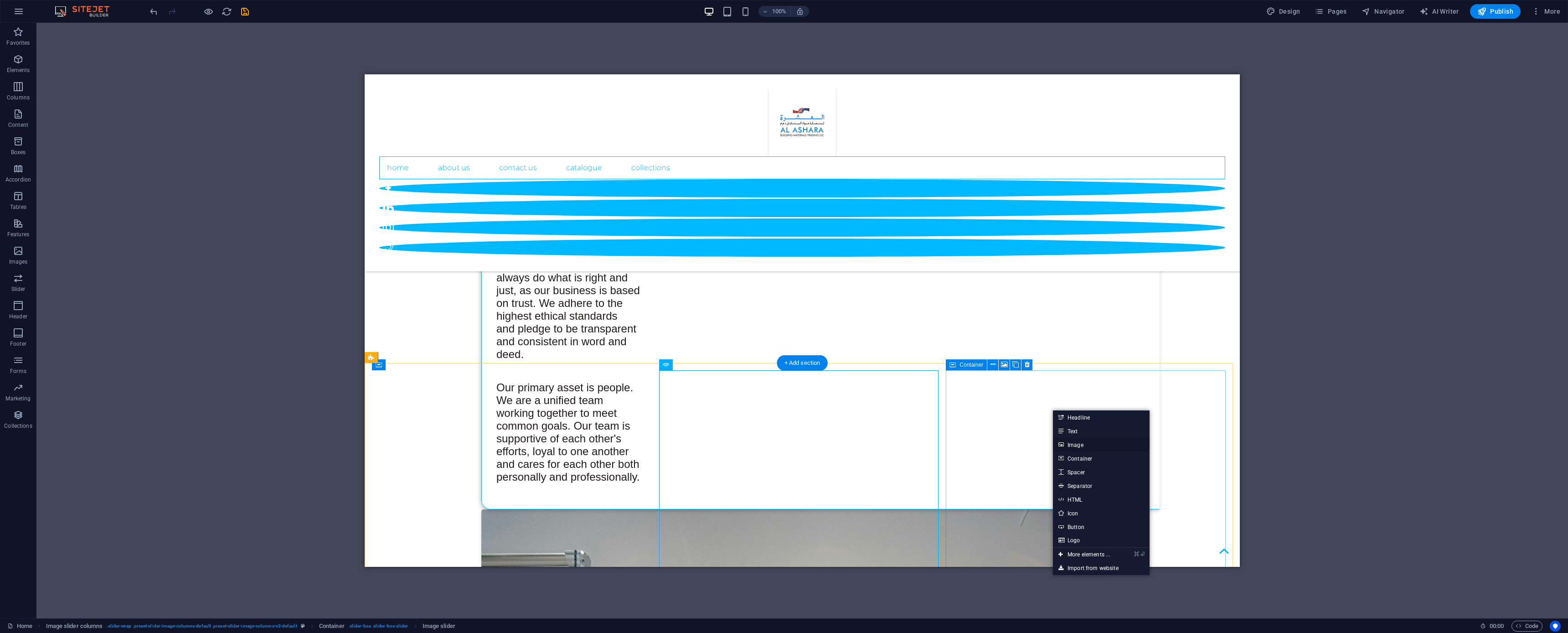 click on "Image" at bounding box center [1101, 445] 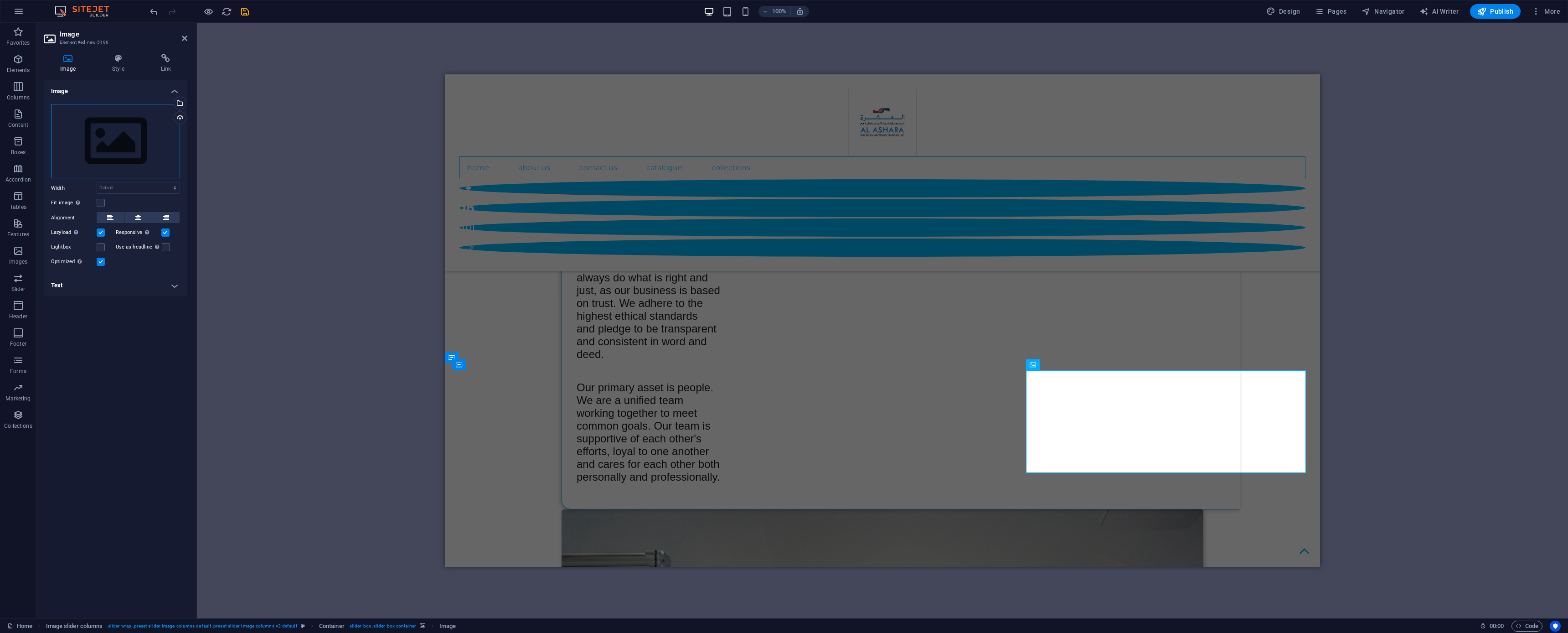 click on "Drag files here, click to choose files or select files from Files or our free stock photos & videos" at bounding box center (115, 141) 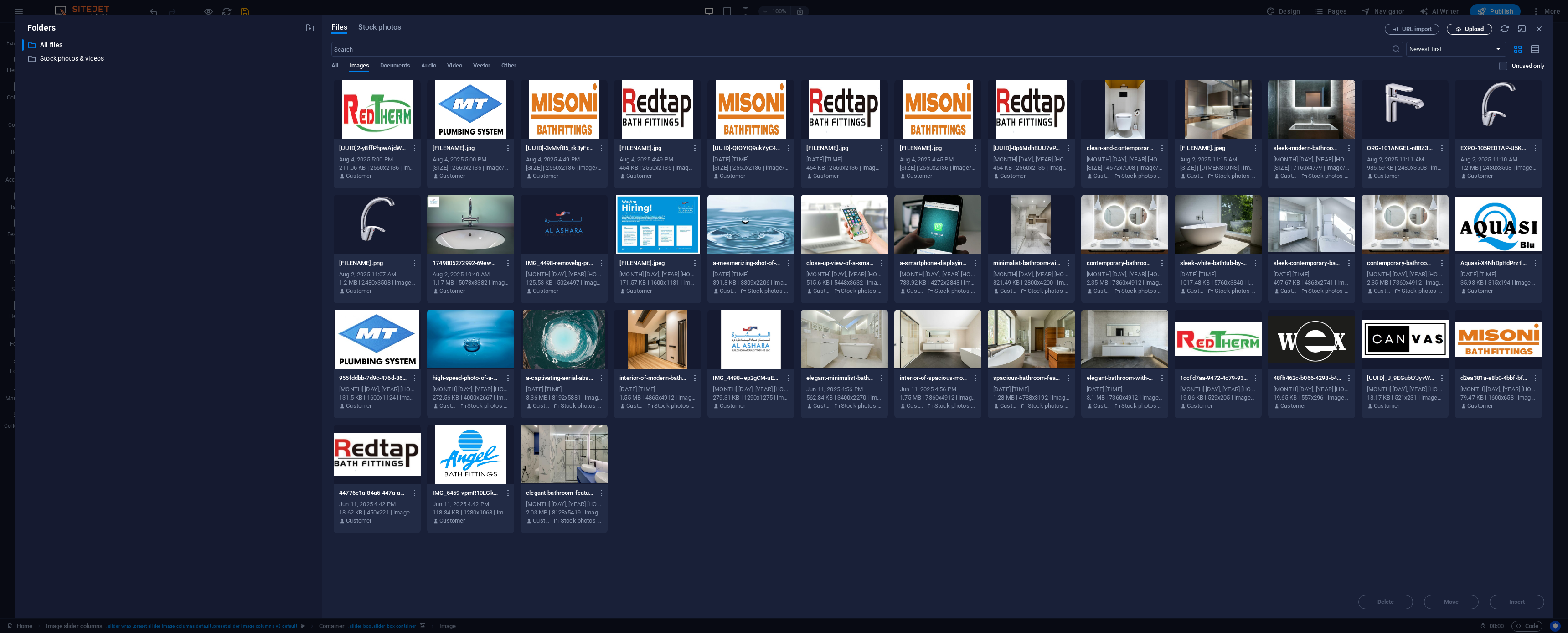 click on "Upload" at bounding box center (1470, 29) 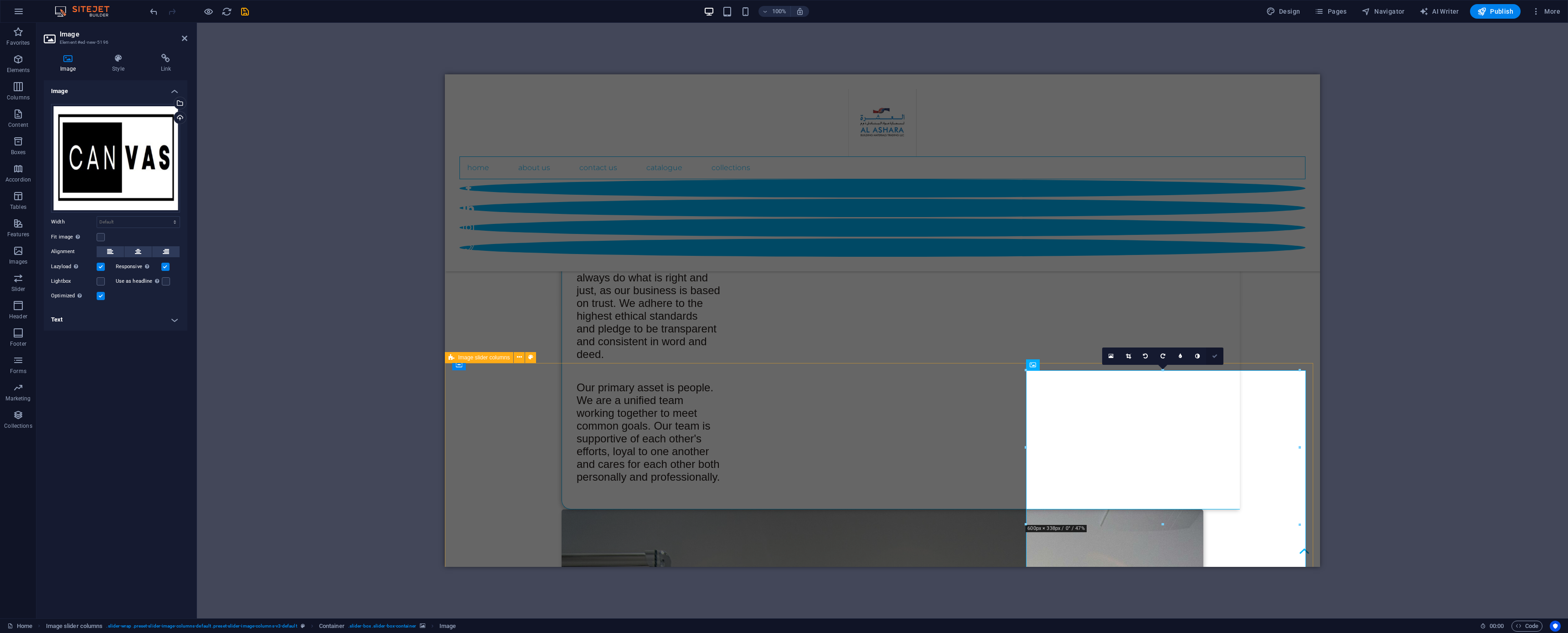 click at bounding box center [1215, 356] 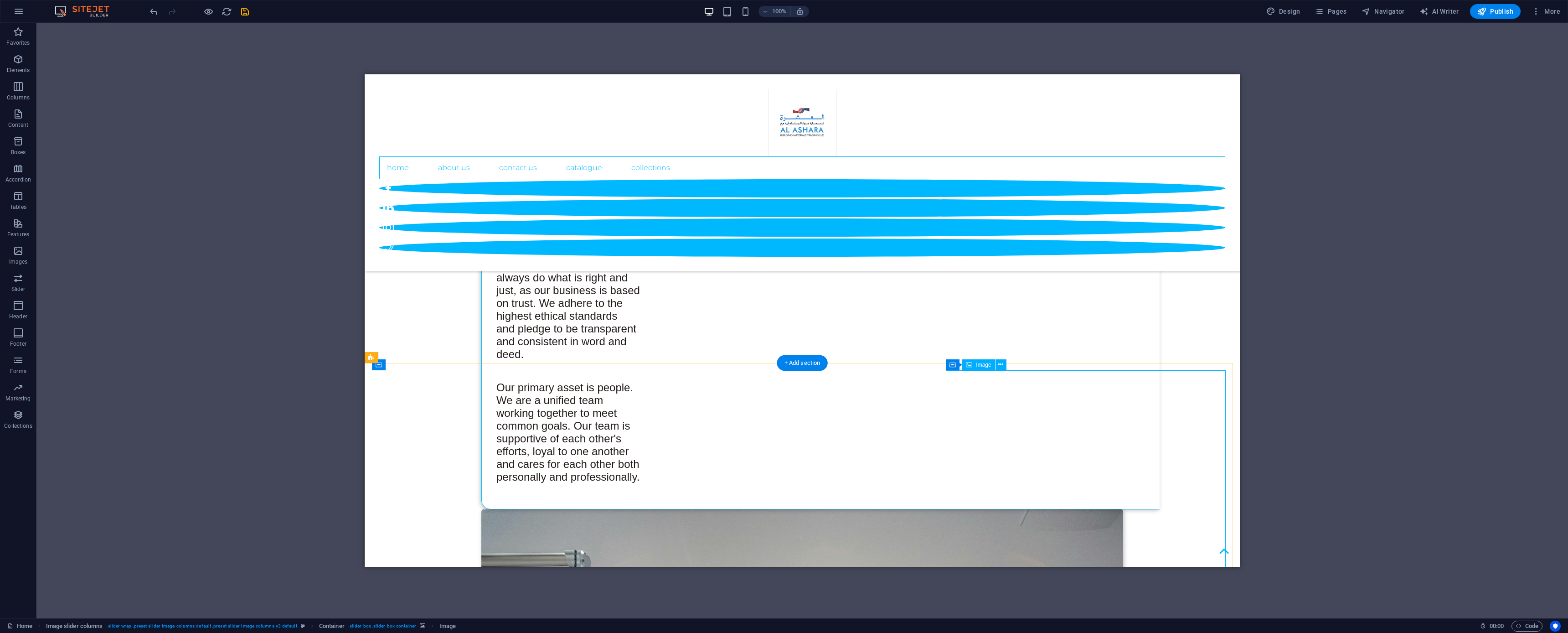 click at bounding box center [513, 9872] 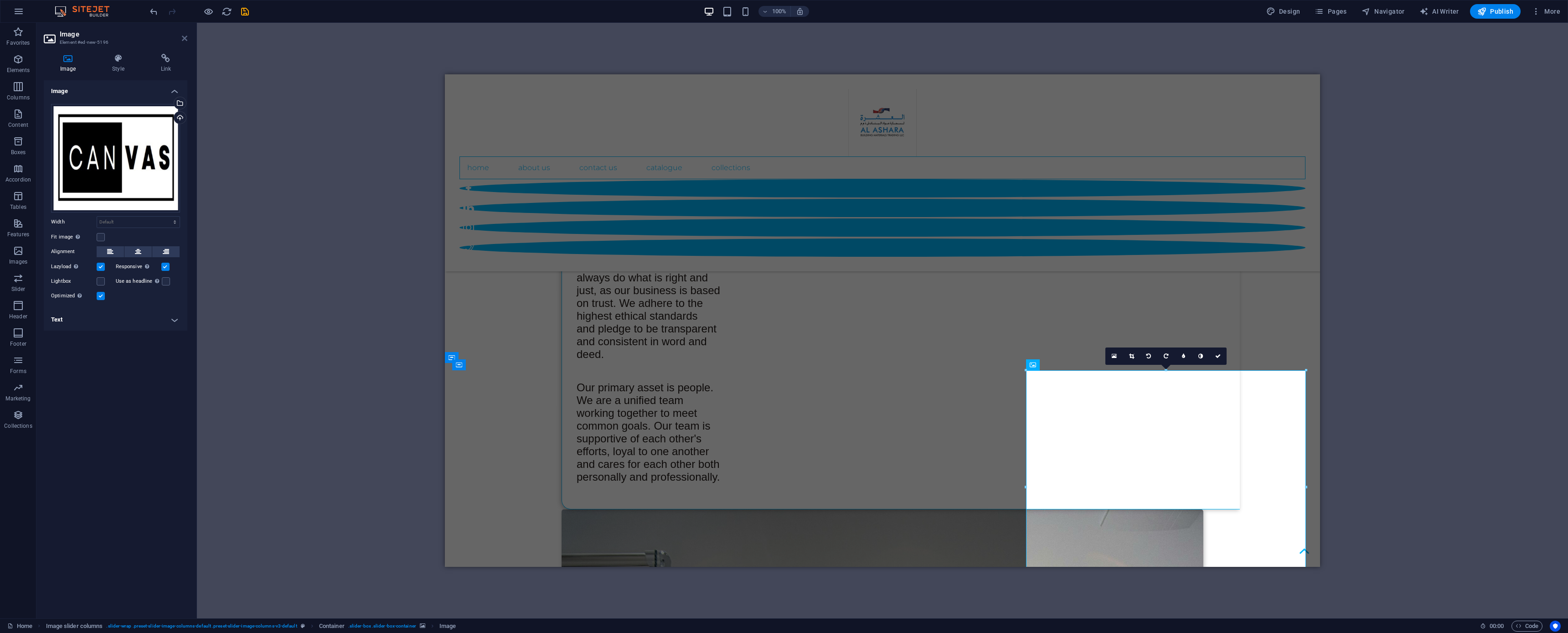 click at bounding box center [185, 38] 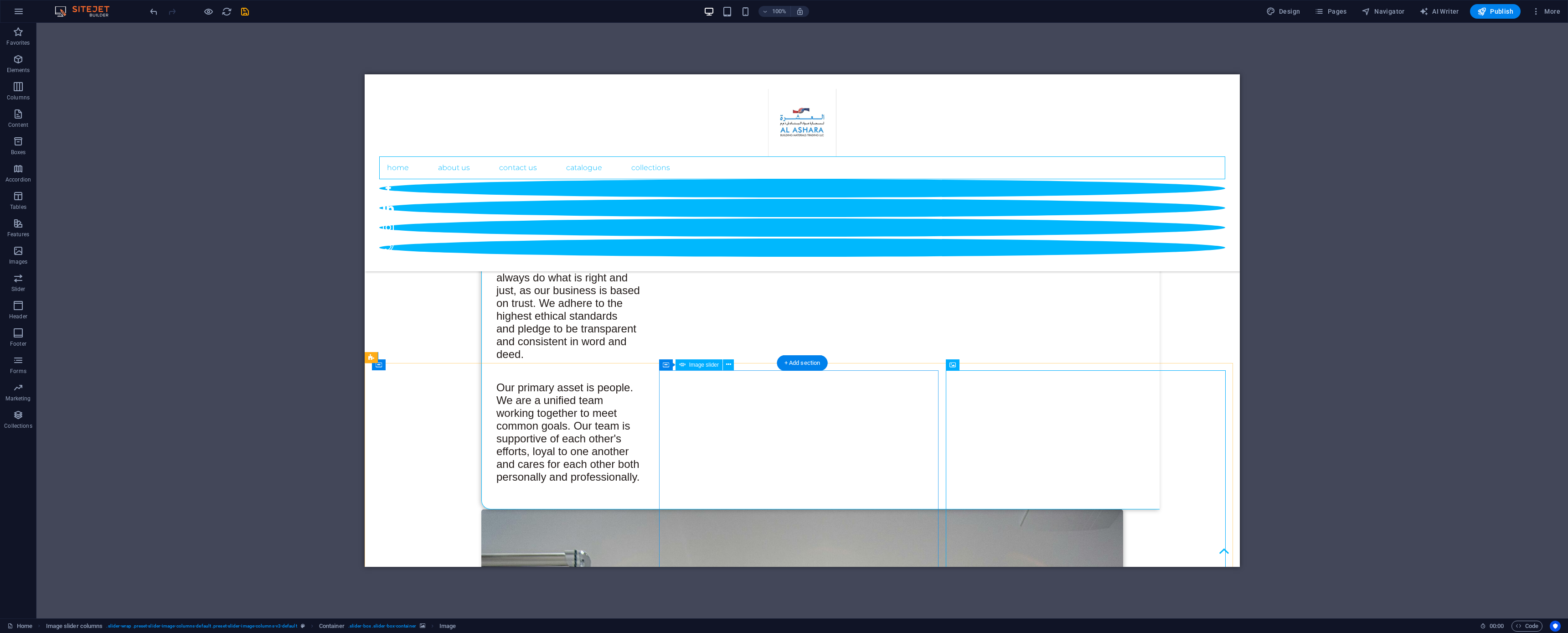 click at bounding box center (-590, 7386) 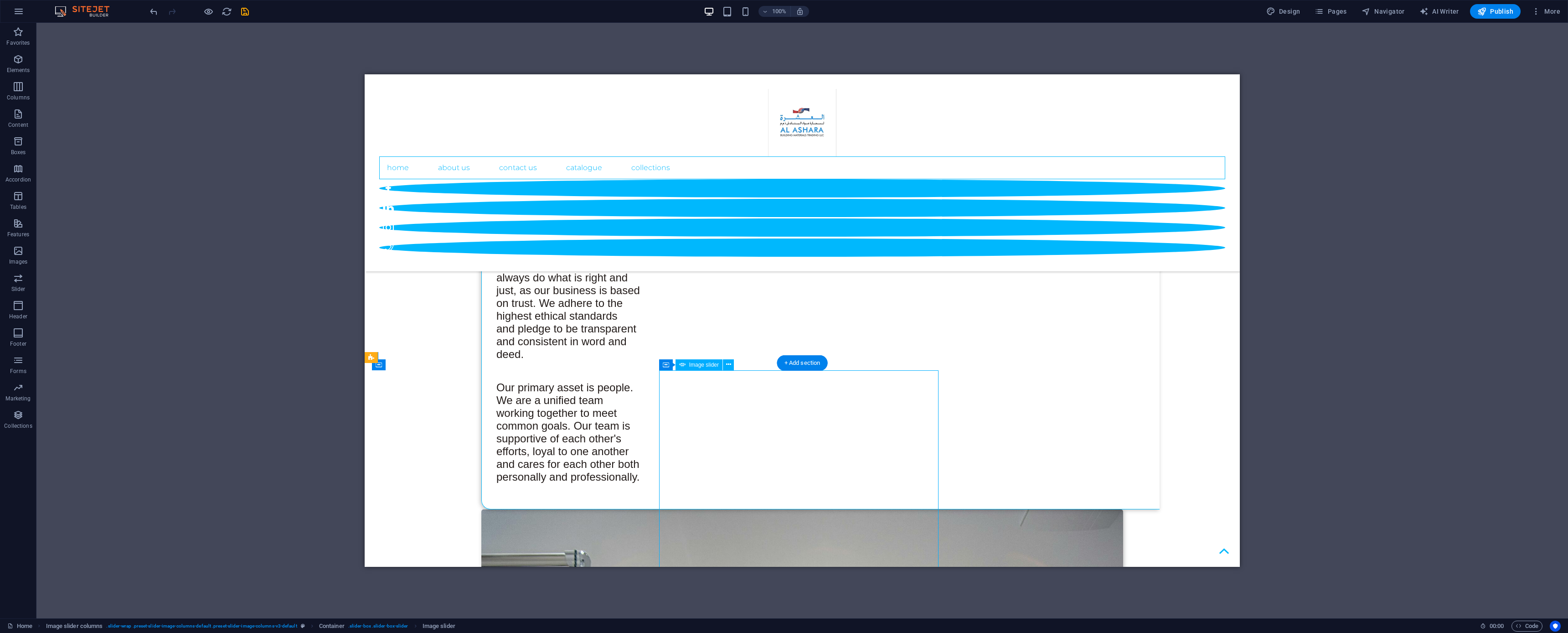 click at bounding box center (-590, 7386) 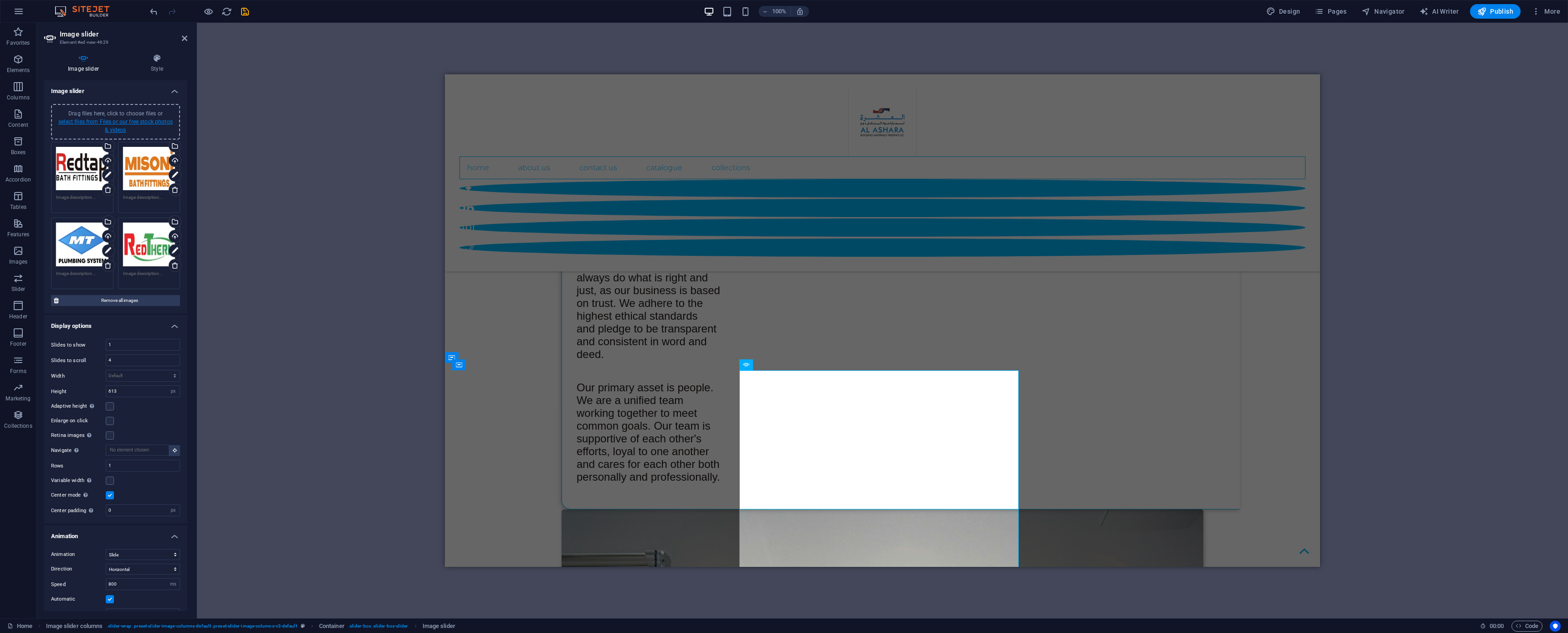 click on "select files from Files or our free stock photos & videos" at bounding box center [115, 126] 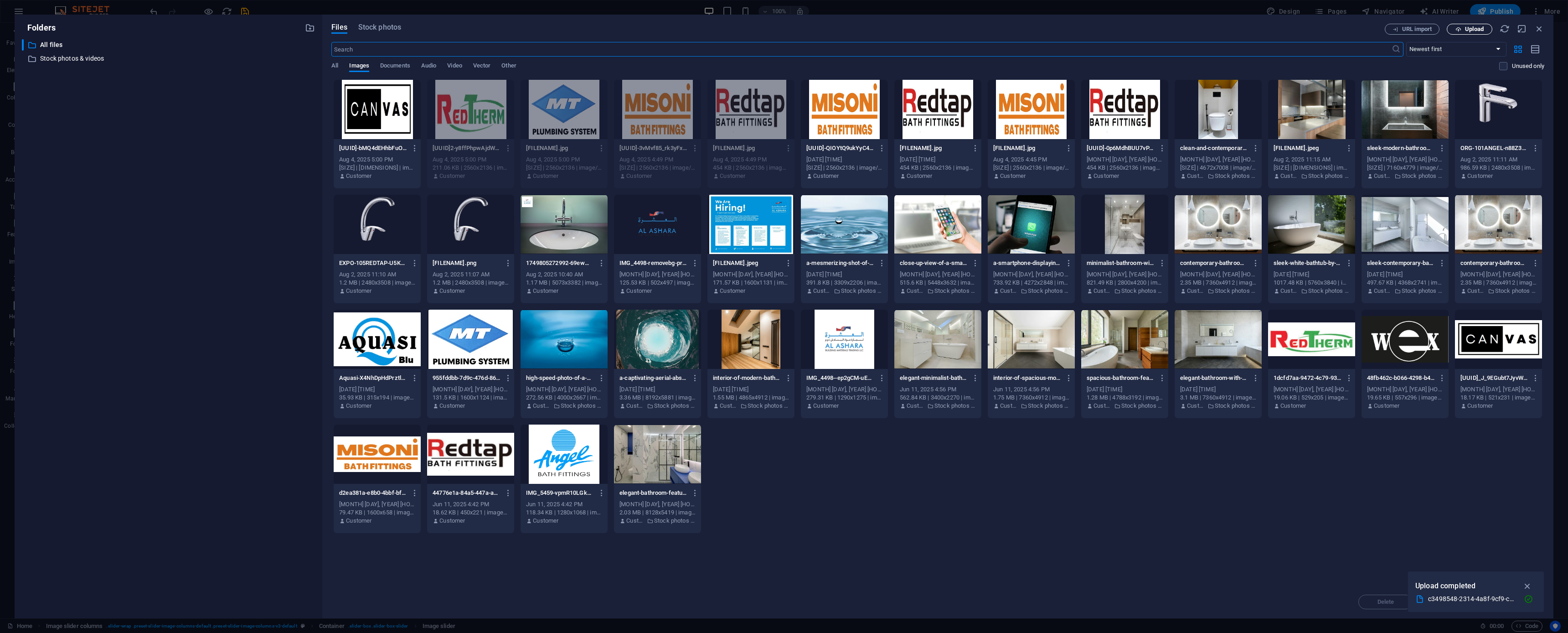 click on "Upload" at bounding box center [1474, 29] 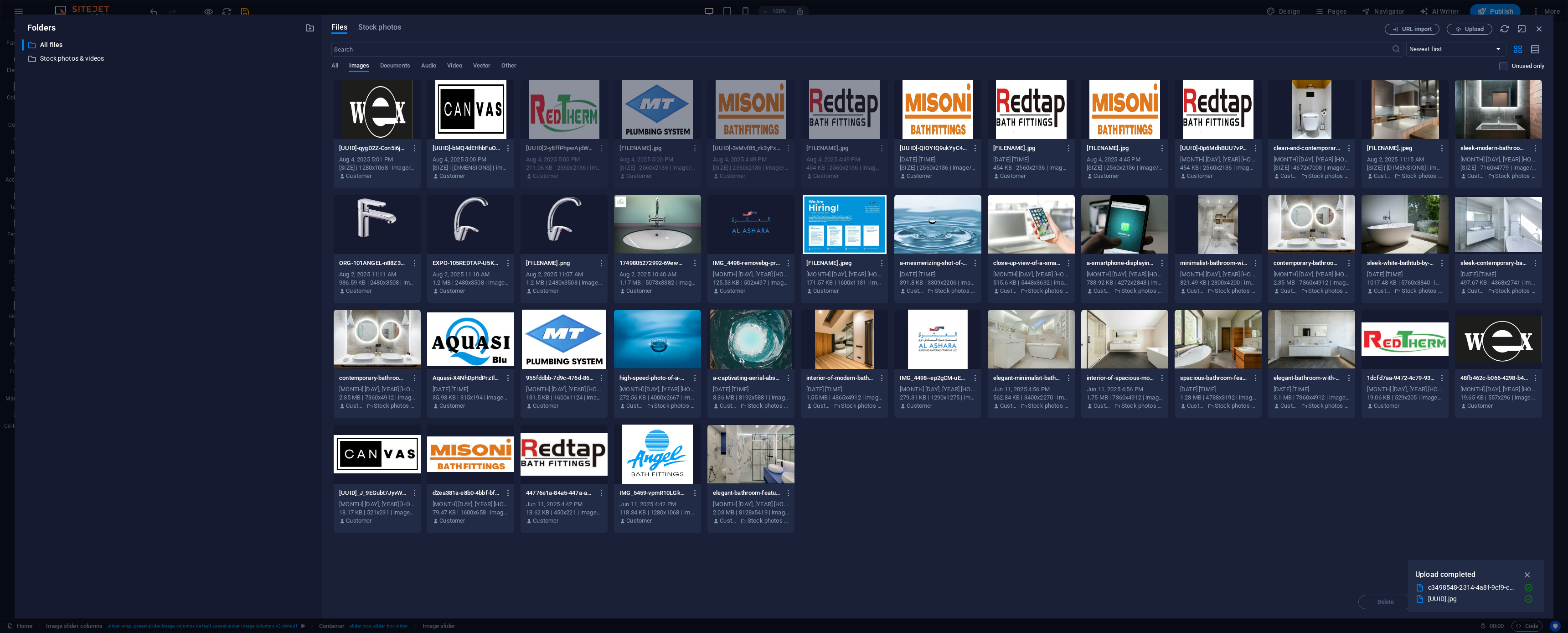 click at bounding box center [377, 109] 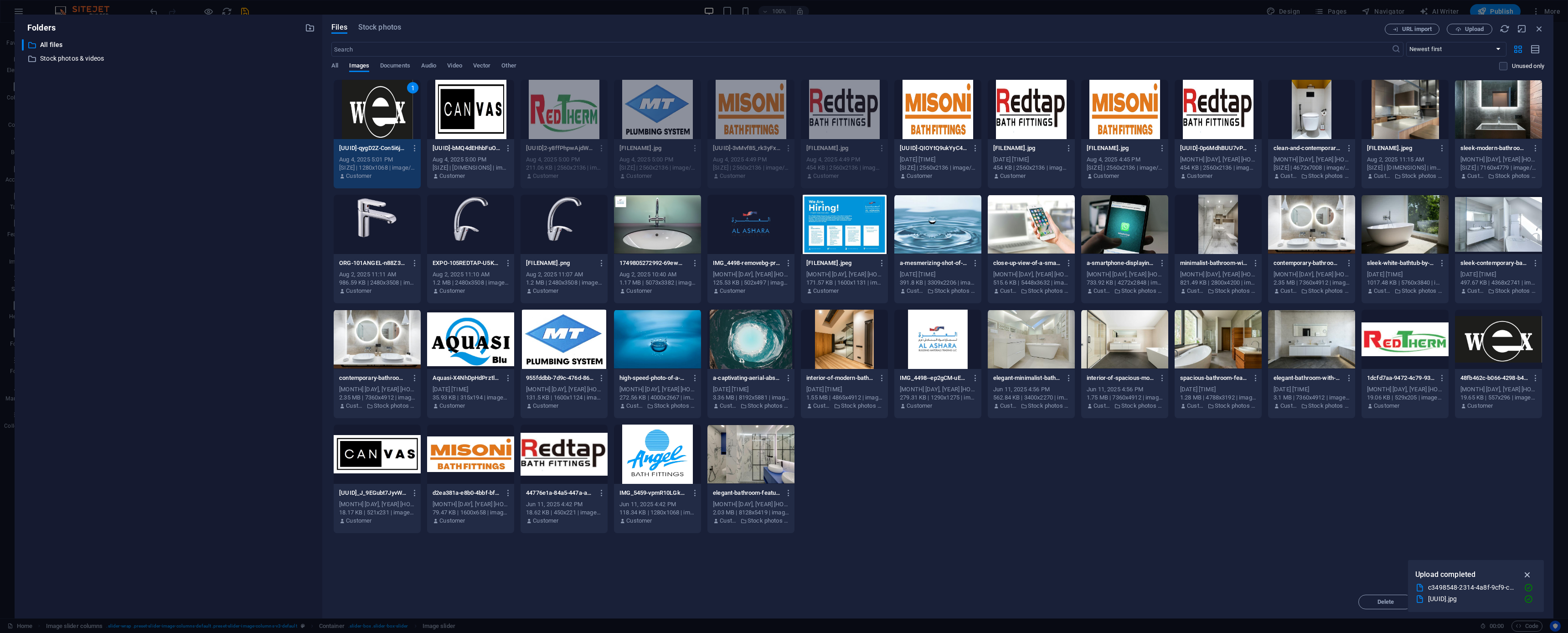 click at bounding box center [1527, 575] 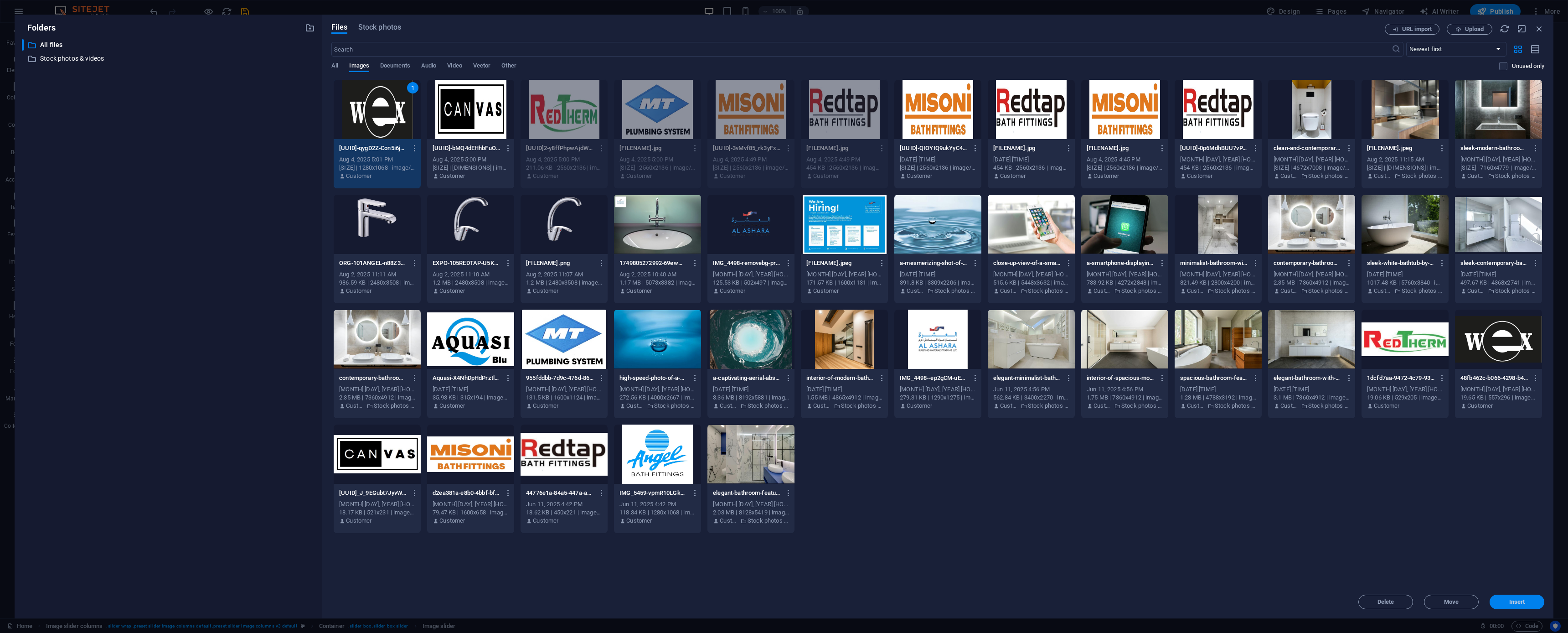 click on "Insert" at bounding box center [1517, 602] 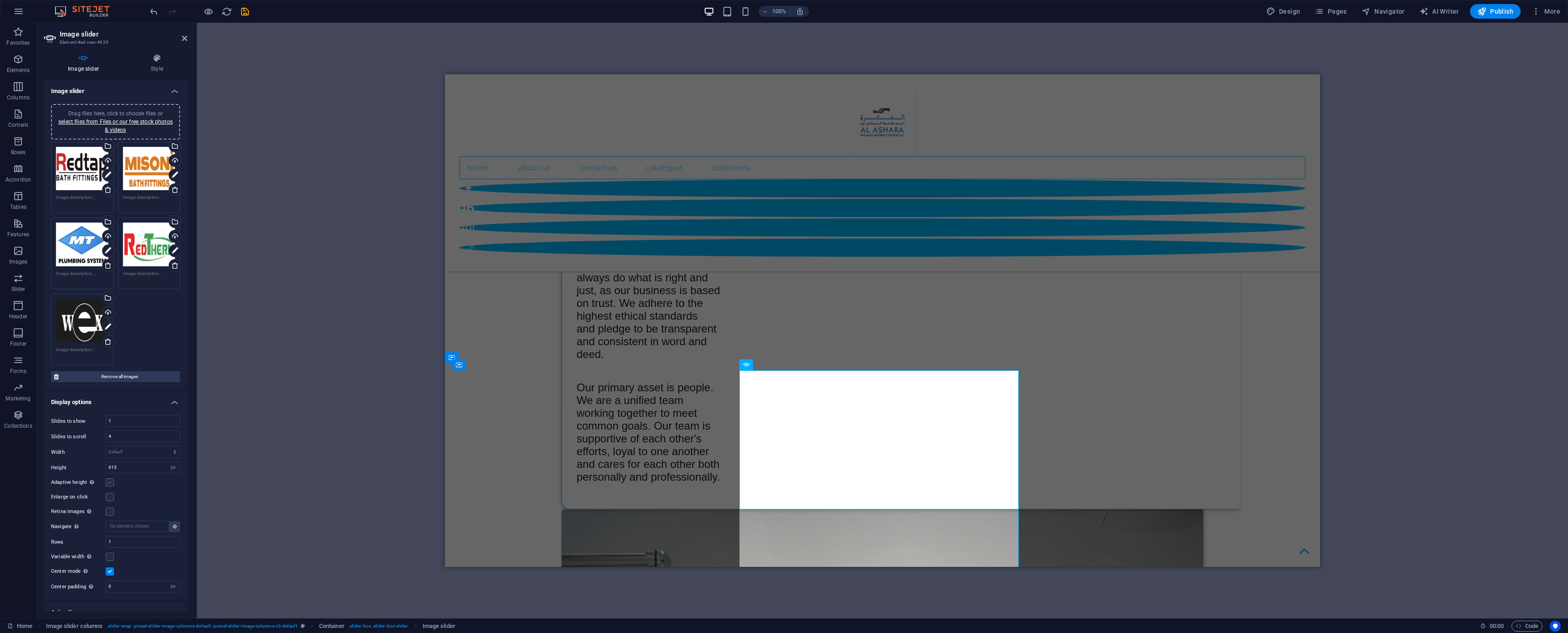 click at bounding box center [110, 483] 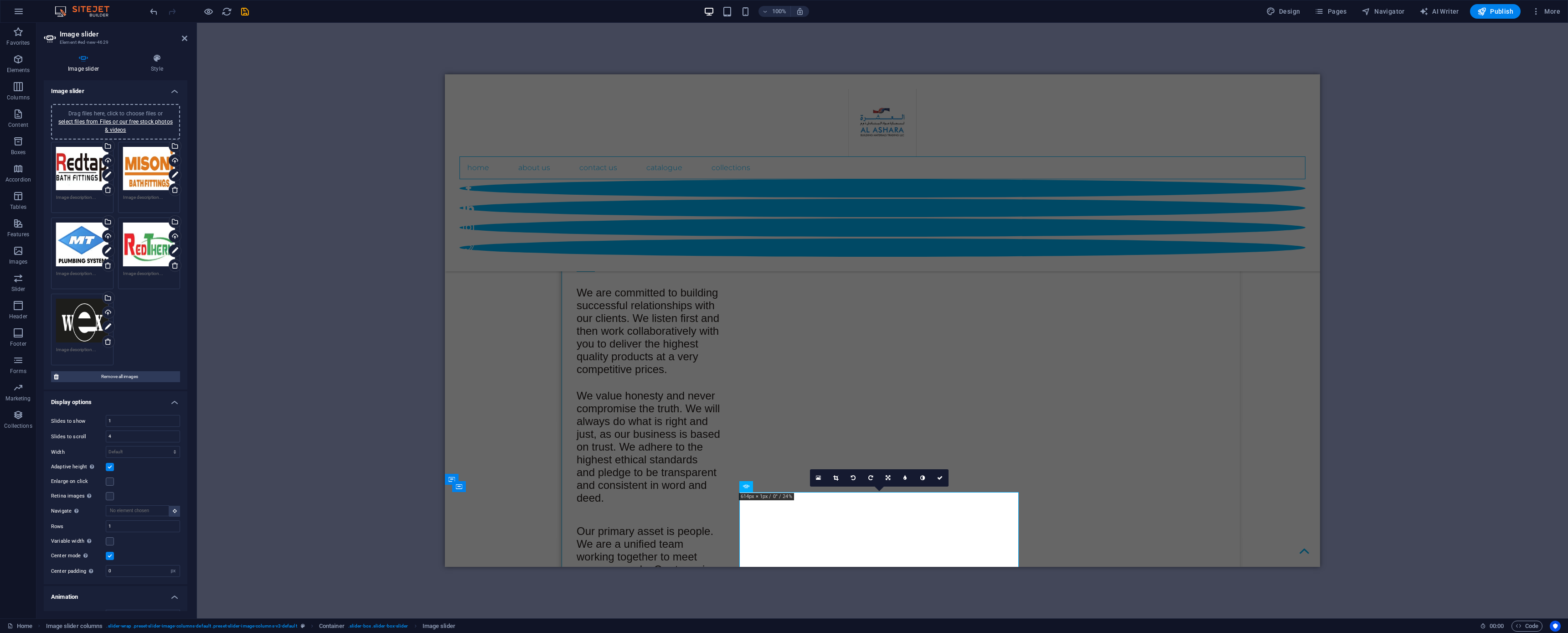 scroll, scrollTop: 1039, scrollLeft: 0, axis: vertical 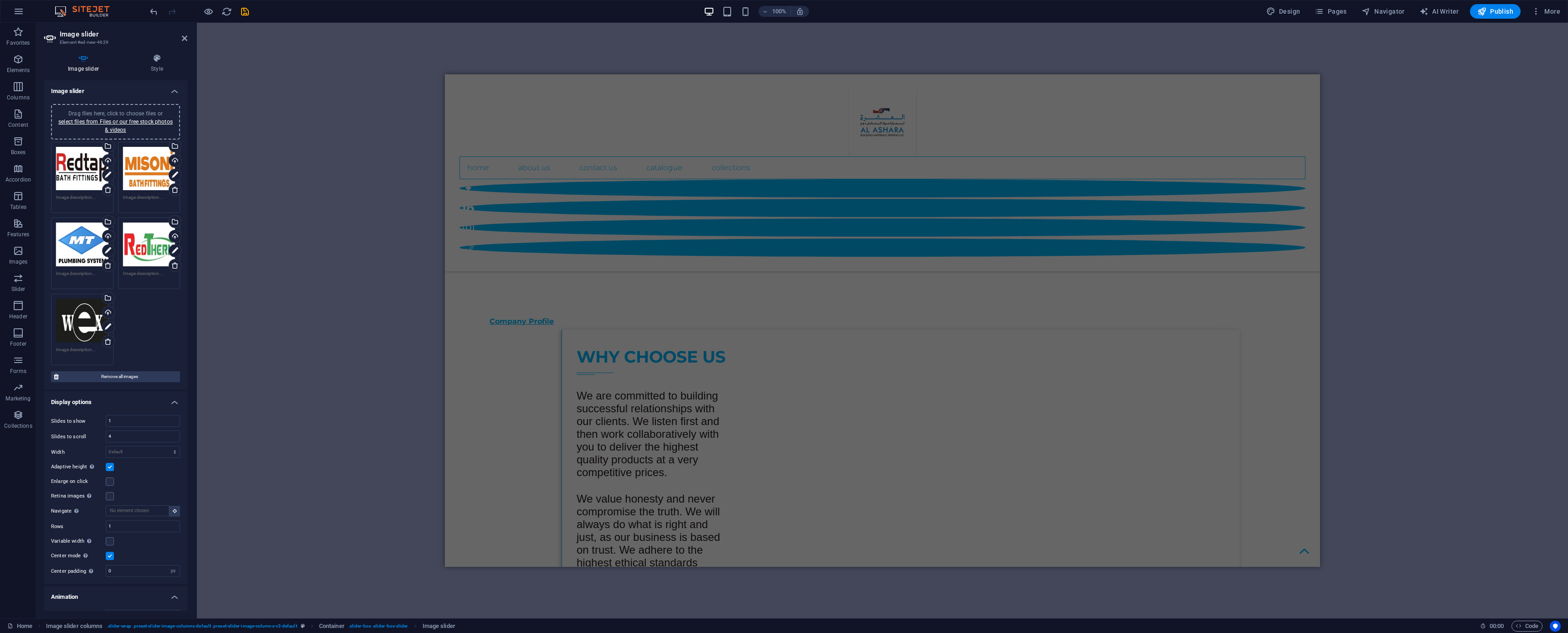 click at bounding box center [110, 556] 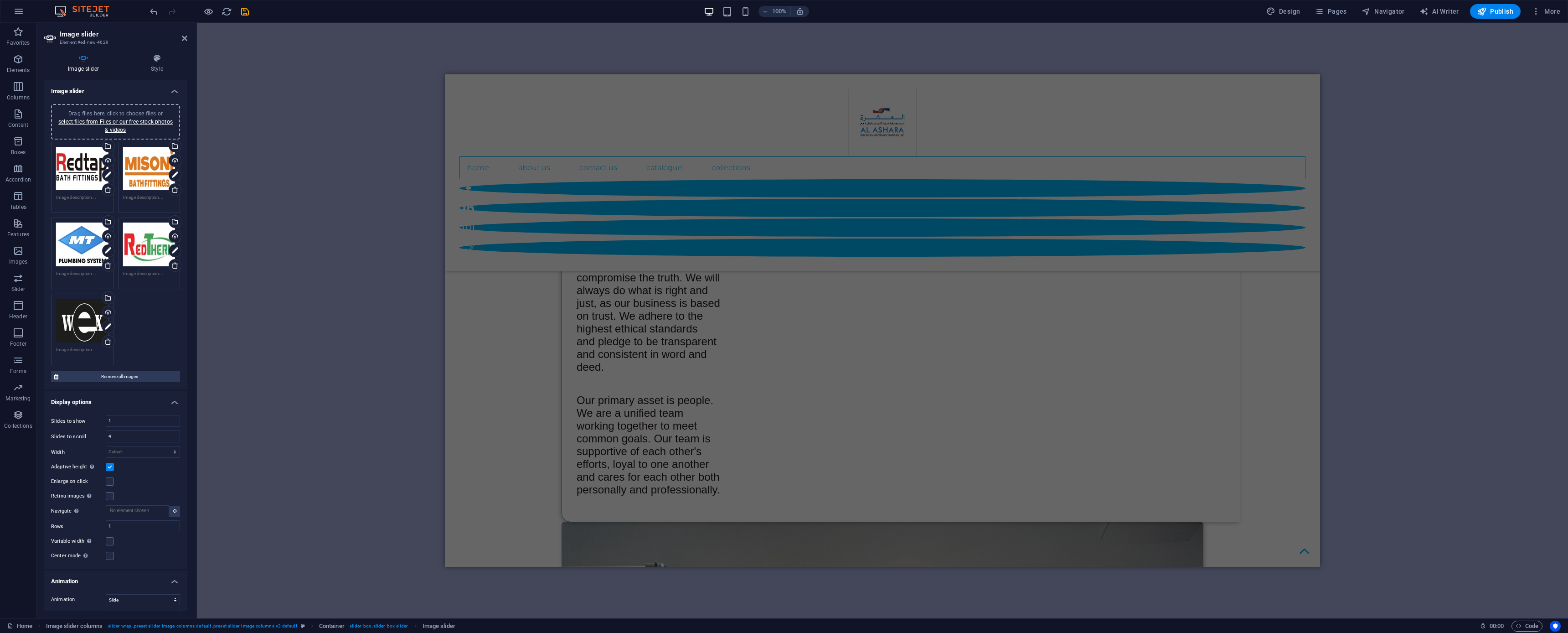 scroll, scrollTop: 1355, scrollLeft: 0, axis: vertical 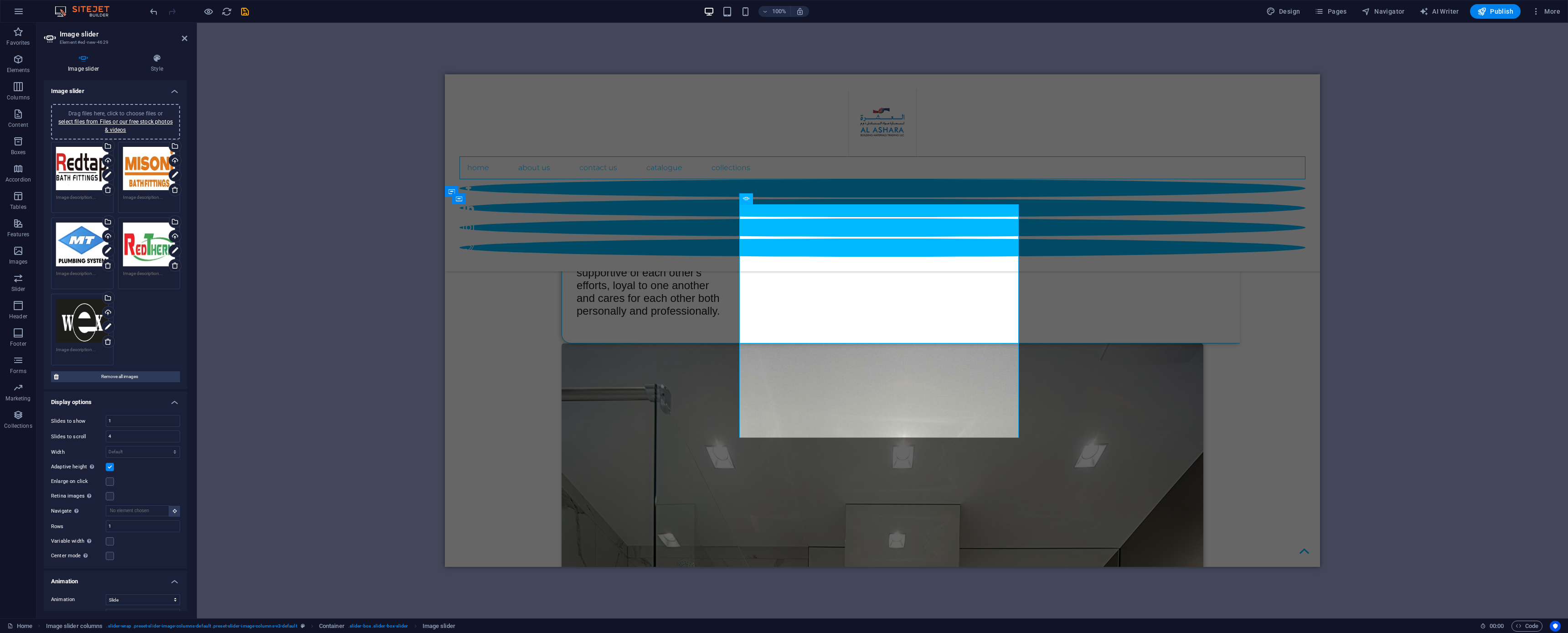 click at bounding box center [110, 467] 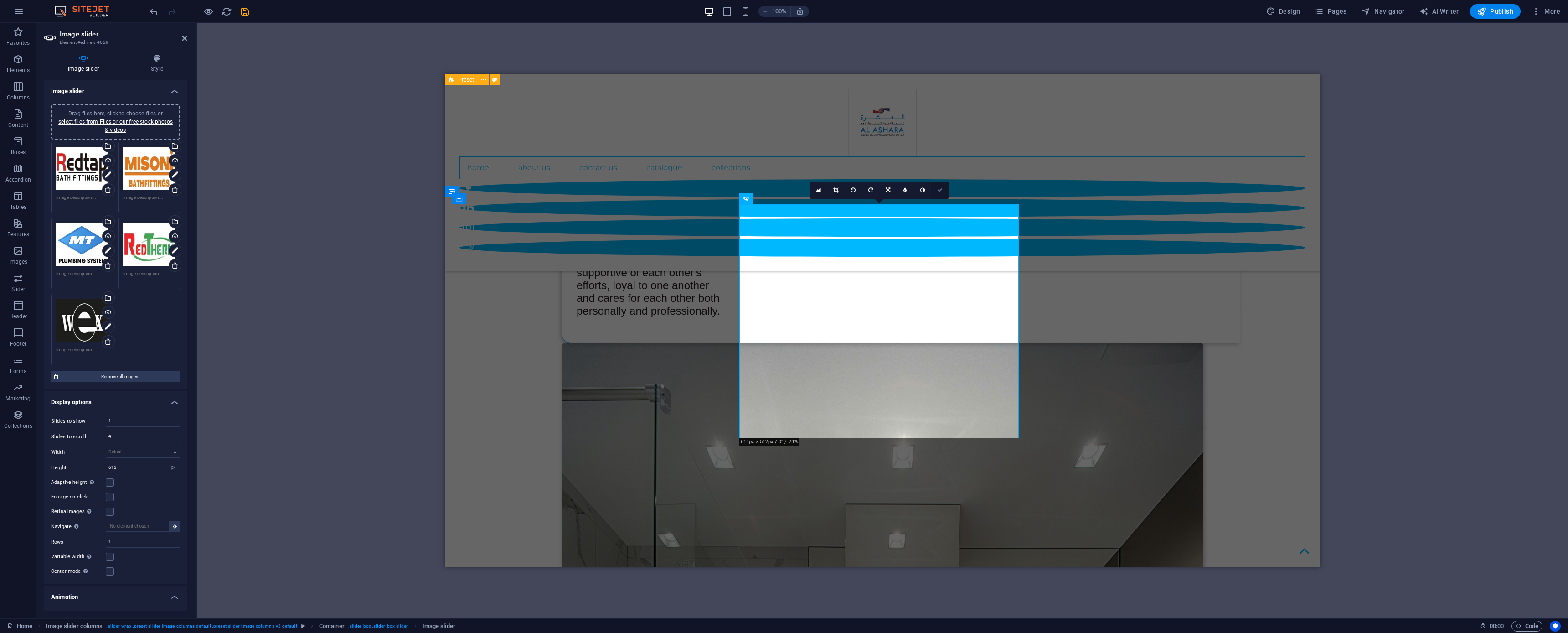 click at bounding box center (940, 190) 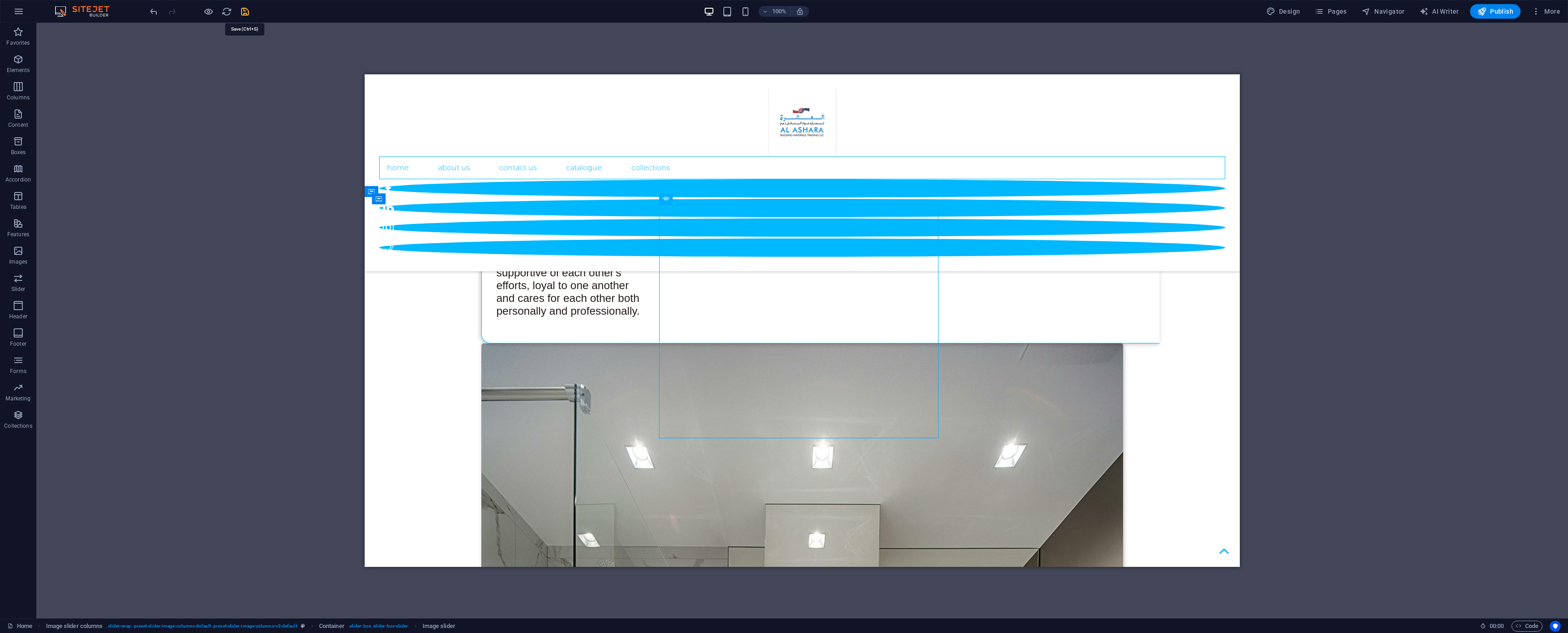 click at bounding box center [245, 11] 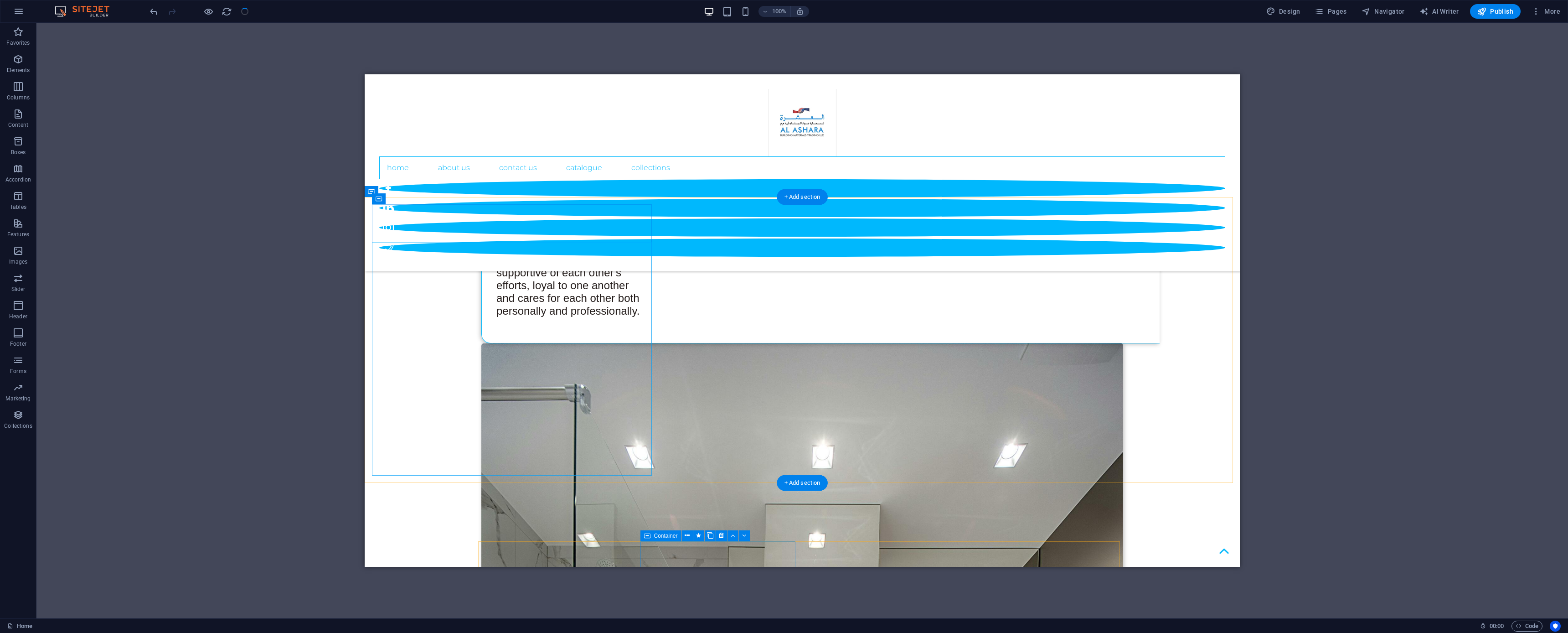 click at bounding box center [513, 7988] 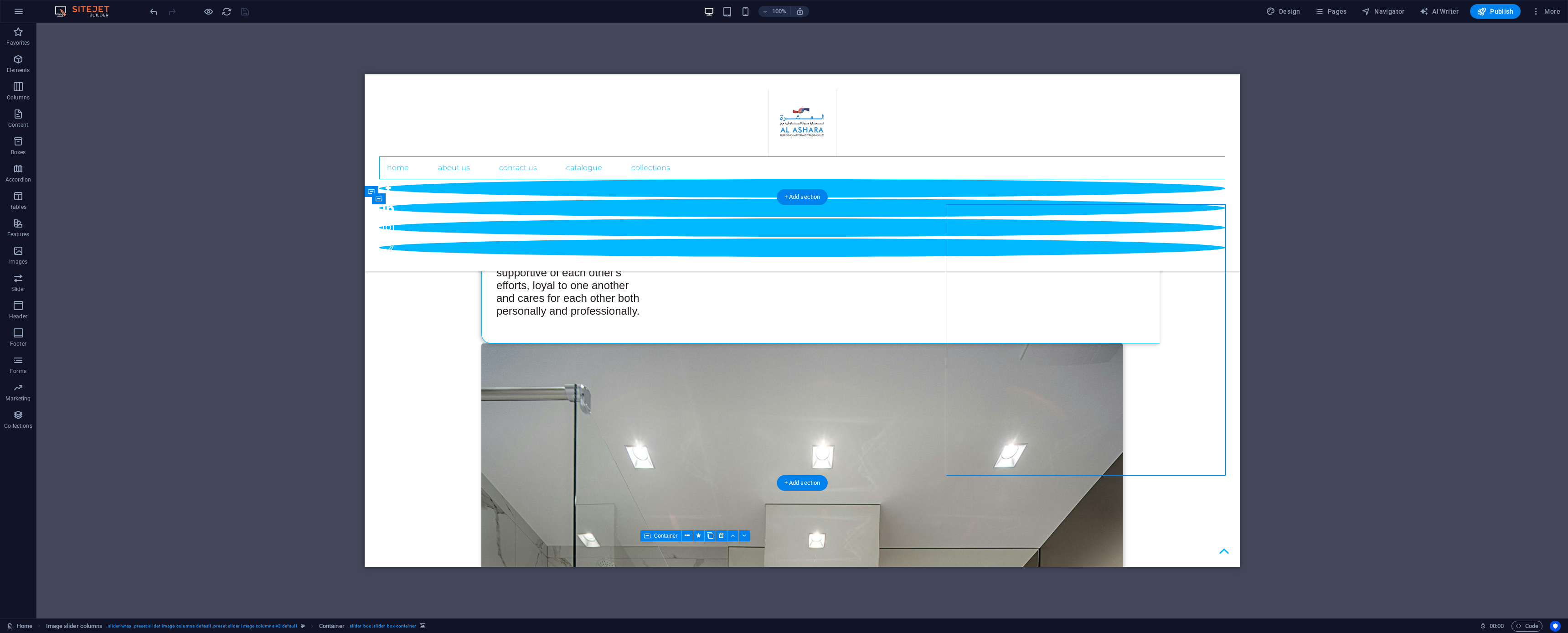 click at bounding box center [513, 7988] 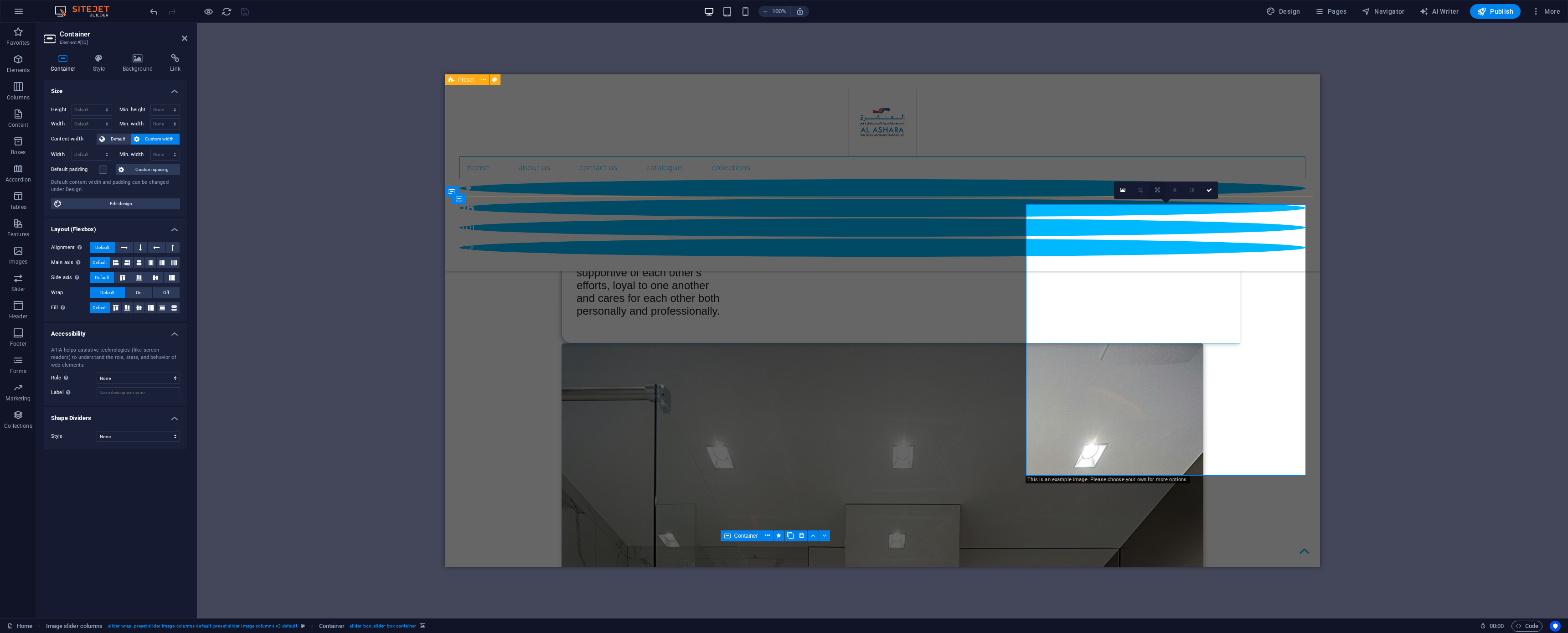 click at bounding box center (1157, 190) 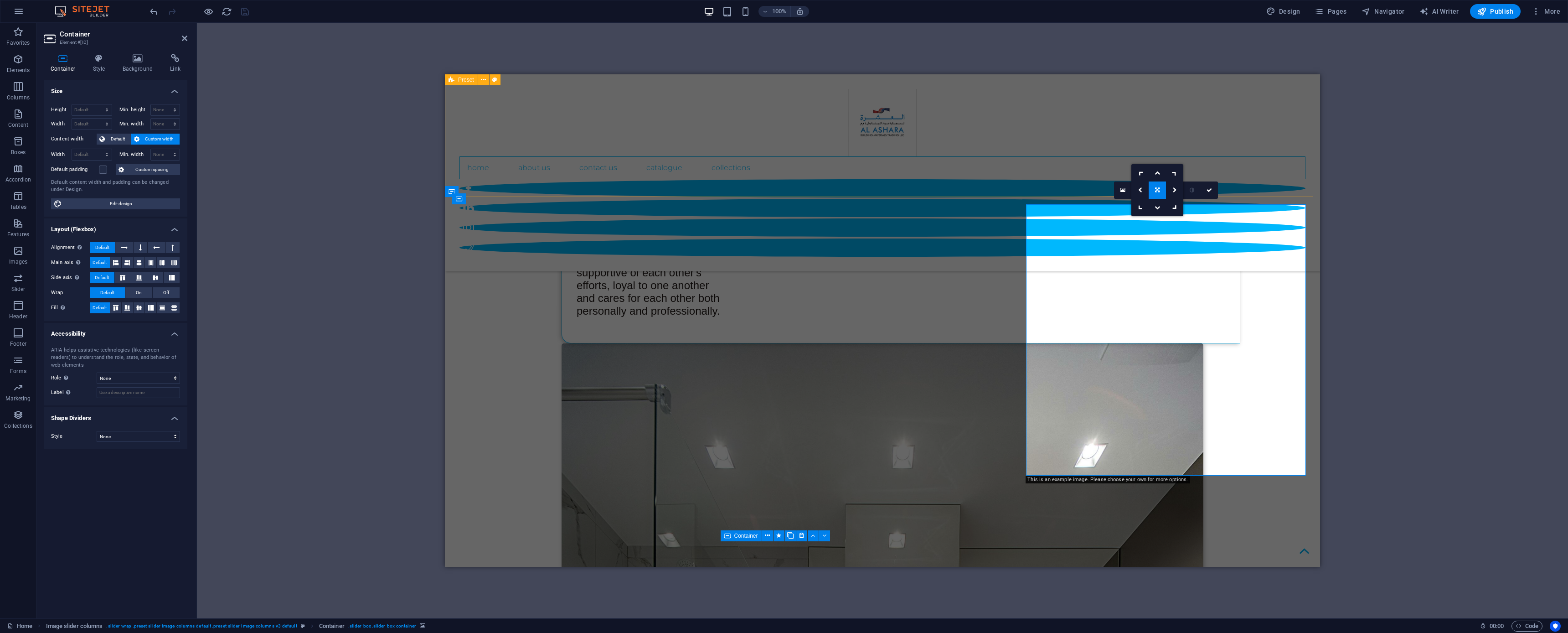 click on "OUR VALUE A REALISTIC FANTASY VISION Continuously striving to create value and exceeding customer’s expectations in quality, delivery and cost effectiveness through continuous product innovation and cutting edge technologies. MISSION Supplying the construction market with a reliable channel for all the plumbing goods and services they require, helping to raise the standards of living across the Middle East." at bounding box center [882, 1749] 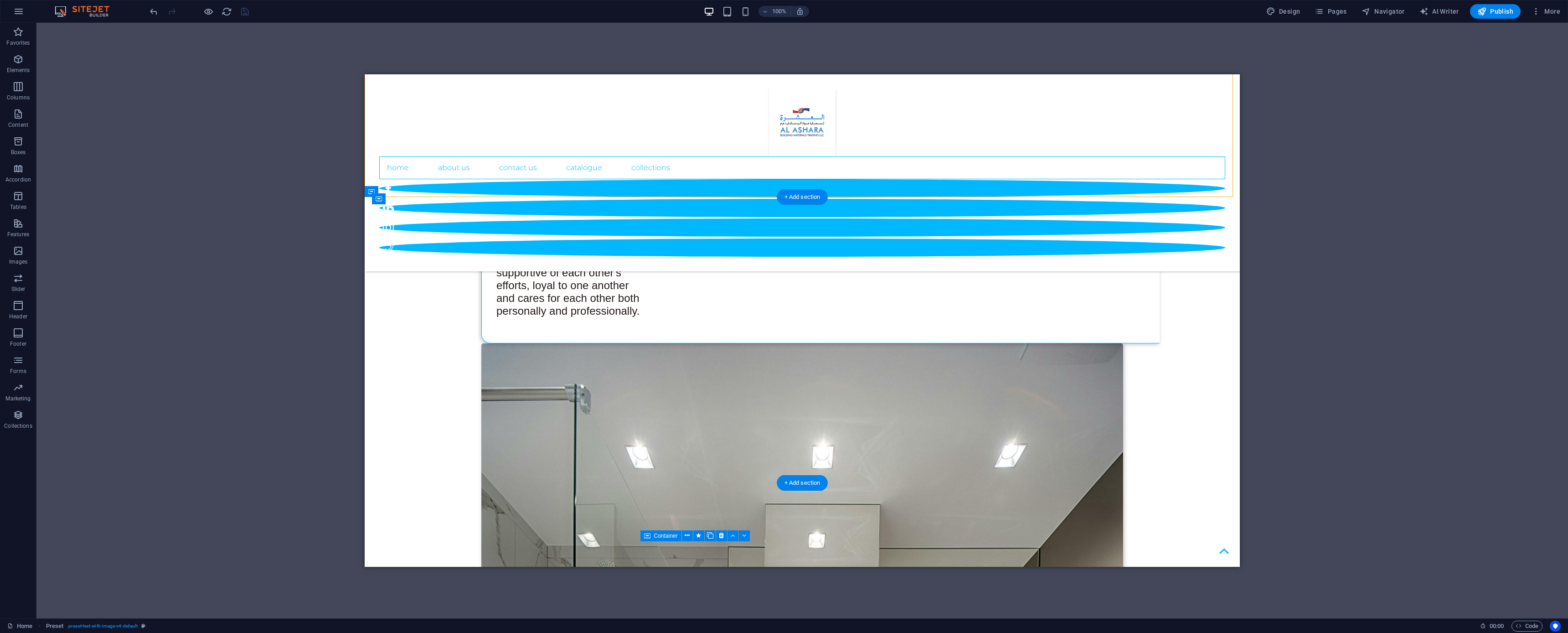 click at bounding box center (513, 7988) 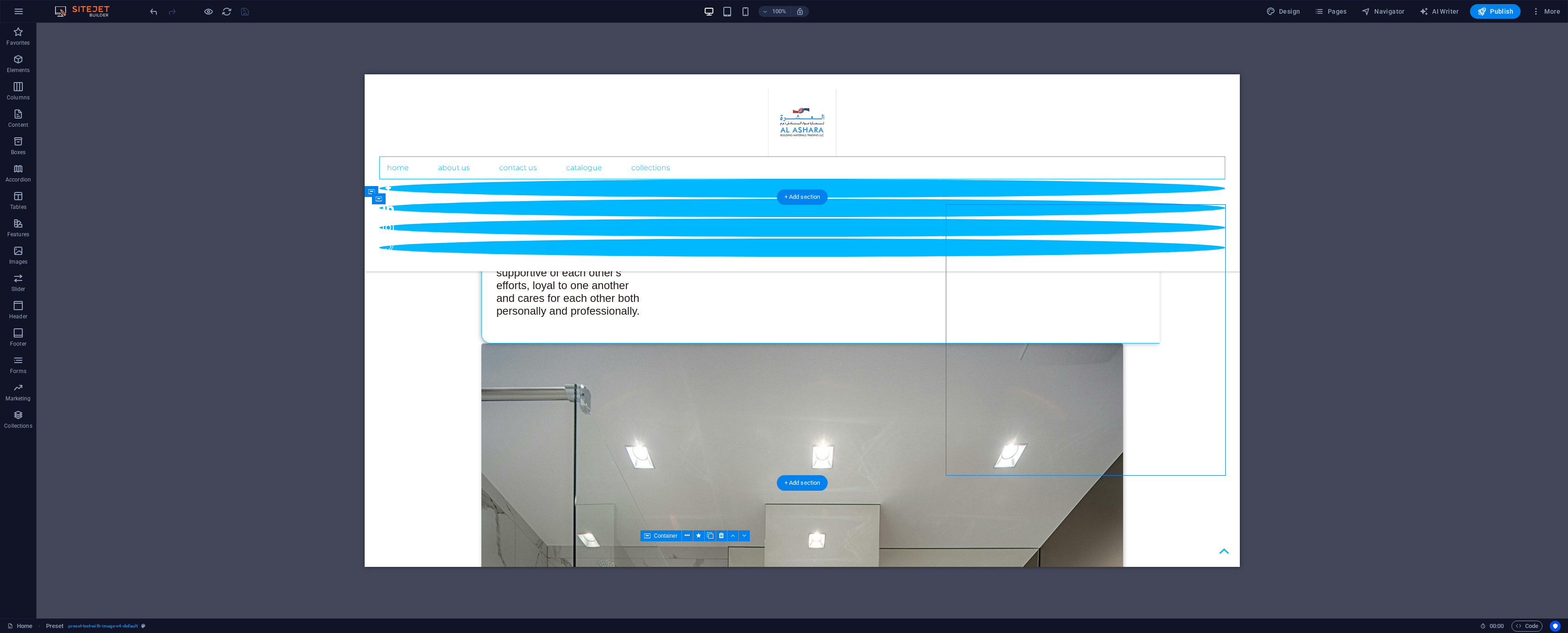 click at bounding box center (513, 7988) 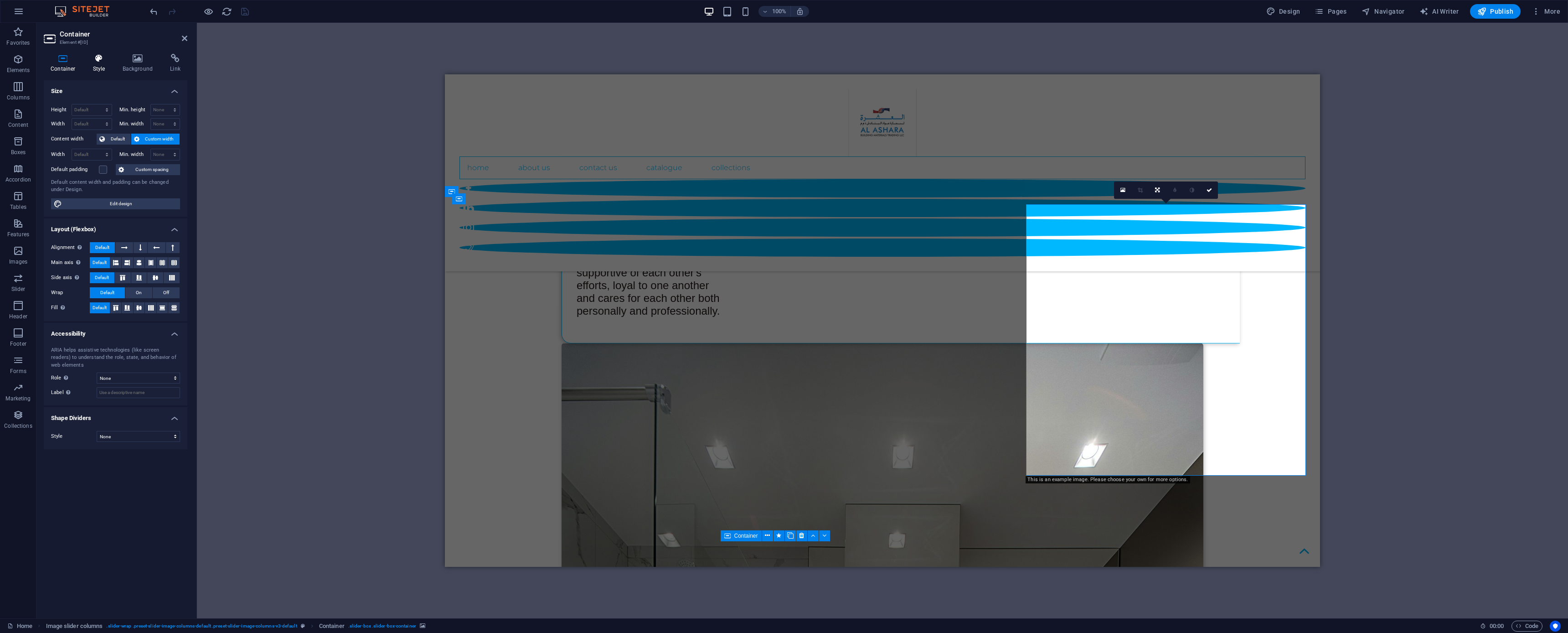 click at bounding box center [99, 58] 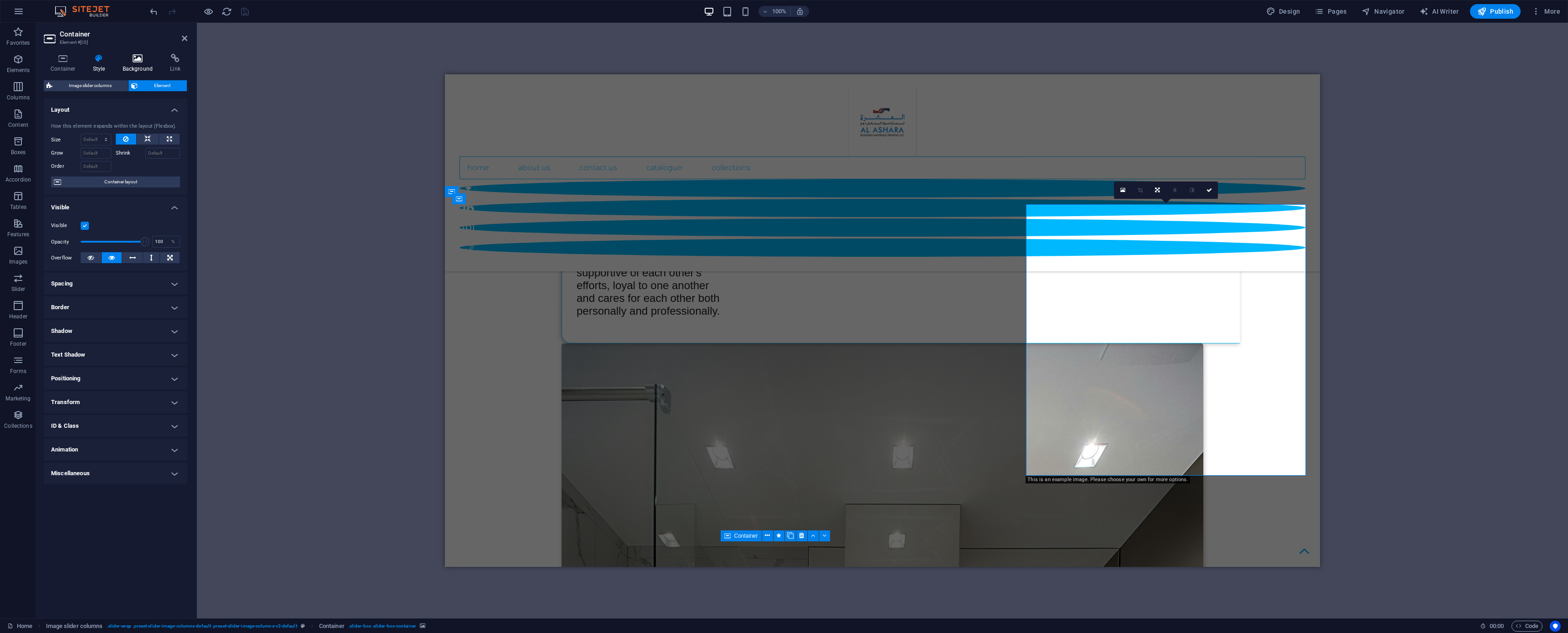 click at bounding box center [138, 58] 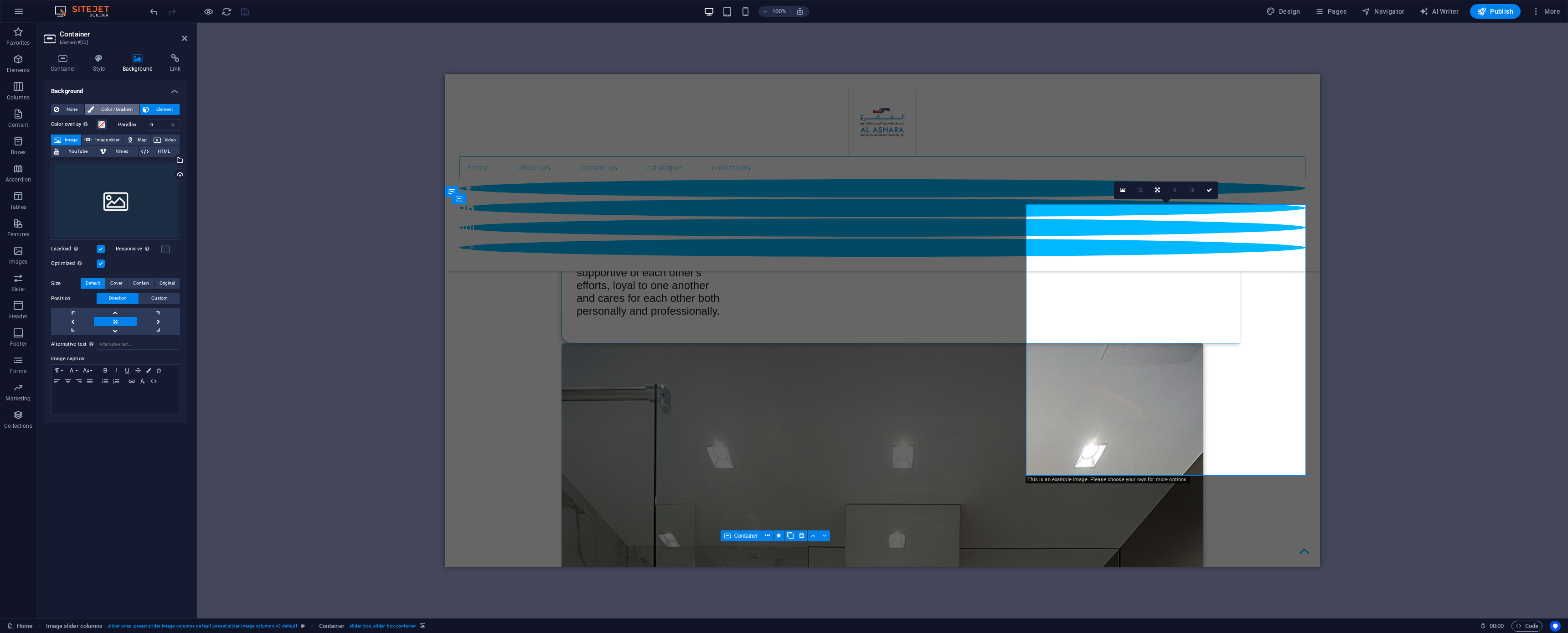 click on "Color / Gradient" at bounding box center (117, 109) 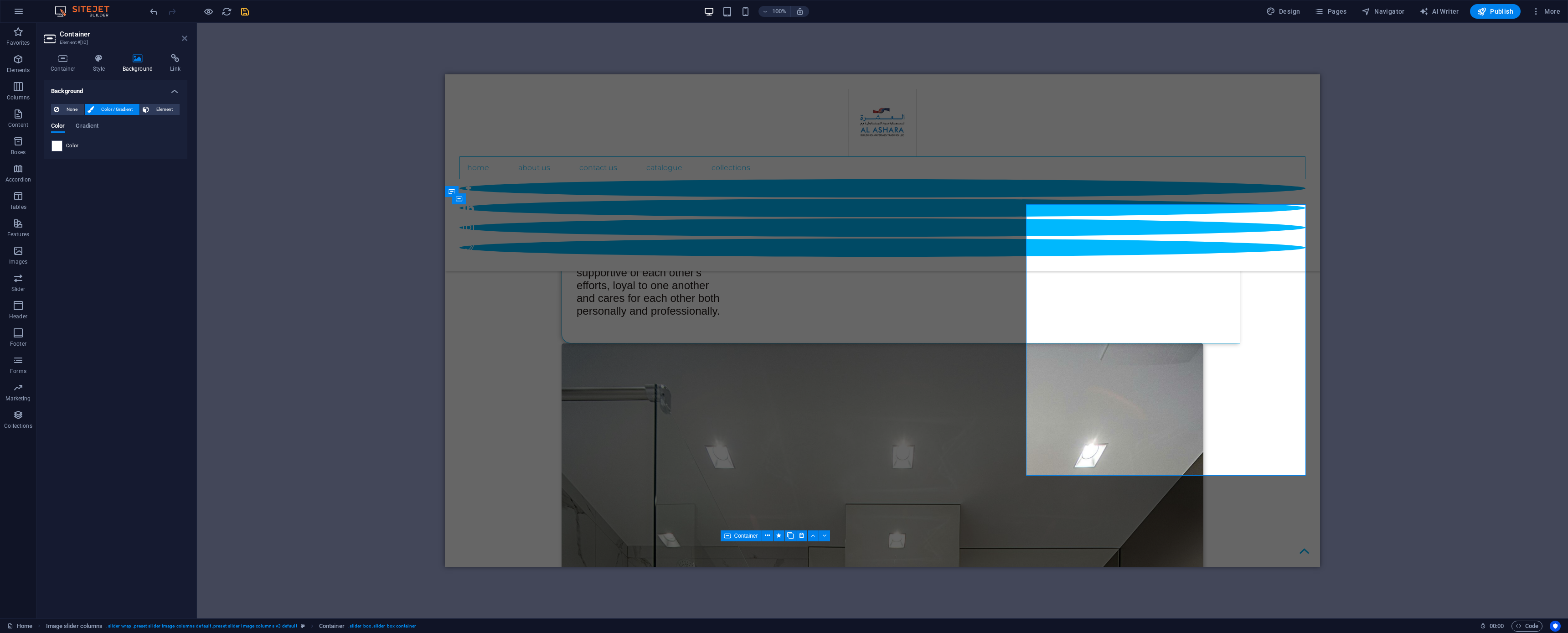 click at bounding box center (185, 38) 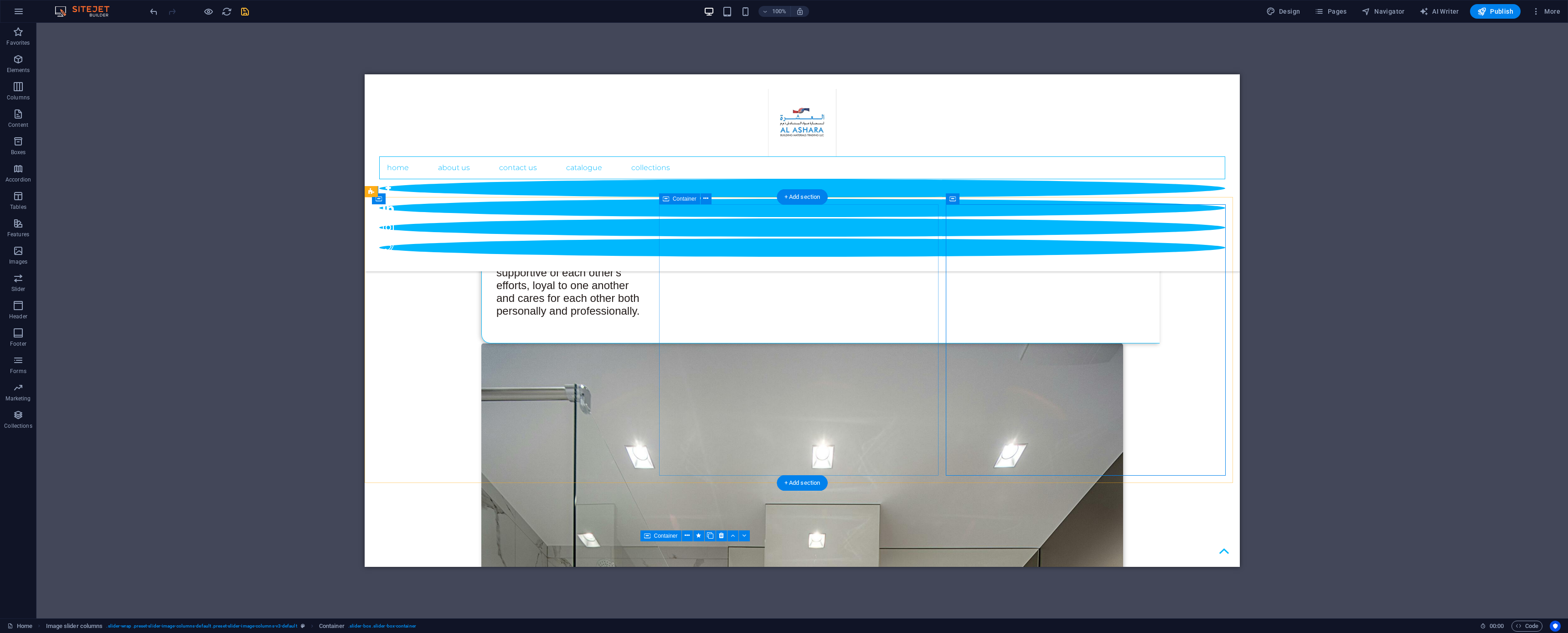 click at bounding box center [513, 5515] 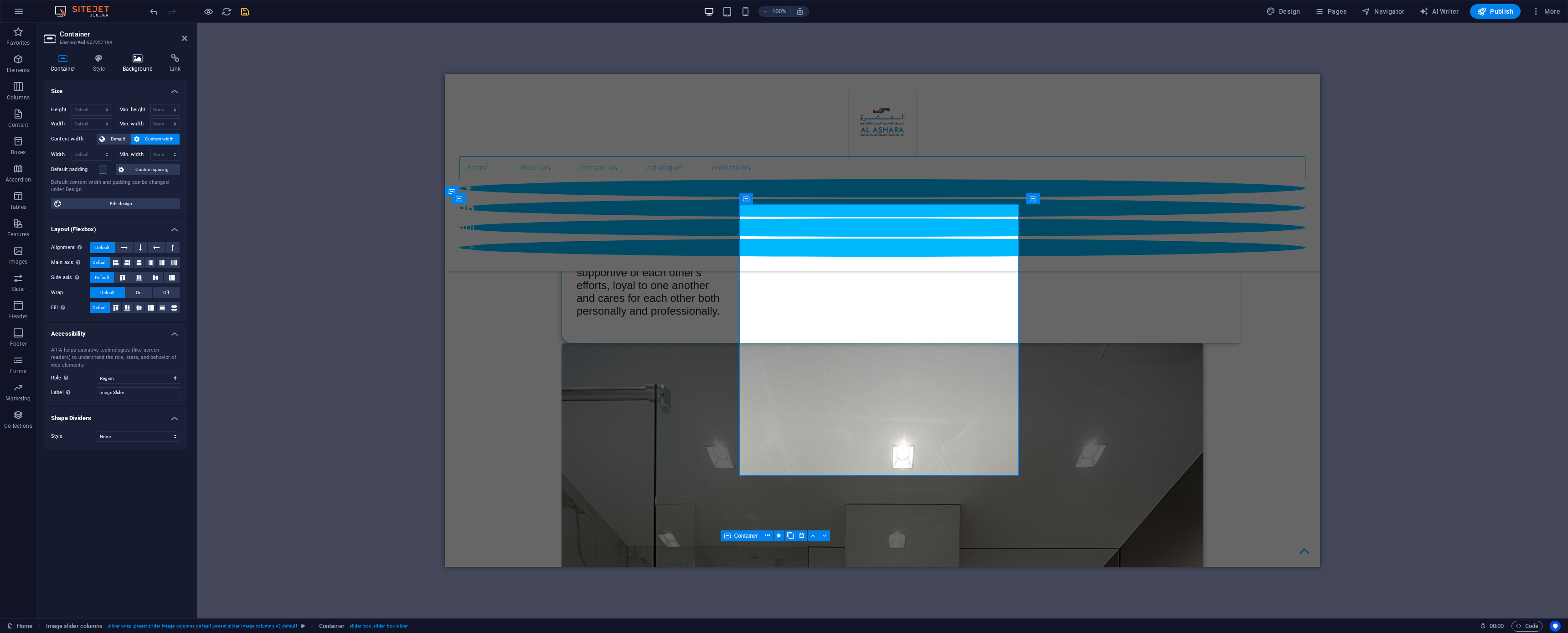 click at bounding box center [138, 58] 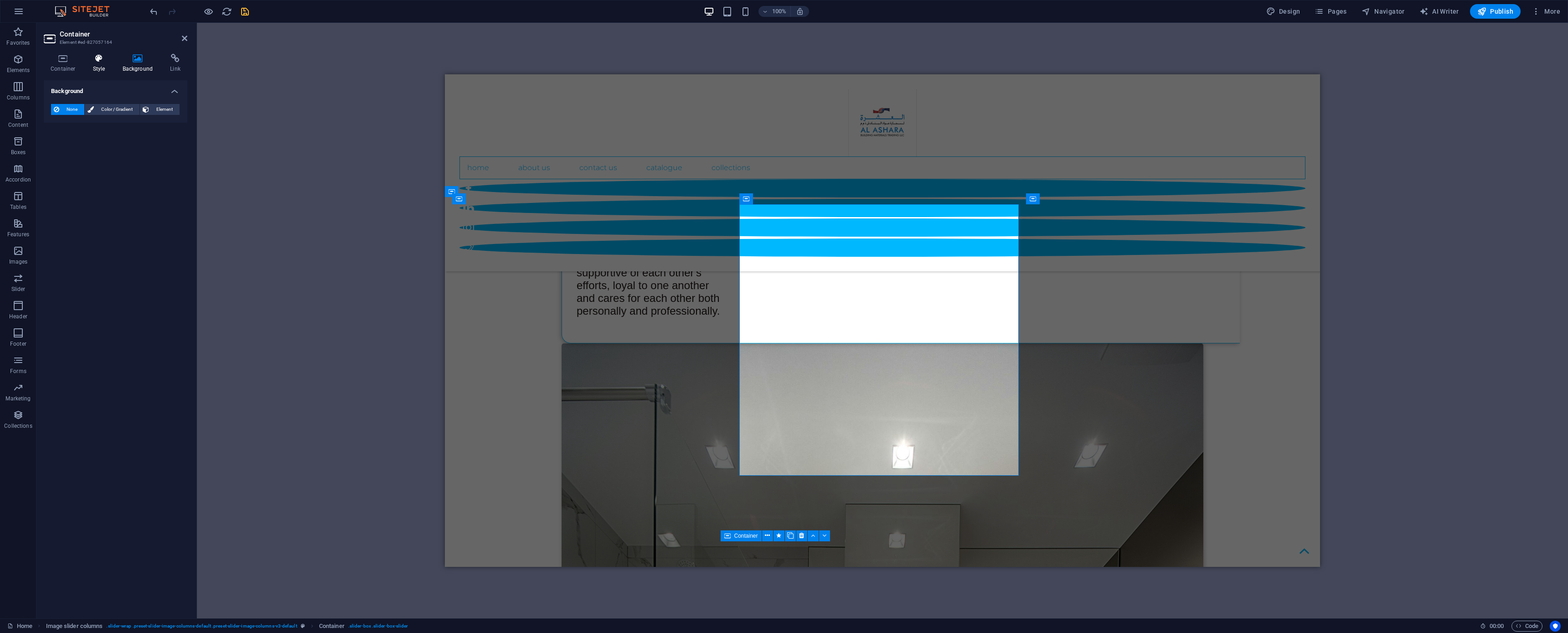 click on "Style" at bounding box center (101, 63) 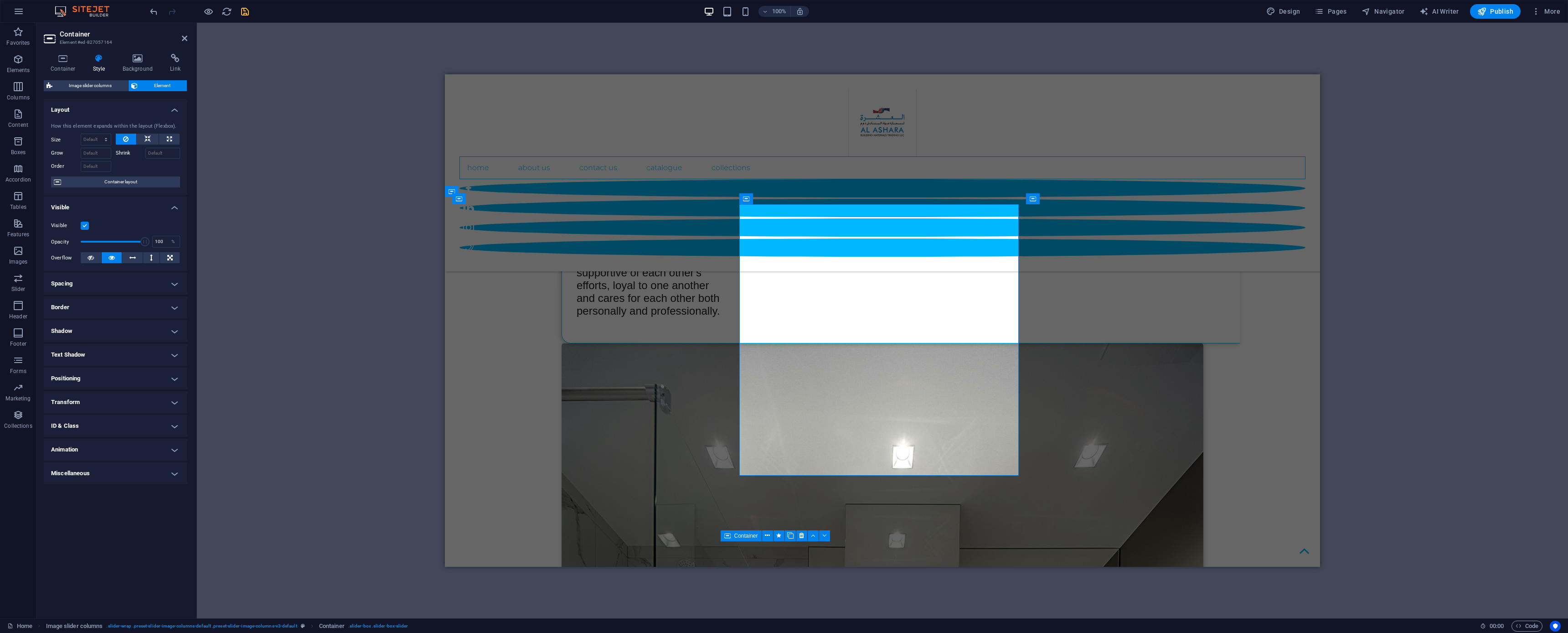 click on "Transform" at bounding box center (115, 402) 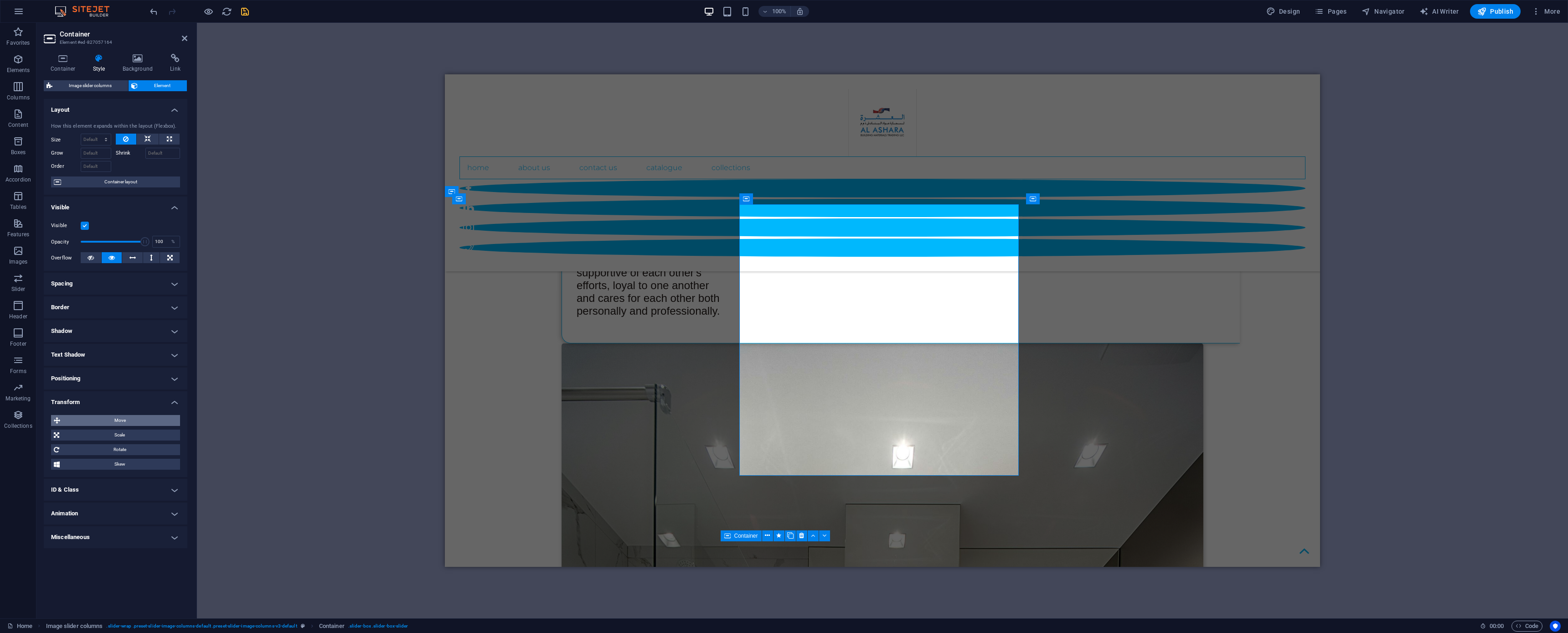 click on "Move" at bounding box center [120, 420] 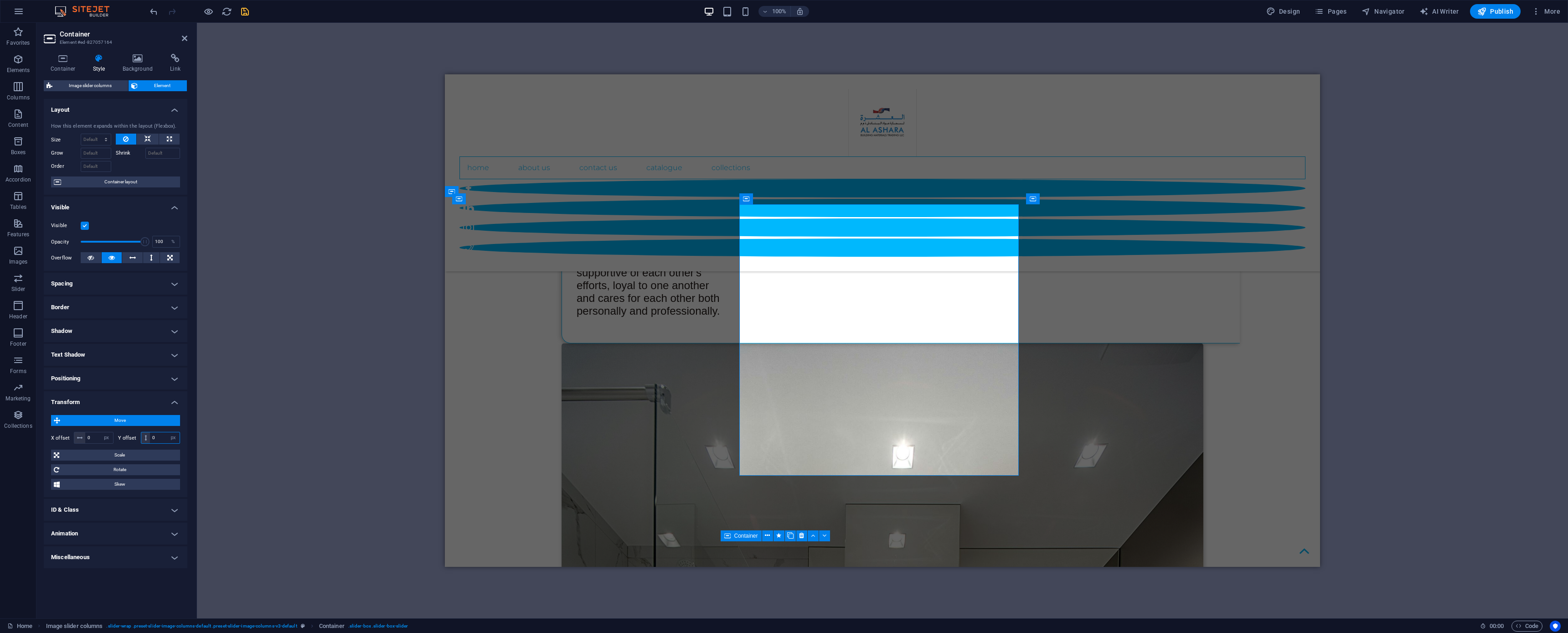 click on "0" at bounding box center [165, 438] 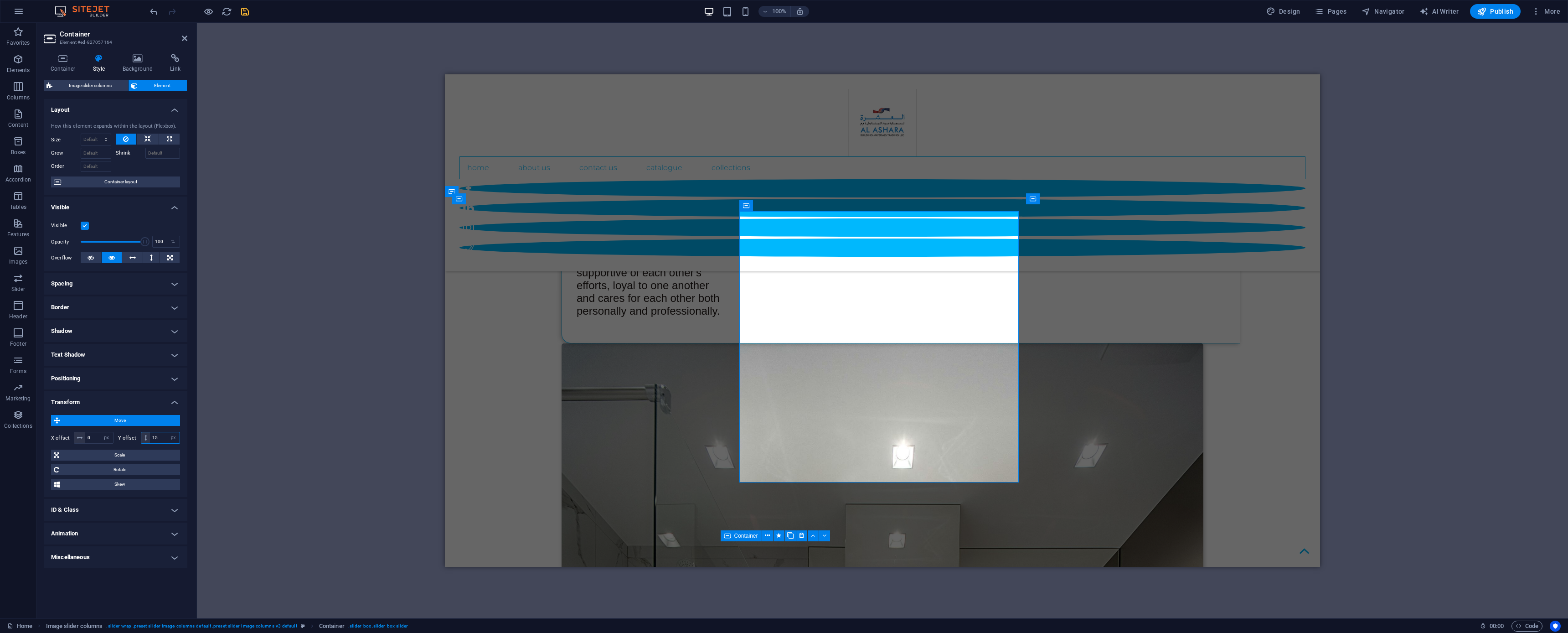 type on "1" 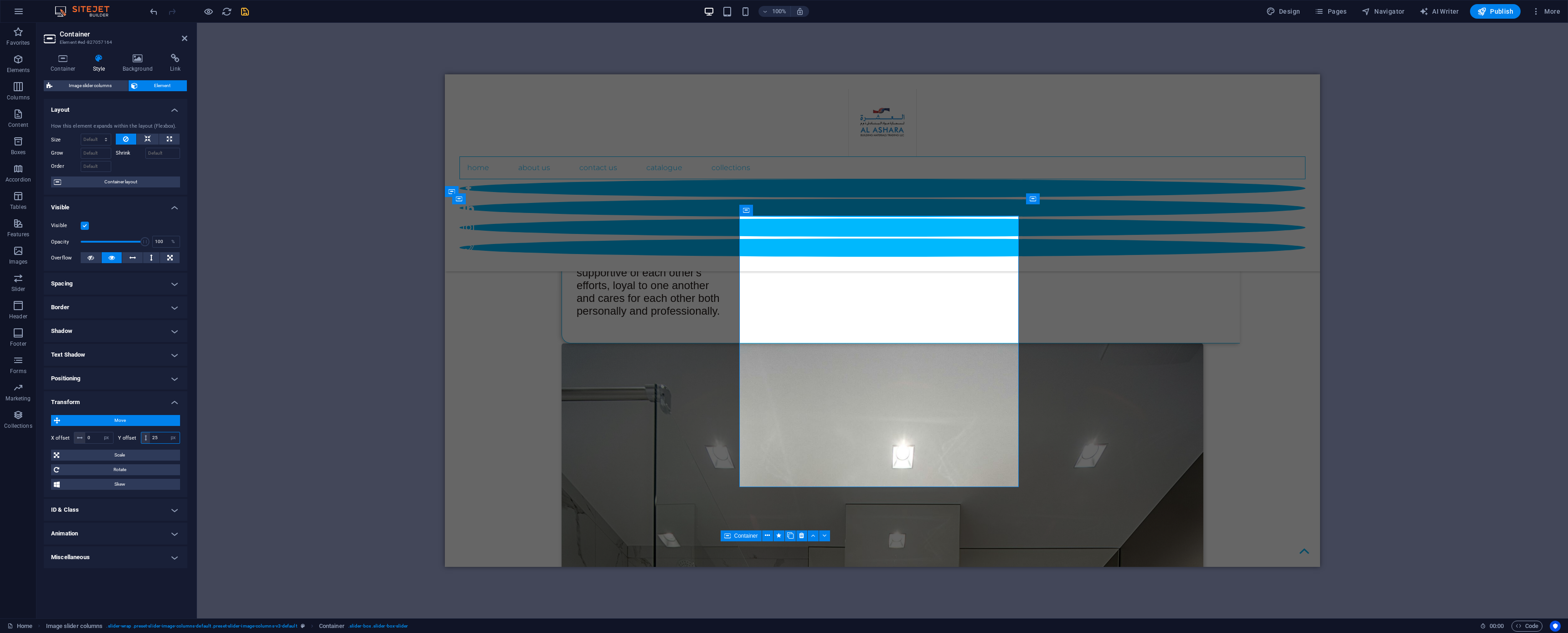 type on "2" 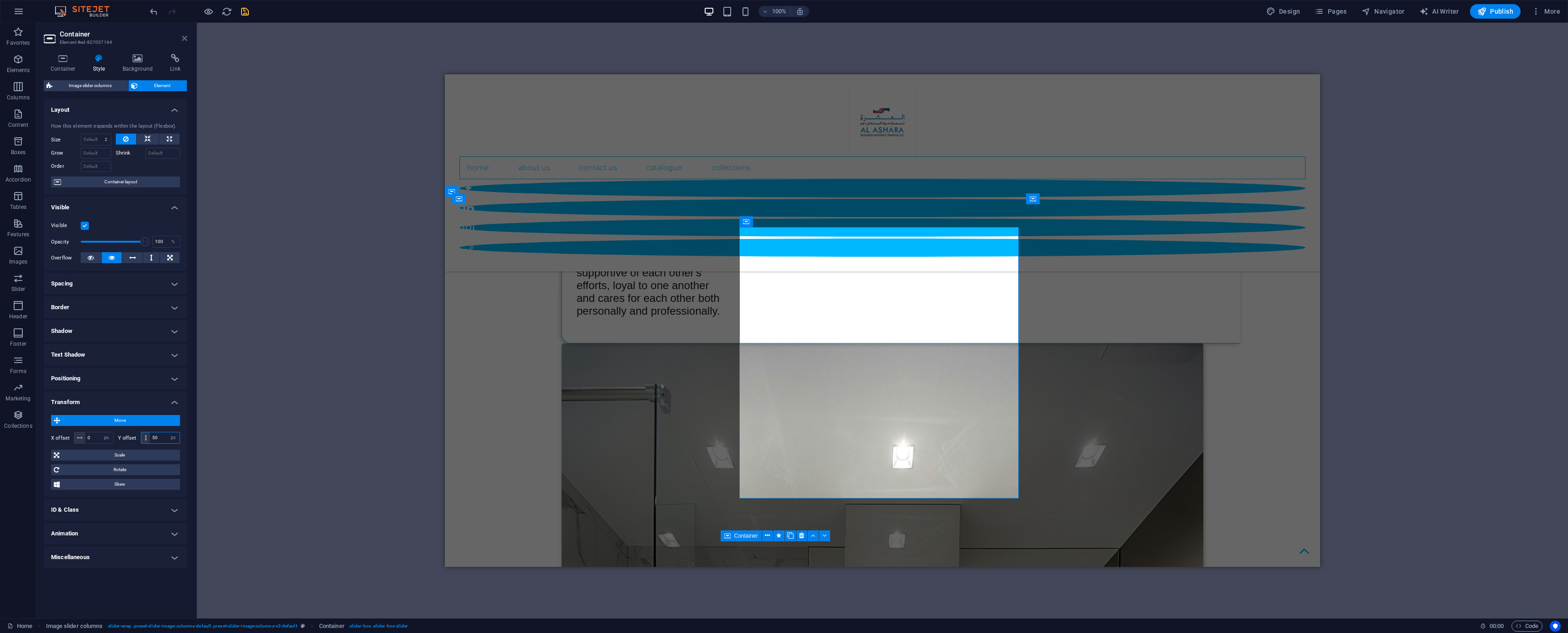type on "50" 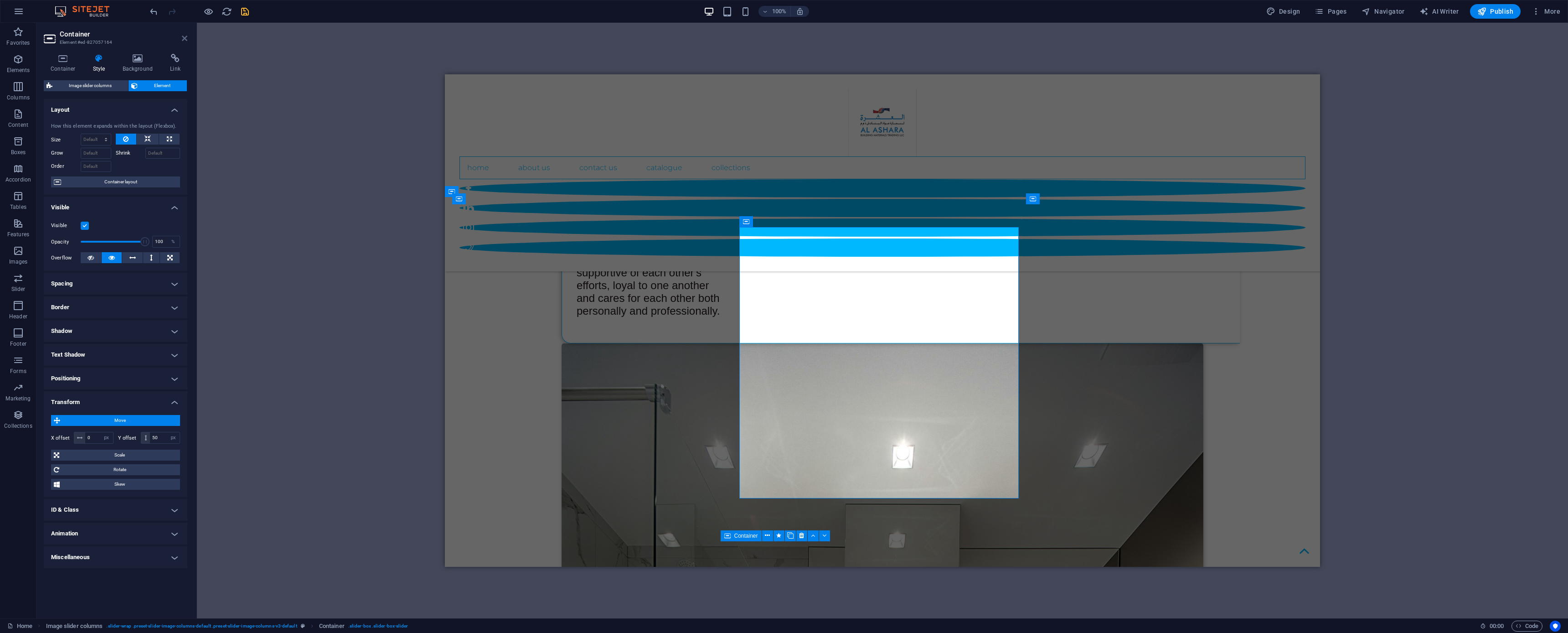 click at bounding box center (185, 38) 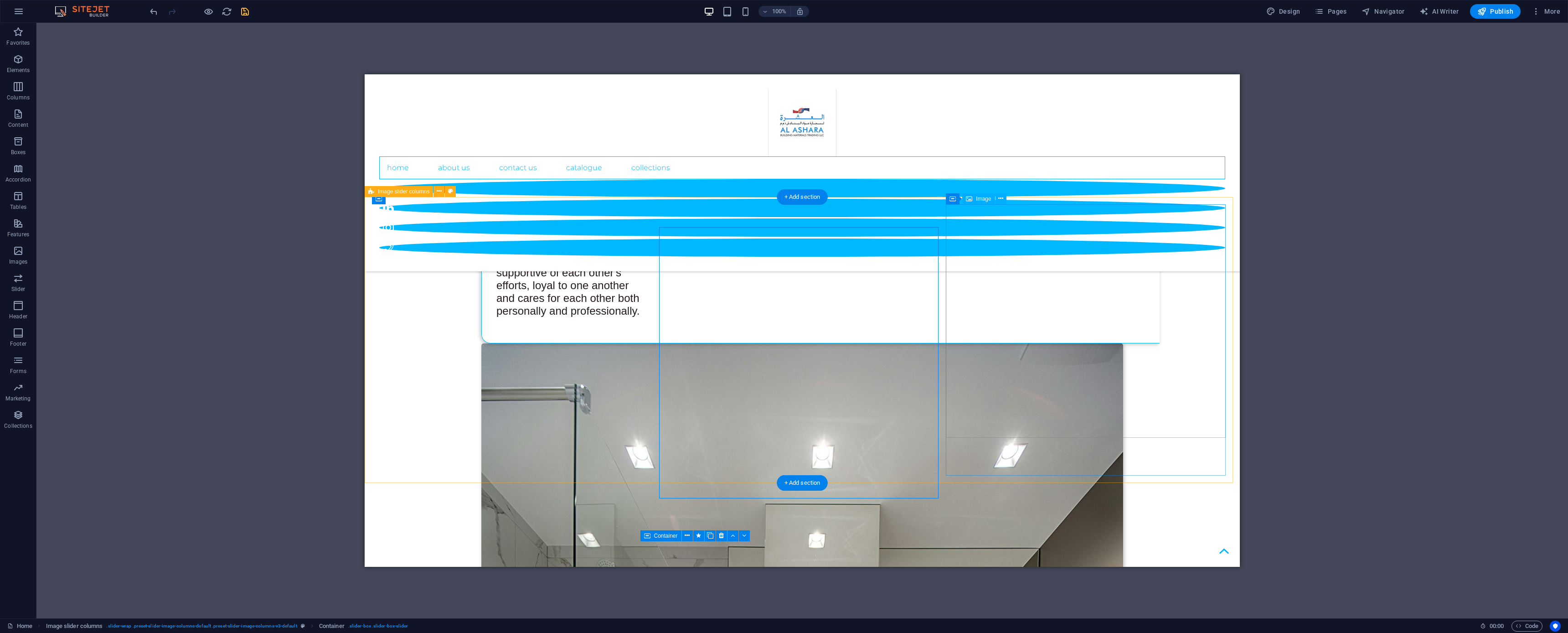 click at bounding box center (513, 8218) 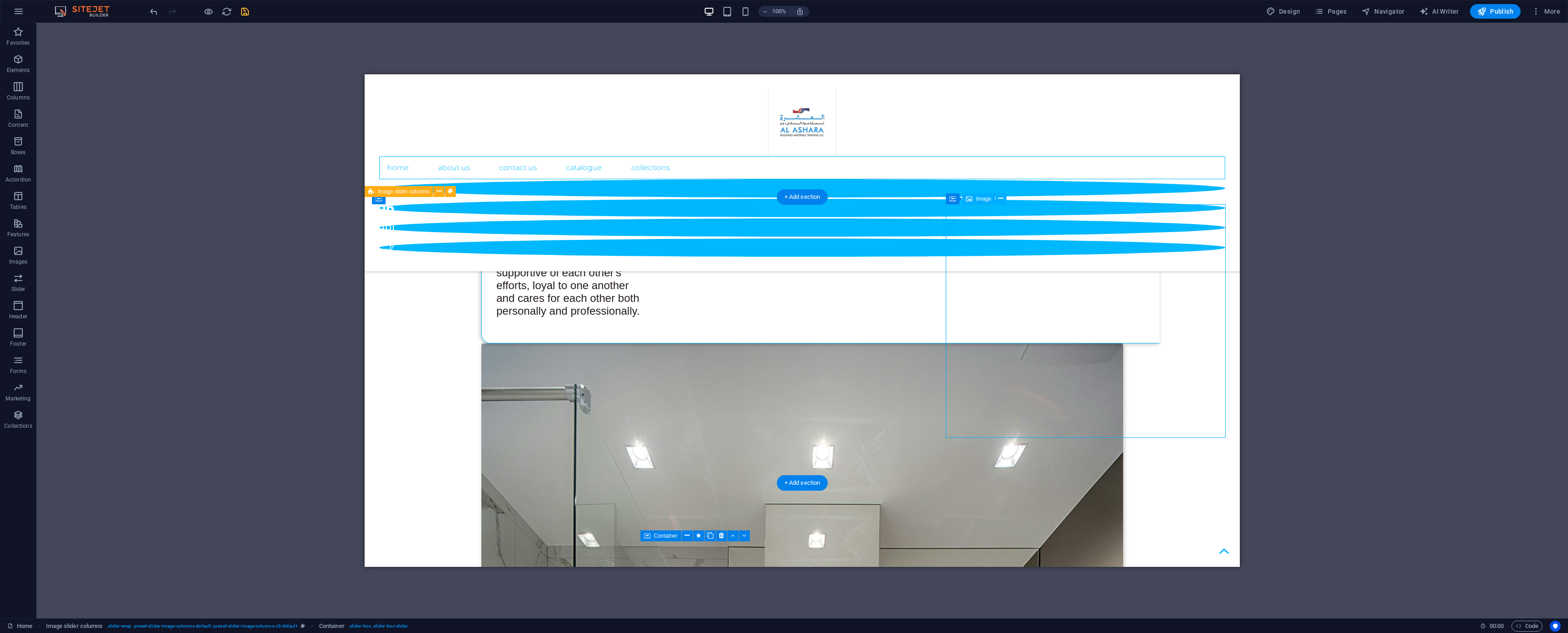 click at bounding box center (513, 8218) 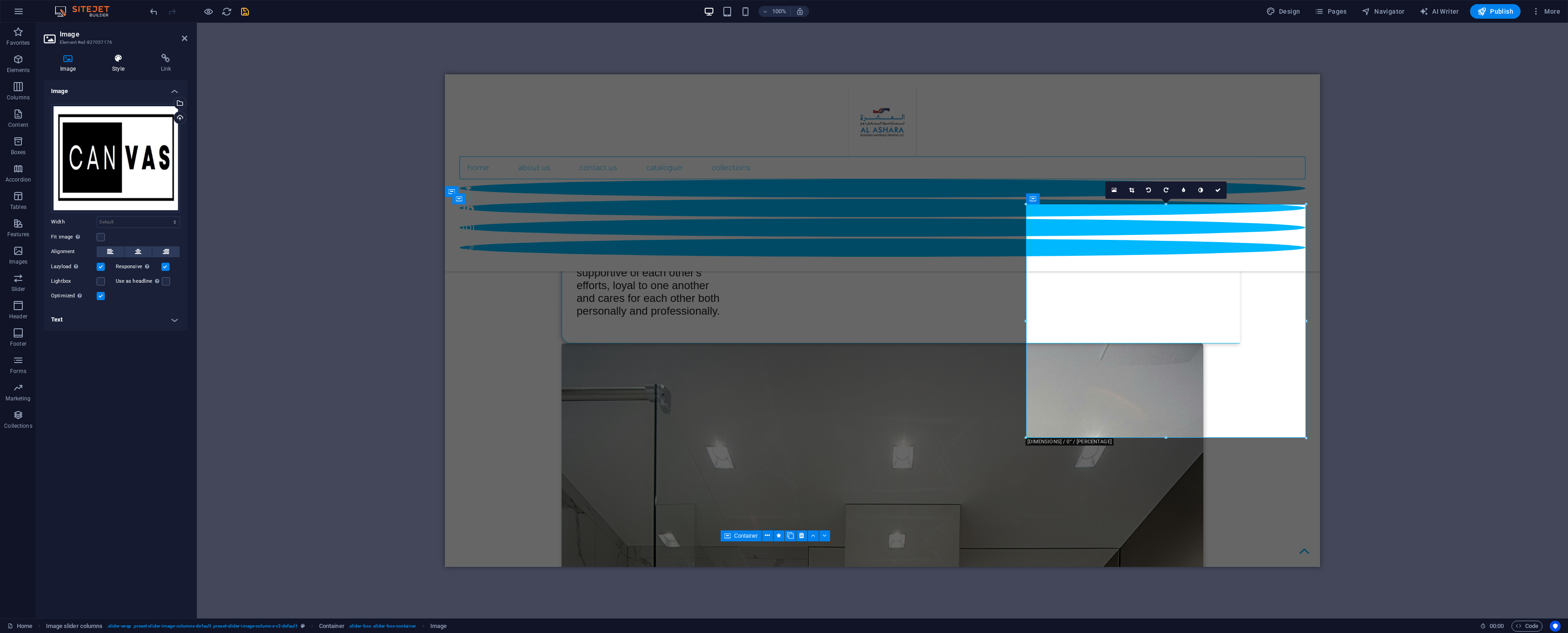click on "Style" at bounding box center (120, 63) 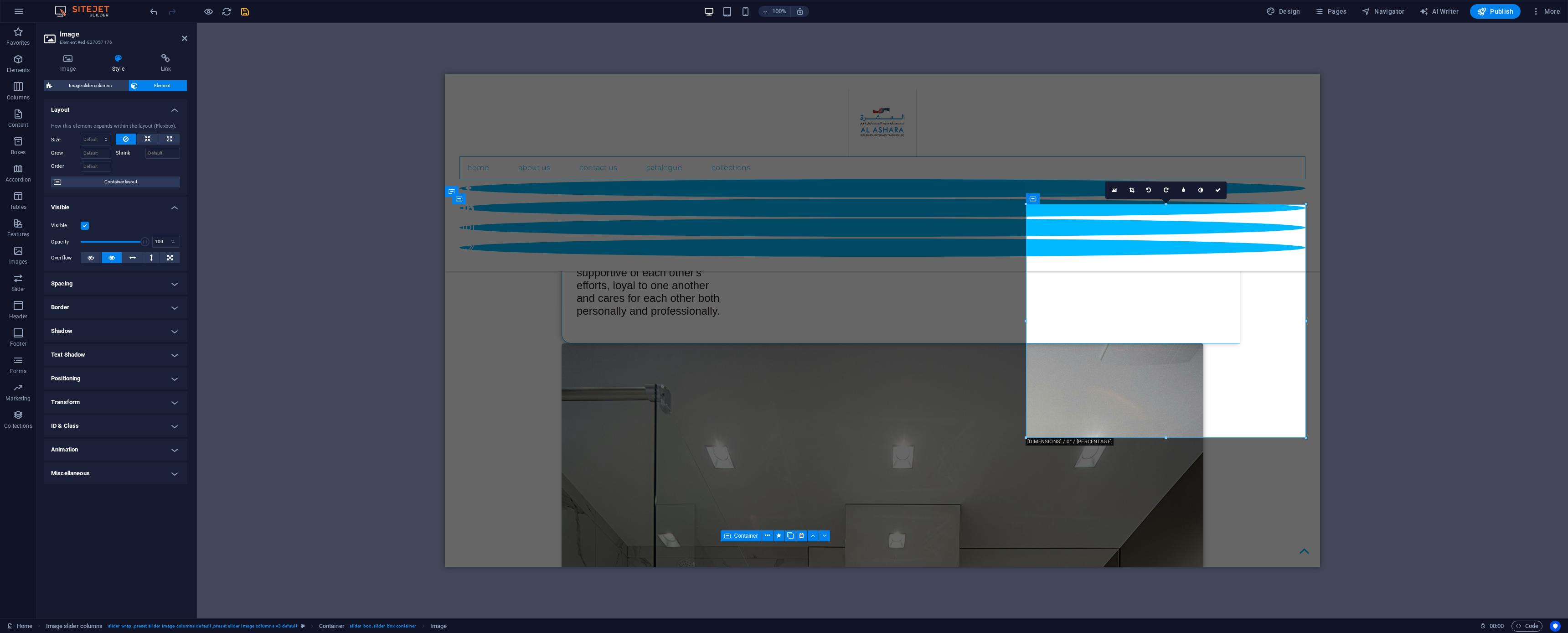 click on "Transform" at bounding box center (115, 402) 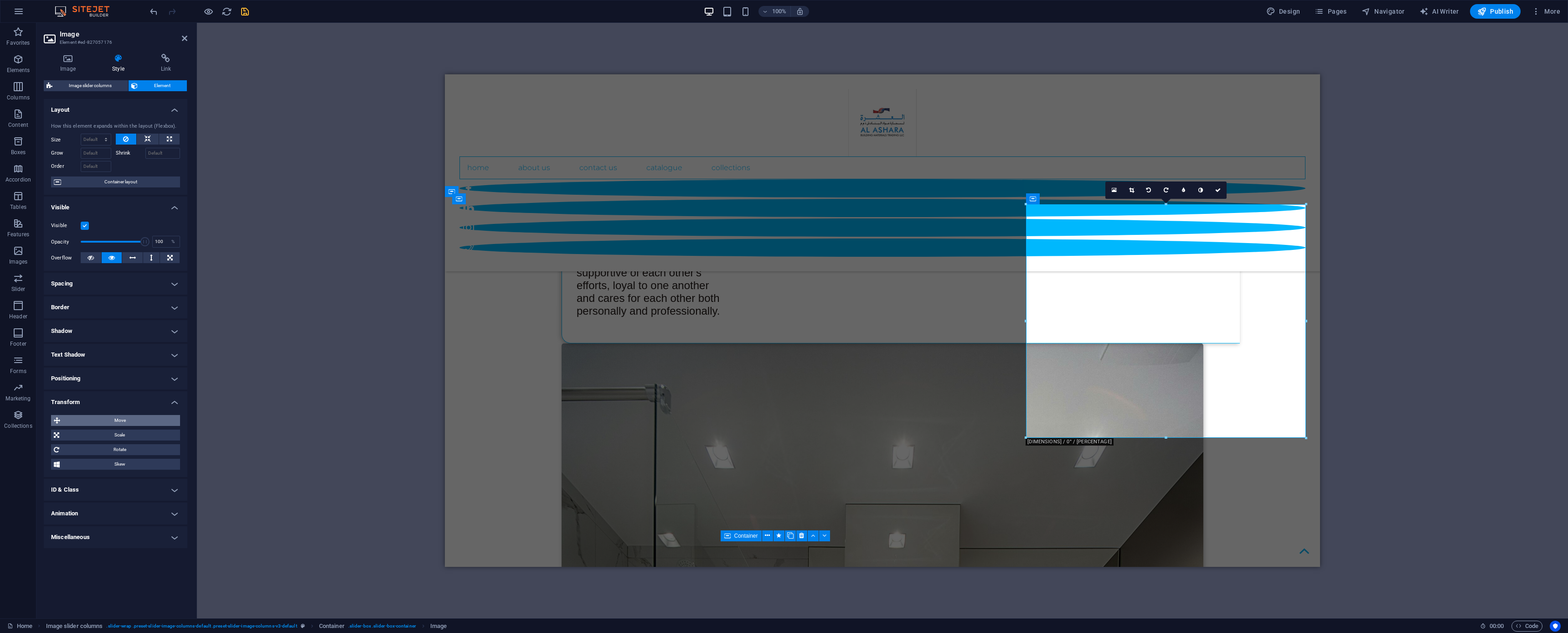 click on "Move" at bounding box center (120, 420) 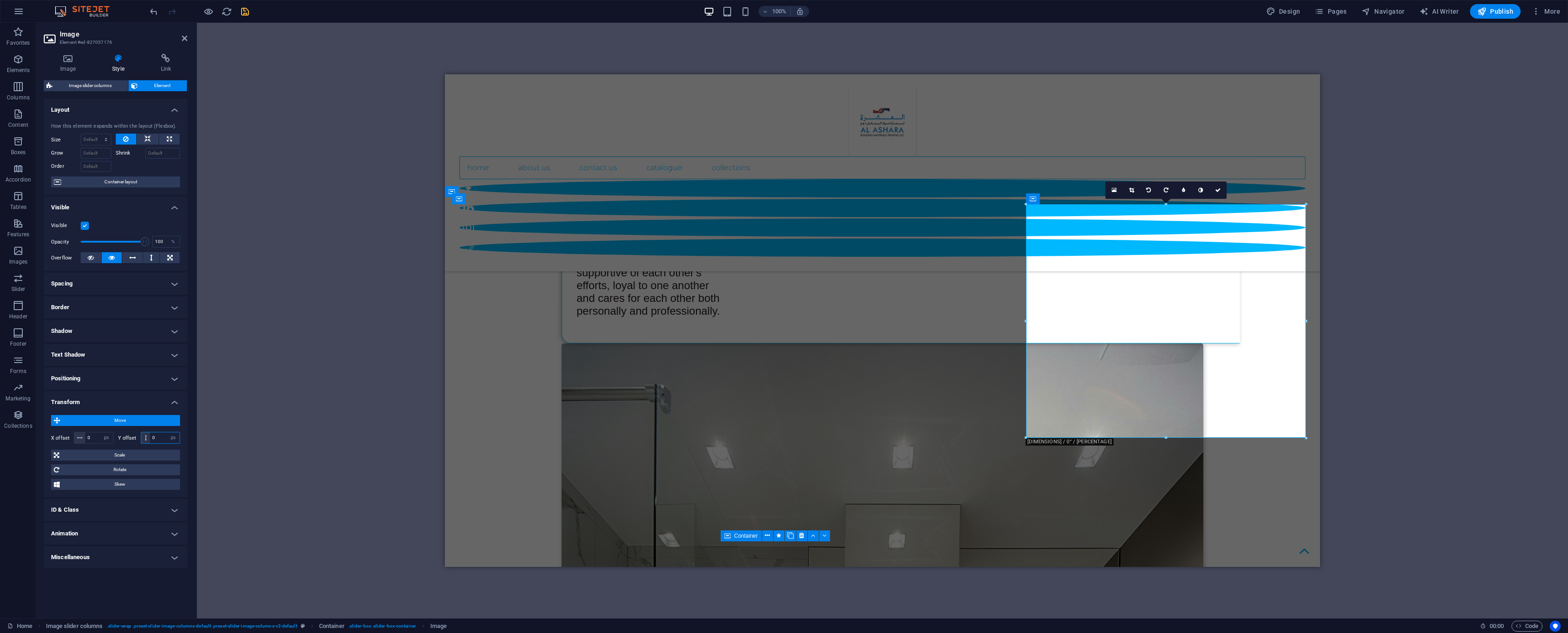 drag, startPoint x: 165, startPoint y: 442, endPoint x: 139, endPoint y: 441, distance: 26.01922 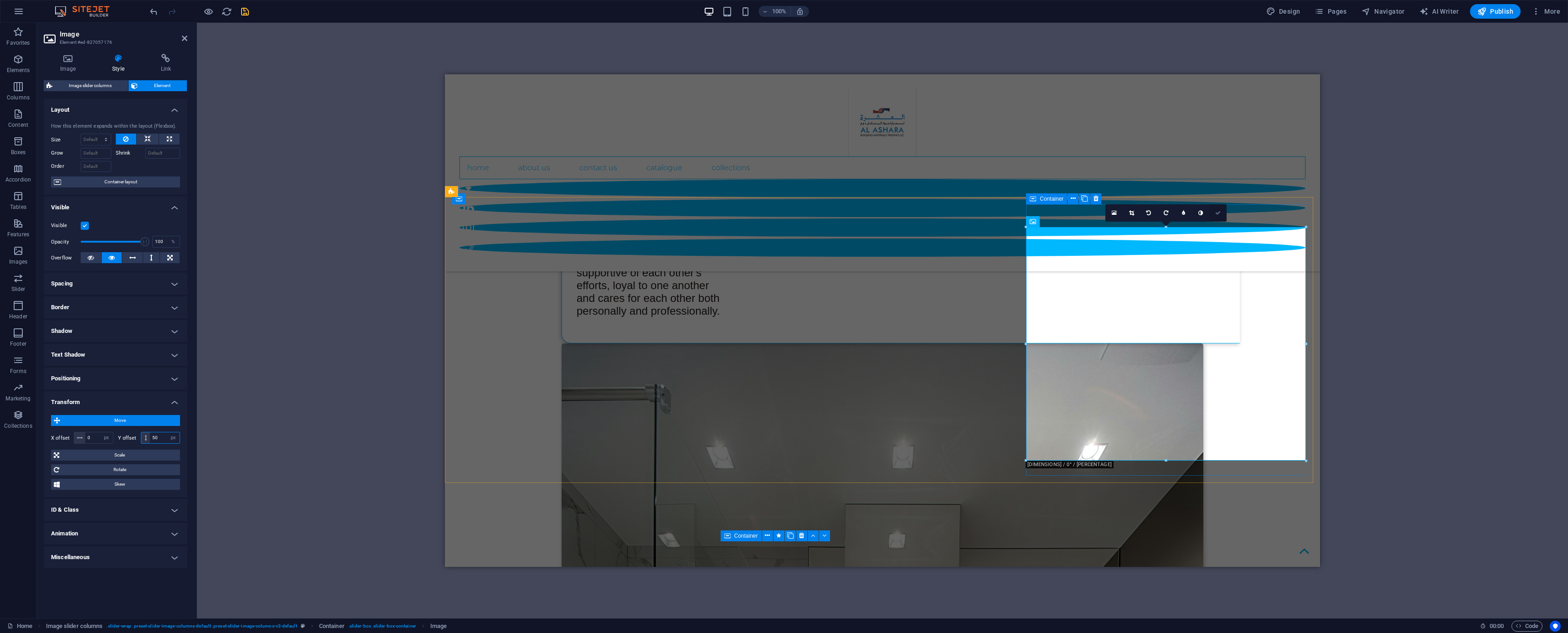 type on "50" 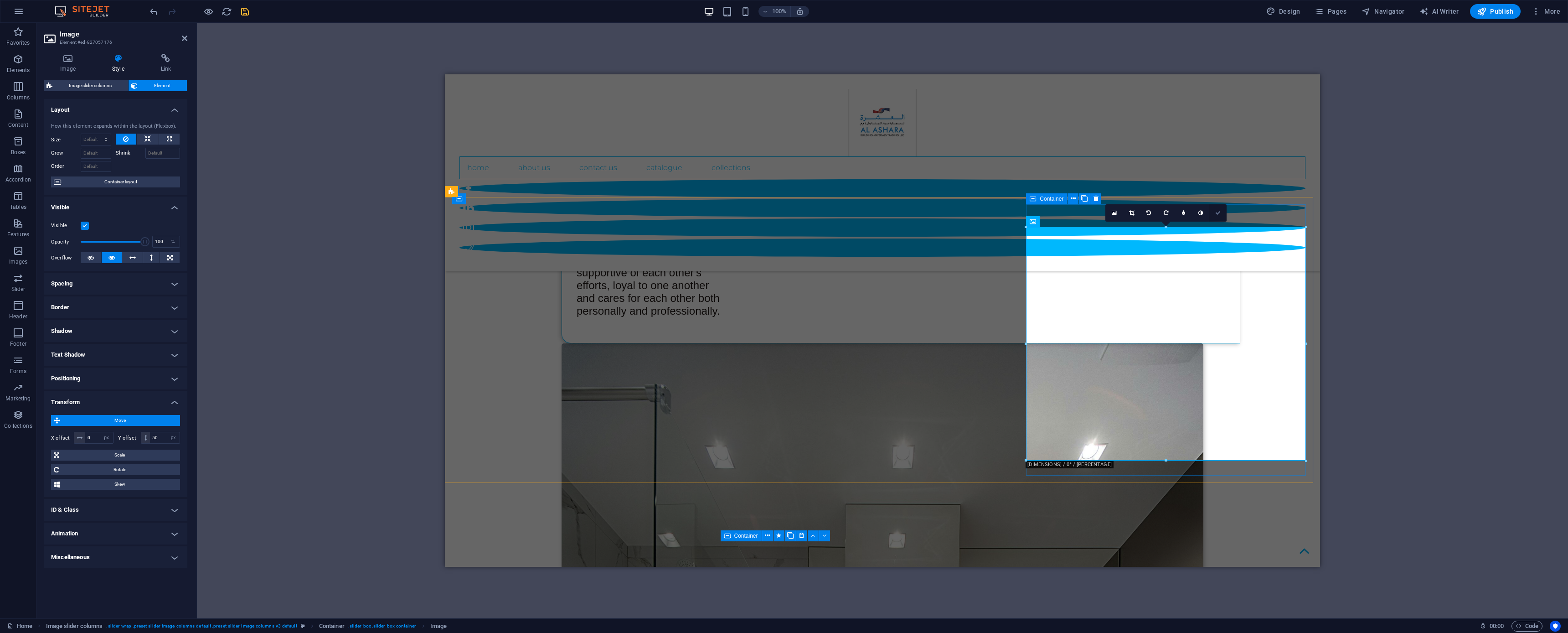 click at bounding box center [1218, 213] 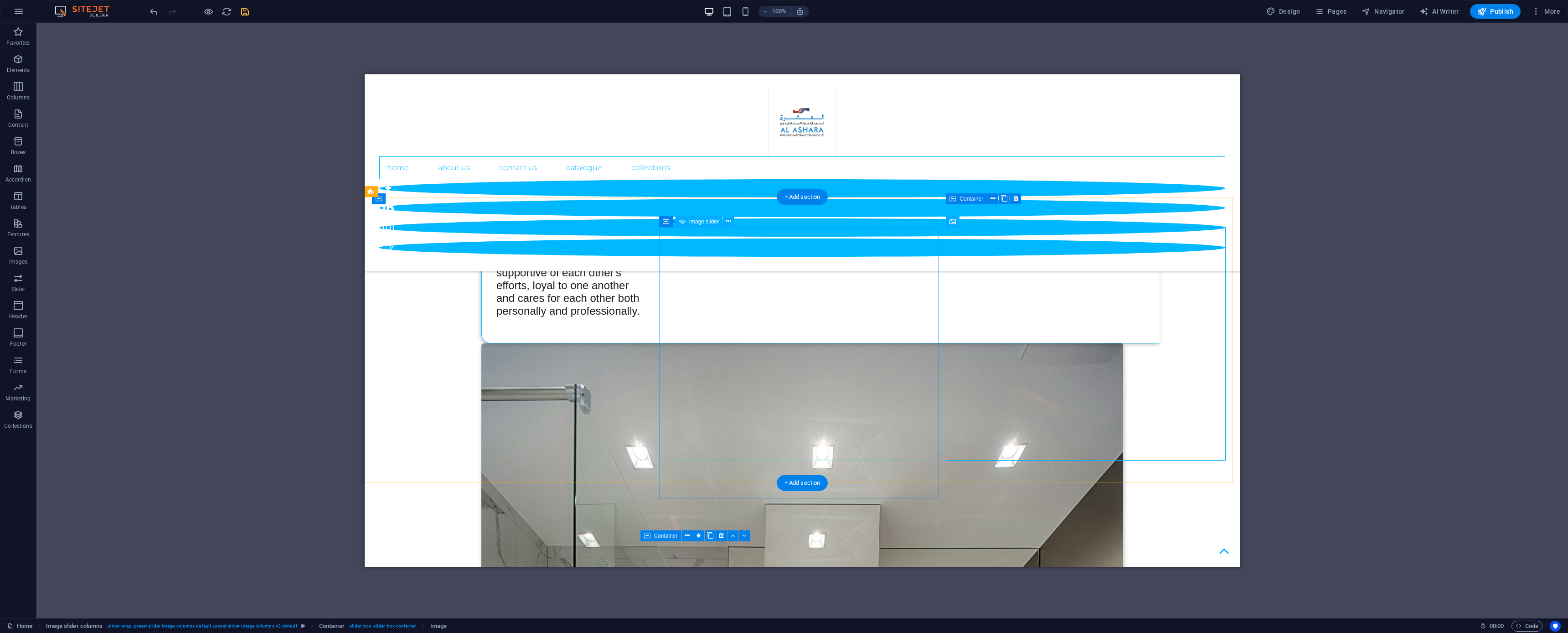 click at bounding box center [-736, 6878] 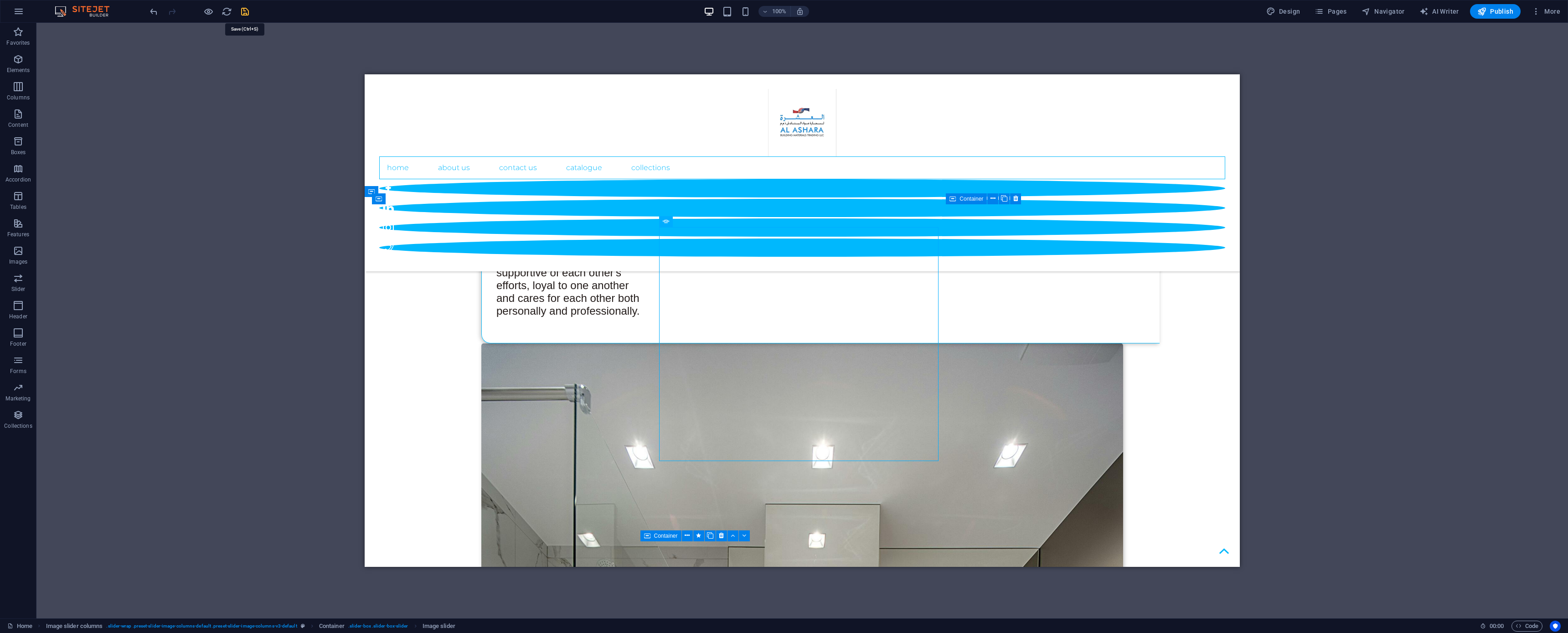 click at bounding box center (245, 11) 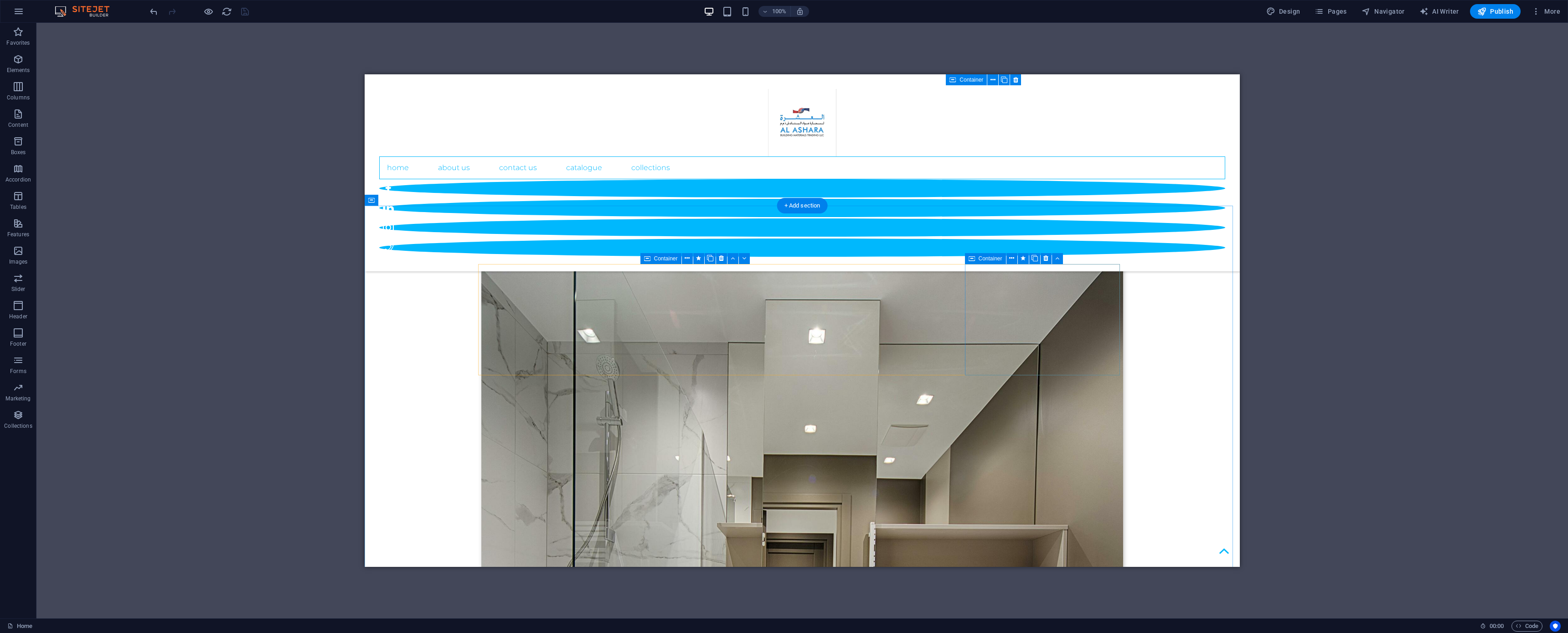 scroll, scrollTop: 1484, scrollLeft: 0, axis: vertical 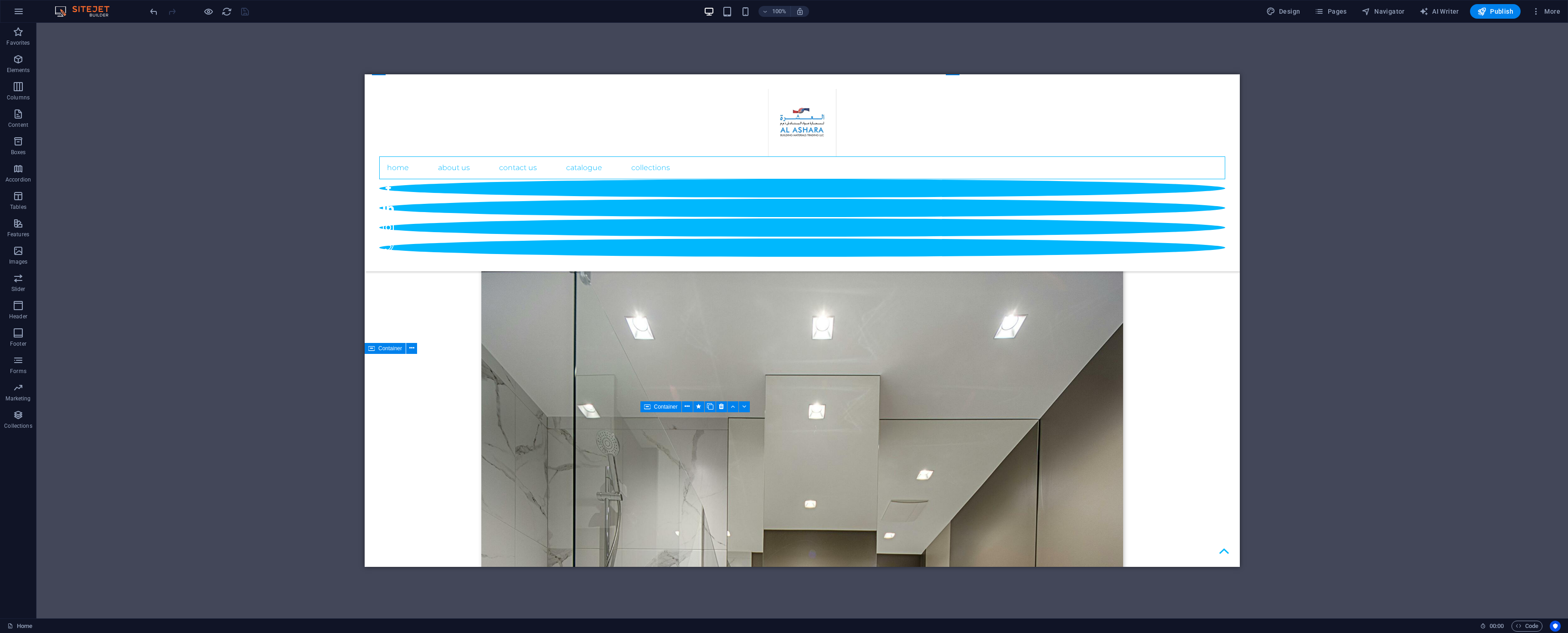 click on "OUR BRANDS OFFER VARIETY AND EXCELLENCE" at bounding box center [802, 8852] 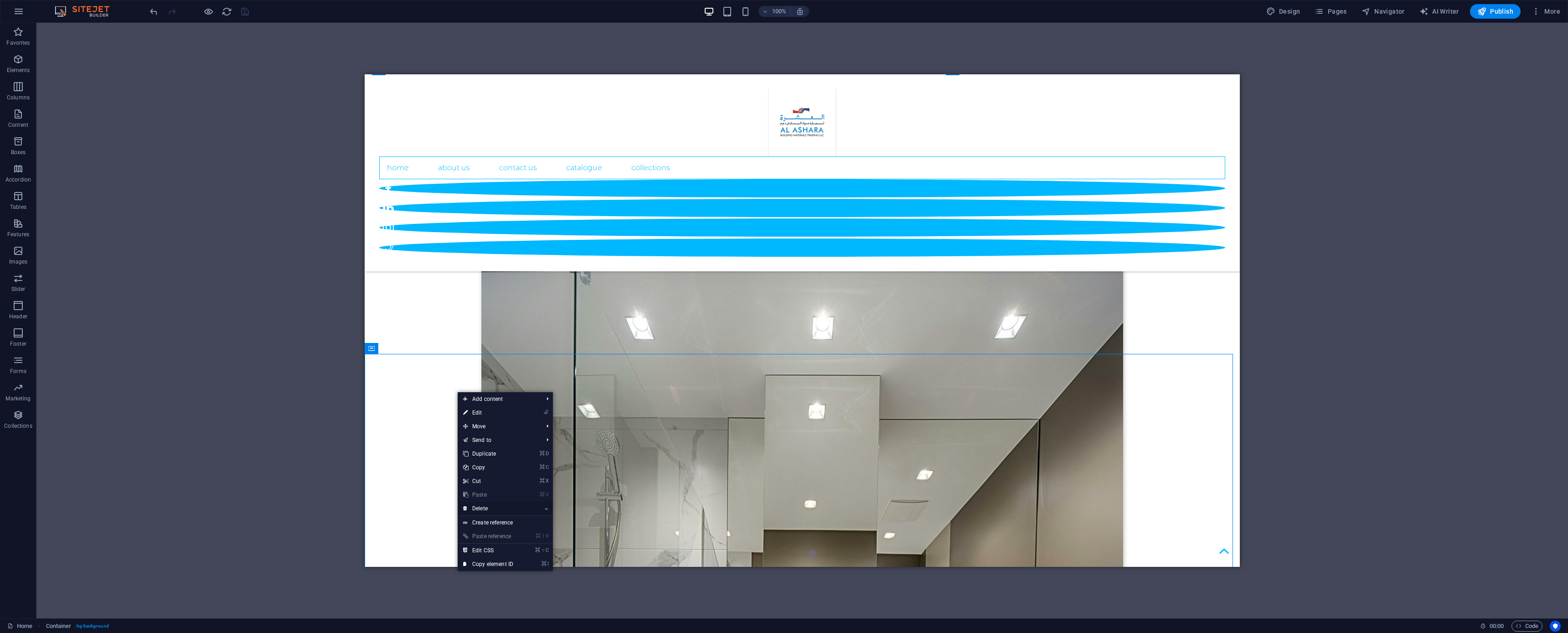 click on "⌦  Delete" at bounding box center (488, 508) 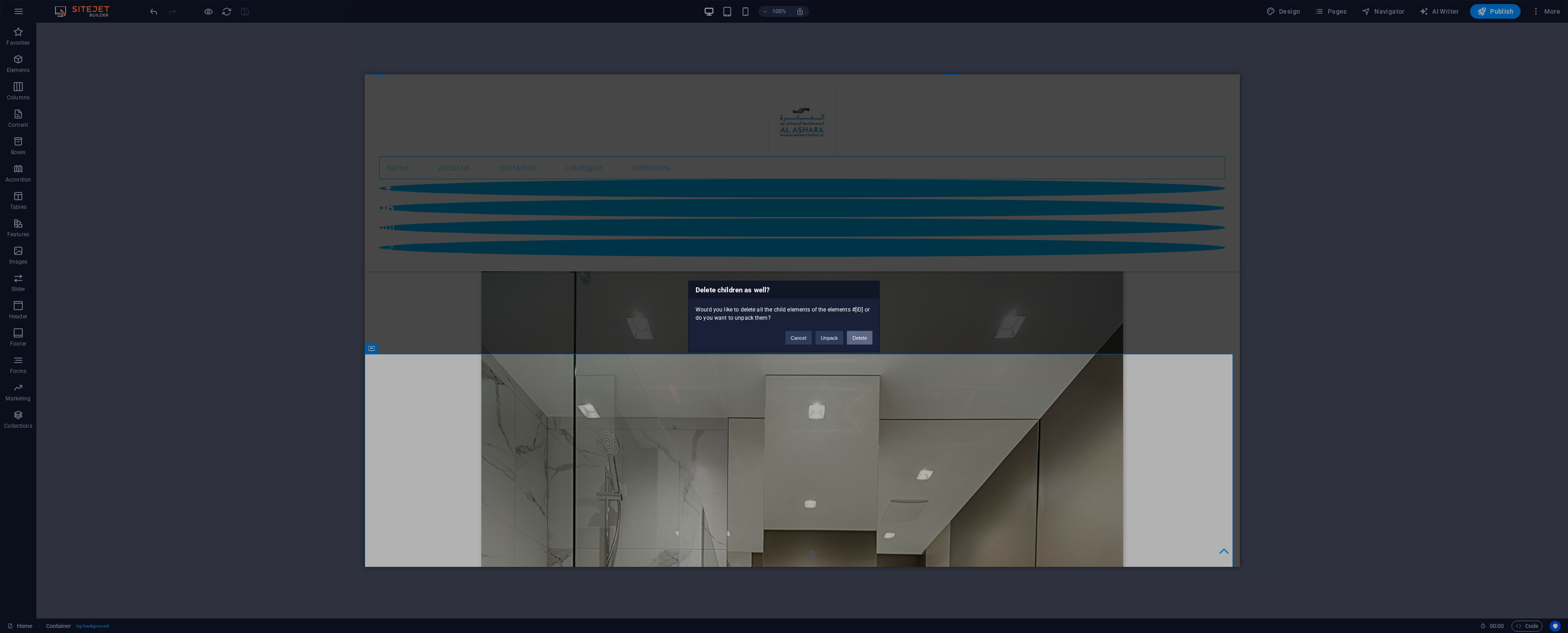 click on "Delete" at bounding box center [860, 338] 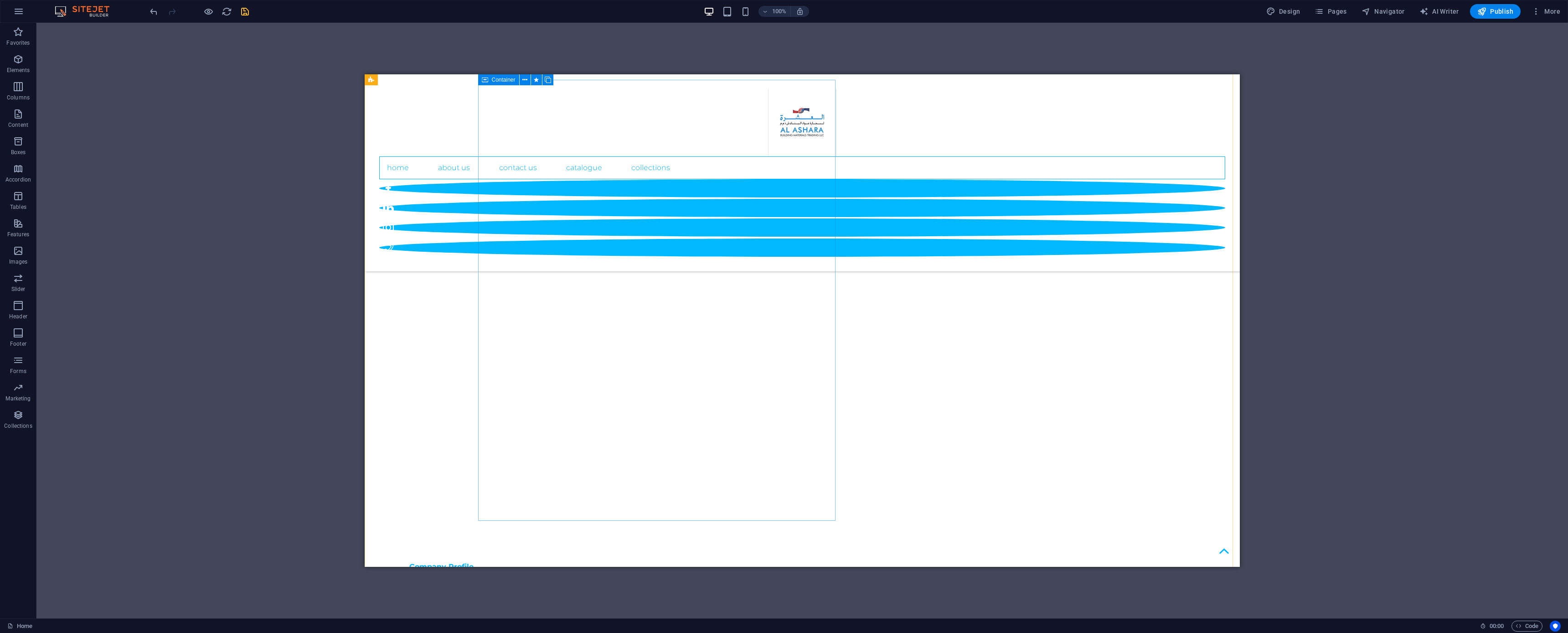 scroll, scrollTop: 627, scrollLeft: 0, axis: vertical 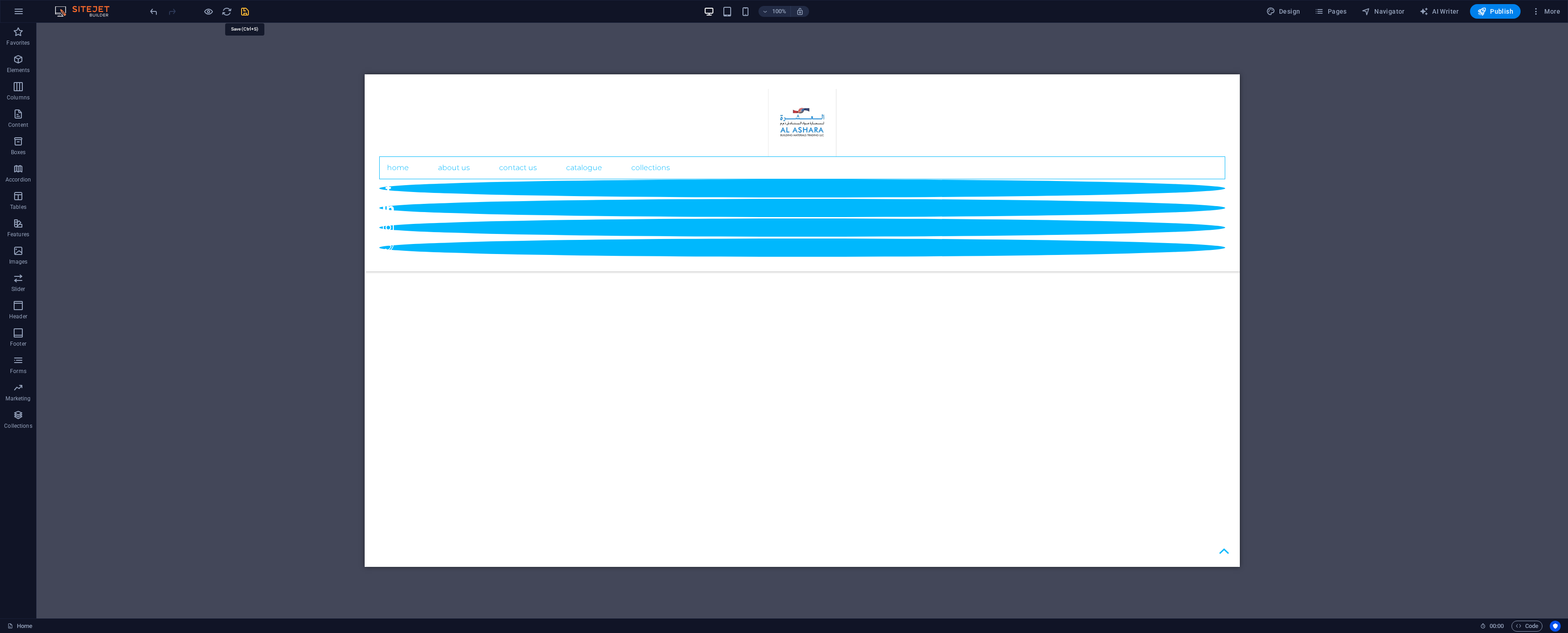 click at bounding box center (245, 11) 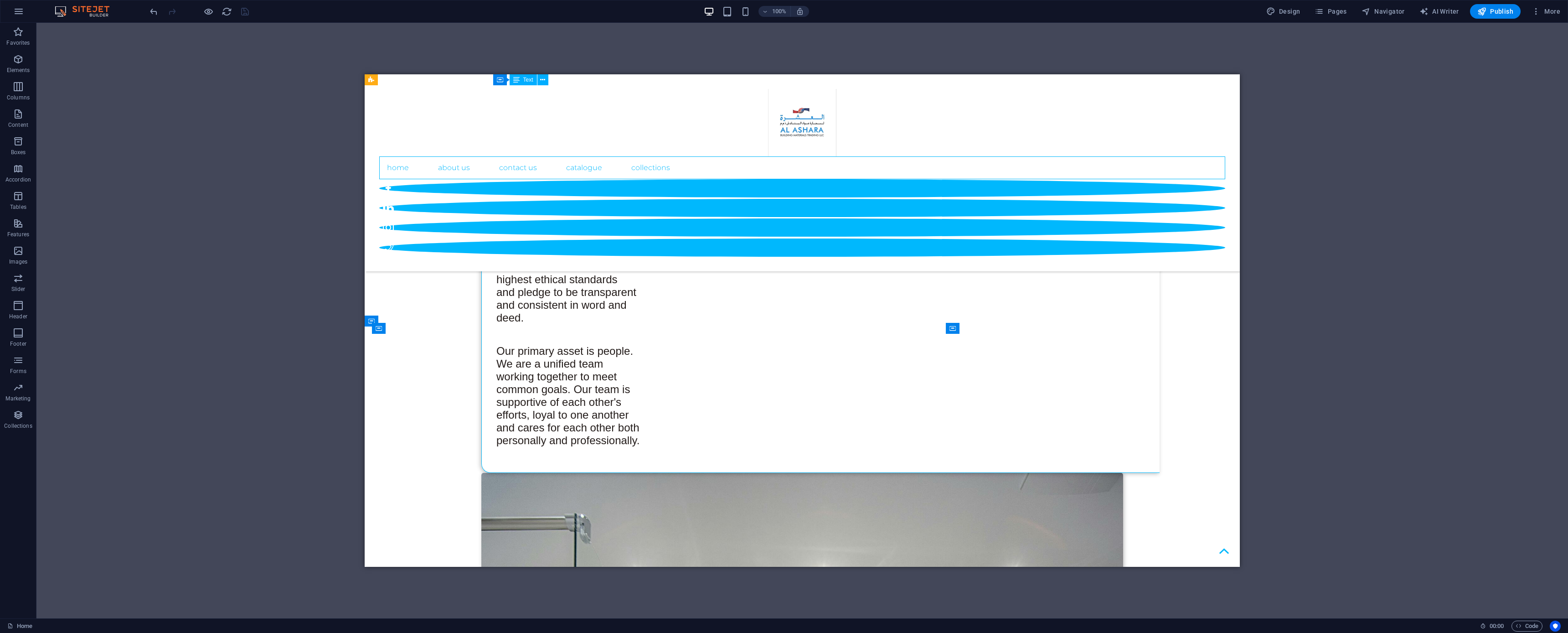 scroll, scrollTop: 1333, scrollLeft: 0, axis: vertical 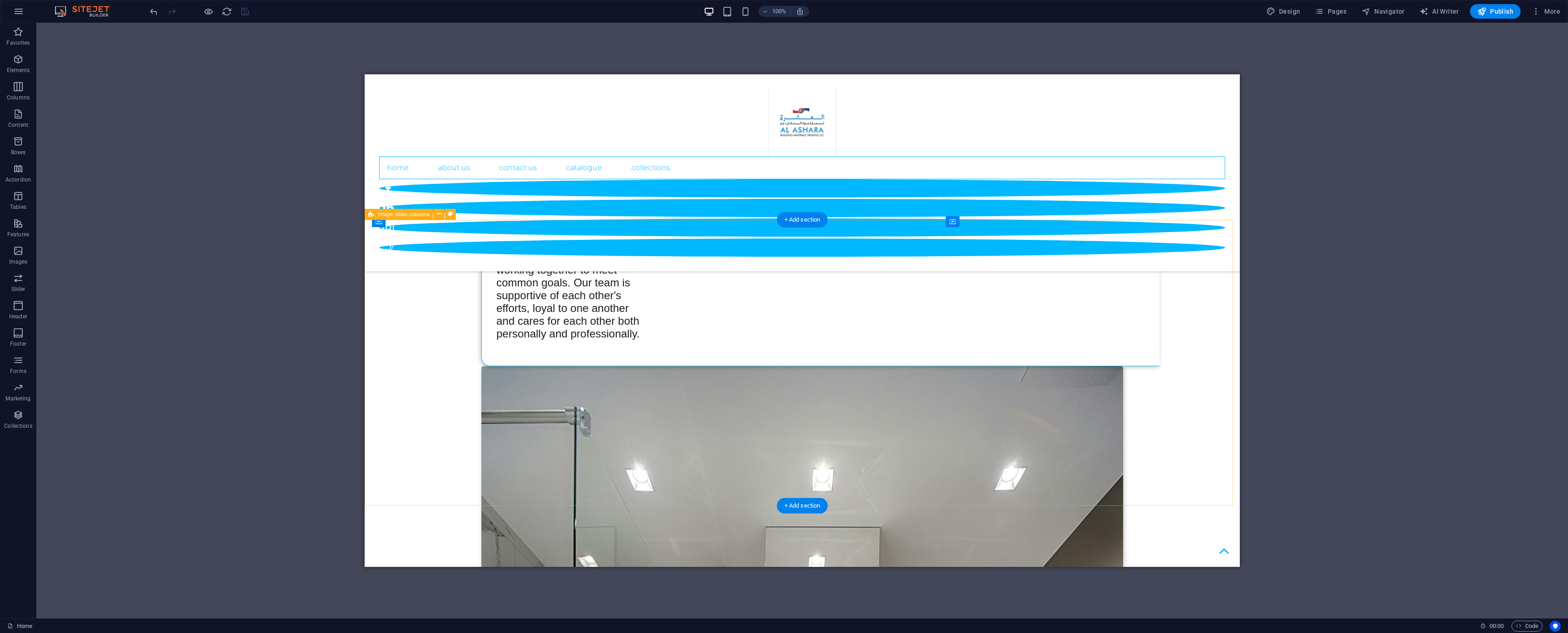 click on "OUR BRANDS" at bounding box center [802, 5384] 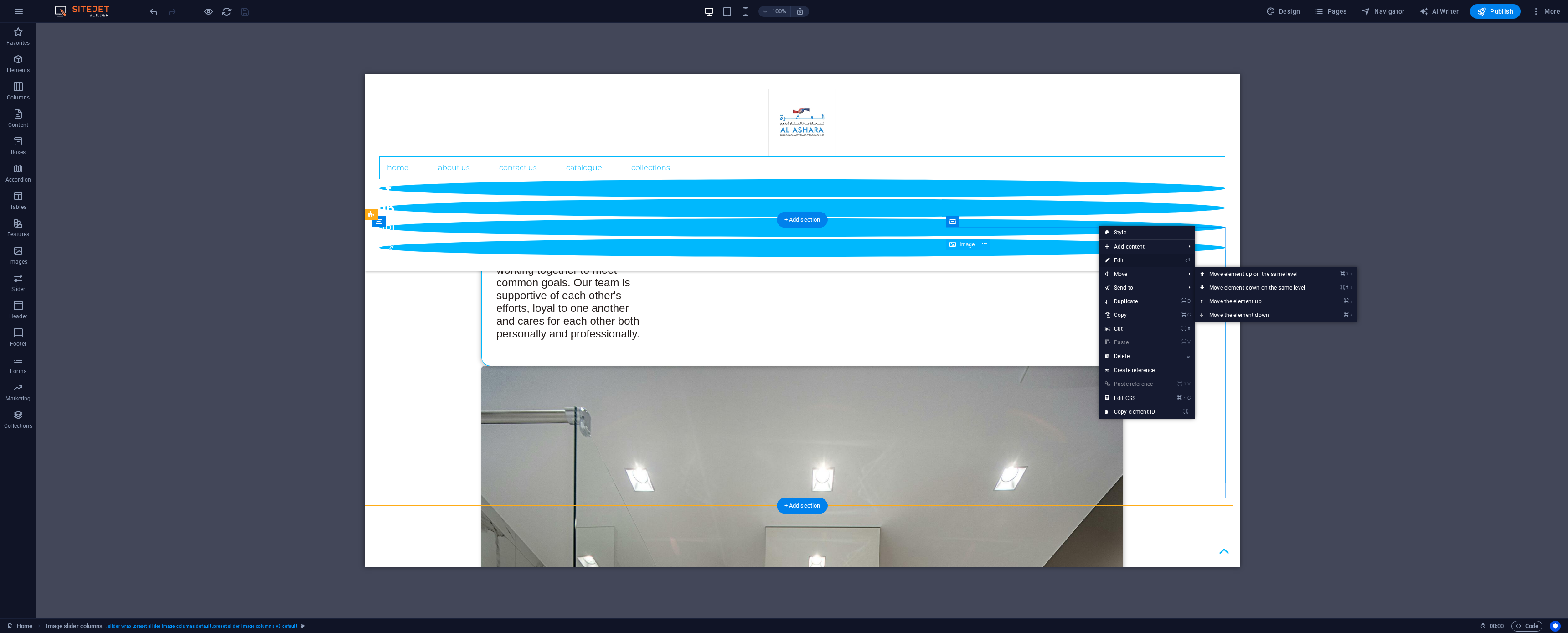 click on "⏎  Edit" at bounding box center [1130, 260] 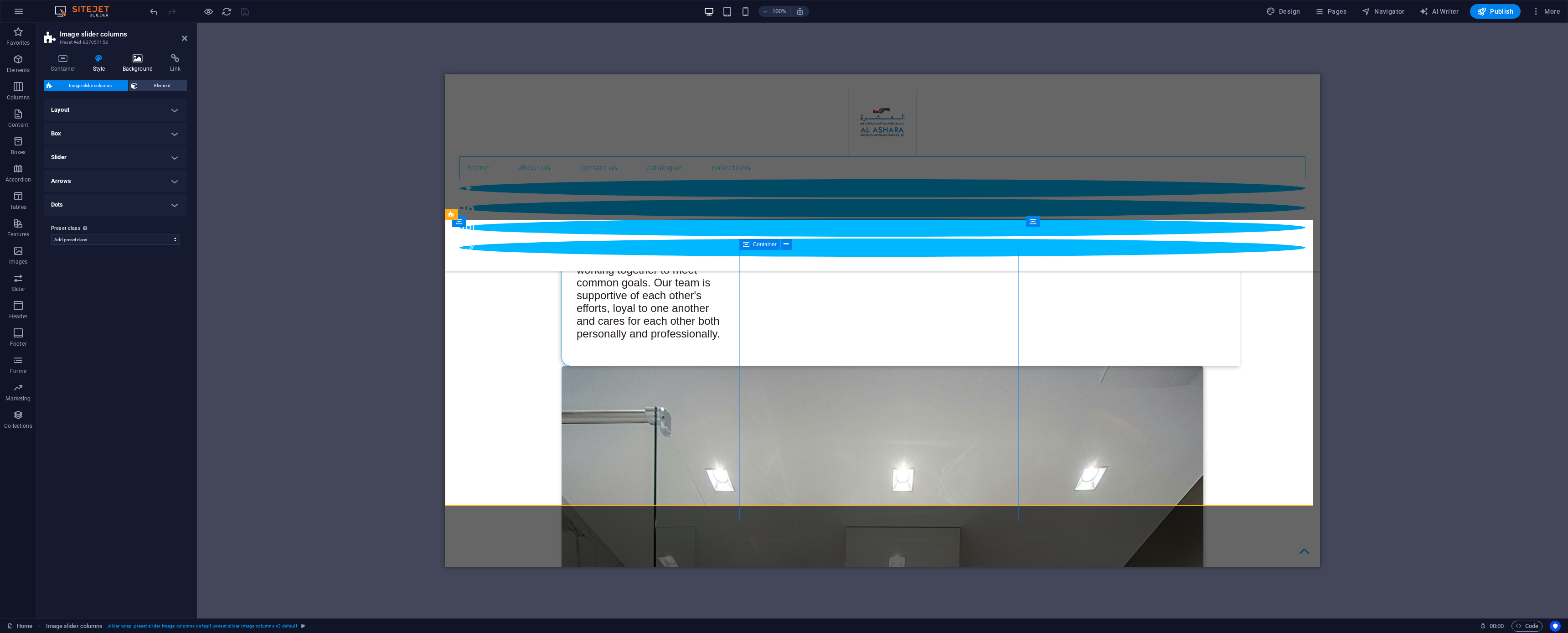 click on "Background" at bounding box center (139, 63) 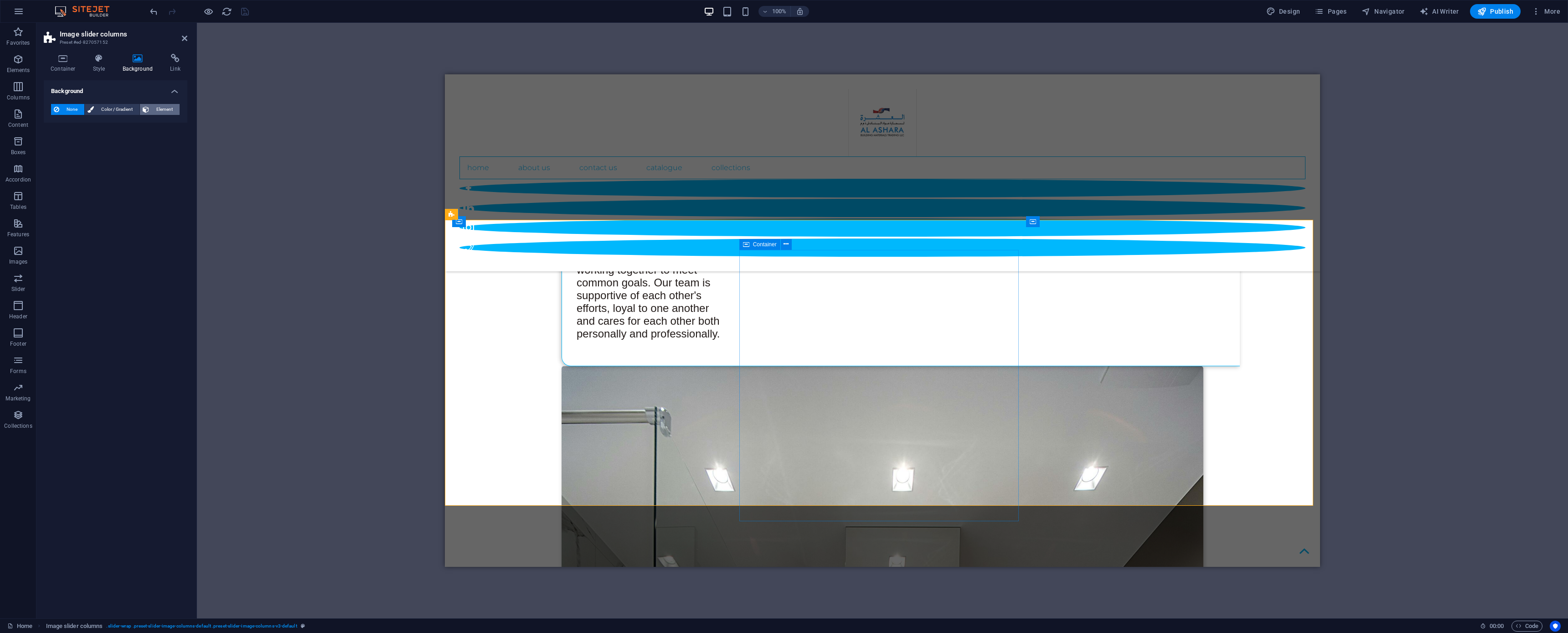click on "Element" at bounding box center (160, 109) 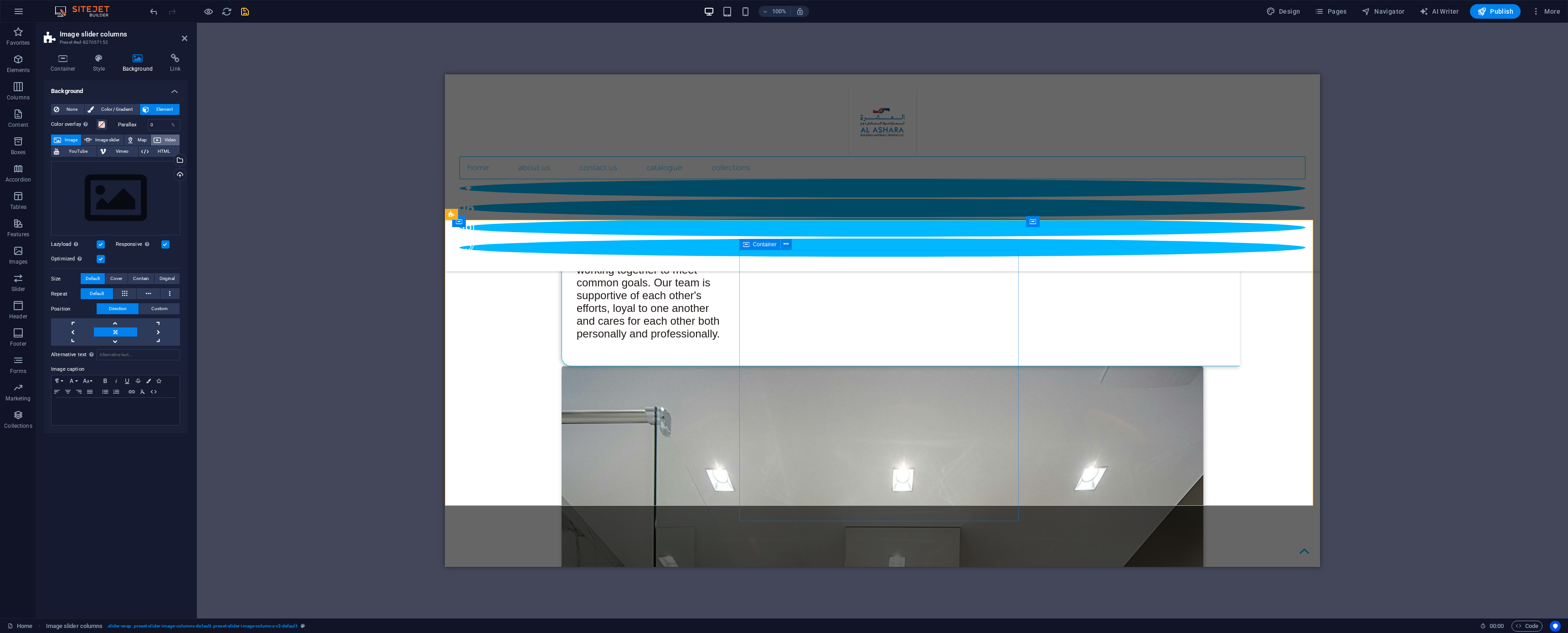 click on "Video" at bounding box center [170, 140] 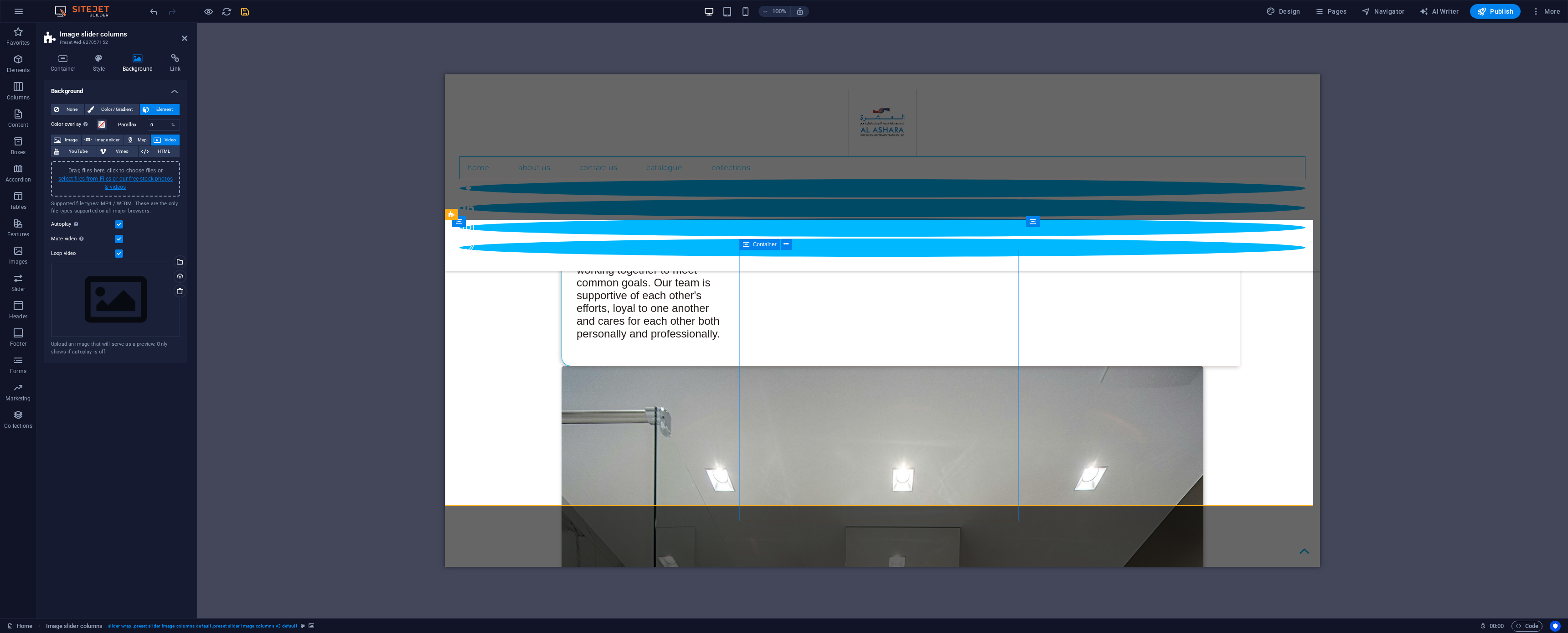 click on "select files from Files or our free stock photos & videos" at bounding box center (115, 183) 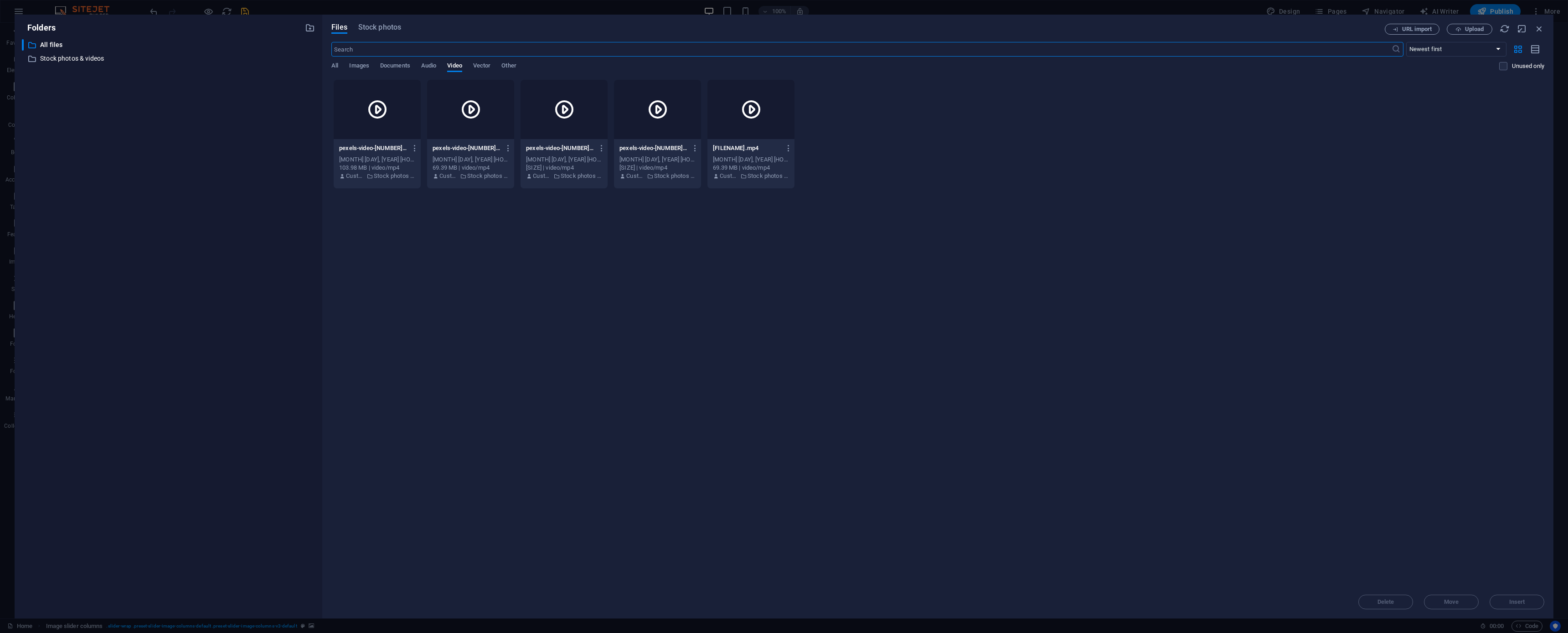 click at bounding box center [861, 49] 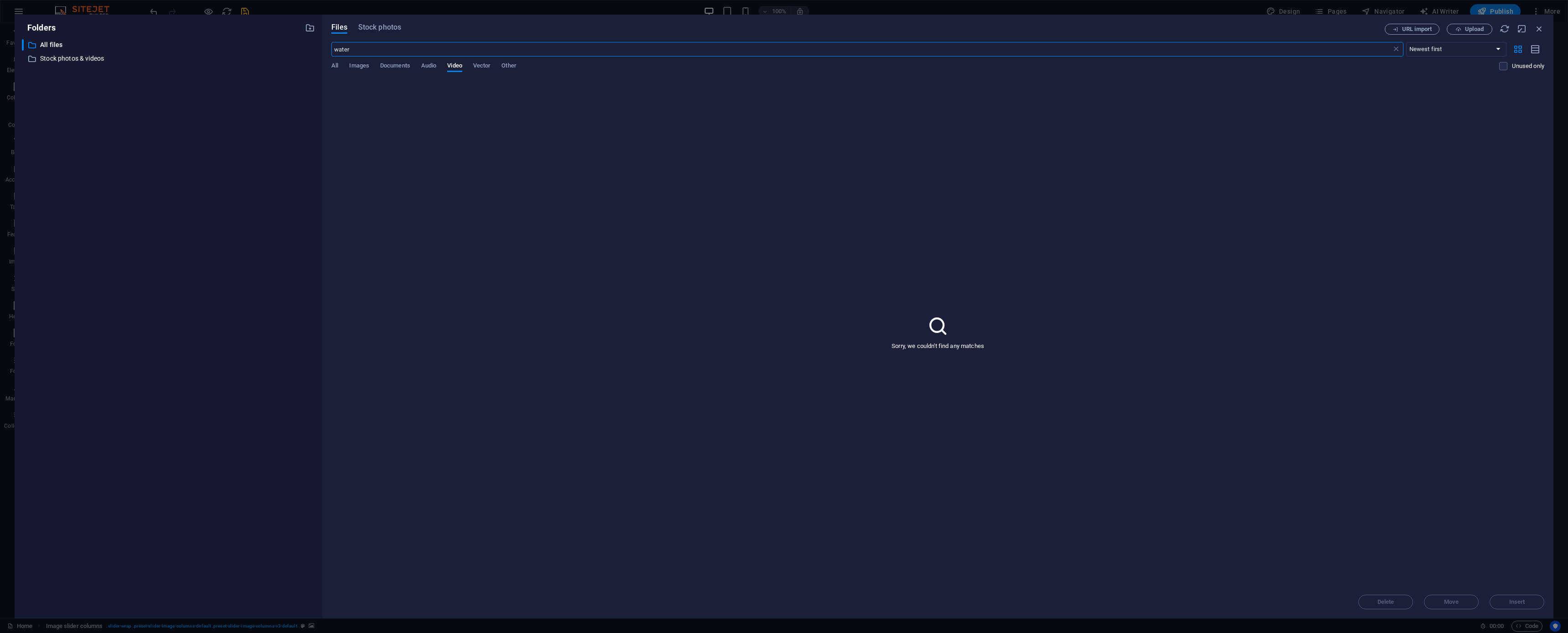 type on "water" 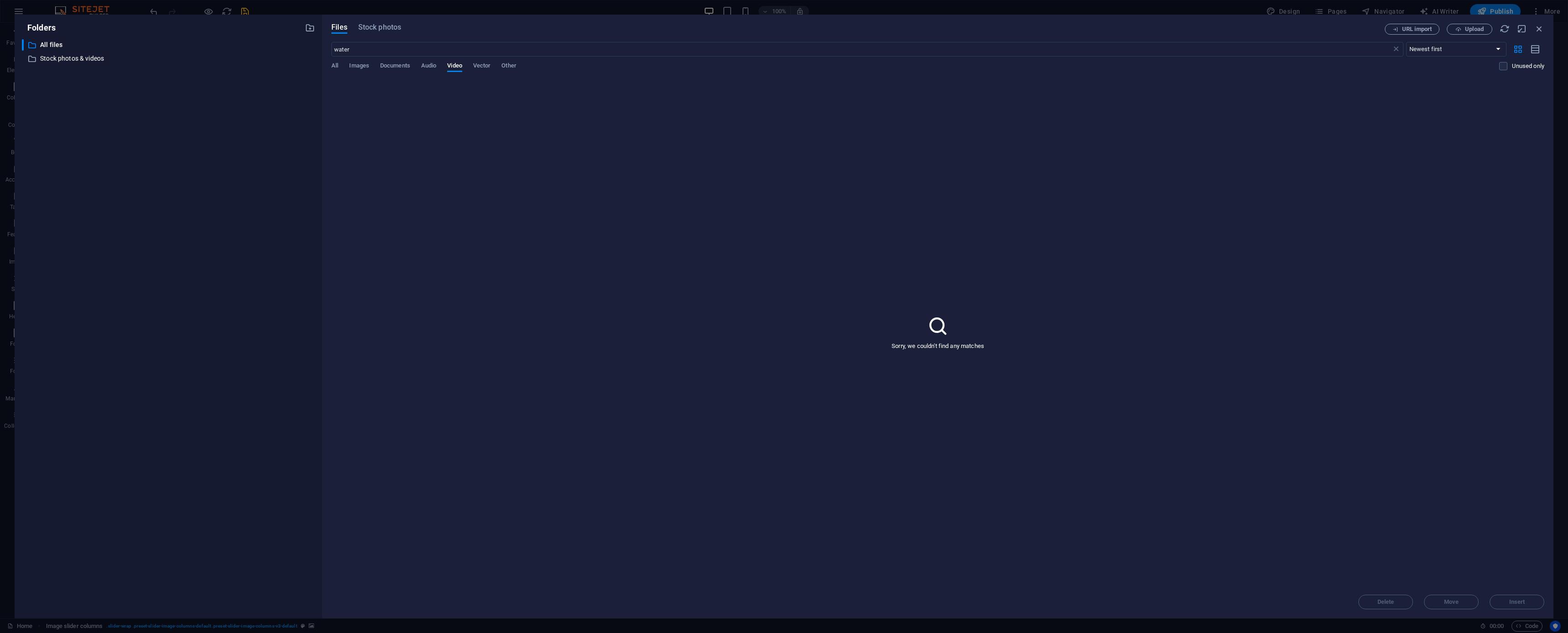 click on "Sorry, we couldn't find any matches" at bounding box center (938, 332) 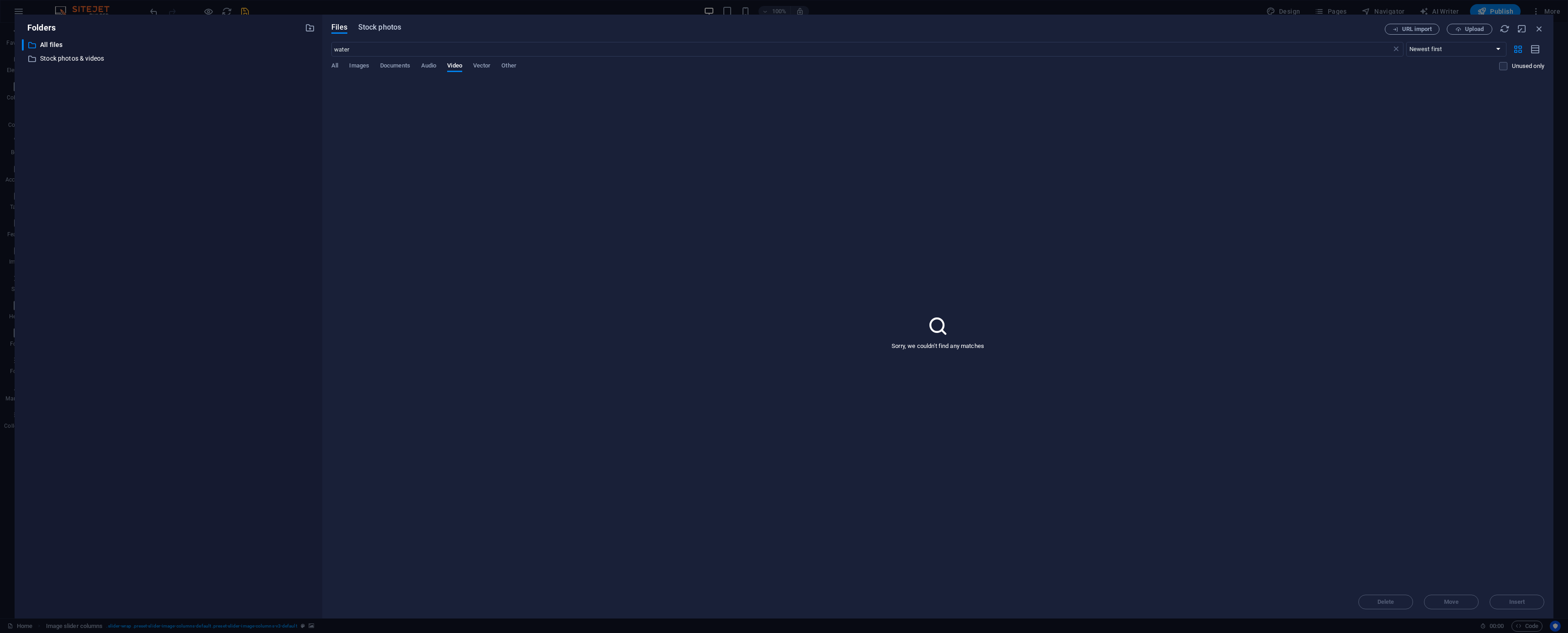 click on "Stock photos" at bounding box center [380, 27] 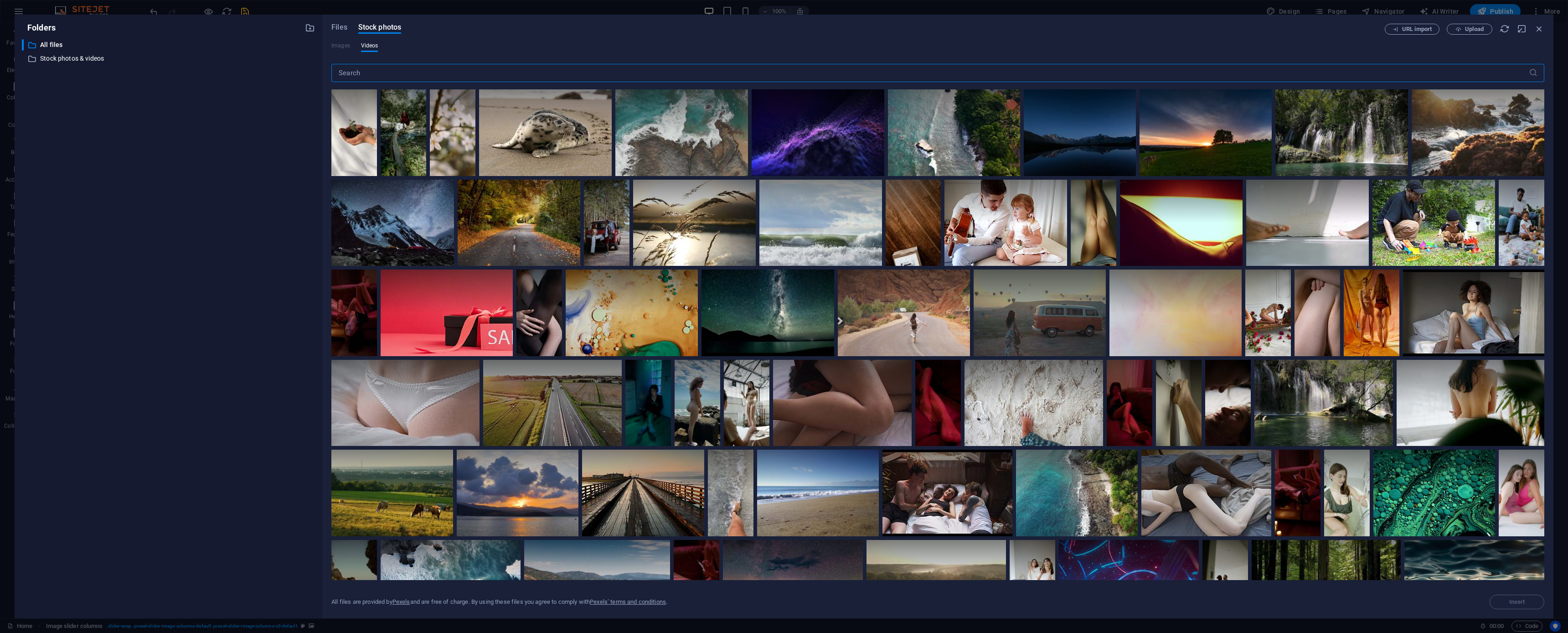 click at bounding box center (930, 73) 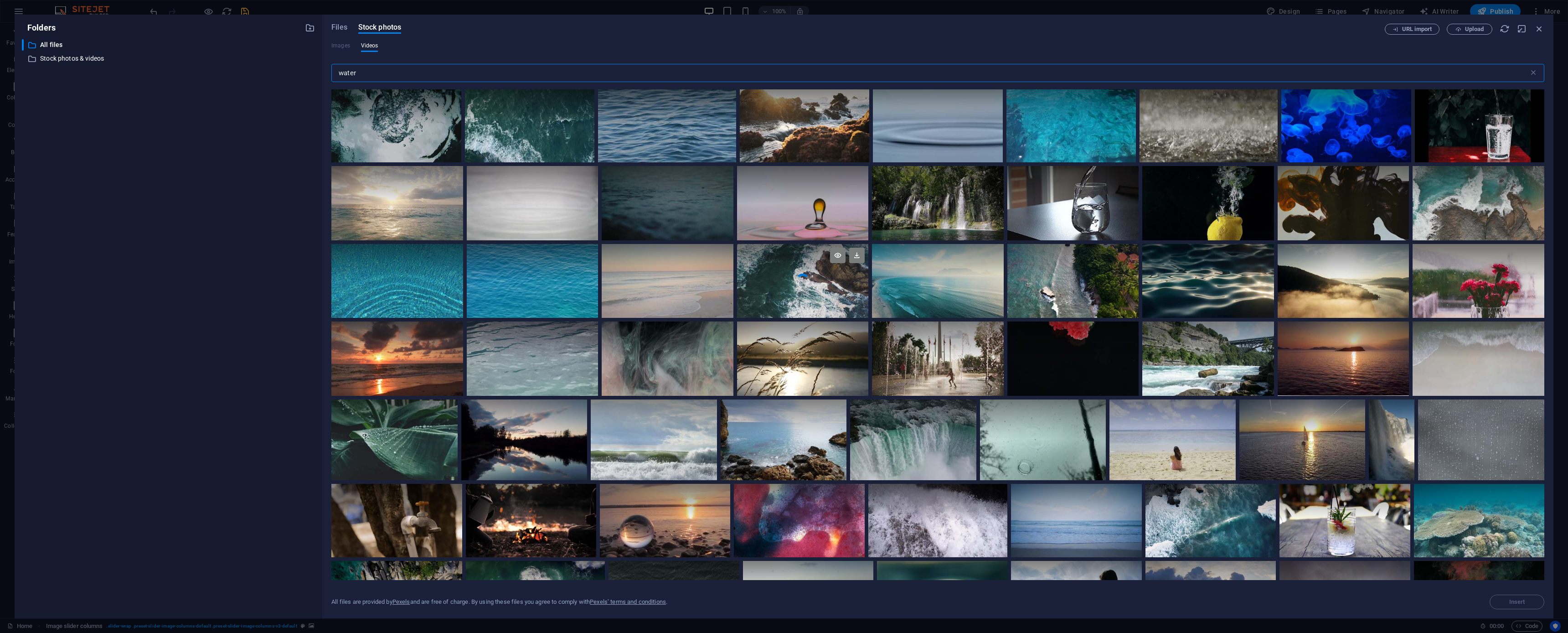 type on "water" 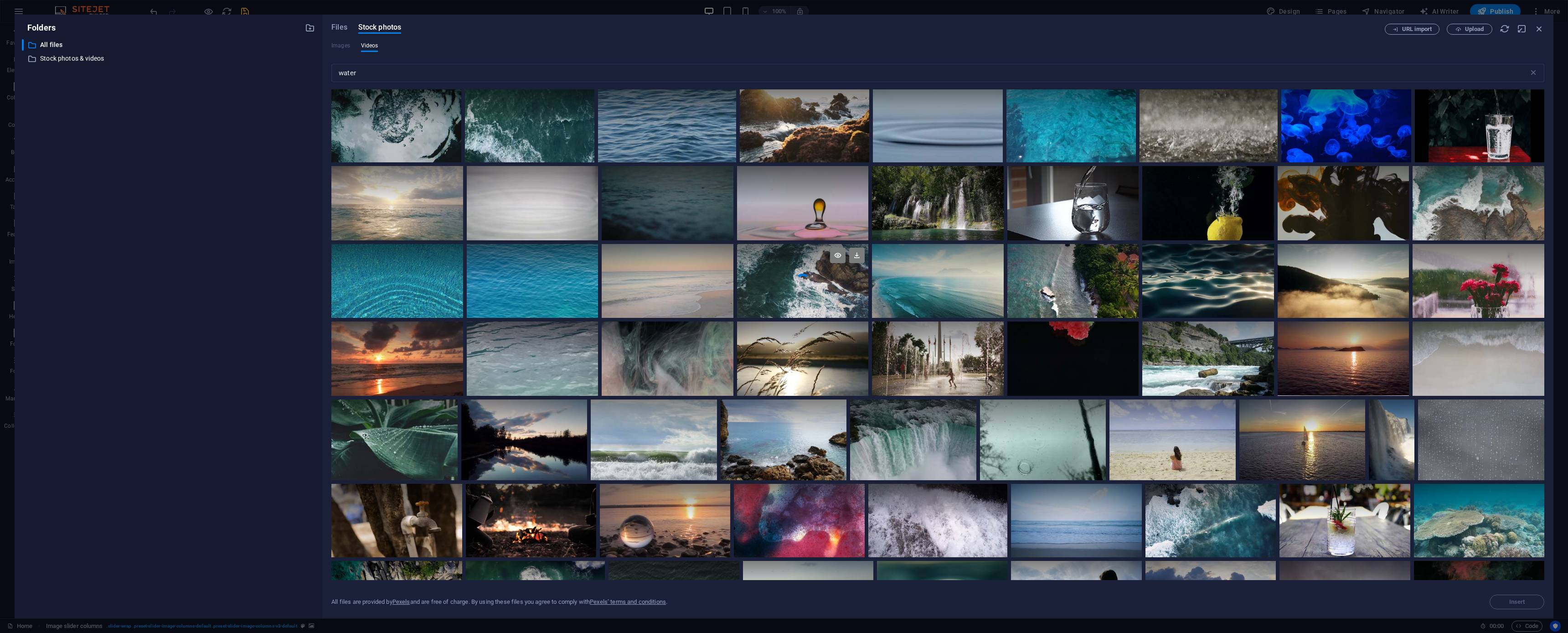 click on "Your browser does not support the video tag." at bounding box center [803, 281] 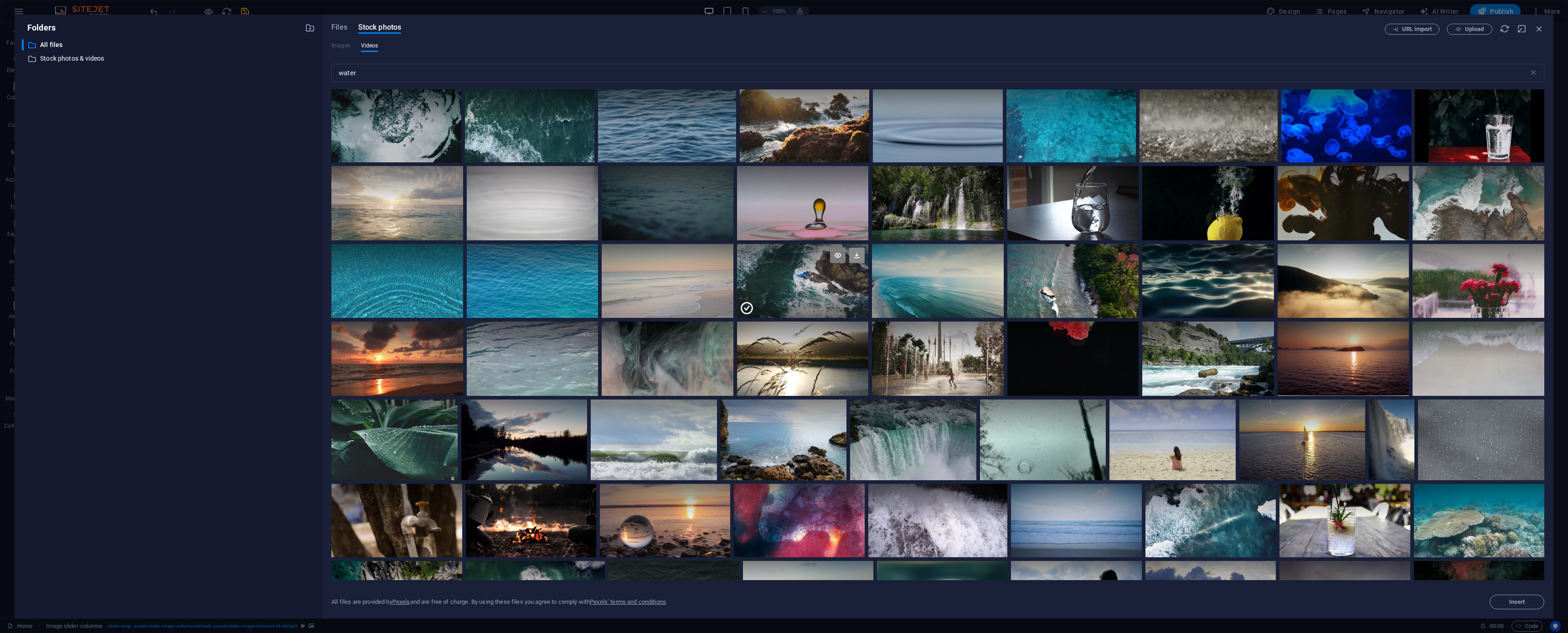 click at bounding box center (857, 255) 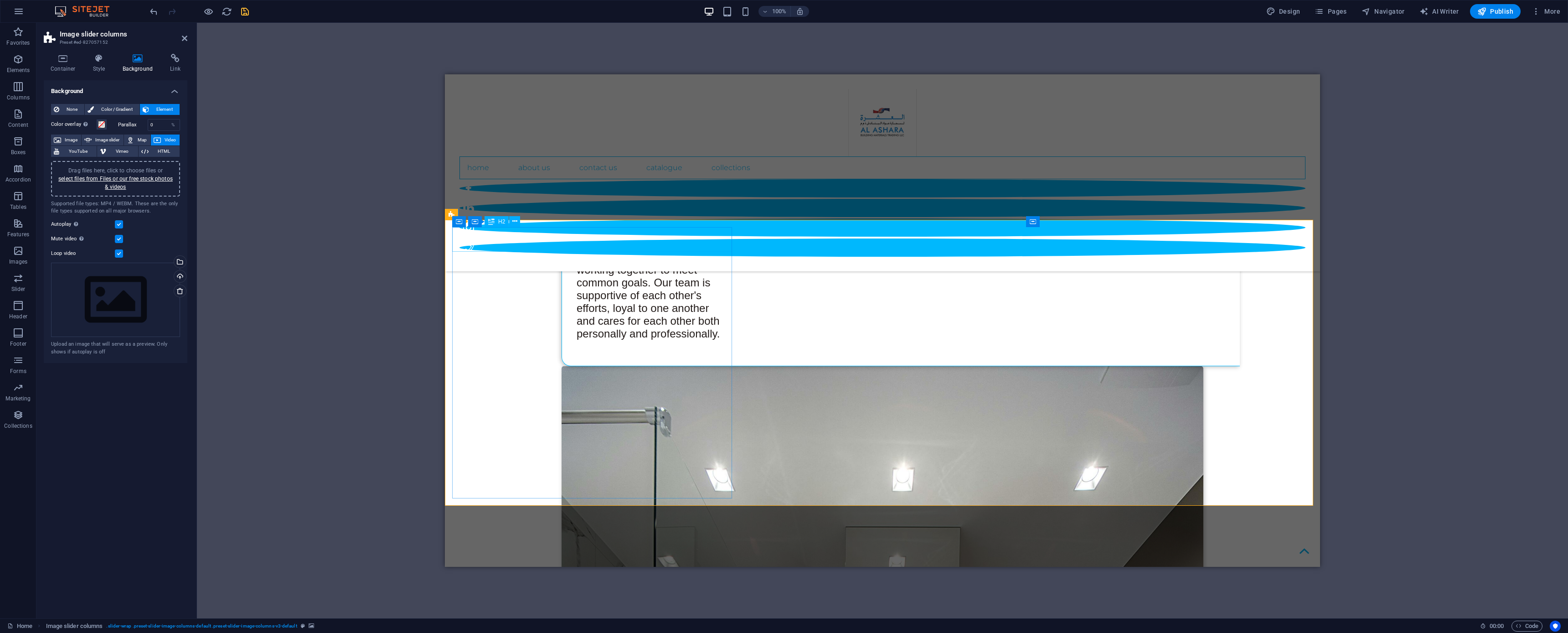 click on "OUR BRANDS" at bounding box center (593, 2734) 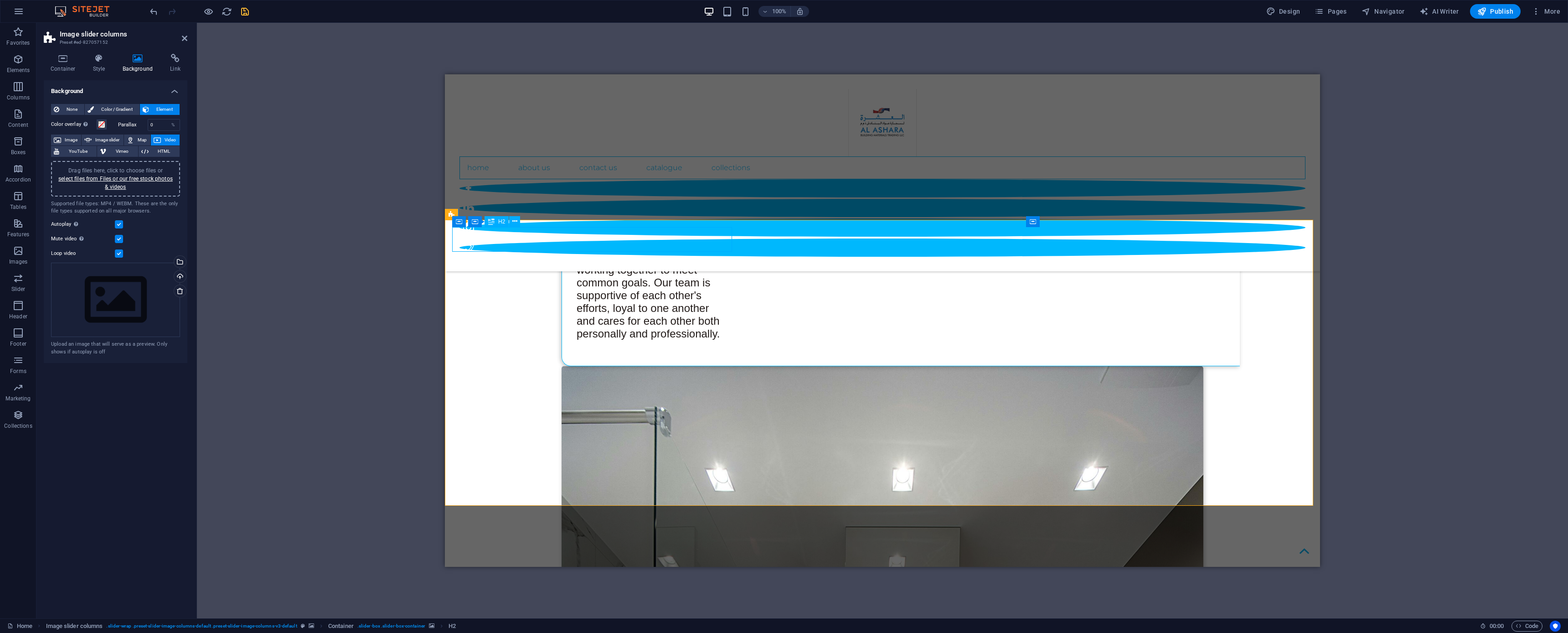 click on "OUR BRANDS" at bounding box center [593, 2734] 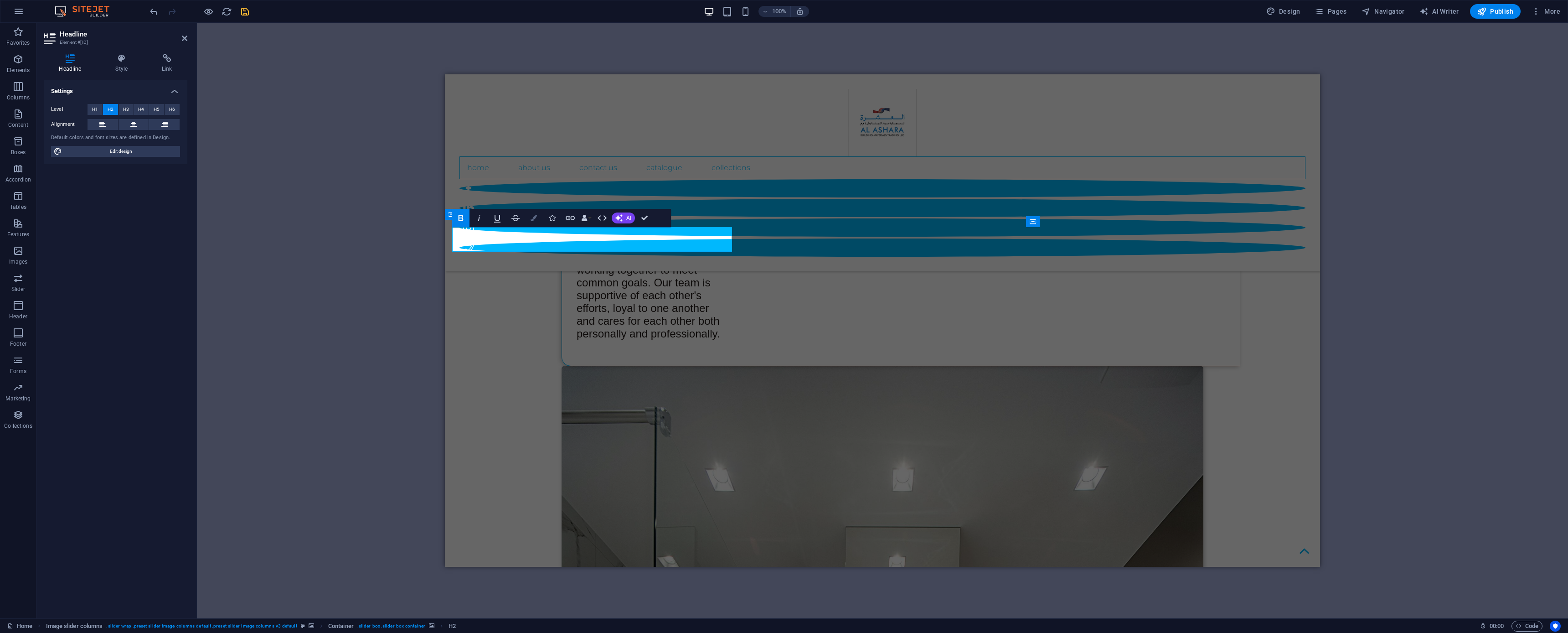 click at bounding box center (534, 218) 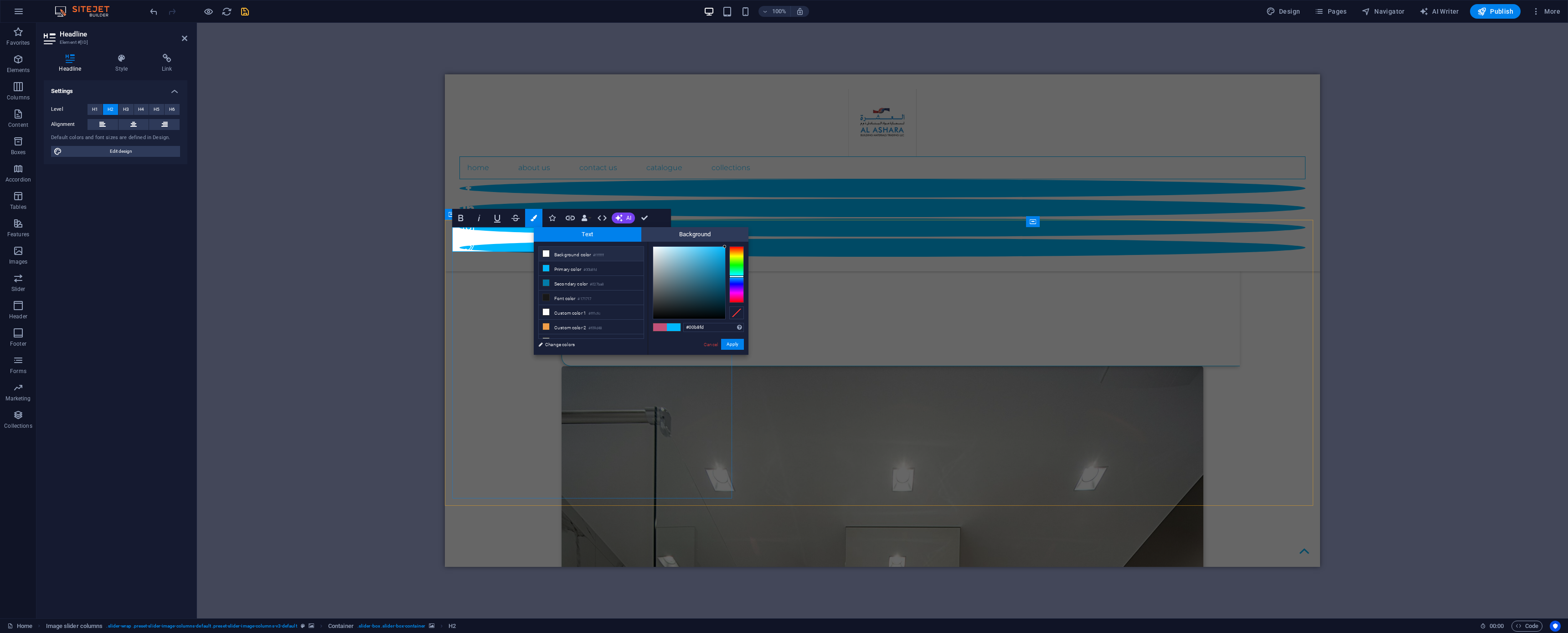 click on "Background color
#ffffff" at bounding box center (591, 254) 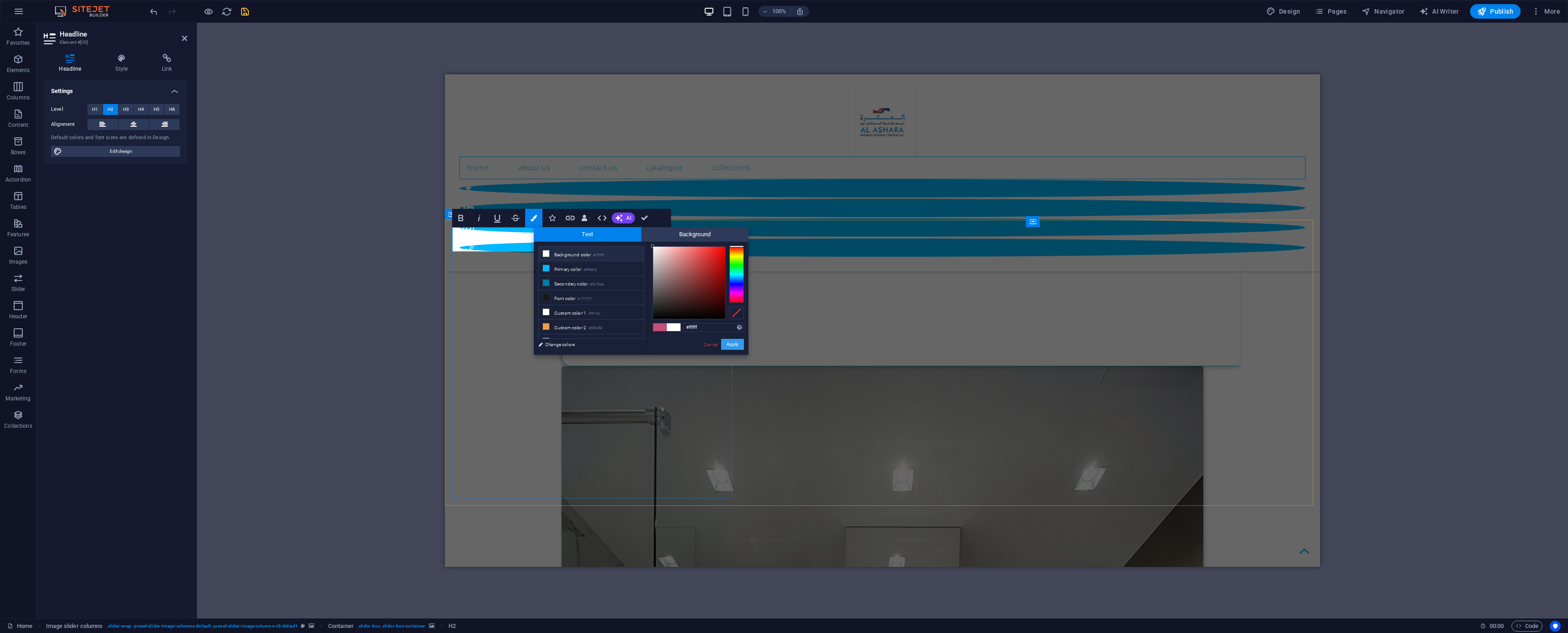 click on "Apply" at bounding box center [732, 344] 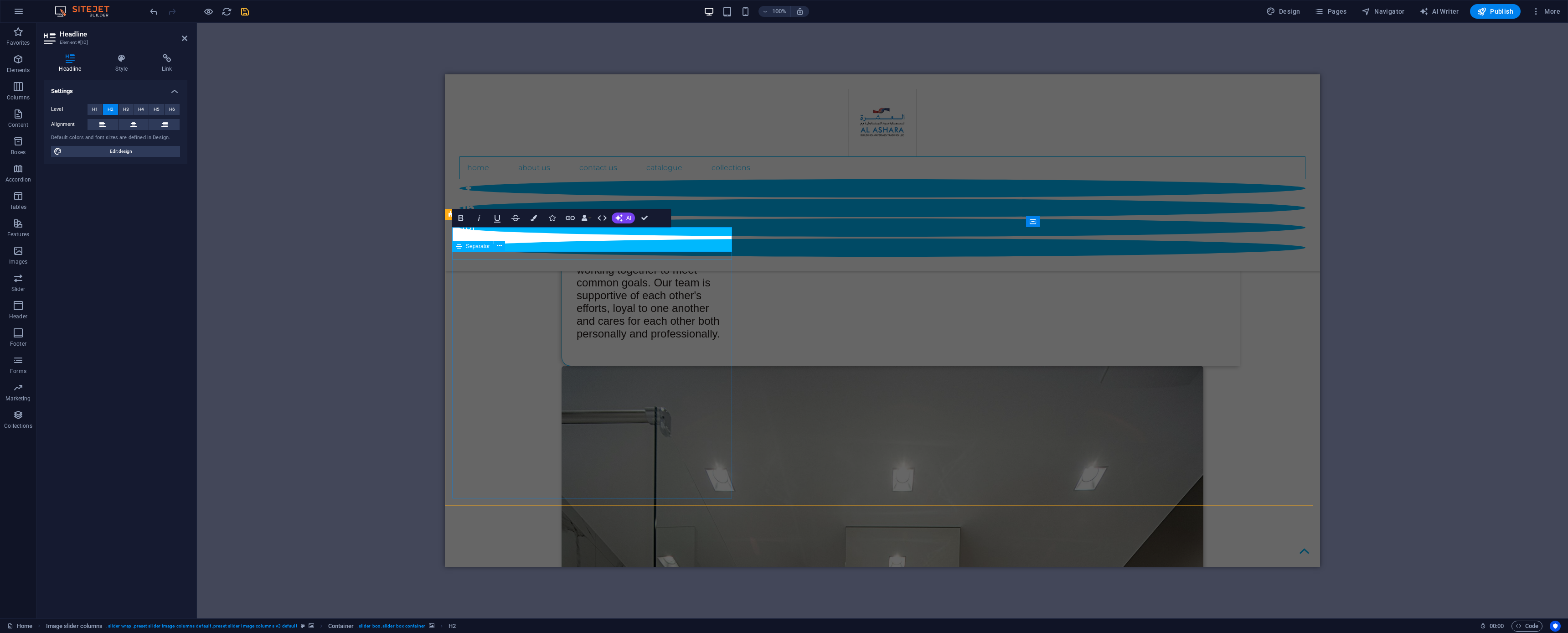 click at bounding box center [593, 2750] 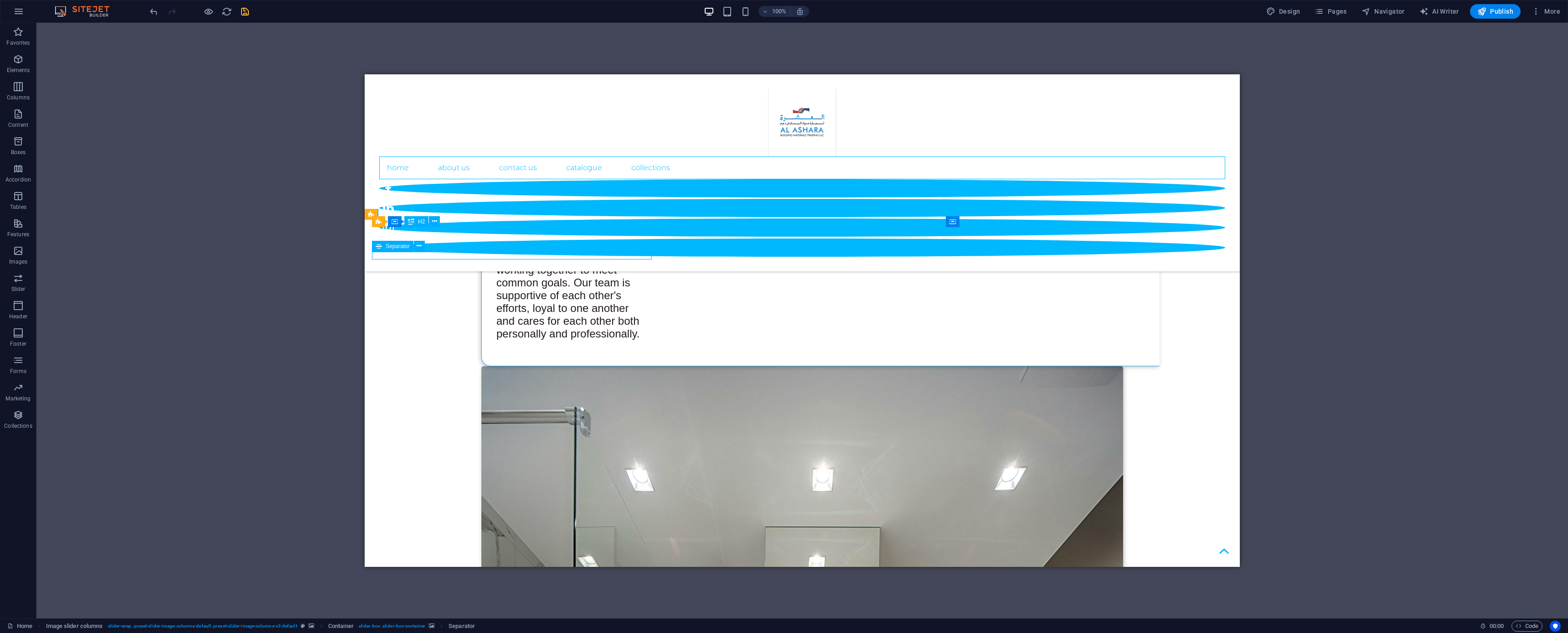 click at bounding box center (513, 2750) 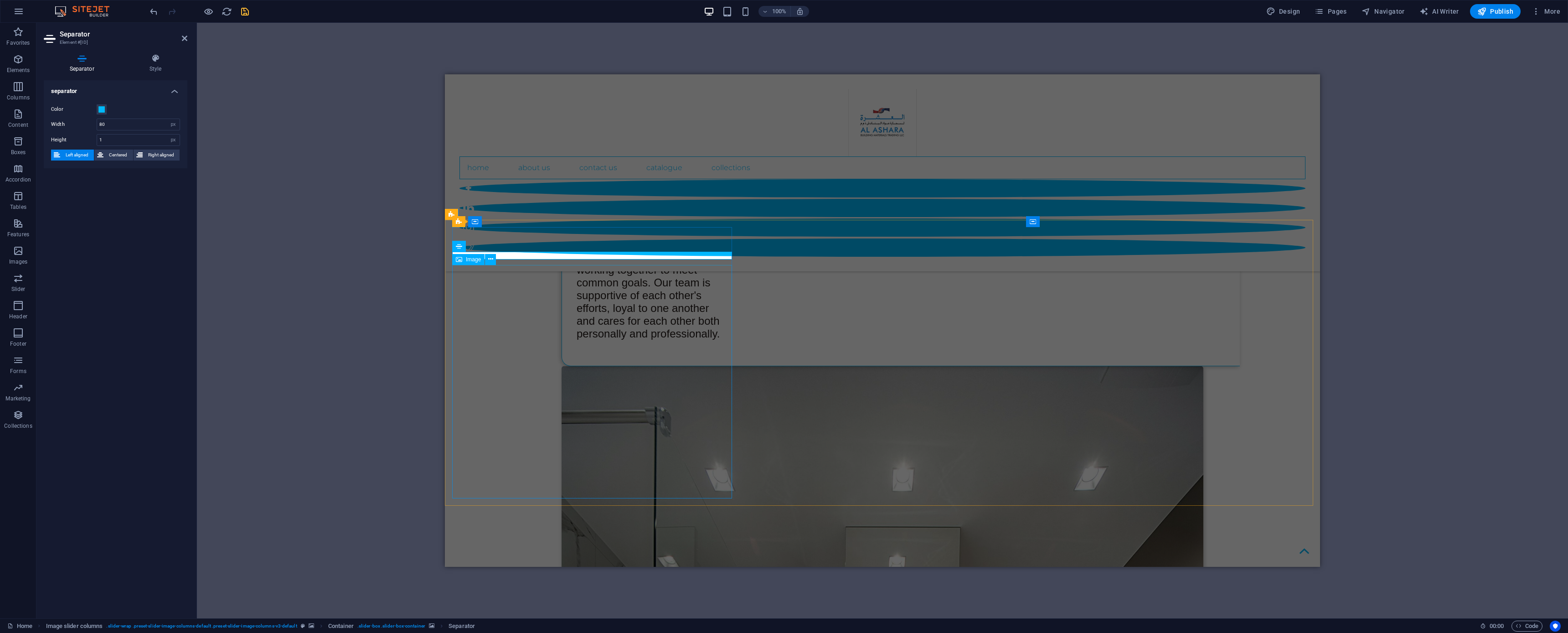click on "Image" at bounding box center [477, 259] 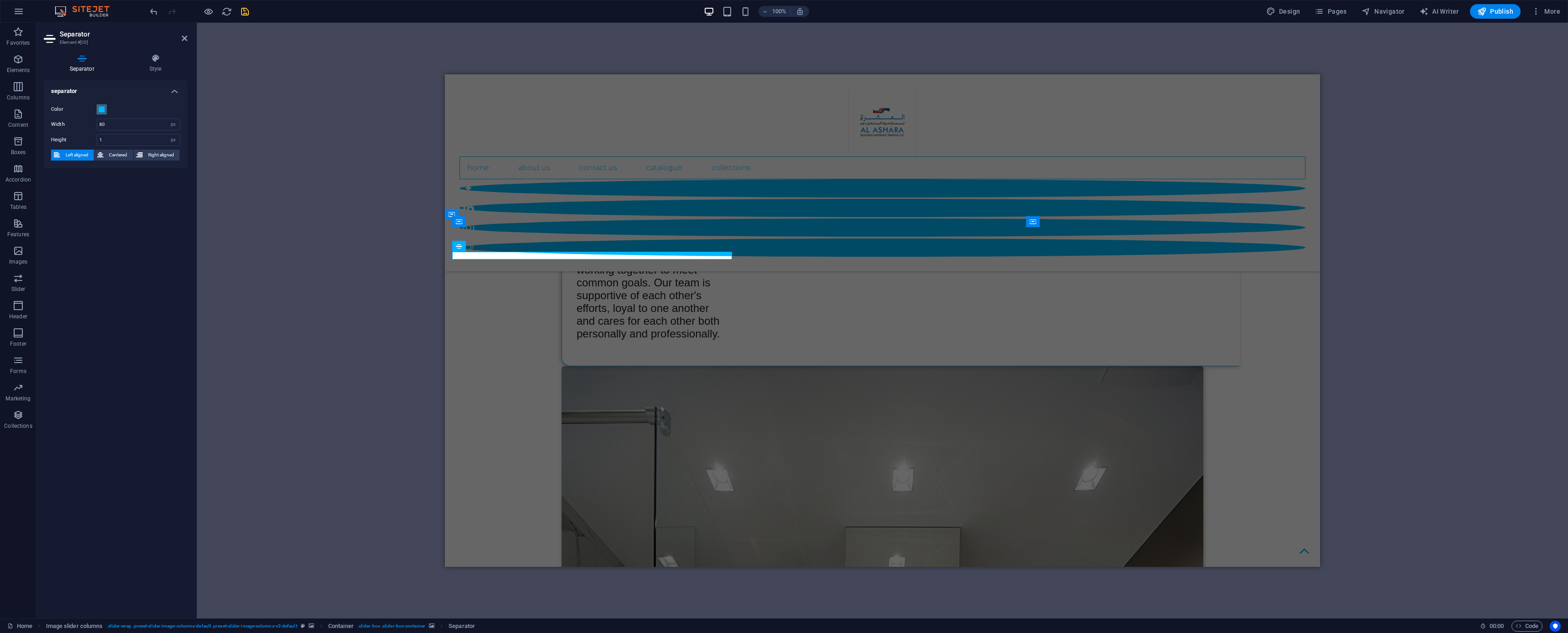 click at bounding box center (102, 109) 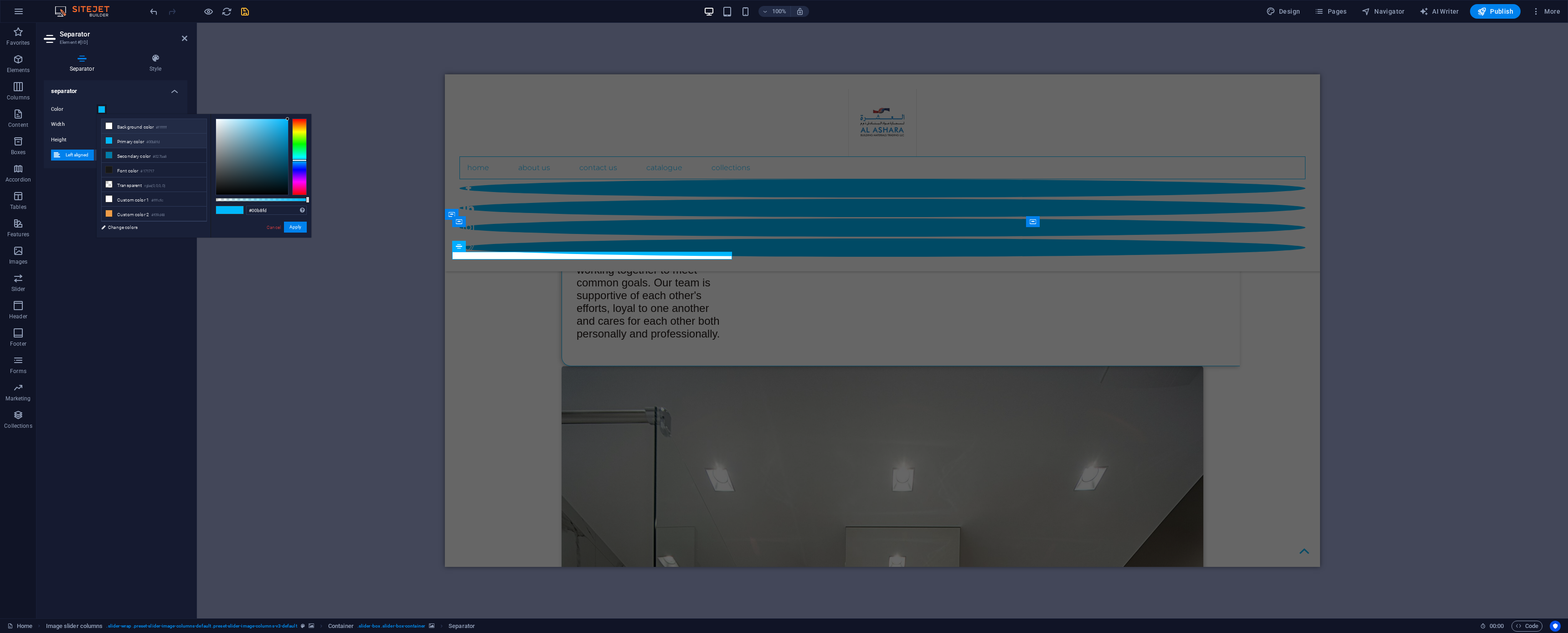 click on "Background color
#ffffff" at bounding box center (154, 126) 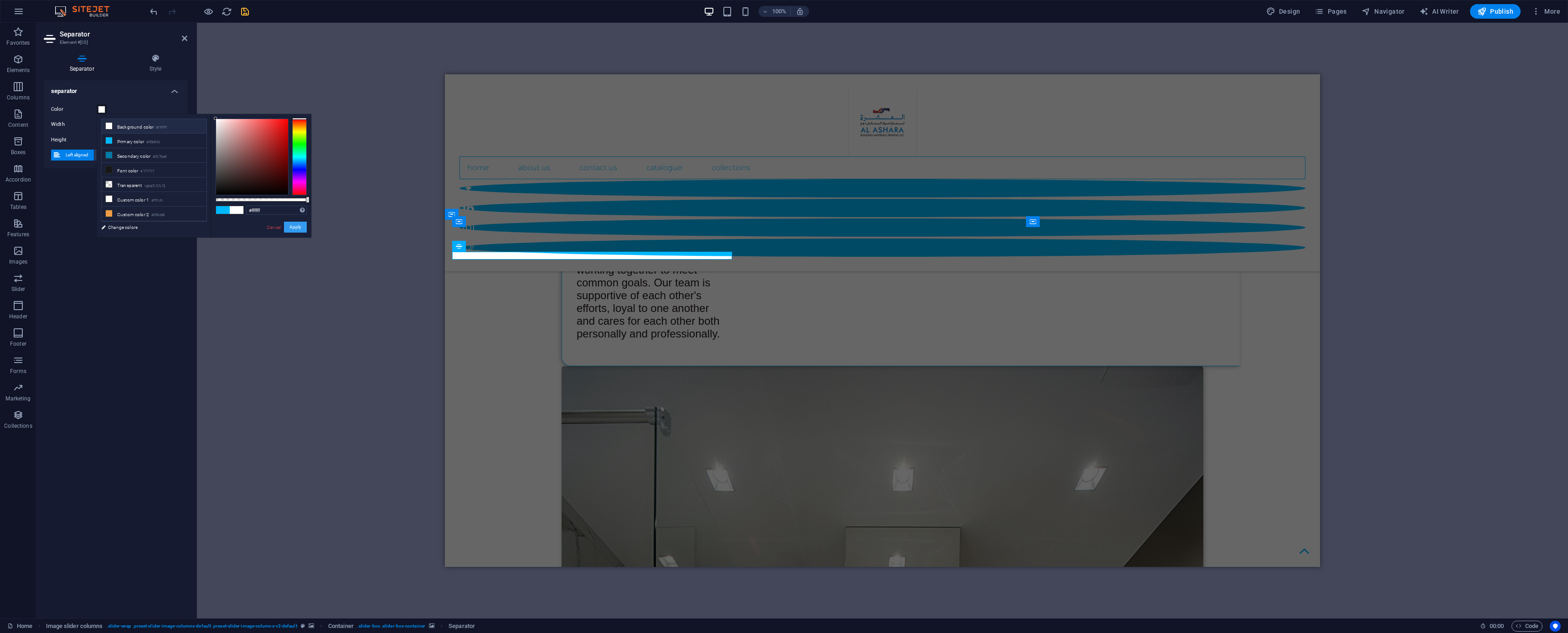 click on "Apply" at bounding box center (295, 227) 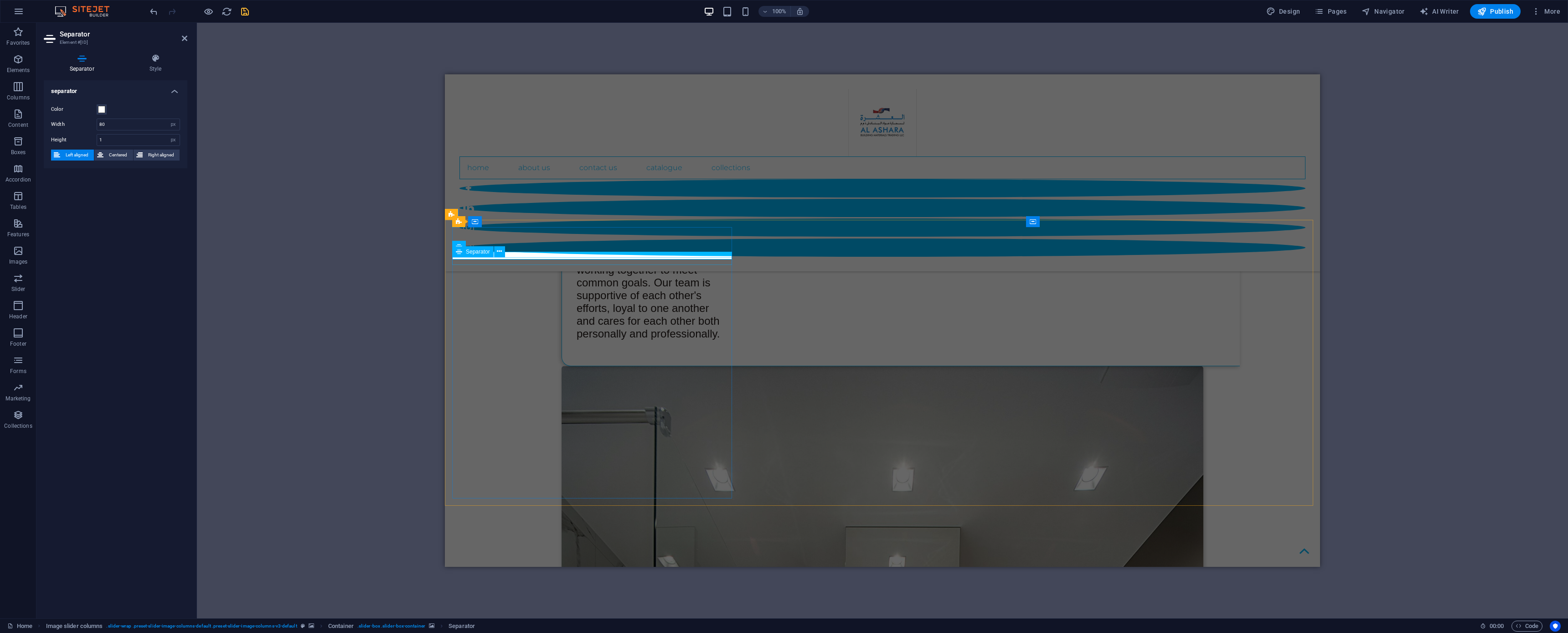 click at bounding box center [593, 2751] 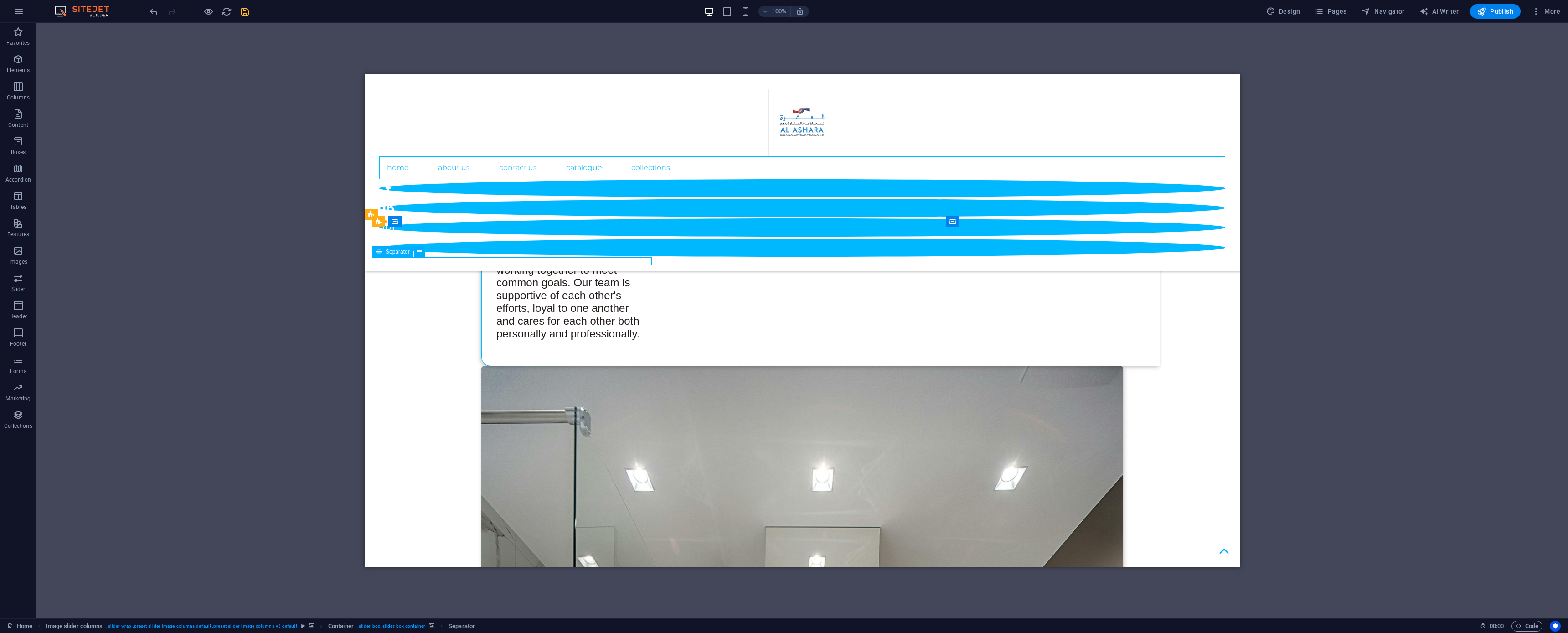 click at bounding box center [513, 2751] 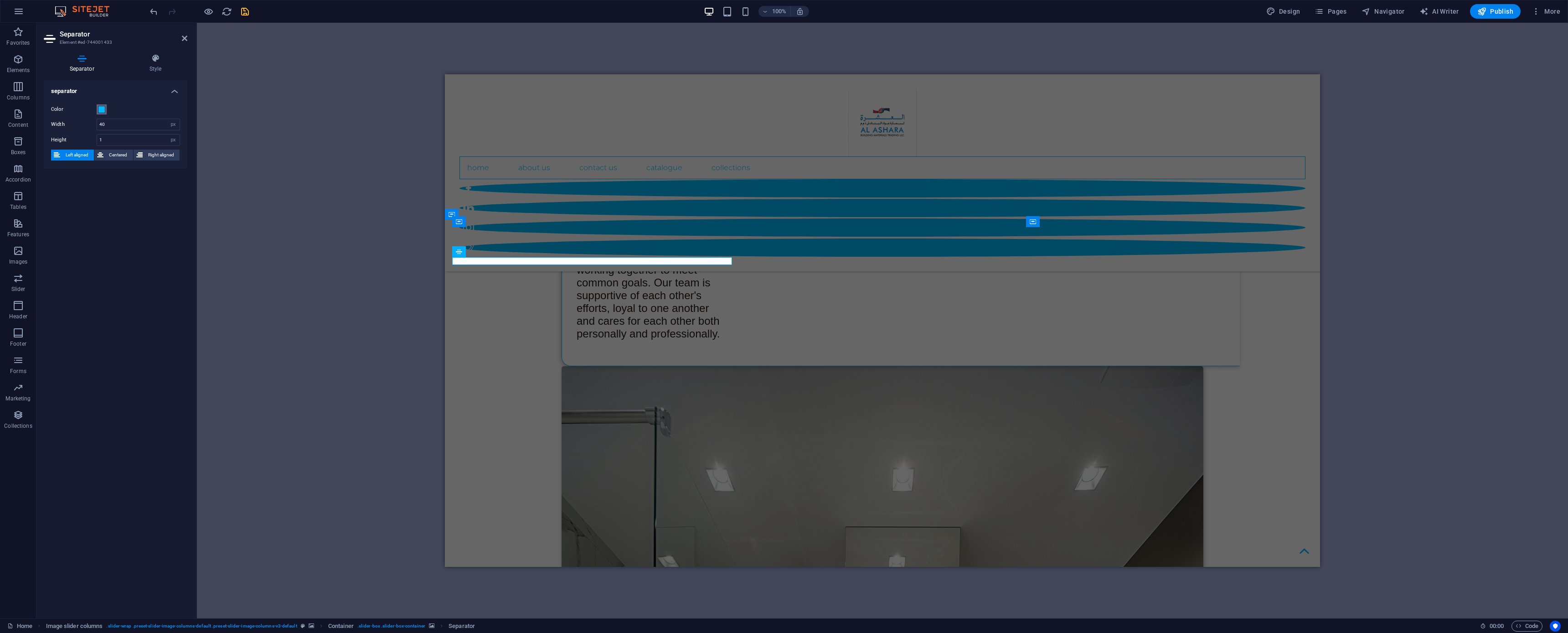 click on "Color" at bounding box center (115, 109) 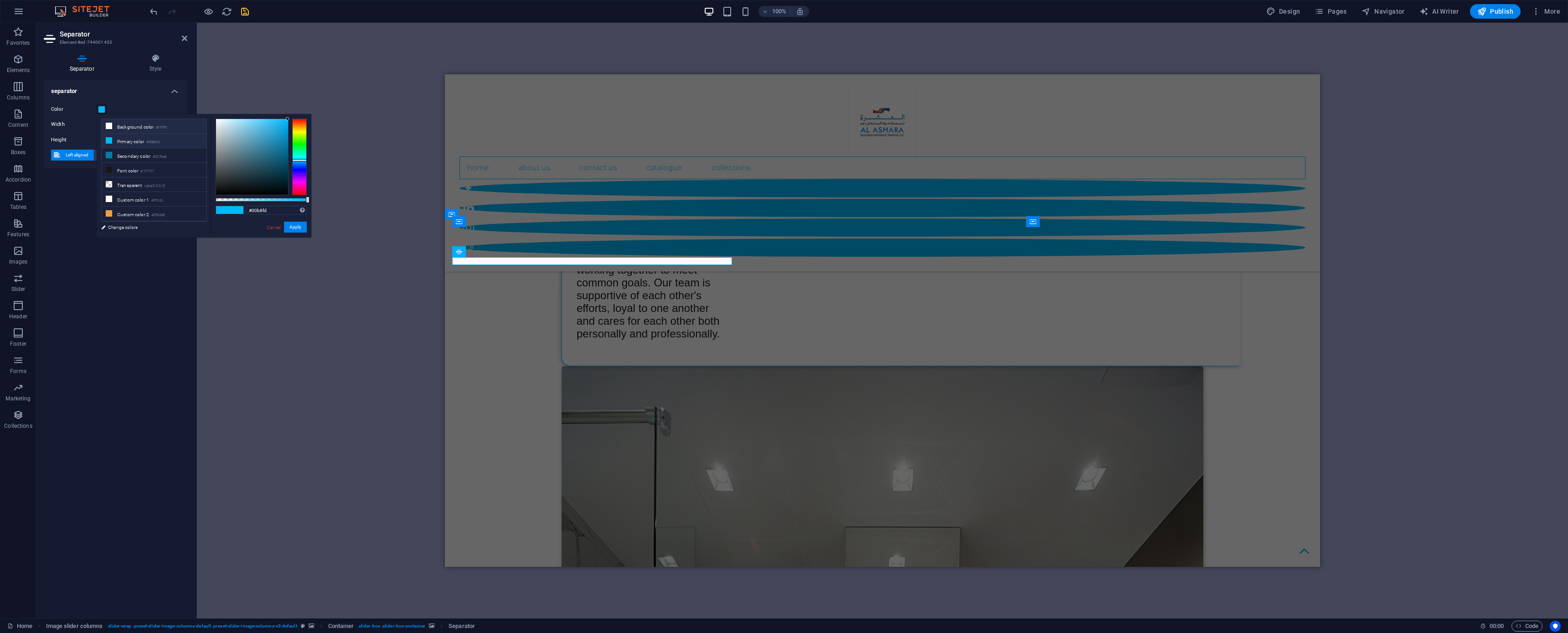 click on "Background color
#ffffff" at bounding box center [154, 126] 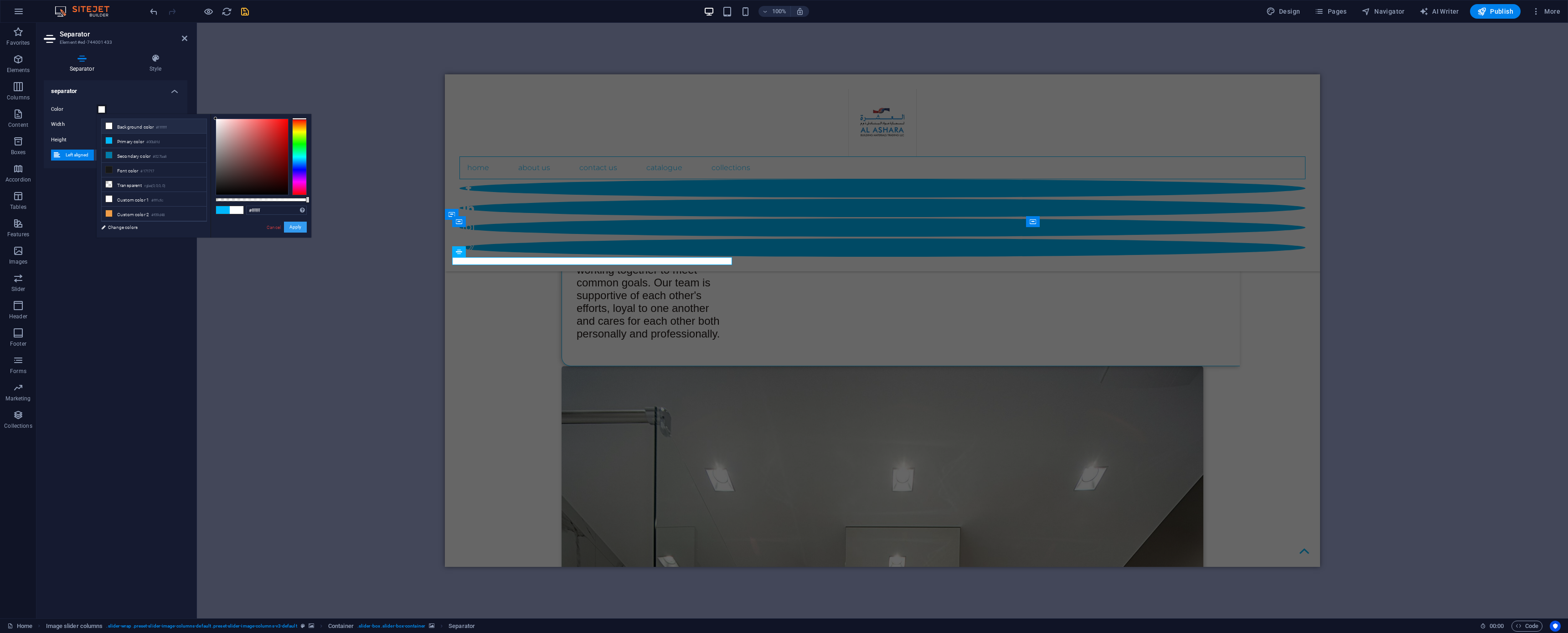 click on "Apply" at bounding box center (295, 227) 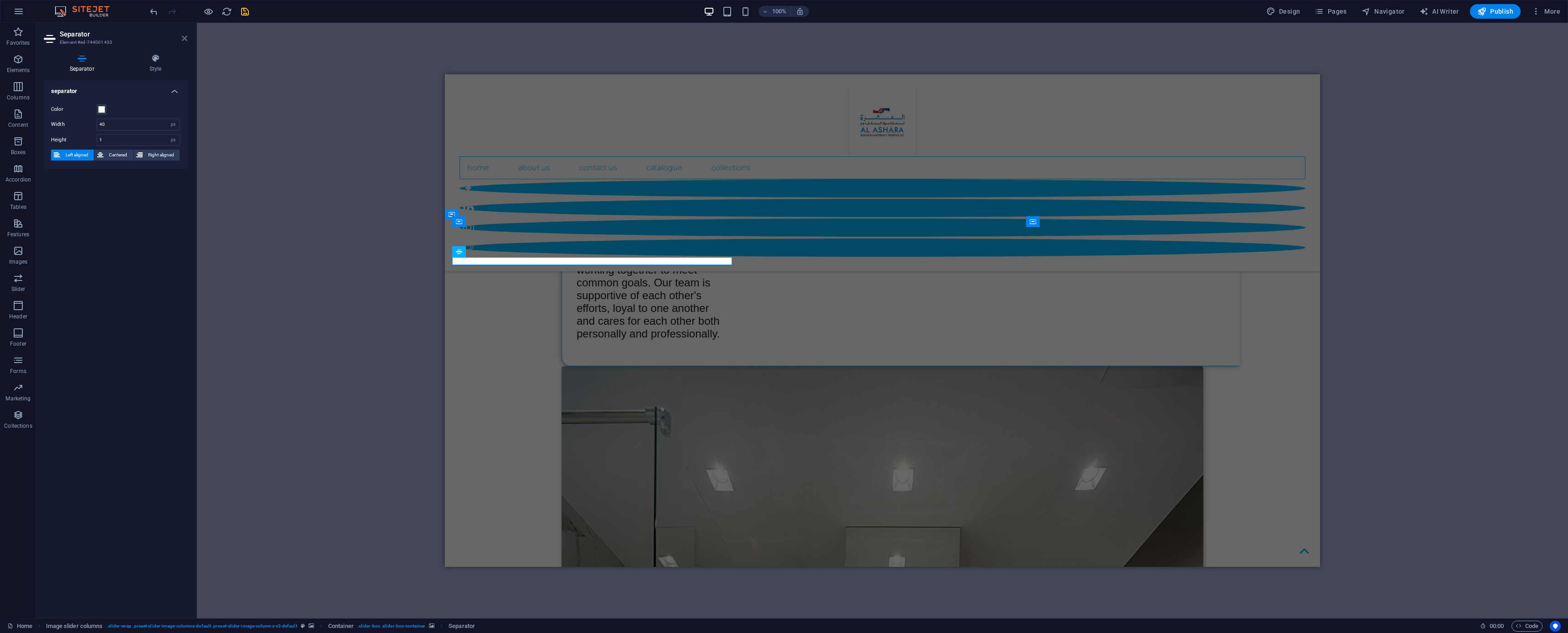 click at bounding box center (185, 38) 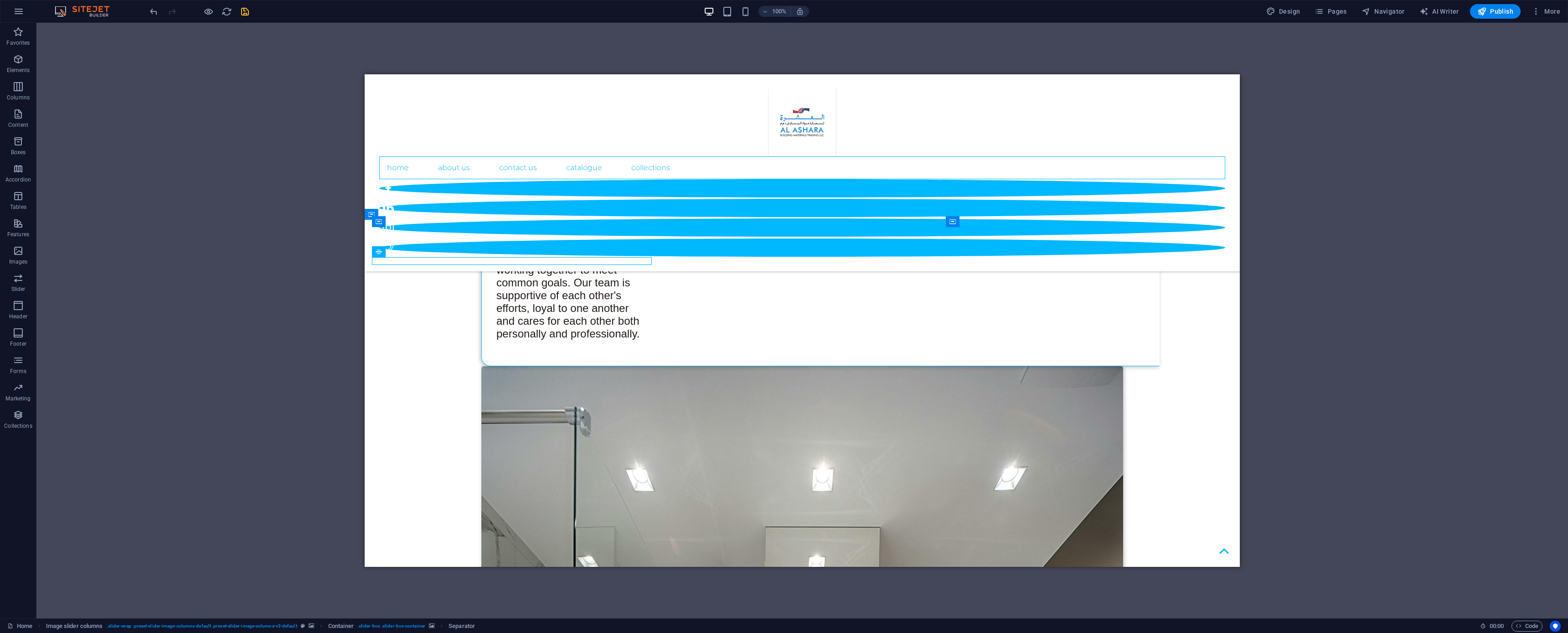 click on "H1 Wide image with text Wide image with text Container Container Wide image with text Container Menu Bar Separator Container Container Separator Social Media Icons Image Banner Container Banner Logo Menu H2 Text image overlap Container Spacer Container Text Text Preset Container H2 Container 4 columns Container Image 4 columns Container Image Slider Image slider Slider Placeholder Separator Separator Container Container Container Image Image slider columns Image slider Container Image slider columns Container Placeholder Image slider columns Container Container Image slider columns Image Image 180 170 160 150 140 130 120 110 100 90 80 70 60 50 40 30 20 10 0 -10 -20 -30 -40 -50 -60 -70 -80 -90 -100 -110 -120 -130 -140 -150 -160 -170 [DIMENSIONS] / 0° / 0% 16:10 16:9 4:3 1:1 1:2 0 Container Placeholder Container Image Image Image" at bounding box center [802, 321] 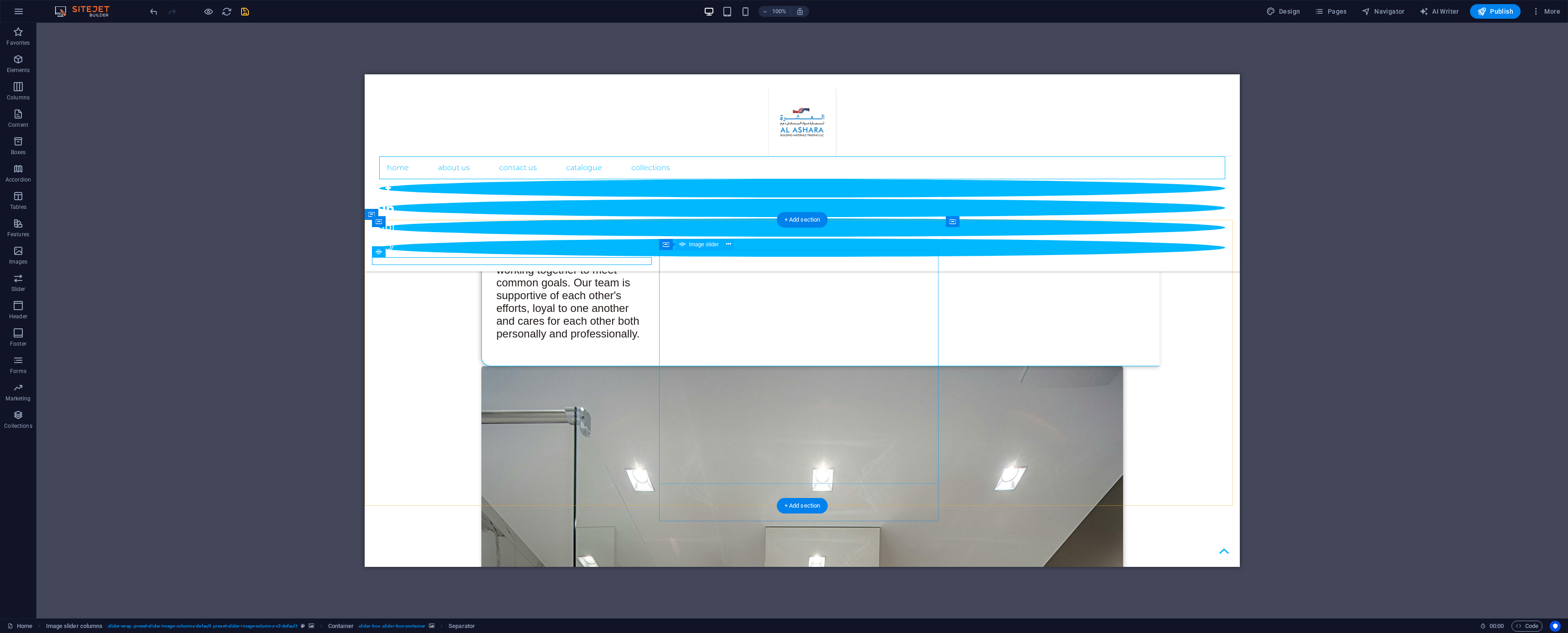 click at bounding box center (530, 4384) 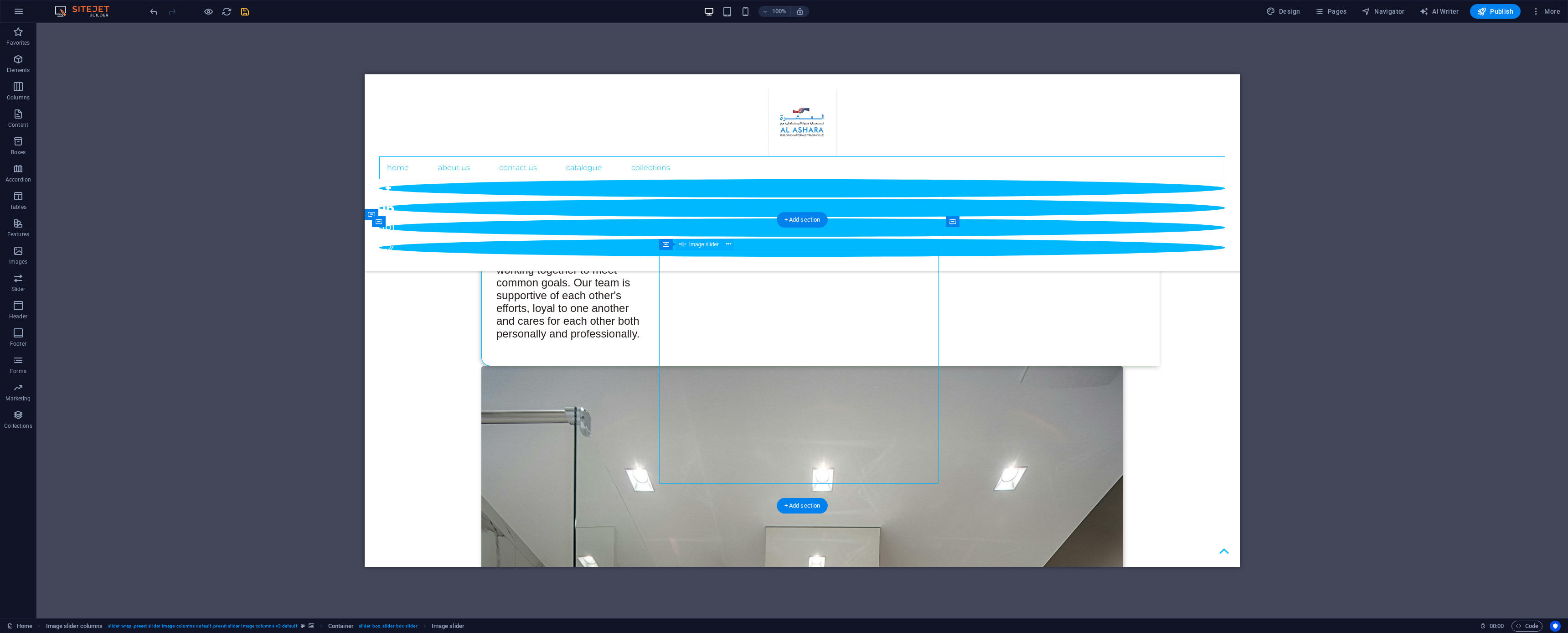 click at bounding box center (530, 4384) 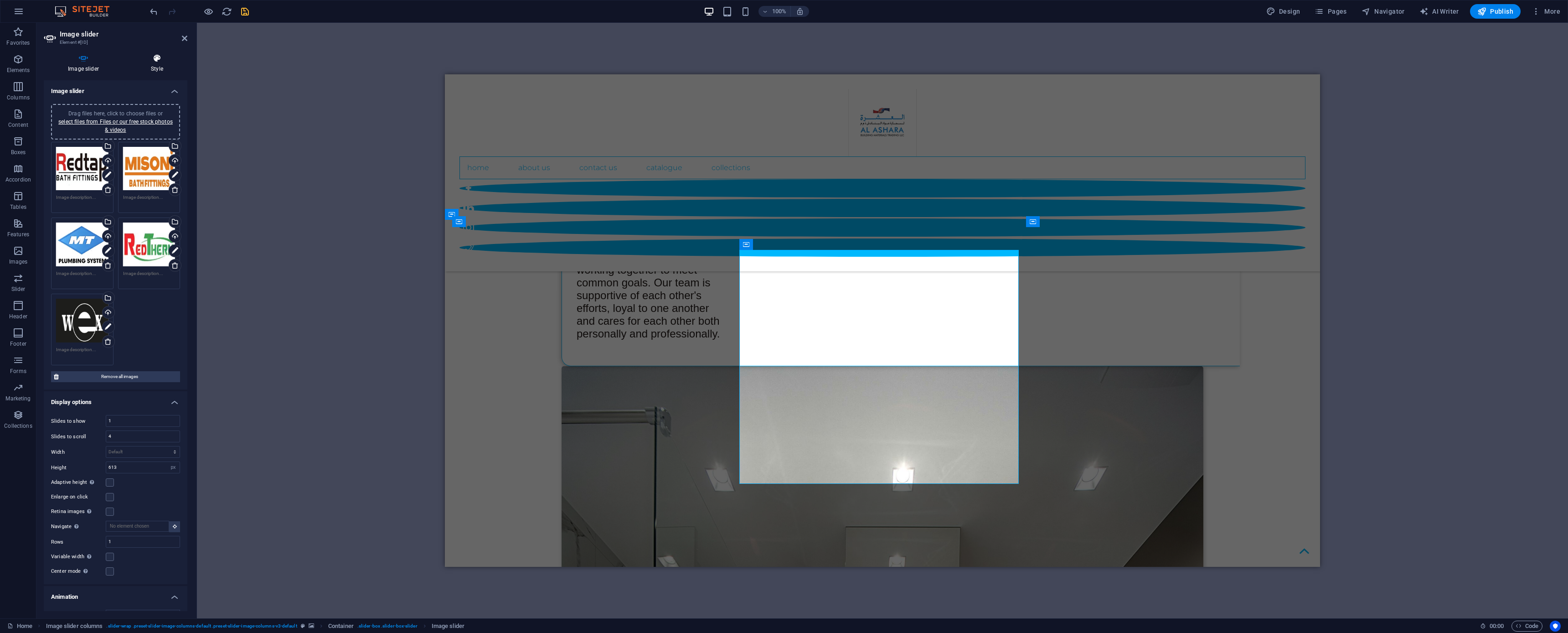 click at bounding box center [157, 58] 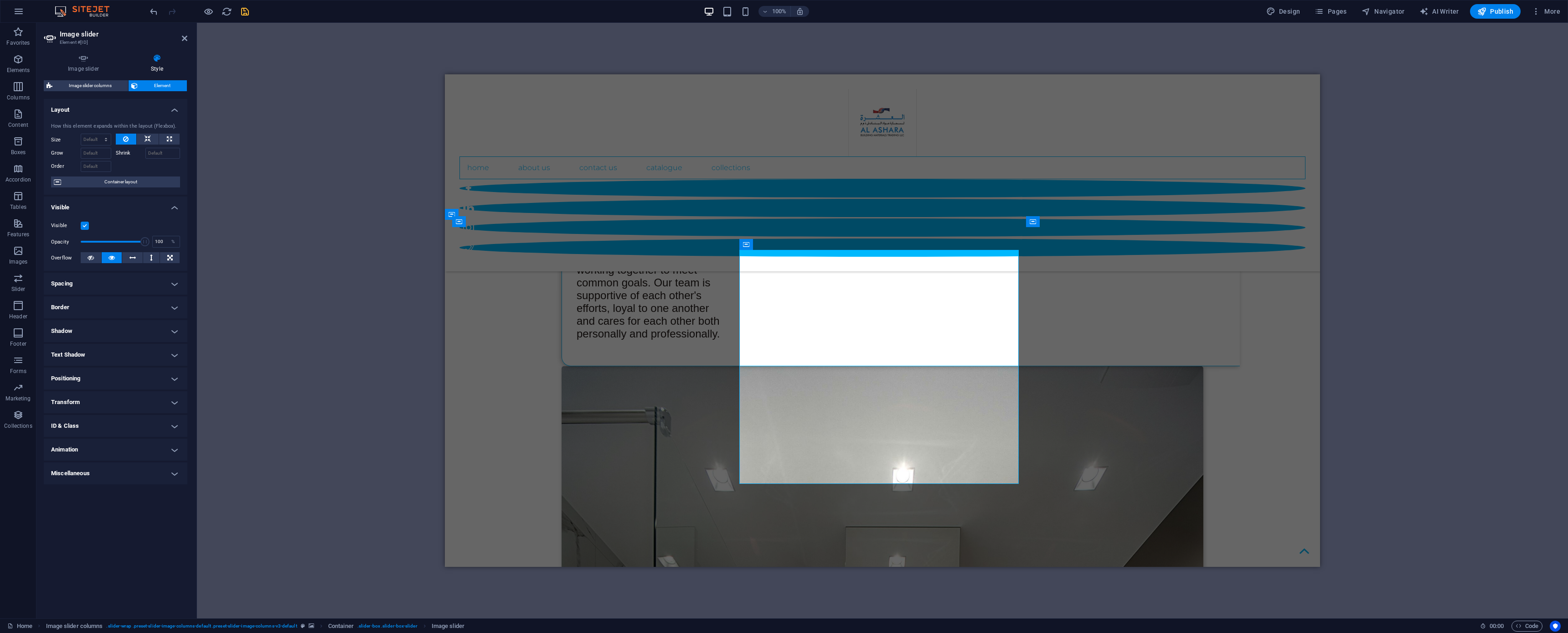click on "Transform" at bounding box center (115, 402) 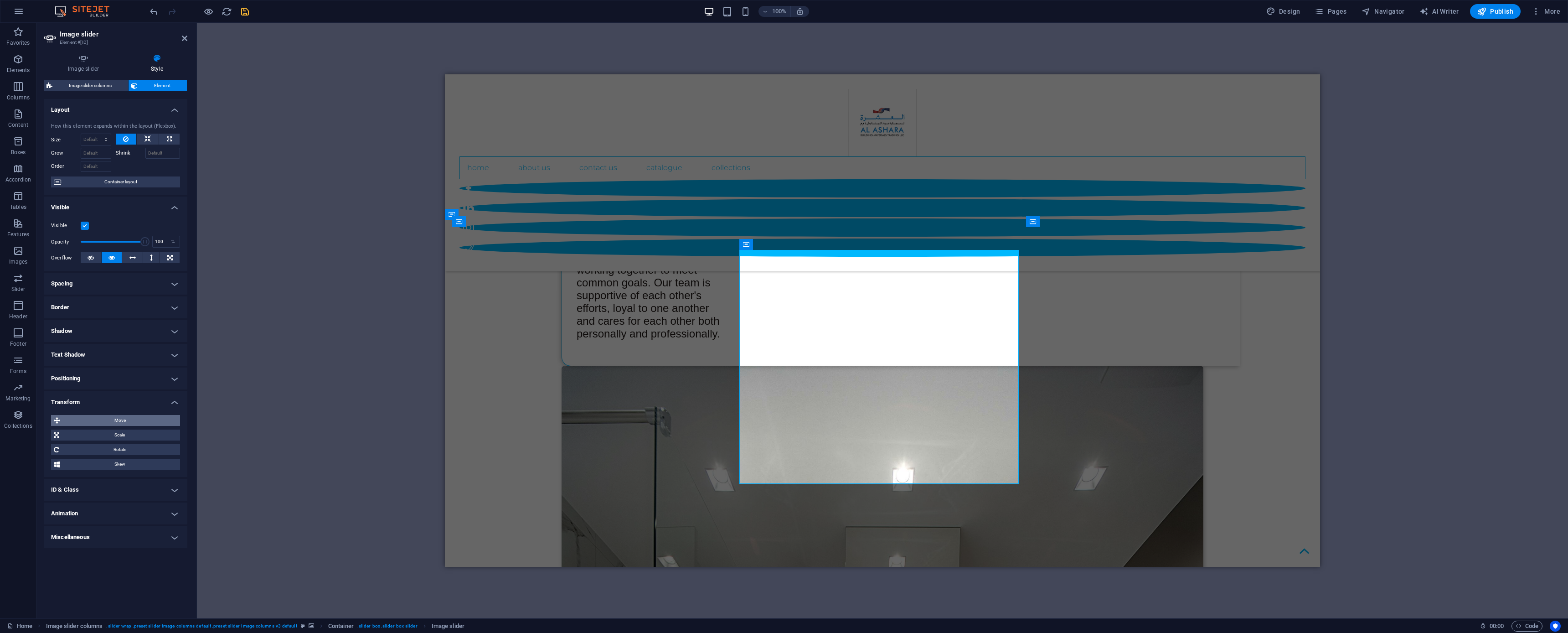 click on "Move" at bounding box center (120, 420) 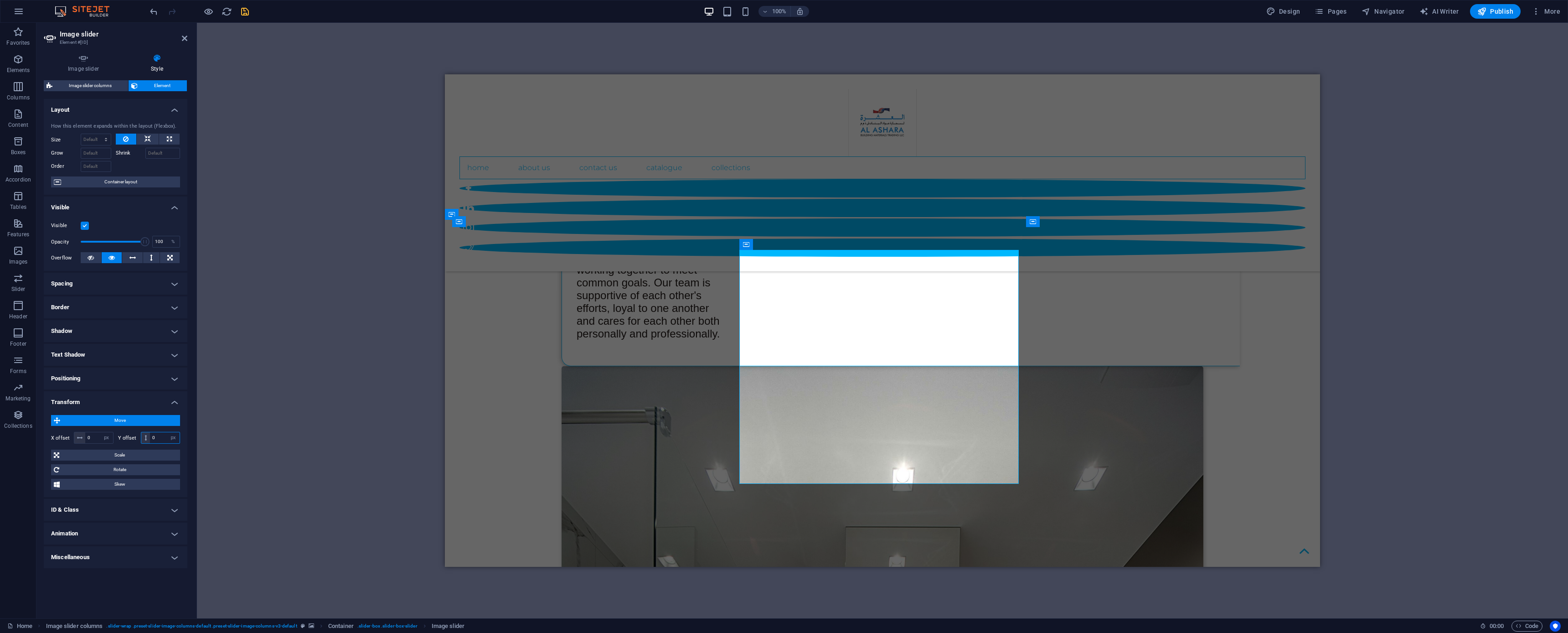 click on "0" at bounding box center [165, 438] 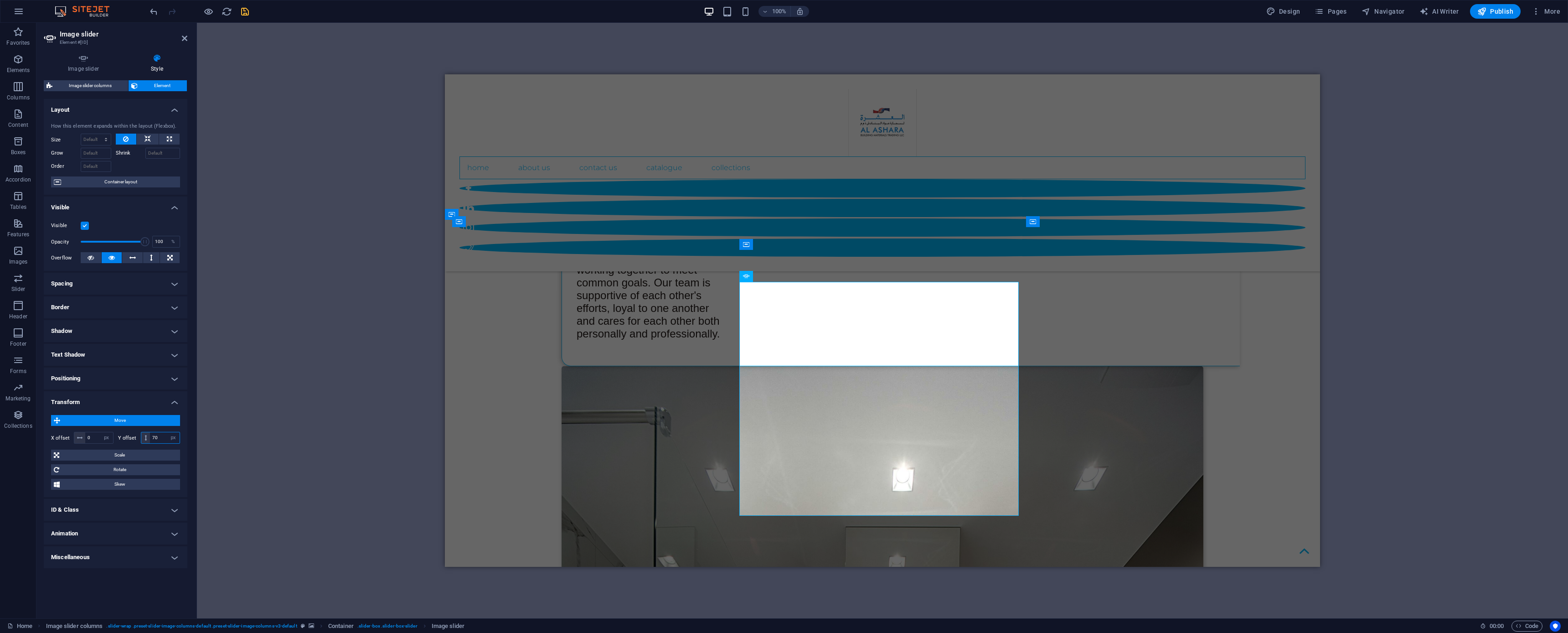 type on "7" 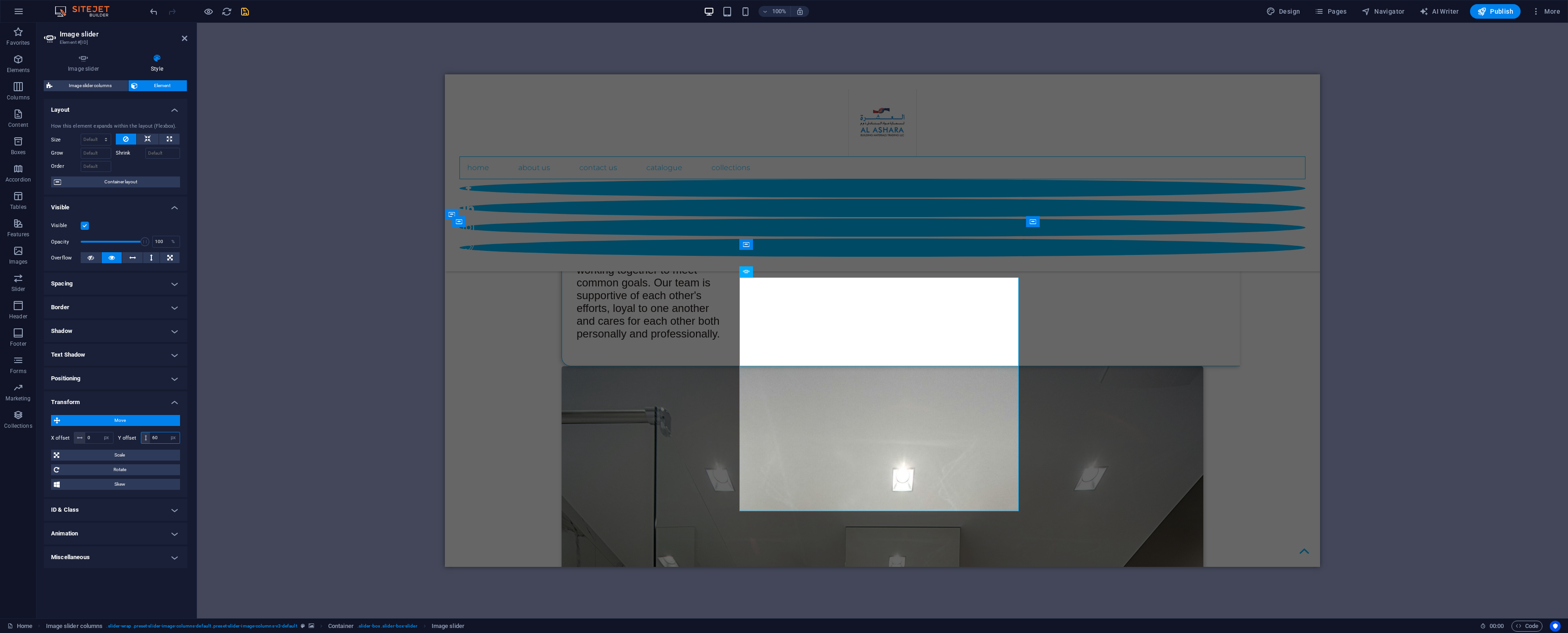 type on "6" 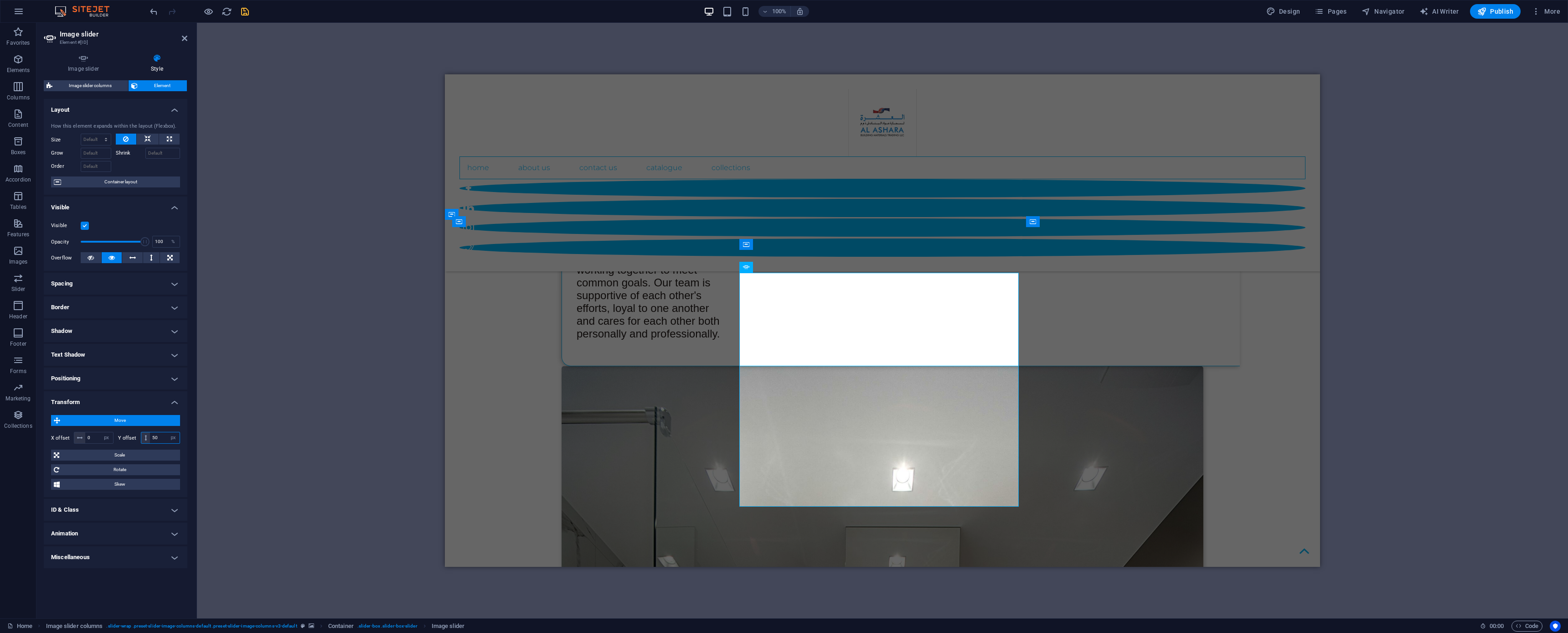 type on "5" 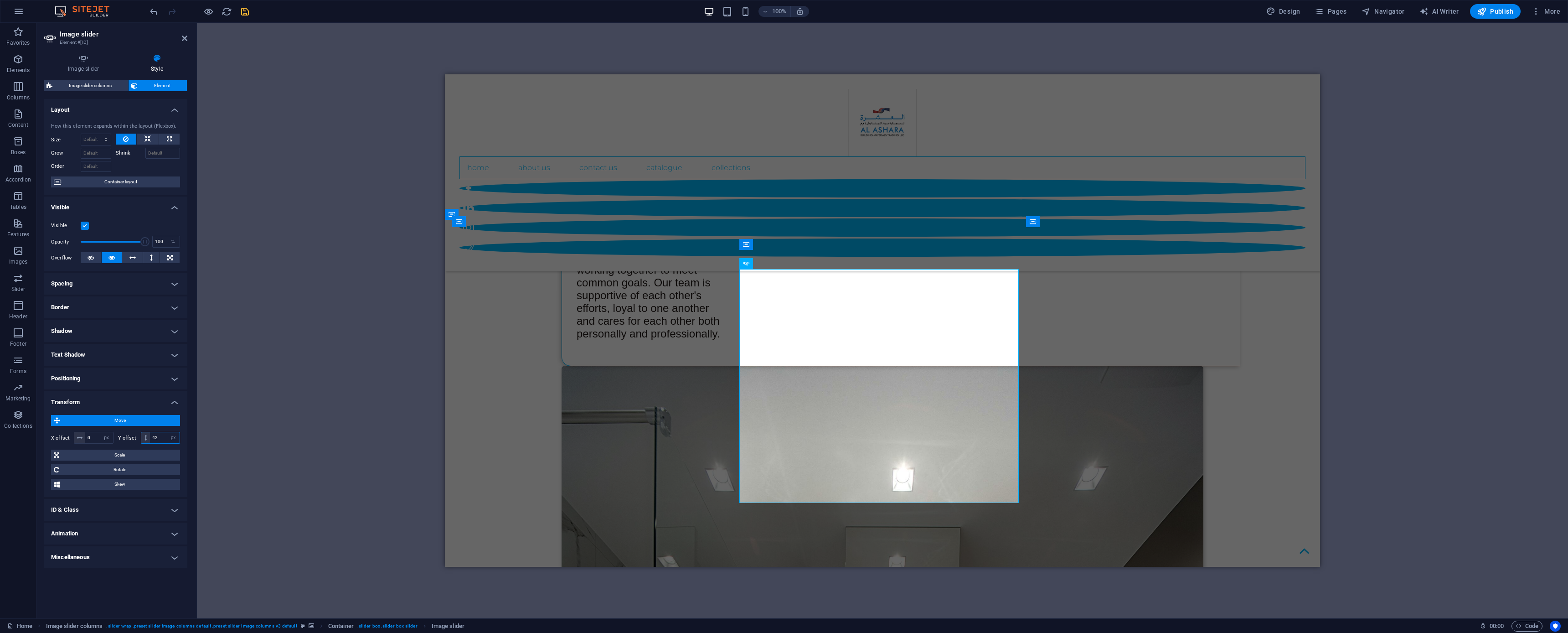 type on "4" 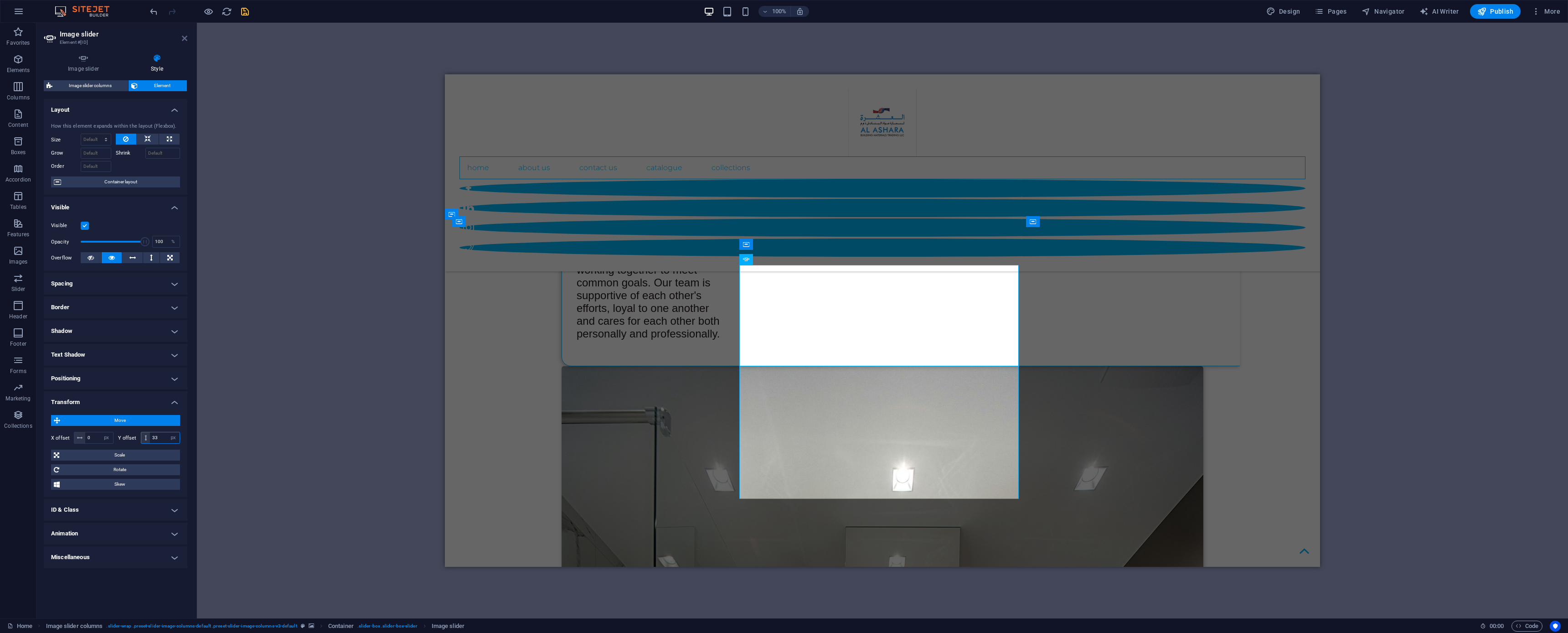 type on "33" 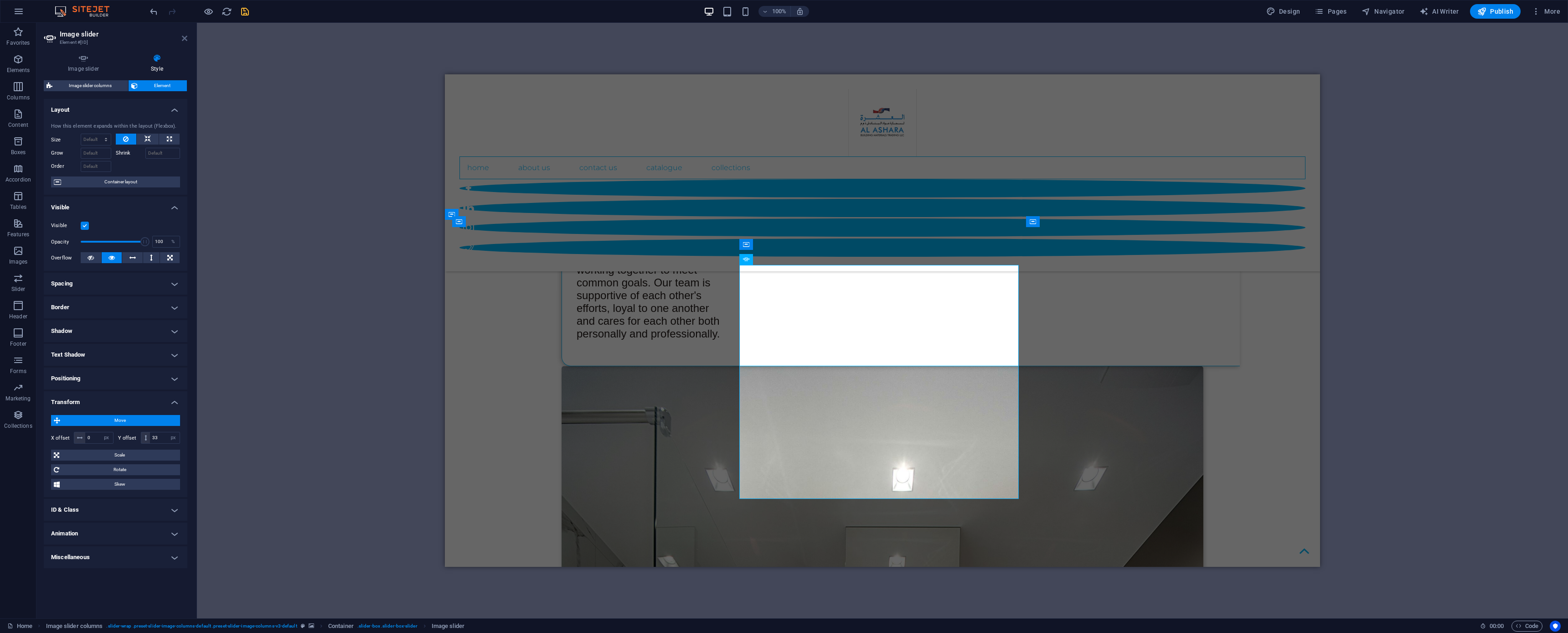 click at bounding box center [185, 38] 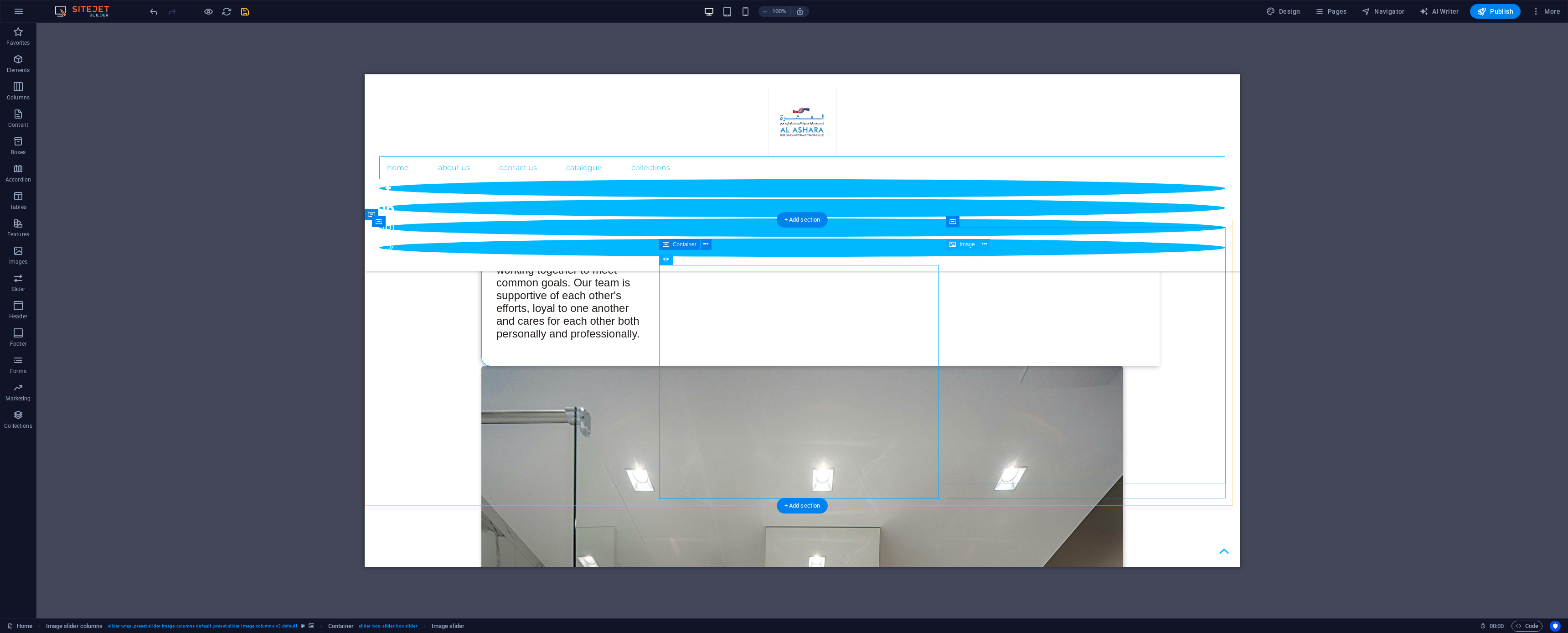 click at bounding box center (513, 8550) 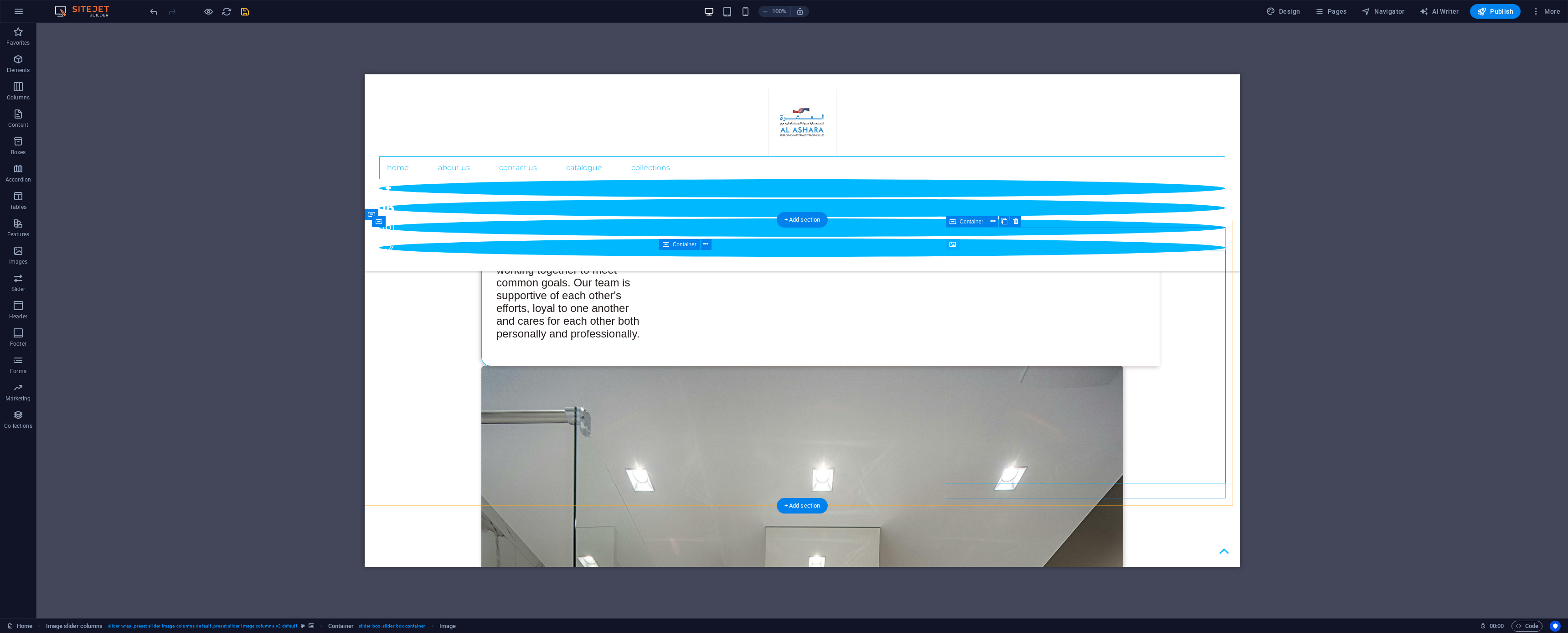 click at bounding box center (513, 8527) 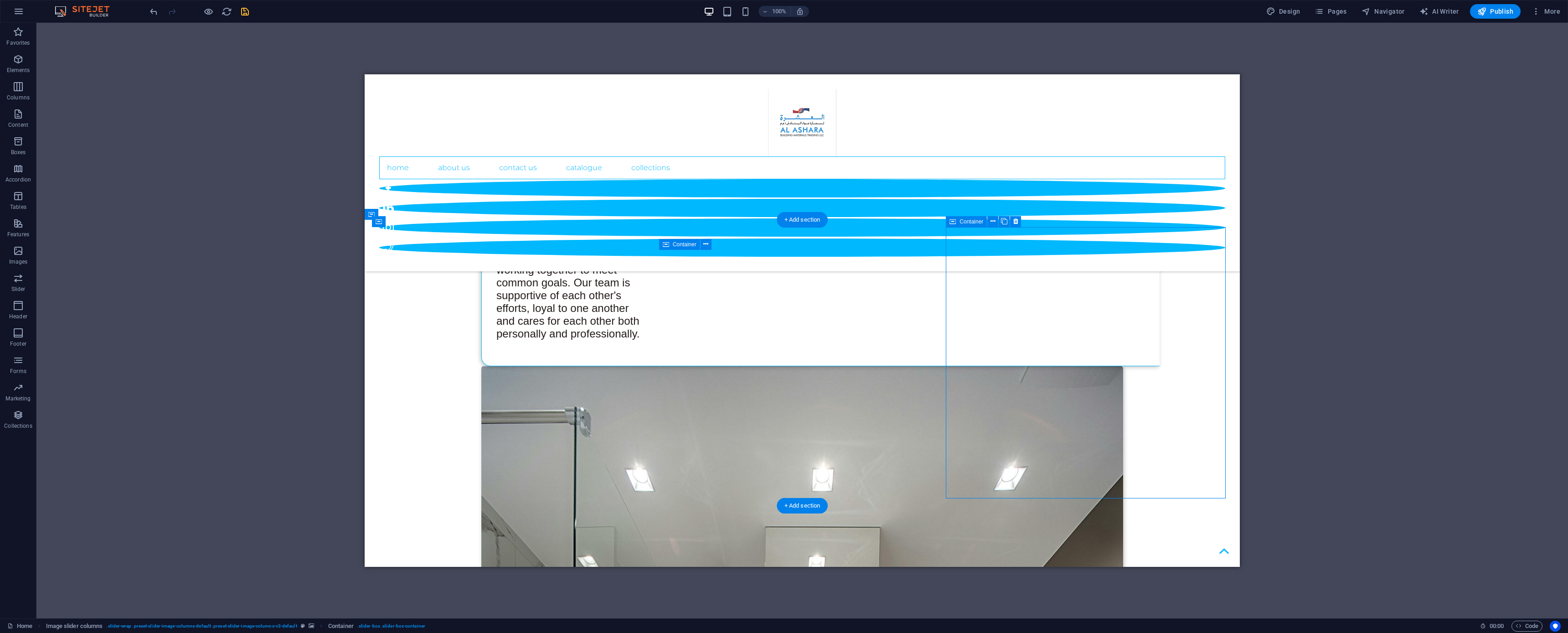 click at bounding box center (513, 8527) 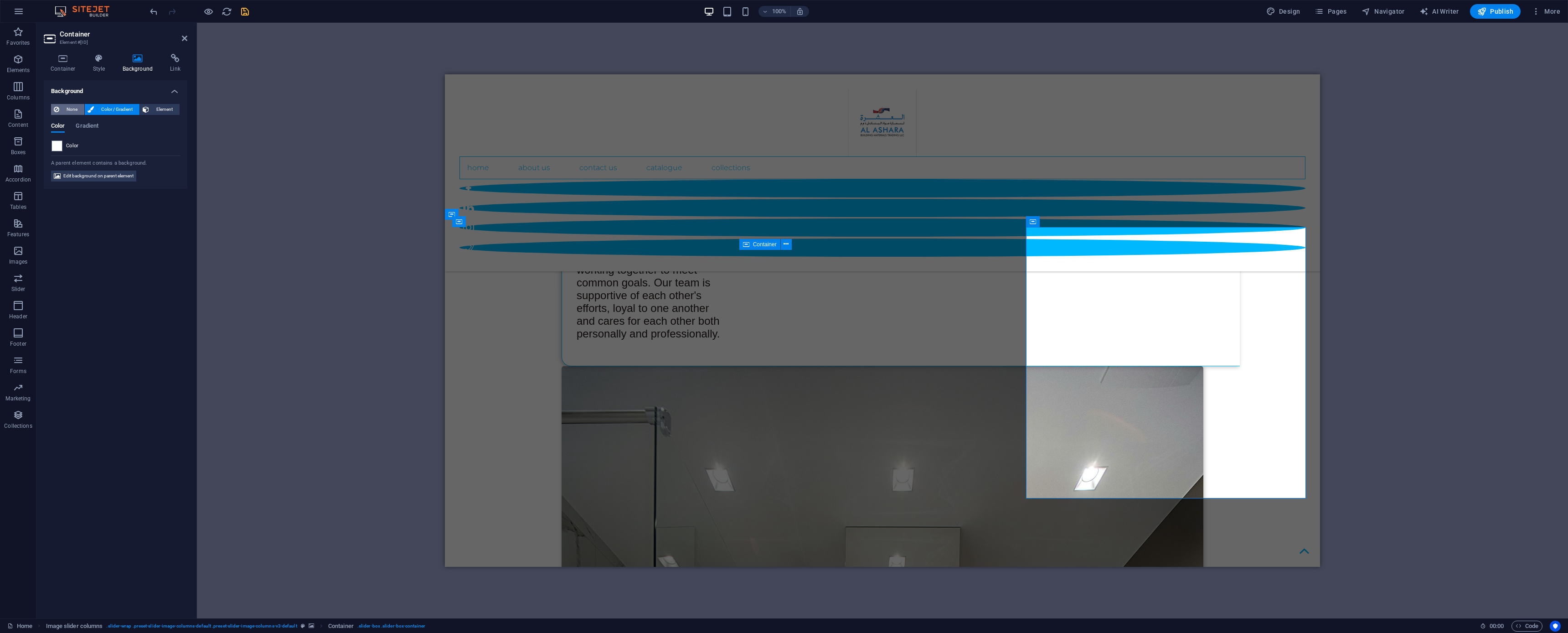 click on "None" at bounding box center (72, 109) 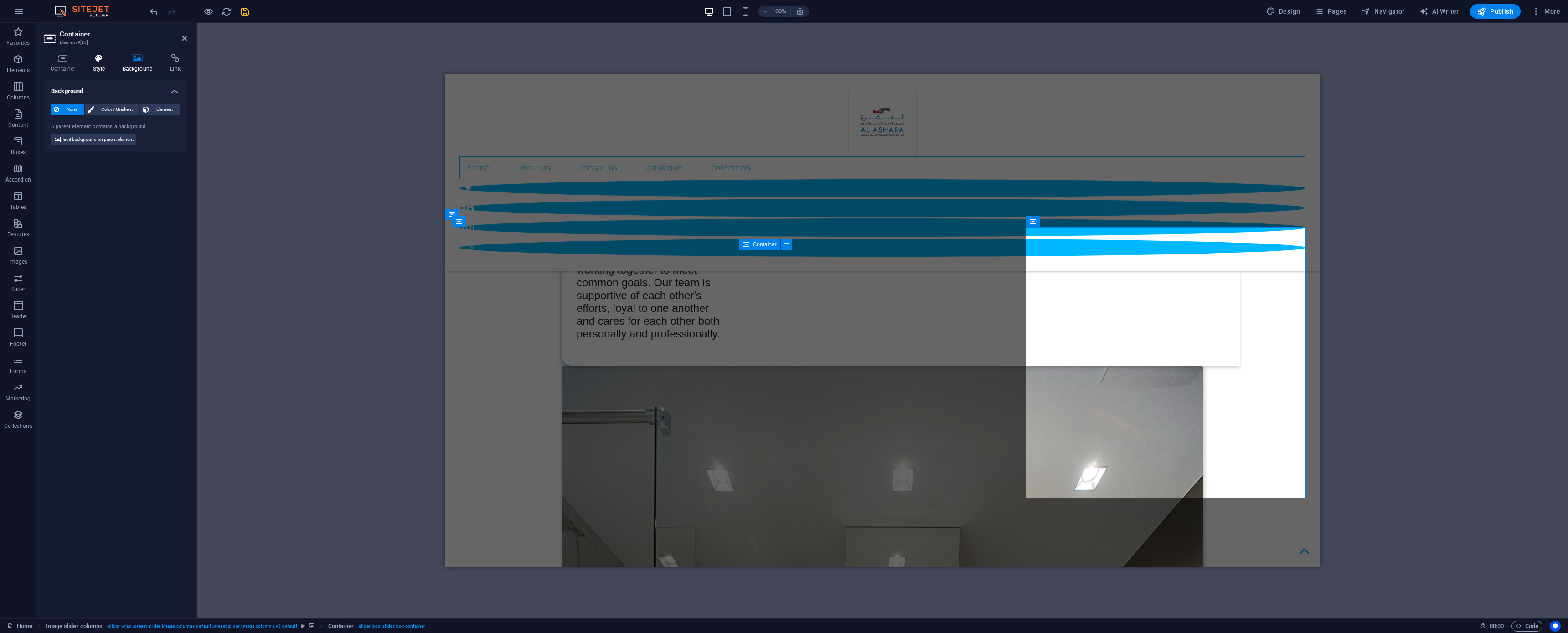 click on "Style" at bounding box center (101, 63) 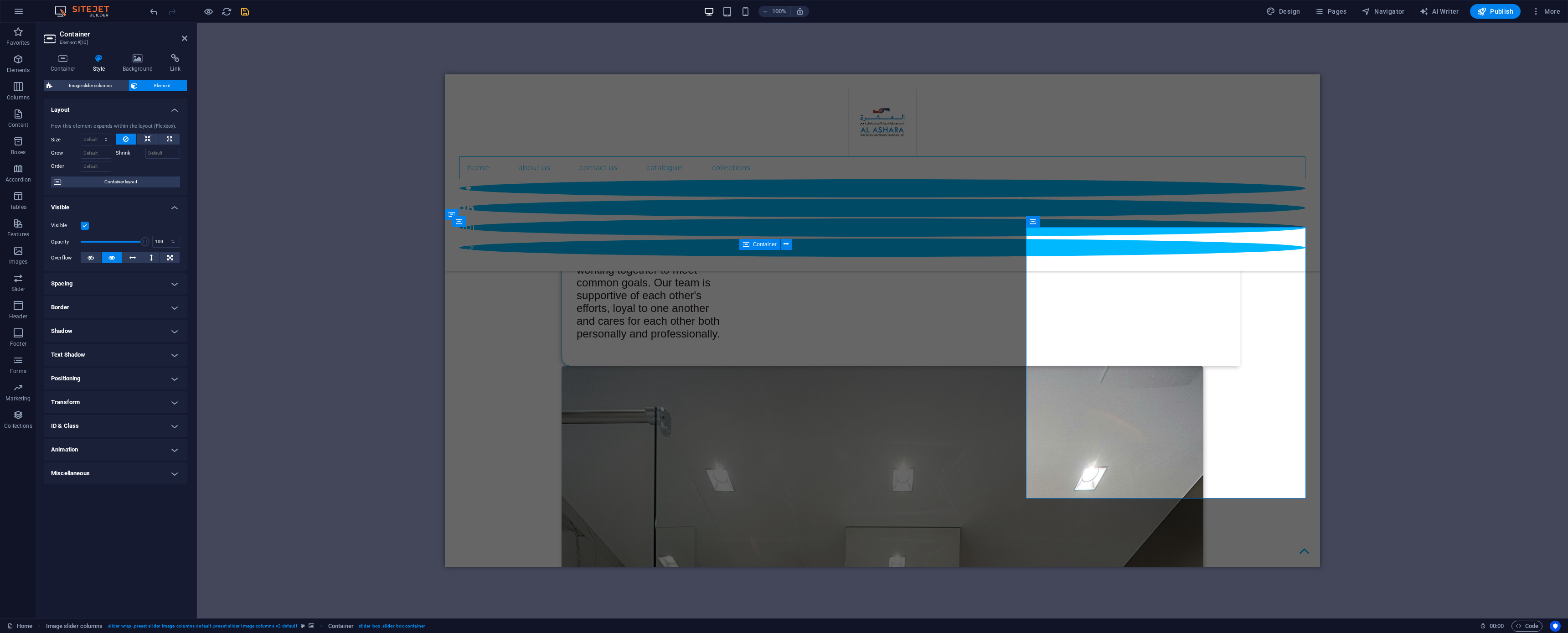 click on "Transform" at bounding box center [115, 402] 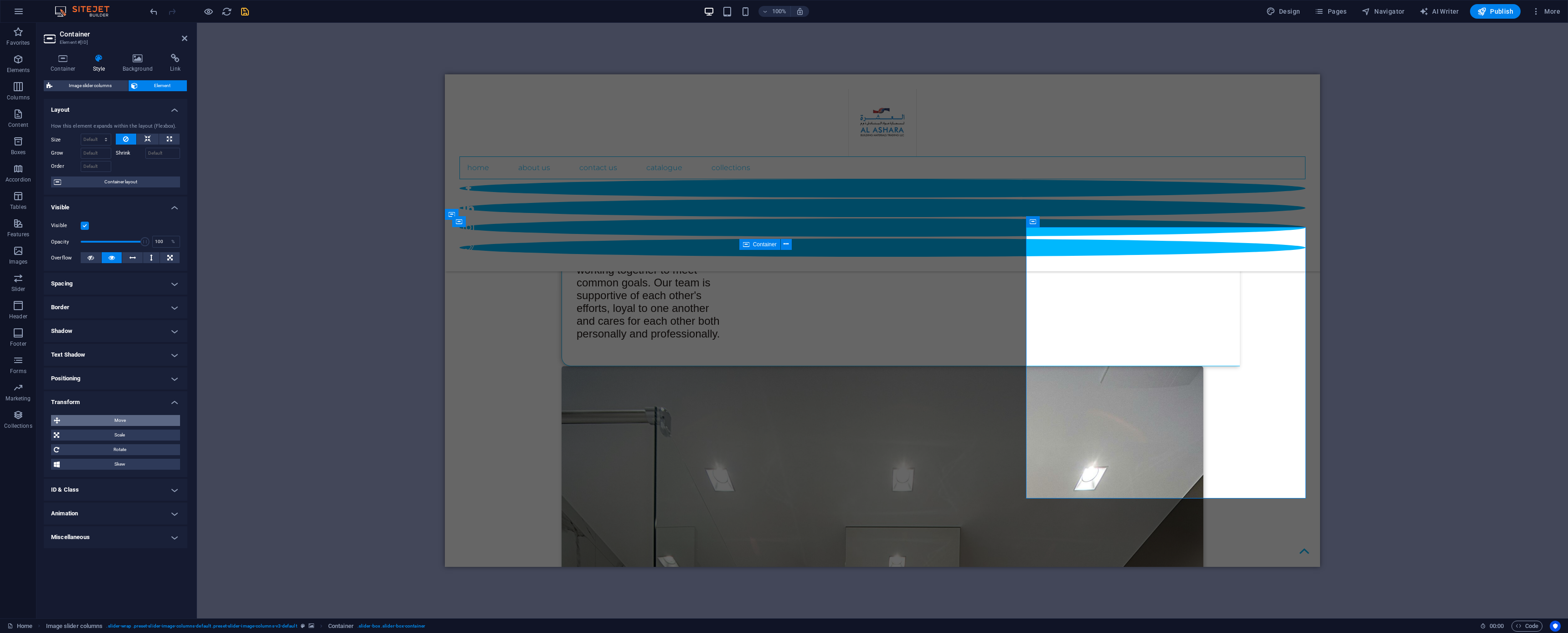 click on "Move" at bounding box center (120, 420) 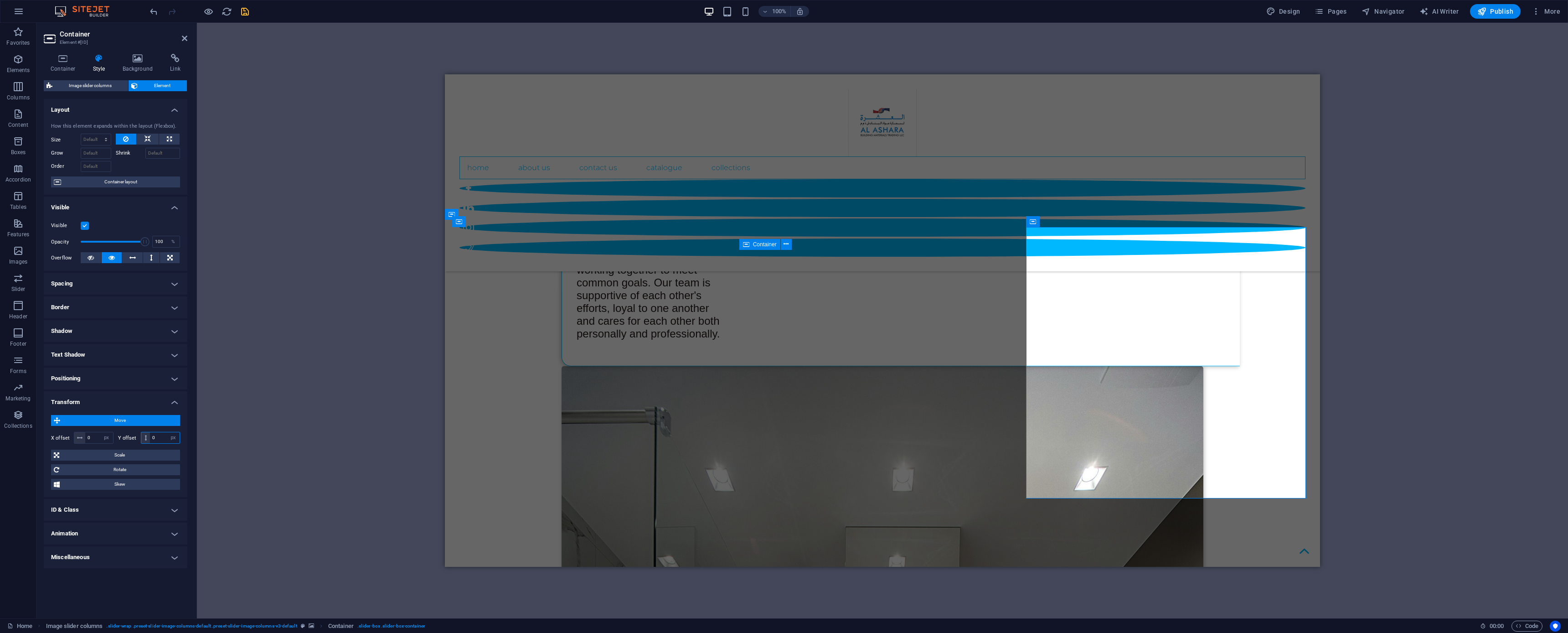 click on "0" at bounding box center [165, 438] 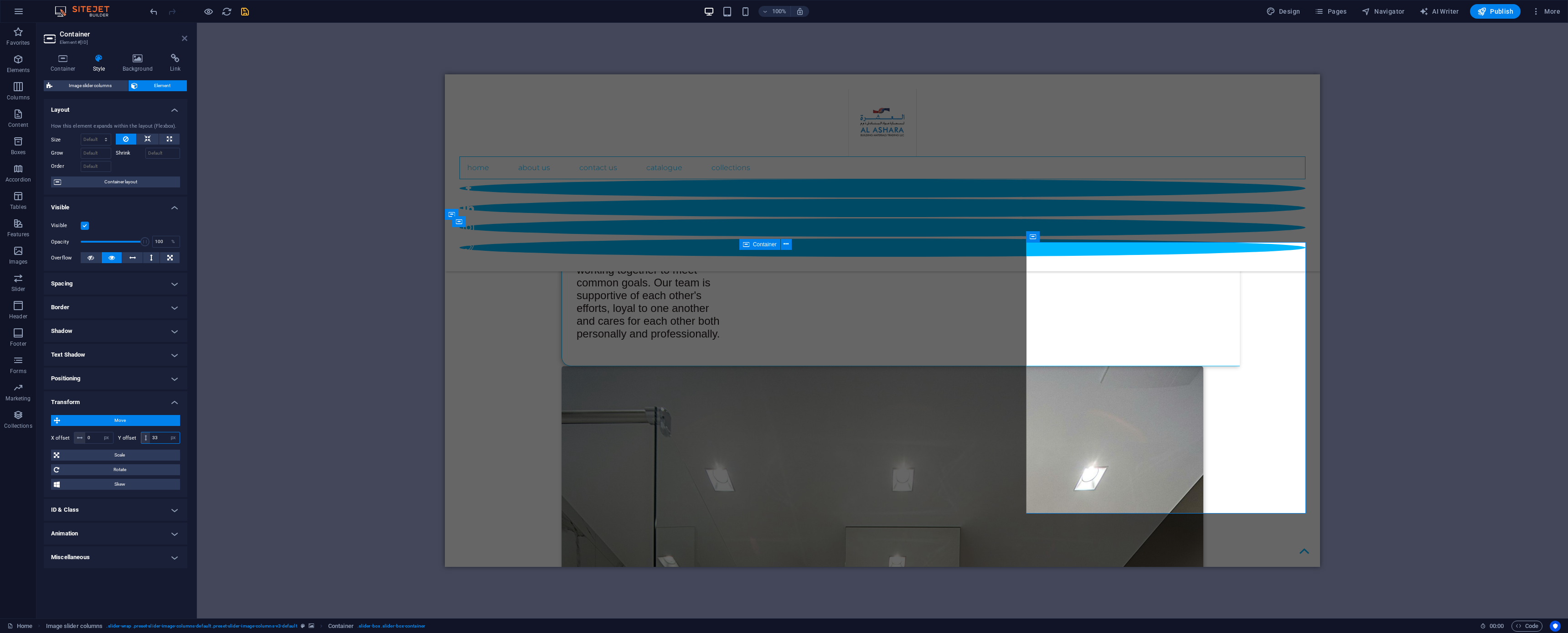type on "33" 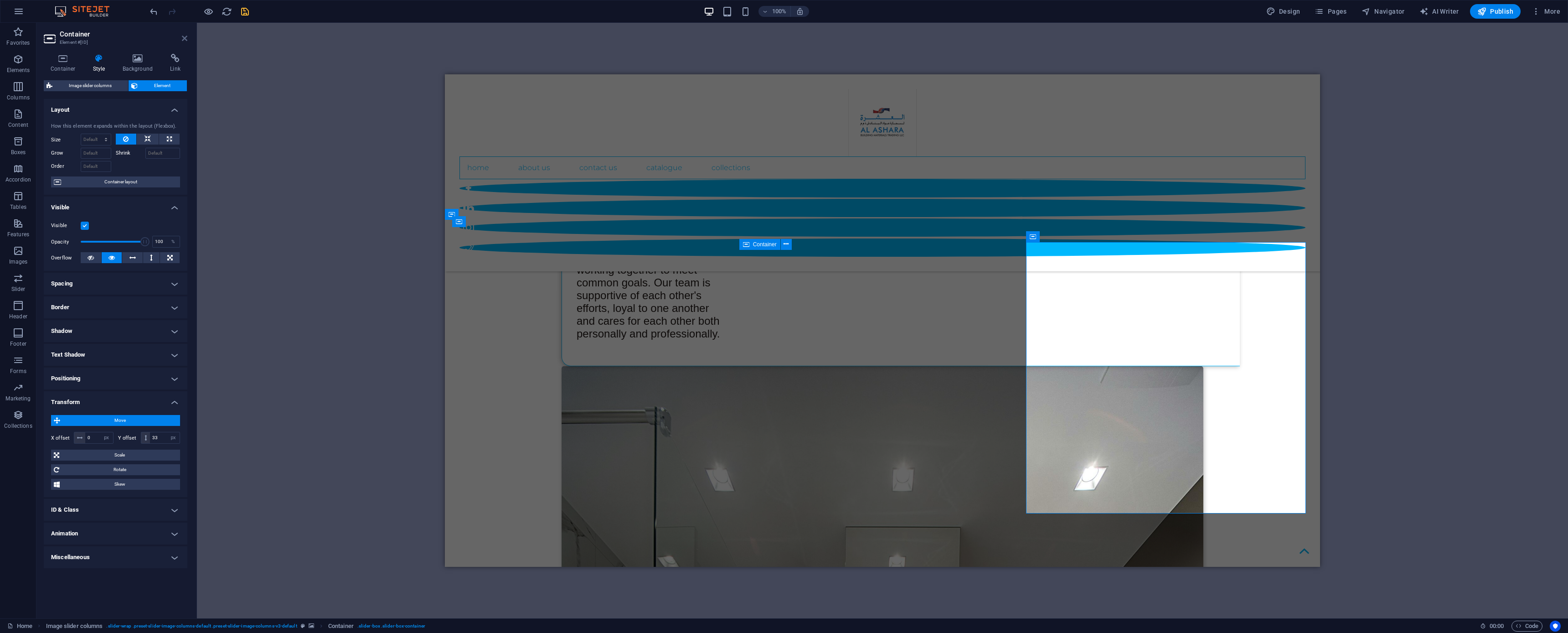 click at bounding box center (185, 38) 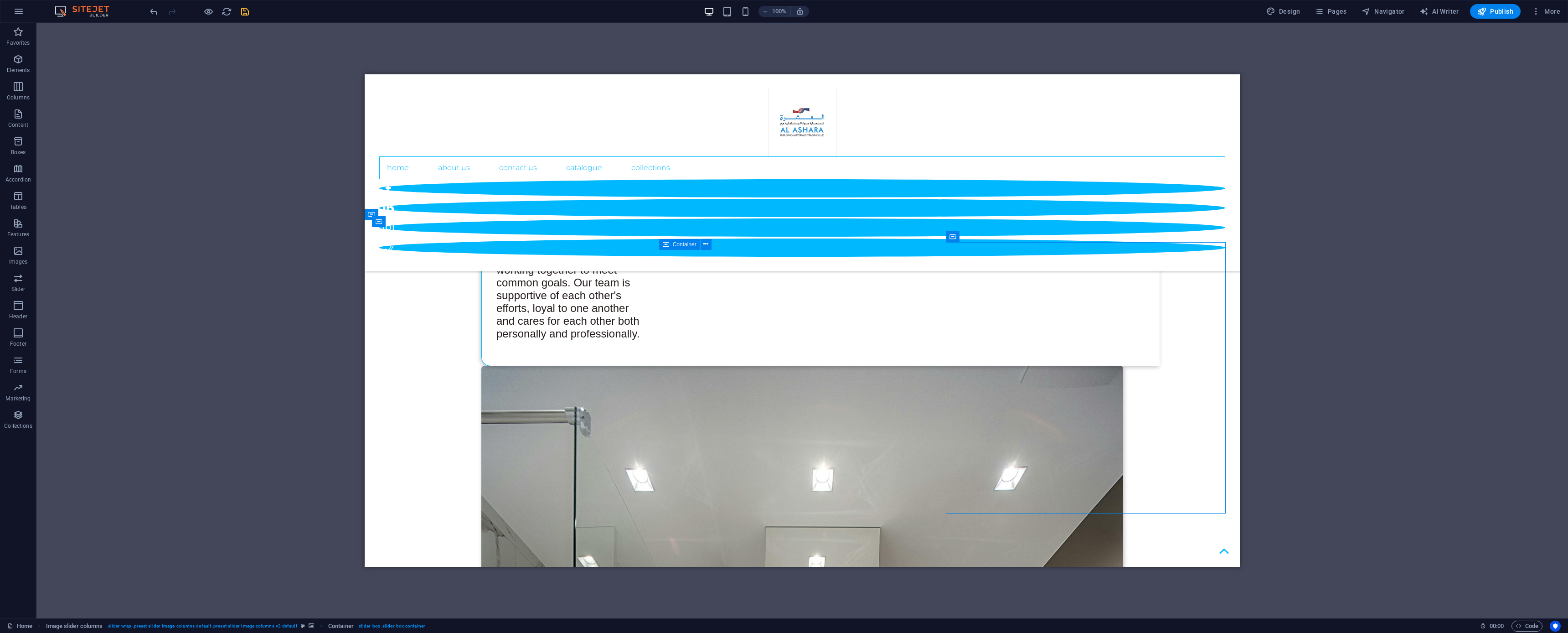 click on "Drag here to replace the existing content. Press “Ctrl” if you want to create a new element.
H1   Wide image with text   Wide image with text   Container   Container   Wide image with text   Container   Menu Bar   Separator   Container   Container   Separator   Social Media Icons   Image   Banner   Container   Banner   Logo   Menu   H2   Text image overlap   Container   Spacer   Container   Text   Text   Preset   Container   Image slider columns   Container   H2   Container   4 columns   Container   Image   4 columns   Container   Image Slider   Image slider   Slider   Placeholder   Separator   Separator   Container   Container   Container   Image   Image slider columns   Image slider   Container   Image slider columns   Container   Placeholder   Image slider columns   Container   Container   Image slider columns   Image   Image 180 170 160 150 140 130 120 110 100 90 80 70 60 50 40 30 20 10 0 -10 -20 -30 -40 -50 -60 -70 -80 -90 -100 -110 -120 -130 -140 -150 -160 -170 16:10 16:9 4:3 1:1" at bounding box center [802, 321] 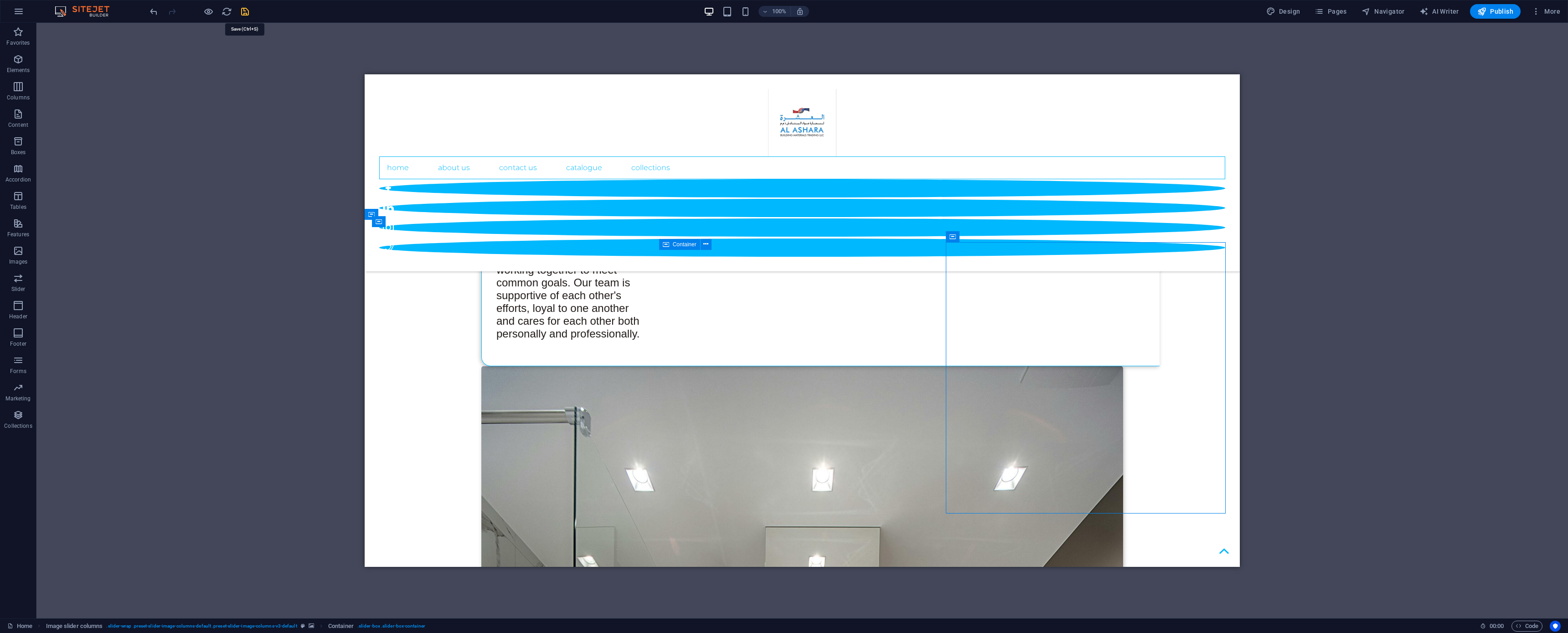 click at bounding box center (245, 11) 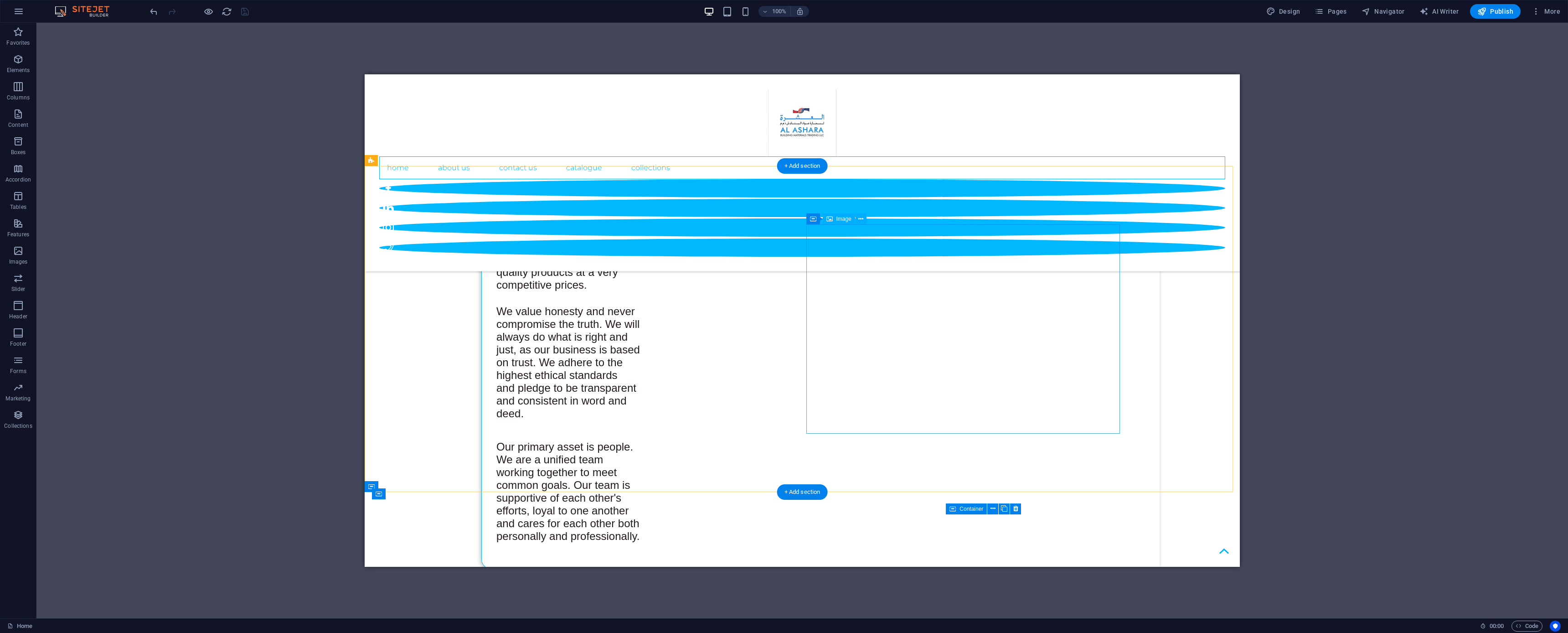 scroll, scrollTop: 1060, scrollLeft: 0, axis: vertical 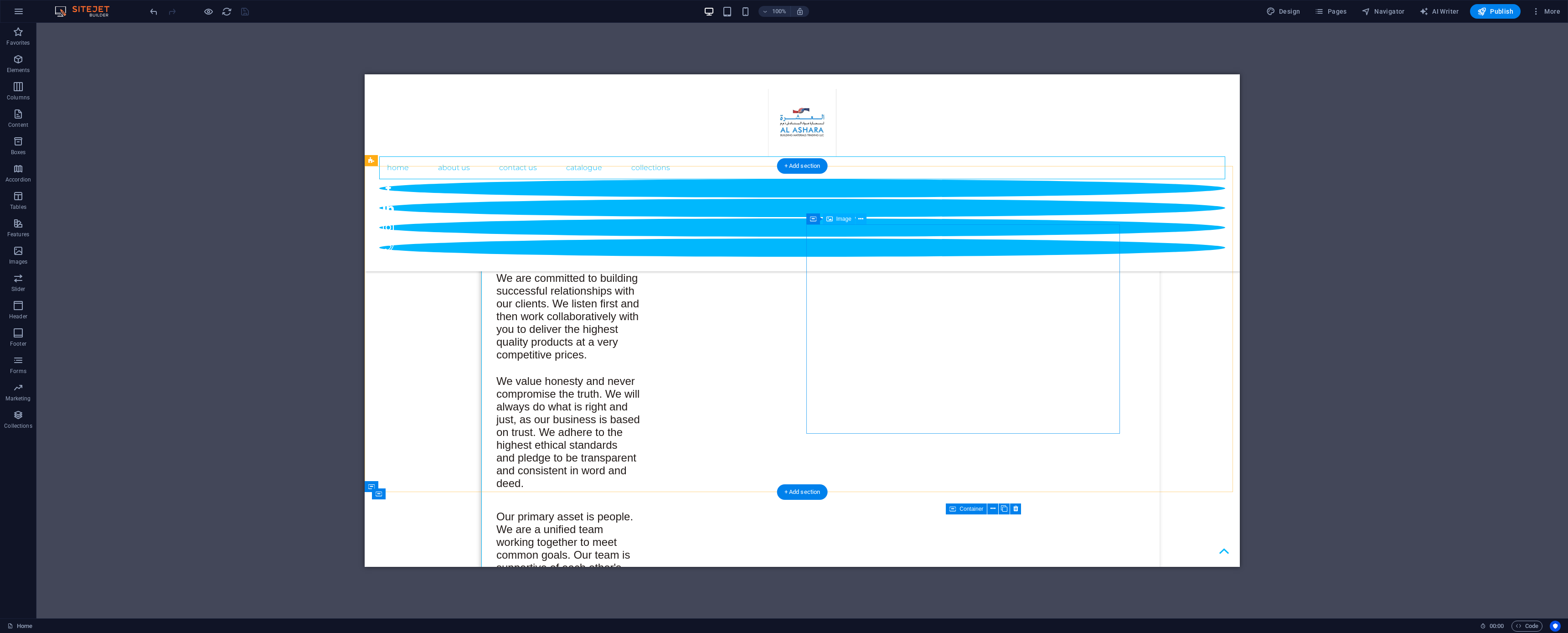 click at bounding box center [693, 2214] 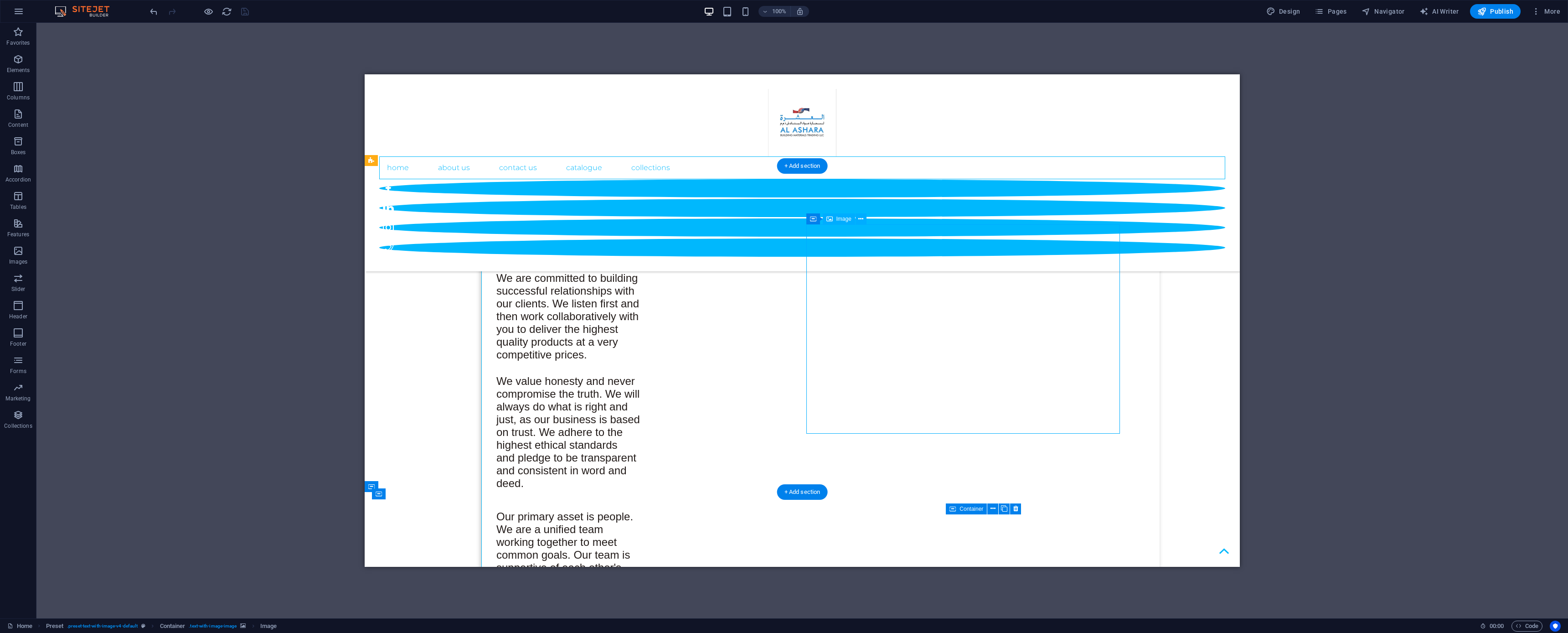 click at bounding box center (693, 2214) 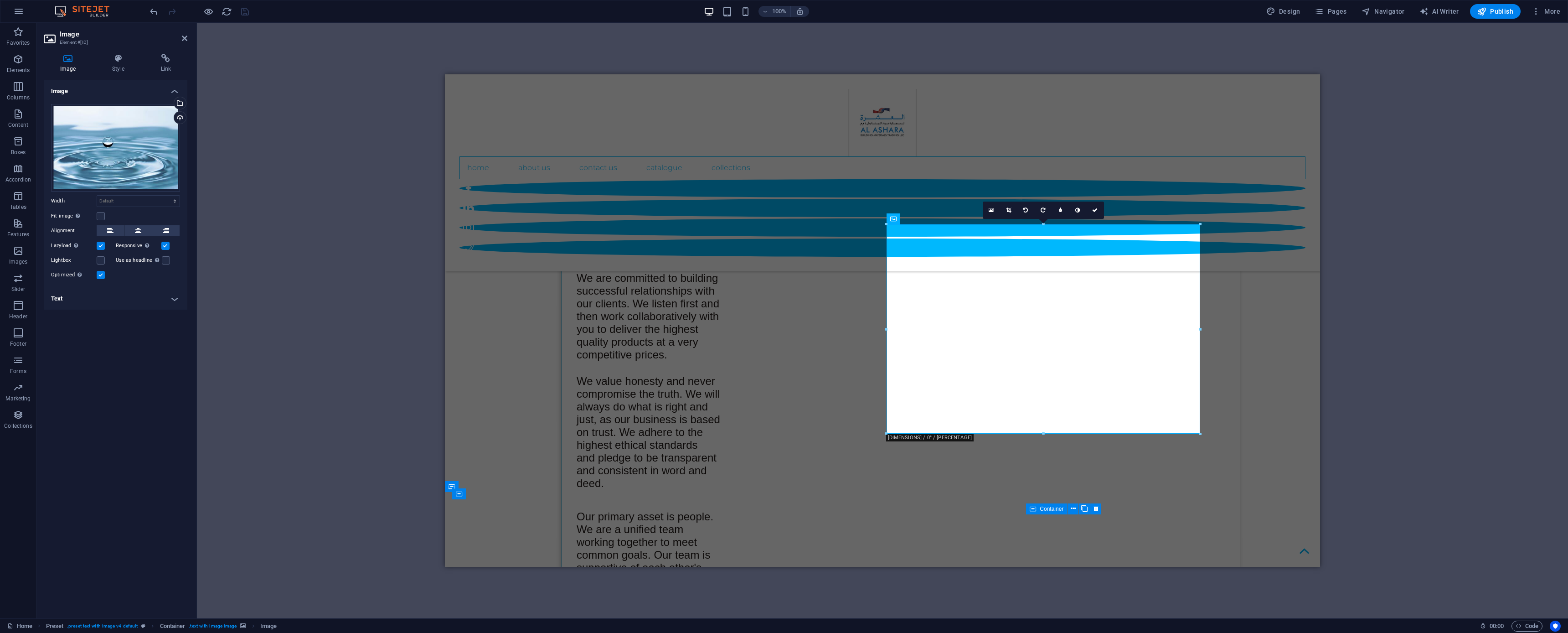 click on "Drag here to replace the existing content. Press “Ctrl” if you want to create a new element.
H1   Wide image with text   Wide image with text   Container   Container   Wide image with text   Container   Menu Bar   Separator   Container   Container   Separator   Social Media Icons   Image   Banner   Container   Banner   Logo   Menu   H2   Text image overlap   Container   Spacer   Container   Text   Text   Preset   Container   Image slider columns   Container   H2   Container   4 columns   Container   Image   4 columns   Container   Image Slider   Image slider   Slider   Placeholder   Separator   Separator   Container   Container   Container   Image   Image slider columns   Image slider   Container   Image slider columns   Container   Placeholder   Image slider columns   Container   Container   Image slider columns   Image   Image 180 170 160 150 140 130 120 110 100 90 80 70 60 50 40 30 20 10 0 -10 -20 -30 -40 -50 -60 -70 -80 -90 -100 -110 -120 -130 -140 -150 -160 -170 16:10 16:9 4:3 1:1" at bounding box center [882, 321] 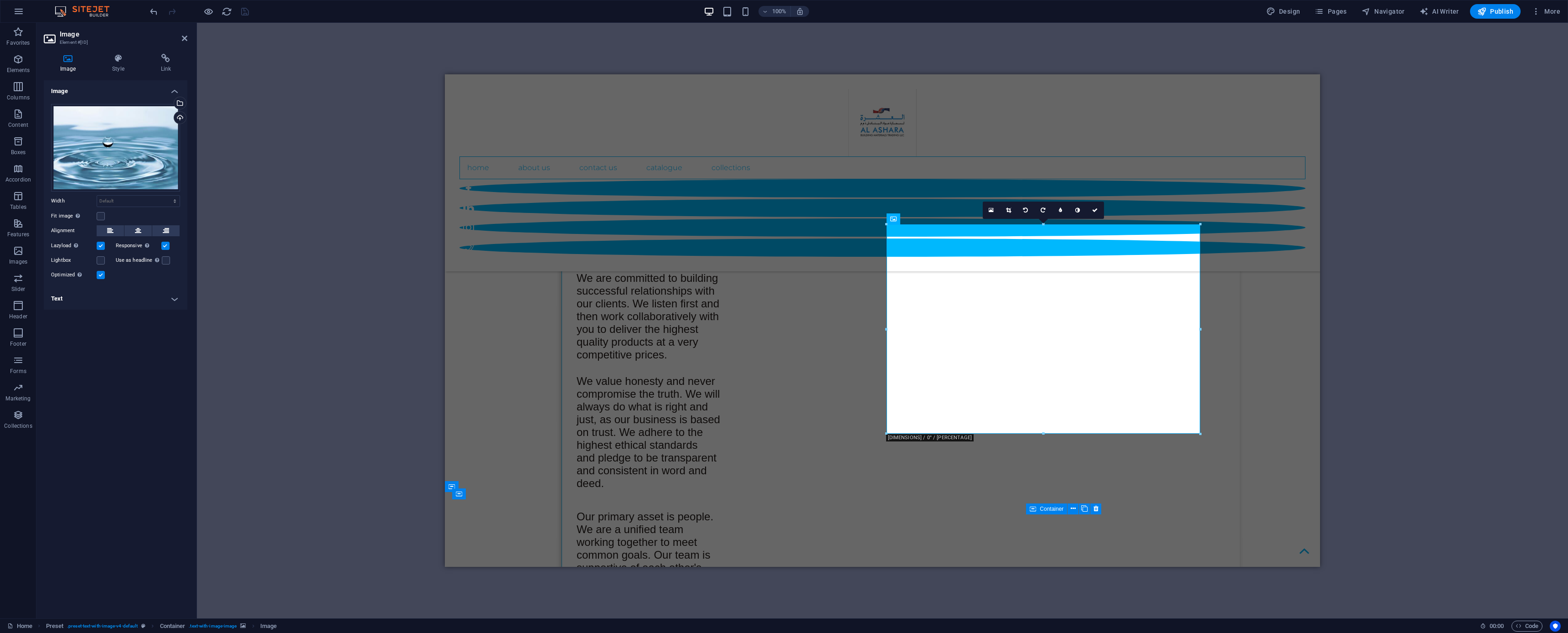 drag, startPoint x: 183, startPoint y: 37, endPoint x: 222, endPoint y: 73, distance: 53.075418 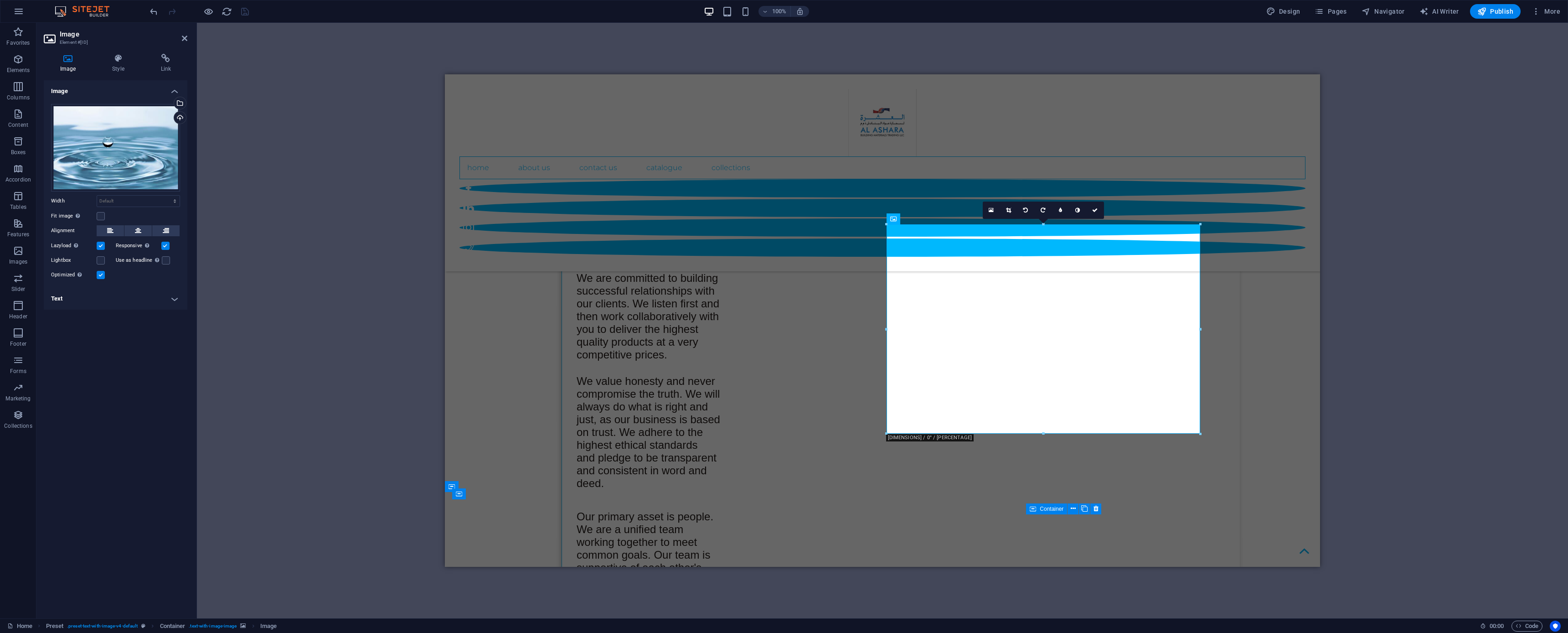 click at bounding box center (185, 38) 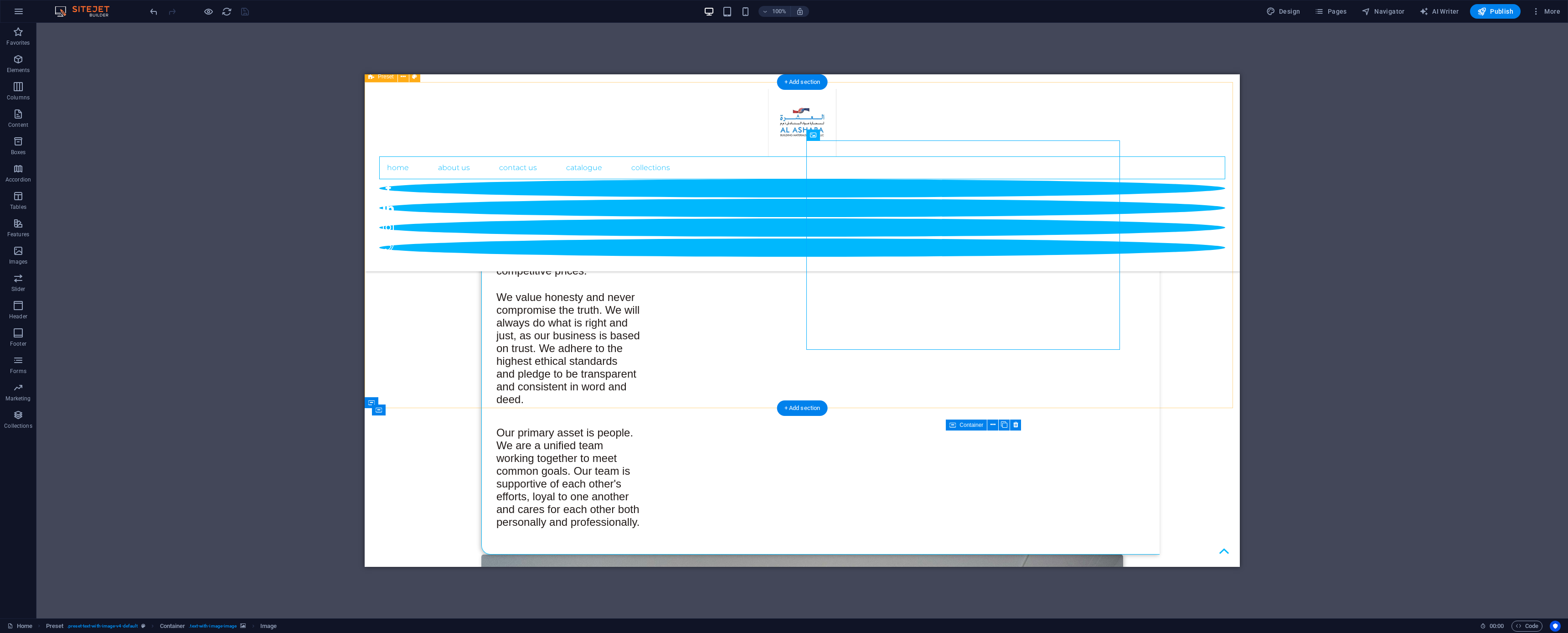 scroll, scrollTop: 1579, scrollLeft: 0, axis: vertical 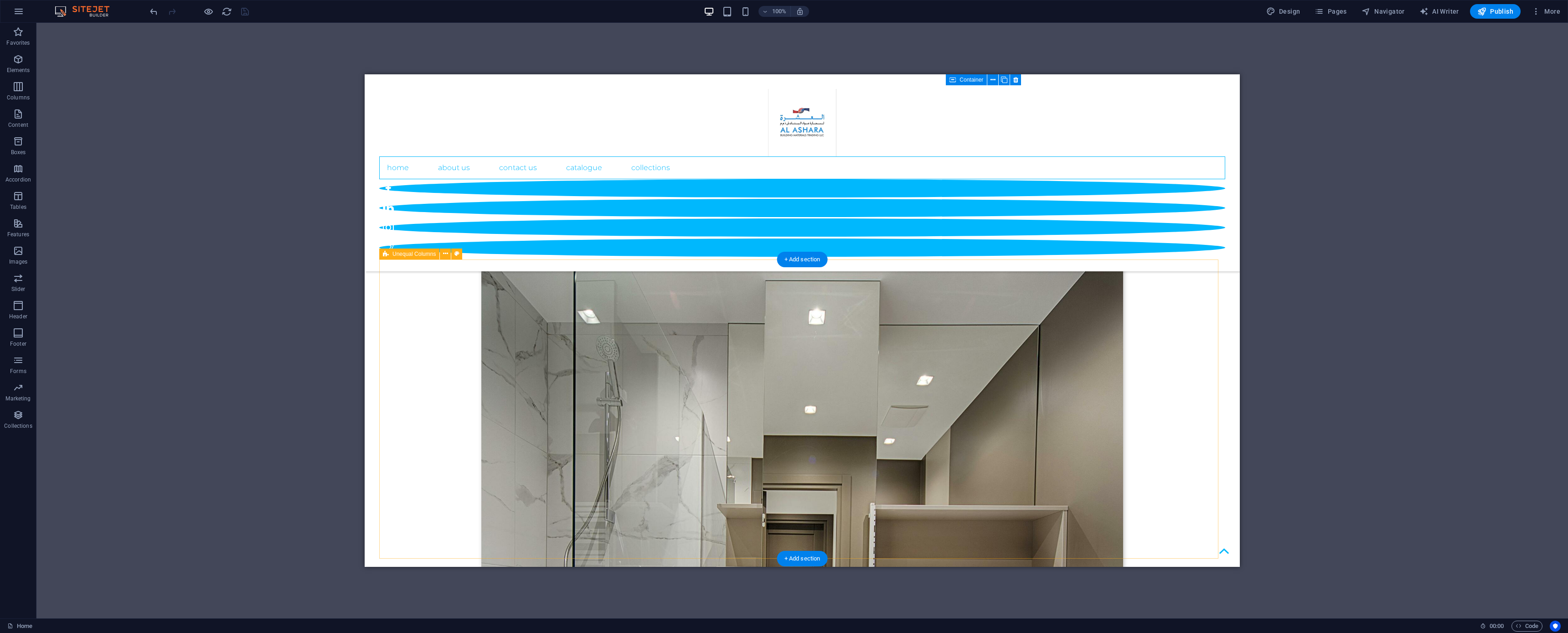 click on "1 2 3 KNOW MORE ABOUT OUR BRANDS  Our Brands Offer the best quality in market for the most competitive pricing. Kindly click below to view our brands category and products we offer. Read More" at bounding box center (802, 8852) 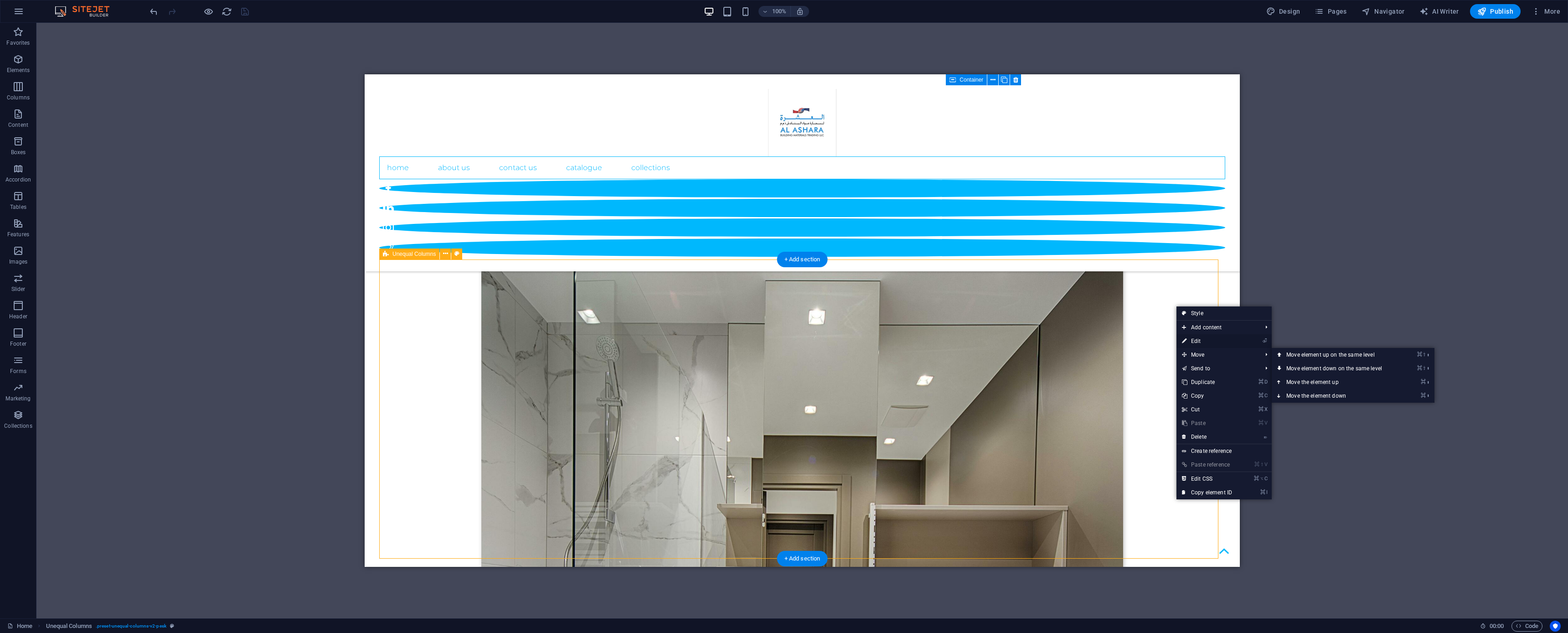 drag, startPoint x: 1215, startPoint y: 346, endPoint x: 769, endPoint y: 271, distance: 452.2621 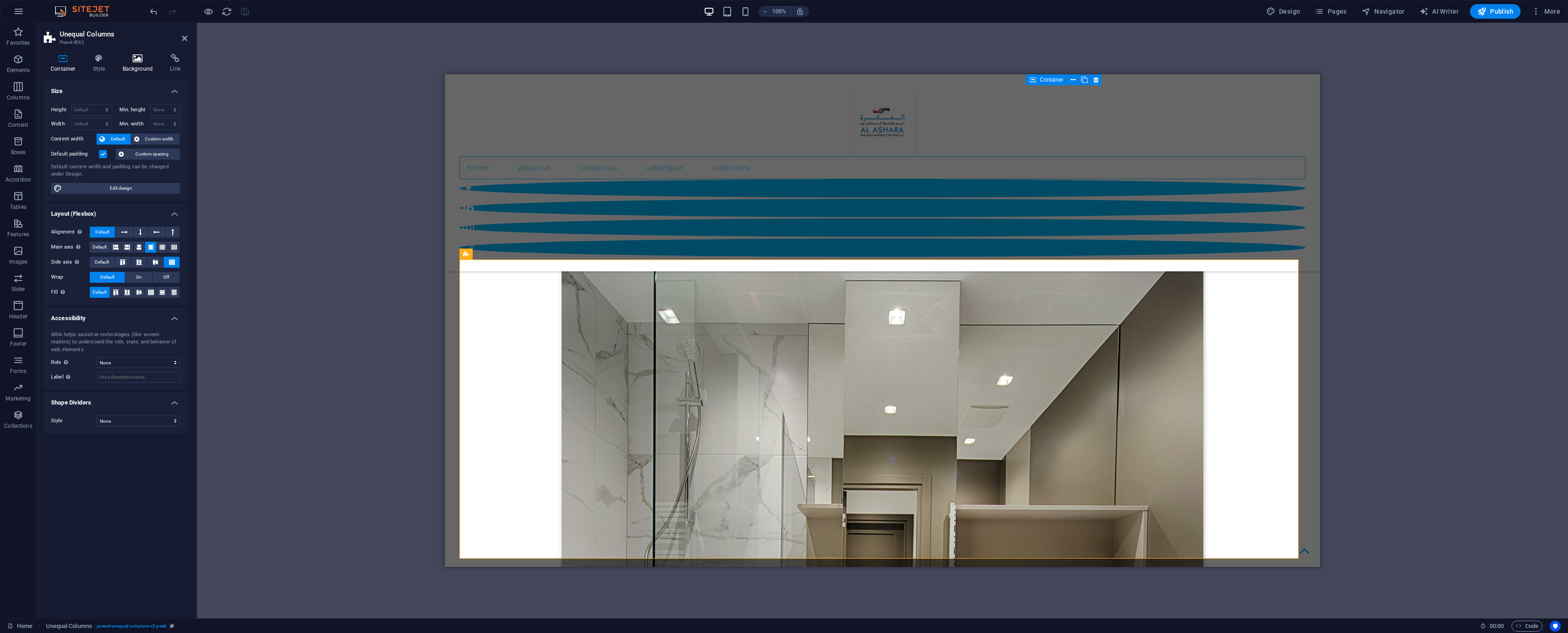 click on "Background" at bounding box center [139, 63] 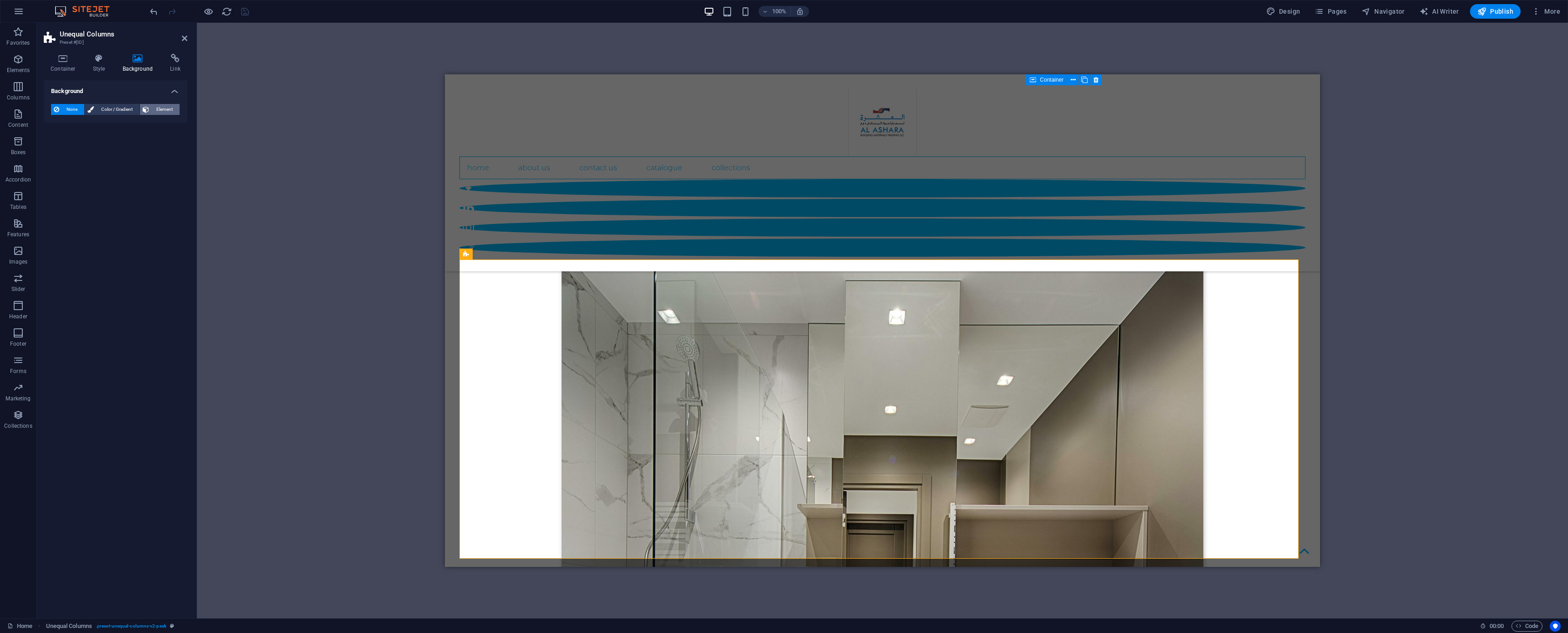 click on "Element" at bounding box center [164, 109] 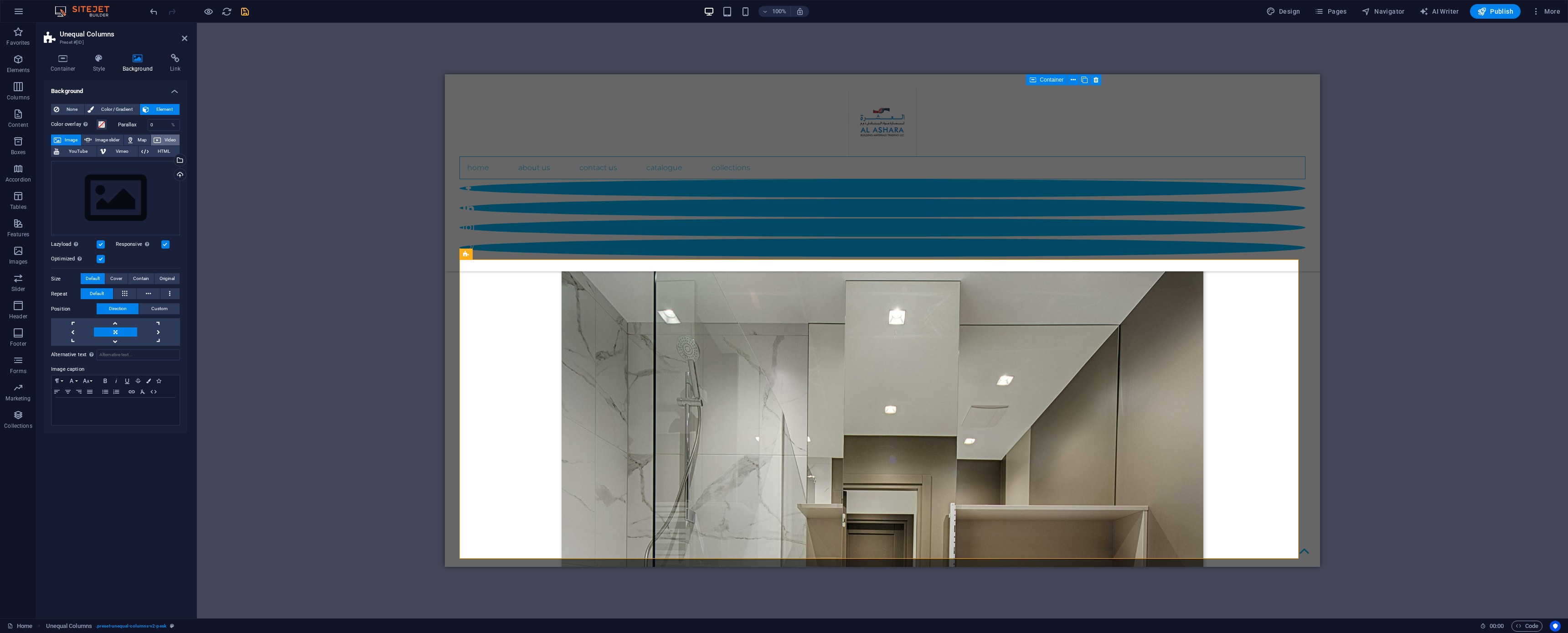 click on "Video" at bounding box center (170, 140) 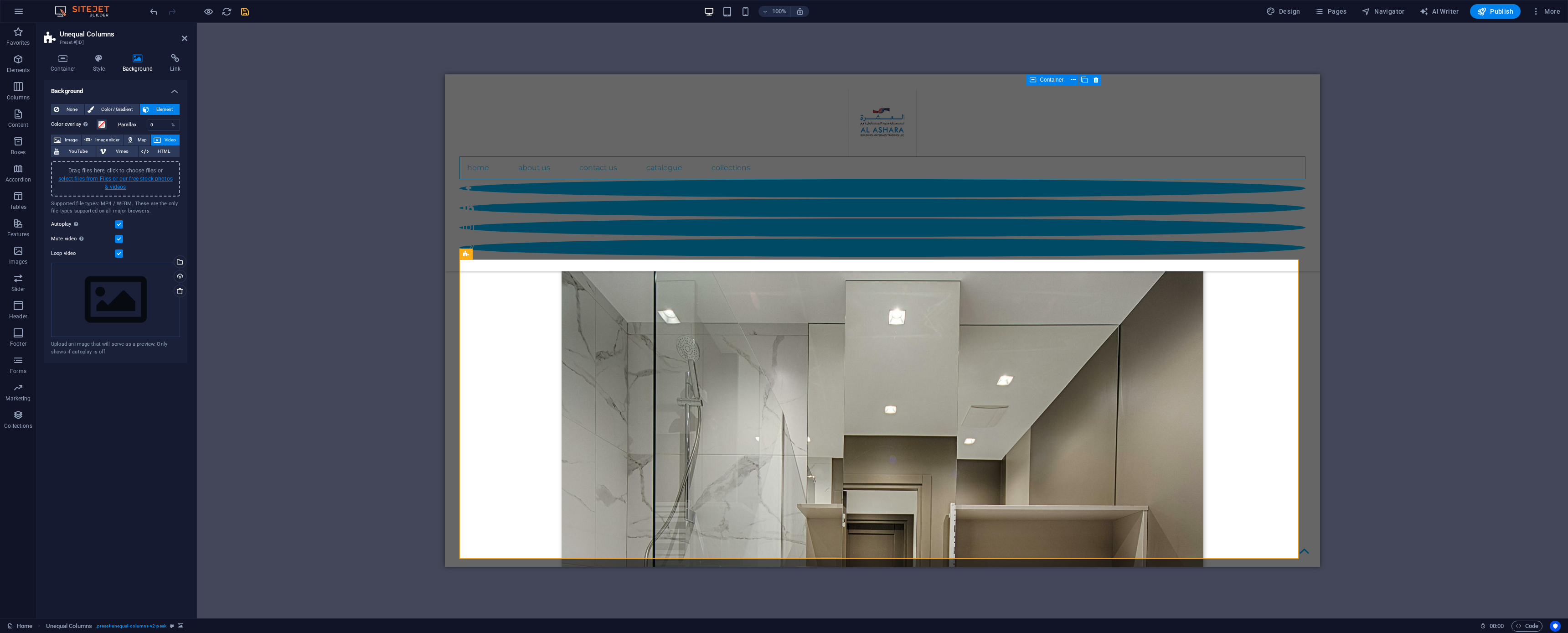 click on "select files from Files or our free stock photos & videos" at bounding box center (115, 183) 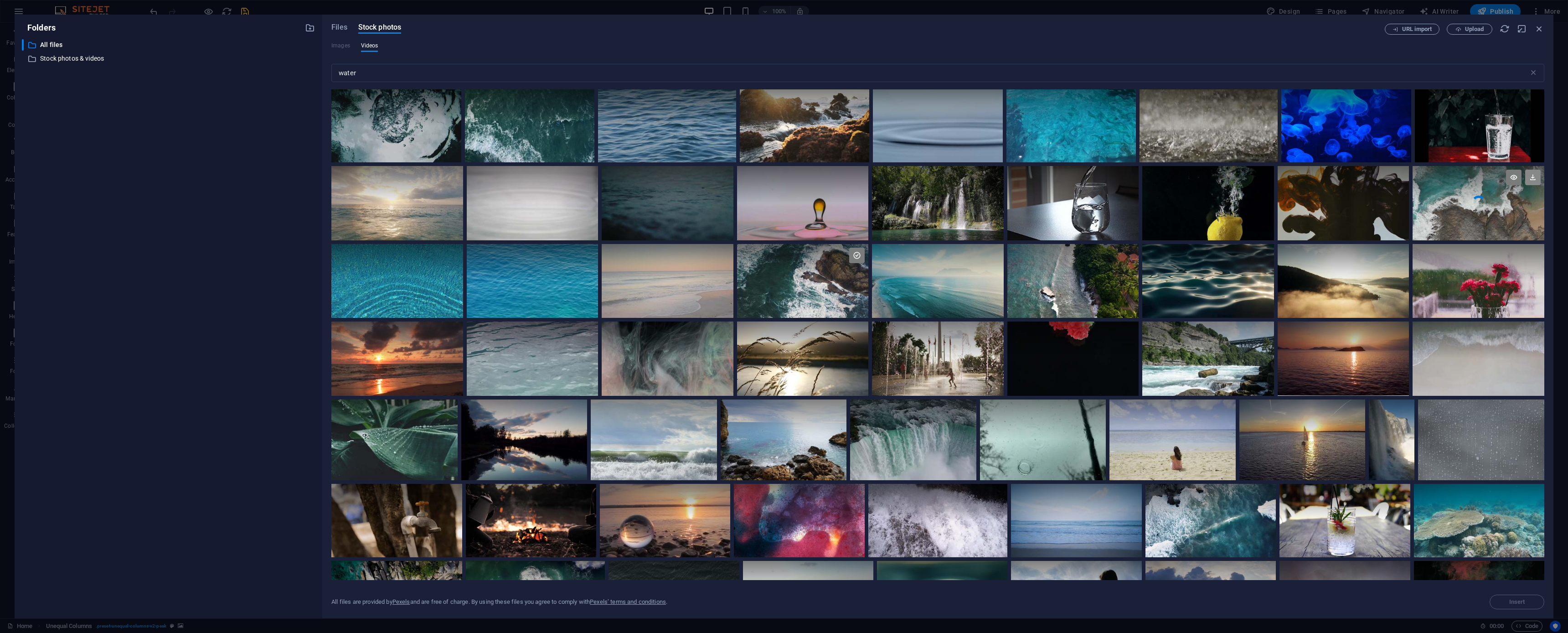click at bounding box center (1533, 177) 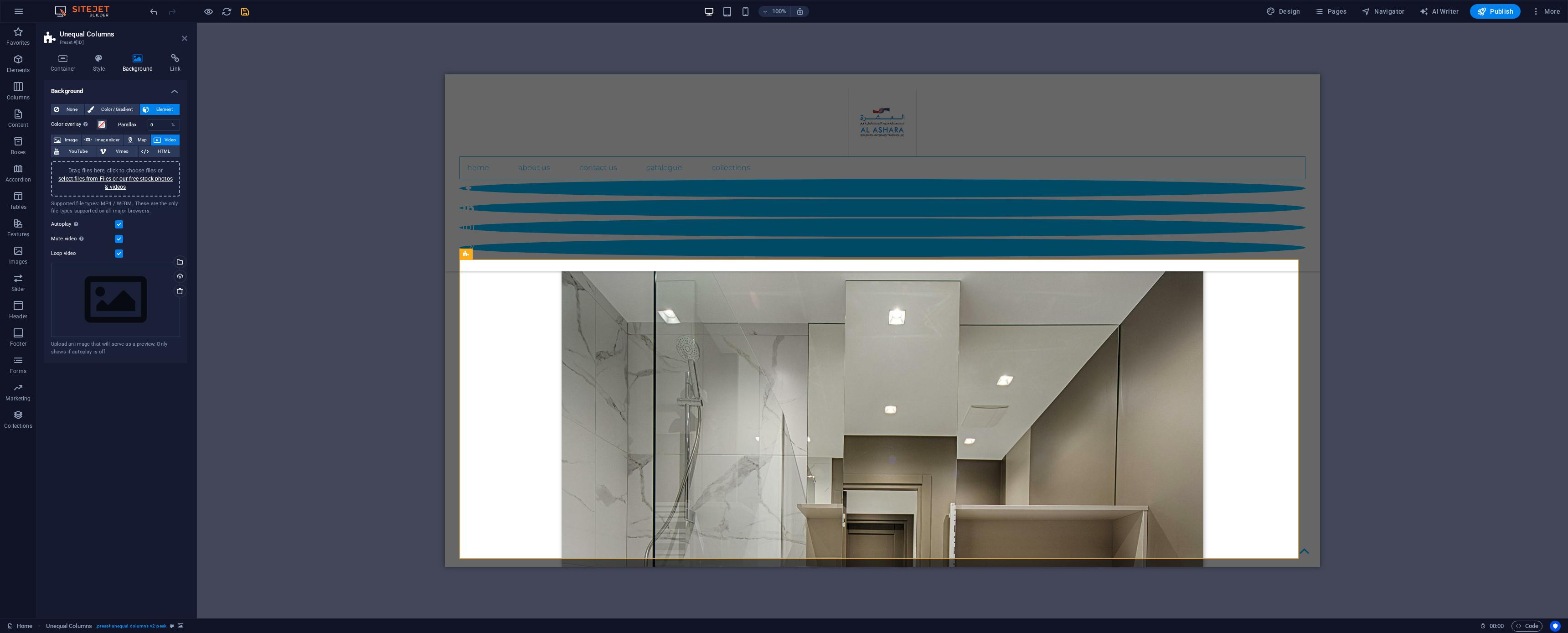click at bounding box center (185, 38) 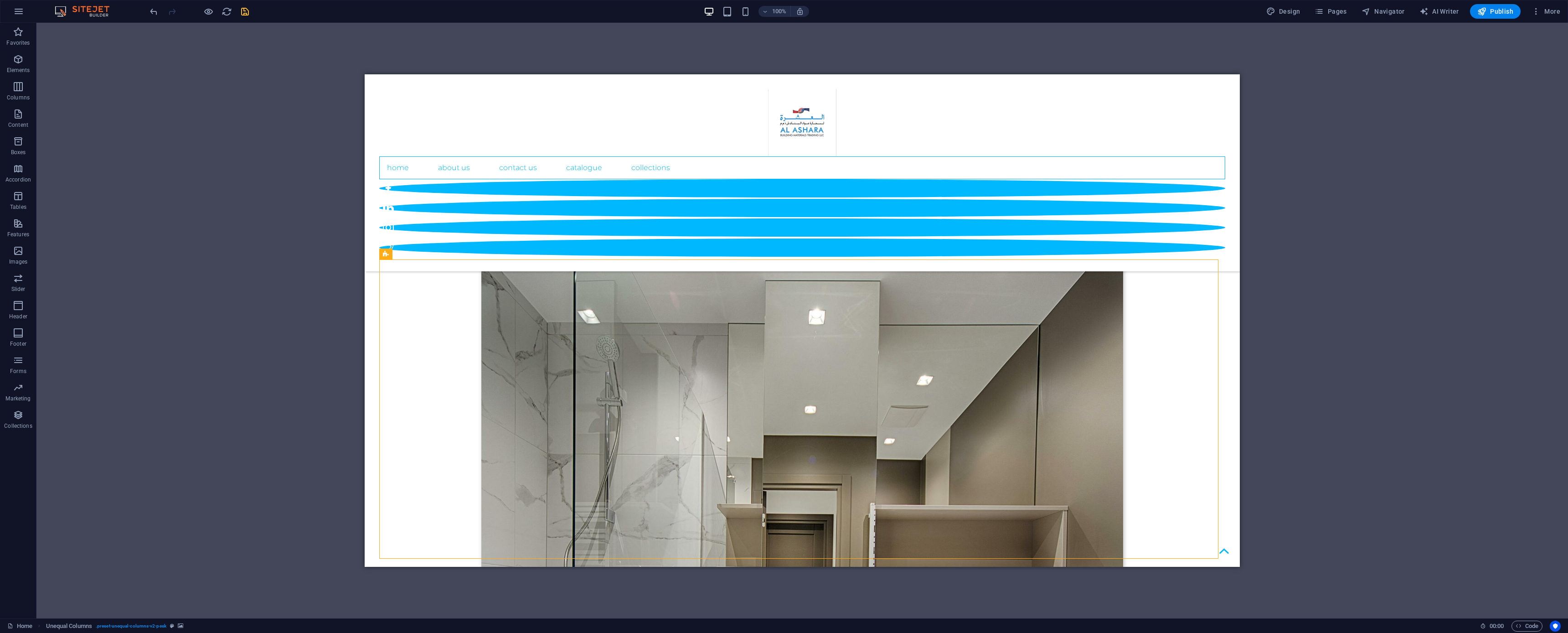 click on "Home About Us contact us catalogue COLLECTIONS ABOUT US AL ASHARA is involved in the manufacturing and distribution of various building material items mainly Sanitary Fittings. The company was founded by Mr. [LAST NAME] in the year 2011. The manufacturing plant of Sanitary fittings has been OPERATING in India since 1992 while the Overseas Head office of the company is situated in Dubai,U.A.E. Company Profile WHY CHOOSE US Lor We are committed to building successful relationships with our clients. We listen first and then work collaboratively with you to deliver the highest quality products at a very competitive prices. We value honesty and never compromise the truth. We will always do what is right and just, as our business is based on trust. We adhere to the highest ethical standards and pledge to be transparent and consistent in word and deed. Our primary asset is people. We are a unified team working together to meet common goals. Our team is supportive of each other ' s efforts, loyal to one another 1 2" at bounding box center [802, 4509] 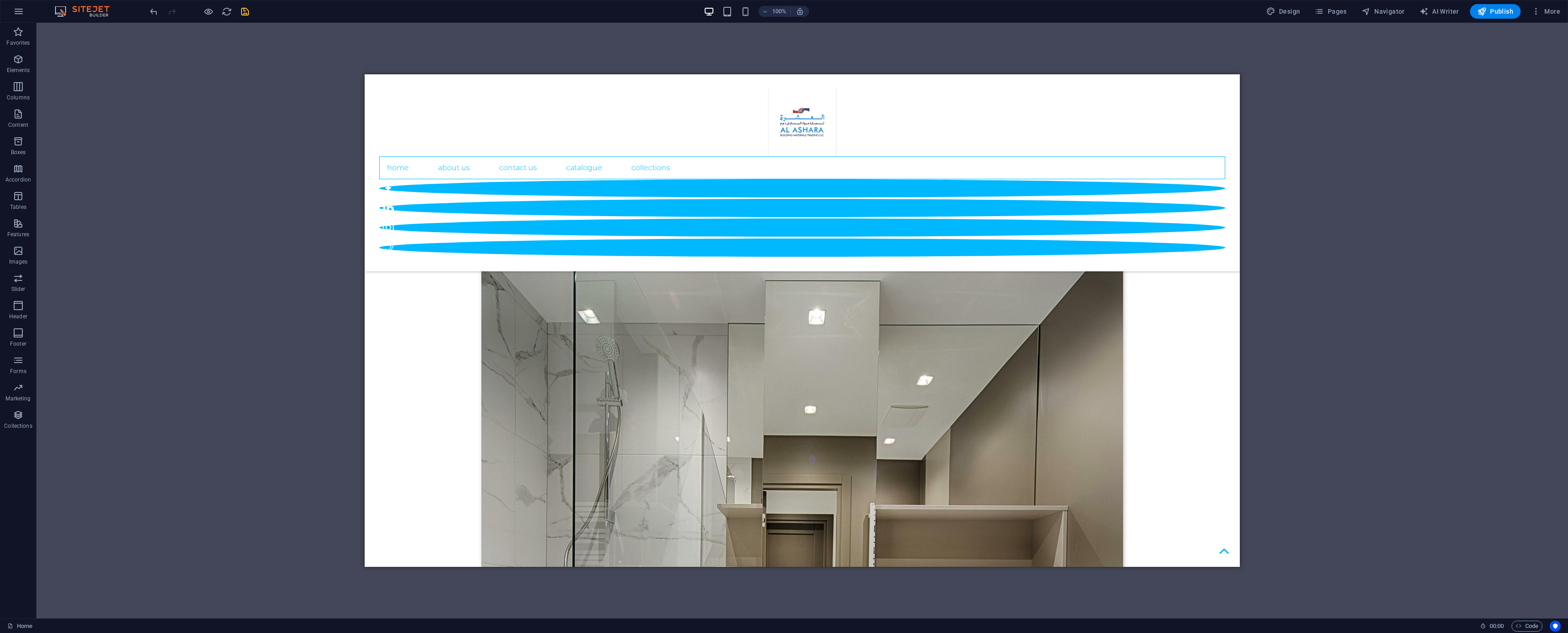 click on "Home About Us contact us catalogue COLLECTIONS ABOUT US AL ASHARA is involved in the manufacturing and distribution of various building material items mainly Sanitary Fittings. The company was founded by Mr. [LAST NAME] in the year 2011. The manufacturing plant of Sanitary fittings has been OPERATING in India since 1992 while the Overseas Head office of the company is situated in Dubai,U.A.E. Company Profile WHY CHOOSE US Lor We are committed to building successful relationships with our clients. We listen first and then work collaboratively with you to deliver the highest quality products at a very competitive prices. We value honesty and never compromise the truth. We will always do what is right and just, as our business is based on trust. We adhere to the highest ethical standards and pledge to be transparent and consistent in word and deed. Our primary asset is people. We are a unified team working together to meet common goals. Our team is supportive of each other ' s efforts, loyal to one another 1 2" at bounding box center (802, 4509) 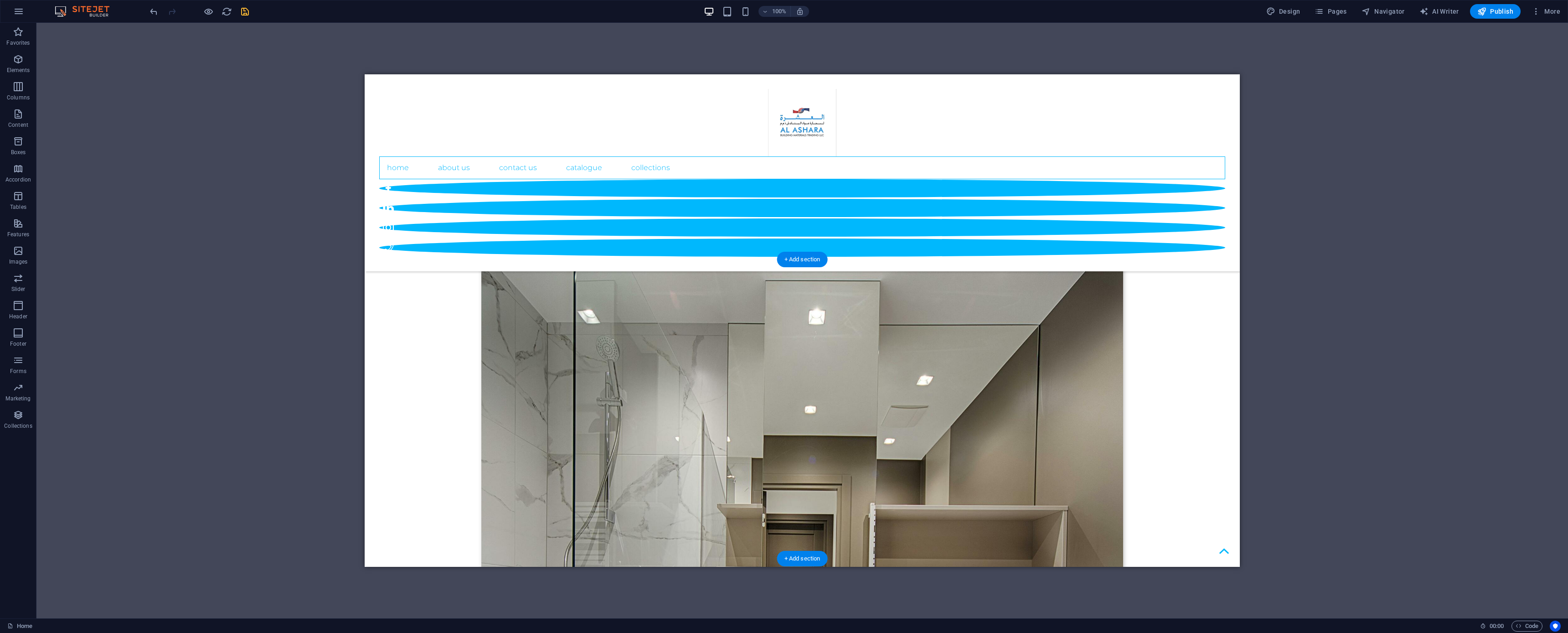 click at bounding box center (802, 8803) 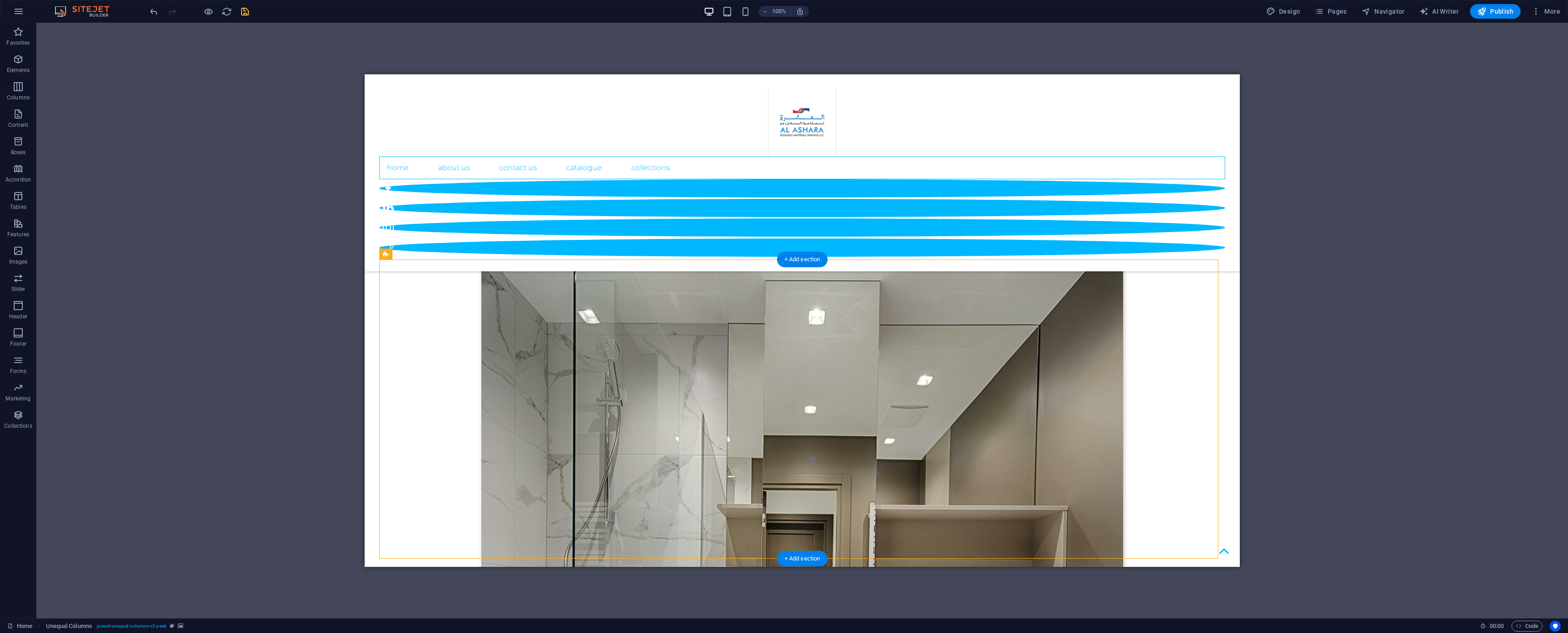 click at bounding box center (802, 8803) 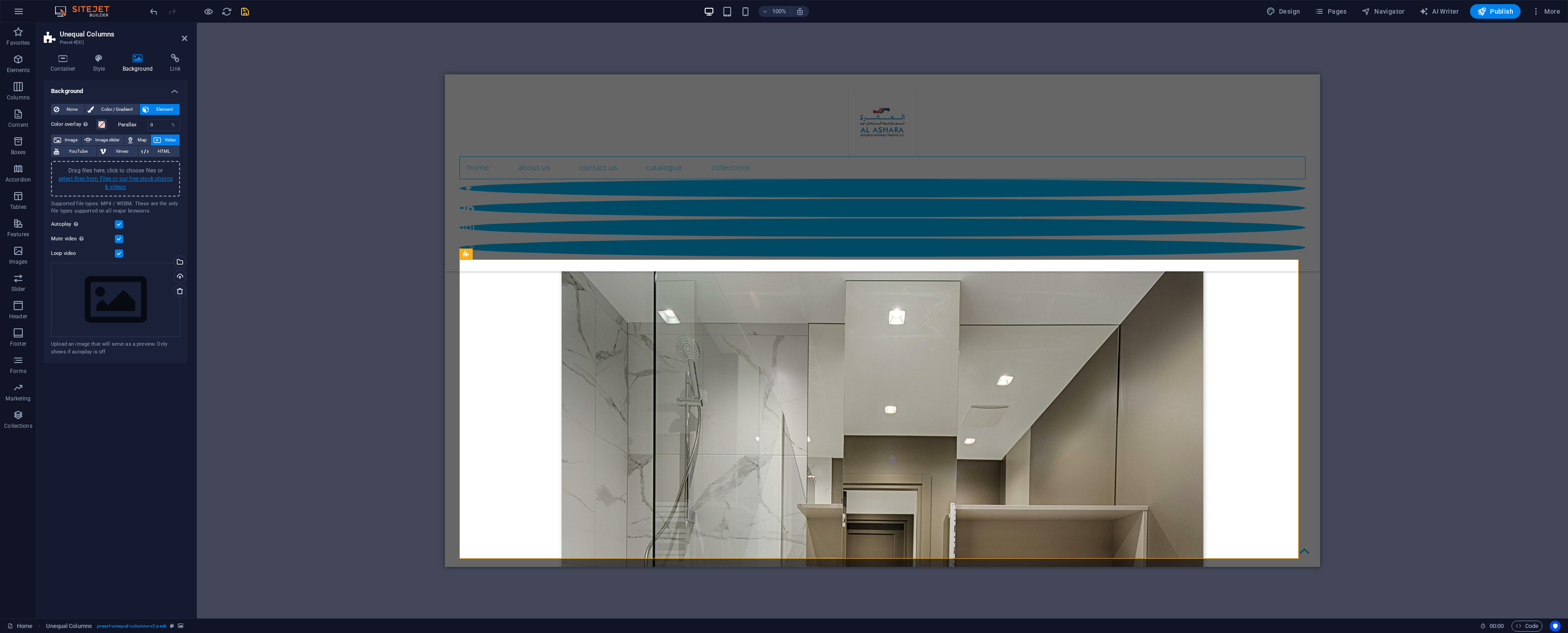 click on "select files from Files or our free stock photos & videos" at bounding box center (115, 183) 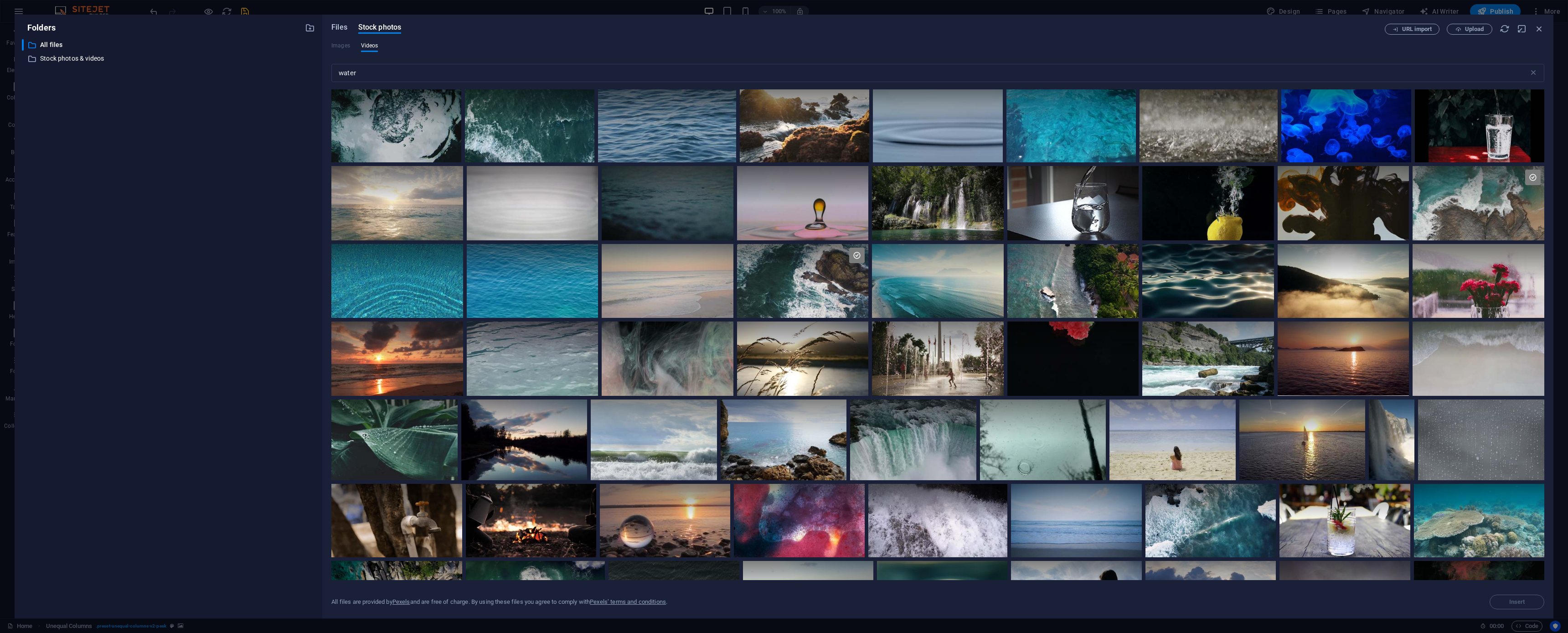 click on "Files" at bounding box center [339, 27] 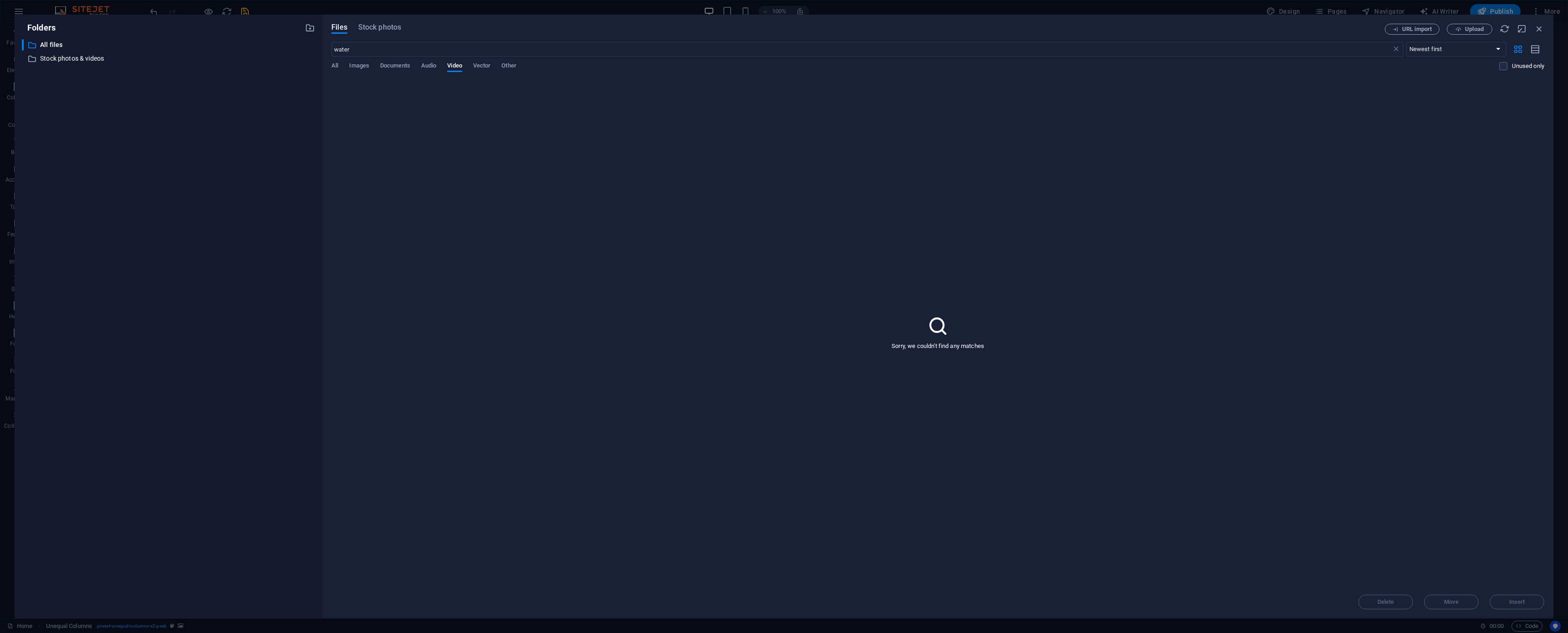 click on "Files Stock photos URL import Upload water ​ Newest first Oldest first Name (A-Z) Name (Z-A) Size (0-9) Size (9-0) Resolution (0-9) Resolution (9-0) All Images Documents Audio Video Vector Other Unused only Sorry, we couldn't find any matches Delete Move Insert" at bounding box center (938, 316) 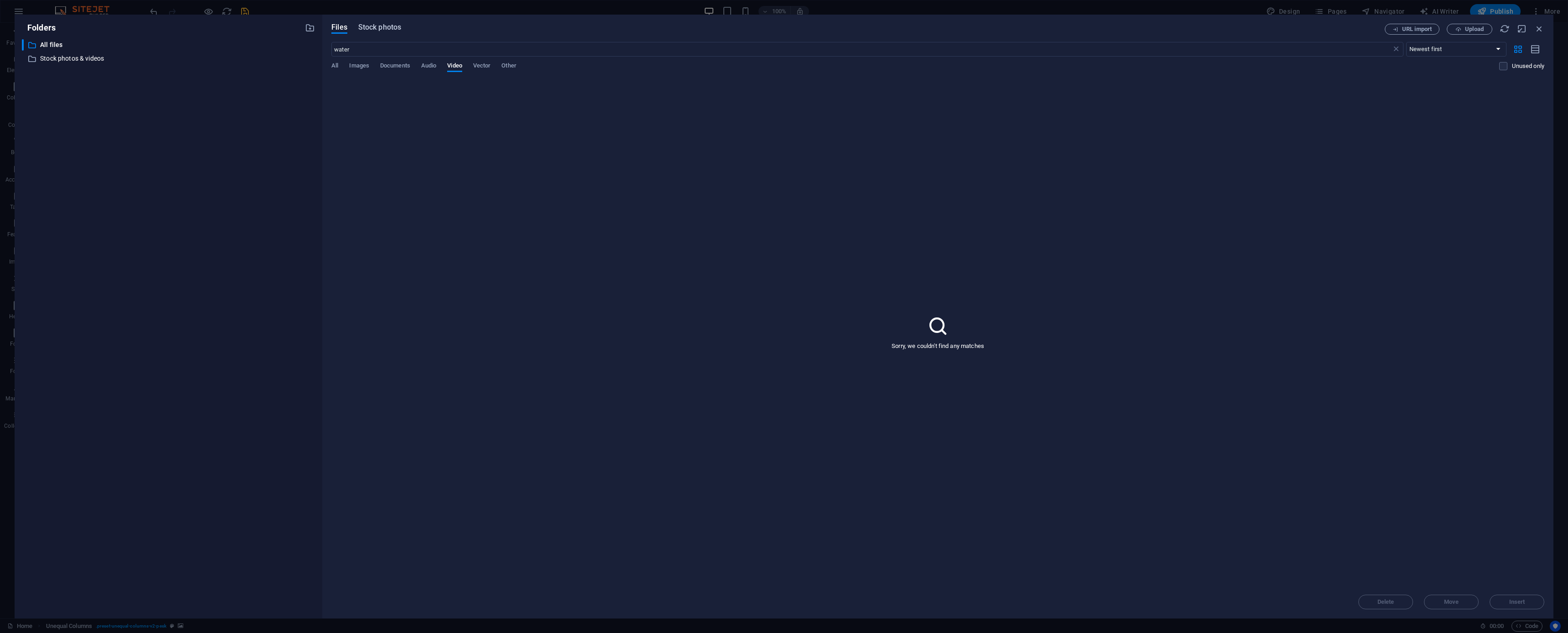 click on "Stock photos" at bounding box center [380, 27] 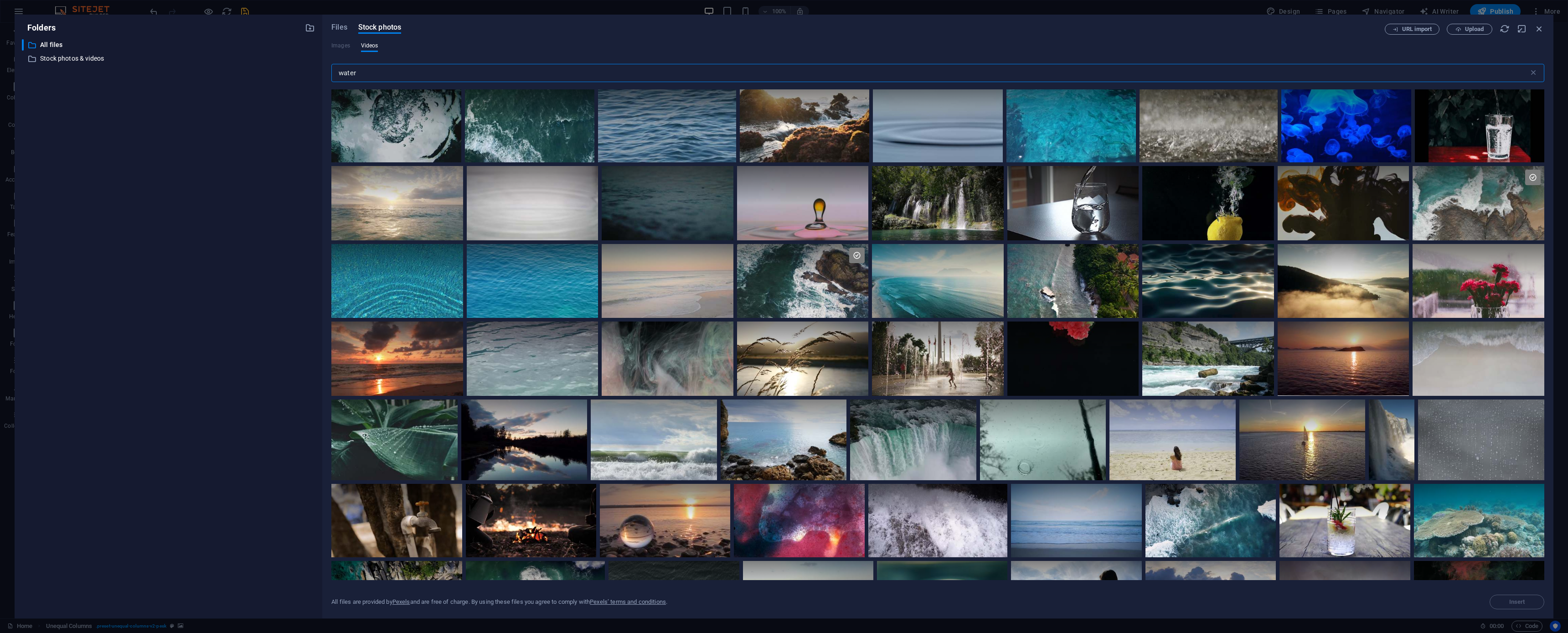 drag, startPoint x: 361, startPoint y: 74, endPoint x: 288, endPoint y: 75, distance: 73.00685 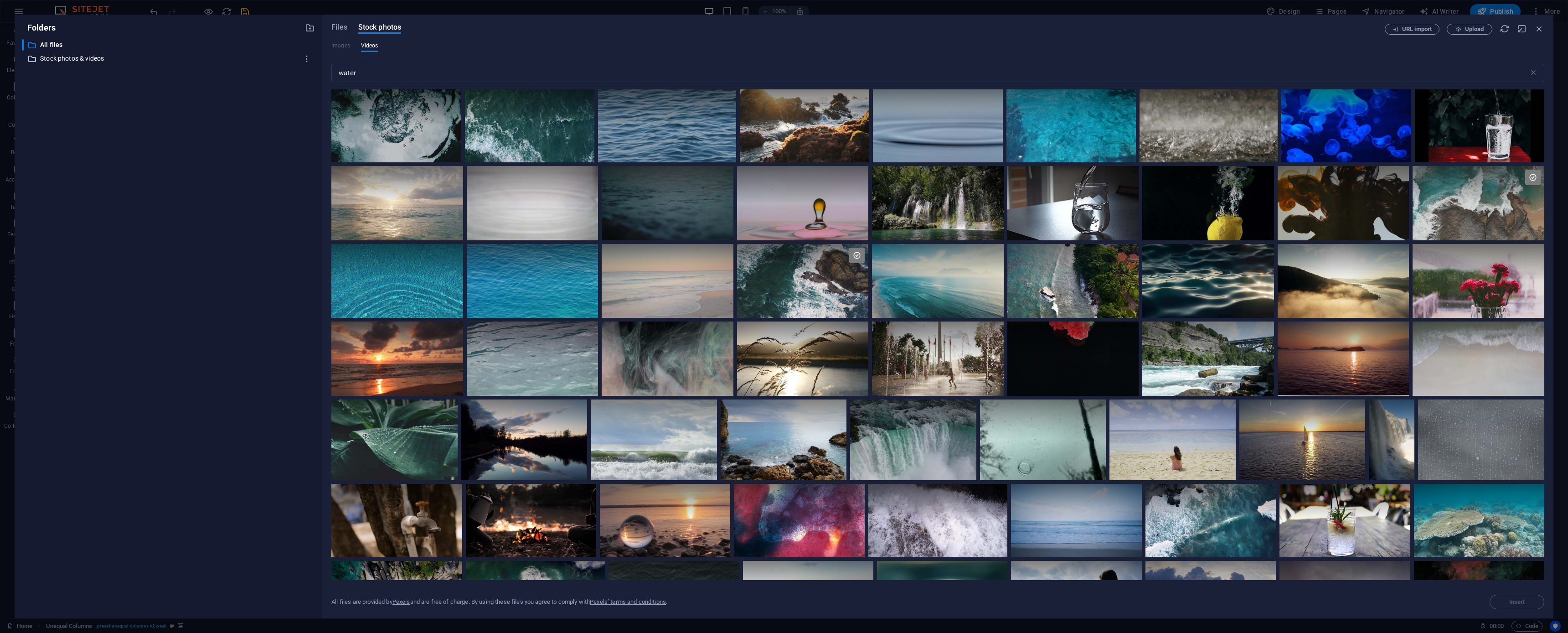 click on "Stock photos & videos" at bounding box center (169, 58) 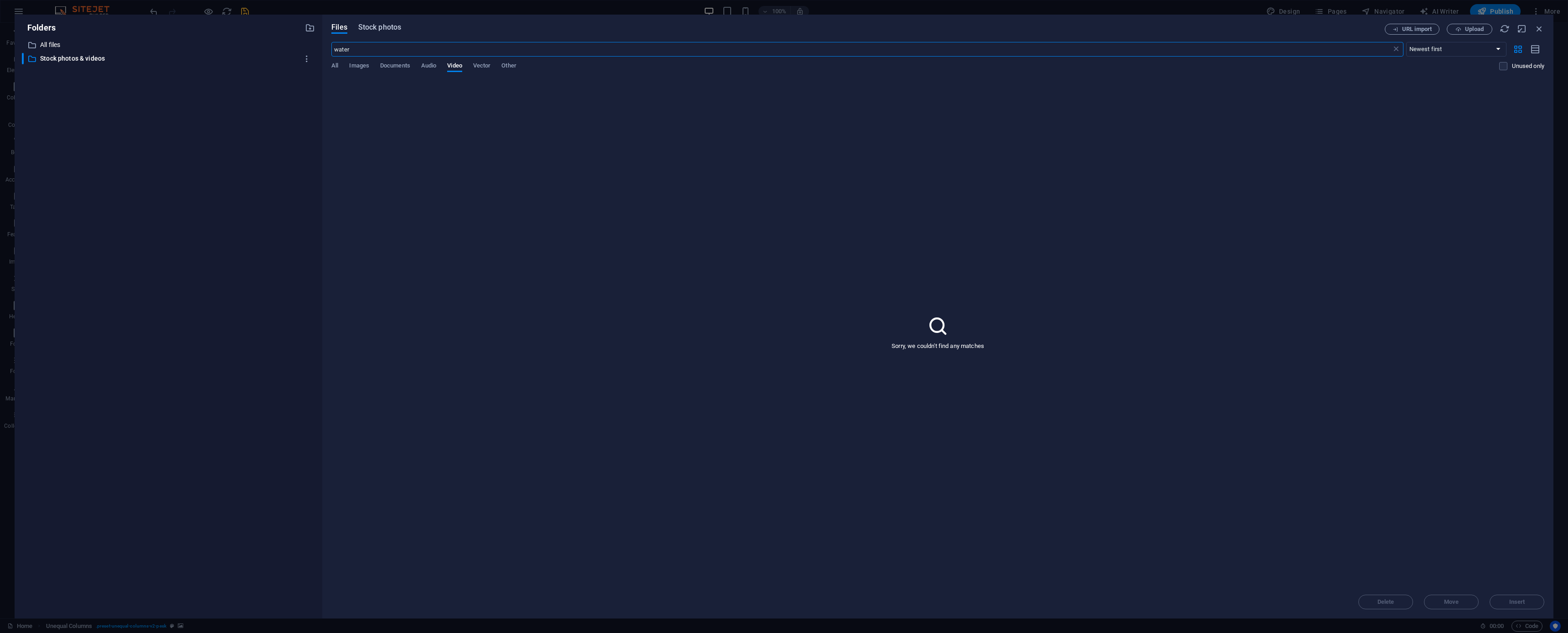 click on "Stock photos" at bounding box center [380, 27] 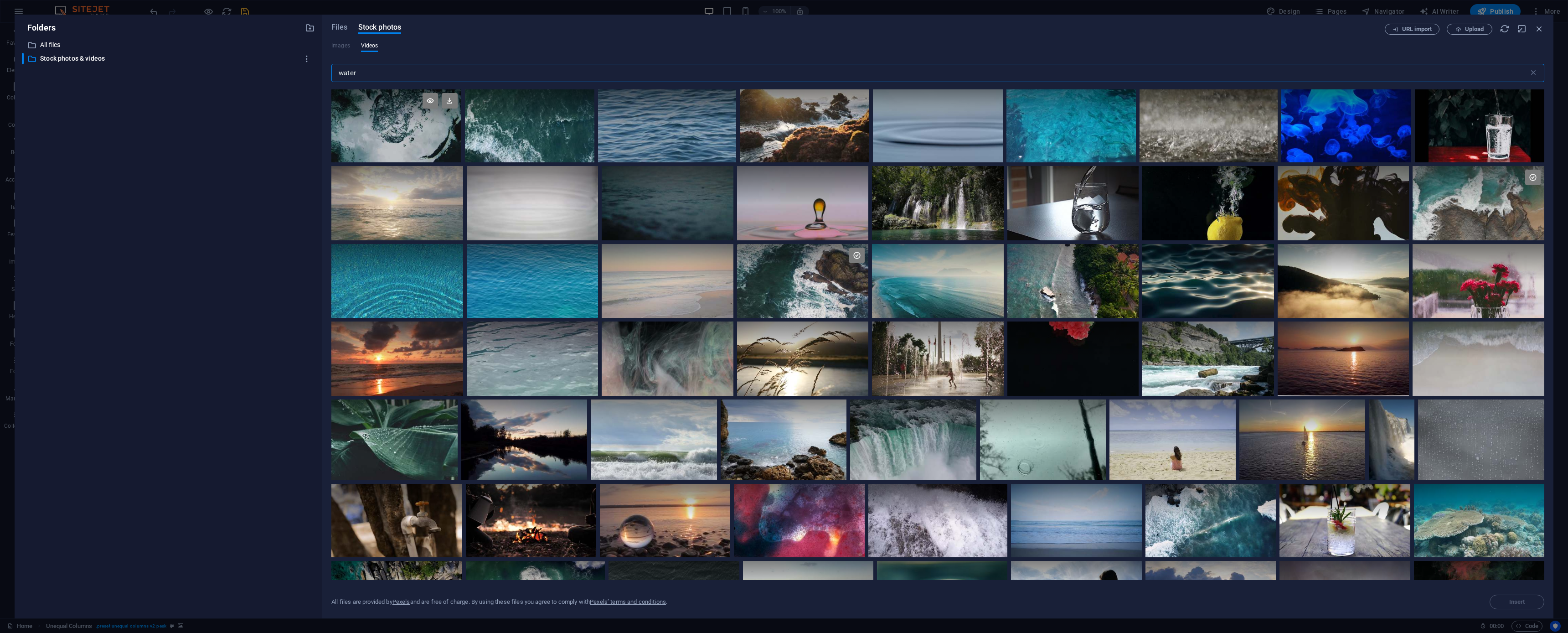 drag, startPoint x: 361, startPoint y: 71, endPoint x: 359, endPoint y: 90, distance: 19.104973 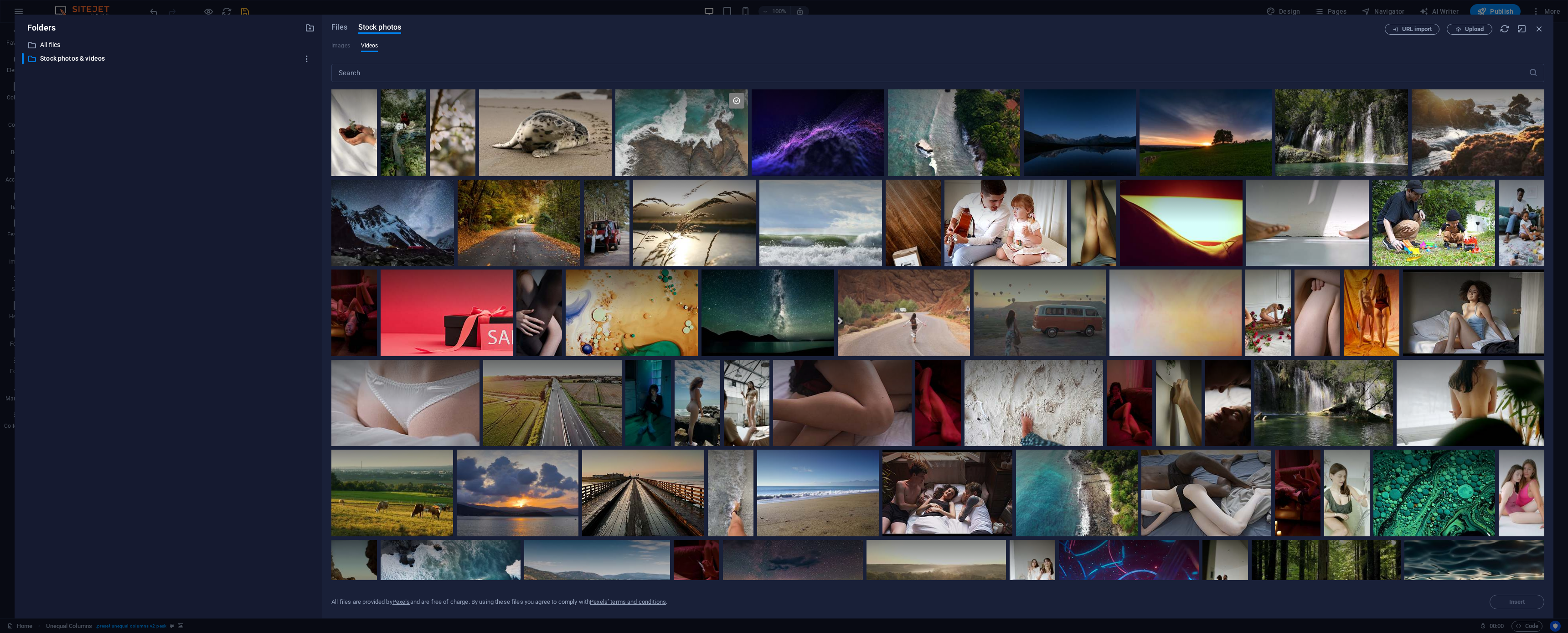 click on "Files Stock photos URL import Upload Images Videos ​ All files are provided by  Pexels  and are free of charge. By using these files you agree to comply with  Pexels’ terms and conditions . Insert" at bounding box center (938, 316) 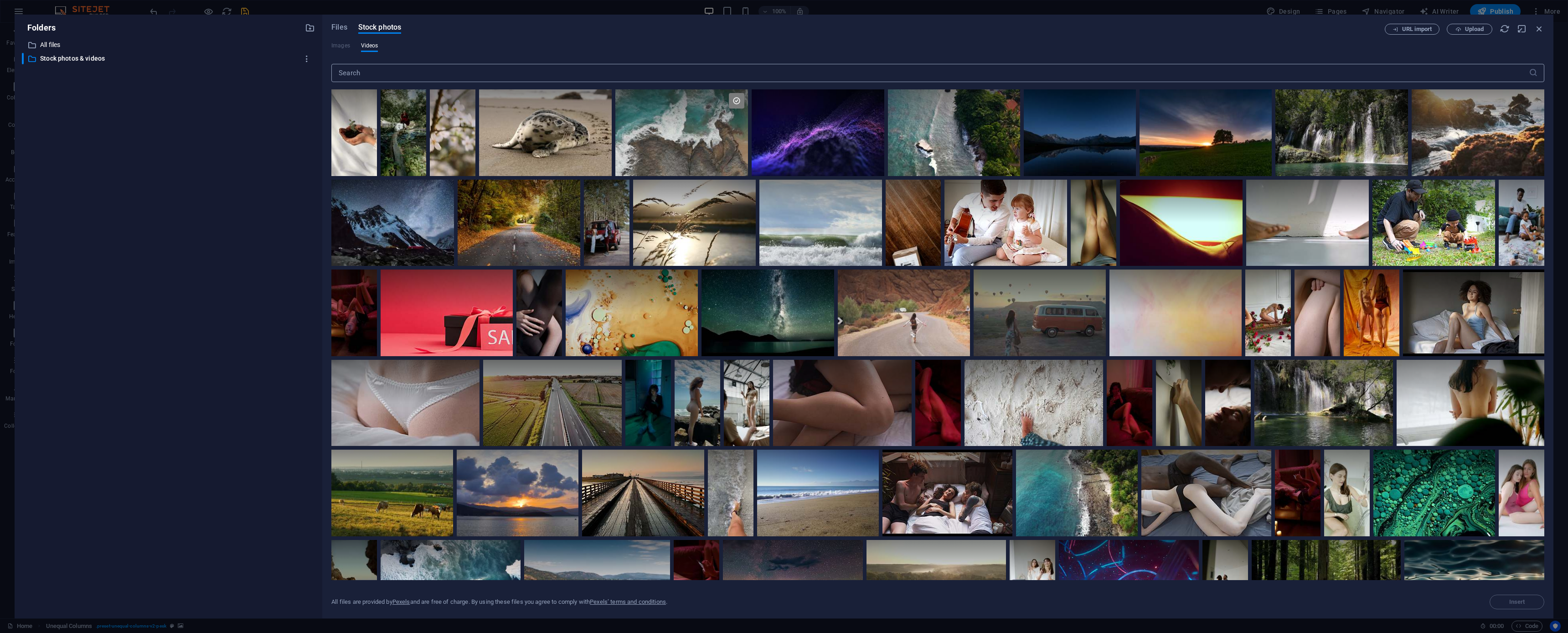 click at bounding box center [930, 73] 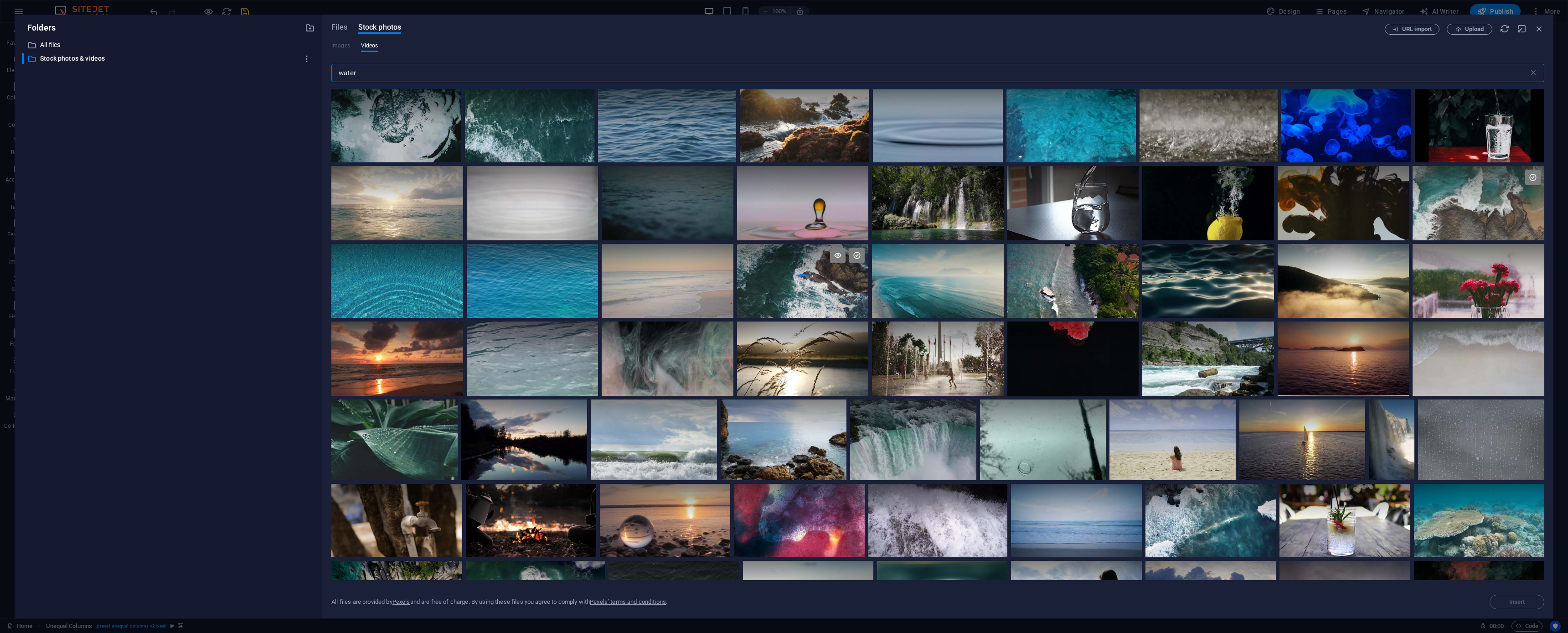 type on "water" 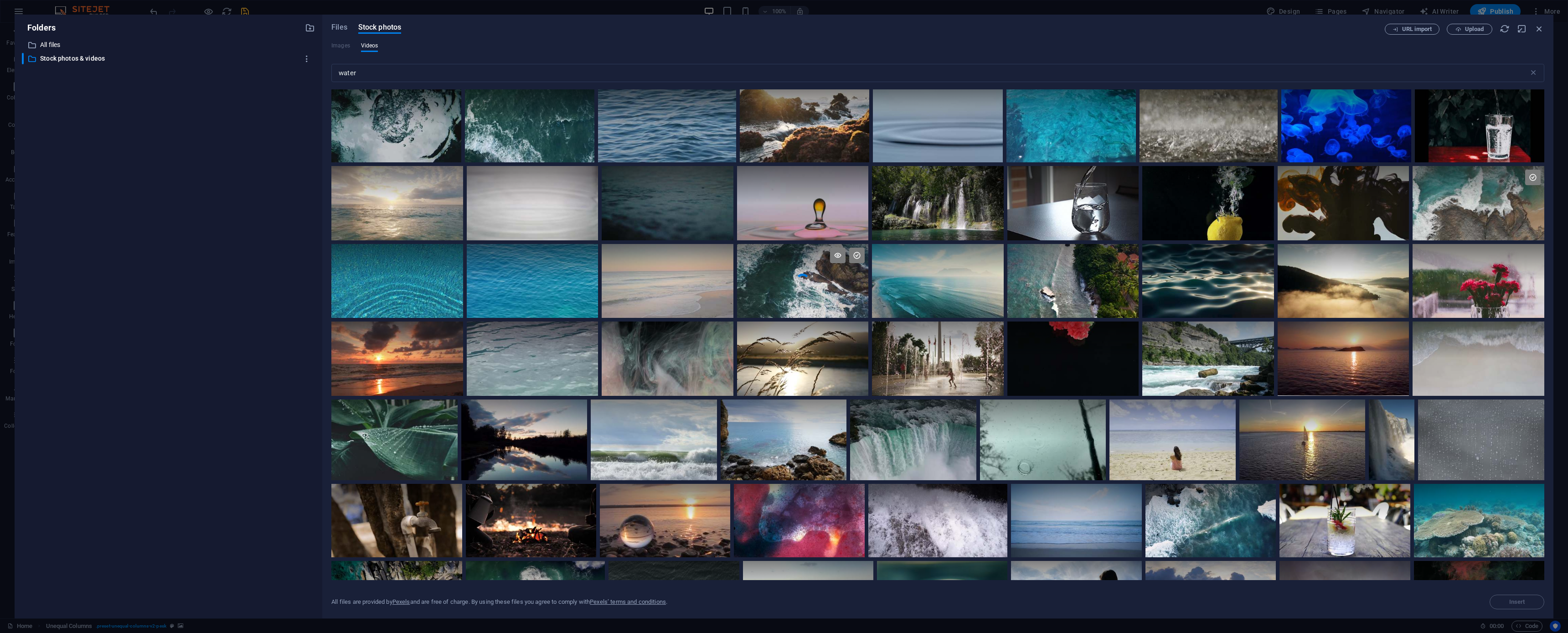 click on "Your browser does not support the video tag." at bounding box center (803, 281) 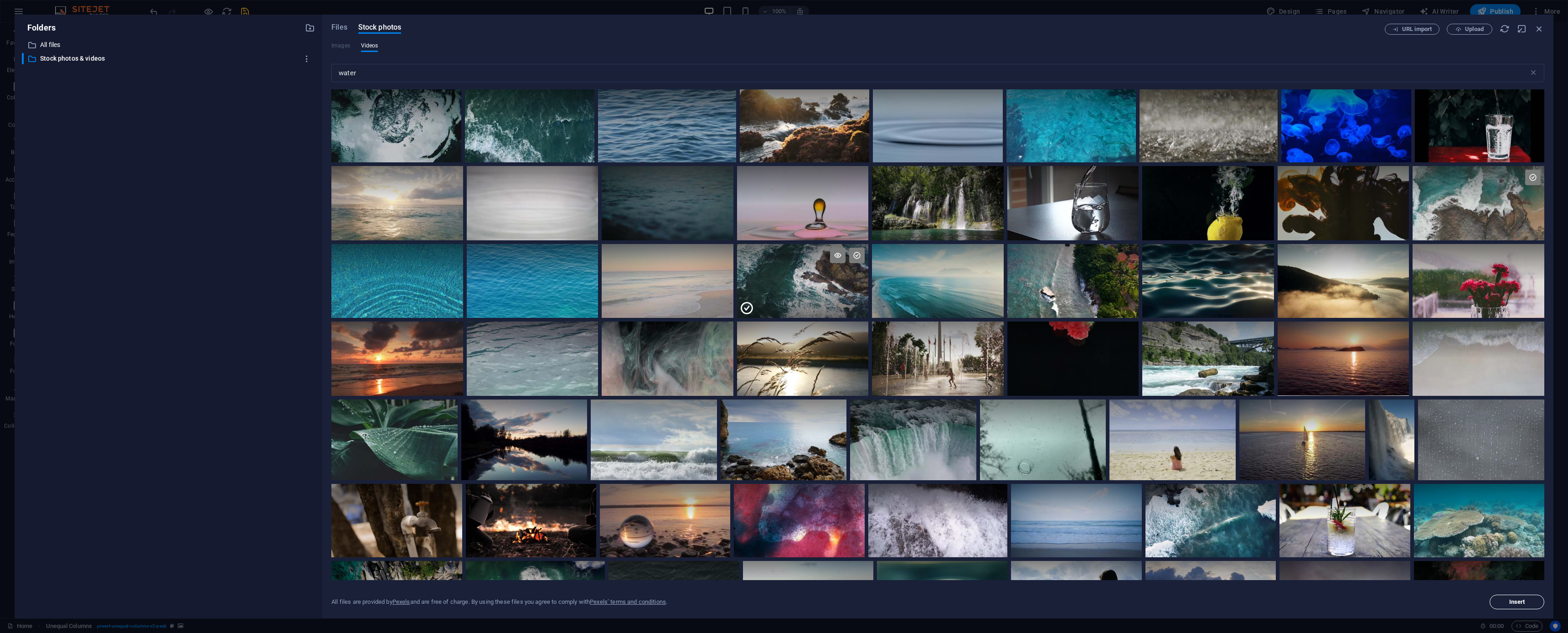 click on "Insert" at bounding box center [1517, 602] 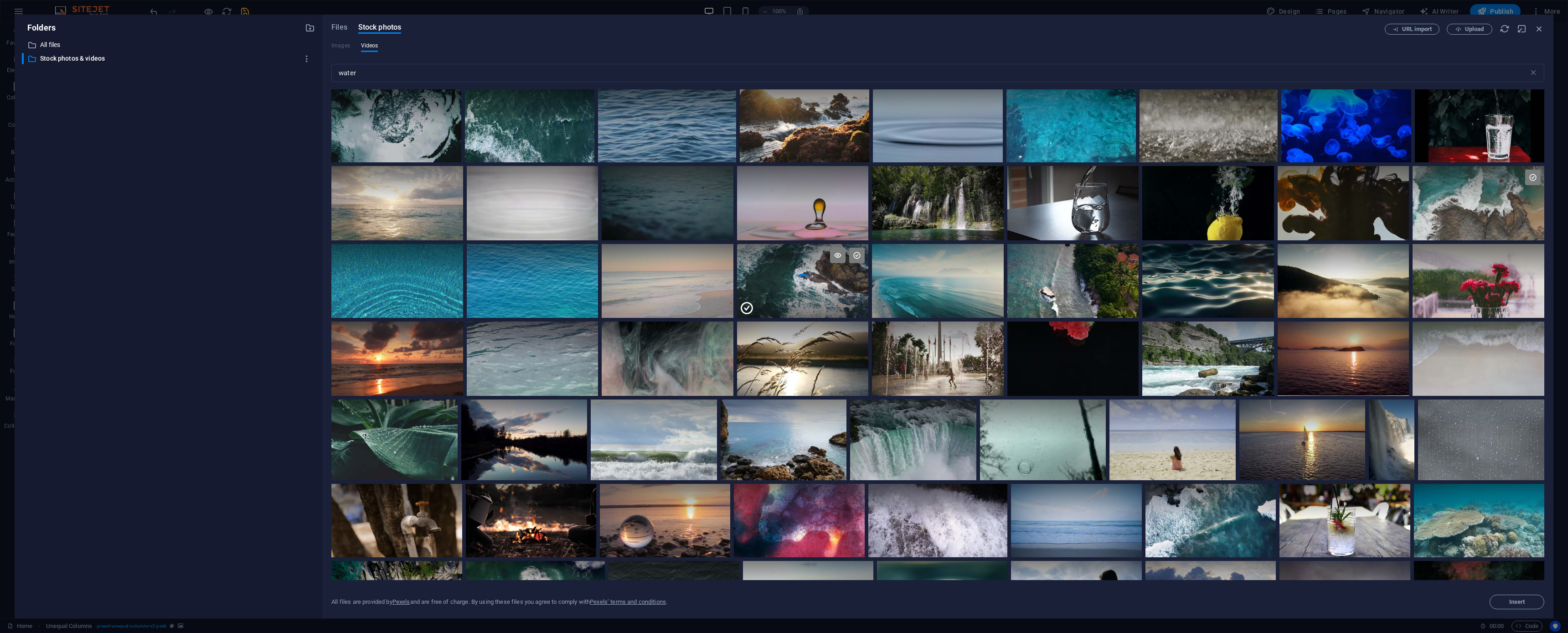 click at bounding box center [803, 262] 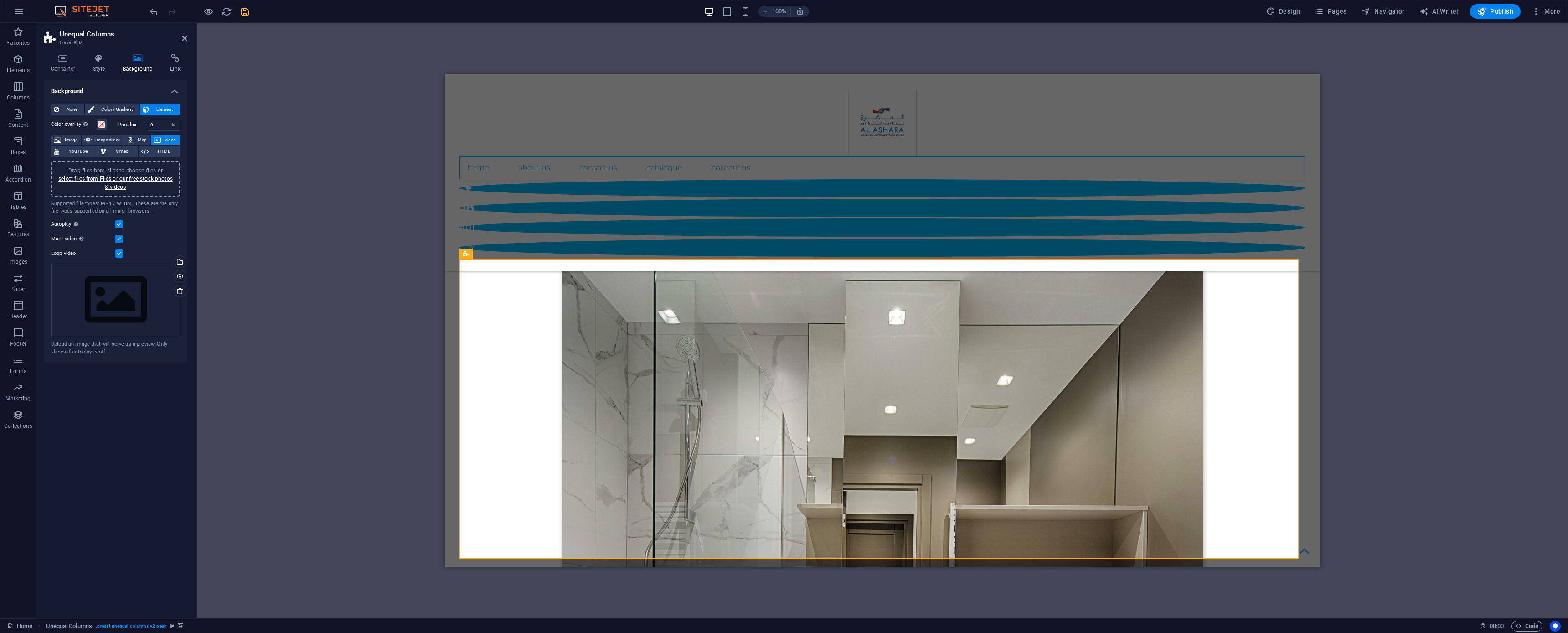 click at bounding box center (882, 8803) 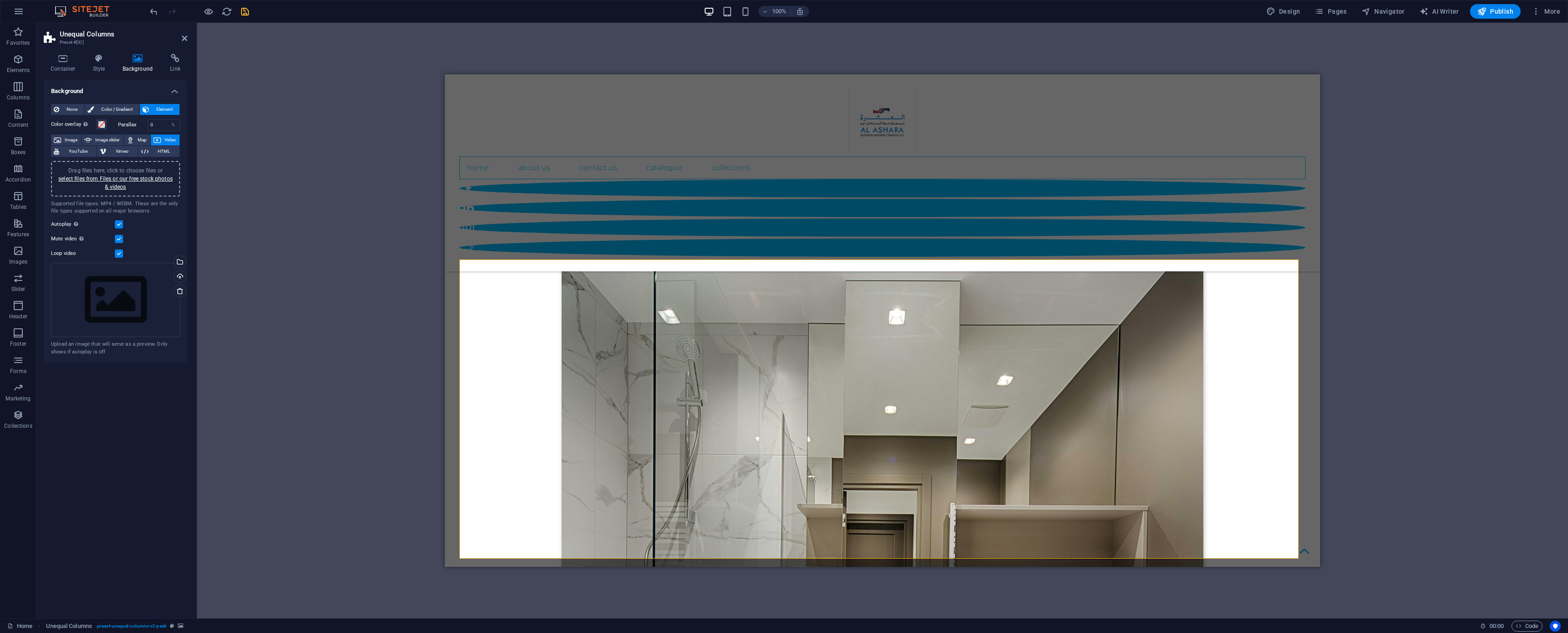 click on "Home About Us contact us catalogue COLLECTIONS ABOUT US AL ASHARA is involved in the manufacturing and distribution of various building material items mainly Sanitary Fittings. The company was founded by Mr. [LAST NAME] in the year 2011. The manufacturing plant of Sanitary fittings has been OPERATING in India since 1992 while the Overseas Head office of the company is situated in Dubai,U.A.E. Company Profile WHY CHOOSE US Lor We are committed to building successful relationships with our clients. We listen first and then work collaboratively with you to deliver the highest quality products at a very competitive prices. We value honesty and never compromise the truth. We will always do what is right and just, as our business is based on trust. We adhere to the highest ethical standards and pledge to be transparent and consistent in word and deed. Our primary asset is people. We are a unified team working together to meet common goals. Our team is supportive of each other ' s efforts, loyal to one another 1 2" at bounding box center [882, 4509] 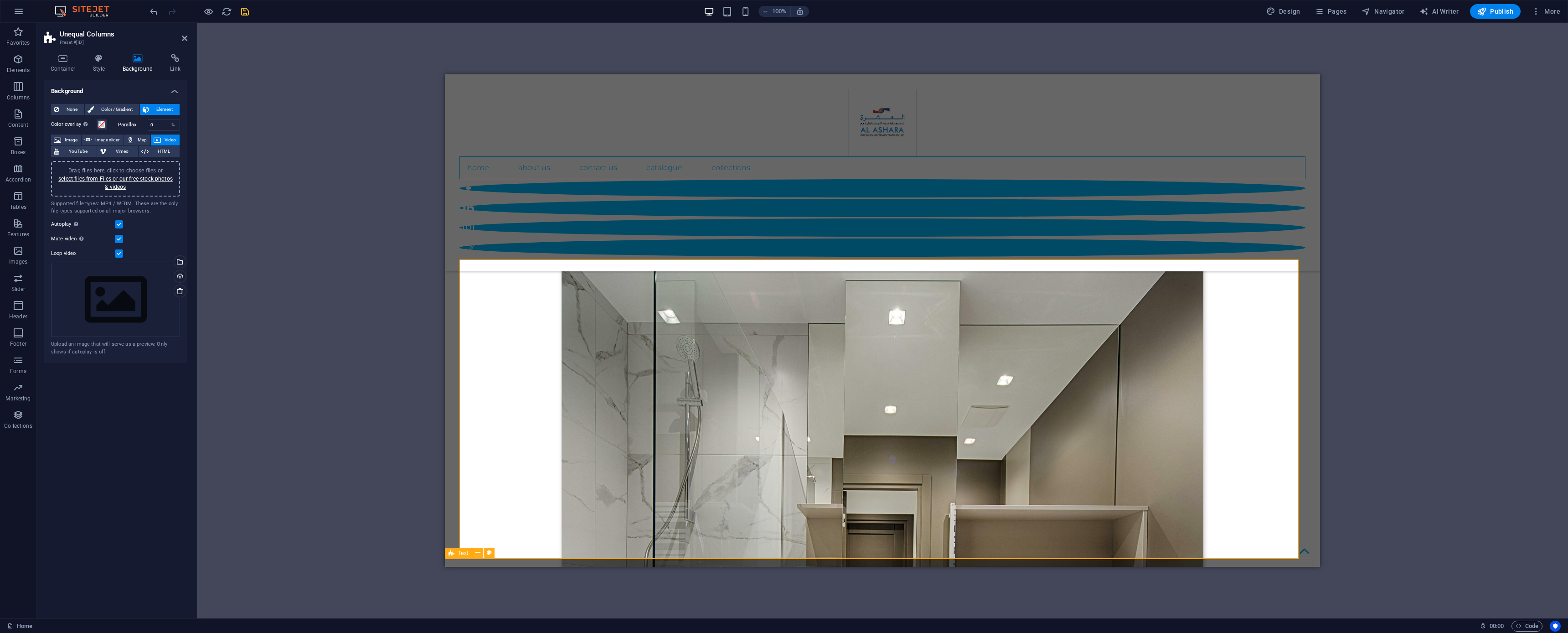 click on "AFTER SALES SERVICE At AL ASHARA B.M.T LLC, we prioritize after-sales service to ensure enduring customer satisfaction and loyalty. Our proactive, empathetic approach fosters two-way communication, addressing concerns promptly and collaboratively. Our HQ' s rapid response team guarantees hassle-free grievance resolution, closely monitoring every call. We deliver not just products but comprehensive experiences, offering value for money and accessible after-sales support. Evolved customer expectations have driven us to enhance our distribution networks, providing technical assistance with ease and rapid response. These efforts aim to foster long-term customer relationships, reflecting our commitment to satisfaction and loyalty." at bounding box center [882, 9456] 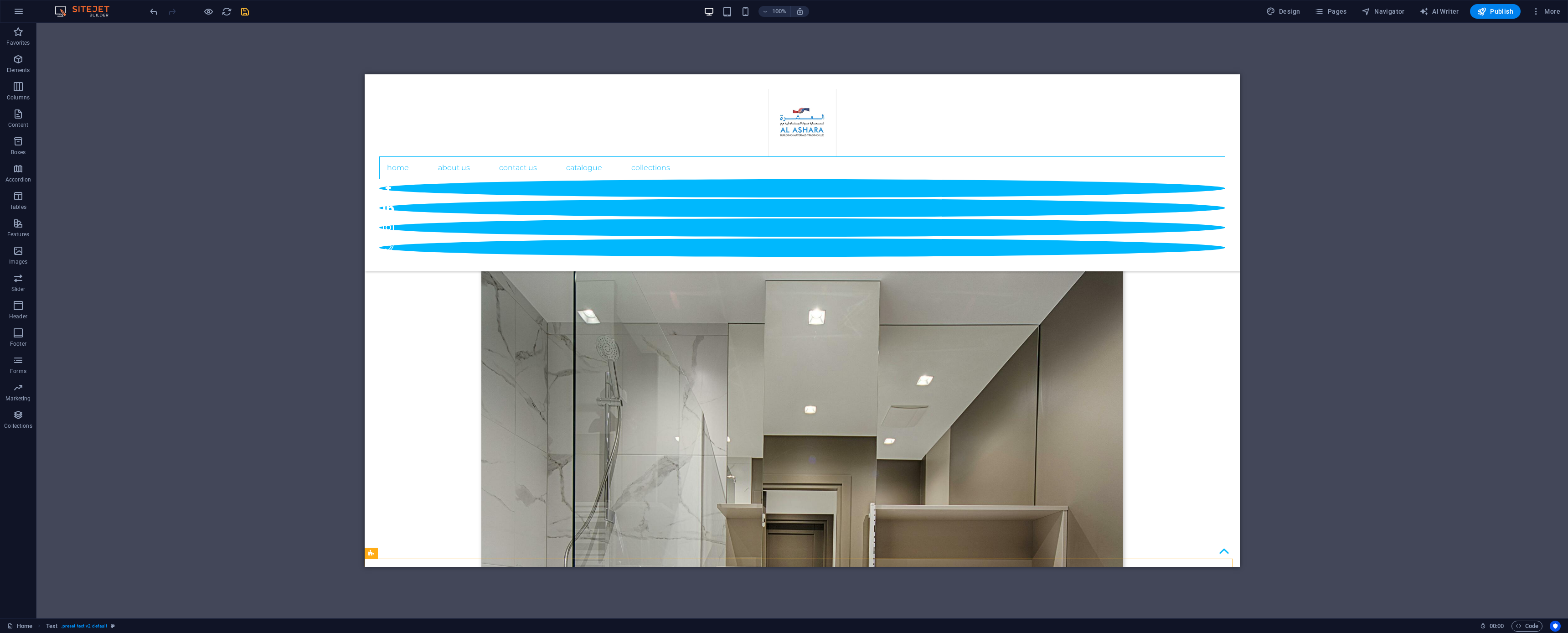 click on "Home About Us contact us catalogue COLLECTIONS ABOUT US AL ASHARA is involved in the manufacturing and distribution of various building material items mainly Sanitary Fittings. The company was founded by Mr. [LAST NAME] in the year 2011. The manufacturing plant of Sanitary fittings has been OPERATING in India since 1992 while the Overseas Head office of the company is situated in Dubai,U.A.E. Company Profile WHY CHOOSE US Lor We are committed to building successful relationships with our clients. We listen first and then work collaboratively with you to deliver the highest quality products at a very competitive prices. We value honesty and never compromise the truth. We will always do what is right and just, as our business is based on trust. We adhere to the highest ethical standards and pledge to be transparent and consistent in word and deed. Our primary asset is people. We are a unified team working together to meet common goals. Our team is supportive of each other ' s efforts, loyal to one another 1 2" at bounding box center (802, 4509) 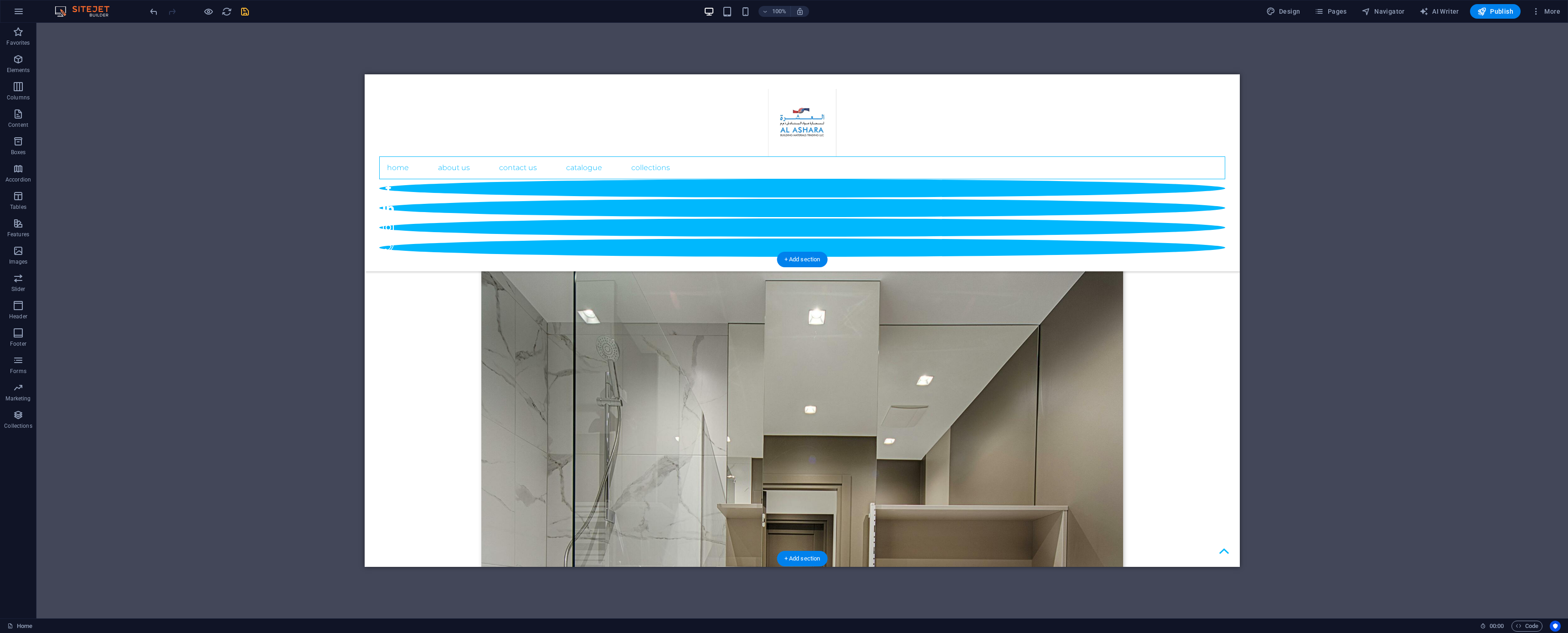 click at bounding box center (802, 8803) 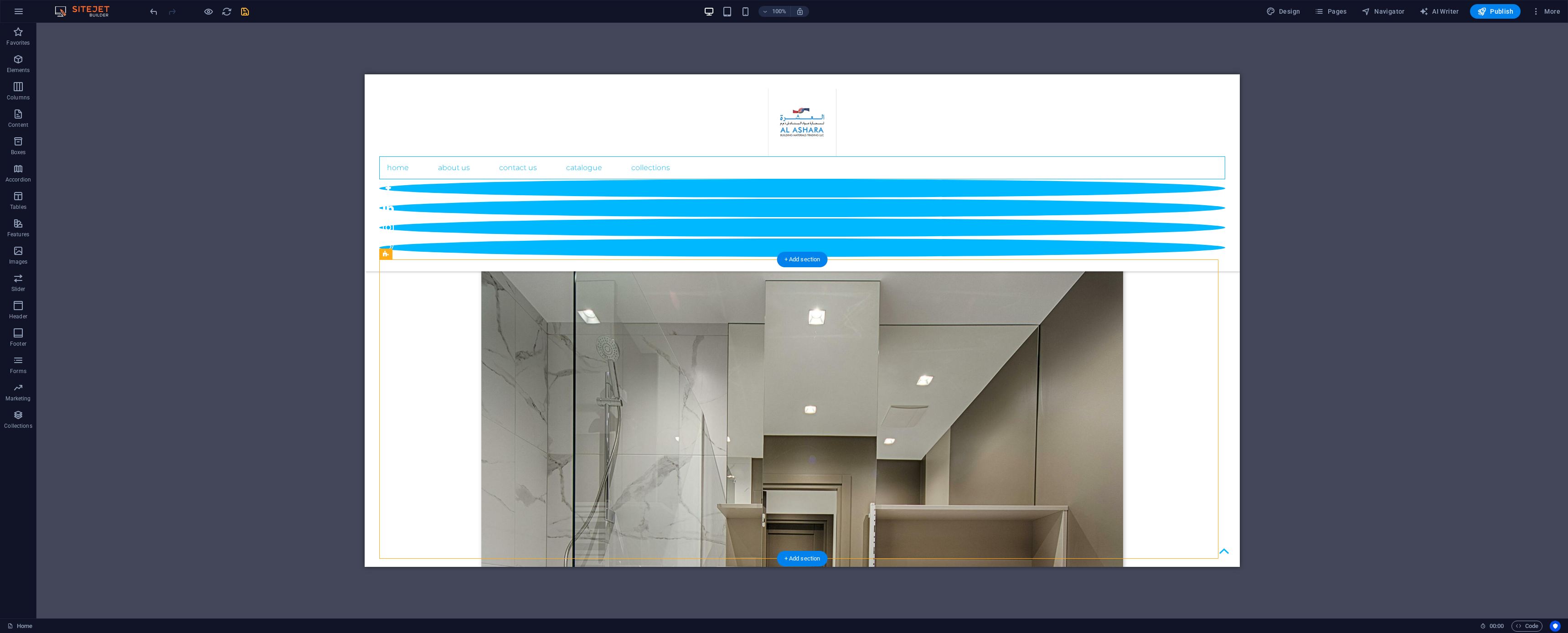 click at bounding box center [802, 8803] 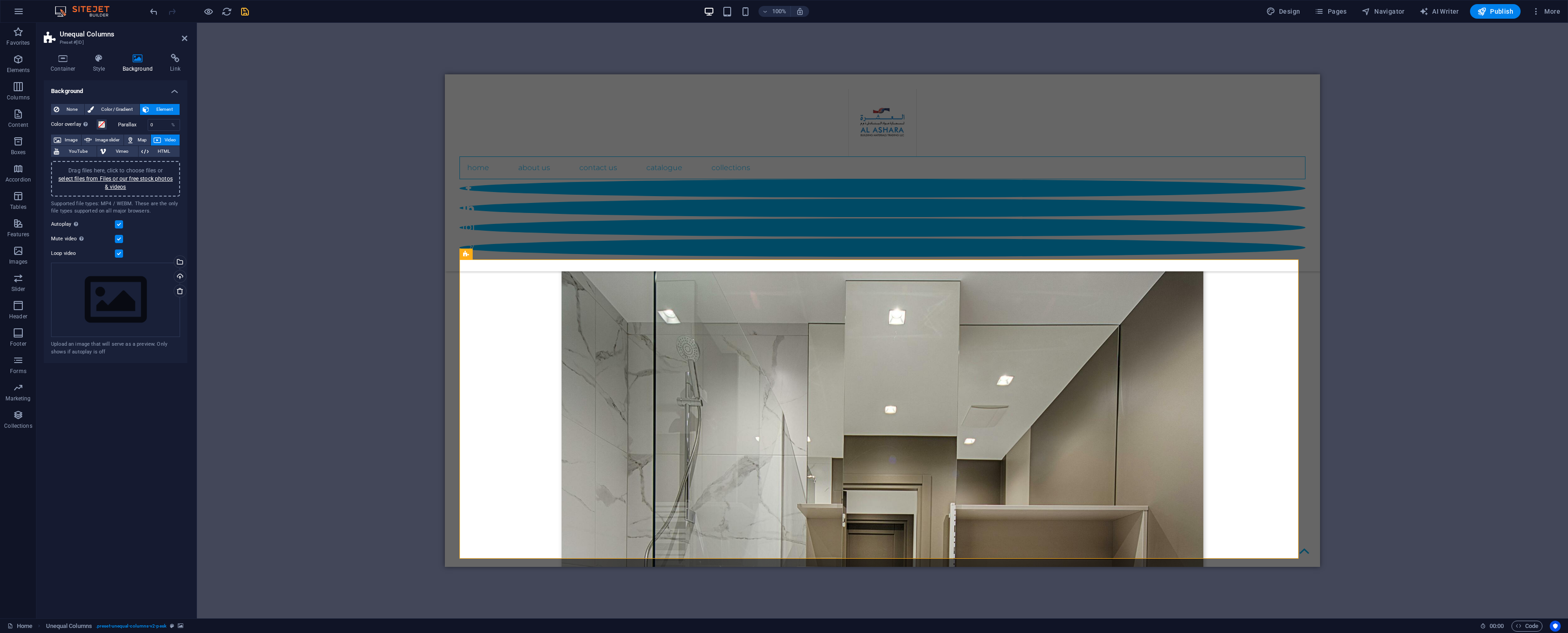 click on "Home About Us contact us catalogue COLLECTIONS ABOUT US AL ASHARA is involved in the manufacturing and distribution of various building material items mainly Sanitary Fittings. The company was founded by Mr. [LAST NAME] in the year 2011. The manufacturing plant of Sanitary fittings has been OPERATING in India since 1992 while the Overseas Head office of the company is situated in Dubai,U.A.E. Company Profile WHY CHOOSE US Lor We are committed to building successful relationships with our clients. We listen first and then work collaboratively with you to deliver the highest quality products at a very competitive prices. We value honesty and never compromise the truth. We will always do what is right and just, as our business is based on trust. We adhere to the highest ethical standards and pledge to be transparent and consistent in word and deed. Our primary asset is people. We are a unified team working together to meet common goals. Our team is supportive of each other ' s efforts, loyal to one another 1 2" at bounding box center [882, 4509] 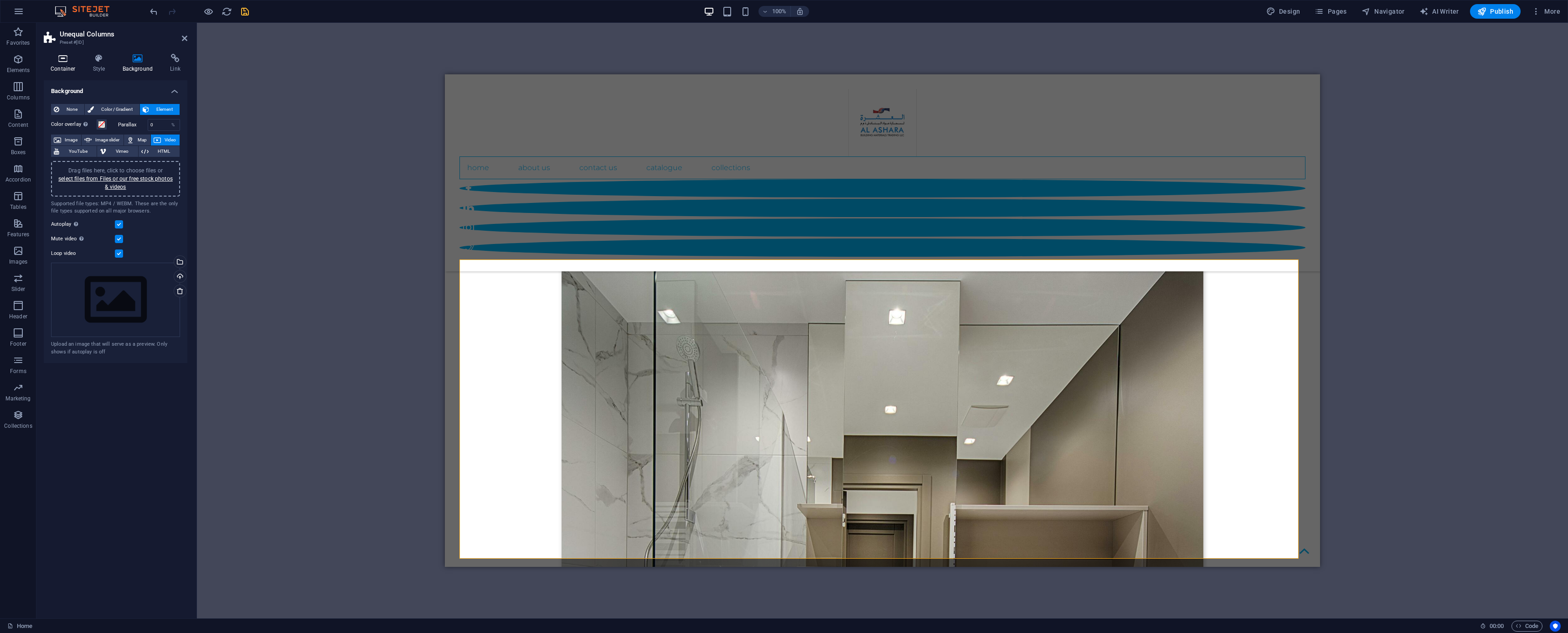 click on "Container" at bounding box center [65, 63] 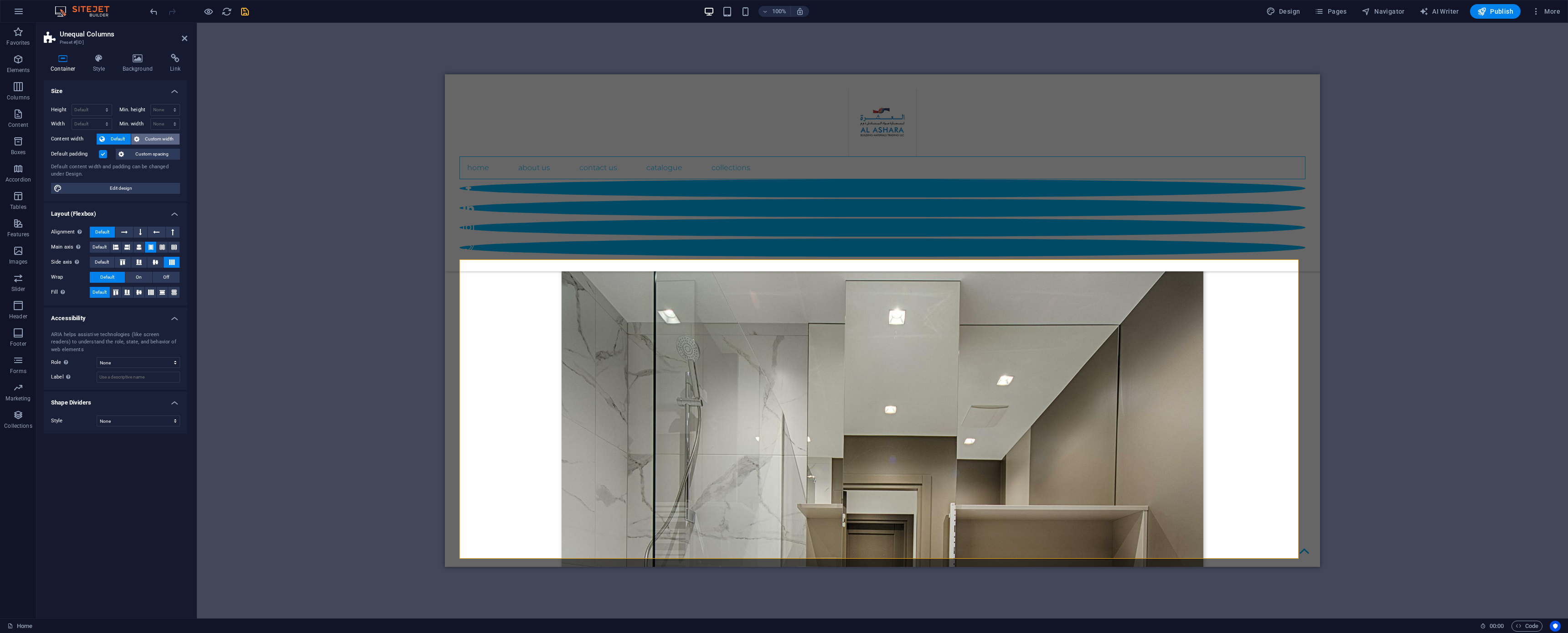 click on "Custom width" at bounding box center (160, 139) 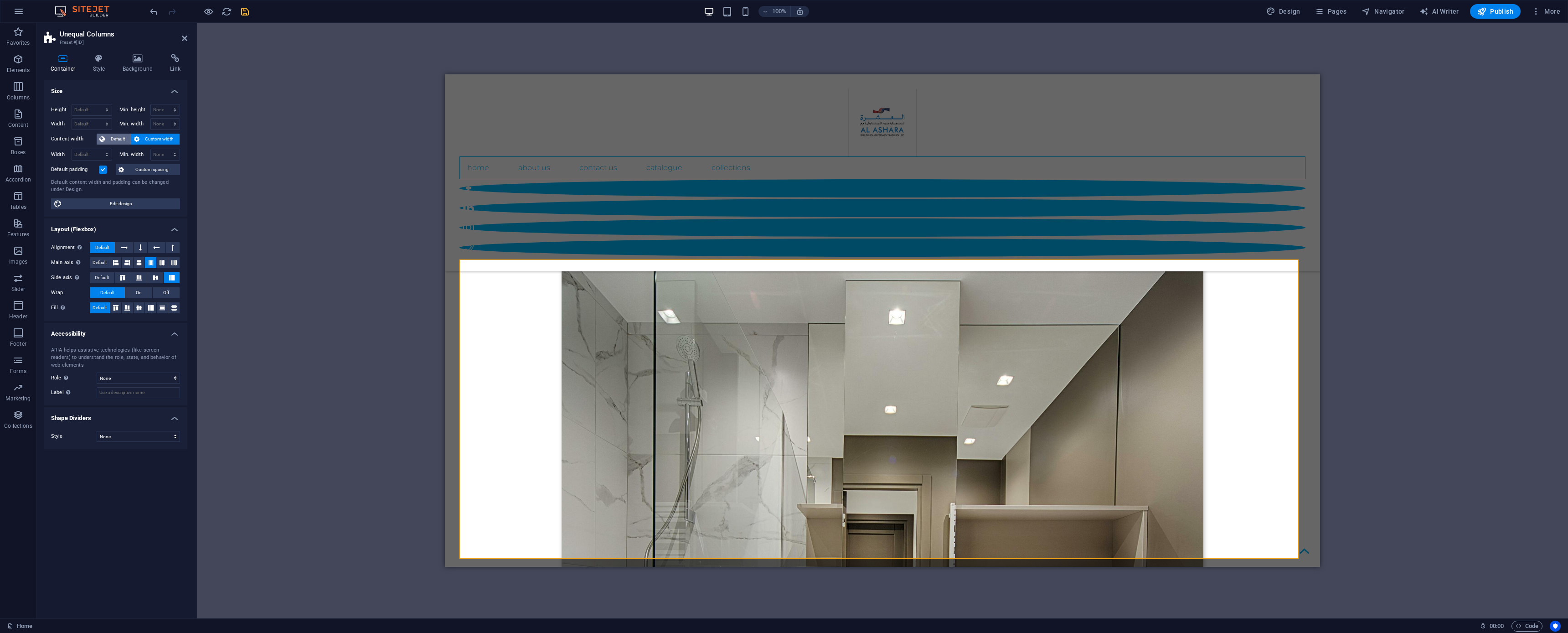 click on "Default" at bounding box center (118, 139) 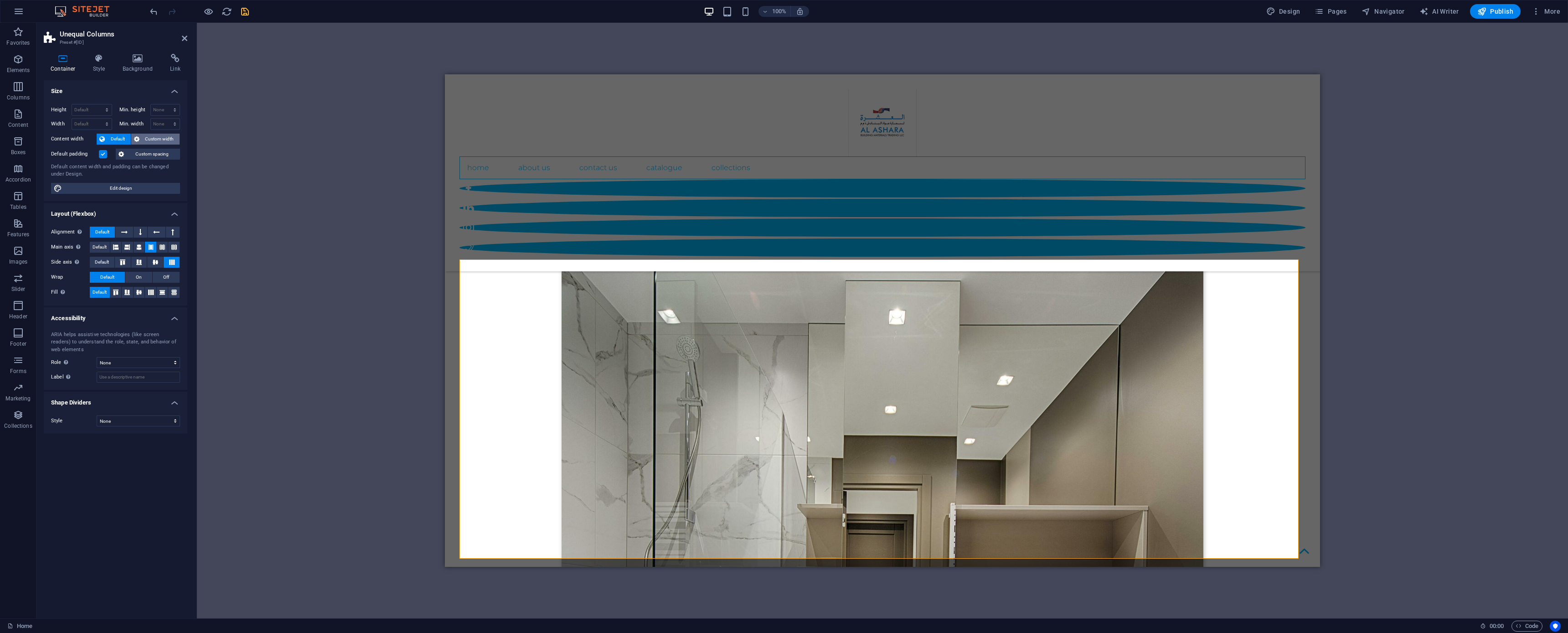click on "Custom width" at bounding box center (160, 139) 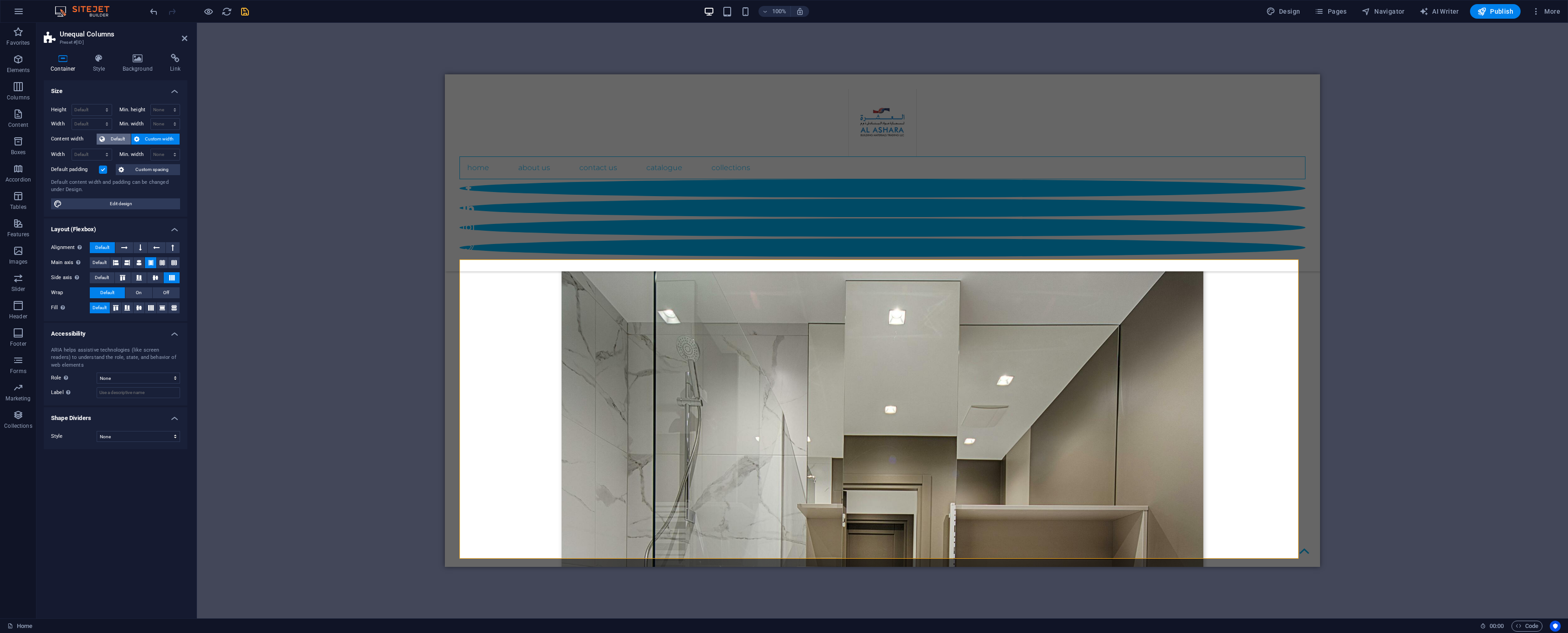 click on "Default" at bounding box center [118, 139] 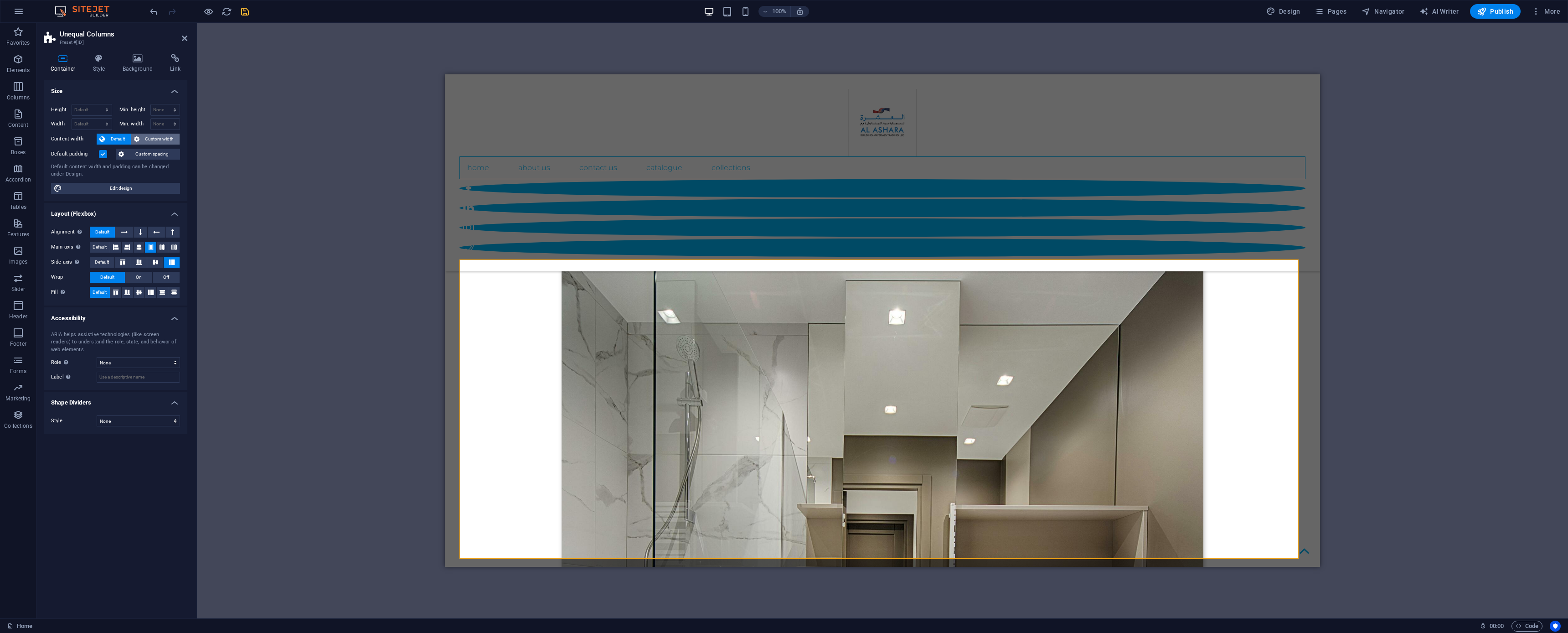 click on "Custom width" at bounding box center [160, 139] 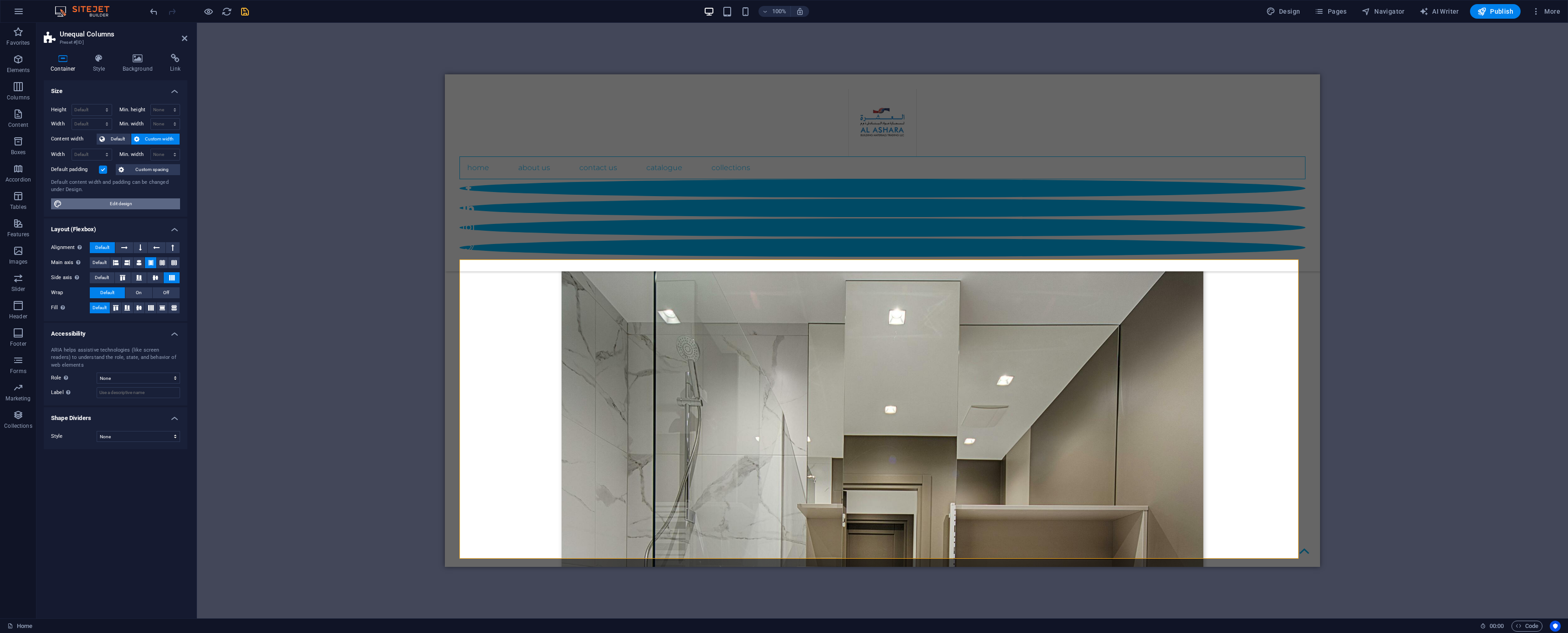 click on "Edit design" at bounding box center (121, 204) 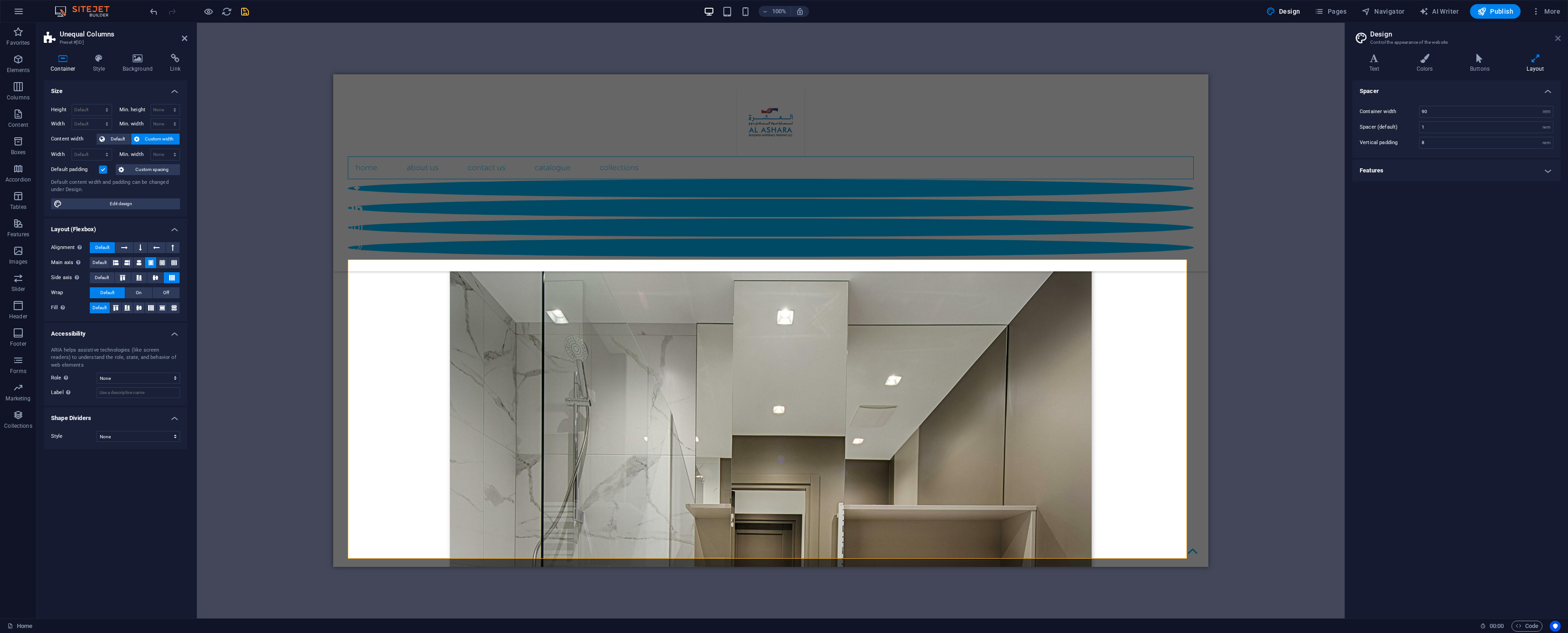 click at bounding box center (1558, 38) 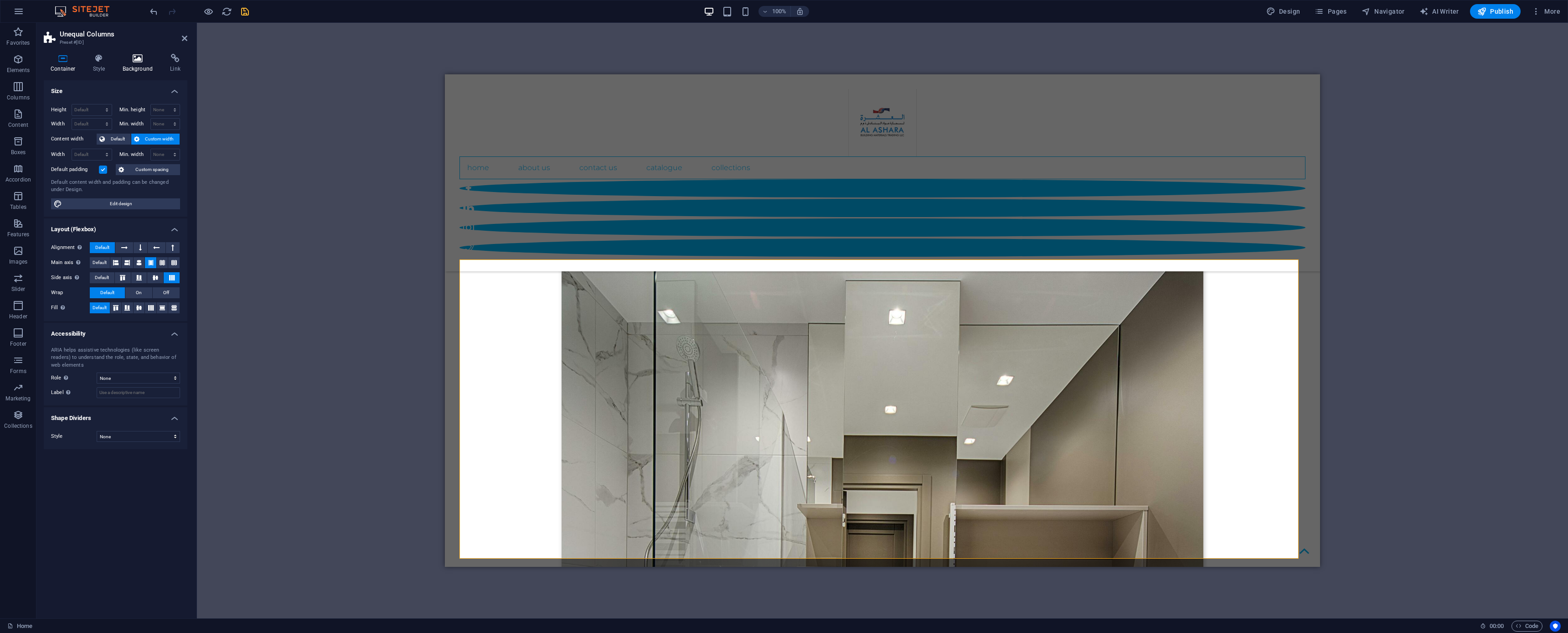 click on "Background" at bounding box center [139, 63] 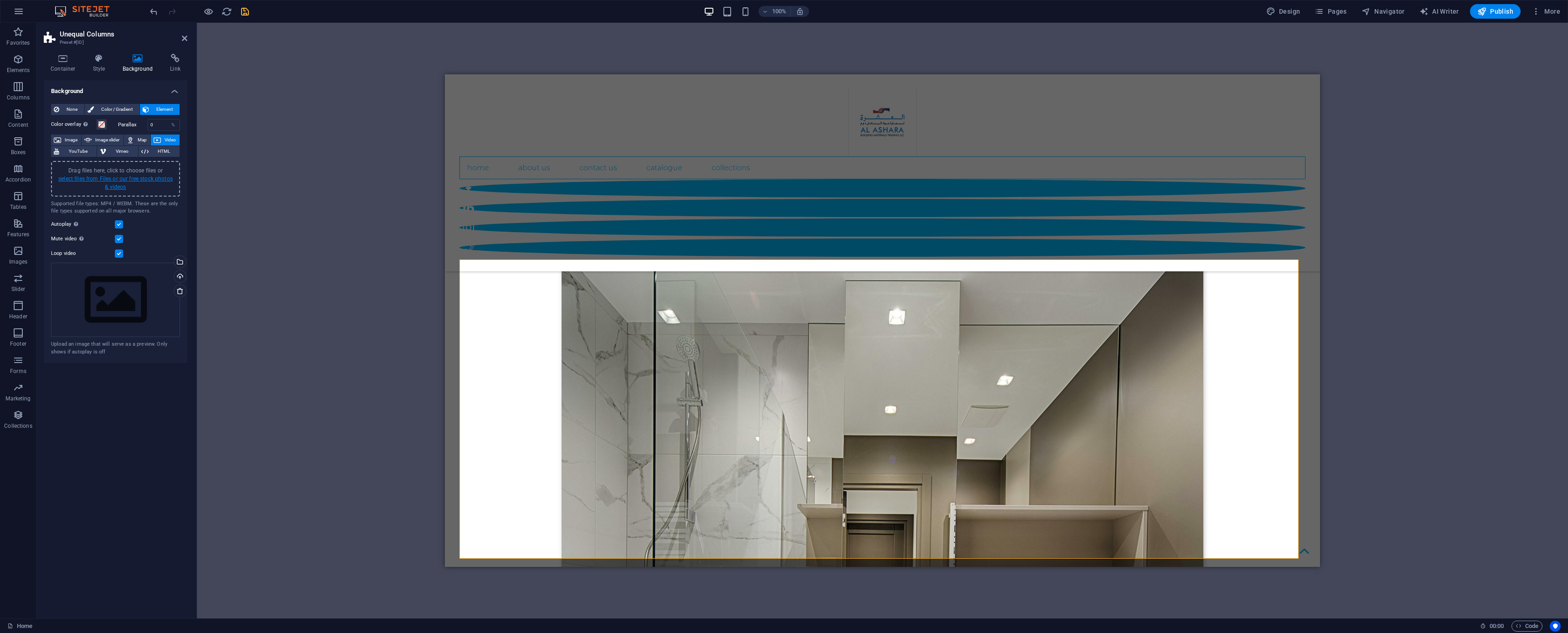 click on "select files from Files or our free stock photos & videos" at bounding box center [115, 183] 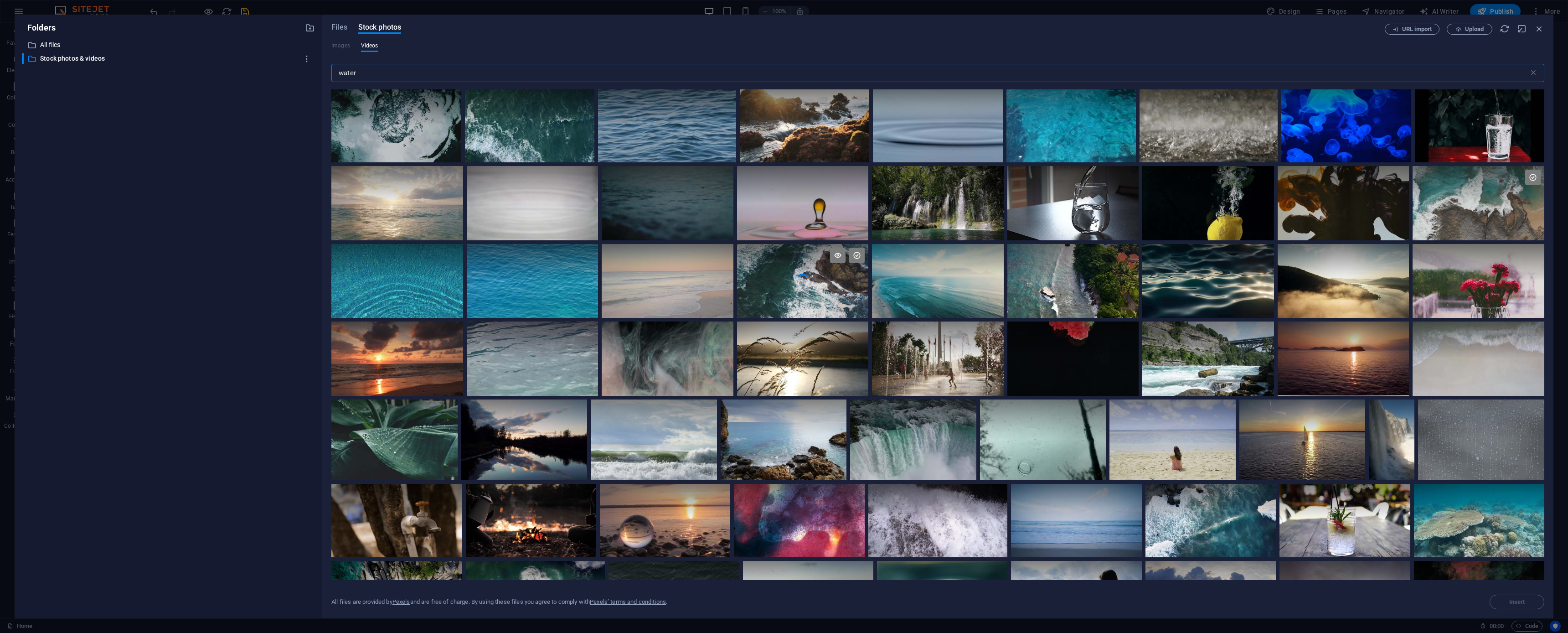 click on "Your browser does not support the video tag." at bounding box center [803, 281] 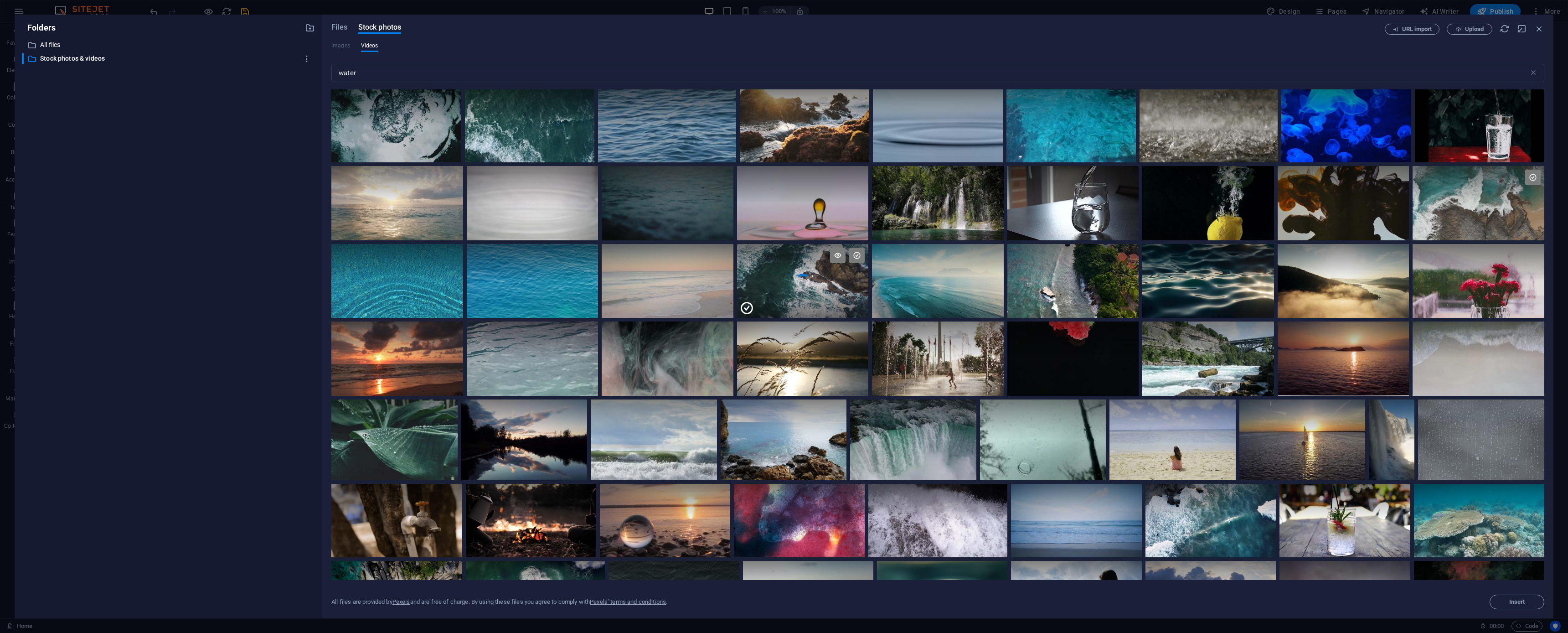 click at bounding box center (803, 299) 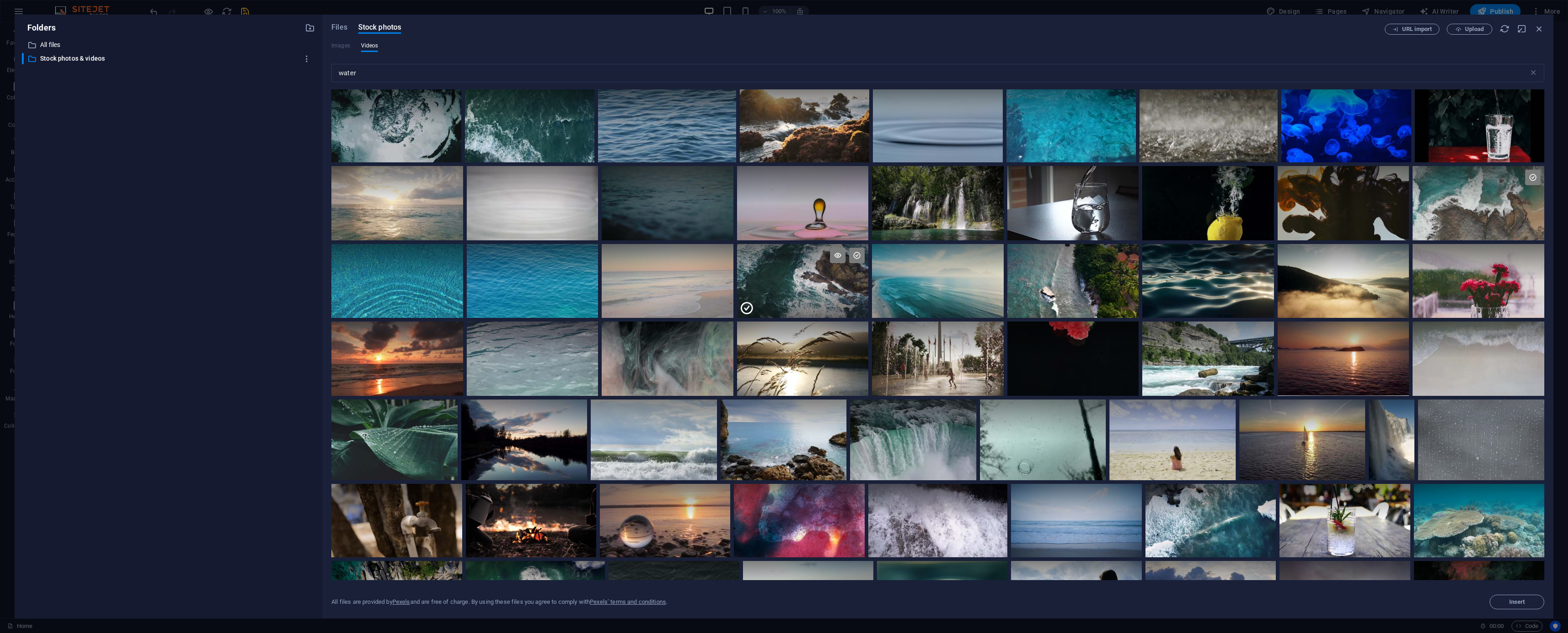 click on "Insert" at bounding box center (1517, 602) 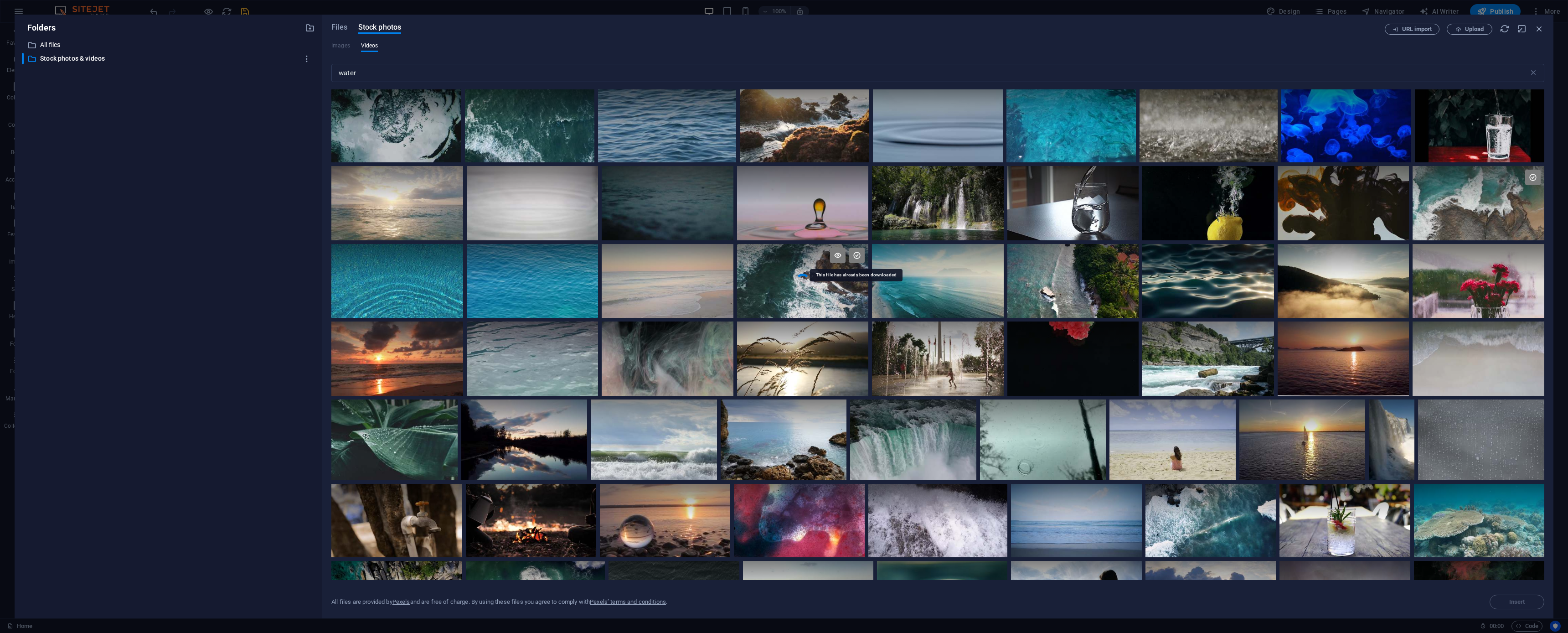 click at bounding box center [857, 255] 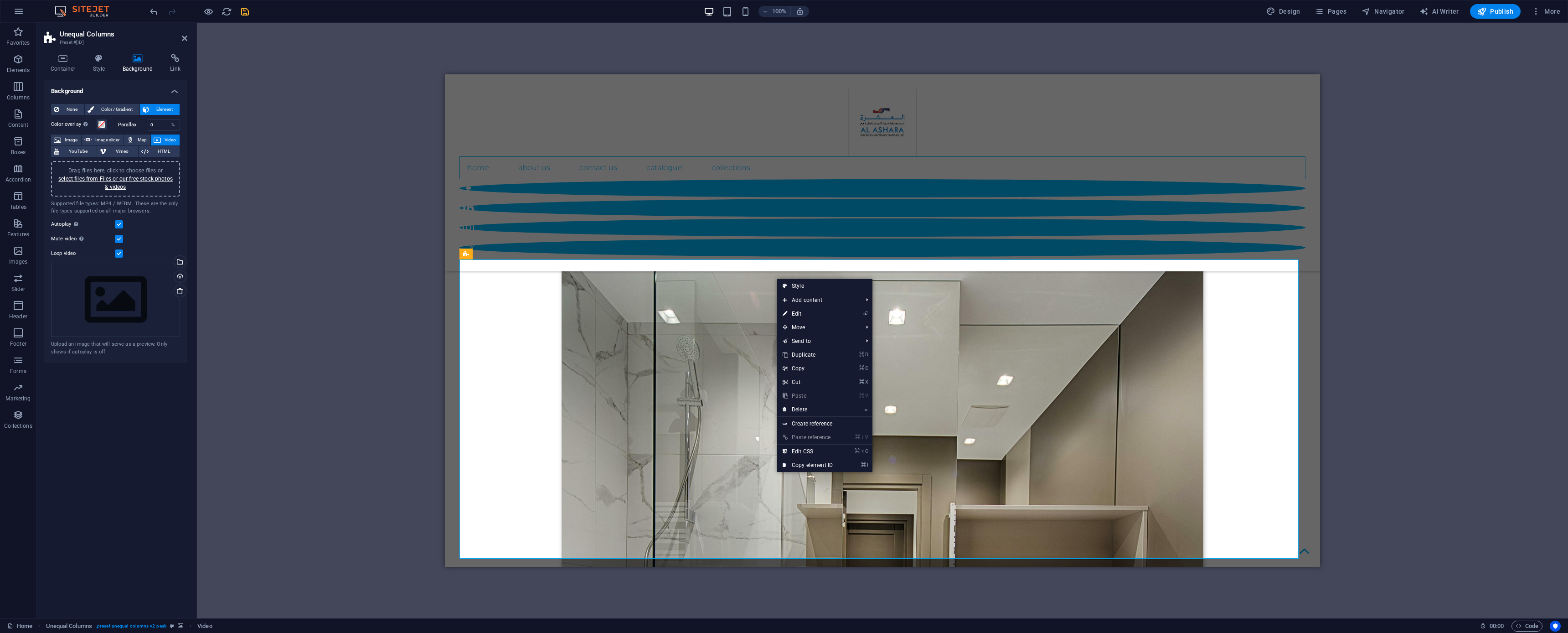click at bounding box center (882, 8803) 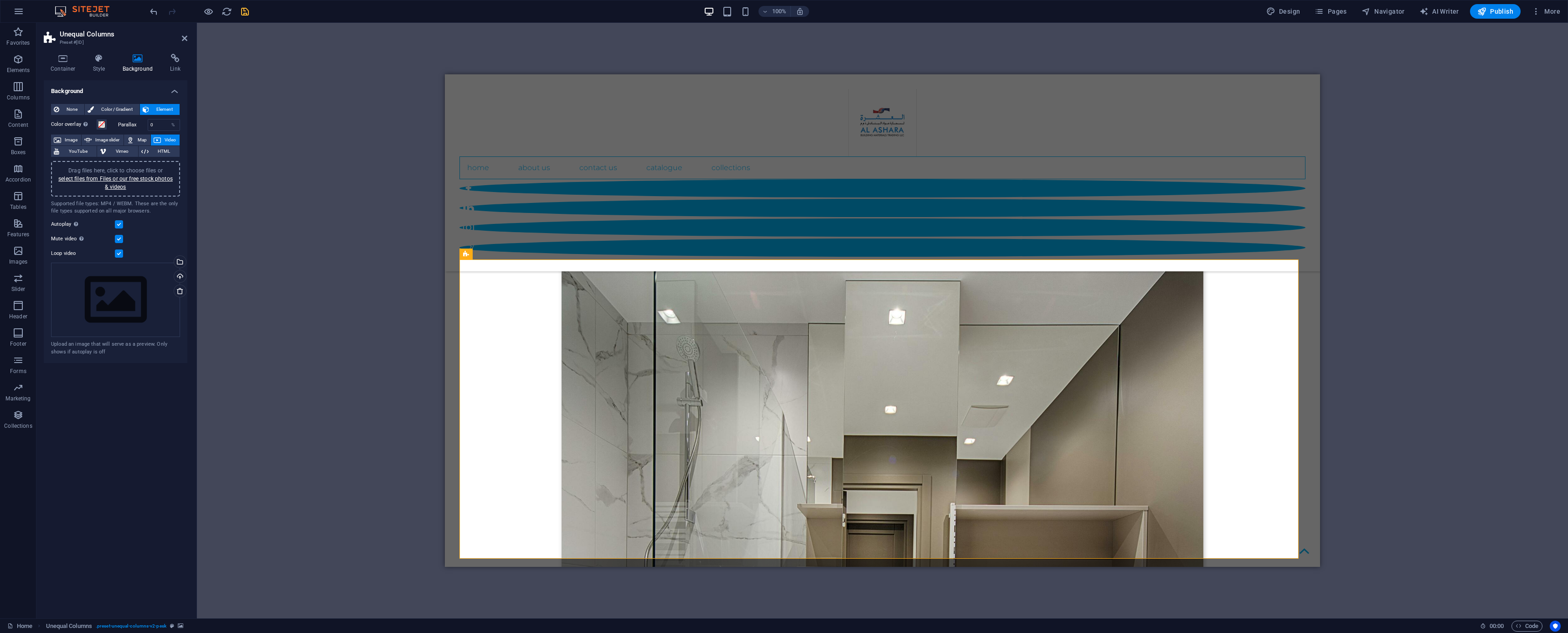 click on "Home About Us contact us catalogue COLLECTIONS ABOUT US AL ASHARA is involved in the manufacturing and distribution of various building material items mainly Sanitary Fittings. The company was founded by Mr. [LAST NAME] in the year 2011. The manufacturing plant of Sanitary fittings has been OPERATING in India since 1992 while the Overseas Head office of the company is situated in Dubai,U.A.E. Company Profile WHY CHOOSE US Lor We are committed to building successful relationships with our clients. We listen first and then work collaboratively with you to deliver the highest quality products at a very competitive prices. We value honesty and never compromise the truth. We will always do what is right and just, as our business is based on trust. We adhere to the highest ethical standards and pledge to be transparent and consistent in word and deed. Our primary asset is people. We are a unified team working together to meet common goals. Our team is supportive of each other ' s efforts, loyal to one another 1 2" at bounding box center [882, 4509] 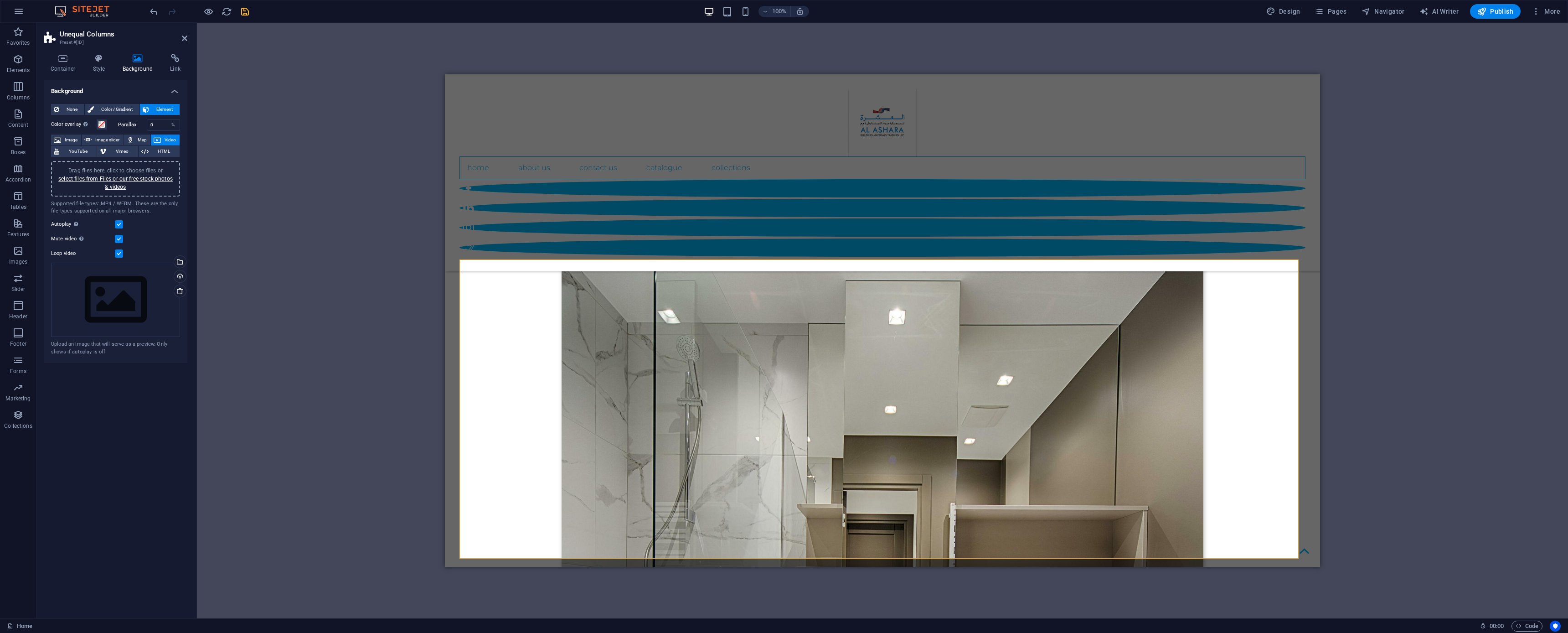 click on "Drag here to replace the existing content. Press “Ctrl” if you want to create a new element.
H1   Wide image with text   Wide image with text   Container   Container   Wide image with text   Container   Menu Bar   Separator   Container   Container   Separator   Social Media Icons   Image   Banner   Container   Banner   Logo   Menu   H2   Text image overlap   Container   Spacer   Container   Text   Text   Preset   Container   Image slider columns   Container   H2   Container   4 columns   Container   Image   4 columns   Container   Image Slider   Image slider   Slider   Placeholder   Separator   Separator   Container   Container   Container   Image   Image slider columns   Image slider   Container   Image slider columns   Container   Placeholder   Image slider columns   Container   Container   Image slider columns   Image   Image 180 170 160 150 140 130 120 110 100 90 80 70 60 50 40 30 20 10 0 -10 -20 -30 -40 -50 -60 -70 -80 -90 -100 -110 -120 -130 -140 -150 -160 -170 16:10 16:9 4:3 1:1" at bounding box center [882, 321] 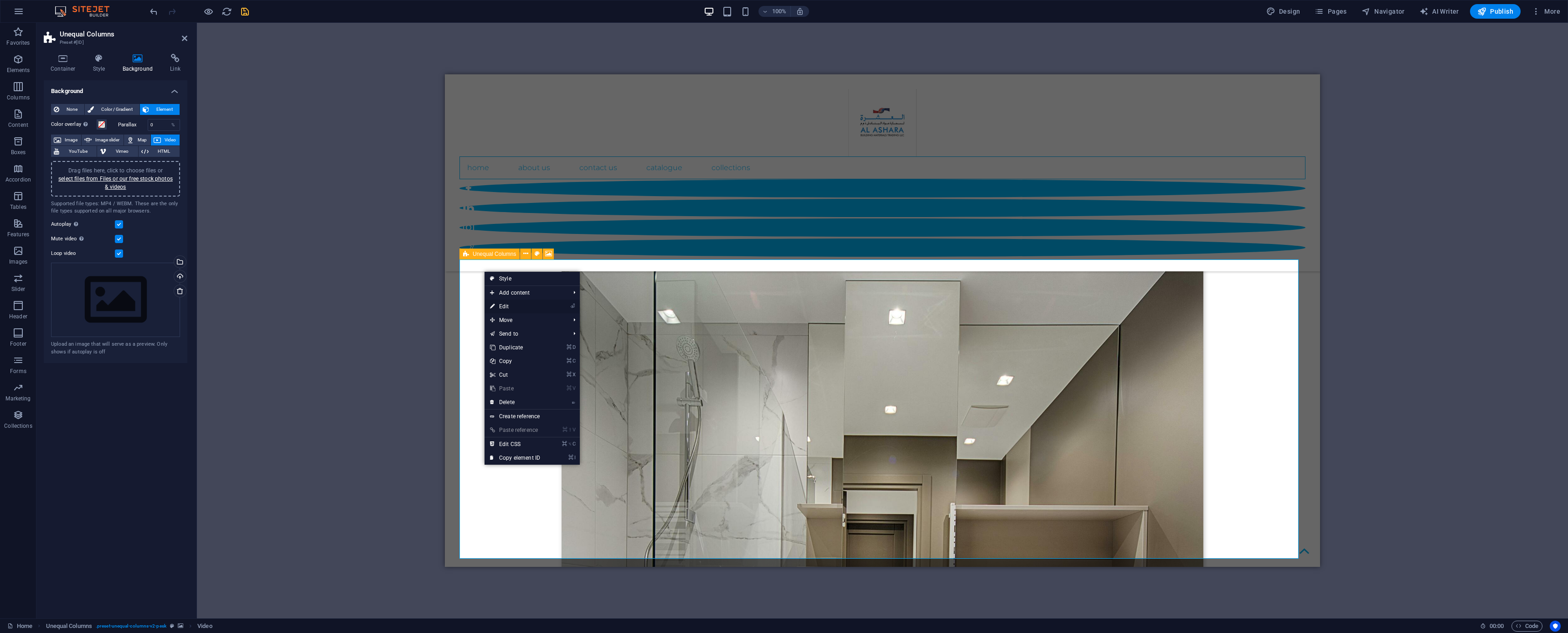 click on "⏎  Edit" at bounding box center (515, 306) 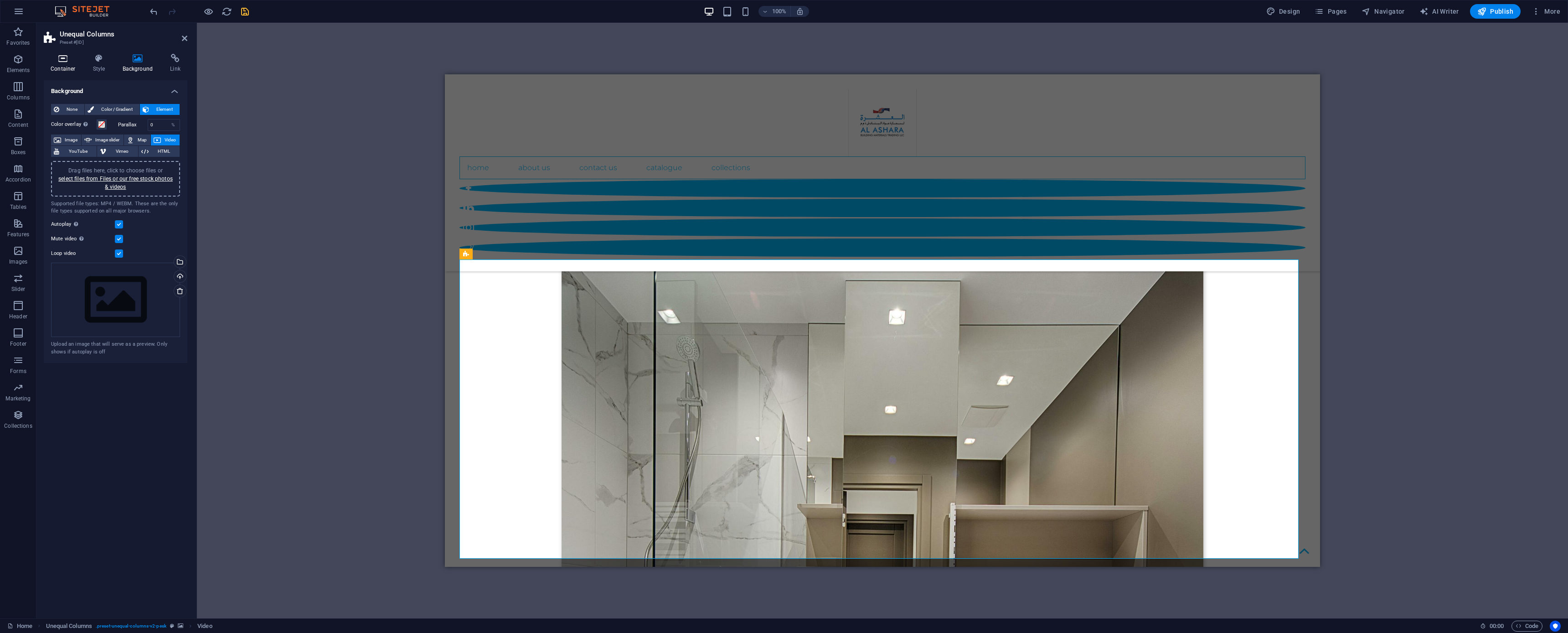 click on "Container" at bounding box center [65, 63] 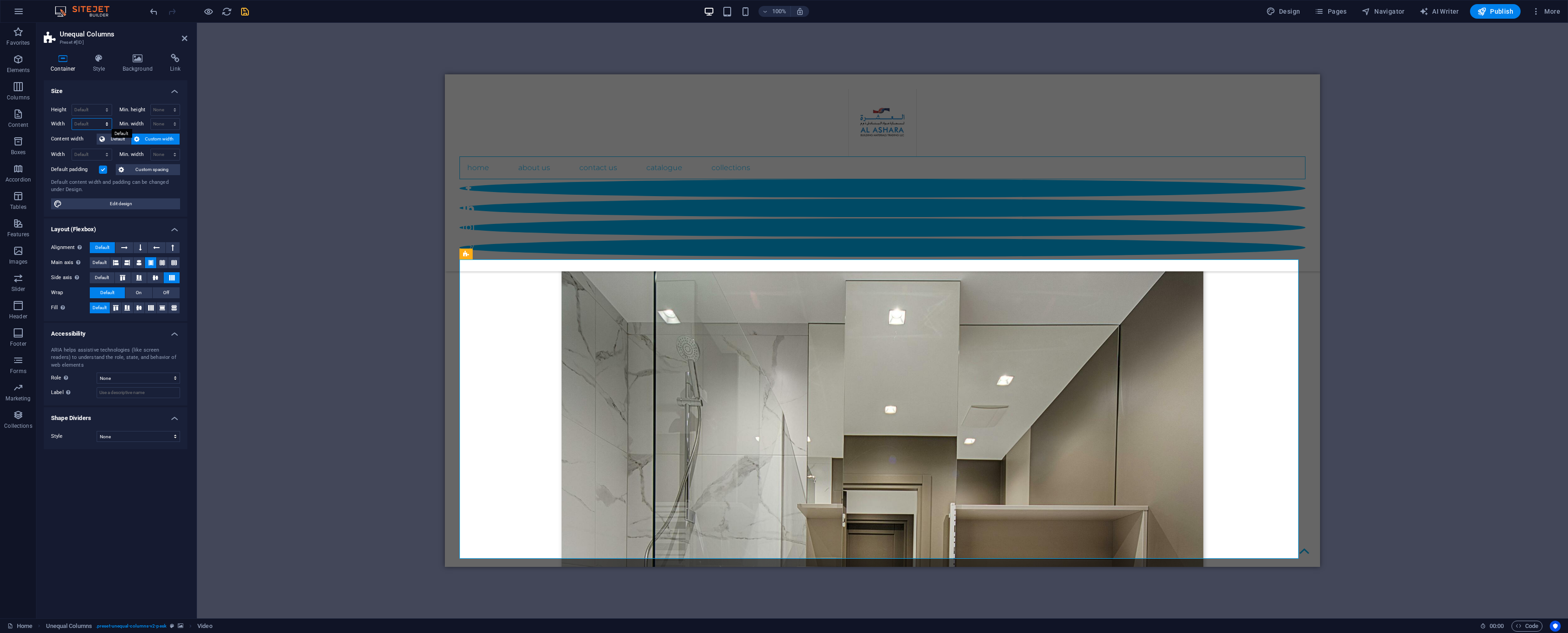 select on "px" 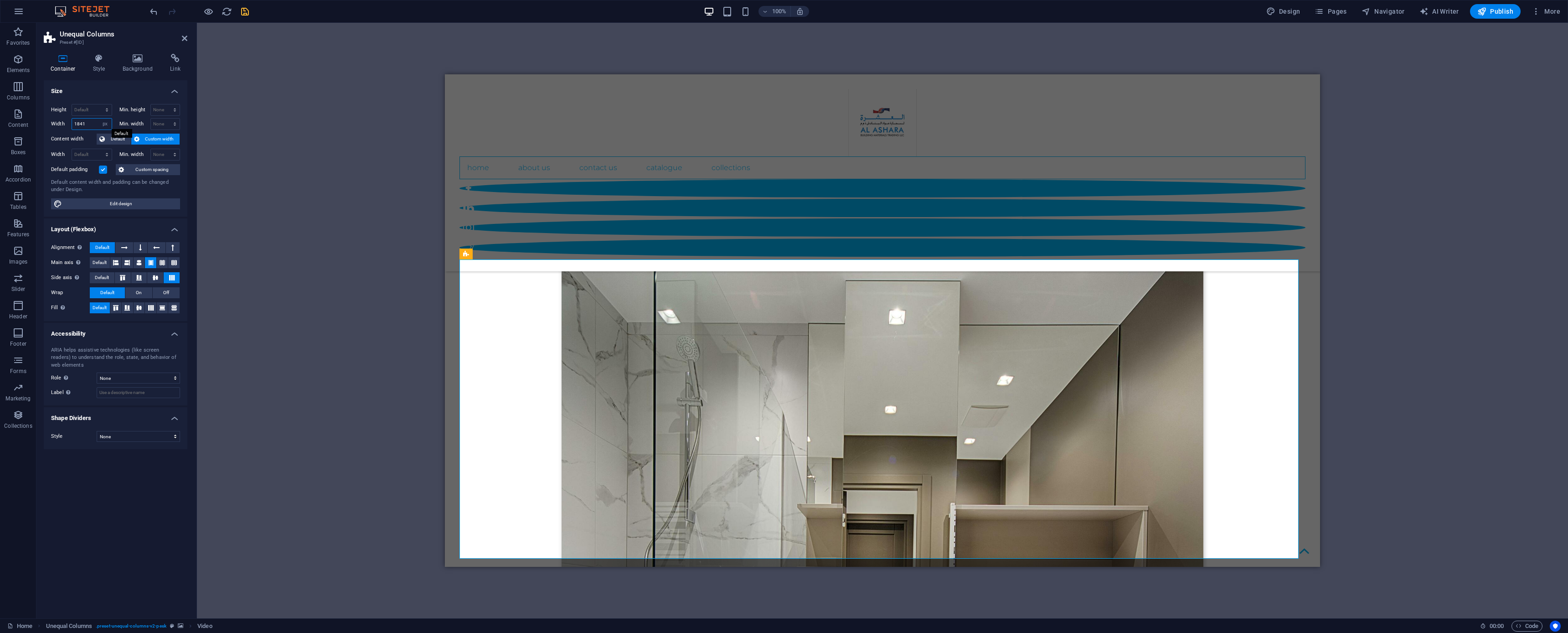 click on "1841" at bounding box center [92, 124] 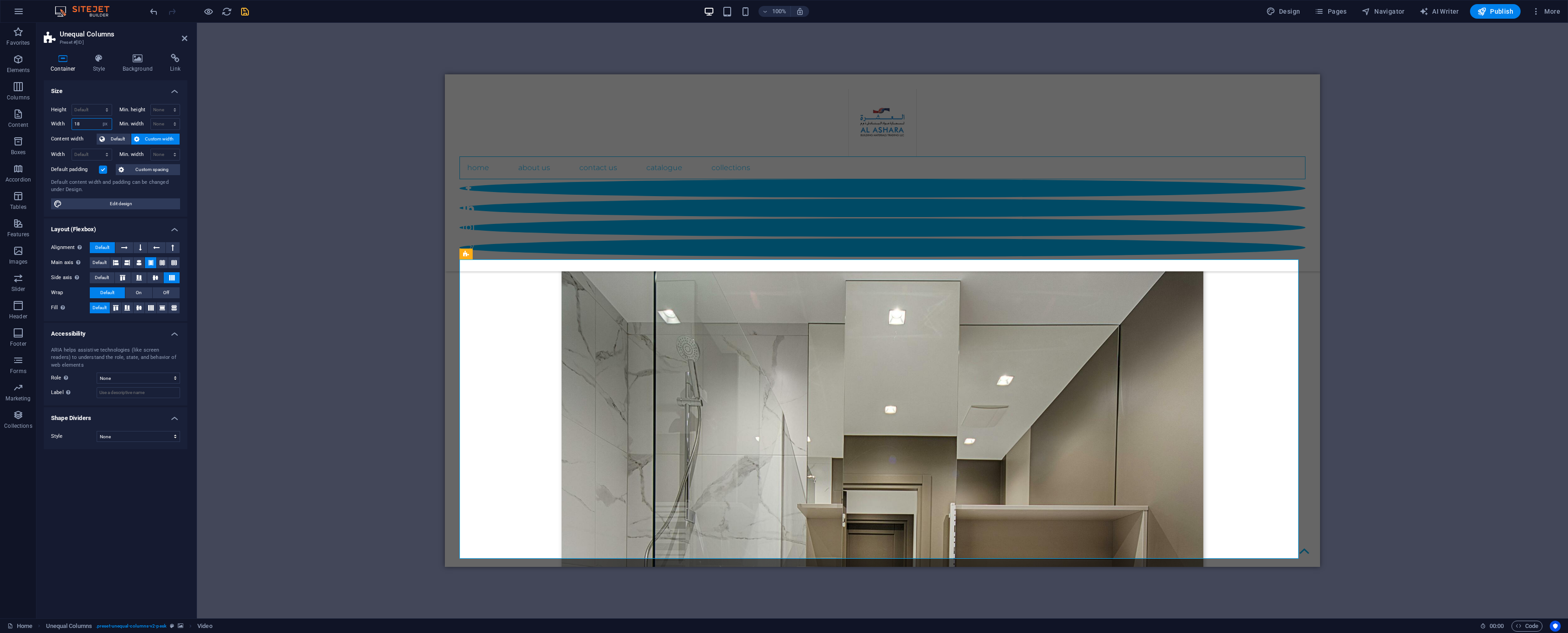 type on "1" 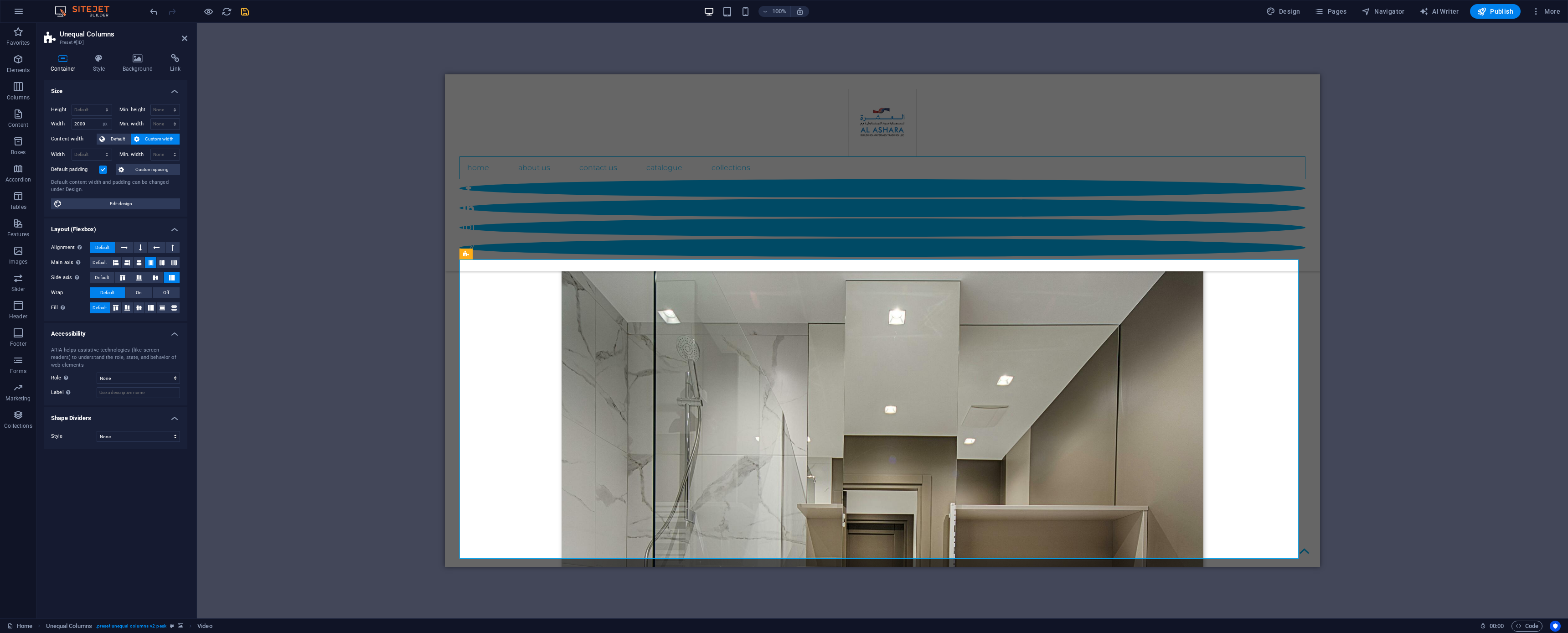 click on "Width 2000 Default px rem % em vh vw" at bounding box center (83, 124) 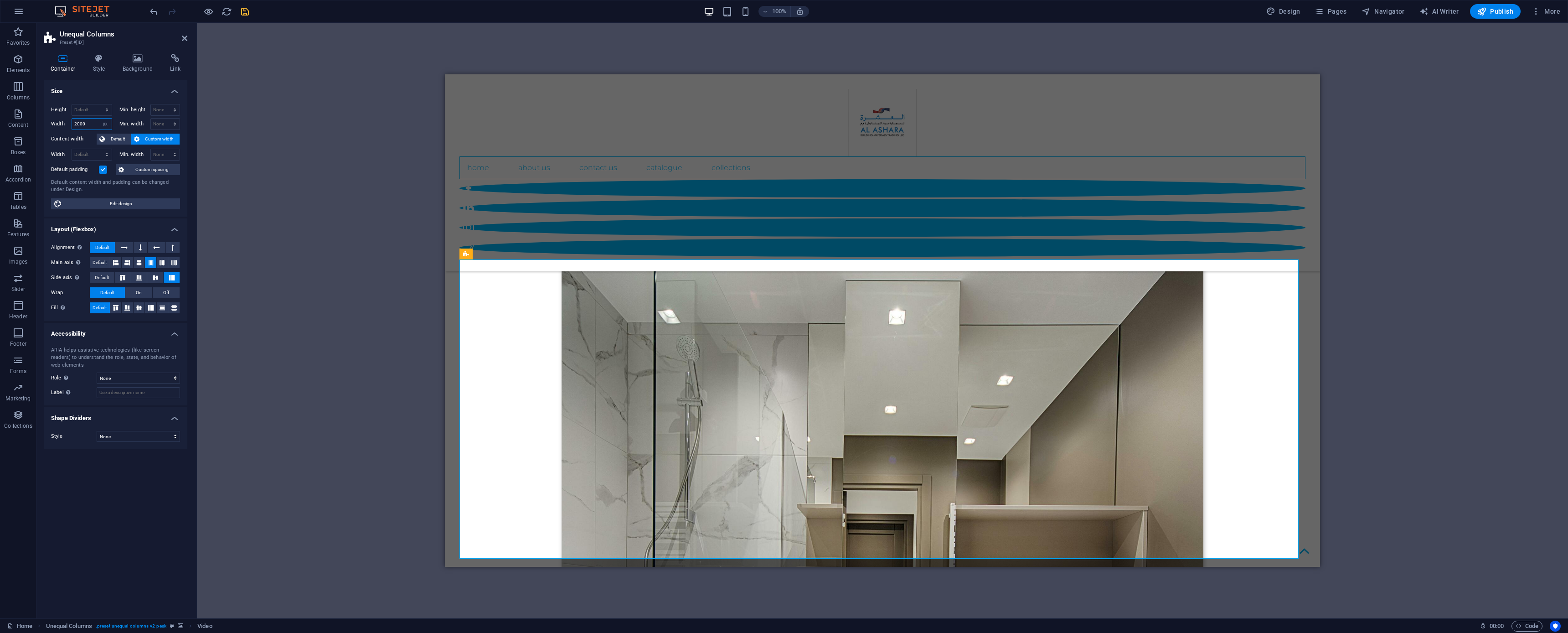click on "2000" at bounding box center [92, 124] 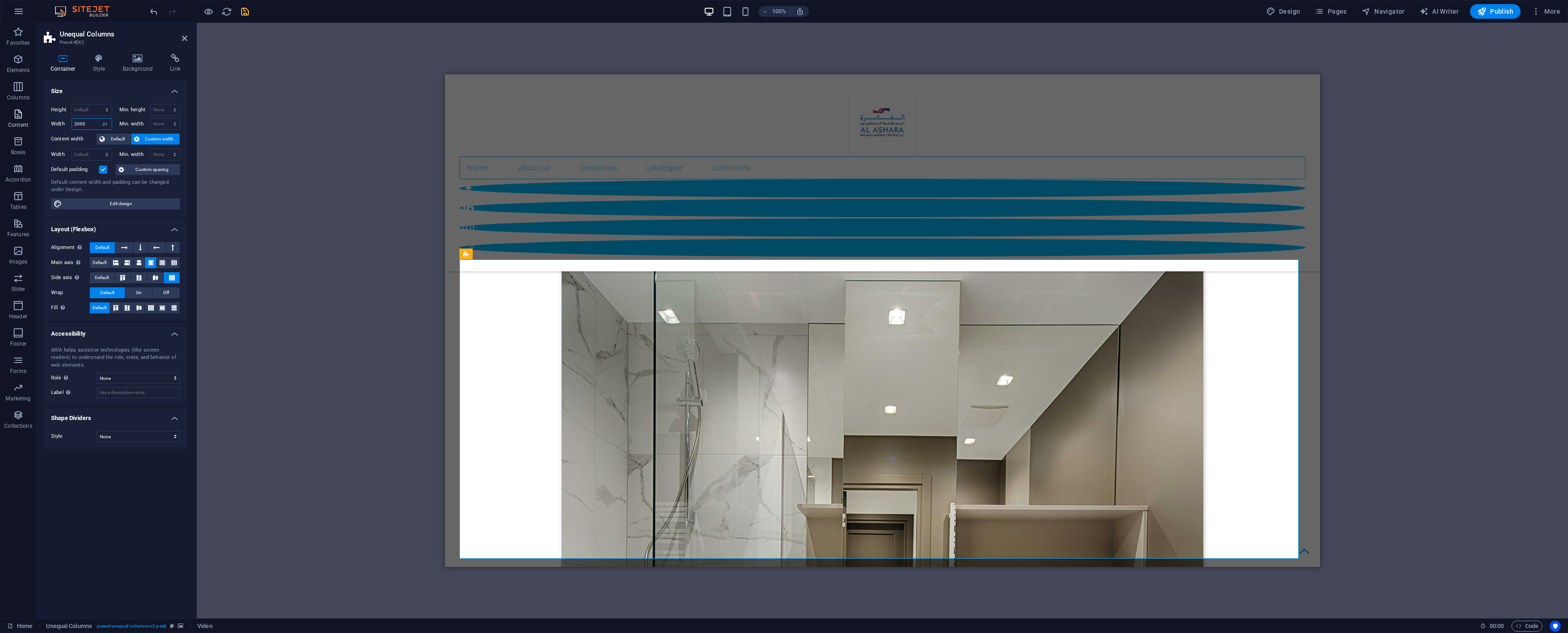 drag, startPoint x: 93, startPoint y: 122, endPoint x: 12, endPoint y: 122, distance: 81 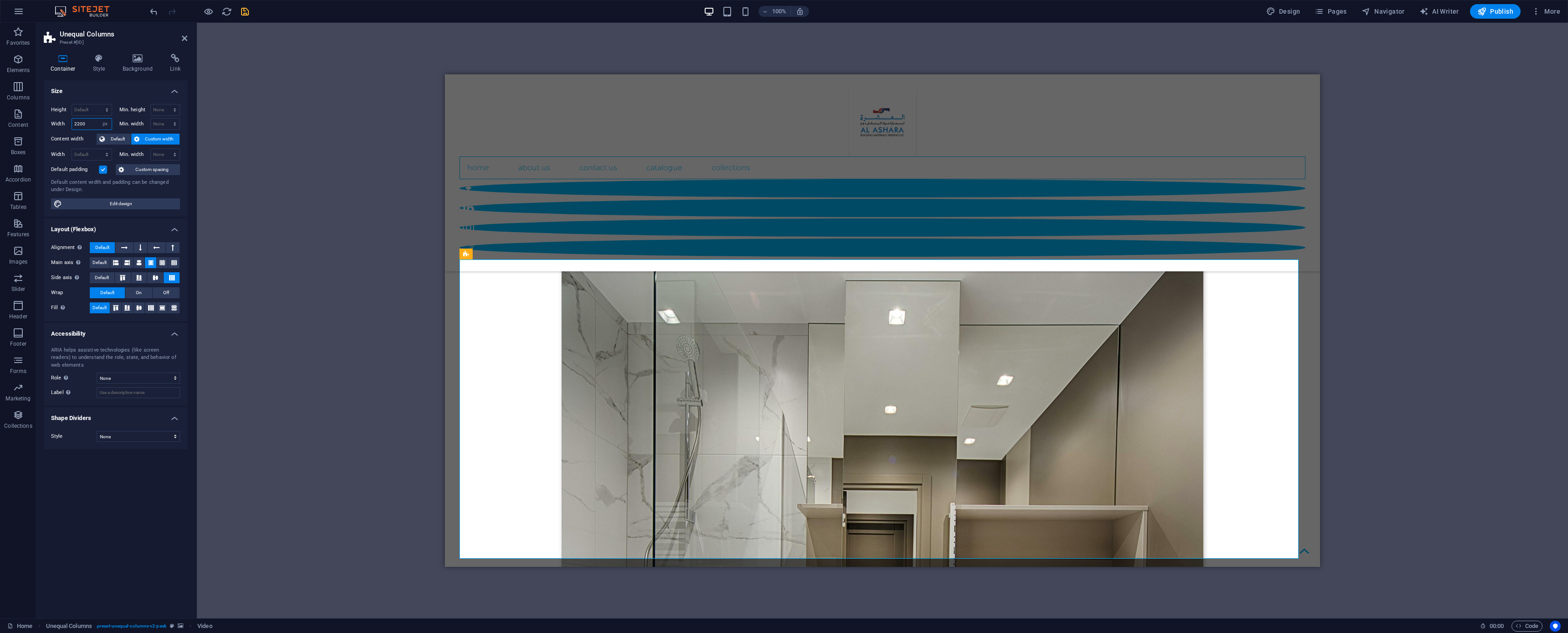 type on "2200" 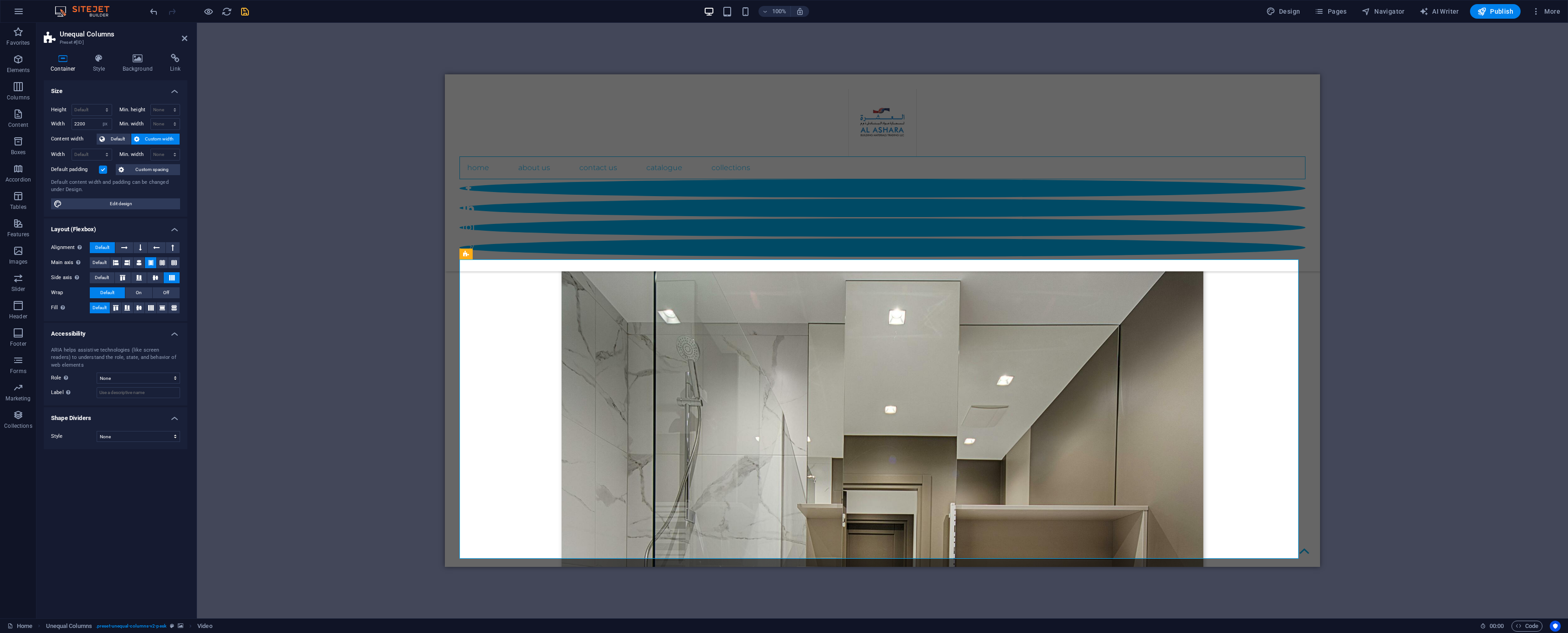 click on "Home About Us contact us catalogue COLLECTIONS ABOUT US AL ASHARA is involved in the manufacturing and distribution of various building material items mainly Sanitary Fittings. The company was founded by Mr. [LAST NAME] in the year 2011. The manufacturing plant of Sanitary fittings has been OPERATING in India since 1992 while the Overseas Head office of the company is situated in Dubai,U.A.E. Company Profile WHY CHOOSE US Lor We are committed to building successful relationships with our clients. We listen first and then work collaboratively with you to deliver the highest quality products at a very competitive prices. We value honesty and never compromise the truth. We will always do what is right and just, as our business is based on trust. We adhere to the highest ethical standards and pledge to be transparent and consistent in word and deed. Our primary asset is people. We are a unified team working together to meet common goals. Our team is supportive of each other ' s efforts, loyal to one another 1 2" at bounding box center (882, 4509) 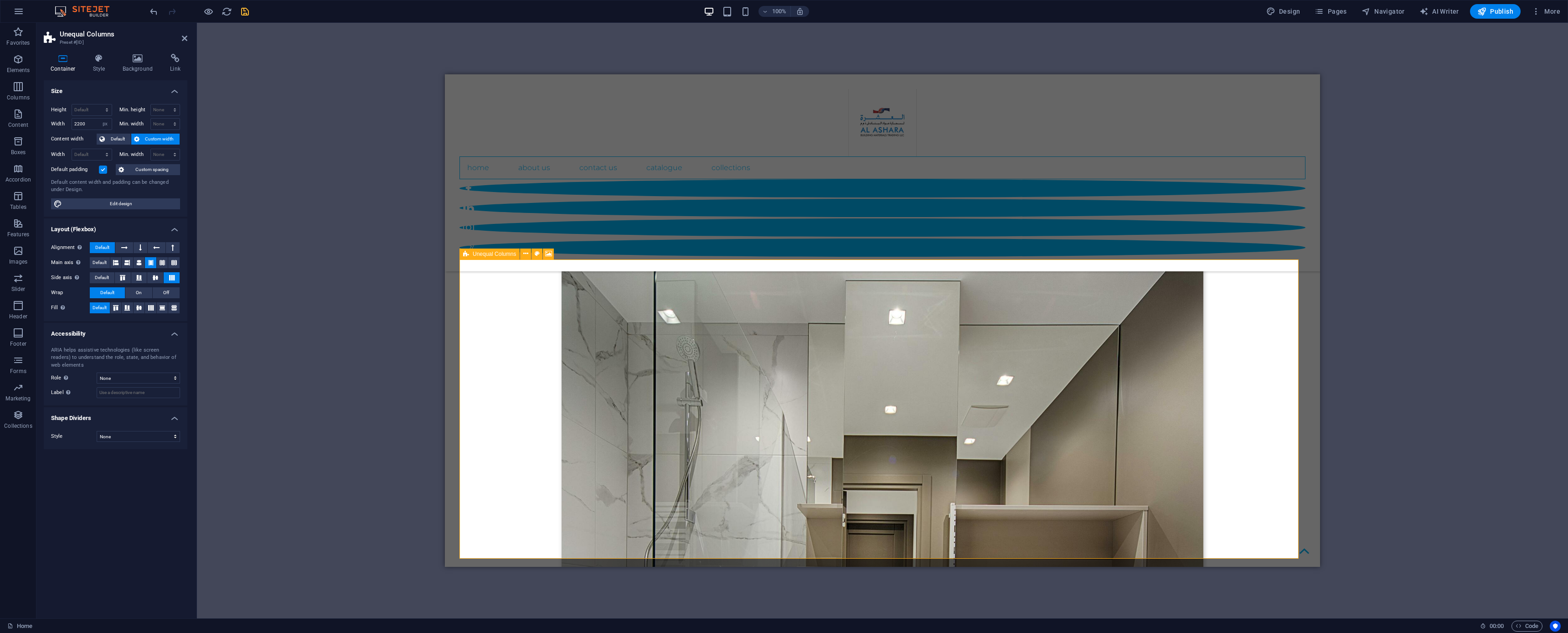 click on "Home About Us contact us catalogue COLLECTIONS ABOUT US AL ASHARA is involved in the manufacturing and distribution of various building material items mainly Sanitary Fittings. The company was founded by Mr. [LAST NAME] in the year 2011. The manufacturing plant of Sanitary fittings has been OPERATING in India since 1992 while the Overseas Head office of the company is situated in Dubai,U.A.E. Company Profile WHY CHOOSE US Lor We are committed to building successful relationships with our clients. We listen first and then work collaboratively with you to deliver the highest quality products at a very competitive prices. We value honesty and never compromise the truth. We will always do what is right and just, as our business is based on trust. We adhere to the highest ethical standards and pledge to be transparent and consistent in word and deed. Our primary asset is people. We are a unified team working together to meet common goals. Our team is supportive of each other ' s efforts, loyal to one another 1 2" at bounding box center [882, 4509] 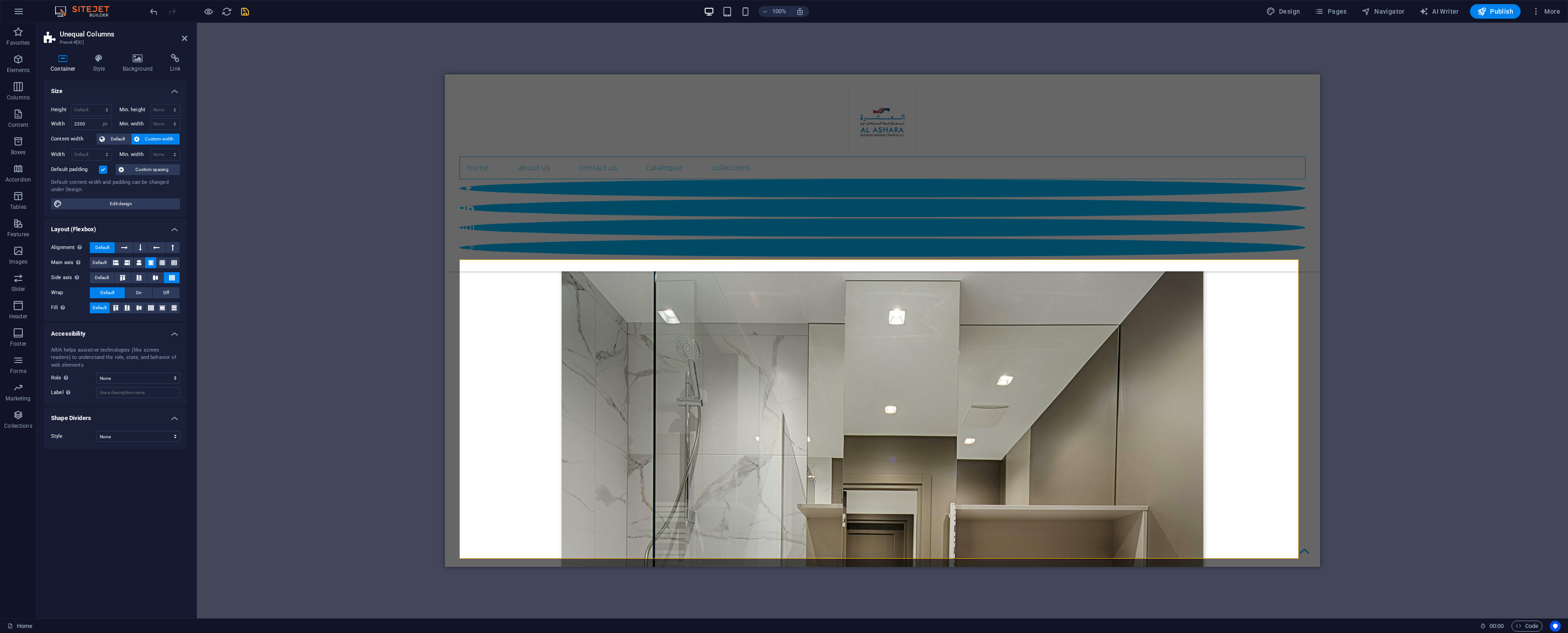 drag, startPoint x: 462, startPoint y: 277, endPoint x: 453, endPoint y: 280, distance: 9.486833 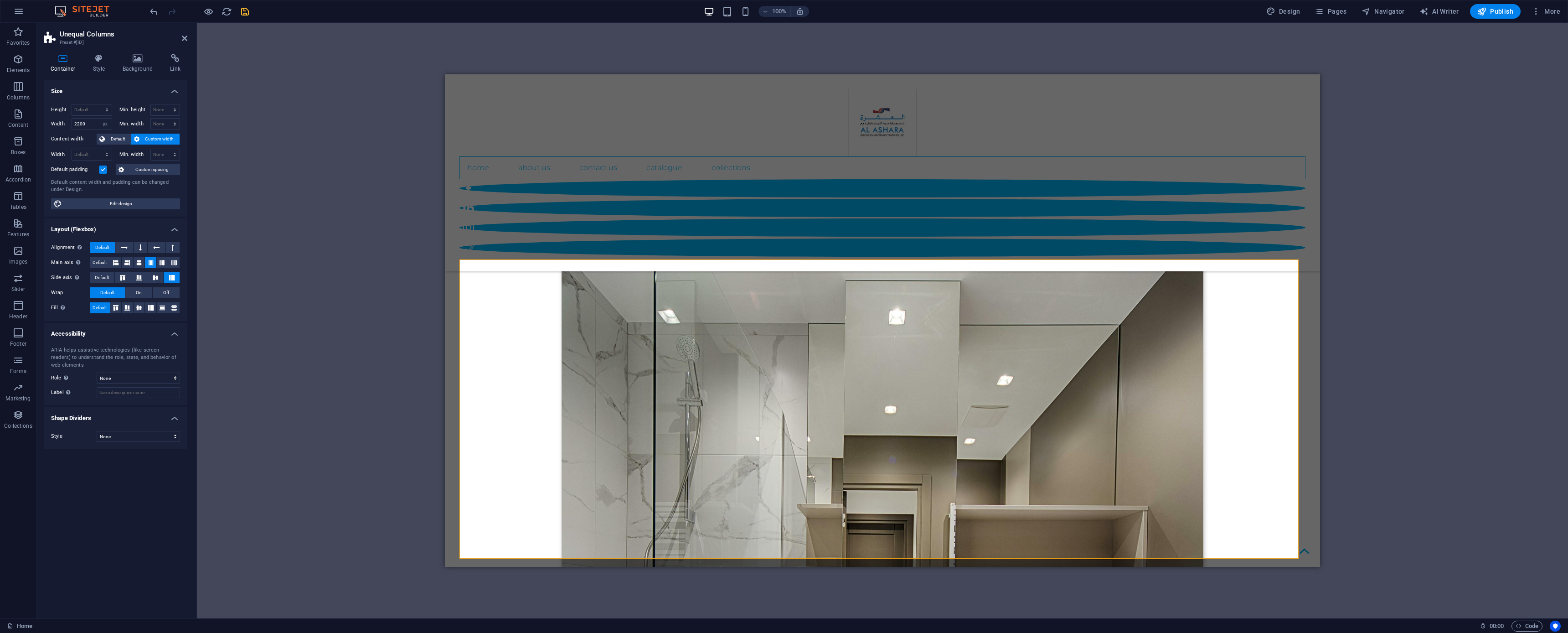 click on "Home About Us contact us catalogue COLLECTIONS ABOUT US AL ASHARA is involved in the manufacturing and distribution of various building material items mainly Sanitary Fittings. The company was founded by Mr. [LAST NAME] in the year 2011. The manufacturing plant of Sanitary fittings has been OPERATING in India since 1992 while the Overseas Head office of the company is situated in Dubai,U.A.E. Company Profile WHY CHOOSE US Lor We are committed to building successful relationships with our clients. We listen first and then work collaboratively with you to deliver the highest quality products at a very competitive prices. We value honesty and never compromise the truth. We will always do what is right and just, as our business is based on trust. We adhere to the highest ethical standards and pledge to be transparent and consistent in word and deed. Our primary asset is people. We are a unified team working together to meet common goals. Our team is supportive of each other ' s efforts, loyal to one another 1 2" at bounding box center [882, 4509] 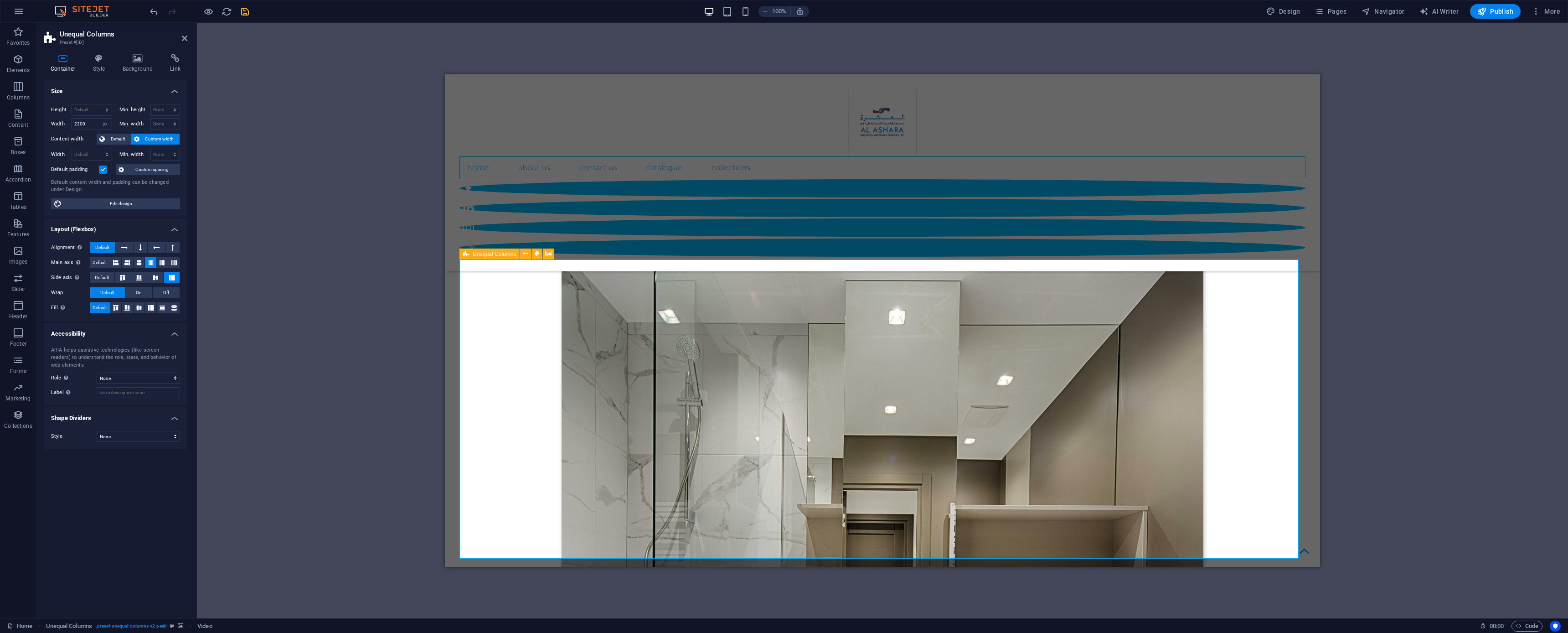 click at bounding box center (882, 8803) 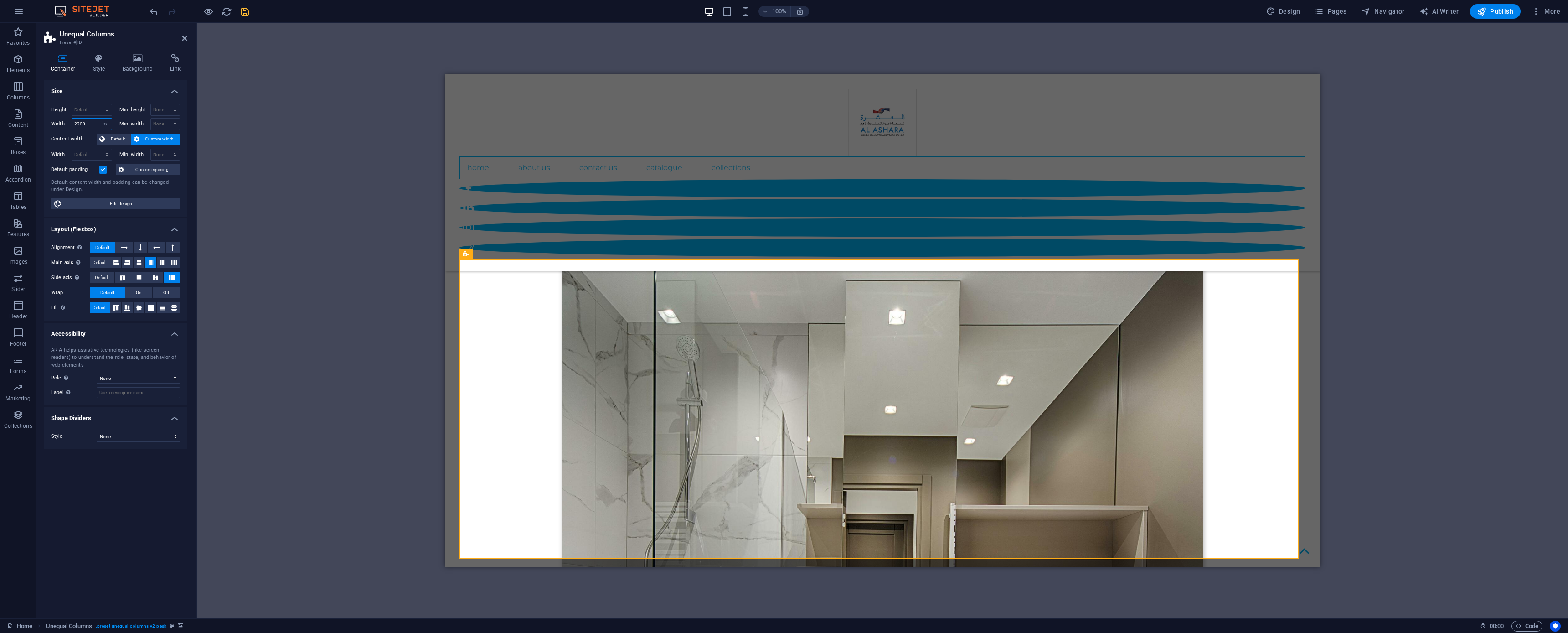 drag, startPoint x: 90, startPoint y: 124, endPoint x: 65, endPoint y: 128, distance: 25.318 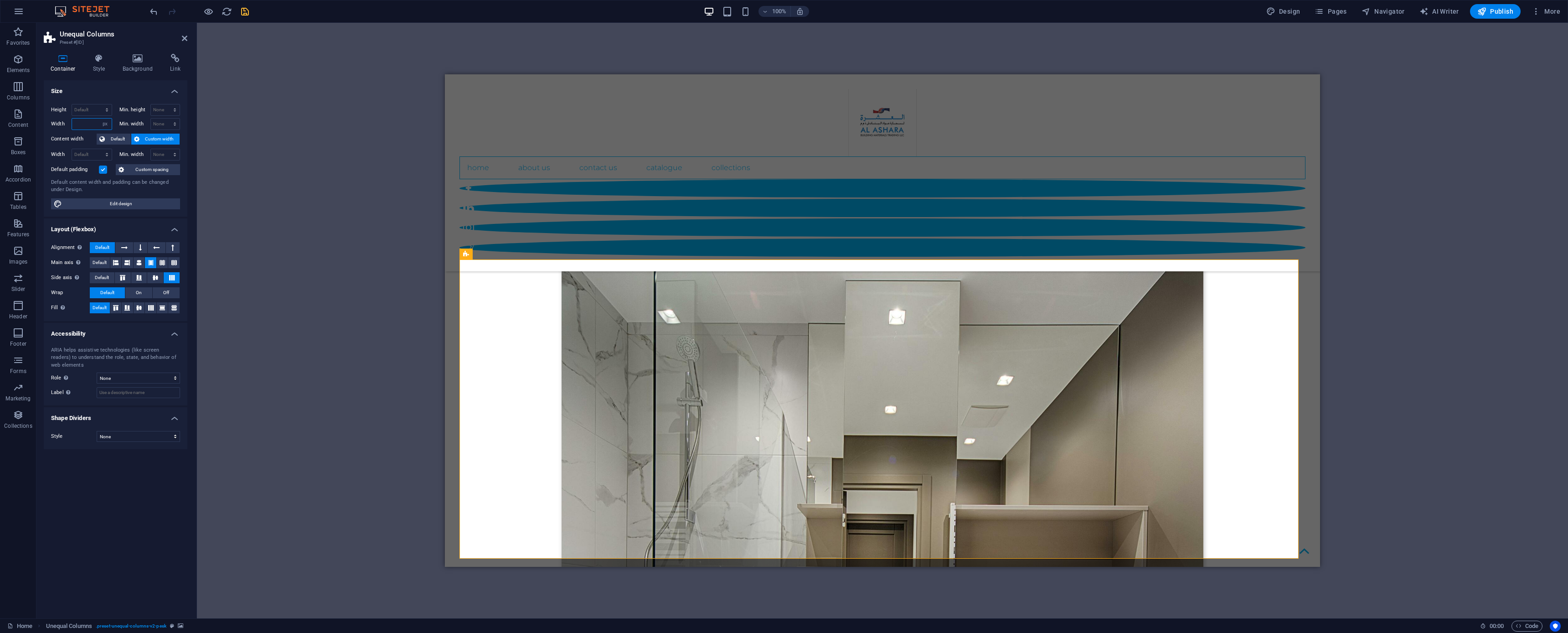 type 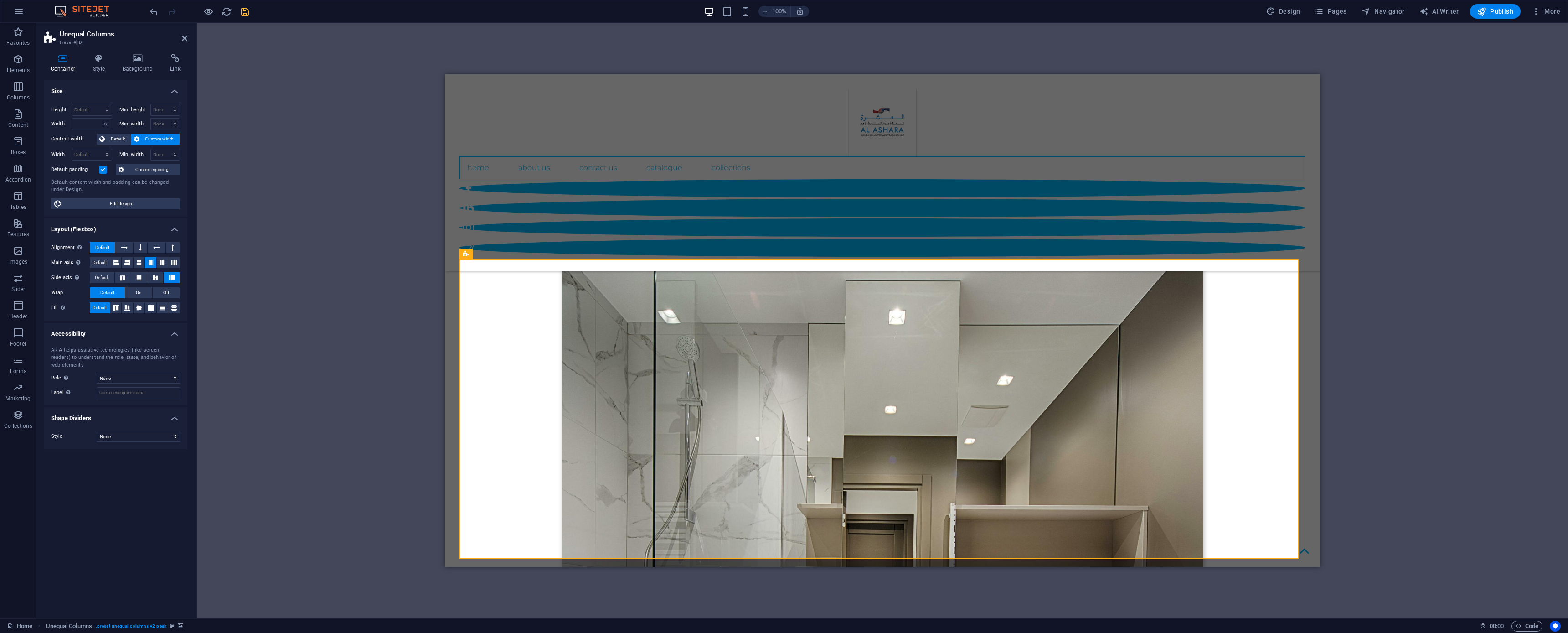 click on "Size" at bounding box center (115, 88) 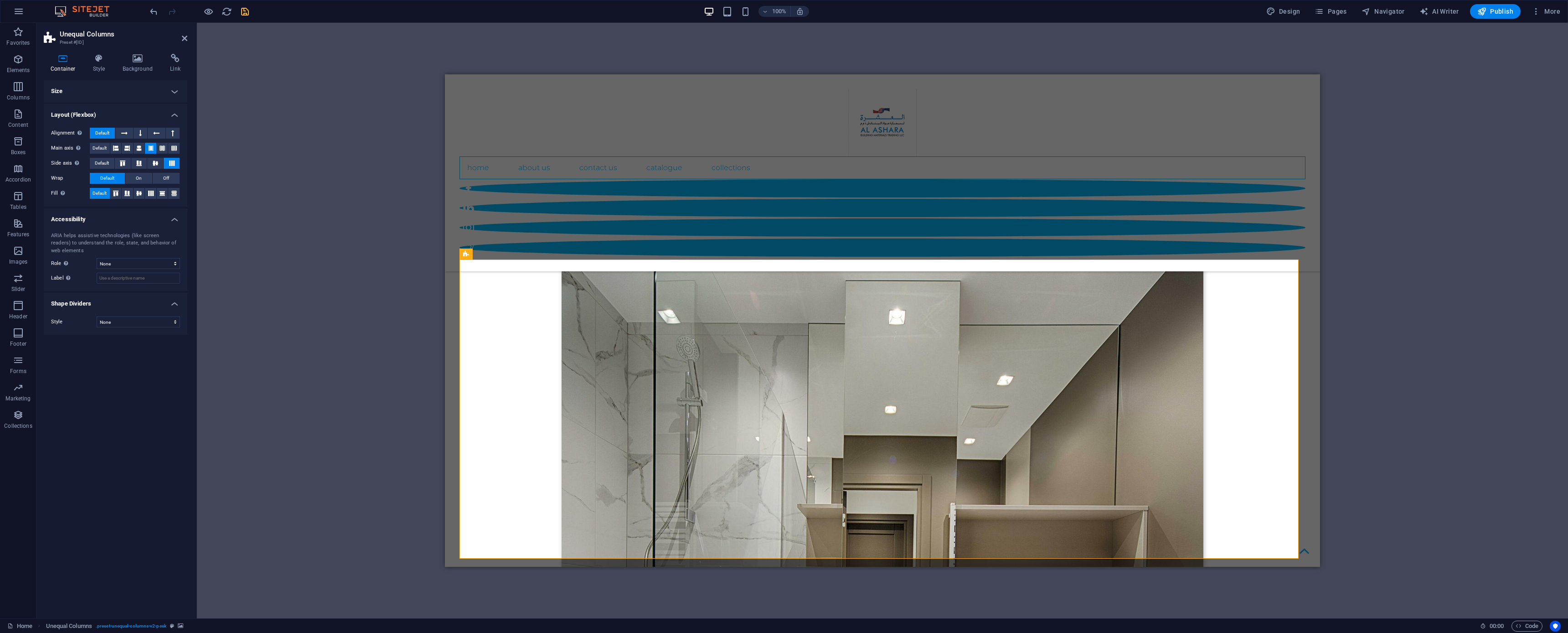 click on "Size" at bounding box center (115, 91) 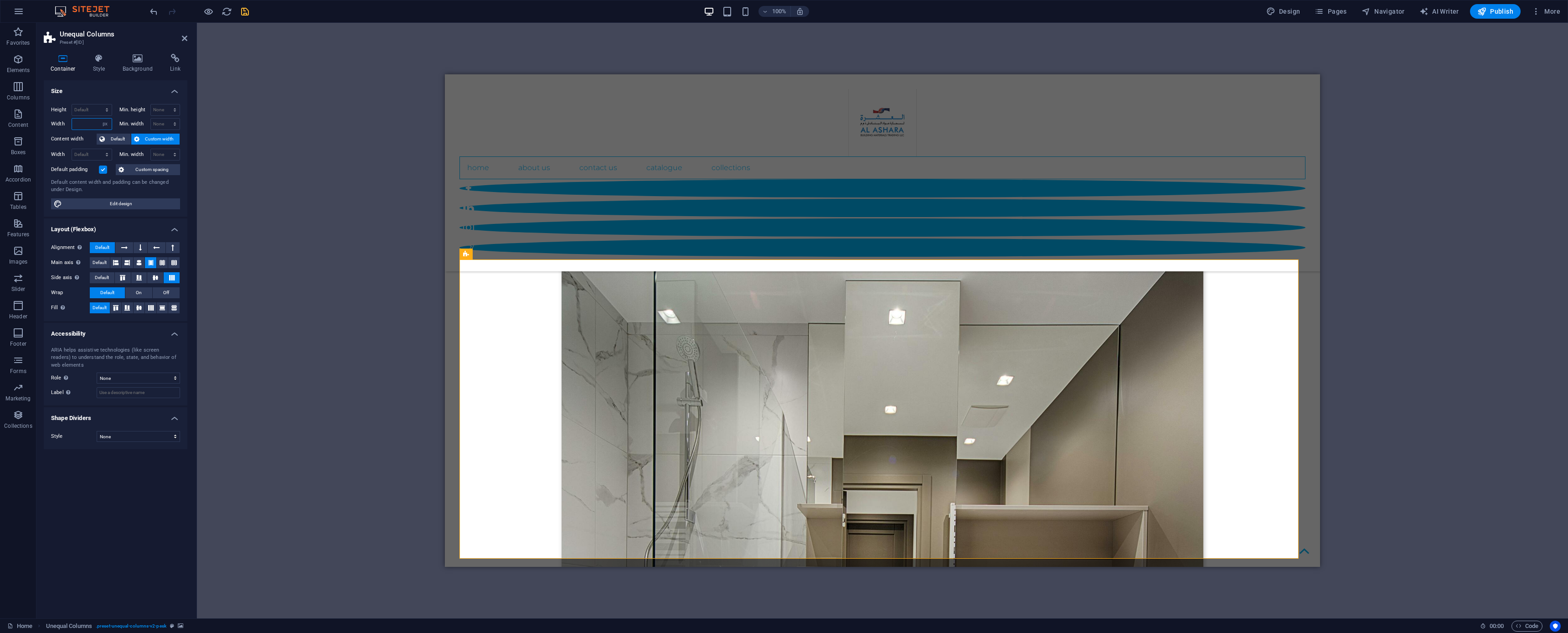 click at bounding box center (92, 124) 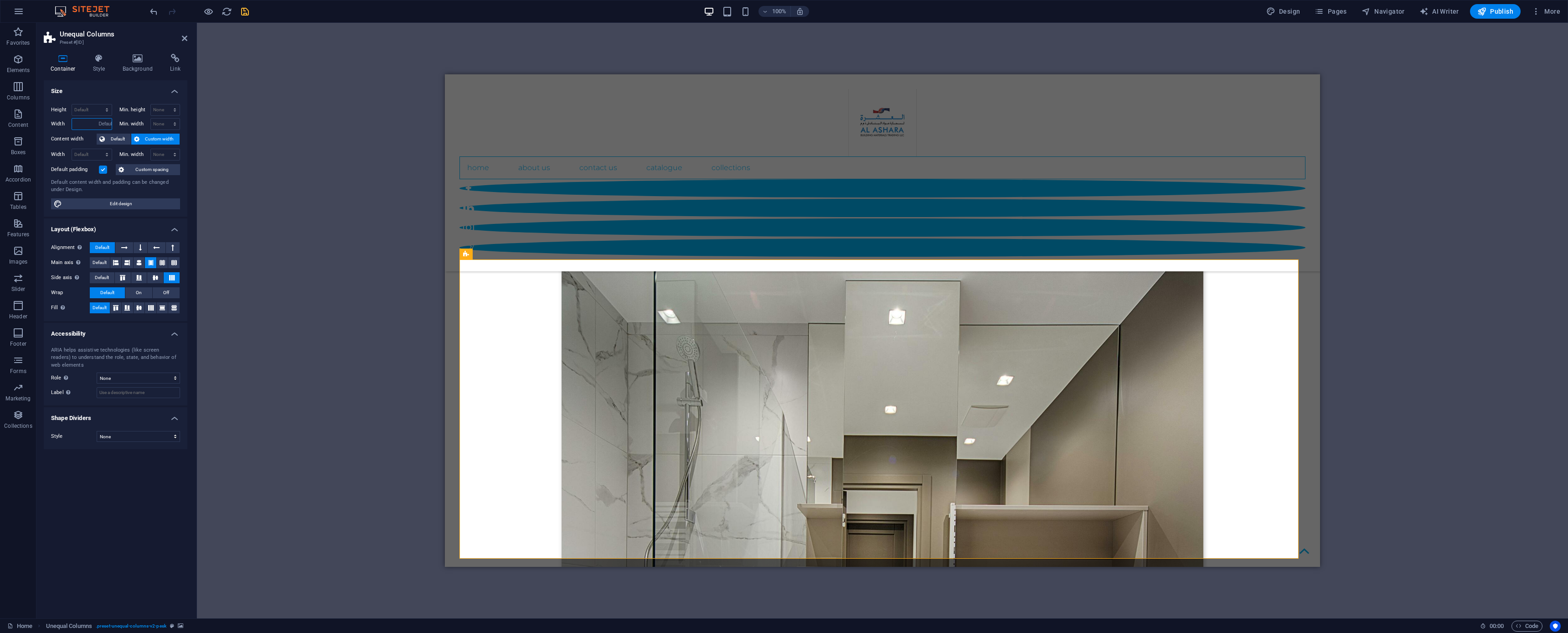 select on "DISABLED_OPTION_VALUE" 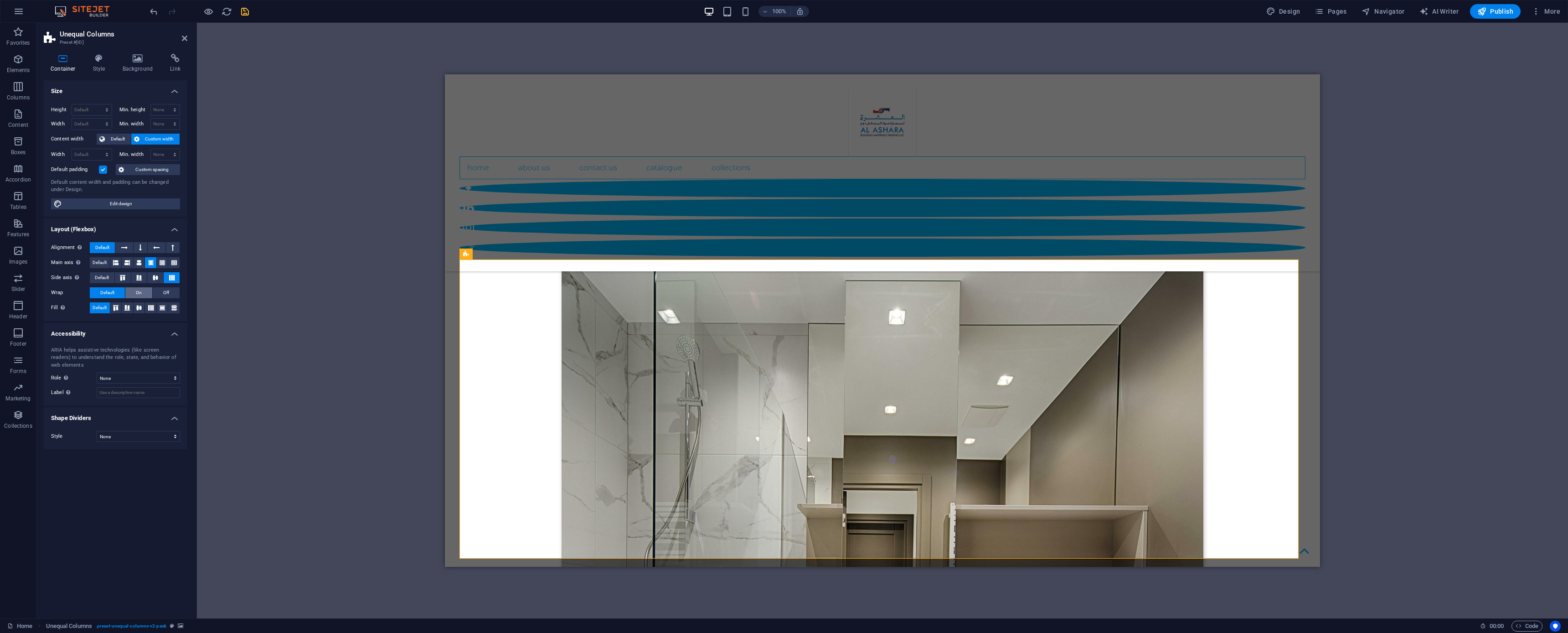 click on "On" at bounding box center (139, 293) 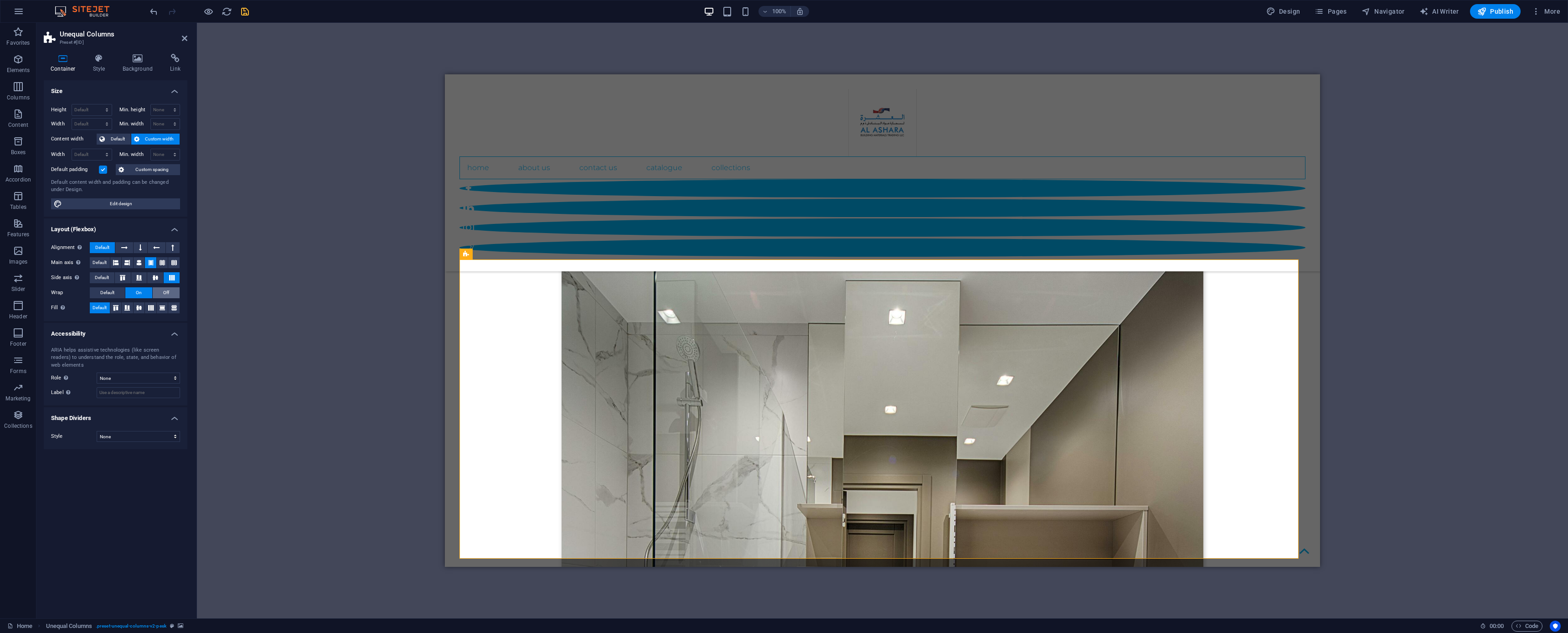 click on "Off" at bounding box center (166, 293) 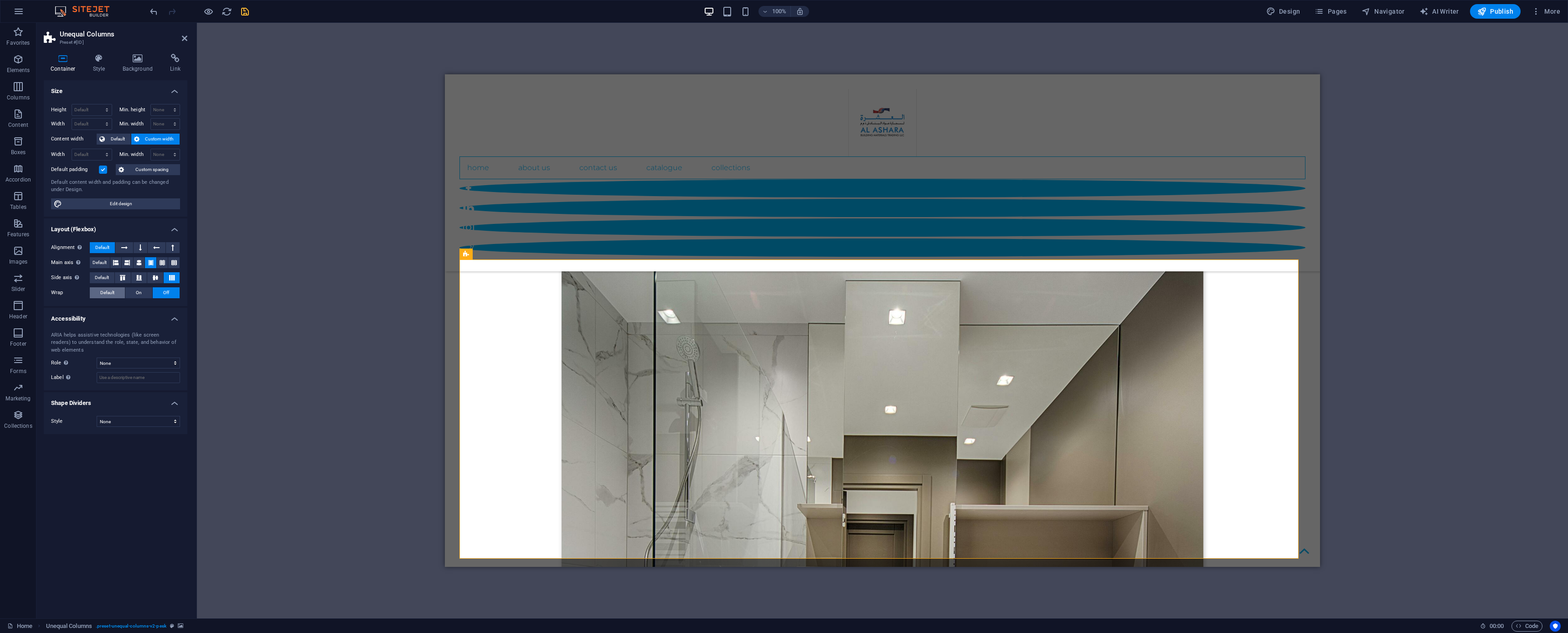 click on "Default" at bounding box center (107, 293) 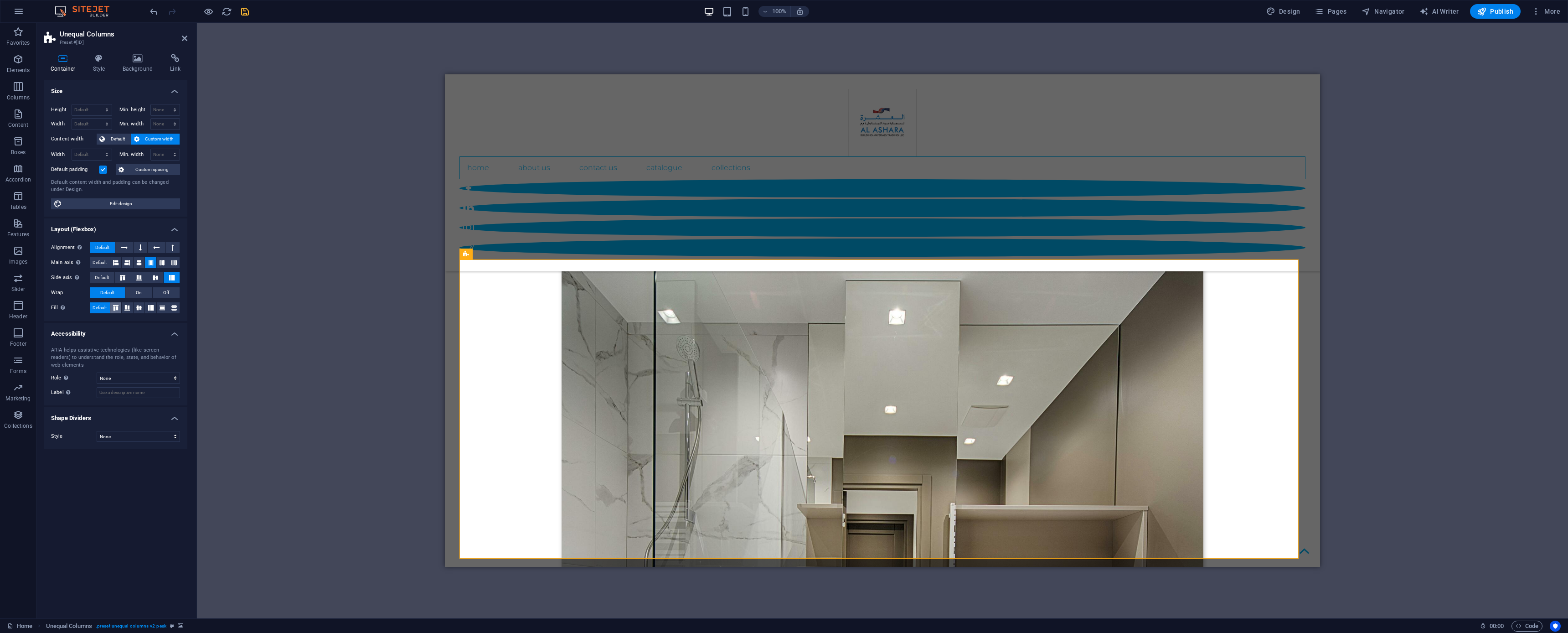 click at bounding box center (116, 308) 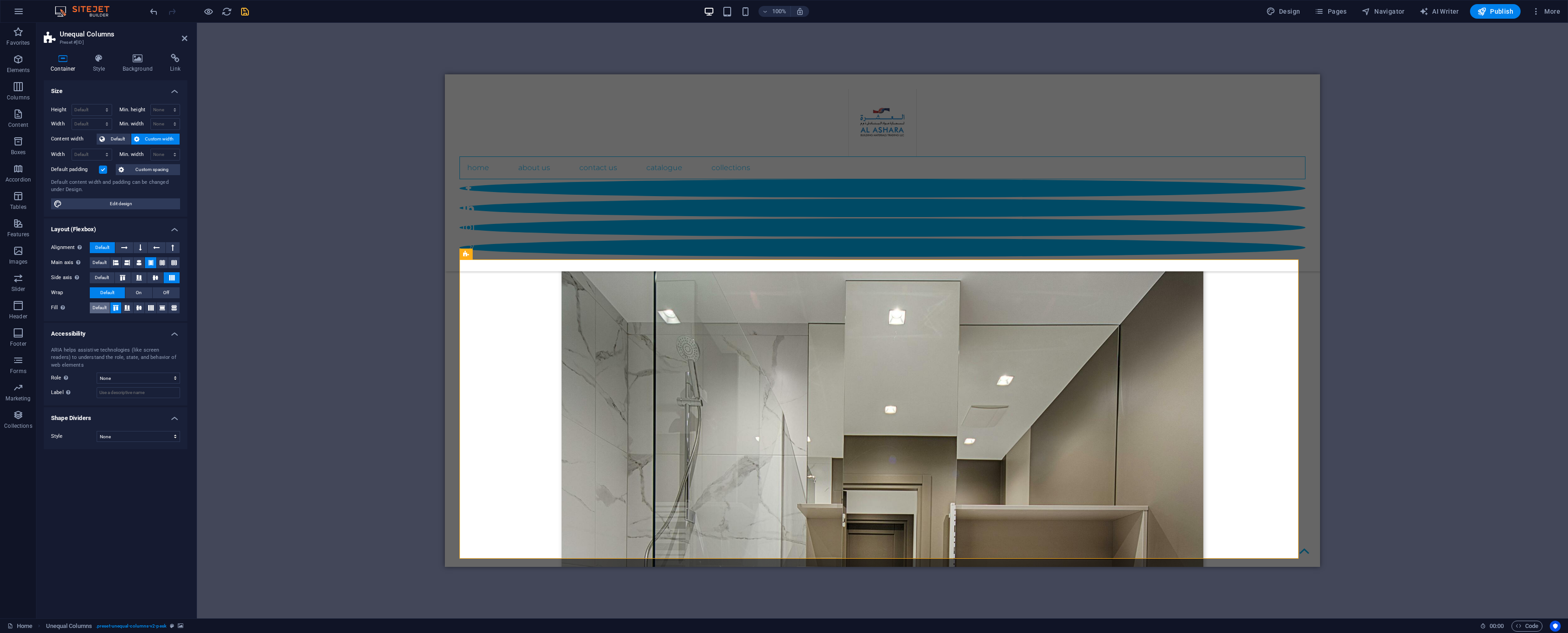 click on "Default" at bounding box center [100, 308] 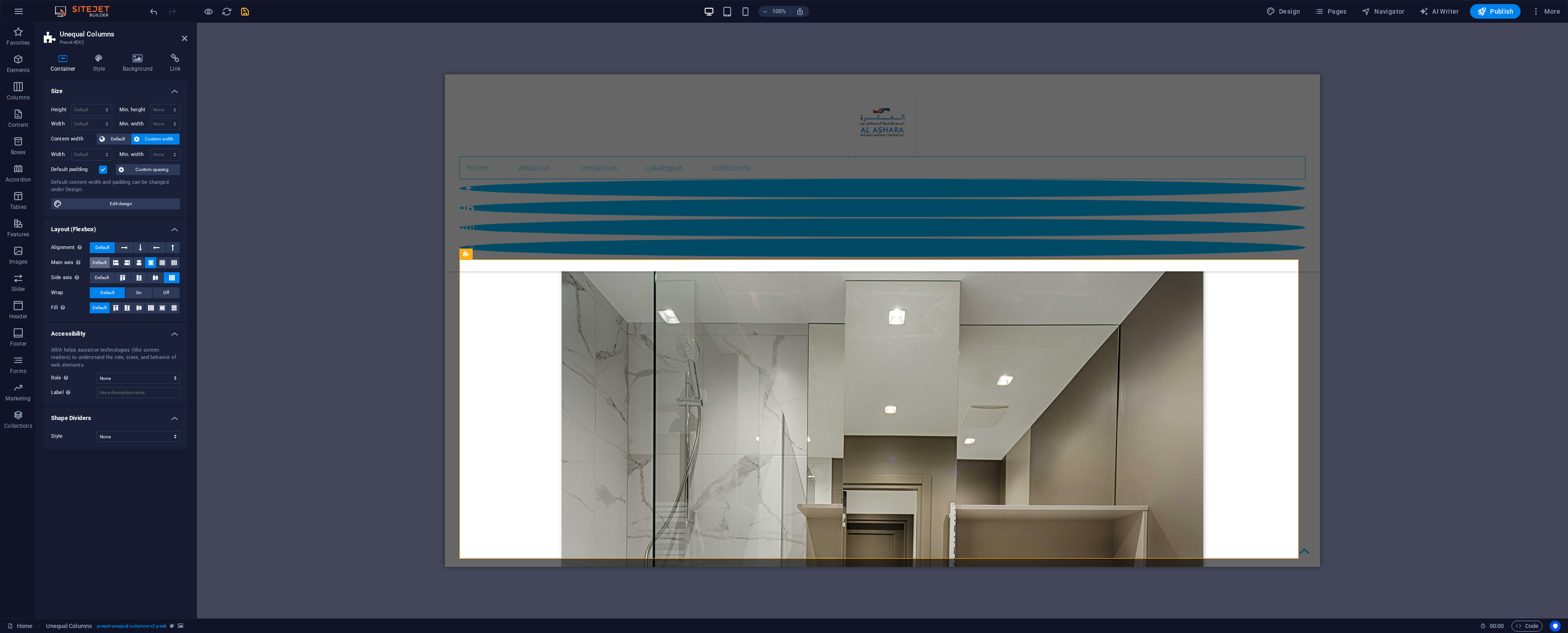 click on "Default" at bounding box center (99, 263) 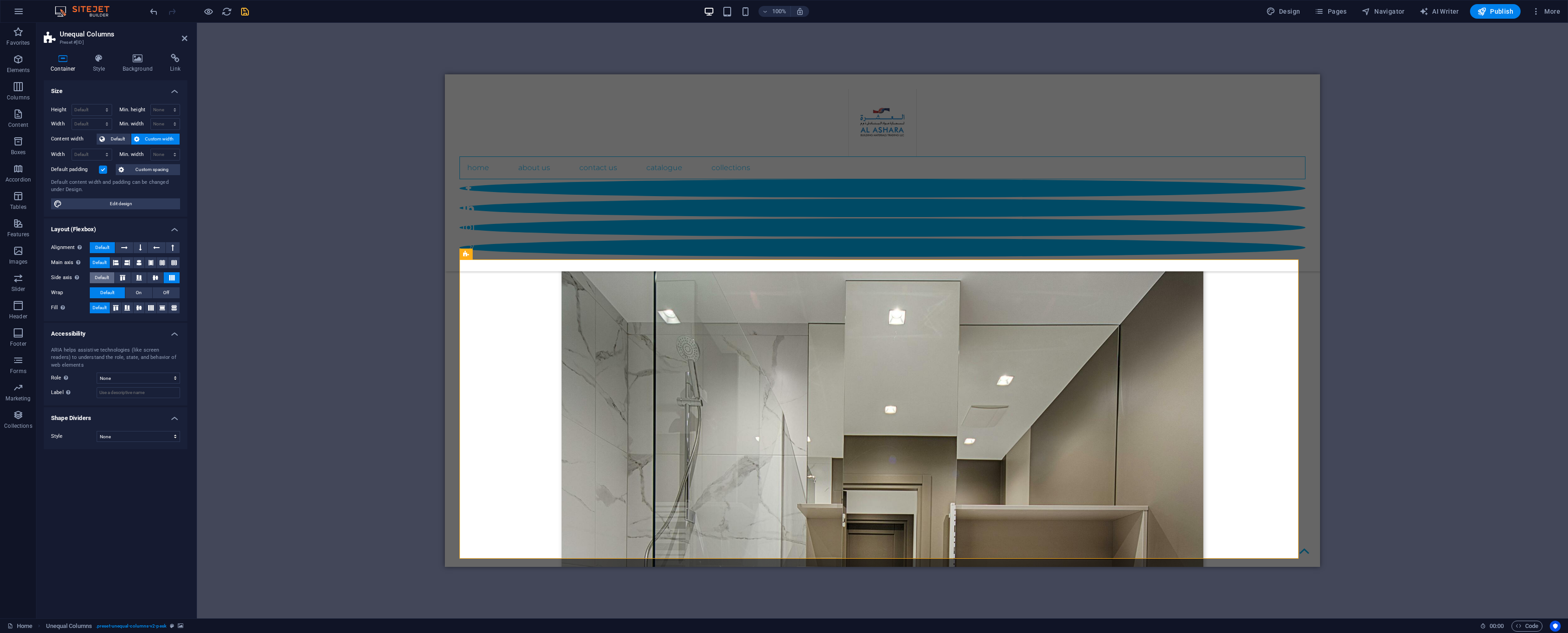 click on "Default" at bounding box center [102, 278] 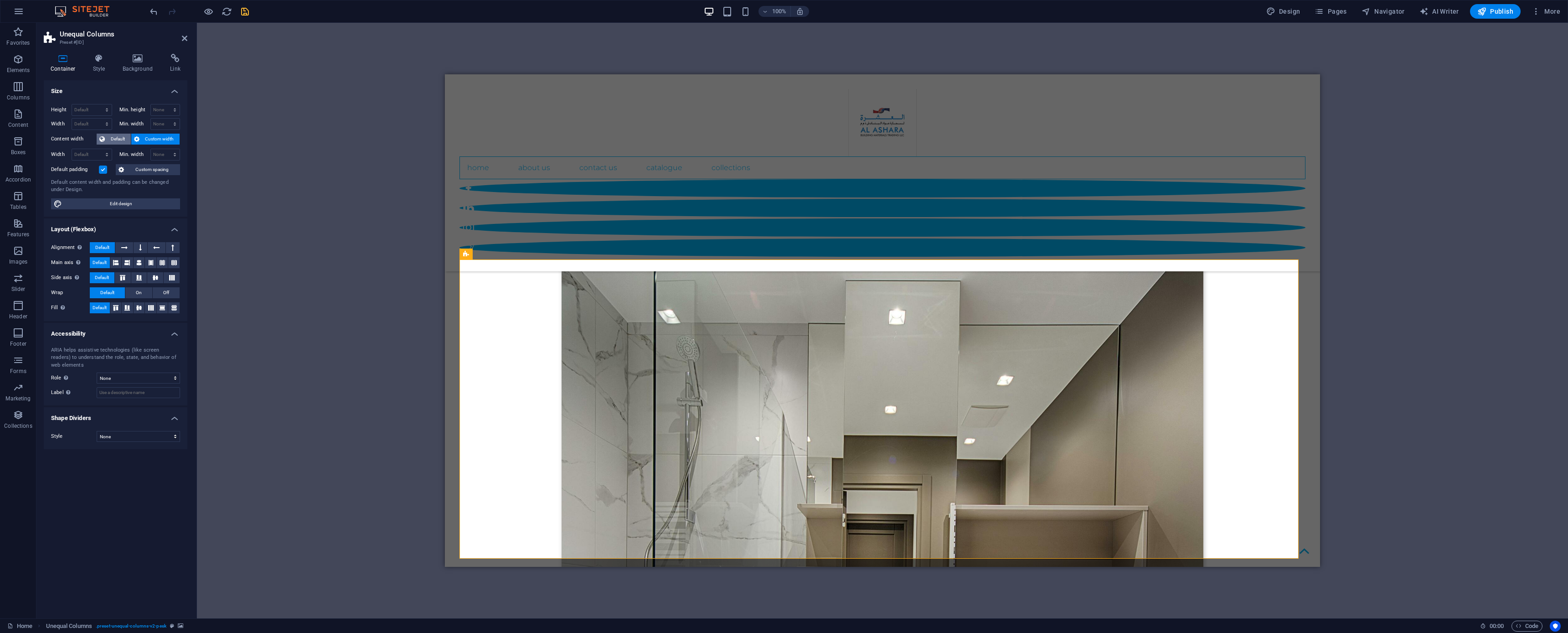 click on "Default" at bounding box center [118, 139] 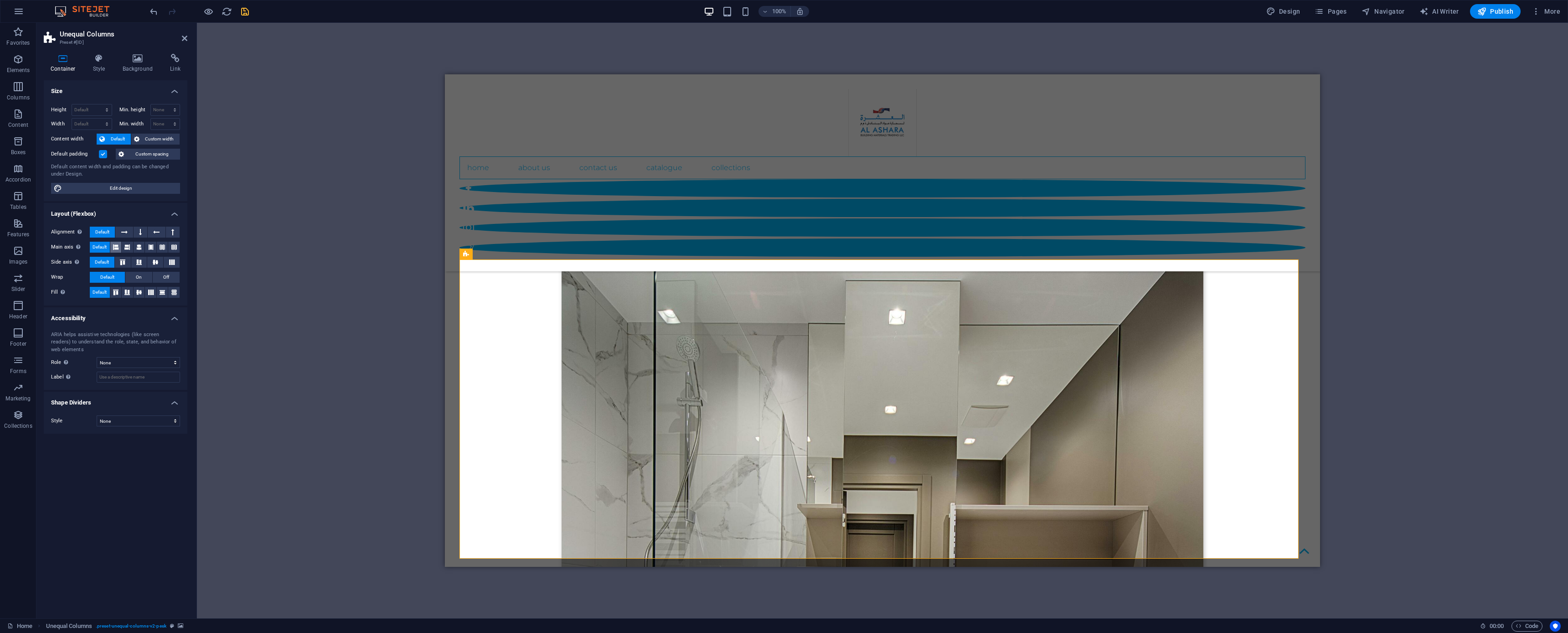 click at bounding box center (116, 247) 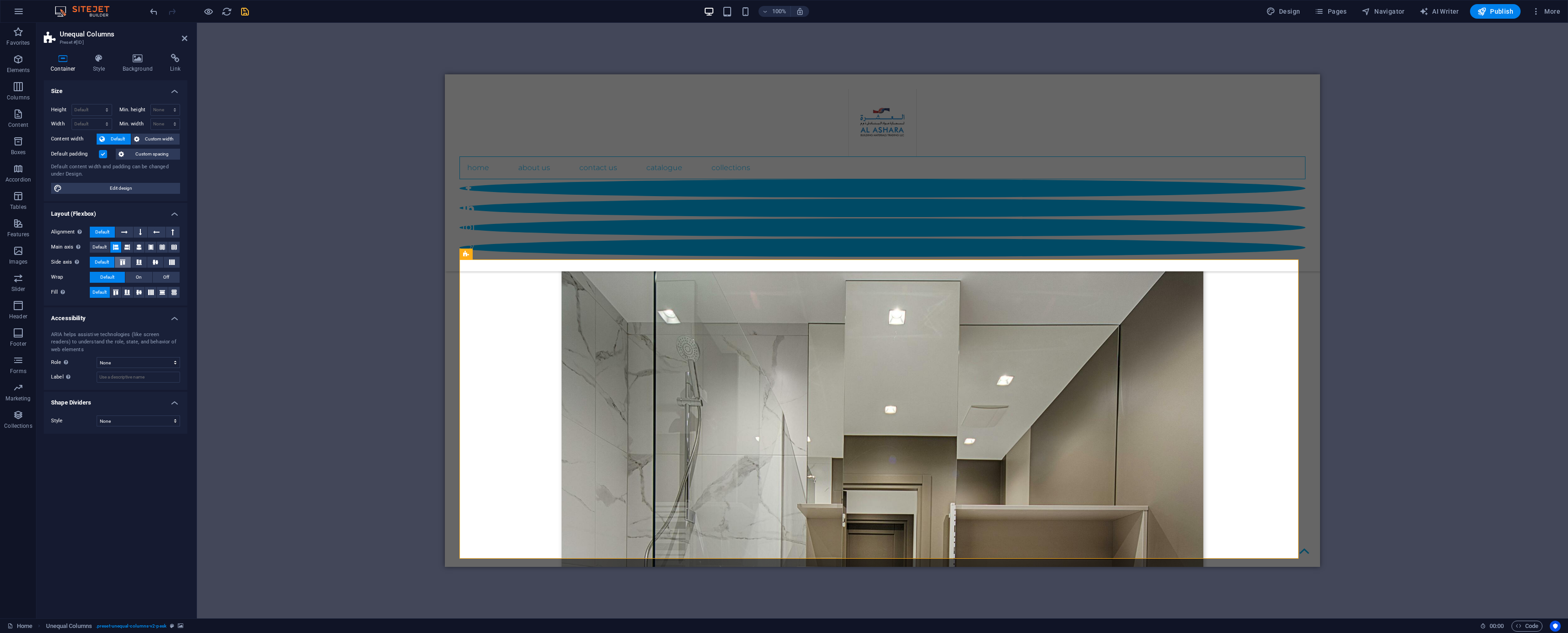click at bounding box center [123, 262] 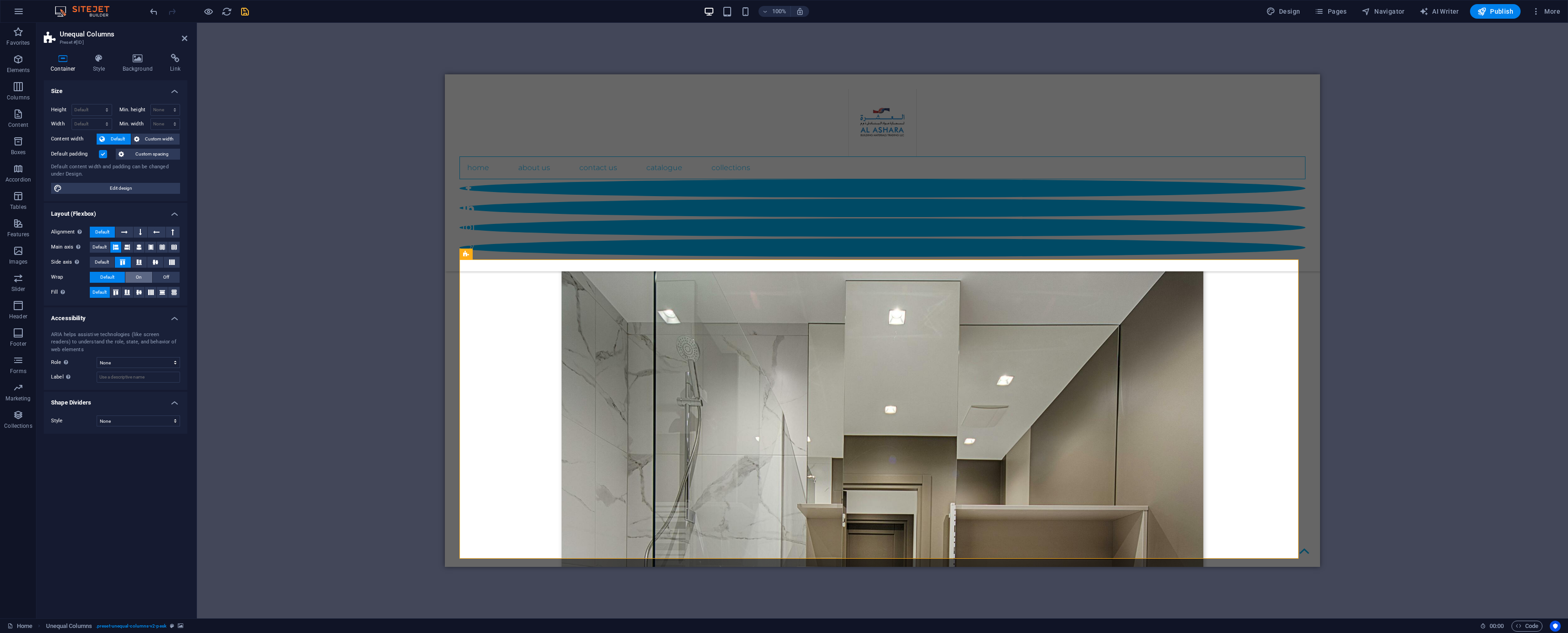 click on "On" at bounding box center [139, 277] 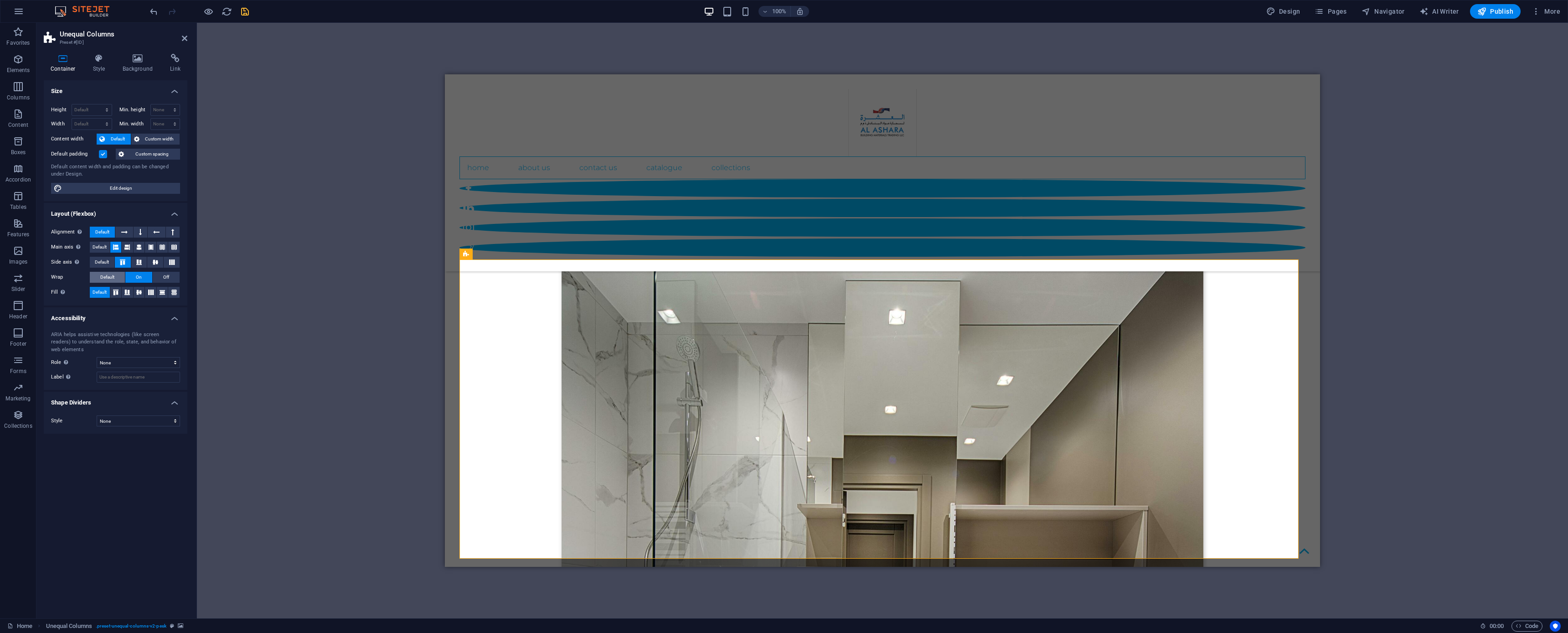 click on "Default" at bounding box center (107, 277) 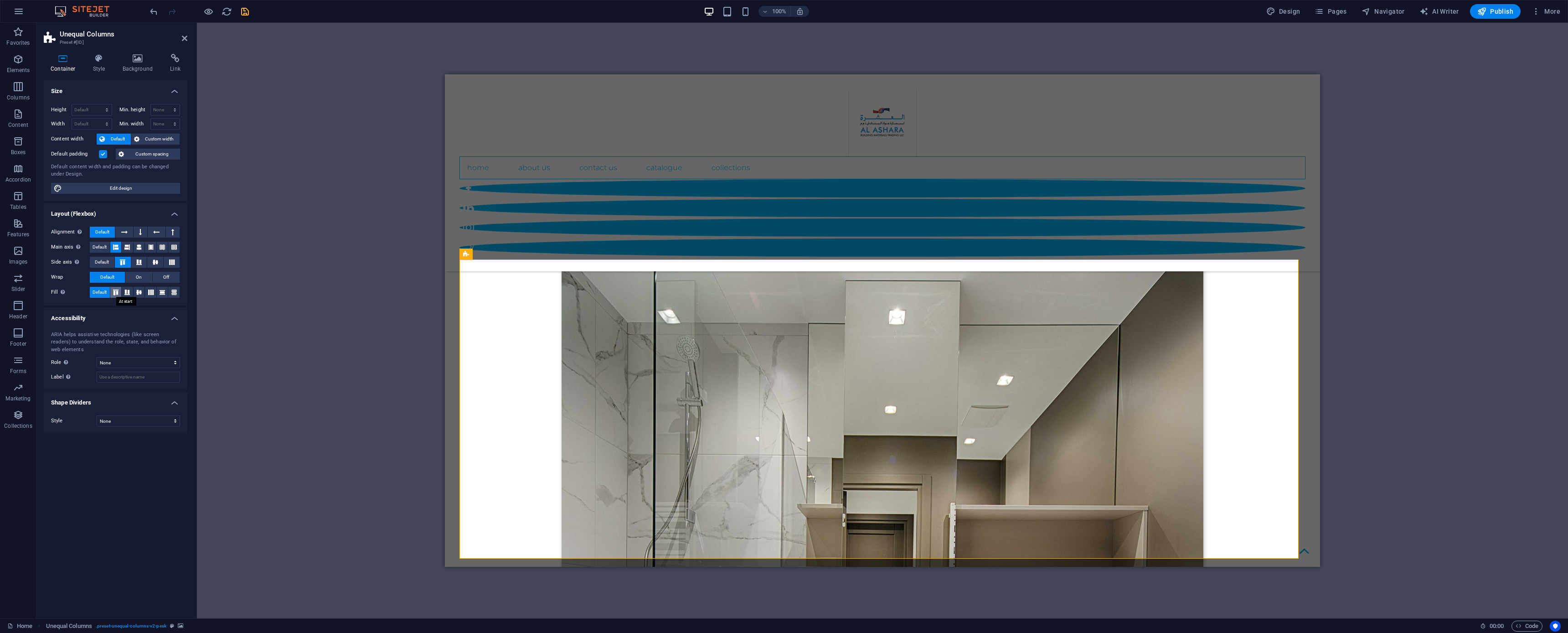 click at bounding box center [116, 292] 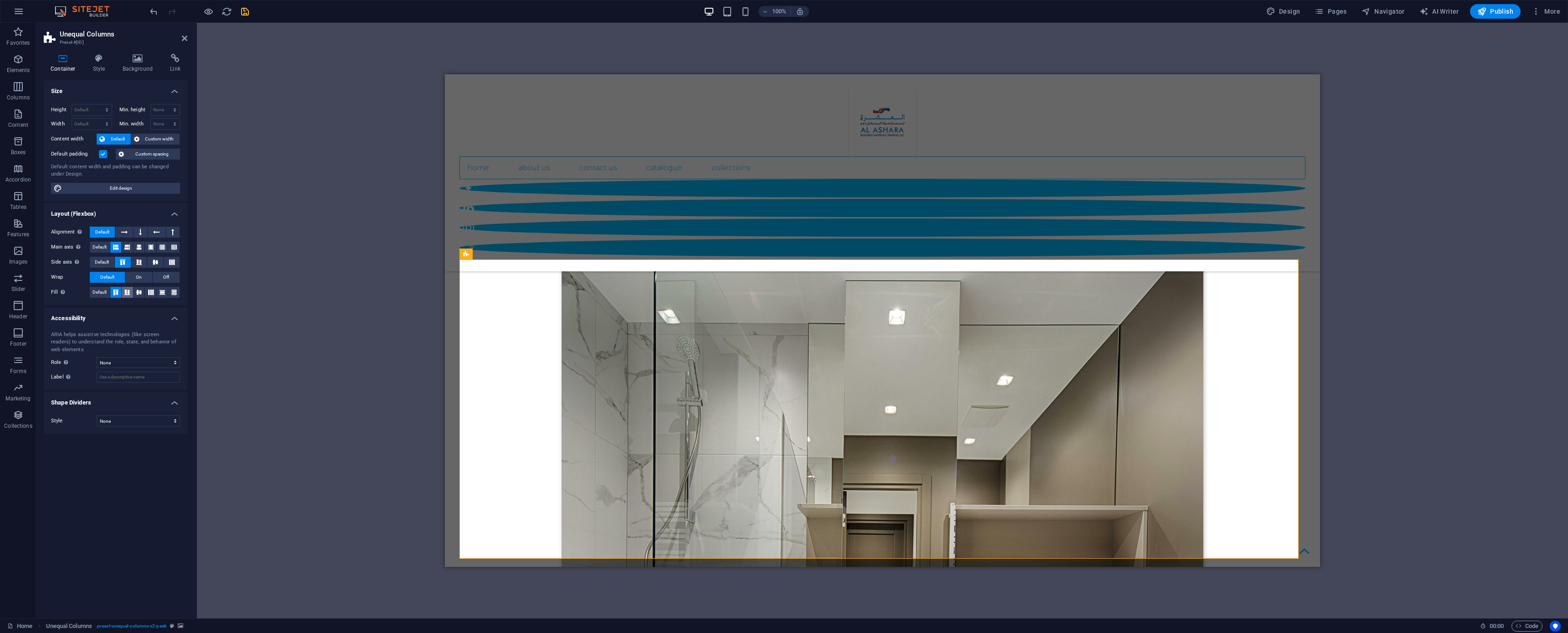 click at bounding box center (127, 292) 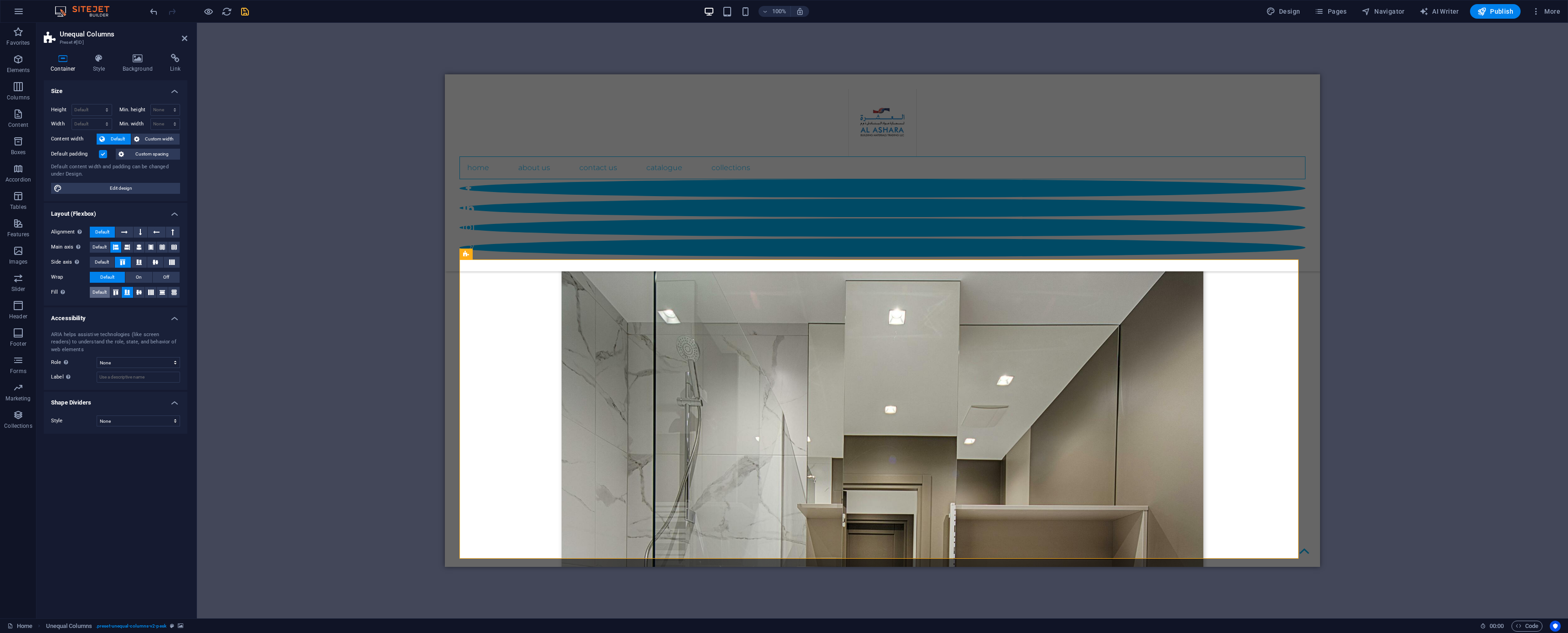 click on "Default" at bounding box center [99, 292] 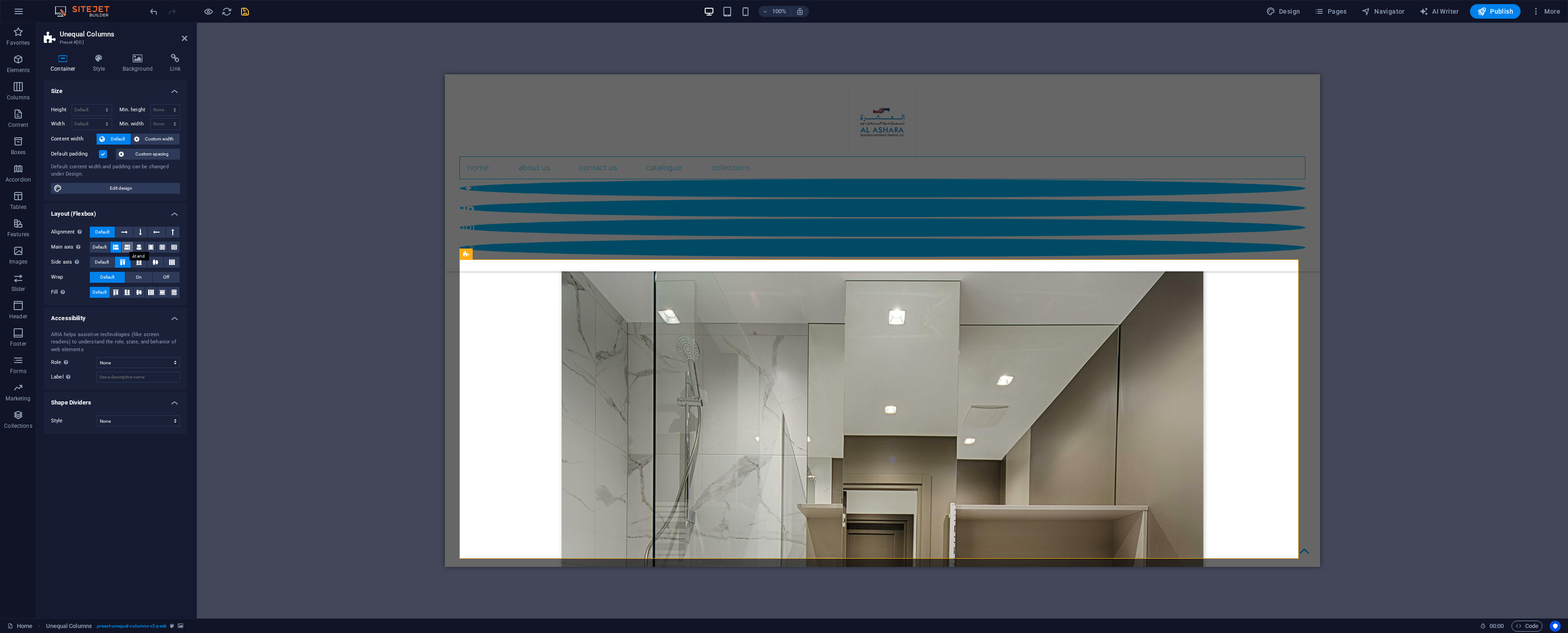 click at bounding box center [127, 247] 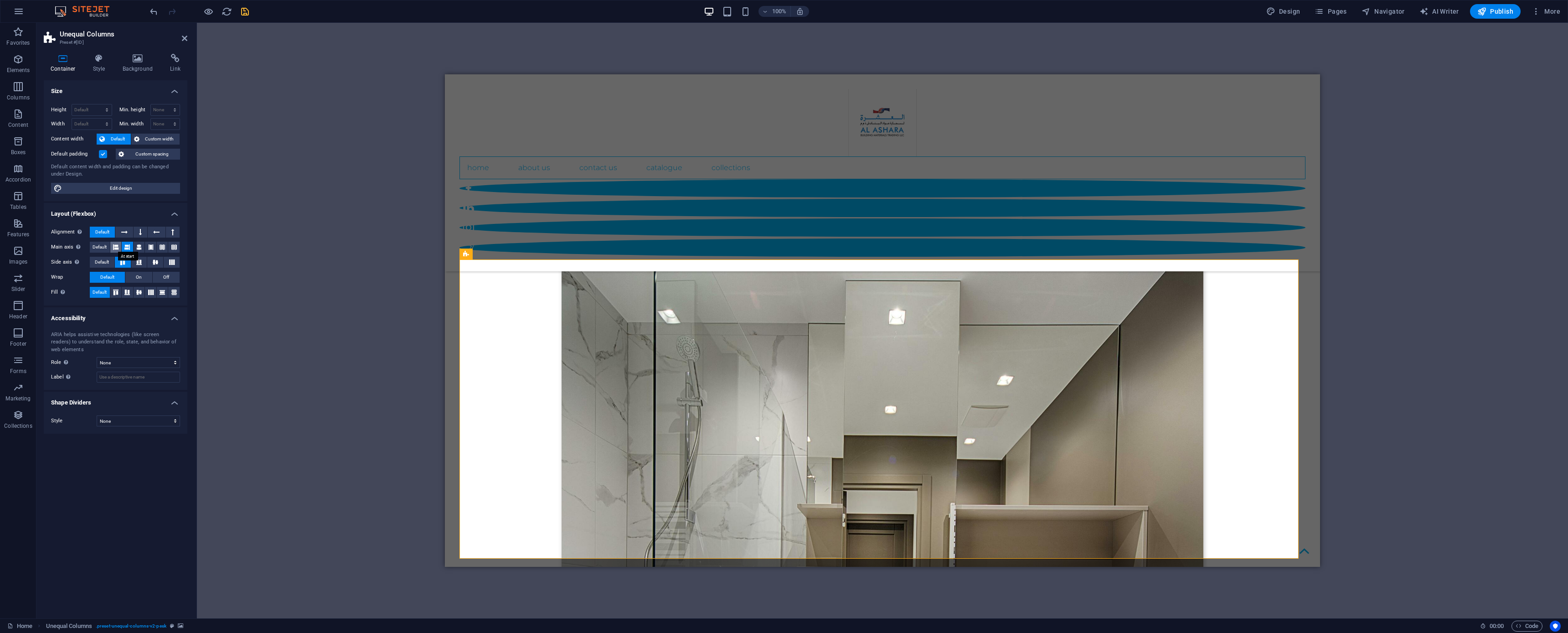 click at bounding box center (116, 247) 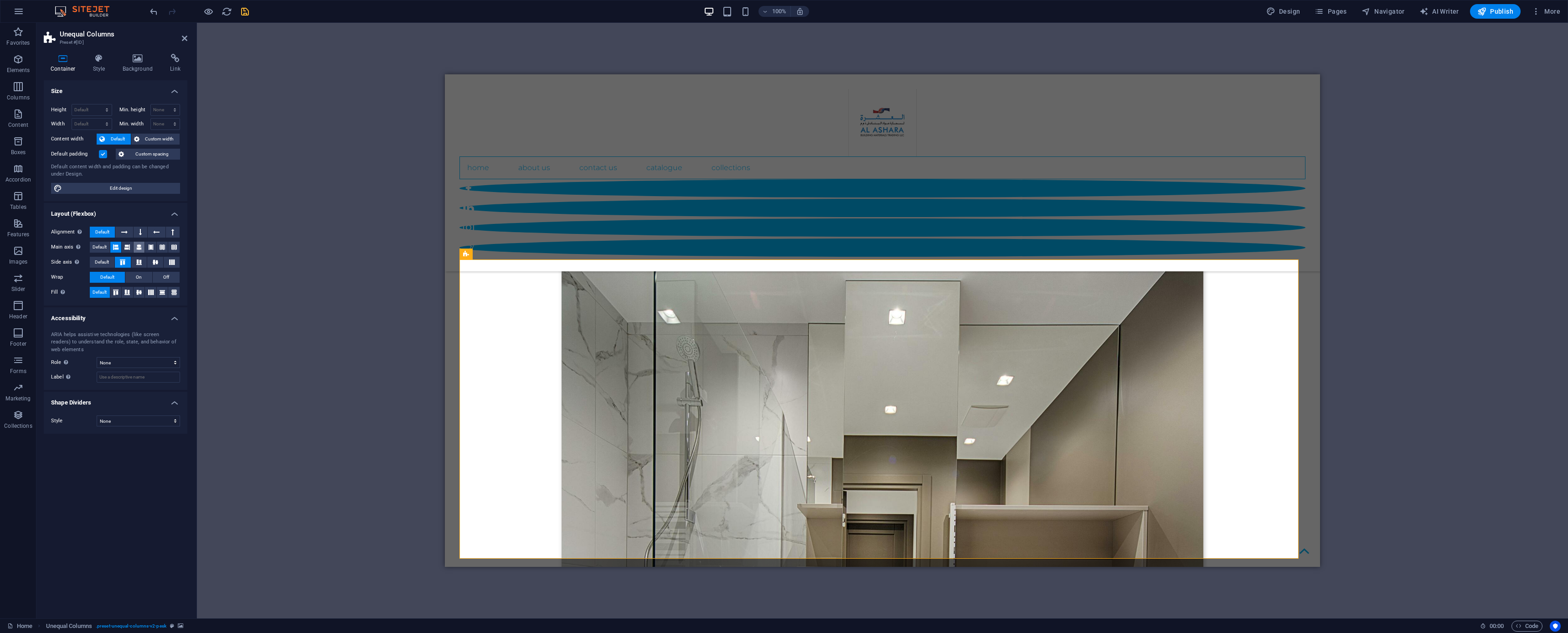click at bounding box center [139, 247] 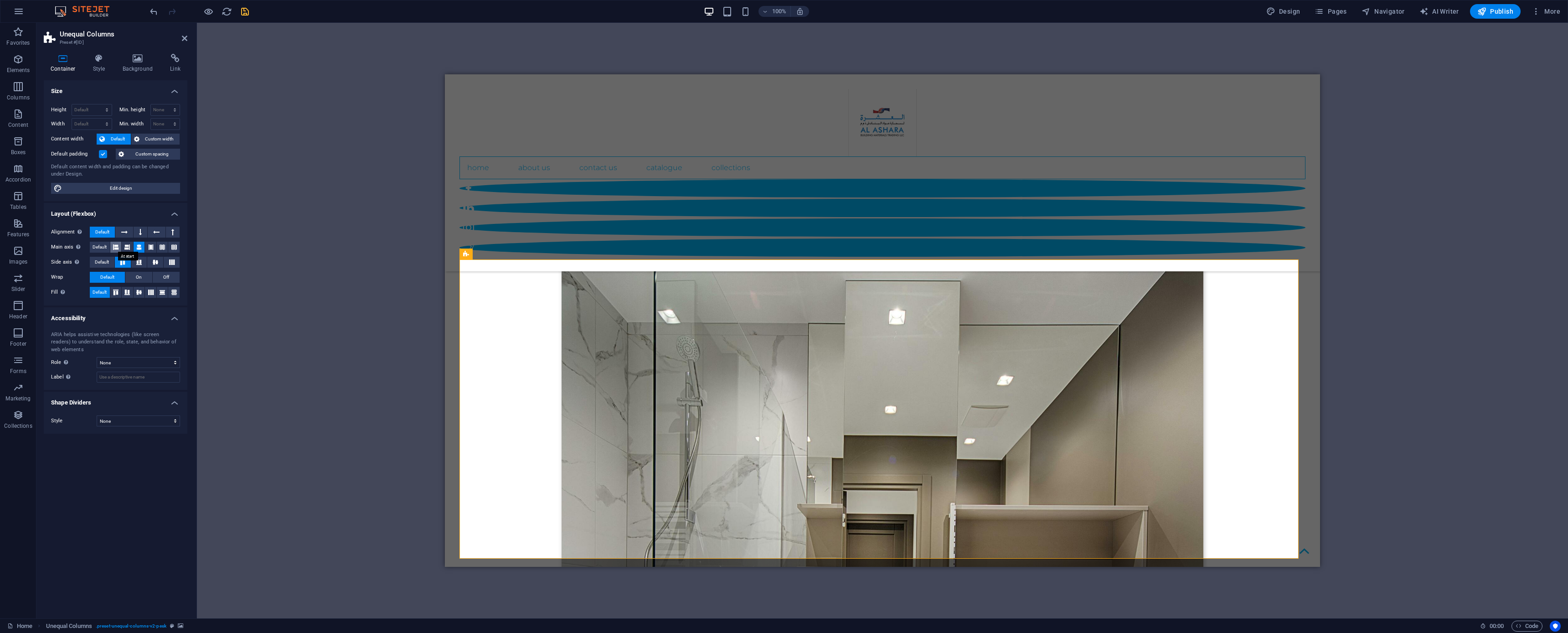 click at bounding box center [116, 247] 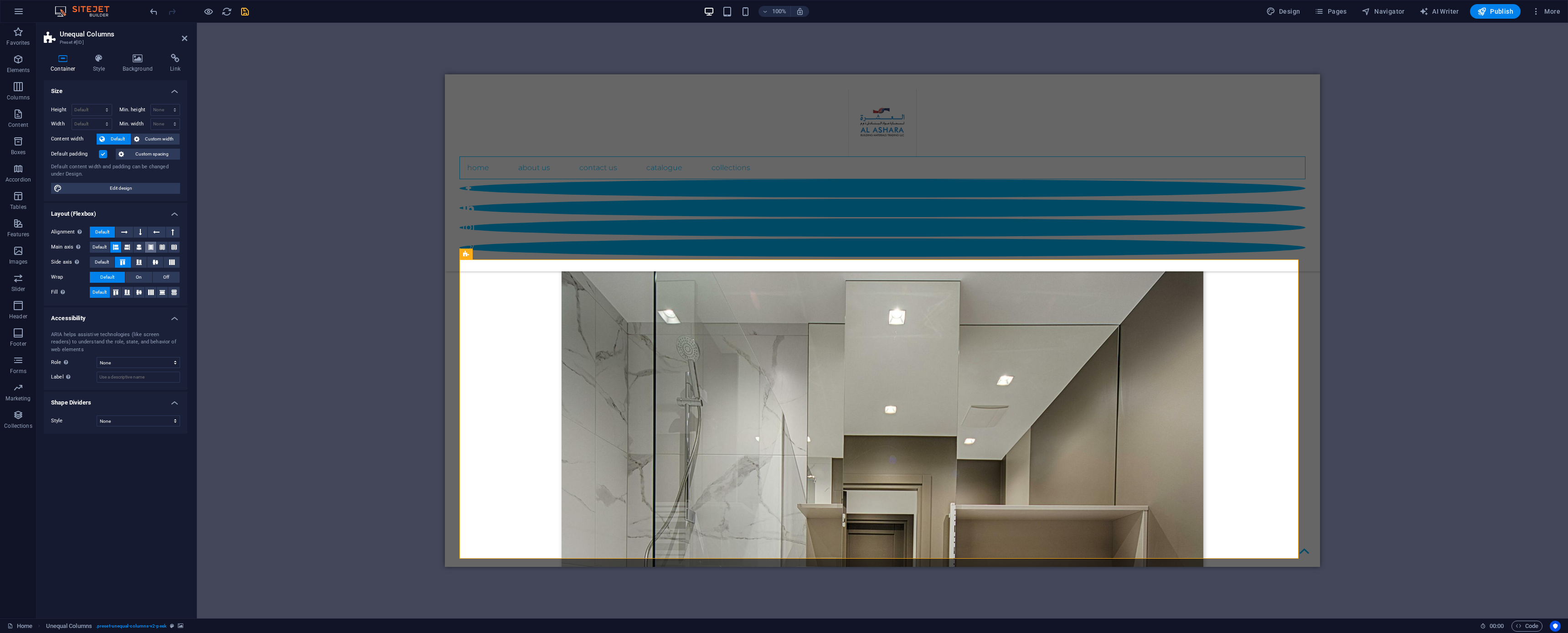 click at bounding box center [150, 247] 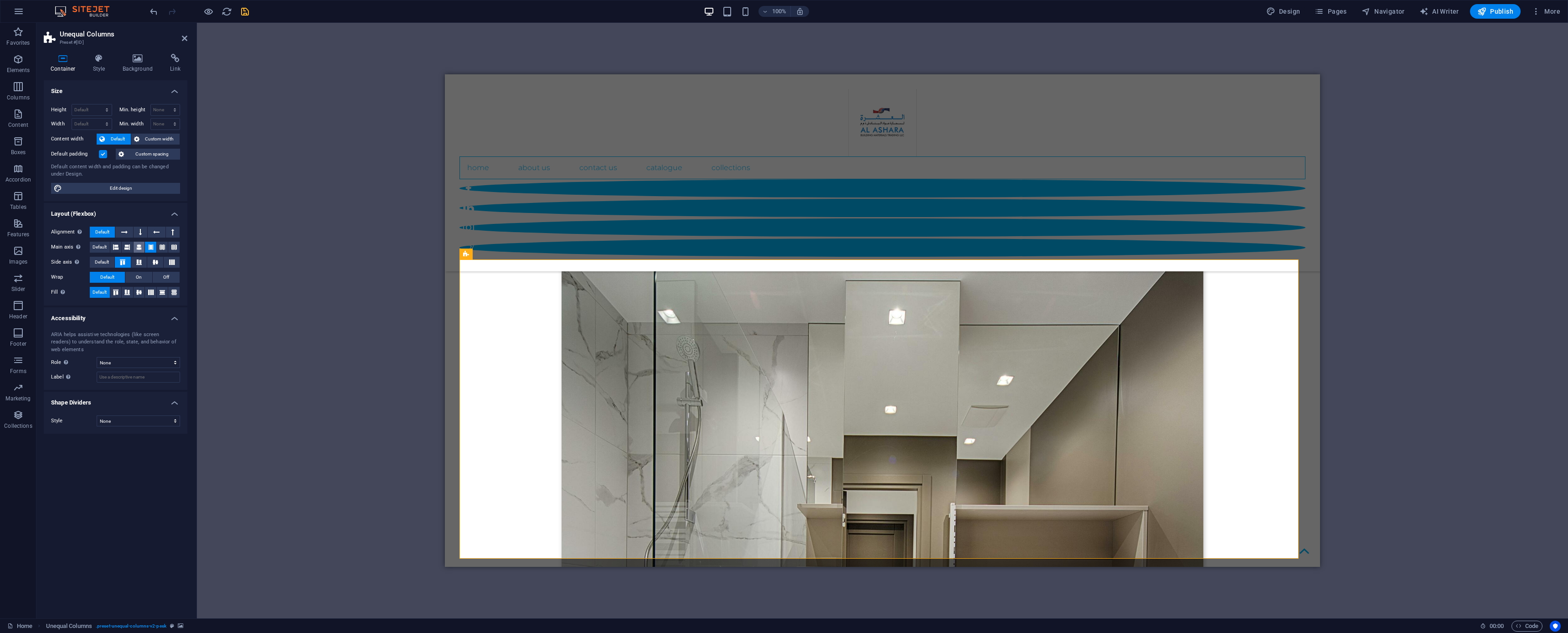 click at bounding box center (139, 247) 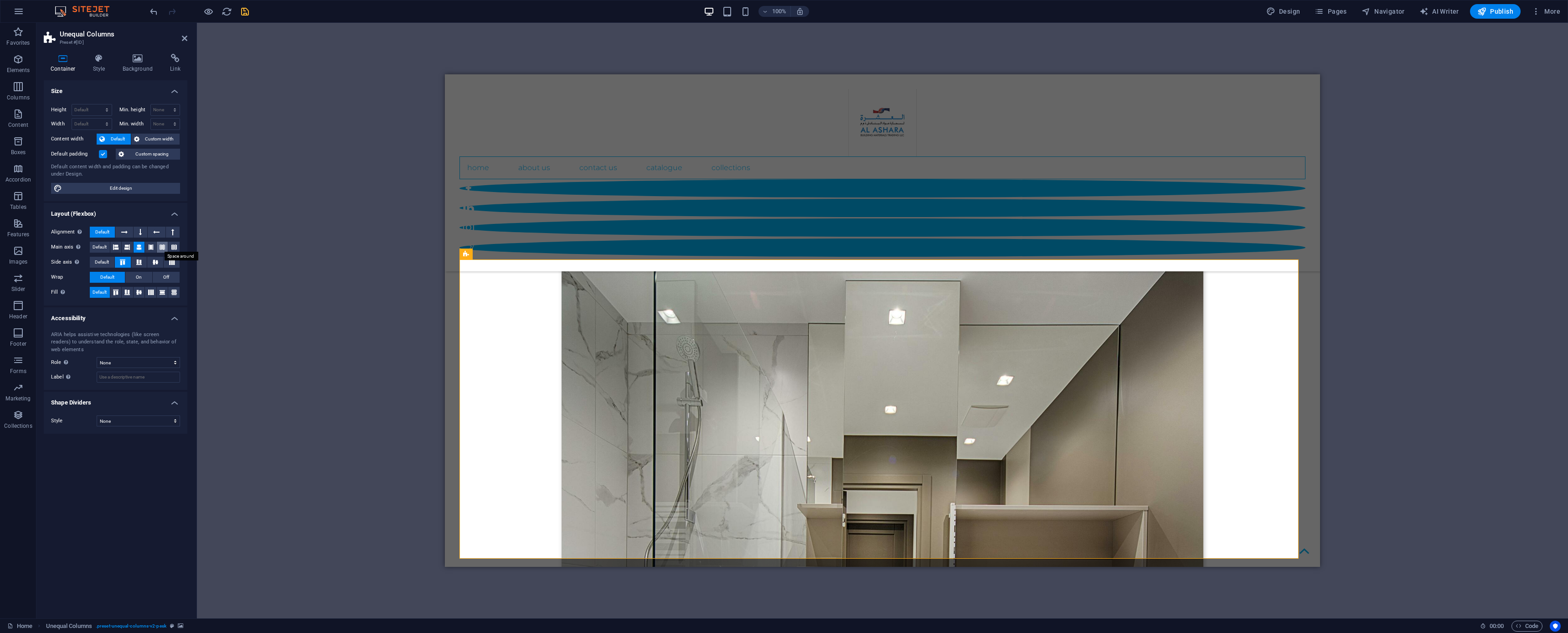 click at bounding box center [162, 247] 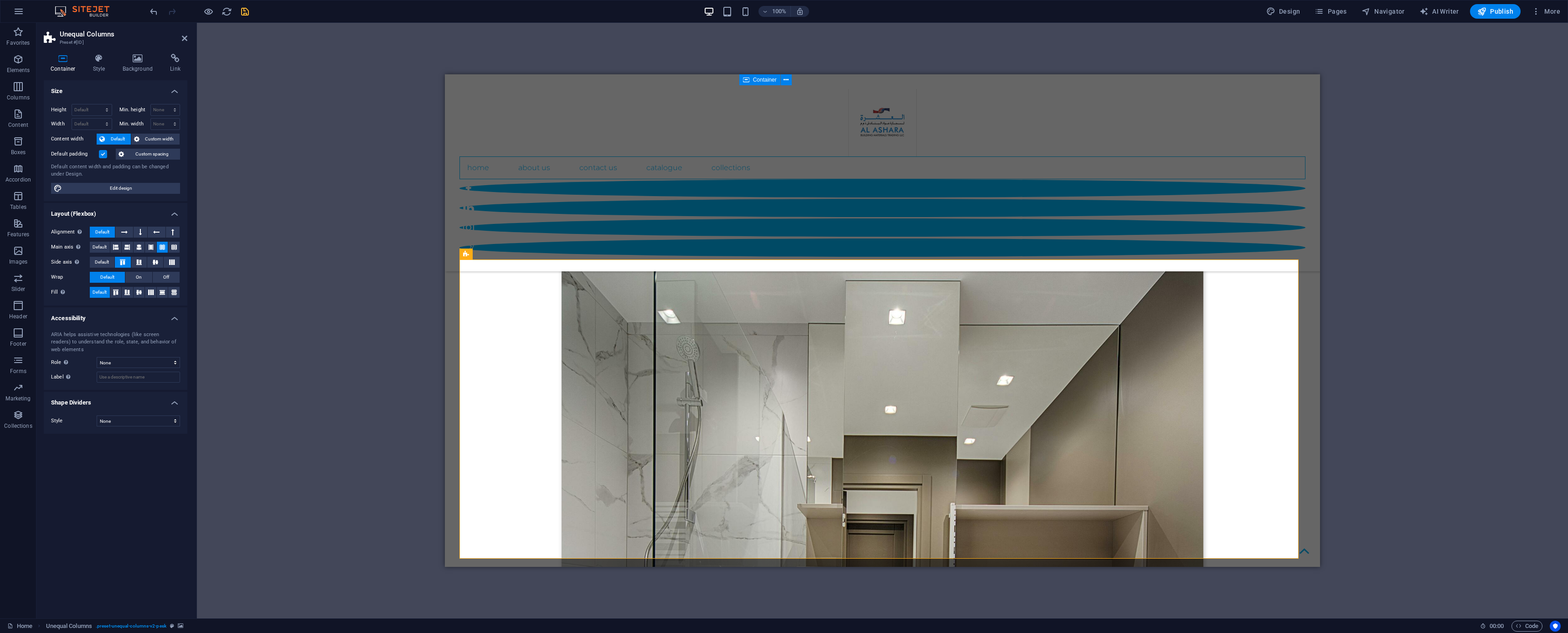 click on "Drag here to replace the existing content. Press “Ctrl” if you want to create a new element.
H1   Wide image with text   Wide image with text   Container   Container   Wide image with text   Container   Menu Bar   Separator   Container   Container   Separator   Social Media Icons   Image   Banner   Container   Banner   Logo   Menu   H2   Text image overlap   Container   Spacer   Container   Text   Text   Preset   Container   Image slider columns   Container   H2   Container   4 columns   Container   Image   4 columns   Container   Image Slider   Image slider   Slider   Placeholder   Separator   Separator   Container   Container   Container   Image   Image slider columns   Image slider   Container   Image slider columns   Container   Placeholder   Image slider columns   Container   Container   Image slider columns   Image   Image 180 170 160 150 140 130 120 110 100 90 80 70 60 50 40 30 20 10 0 -10 -20 -30 -40 -50 -60 -70 -80 -90 -100 -110 -120 -130 -140 -150 -160 -170 16:10 16:9 4:3 1:1" at bounding box center [882, 321] 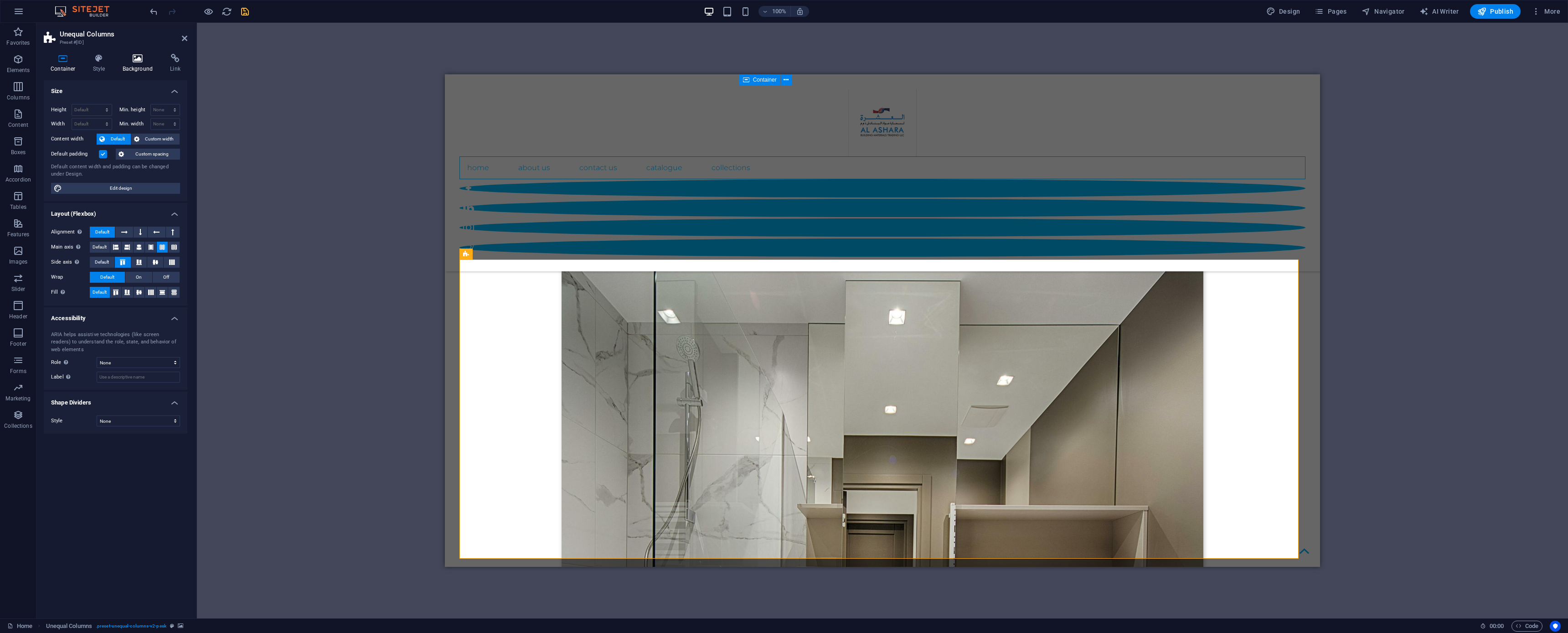 click on "Background" at bounding box center [139, 63] 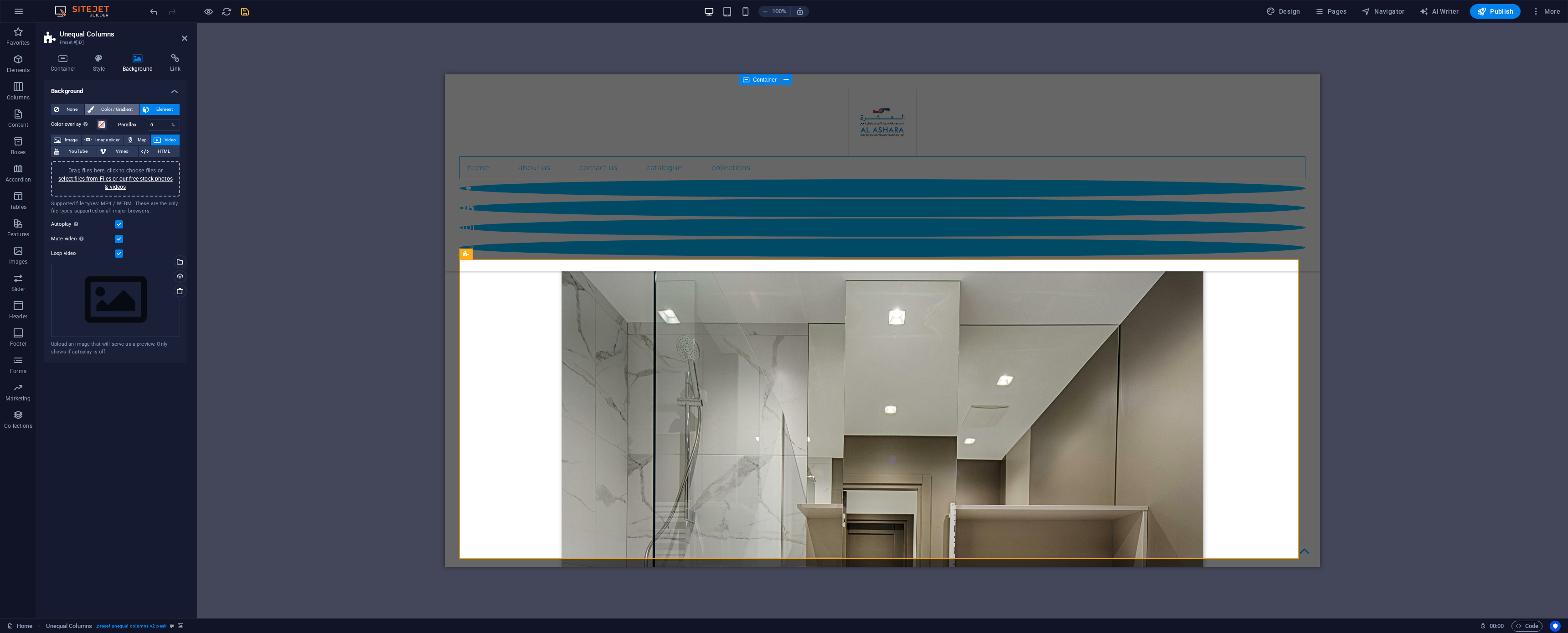 click on "Color / Gradient" at bounding box center (117, 109) 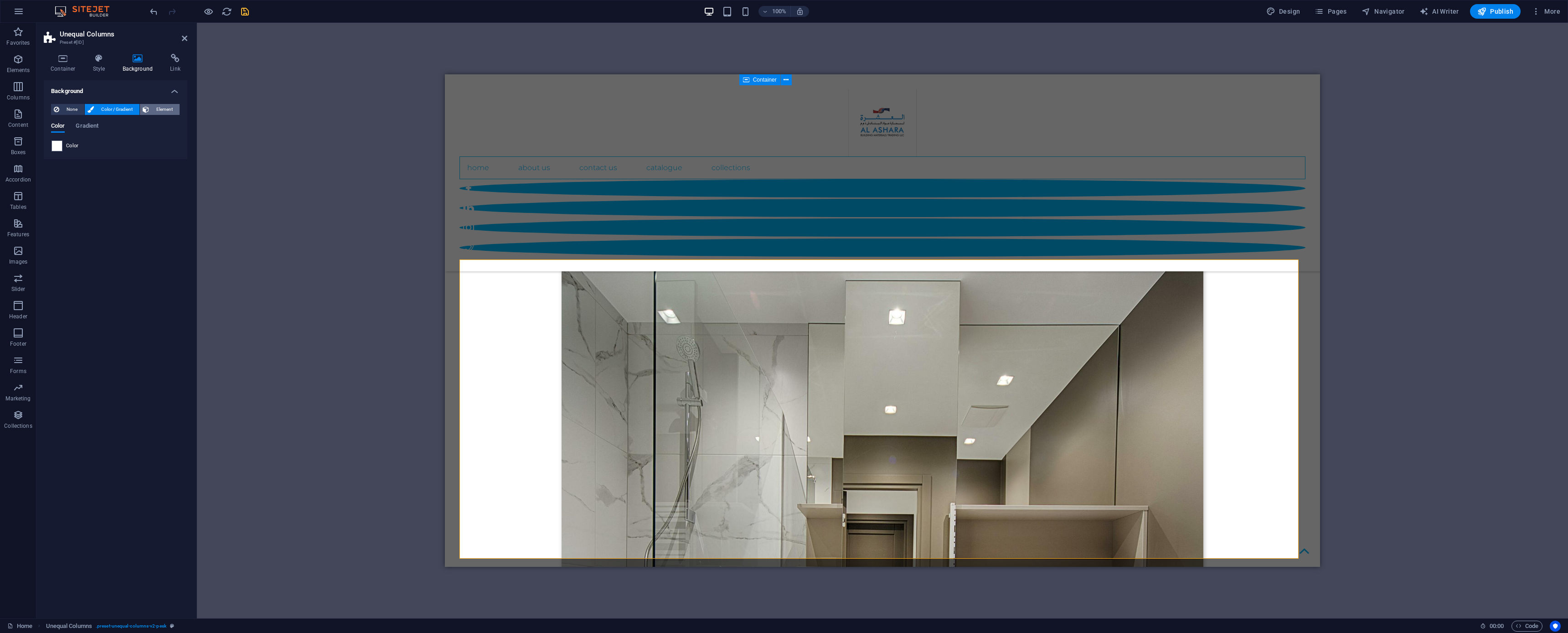 click on "Element" at bounding box center [164, 109] 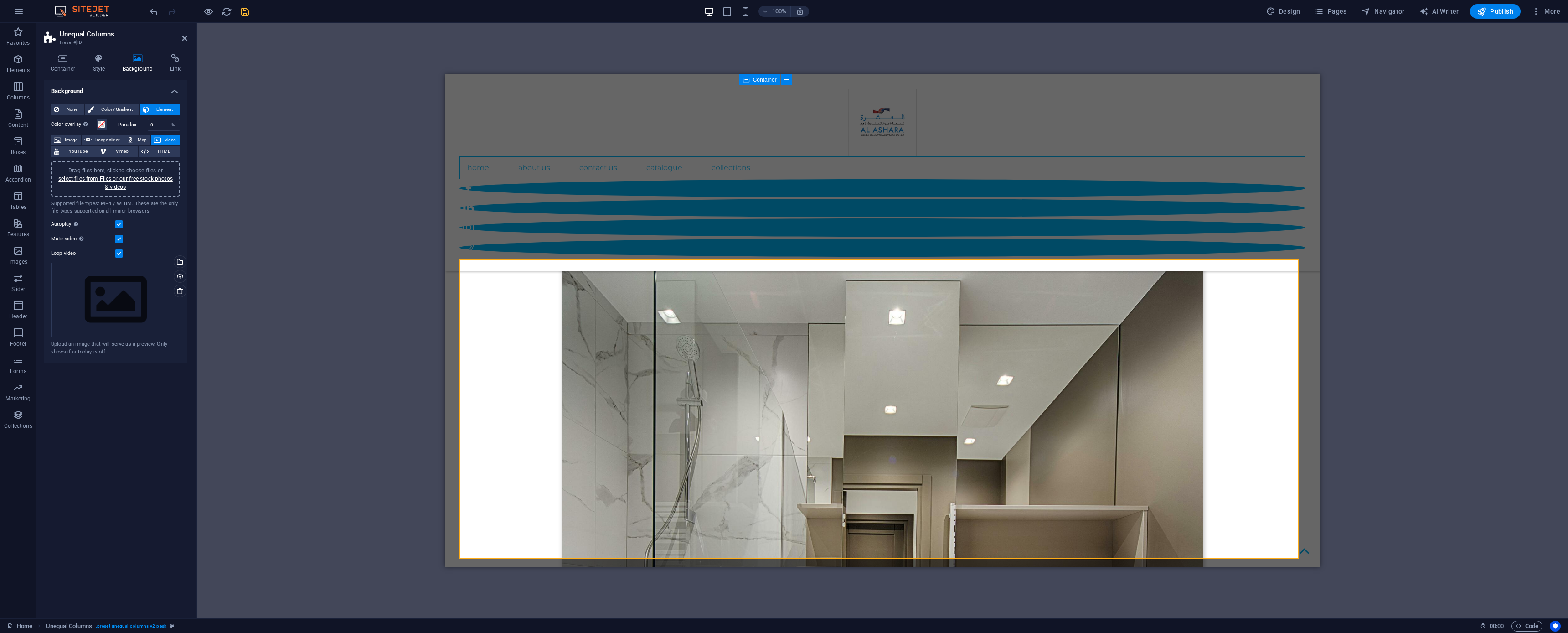 click on "Drag files here, click to choose files or select files from Files or our free stock photos & videos" at bounding box center (115, 179) 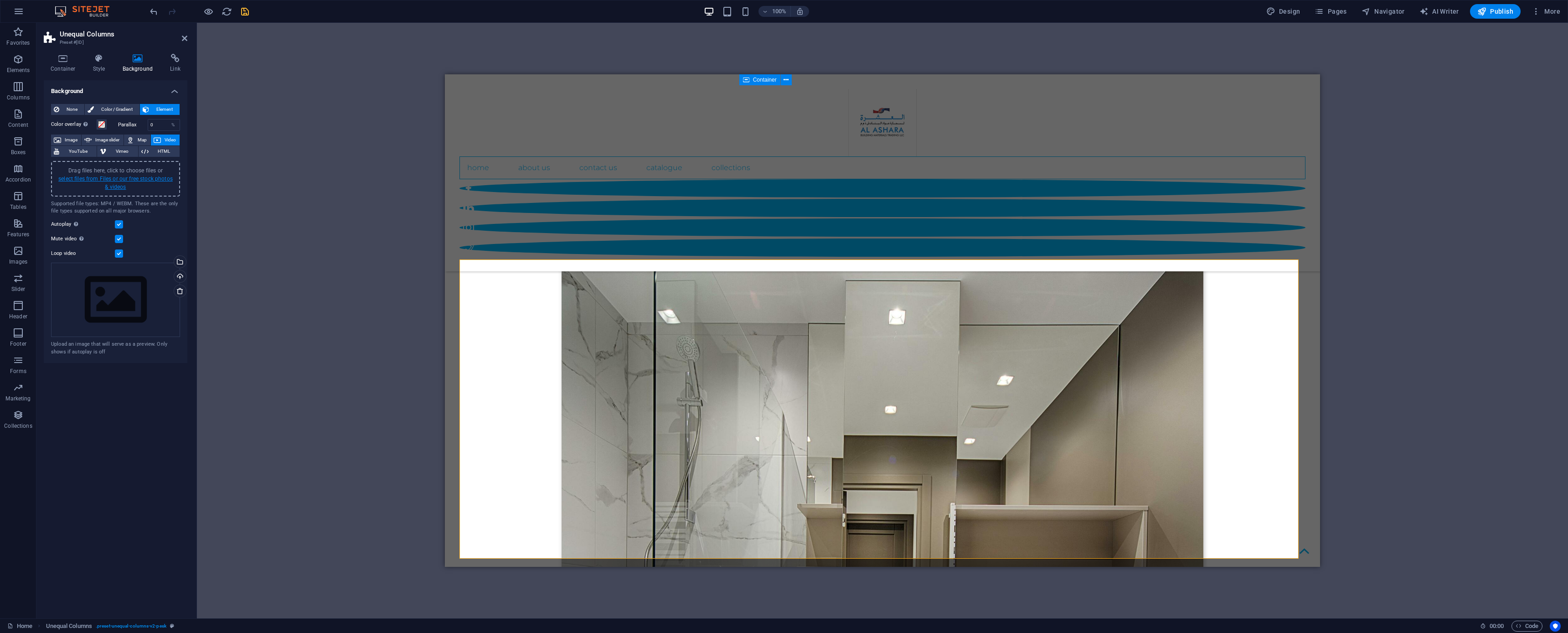 click on "select files from Files or our free stock photos & videos" at bounding box center [115, 183] 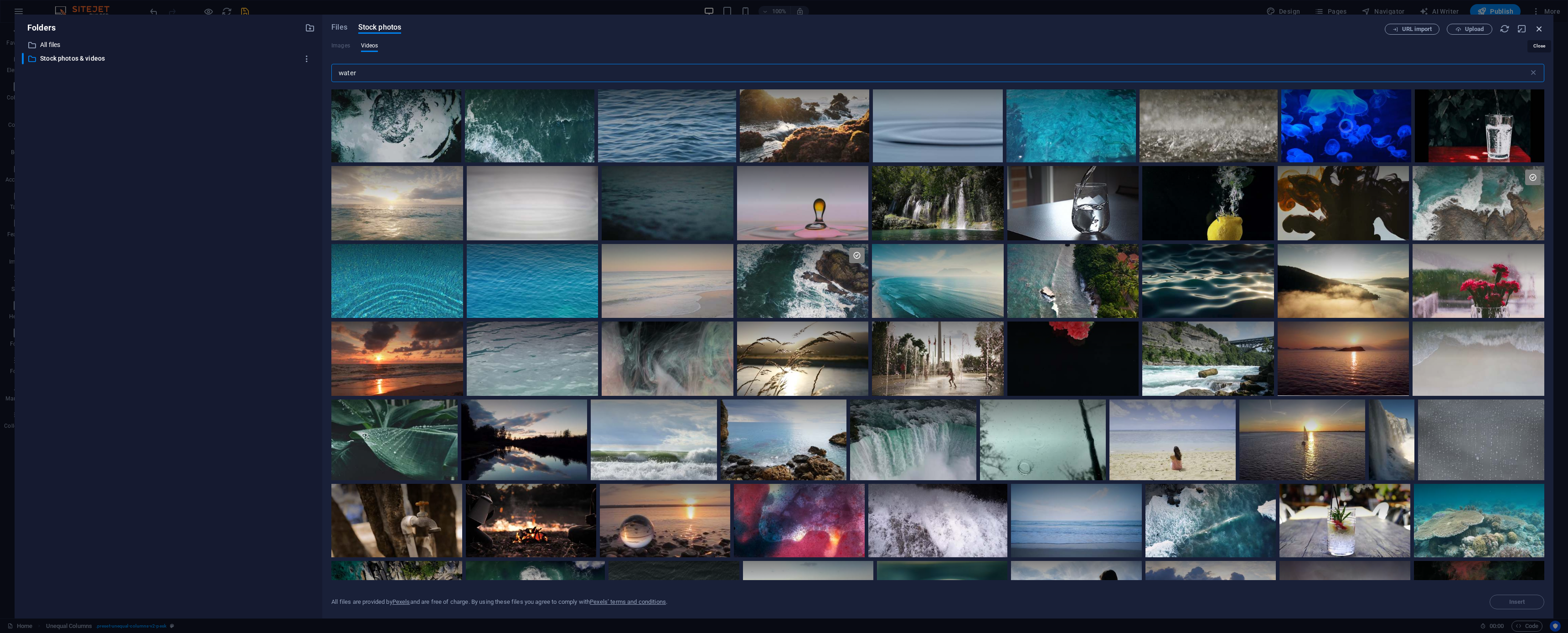 click at bounding box center [1539, 29] 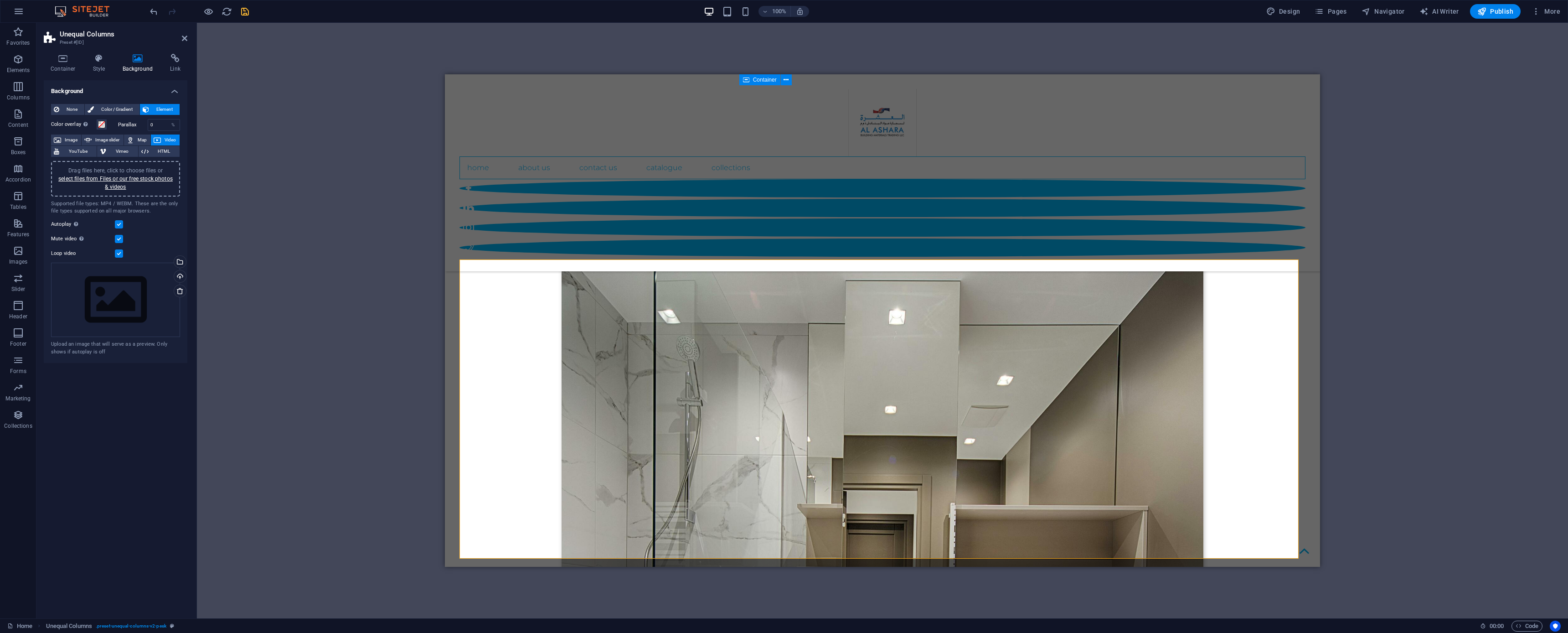 click on "Drag here to replace the existing content. Press “Ctrl” if you want to create a new element.
H1   Wide image with text   Wide image with text   Container   Container   Wide image with text   Container   Menu Bar   Separator   Container   Container   Separator   Social Media Icons   Image   Banner   Container   Banner   Logo   Menu   H2   Text image overlap   Container   Spacer   Container   Text   Text   Preset   Container   Image slider columns   Container   H2   Container   4 columns   Container   Image   4 columns   Container   Image Slider   Image slider   Slider   Placeholder   Separator   Separator   Container   Container   Container   Image   Image slider columns   Image slider   Container   Image slider columns   Container   Placeholder   Image slider columns   Container   Container   Image slider columns   Image   Image 180 170 160 150 140 130 120 110 100 90 80 70 60 50 40 30 20 10 0 -10 -20 -30 -40 -50 -60 -70 -80 -90 -100 -110 -120 -130 -140 -150 -160 -170 16:10 16:9 4:3 1:1" at bounding box center [882, 321] 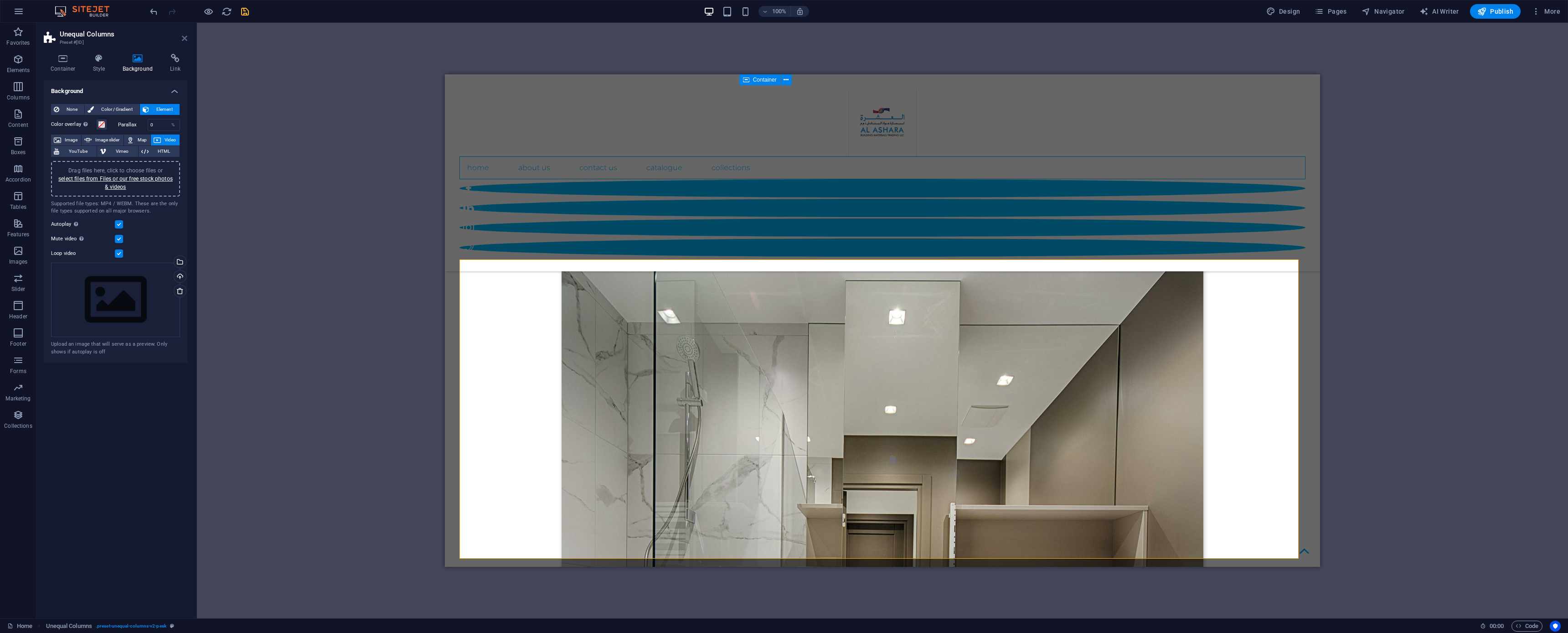 click at bounding box center [185, 38] 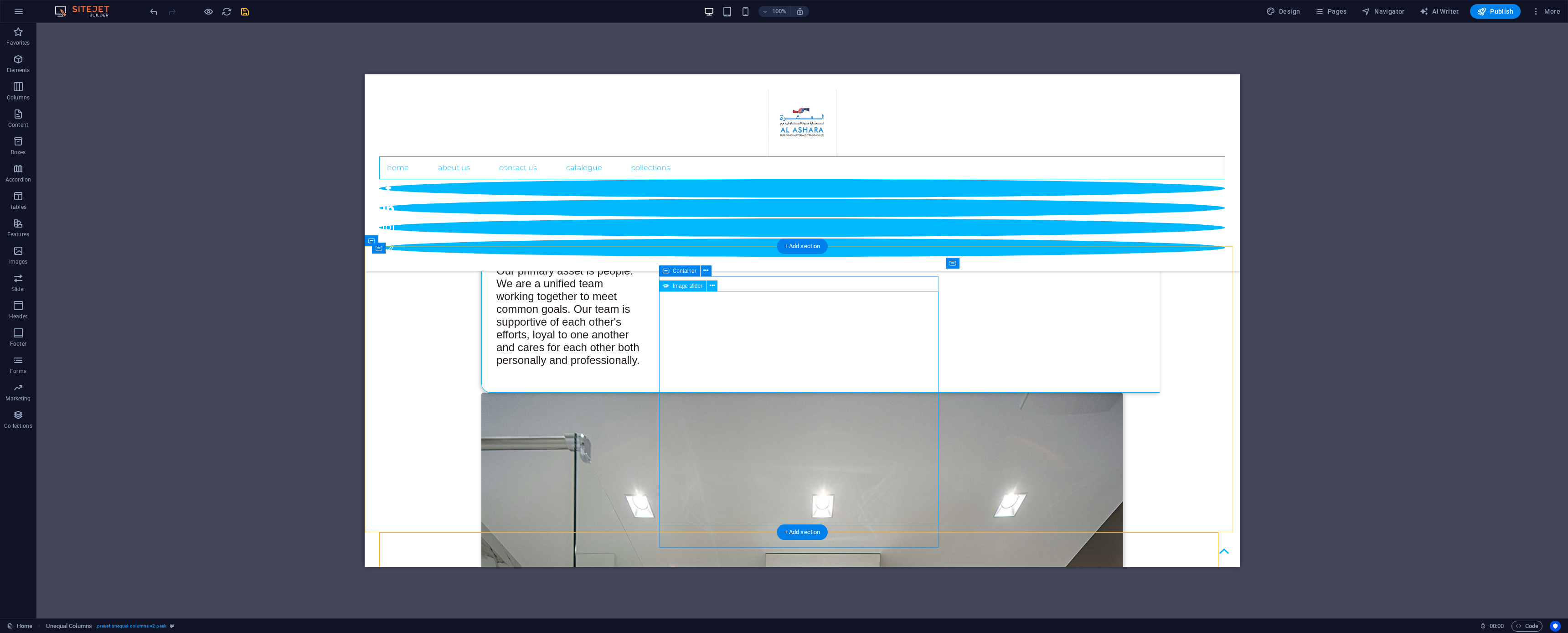 scroll, scrollTop: 1322, scrollLeft: 0, axis: vertical 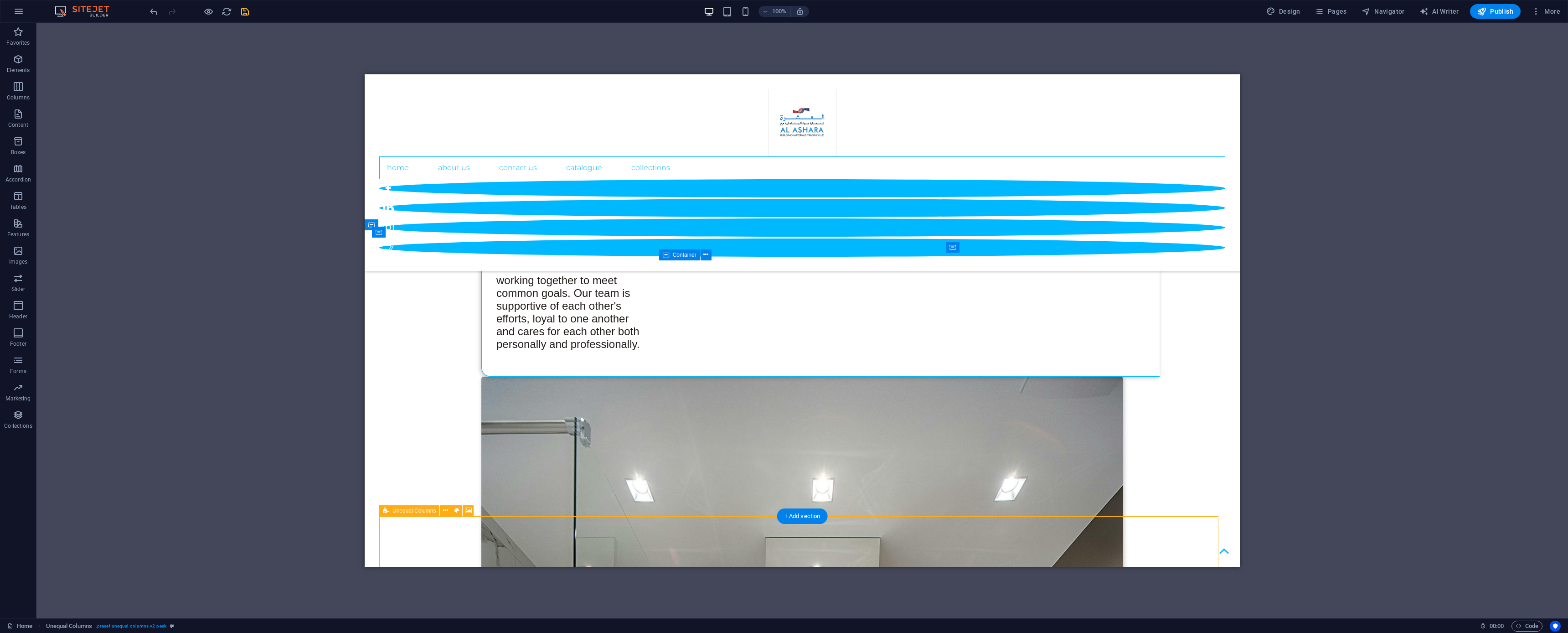 click at bounding box center [802, 9059] 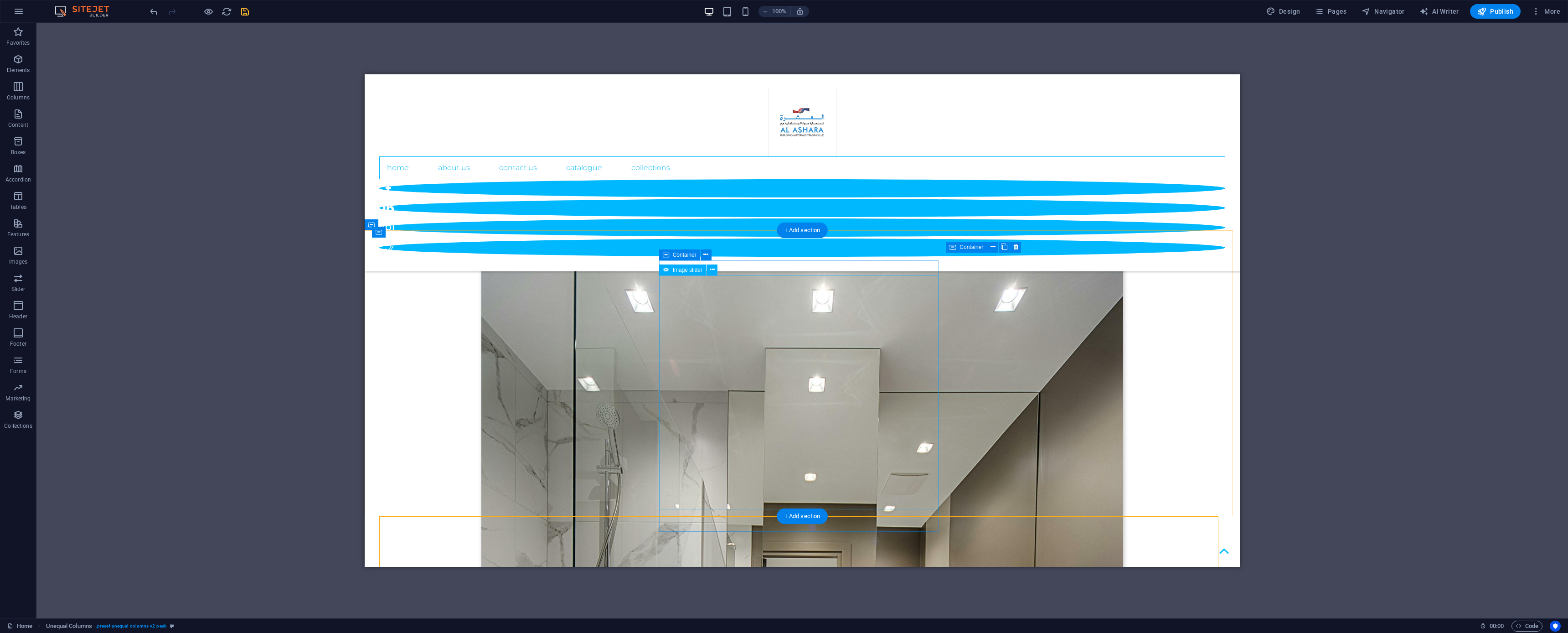scroll, scrollTop: 1619, scrollLeft: 0, axis: vertical 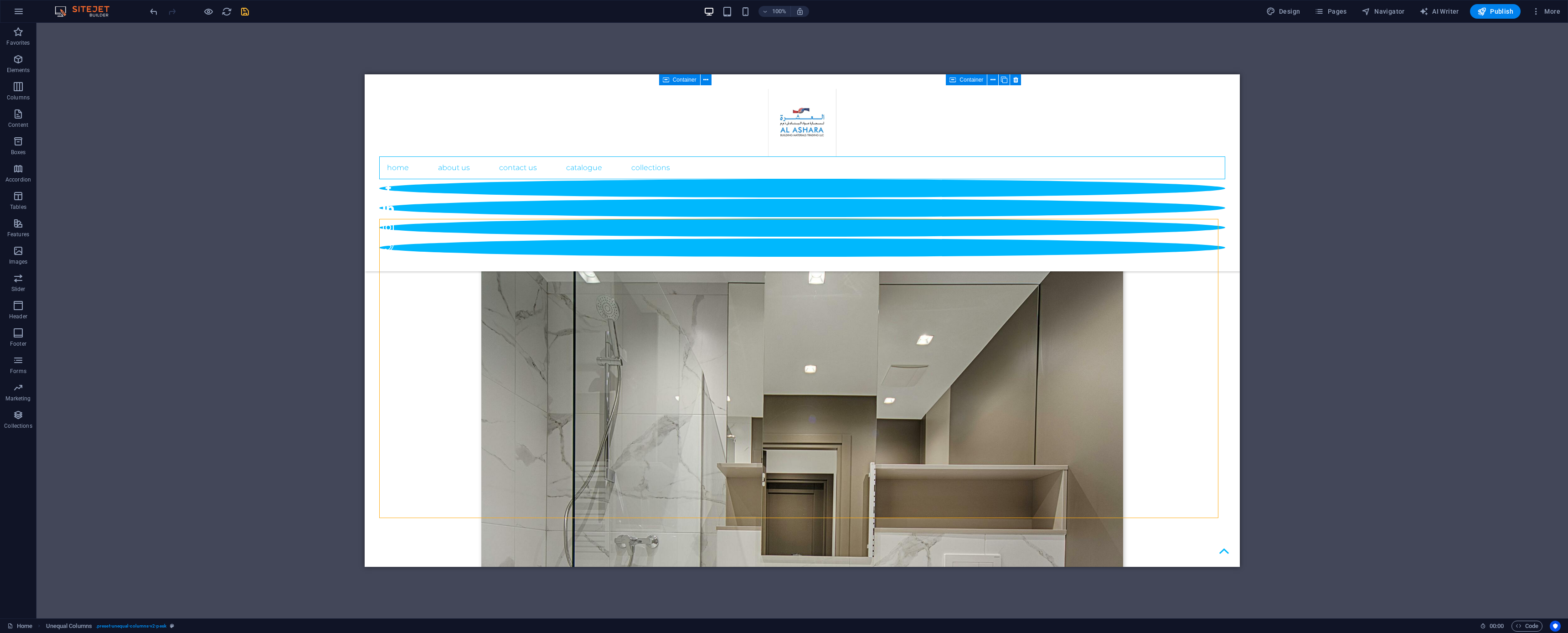 click on "Home About Us contact us catalogue COLLECTIONS ABOUT US AL ASHARA is involved in the manufacturing and distribution of various building material items mainly Sanitary Fittings. The company was founded by Mr. [LAST NAME] in the year 2011. The manufacturing plant of Sanitary fittings has been OPERATING in India since 1992 while the Overseas Head office of the company is situated in Dubai,U.A.E. Company Profile WHY CHOOSE US Lor We are committed to building successful relationships with our clients. We listen first and then work collaboratively with you to deliver the highest quality products at a very competitive prices. We value honesty and never compromise the truth. We will always do what is right and just, as our business is based on trust. We adhere to the highest ethical standards and pledge to be transparent and consistent in word and deed. Our primary asset is people. We are a unified team working together to meet common goals. Our team is supportive of each other ' s efforts, loyal to one another 1 2" at bounding box center [802, 4469] 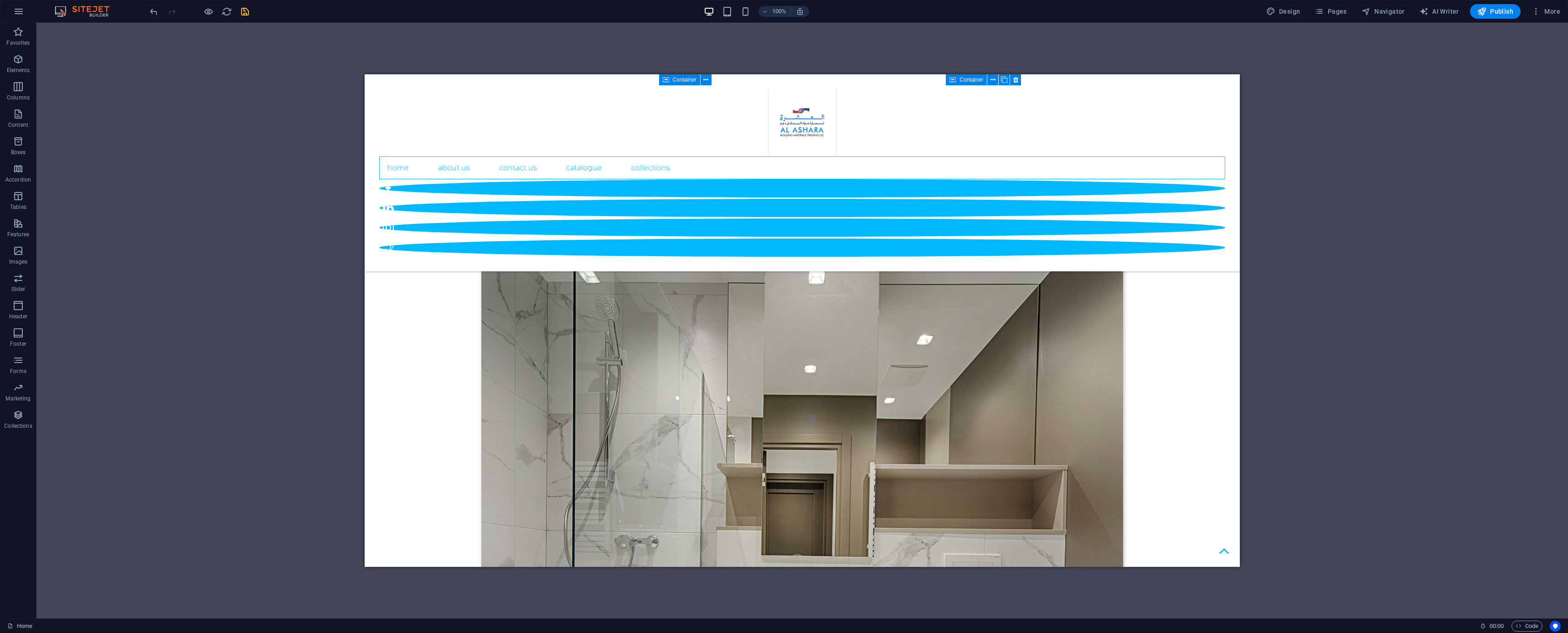 click on "Home About Us contact us catalogue COLLECTIONS ABOUT US AL ASHARA is involved in the manufacturing and distribution of various building material items mainly Sanitary Fittings. The company was founded by Mr. [LAST NAME] in the year 2011. The manufacturing plant of Sanitary fittings has been OPERATING in India since 1992 while the Overseas Head office of the company is situated in Dubai,U.A.E. Company Profile WHY CHOOSE US Lor We are committed to building successful relationships with our clients. We listen first and then work collaboratively with you to deliver the highest quality products at a very competitive prices. We value honesty and never compromise the truth. We will always do what is right and just, as our business is based on trust. We adhere to the highest ethical standards and pledge to be transparent and consistent in word and deed. Our primary asset is people. We are a unified team working together to meet common goals. Our team is supportive of each other ' s efforts, loyal to one another 1 2" at bounding box center [802, 4469] 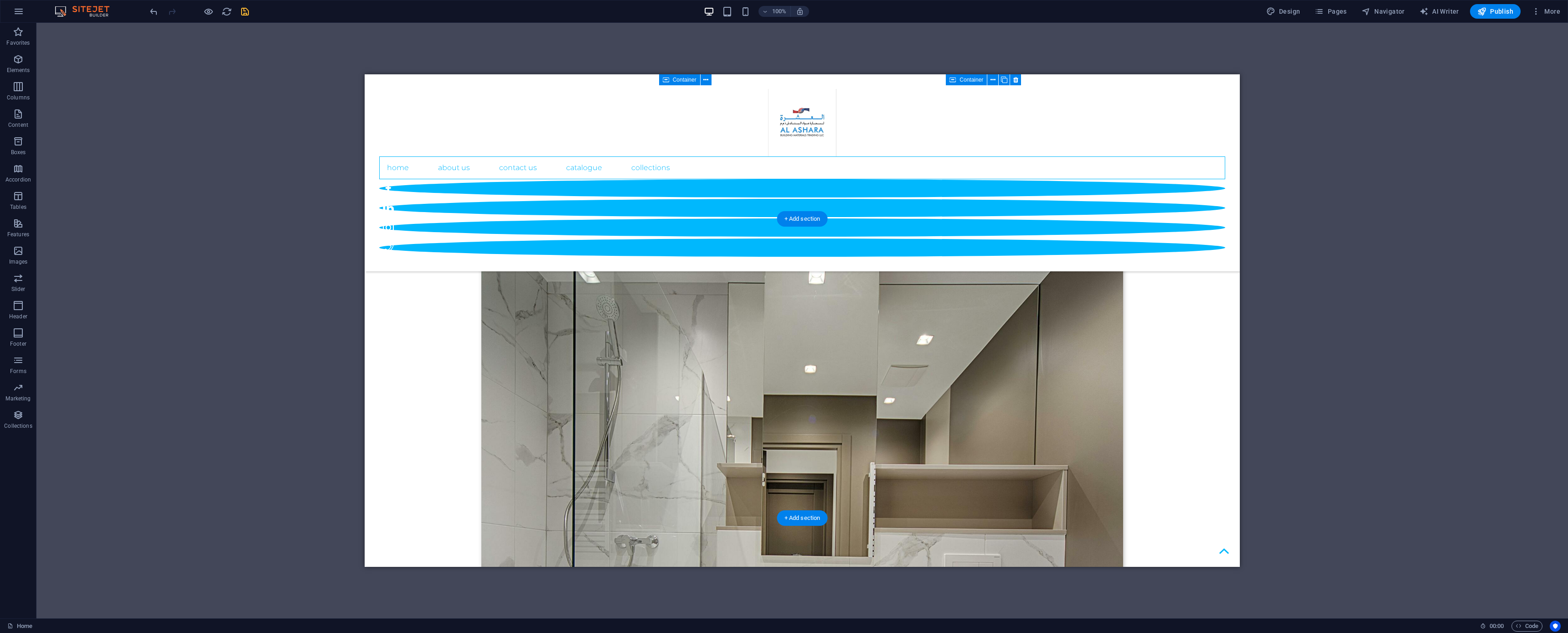 click at bounding box center [802, 8762] 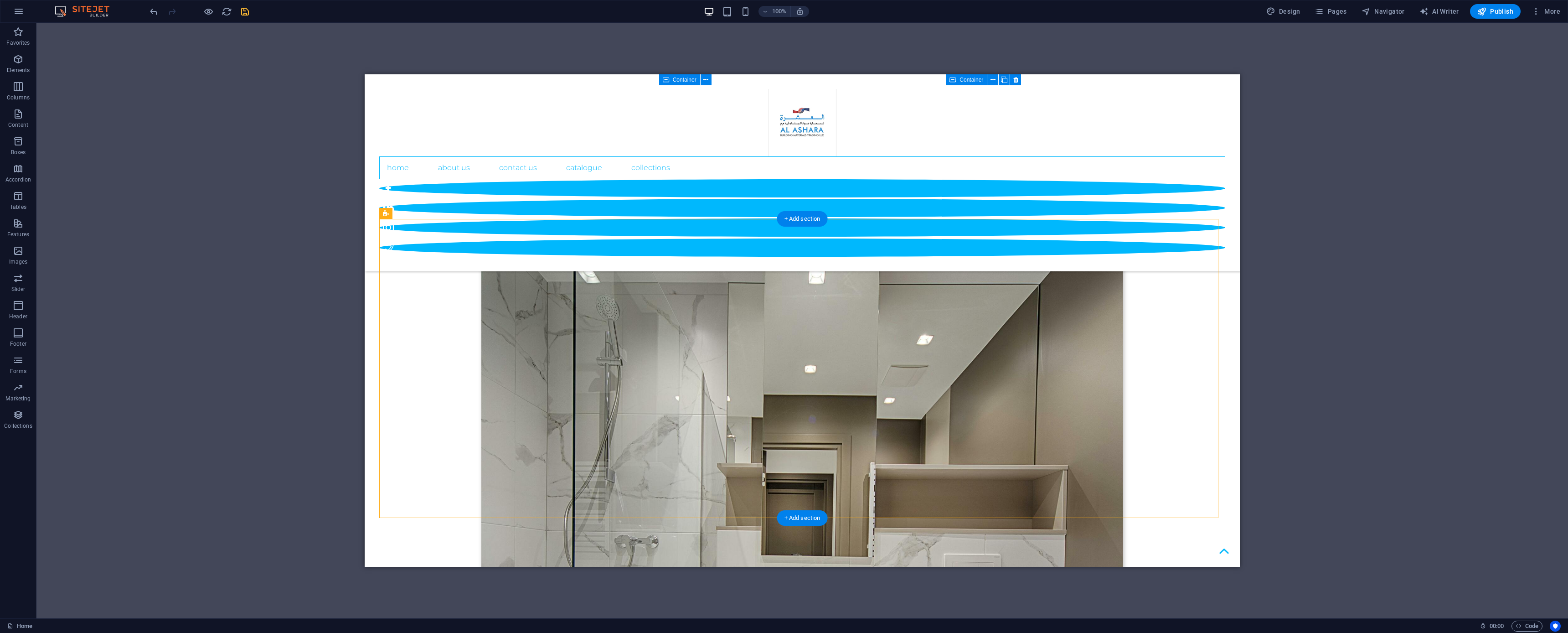 click at bounding box center (802, 8762) 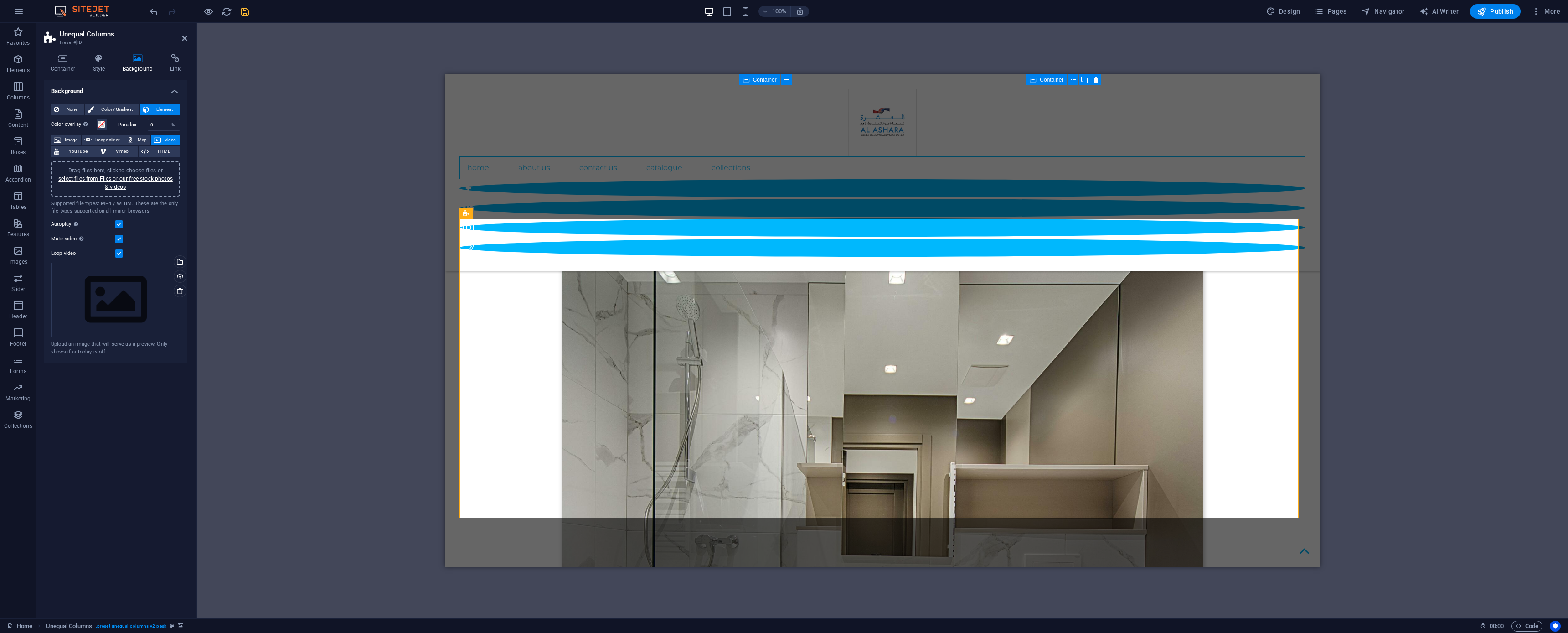 click on "Drag here to replace the existing content. Press “Ctrl” if you want to create a new element.
H1   Wide image with text   Wide image with text   Container   Container   Wide image with text   Container   Menu Bar   Separator   Container   Container   Separator   Social Media Icons   Image   Banner   Container   Banner   Logo   Menu   H2   Text image overlap   Container   Spacer   Container   Text   Text   Preset   Container   Image slider columns   Container   H2   Container   4 columns   Container   Image   4 columns   Container   Image Slider   Image slider   Slider   Placeholder   Separator   Separator   Container   Container   Container   Image   Image slider columns   Image slider   Container   Image slider columns   Container   Placeholder   Image slider columns   Container   Container   Image slider columns   Image   Image 180 170 160 150 140 130 120 110 100 90 80 70 60 50 40 30 20 10 0 -10 -20 -30 -40 -50 -60 -70 -80 -90 -100 -110 -120 -130 -140 -150 -160 -170 16:10 16:9 4:3 1:1" at bounding box center (882, 321) 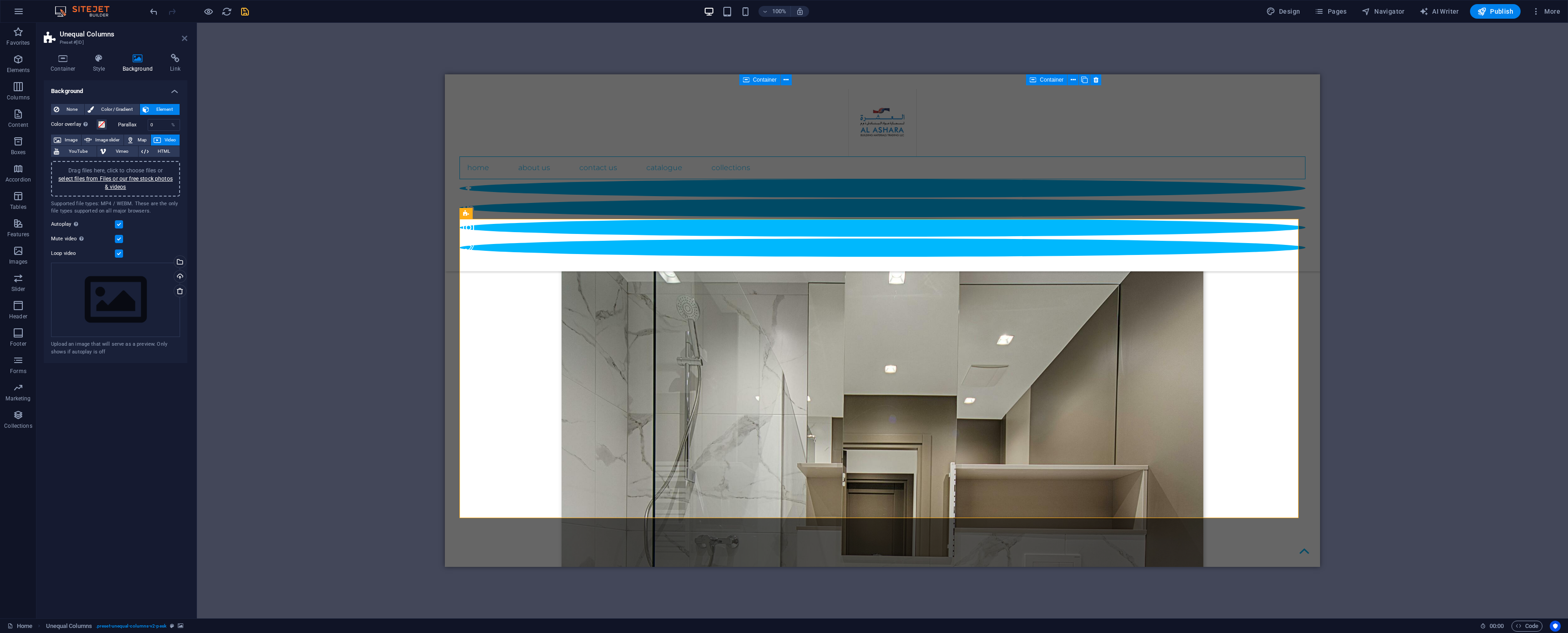 click at bounding box center (185, 38) 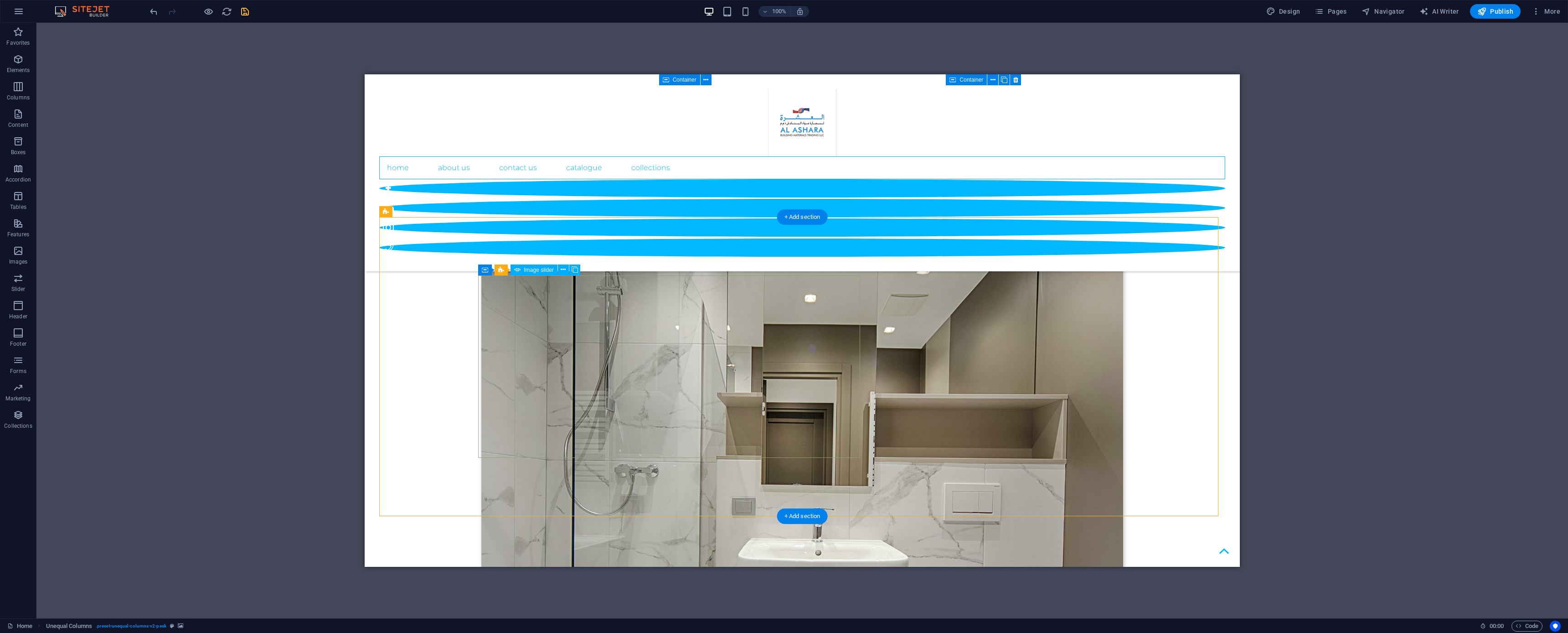 scroll, scrollTop: 1764, scrollLeft: 0, axis: vertical 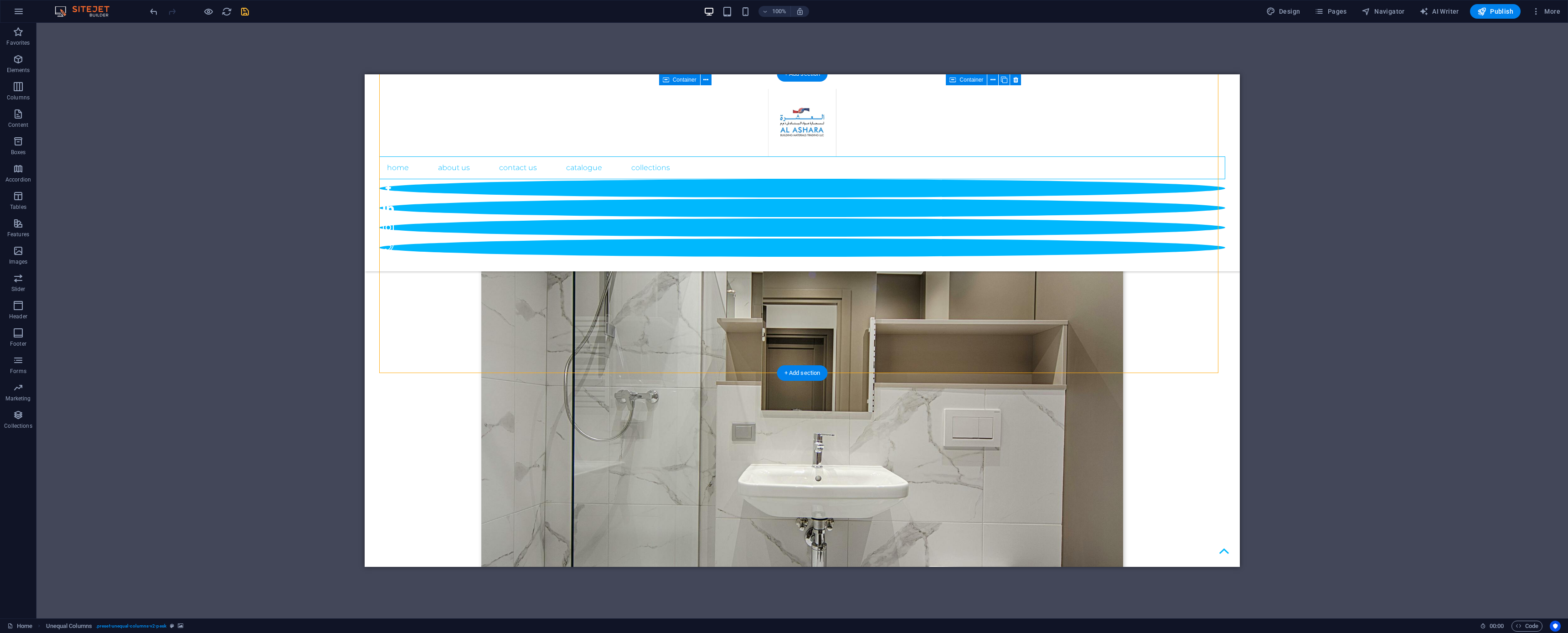 click at bounding box center [802, 8617] 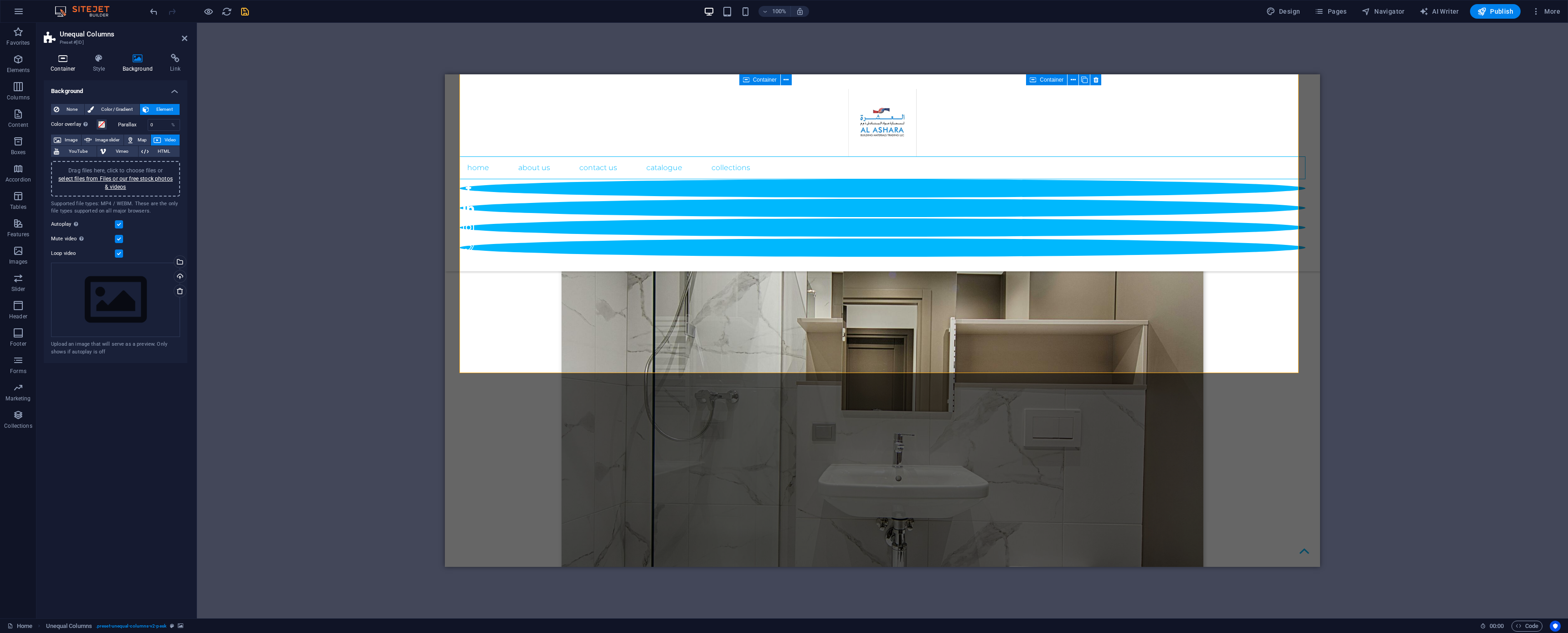 click on "Container" at bounding box center [65, 63] 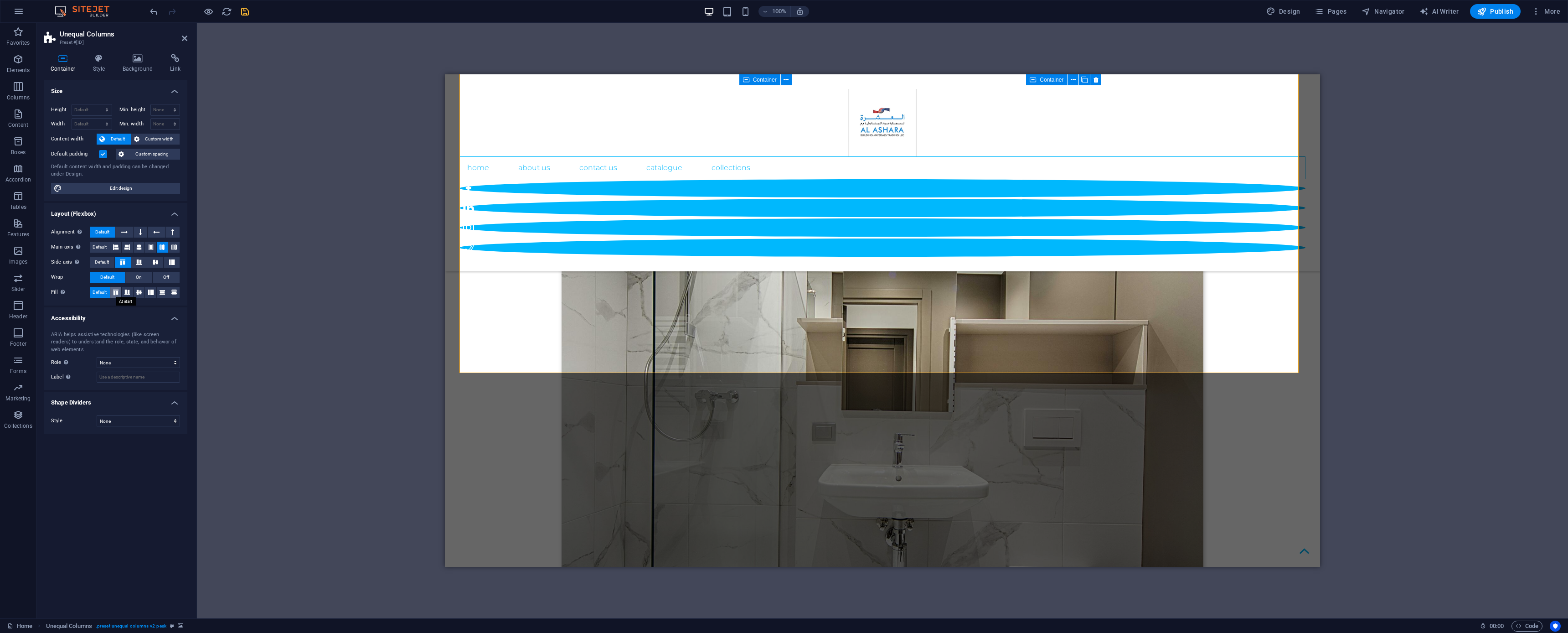 click at bounding box center [116, 292] 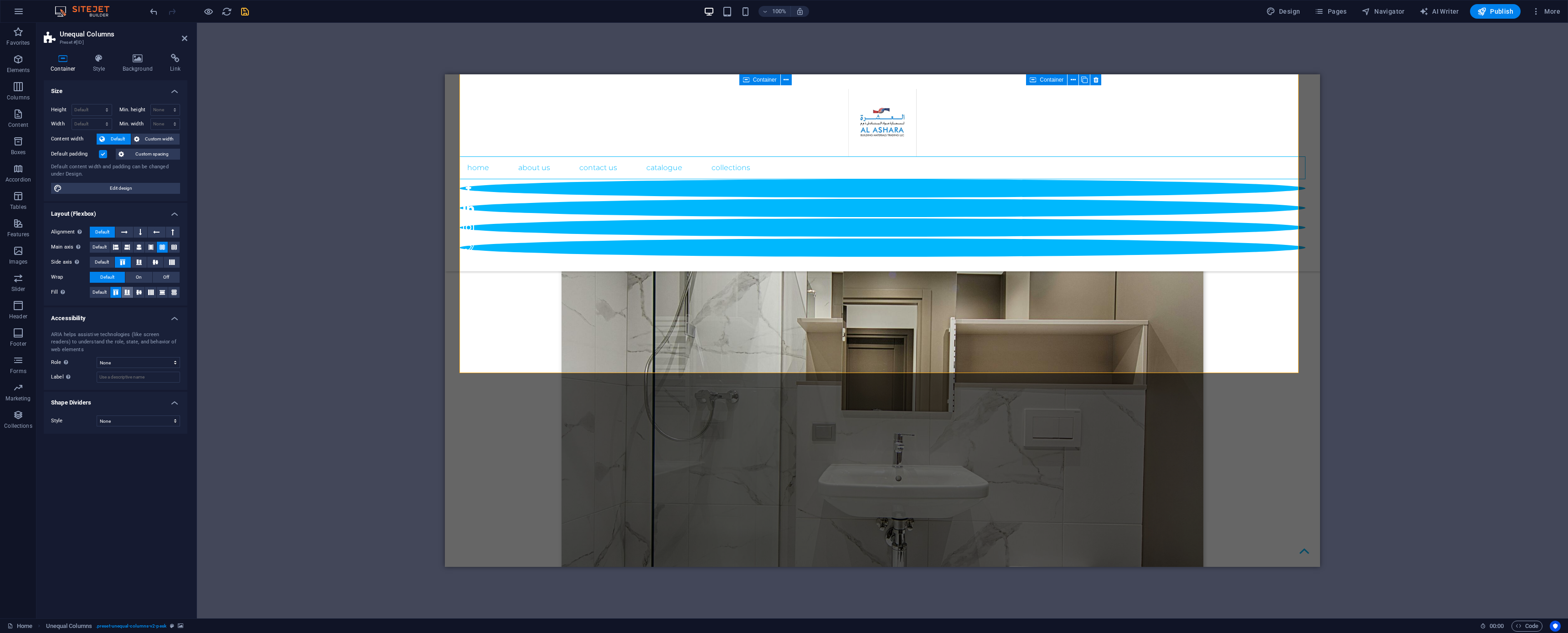 click at bounding box center (127, 292) 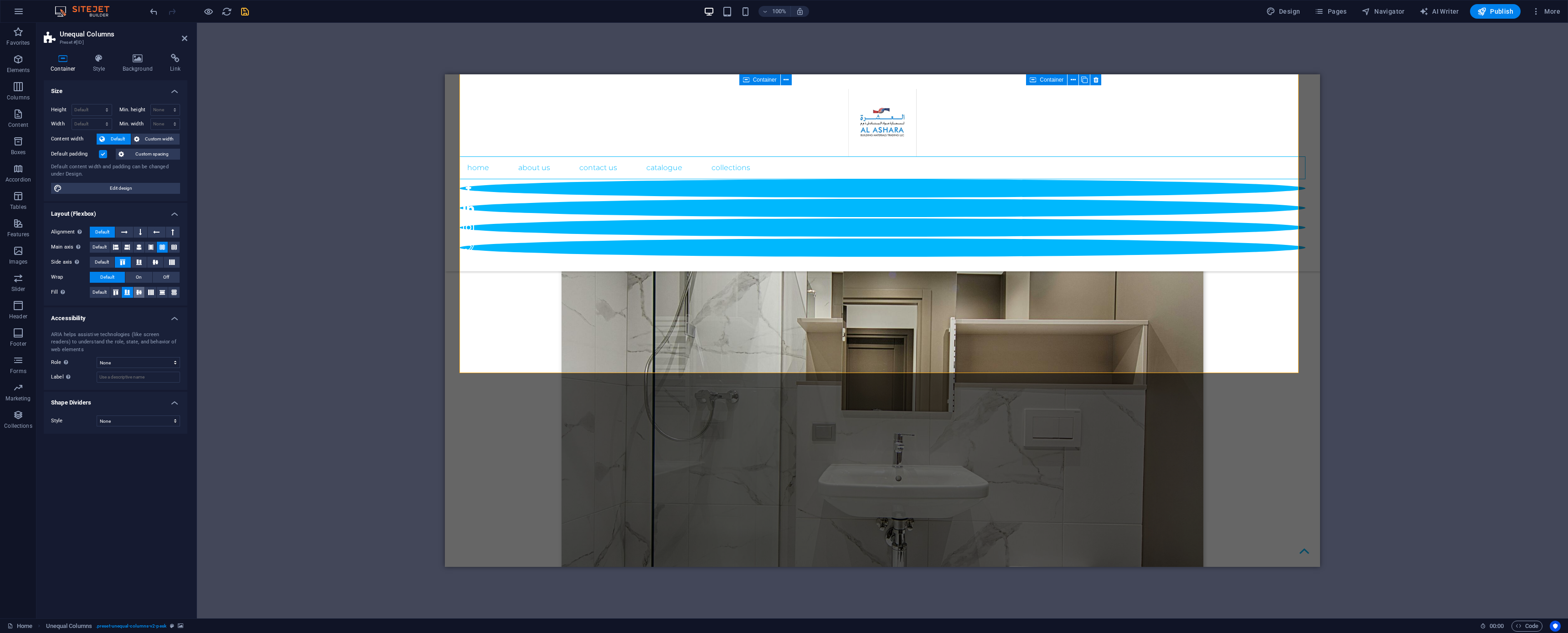 click at bounding box center (139, 292) 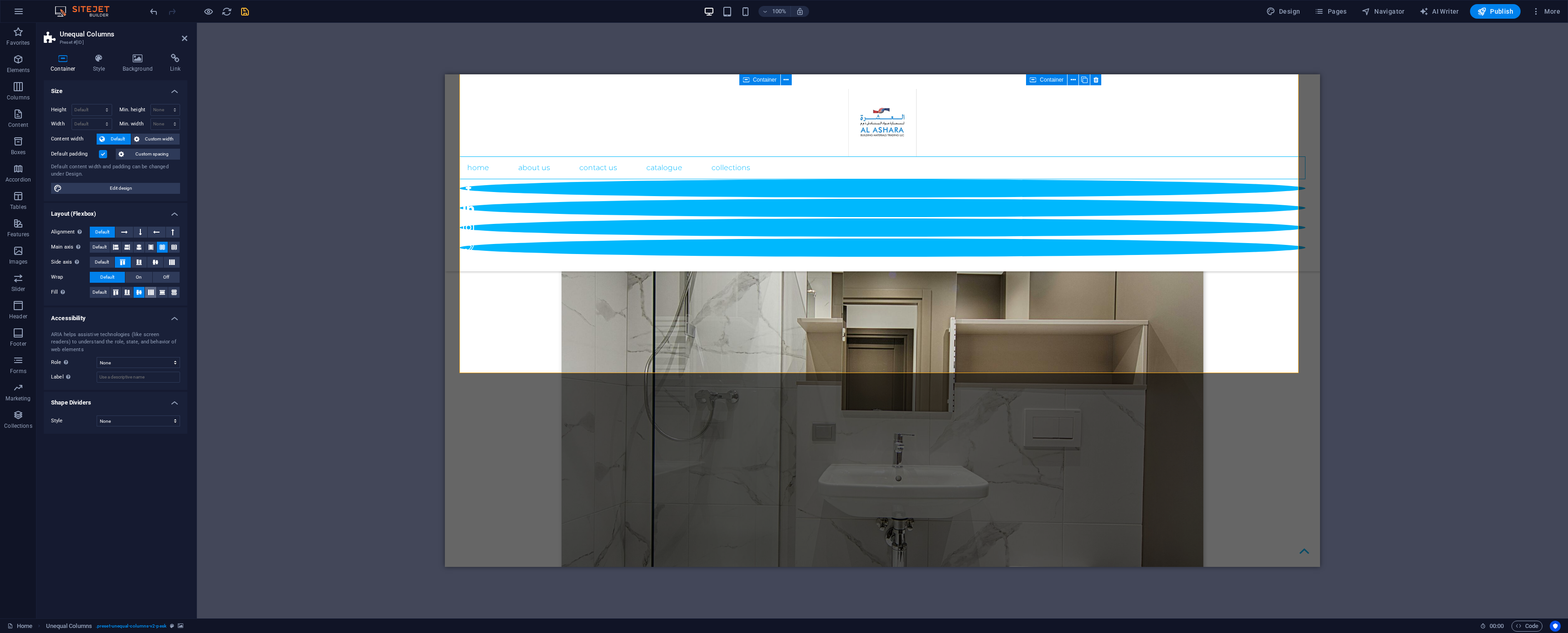 click at bounding box center (151, 292) 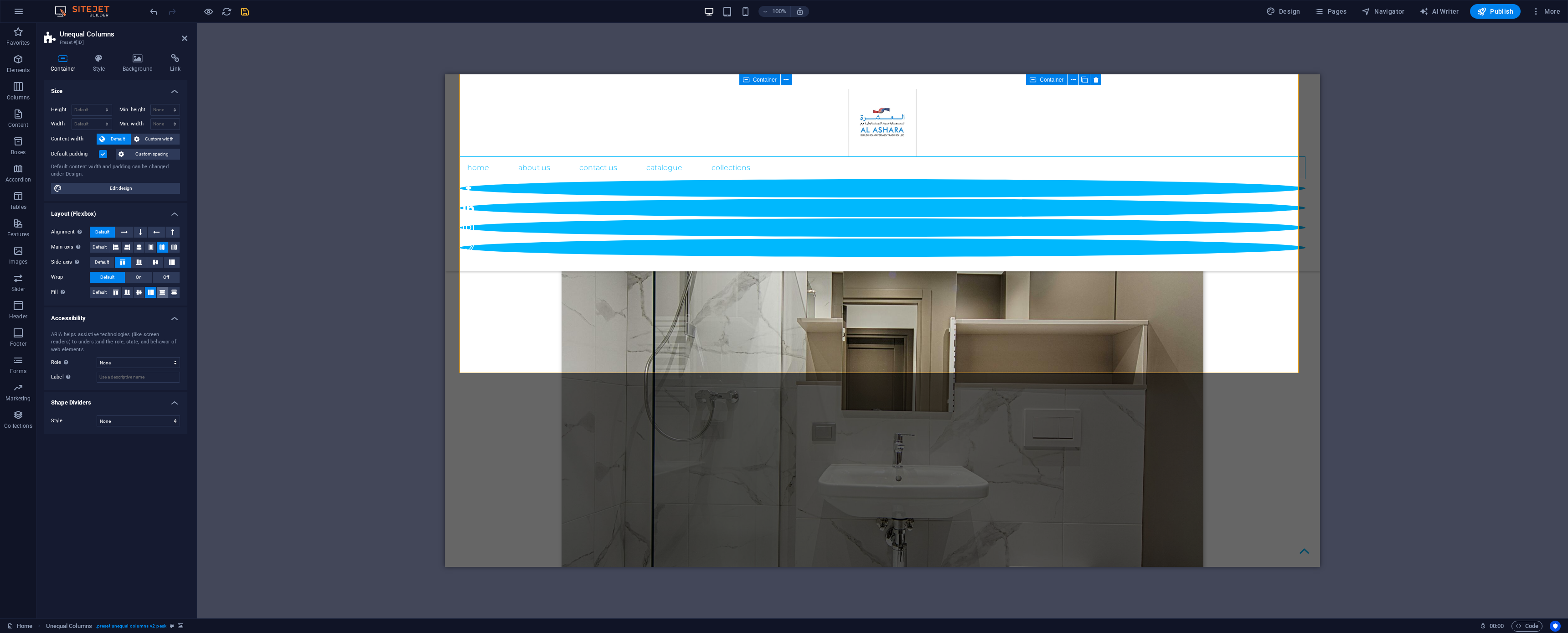 click at bounding box center (162, 292) 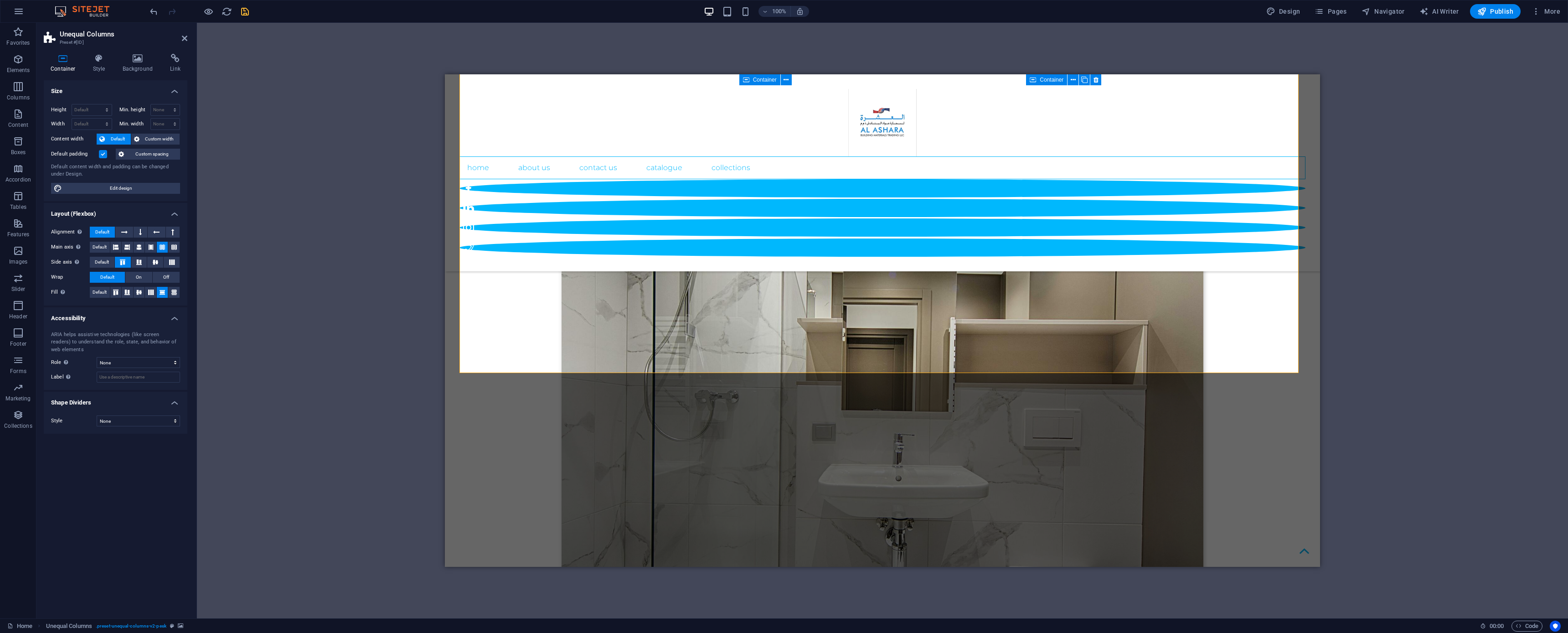 drag, startPoint x: 93, startPoint y: 292, endPoint x: 163, endPoint y: 74, distance: 228.96288 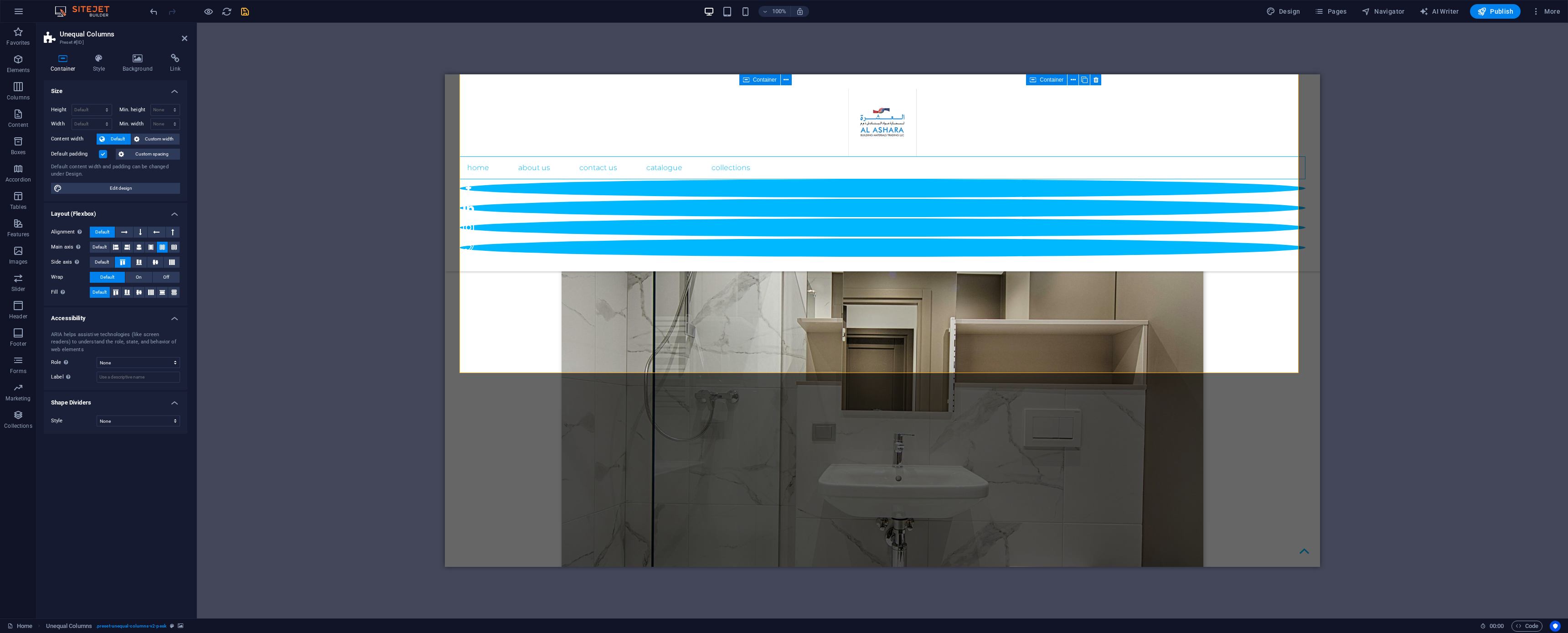 click at bounding box center [185, 38] 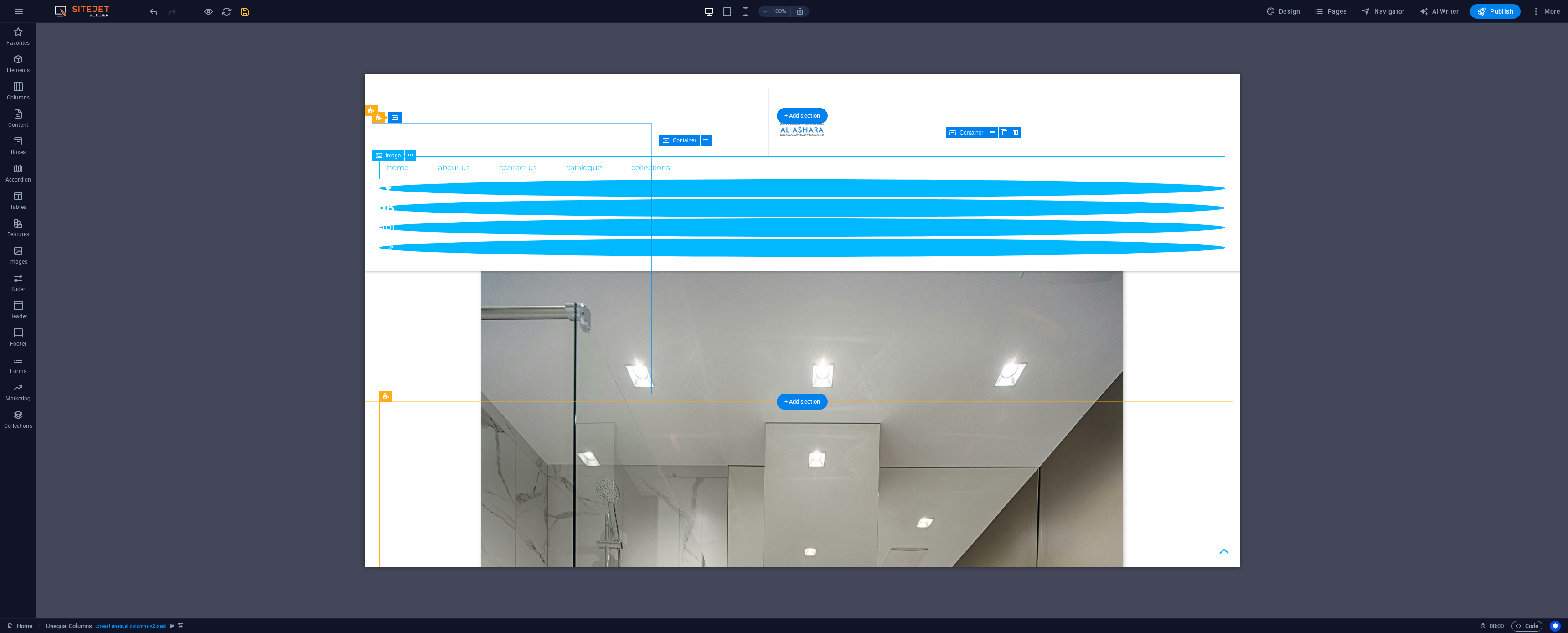 scroll, scrollTop: 1442, scrollLeft: 0, axis: vertical 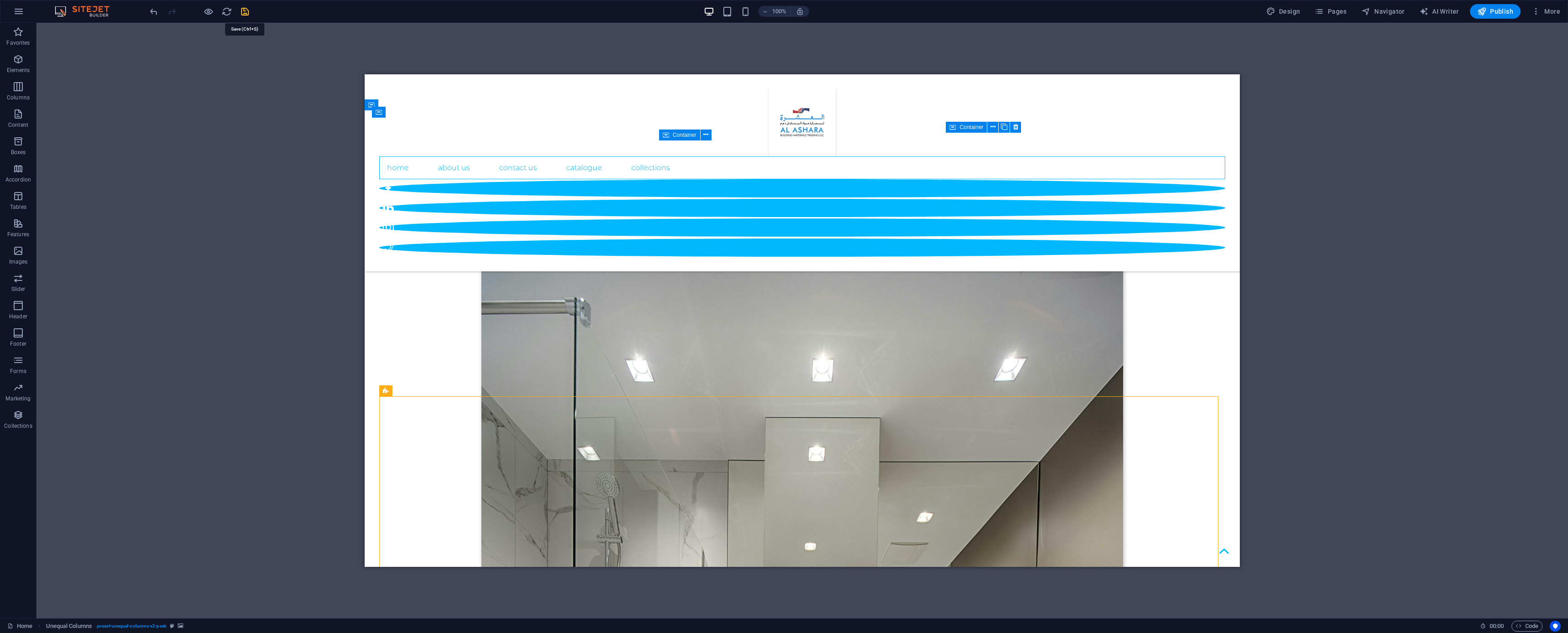 click at bounding box center (245, 11) 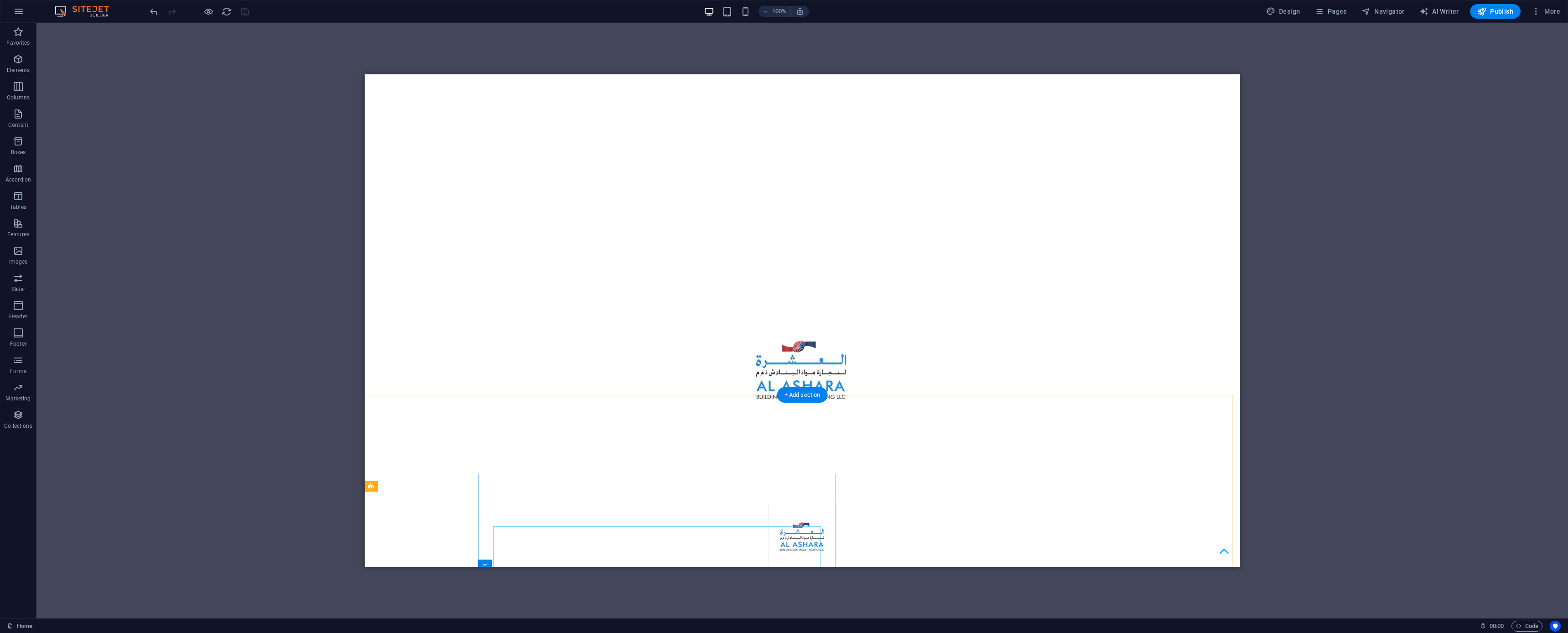 scroll, scrollTop: 0, scrollLeft: 0, axis: both 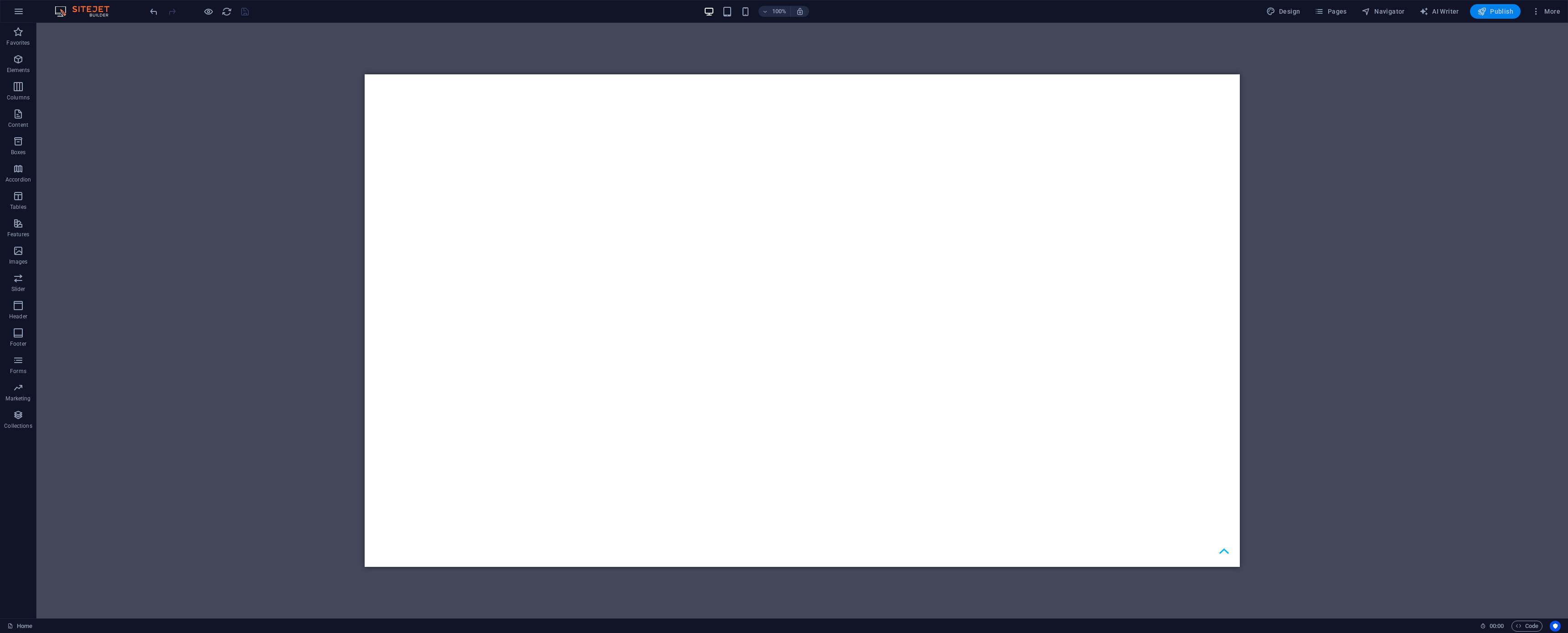 click on "Publish" at bounding box center [1495, 11] 